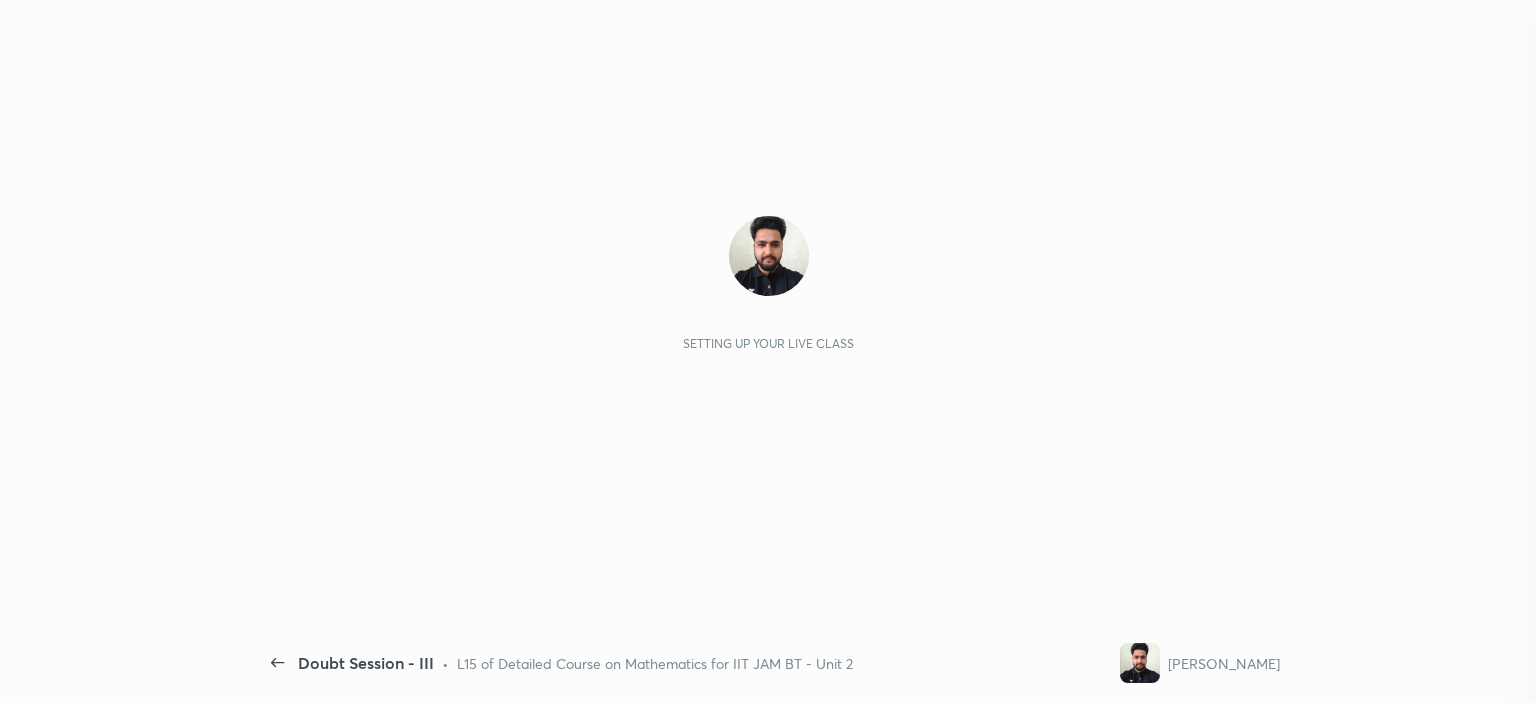scroll, scrollTop: 0, scrollLeft: 0, axis: both 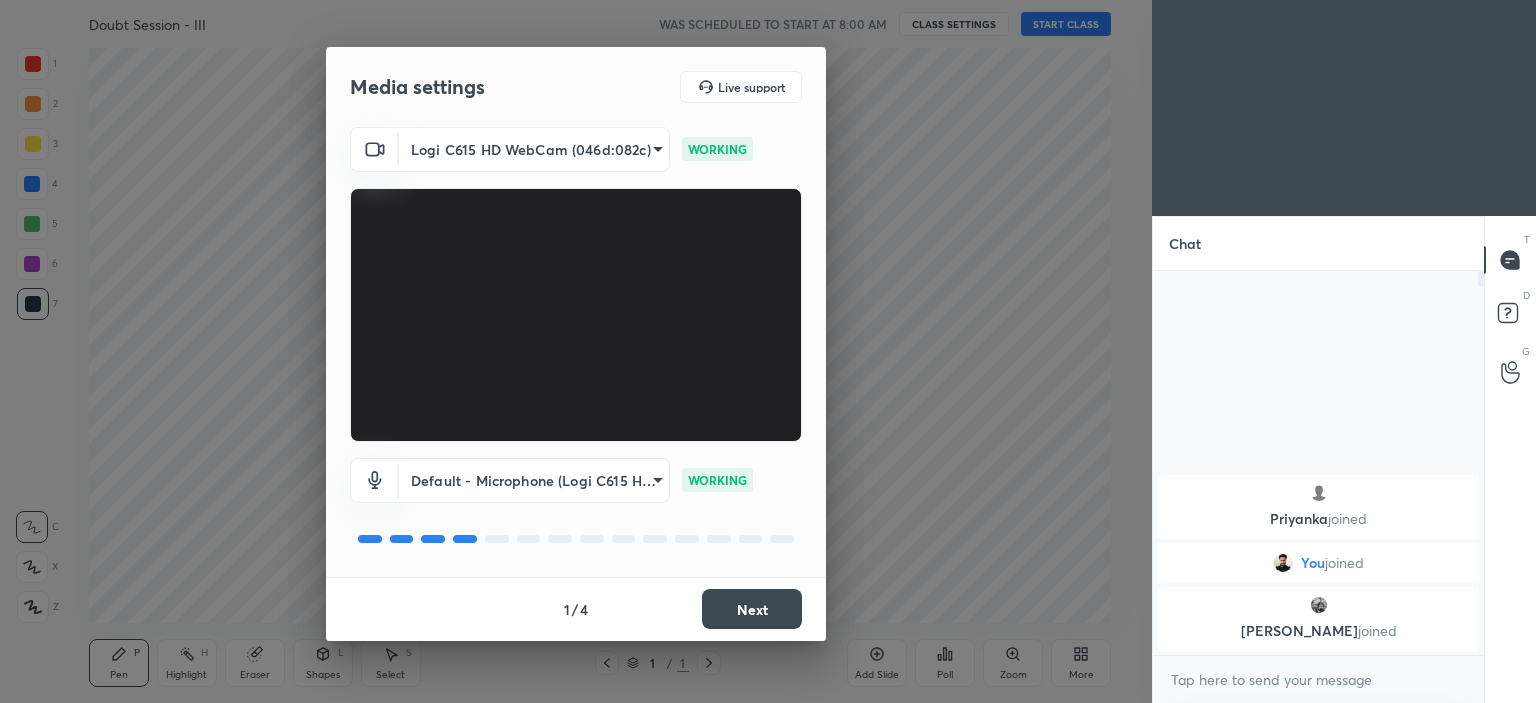 click on "Next" at bounding box center [752, 609] 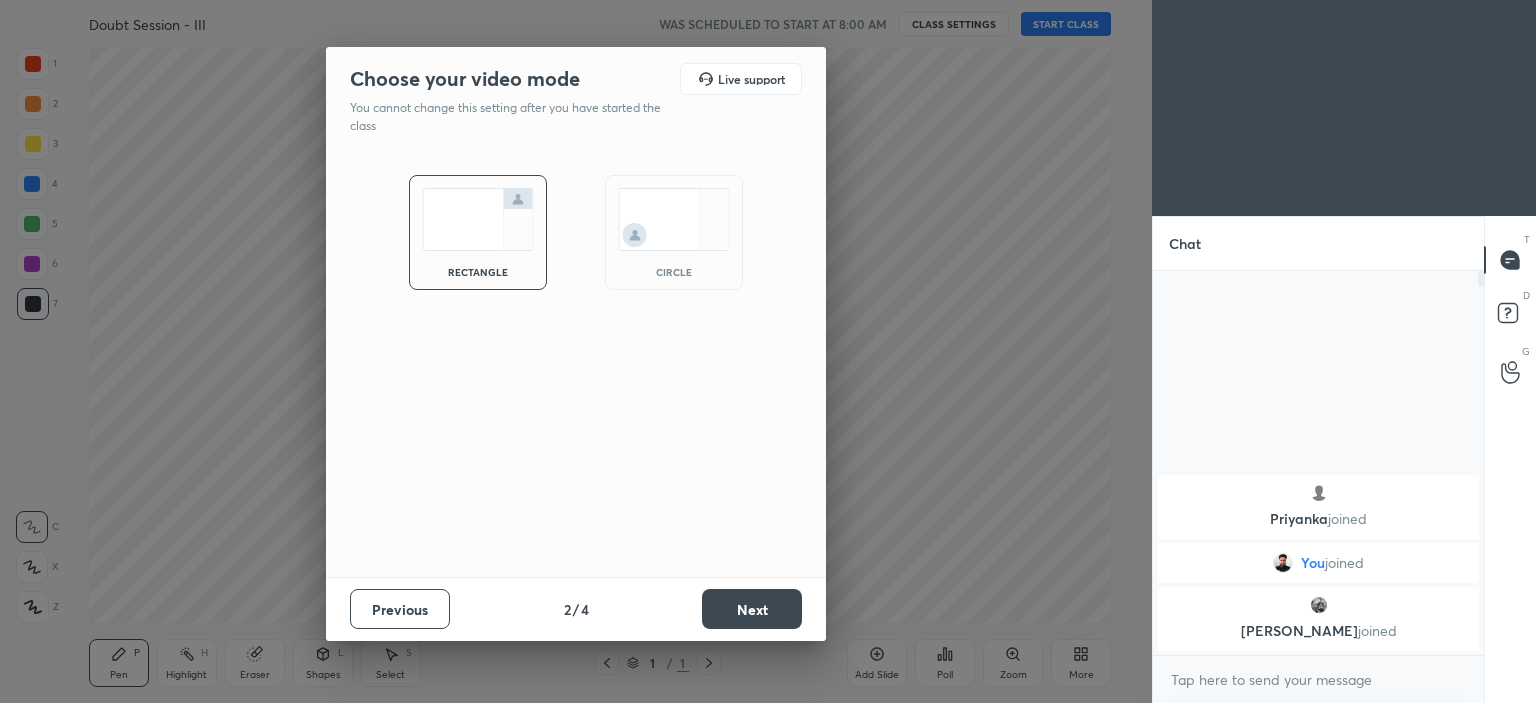 click at bounding box center (674, 219) 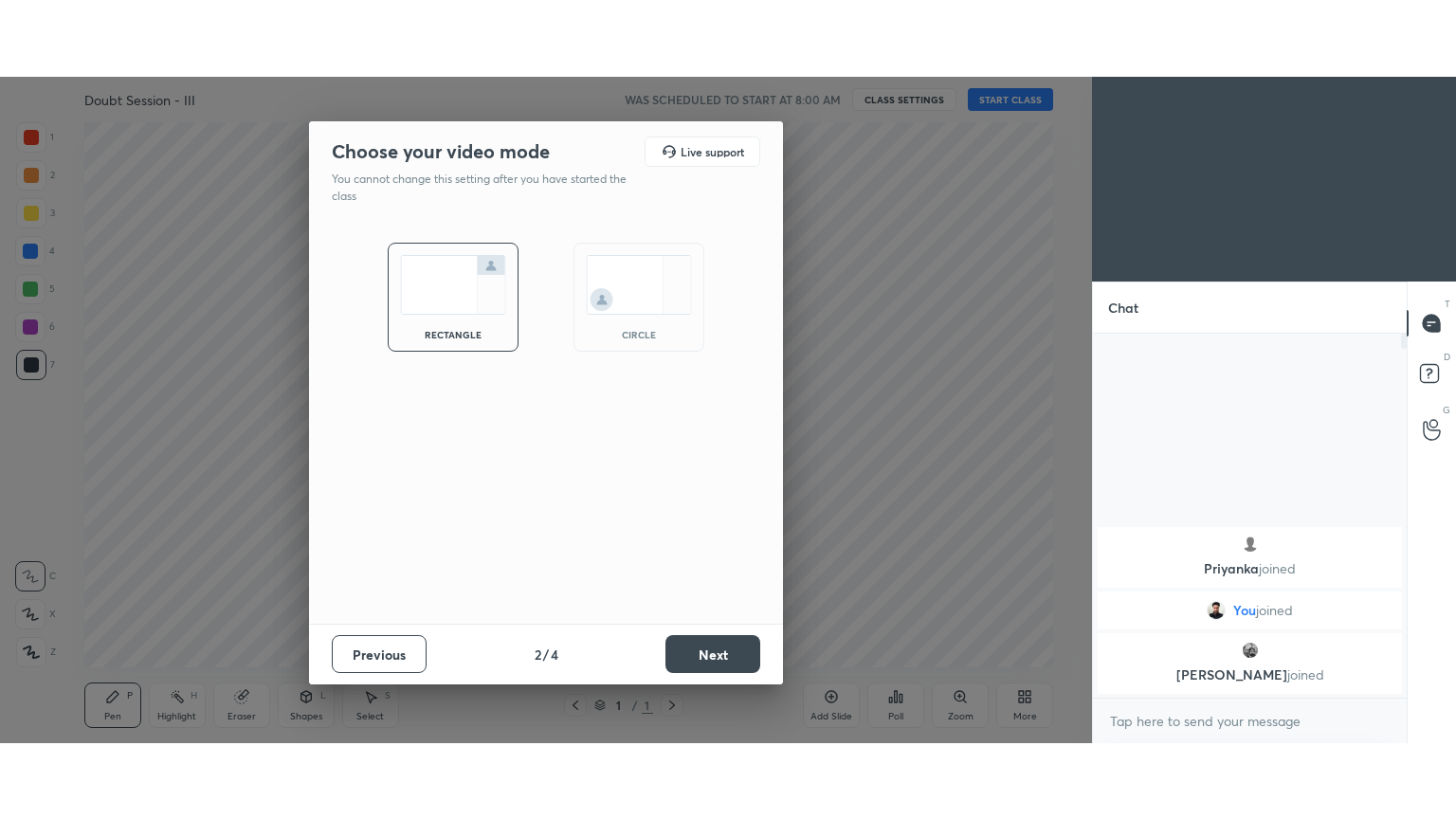 scroll, scrollTop: 406, scrollLeft: 308, axis: both 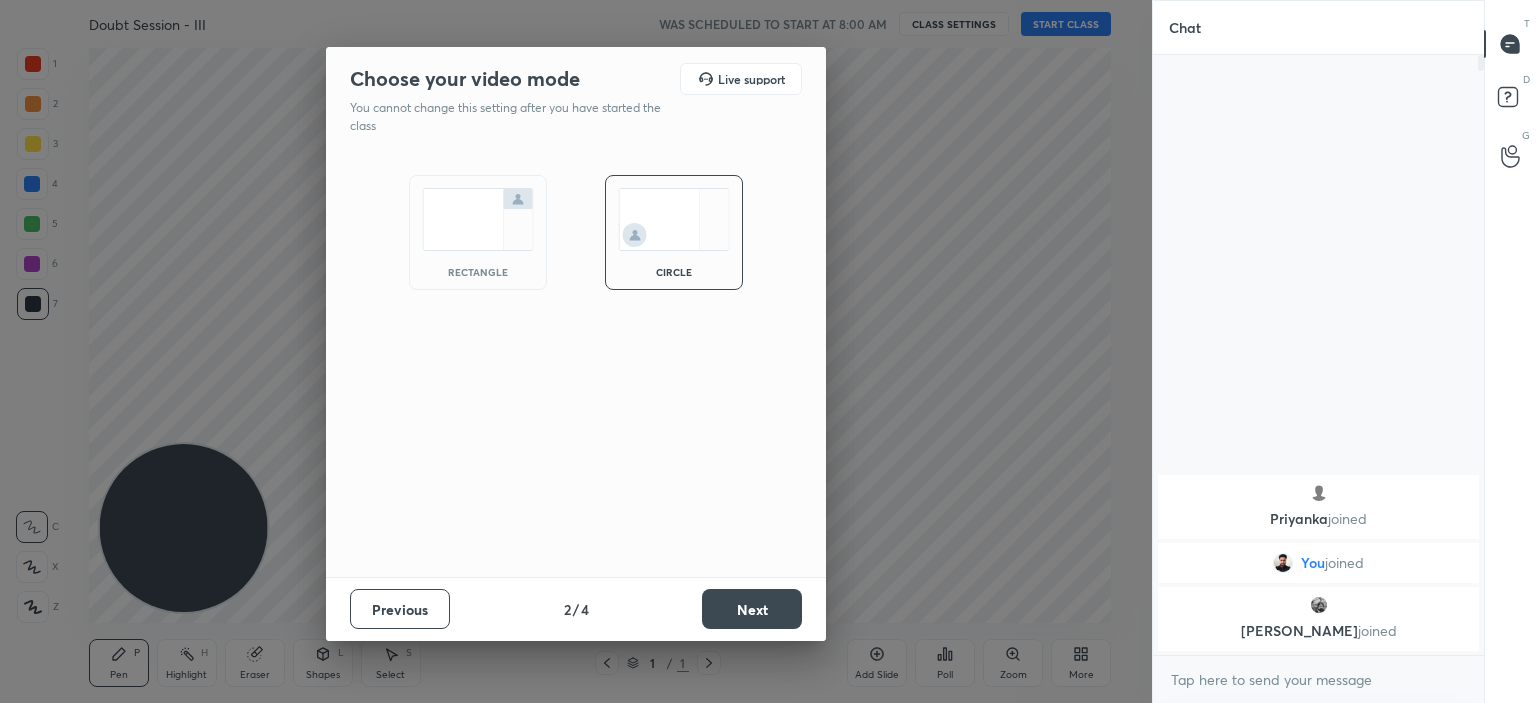 click on "Next" at bounding box center [752, 609] 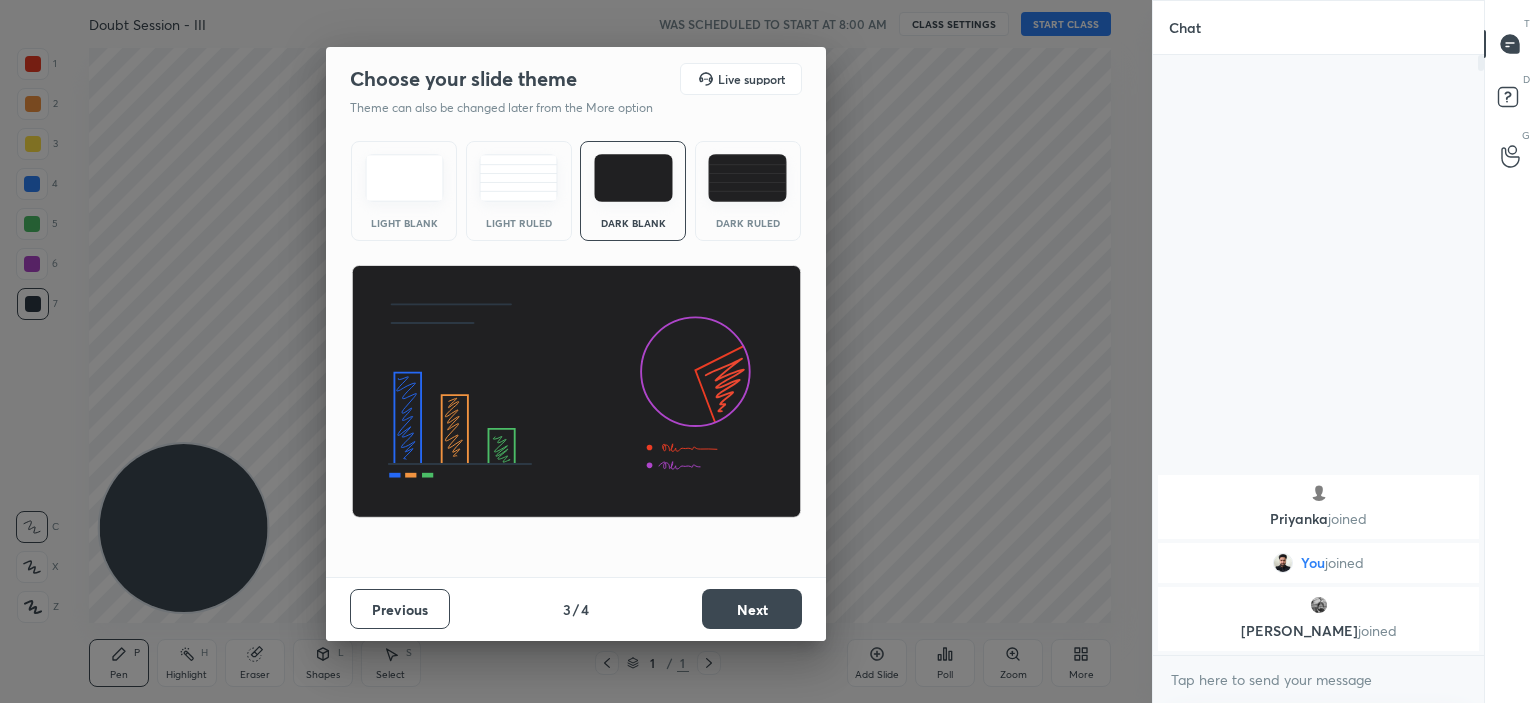 click on "Next" at bounding box center [752, 609] 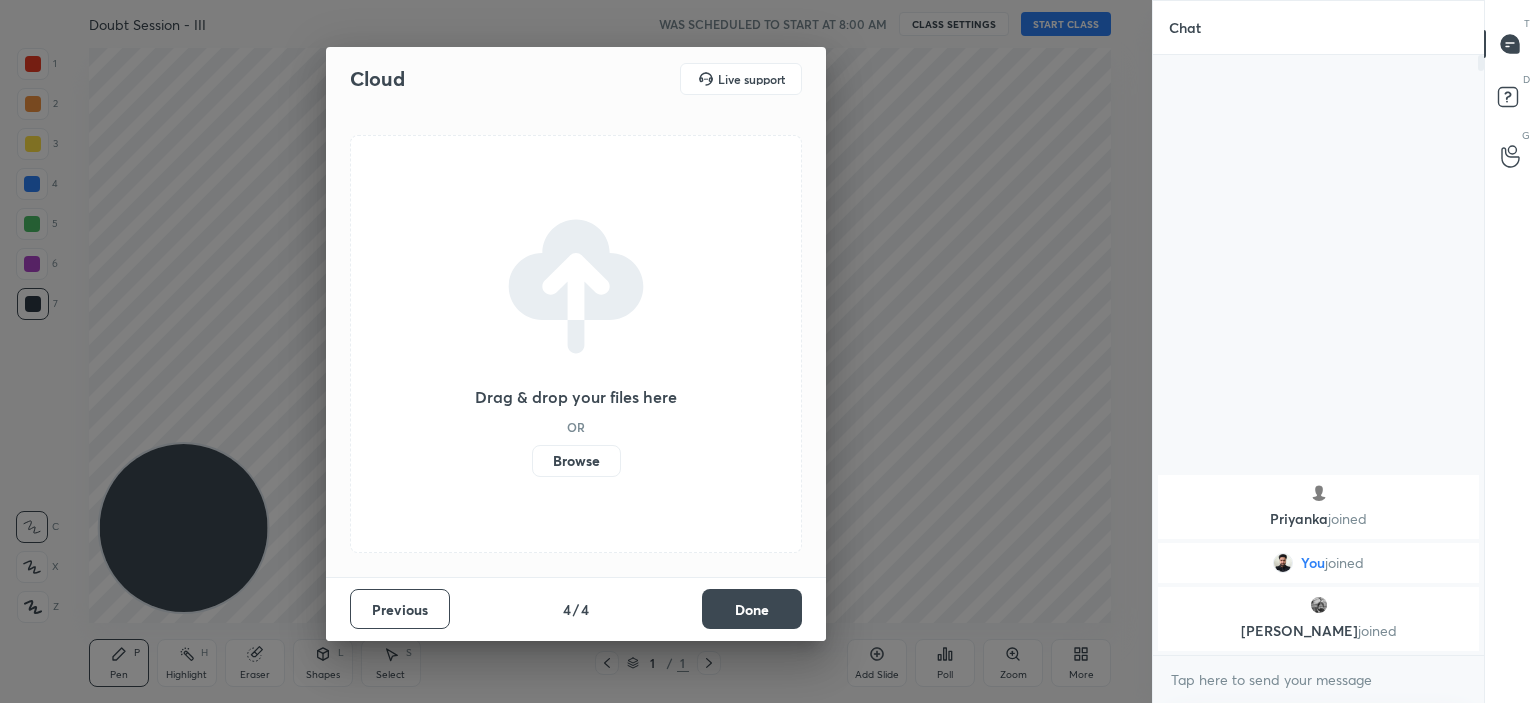 click on "Browse" at bounding box center (576, 461) 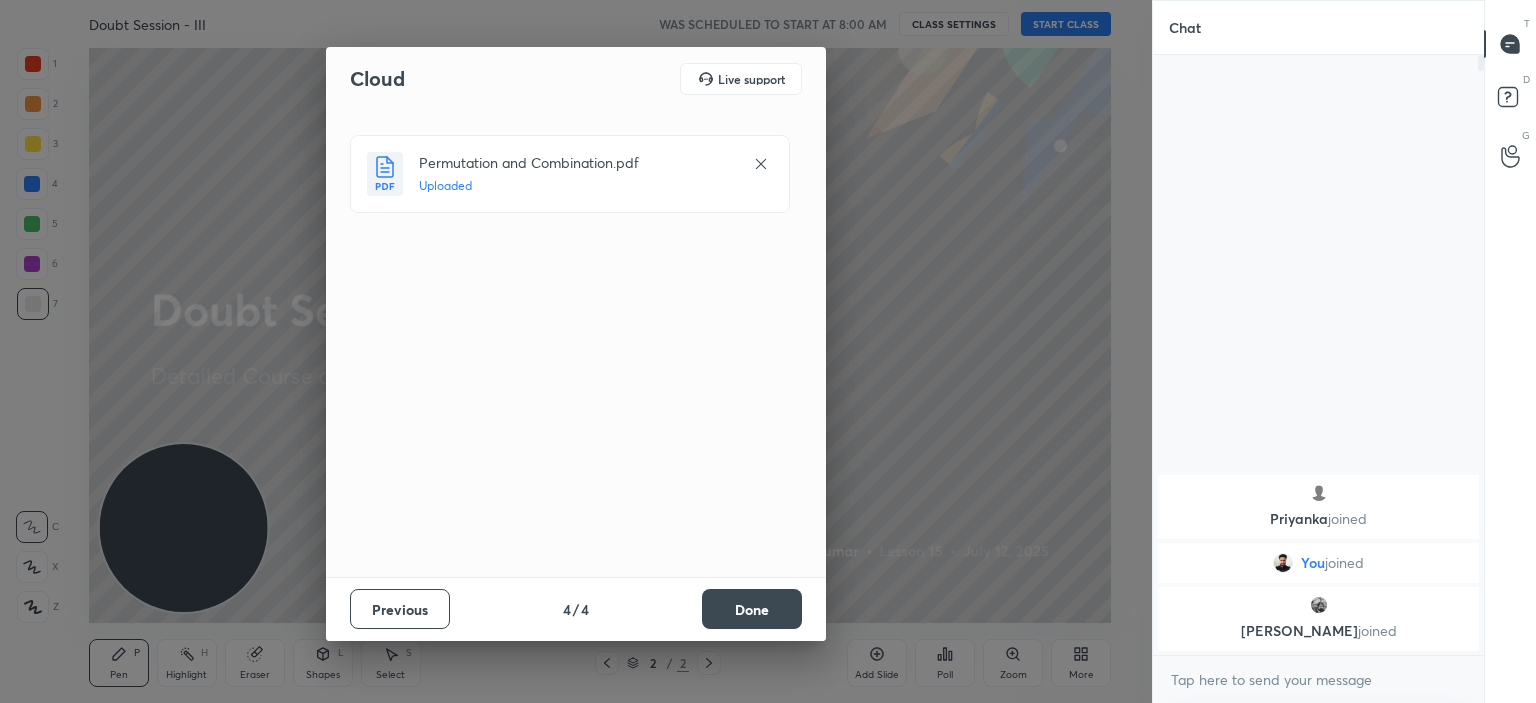 click on "Done" at bounding box center (752, 609) 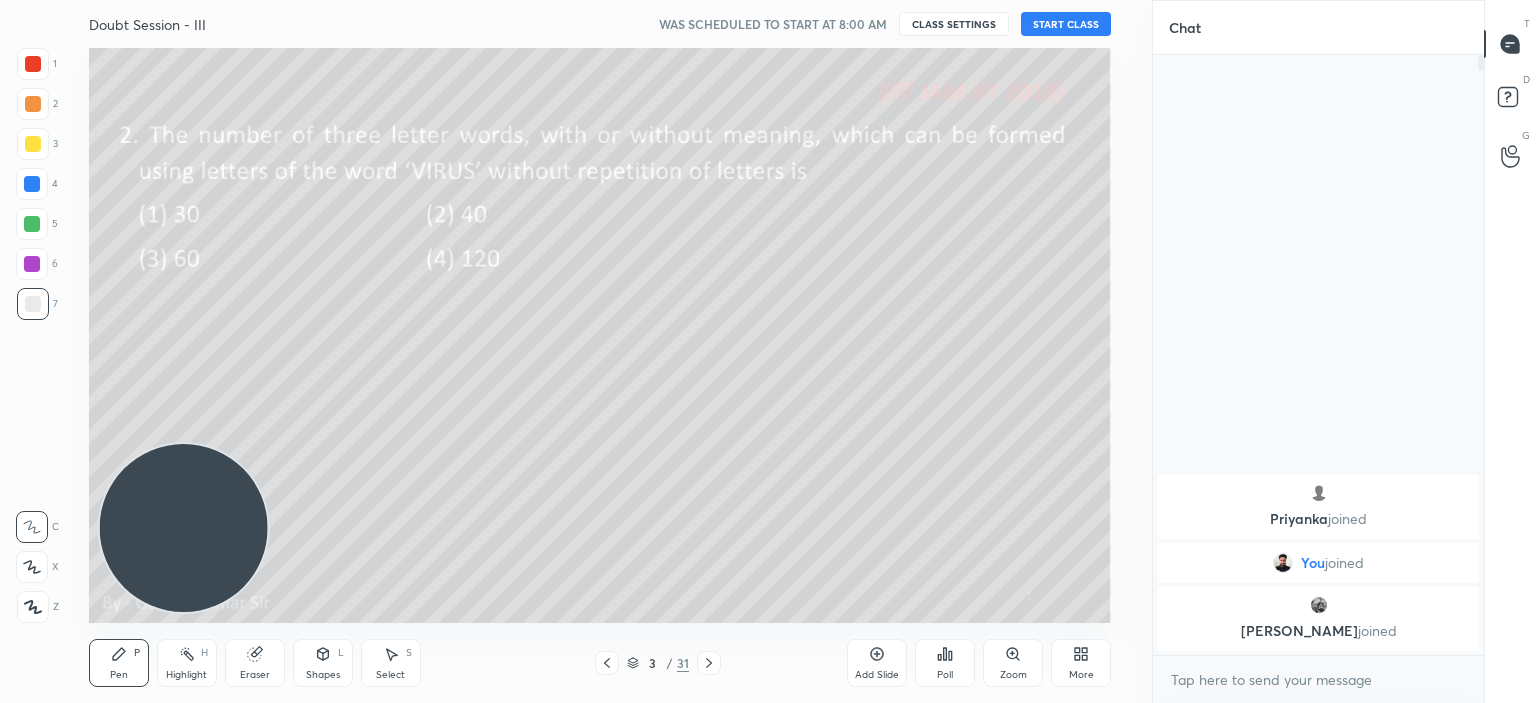 click on "3 / 31" at bounding box center (657, 663) 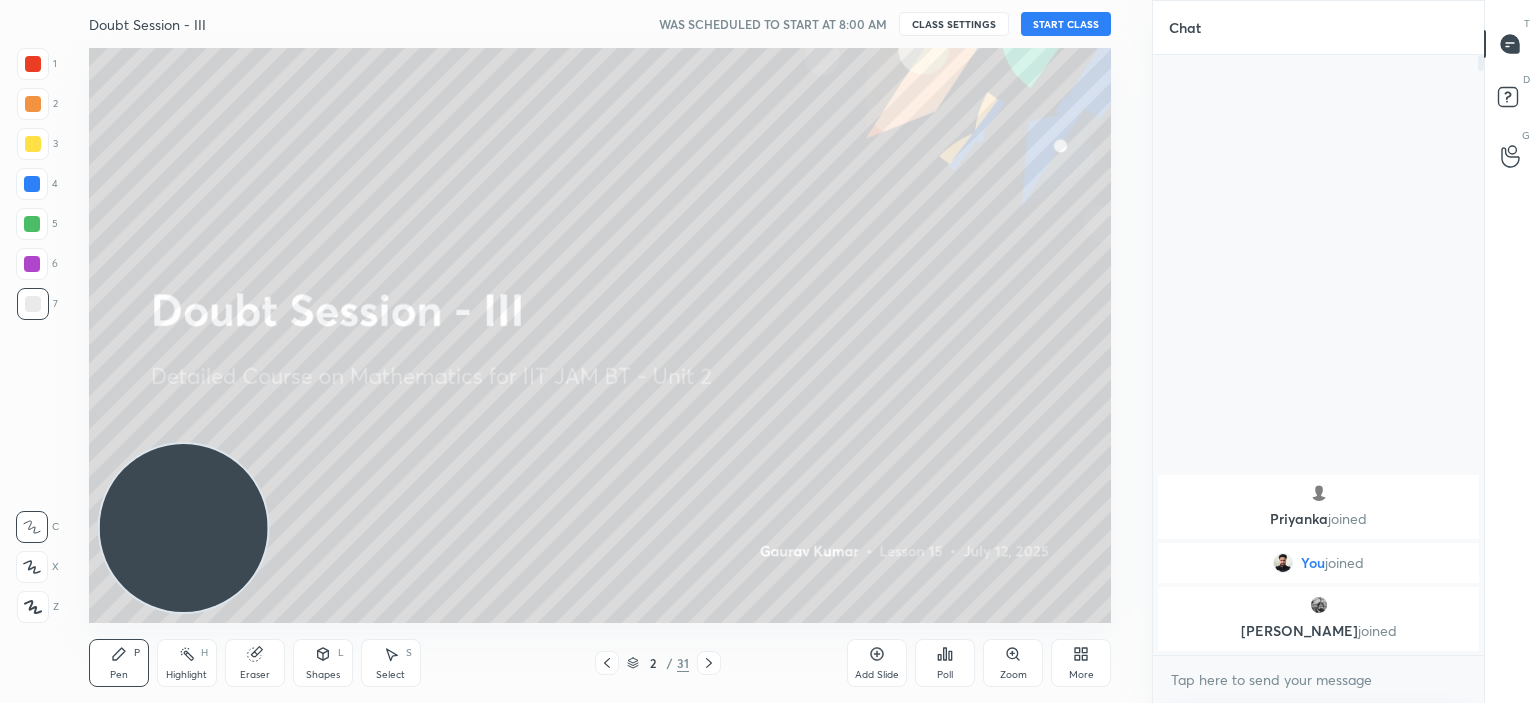 click on "More" at bounding box center [1081, 663] 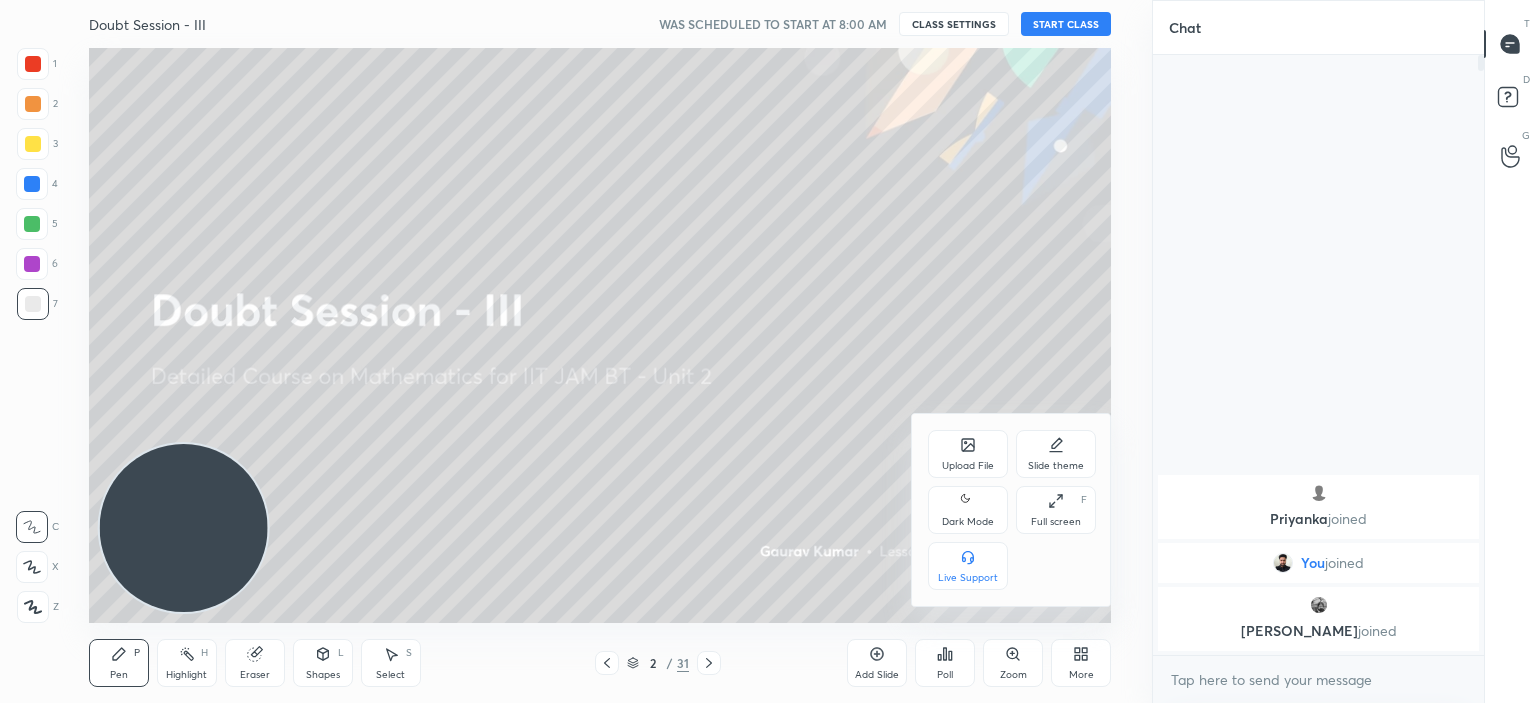 click 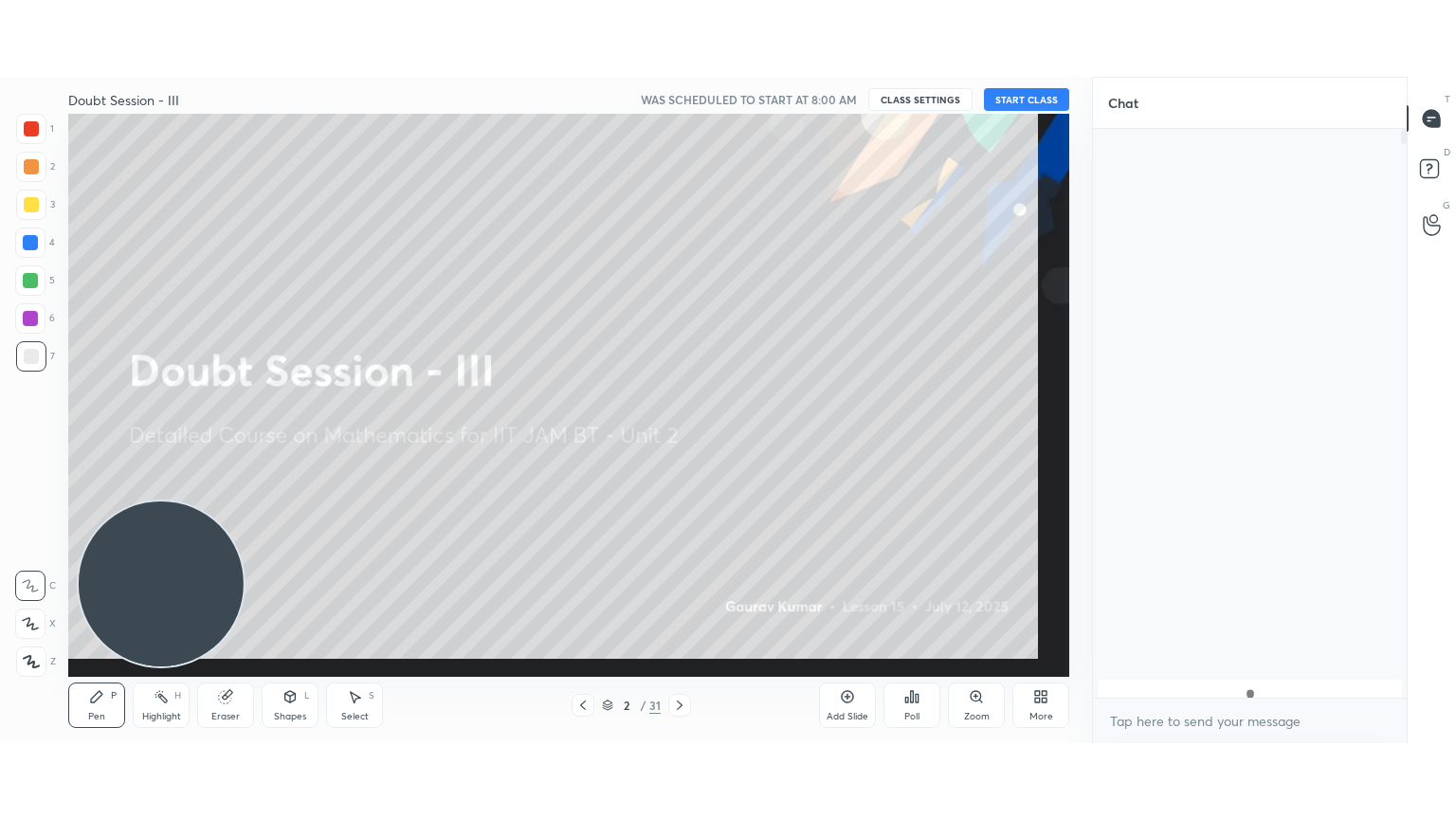 scroll, scrollTop: 94094, scrollLeft: 93776, axis: both 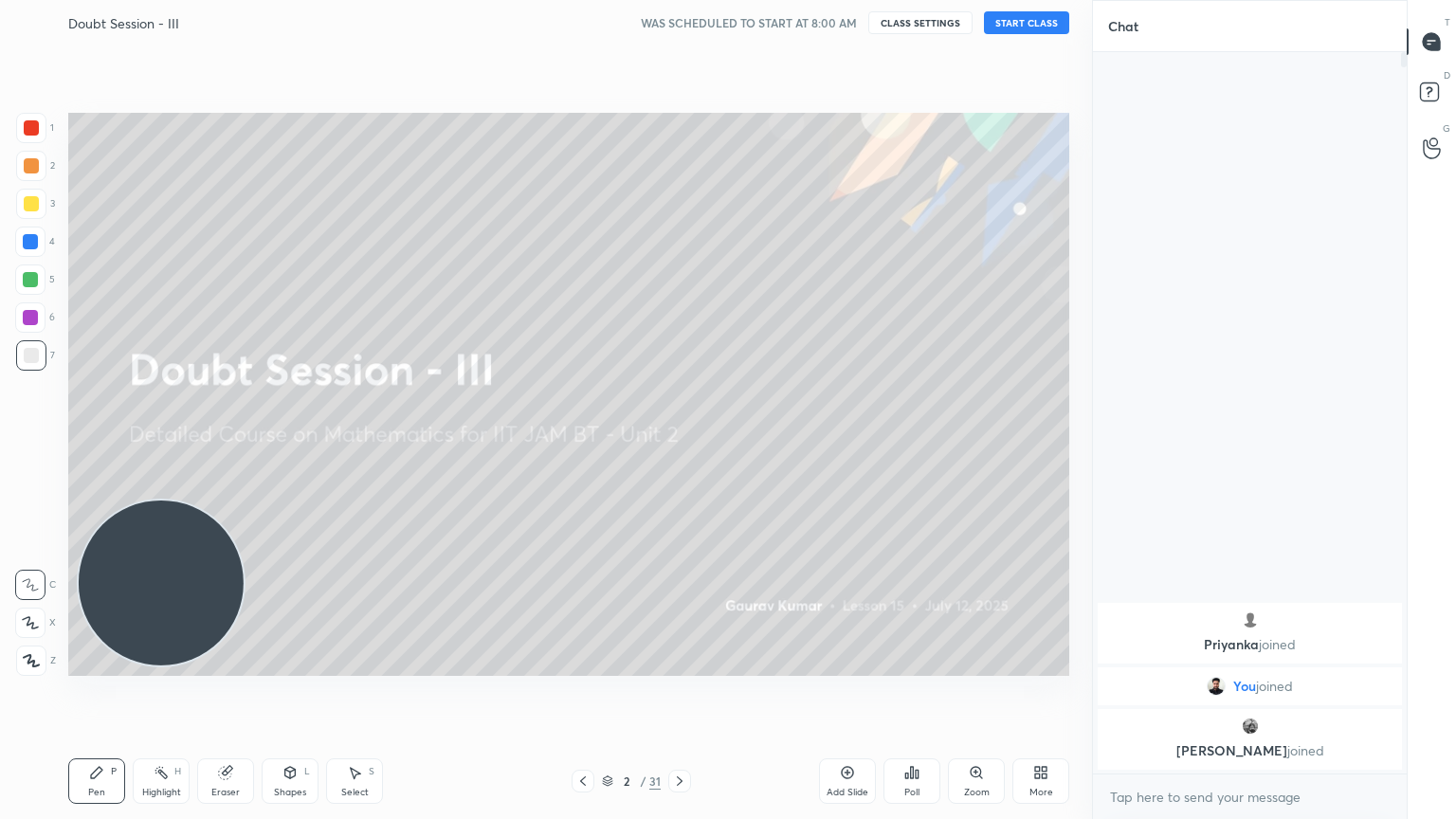 click on "More" at bounding box center (1041, 781) 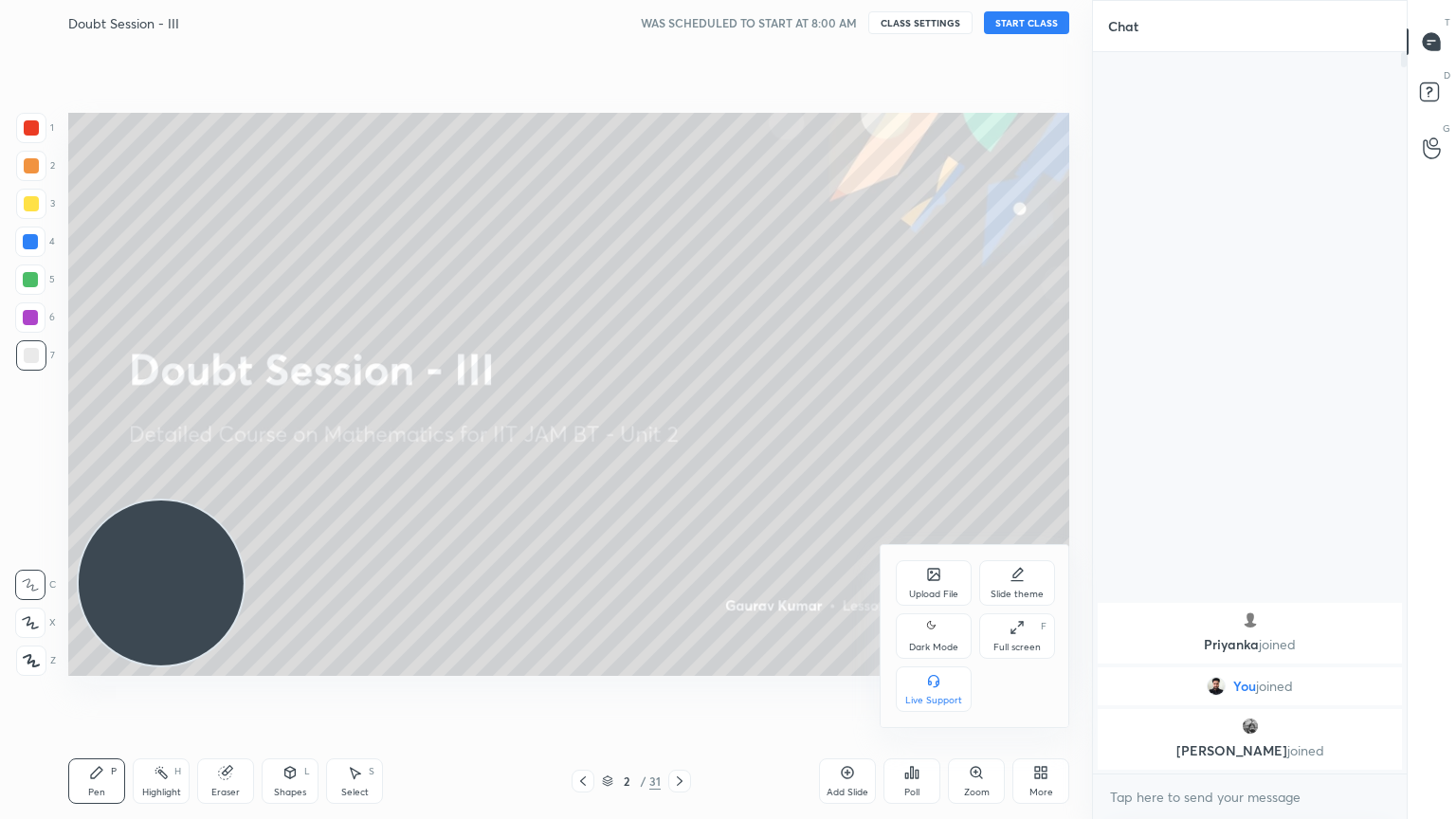 click on "Dark Mode" at bounding box center [934, 636] 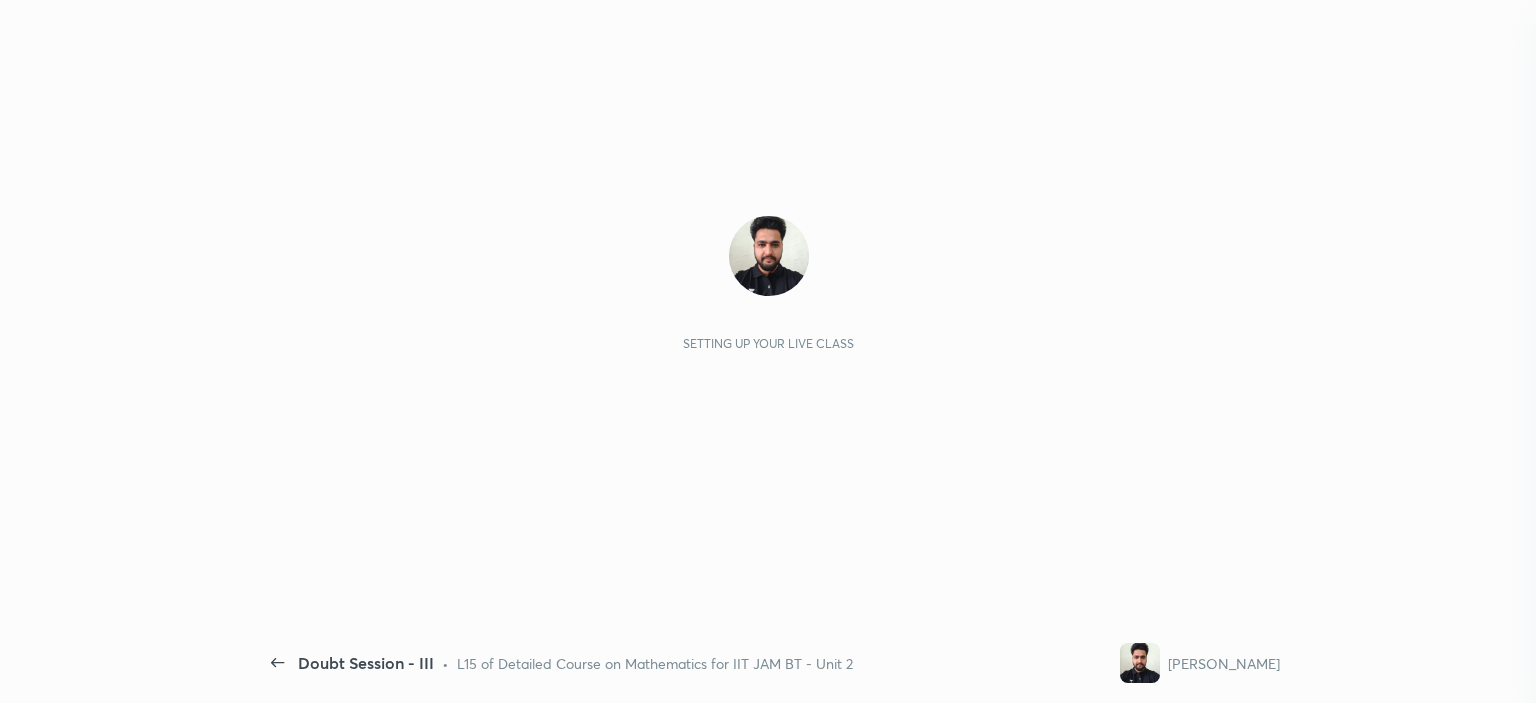 scroll, scrollTop: 0, scrollLeft: 0, axis: both 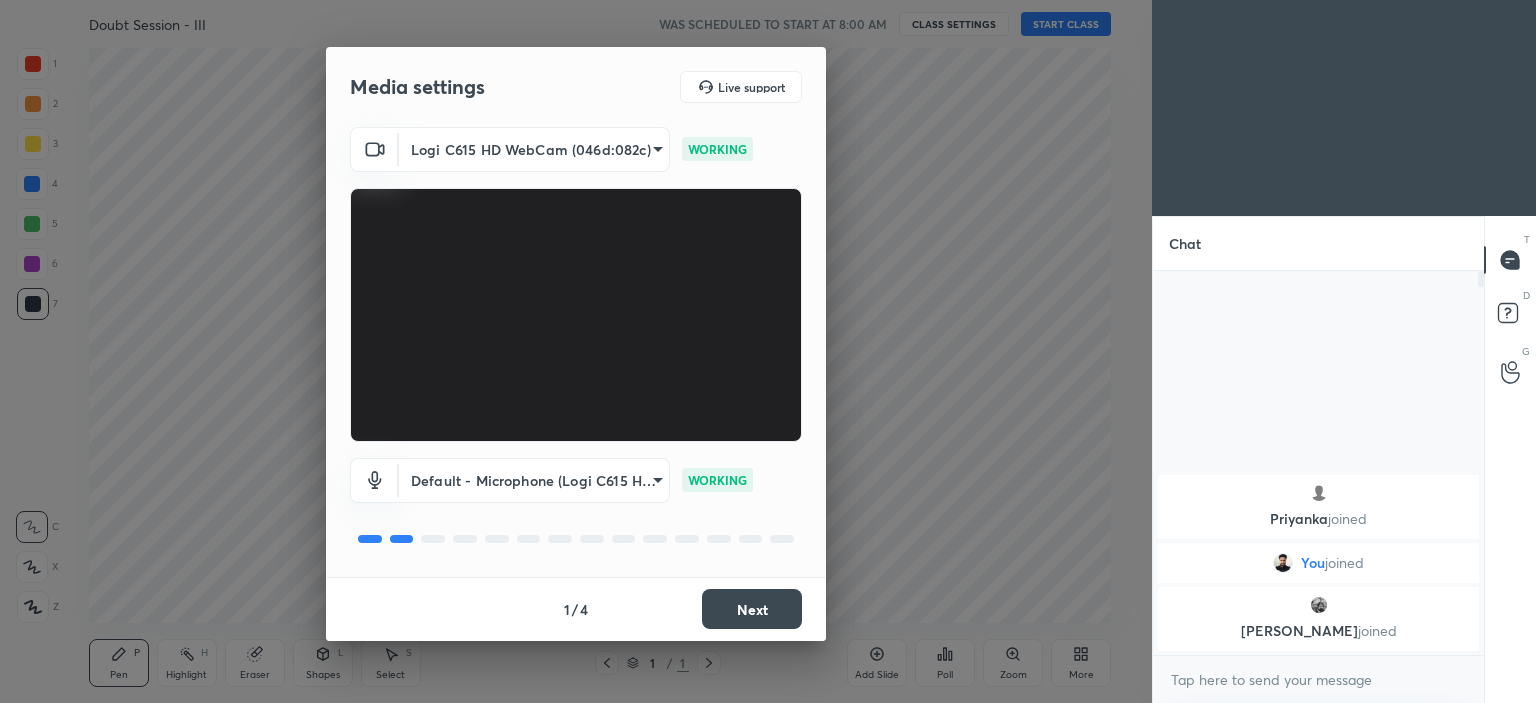 click on "Next" at bounding box center [752, 609] 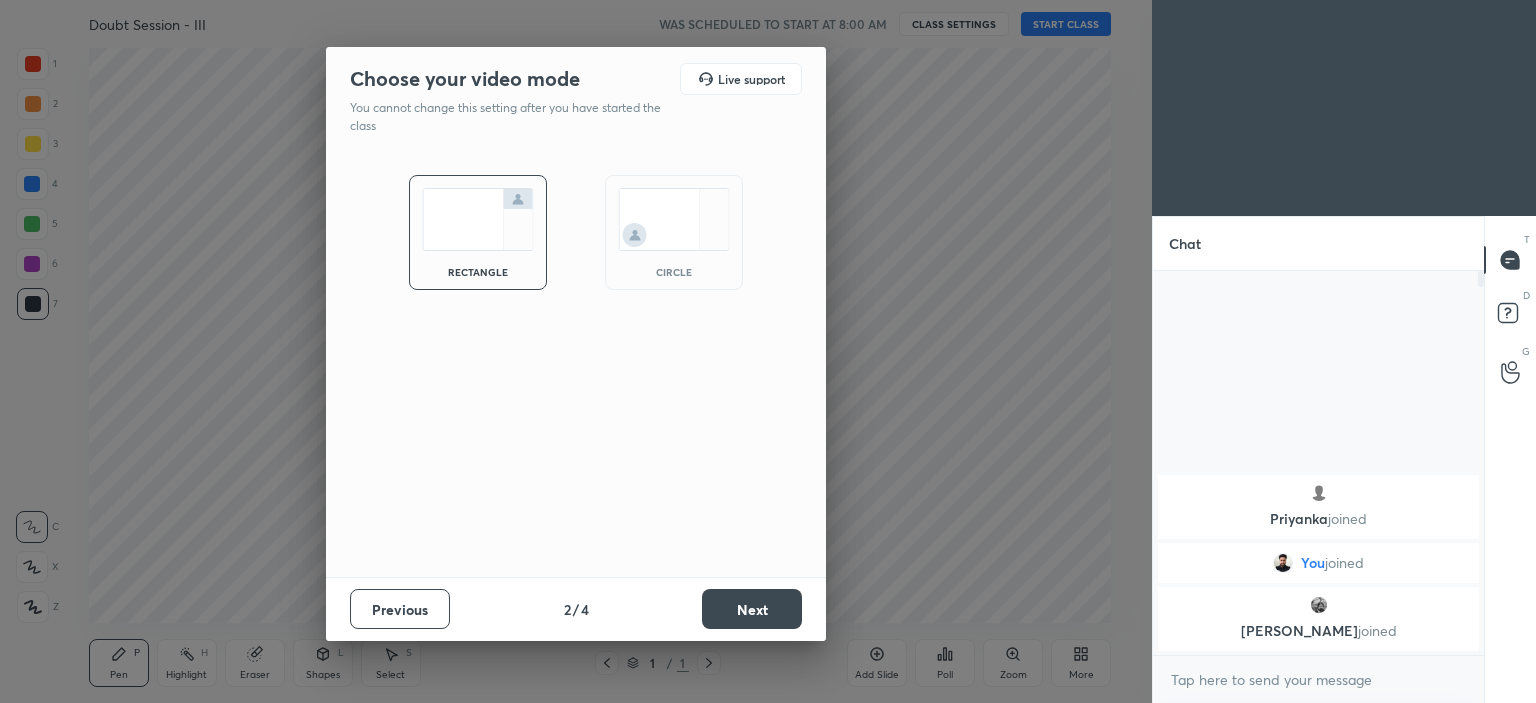 click on "circle" at bounding box center (674, 232) 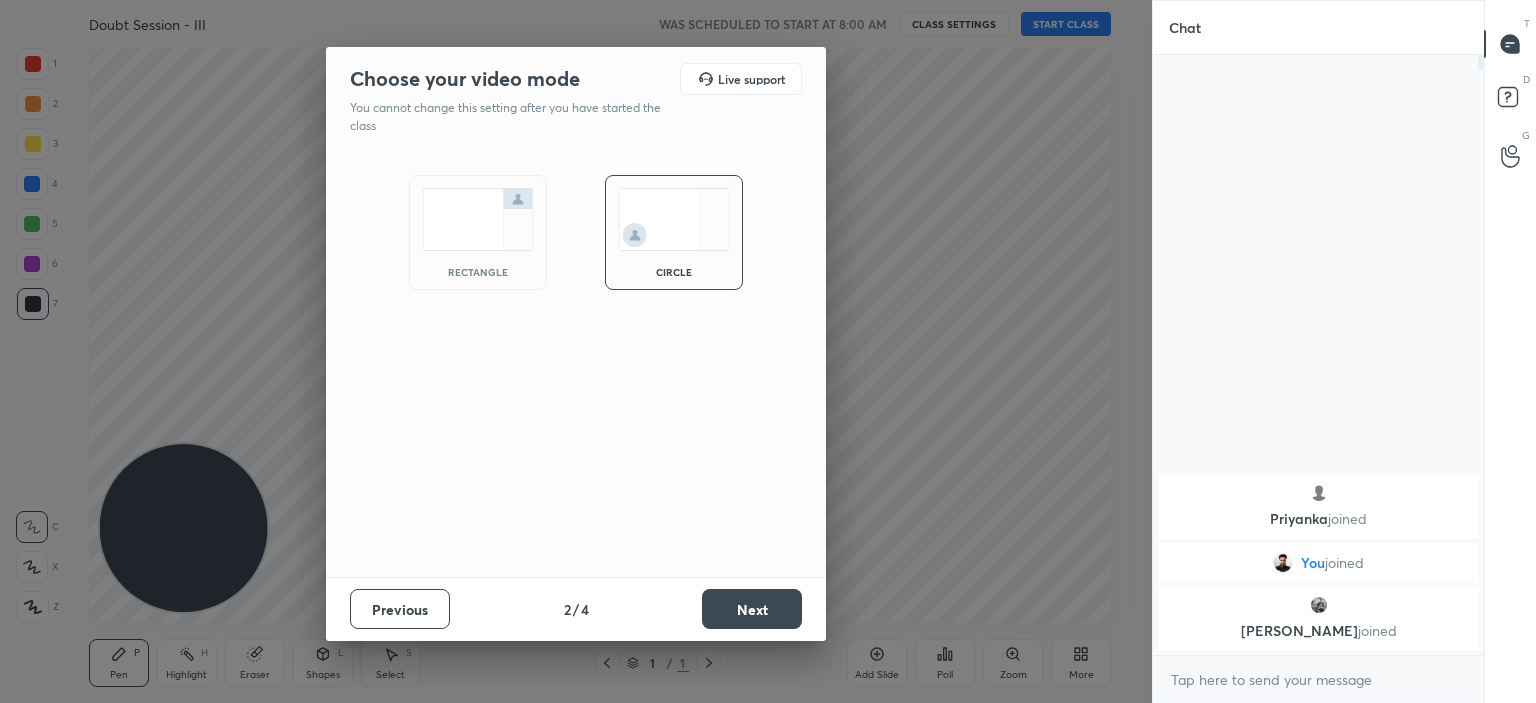 scroll, scrollTop: 5, scrollLeft: 6, axis: both 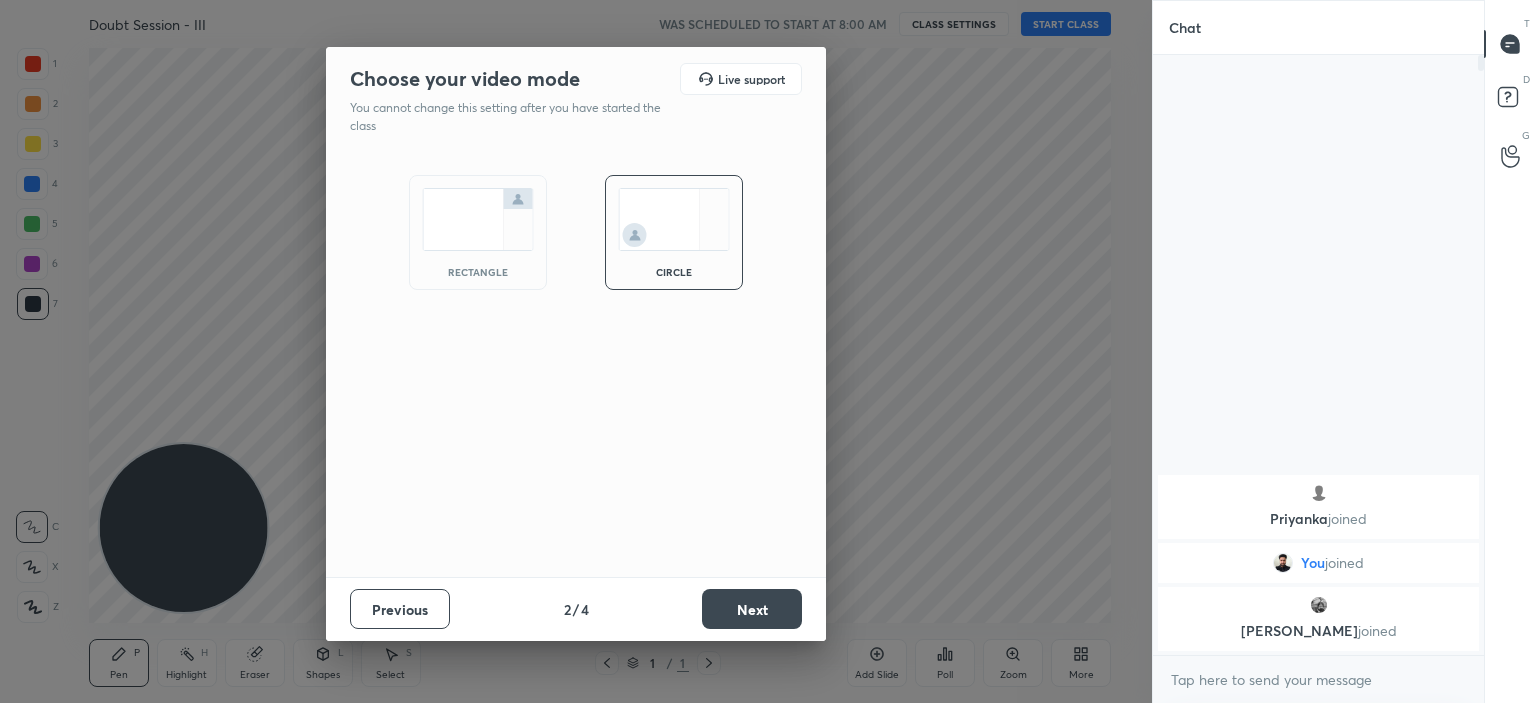 click on "Next" at bounding box center [752, 609] 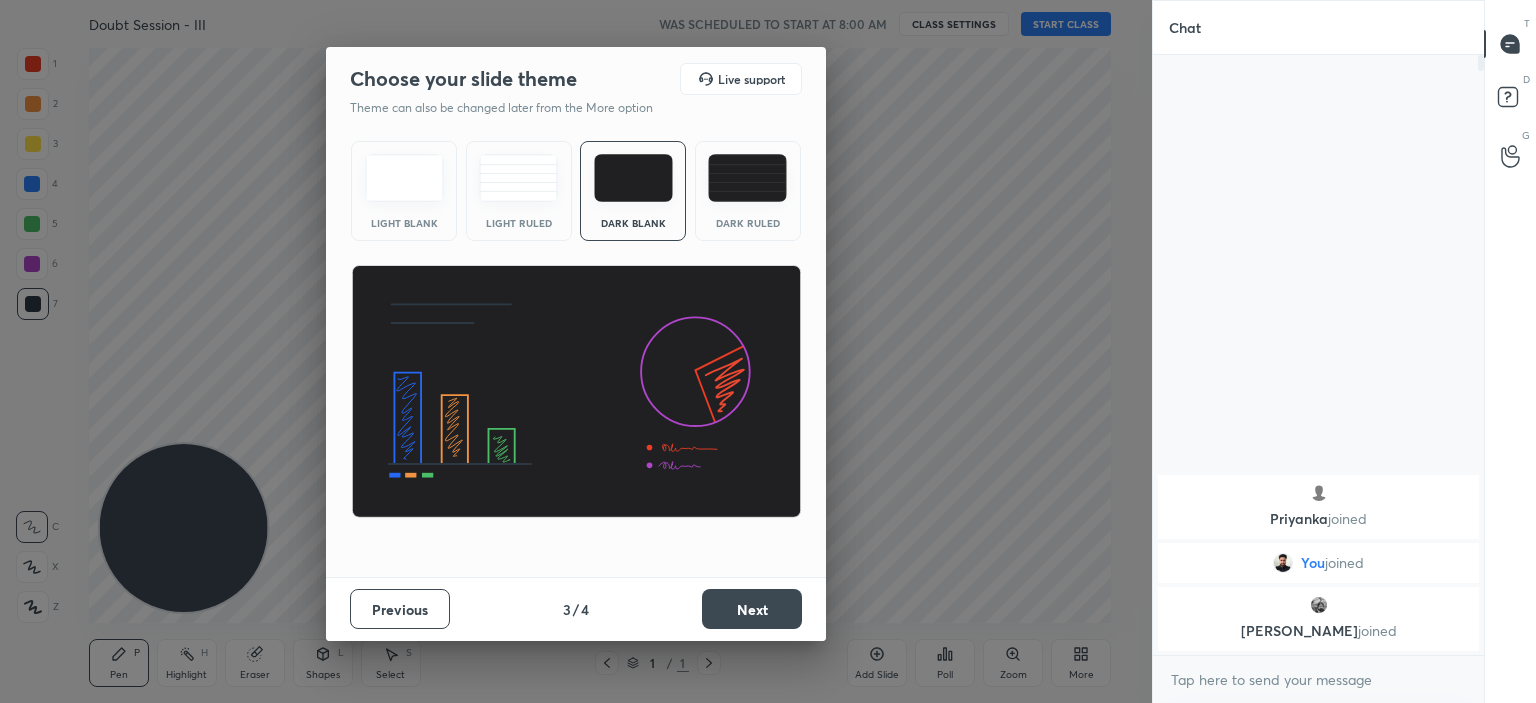 click on "Next" at bounding box center [752, 609] 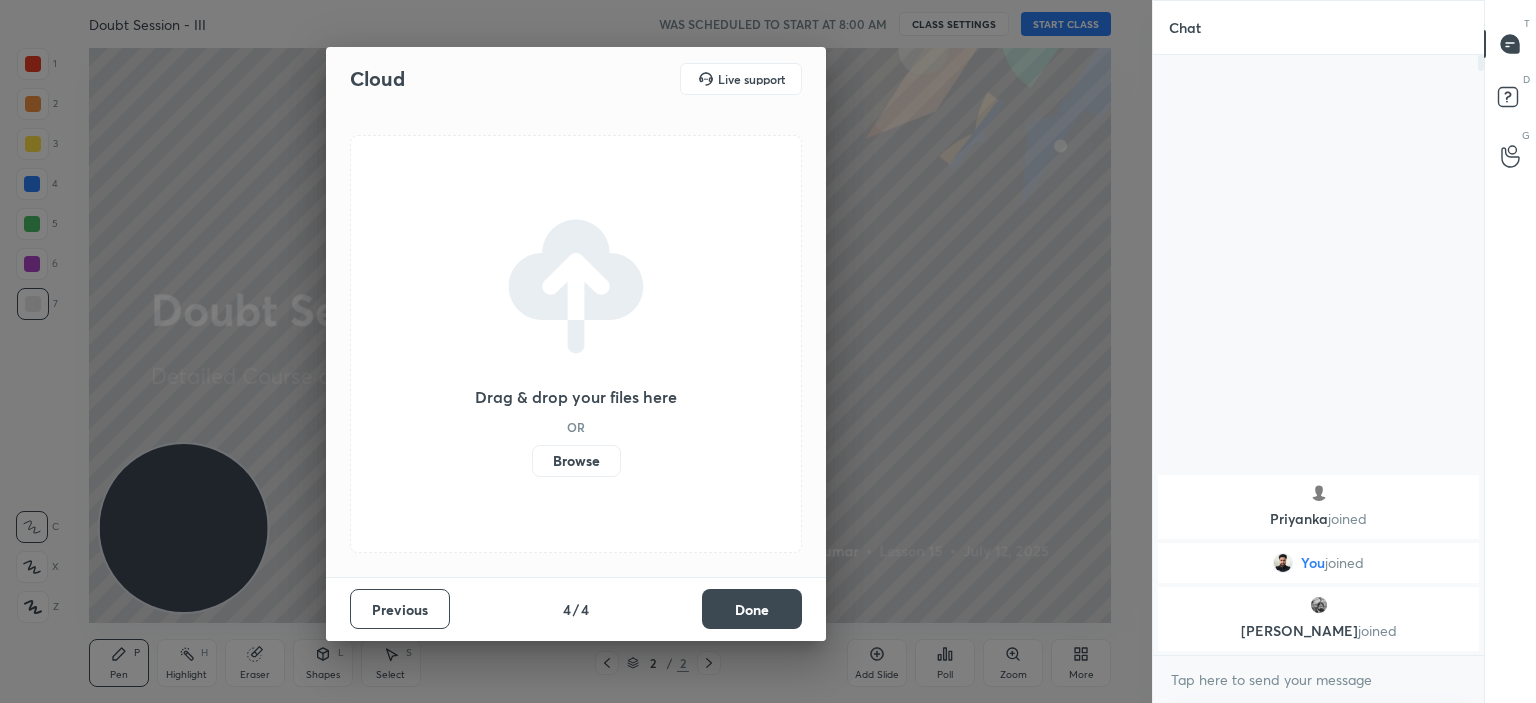 click on "Browse" at bounding box center (576, 461) 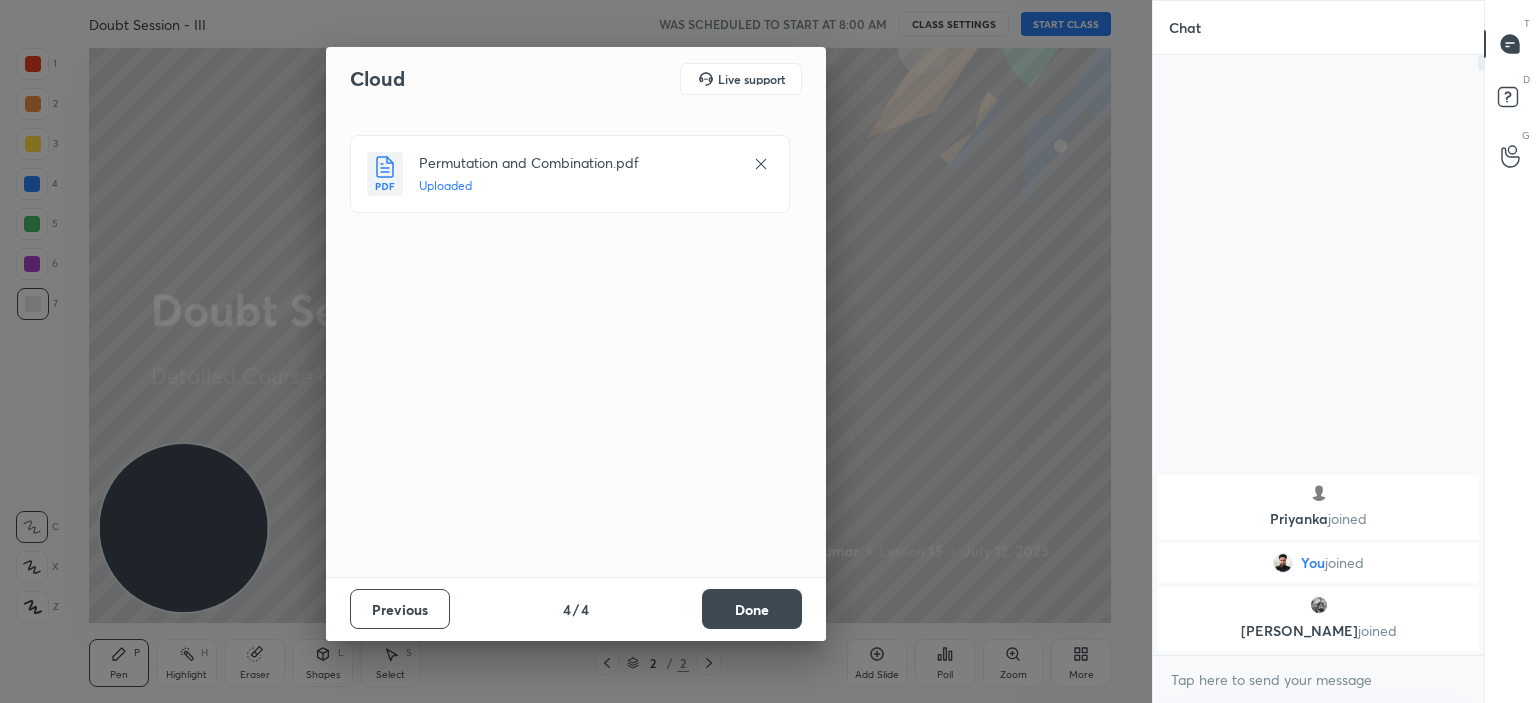 click on "Done" at bounding box center [752, 609] 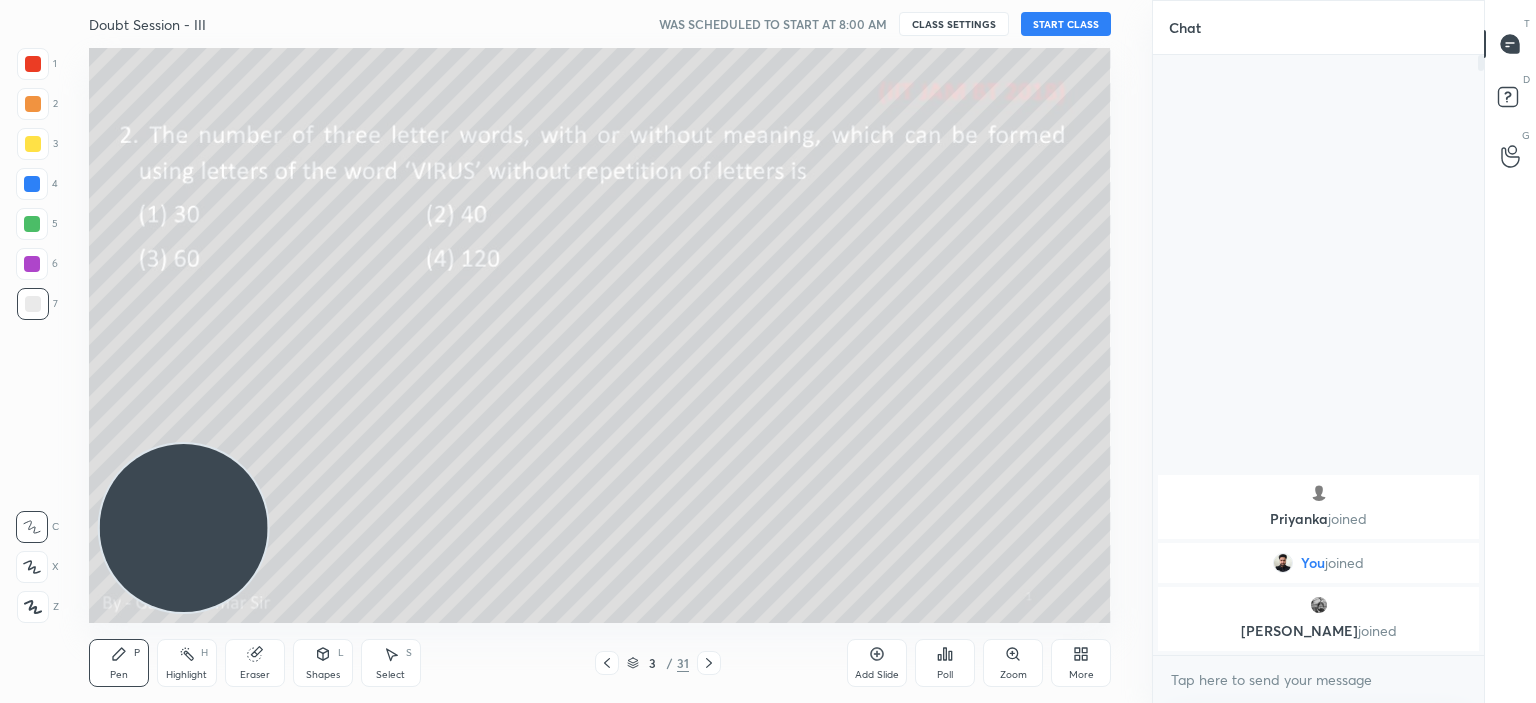 click 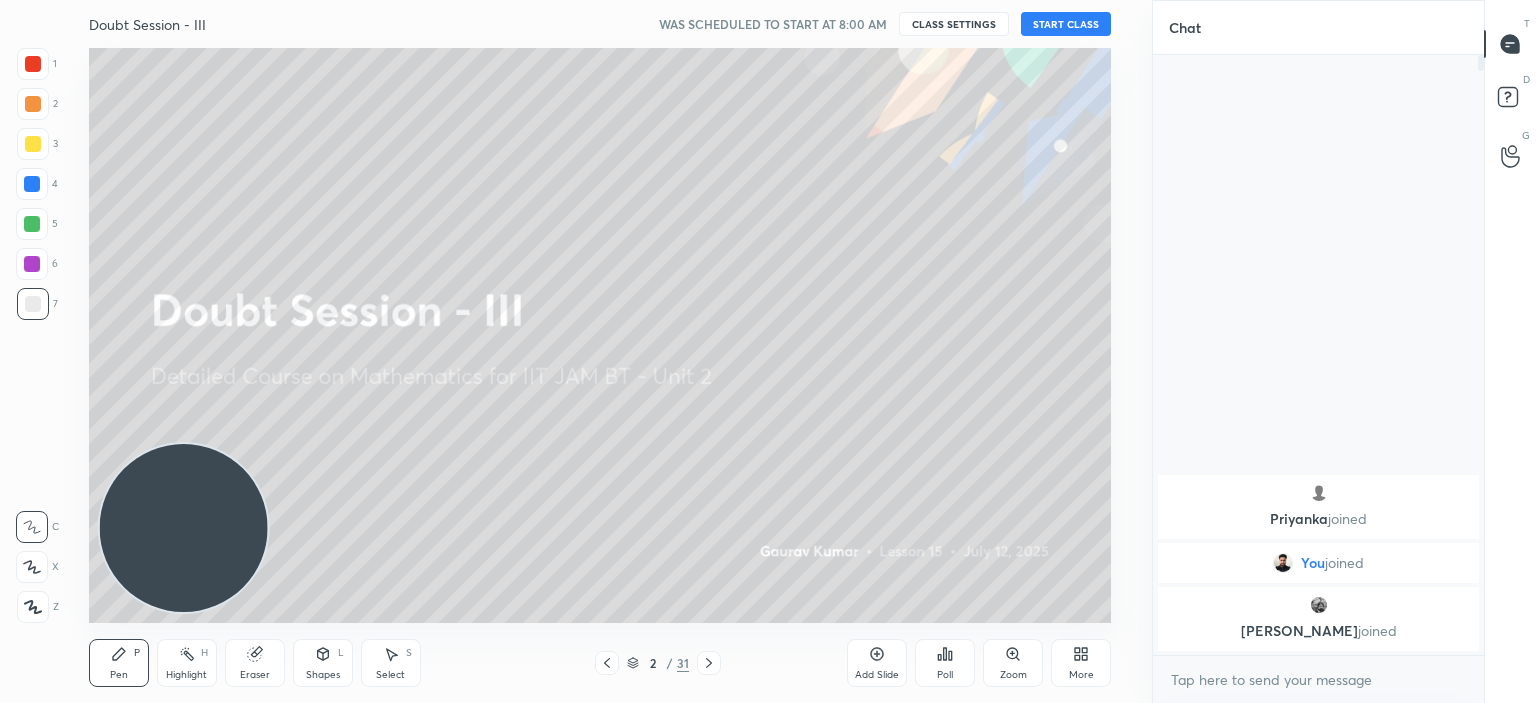 click on "More" at bounding box center (1081, 663) 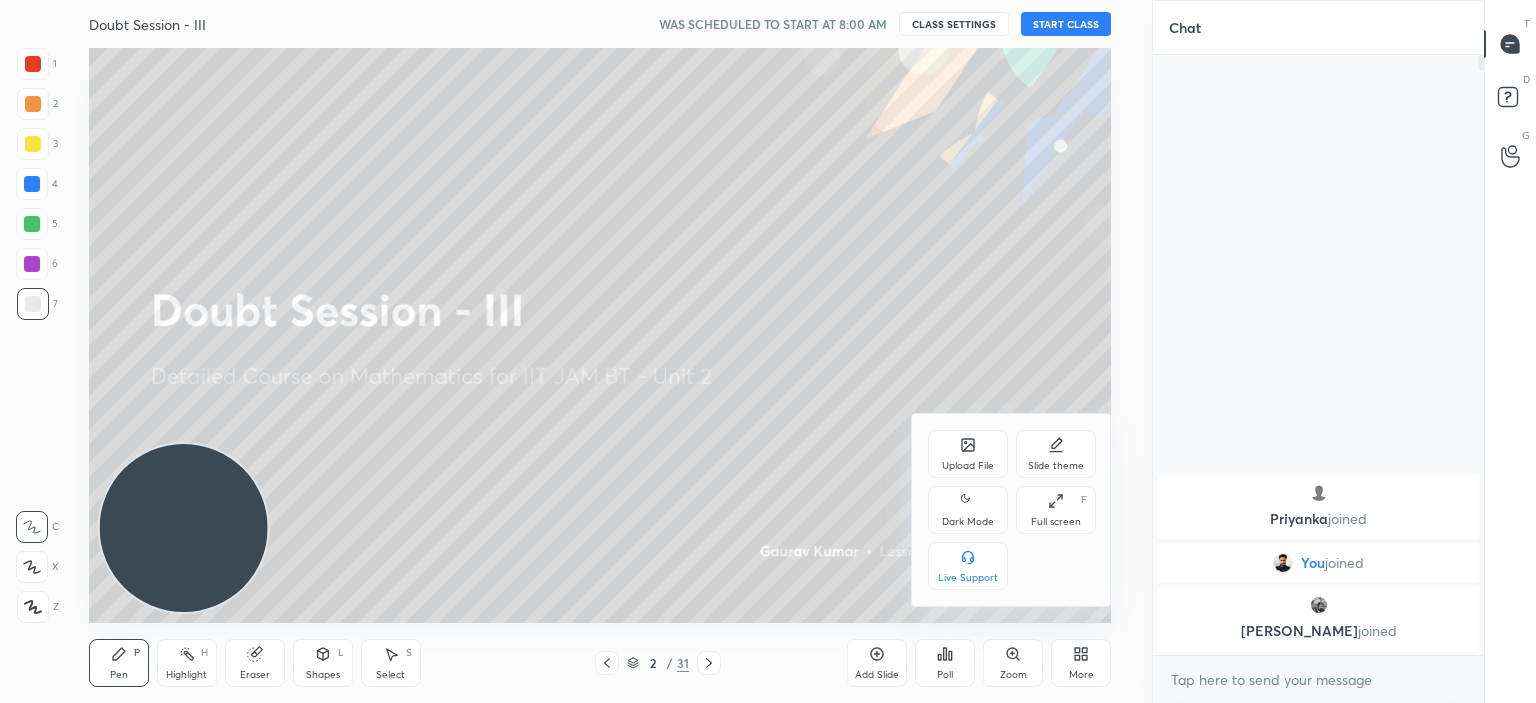 click on "Full screen F" at bounding box center [1056, 510] 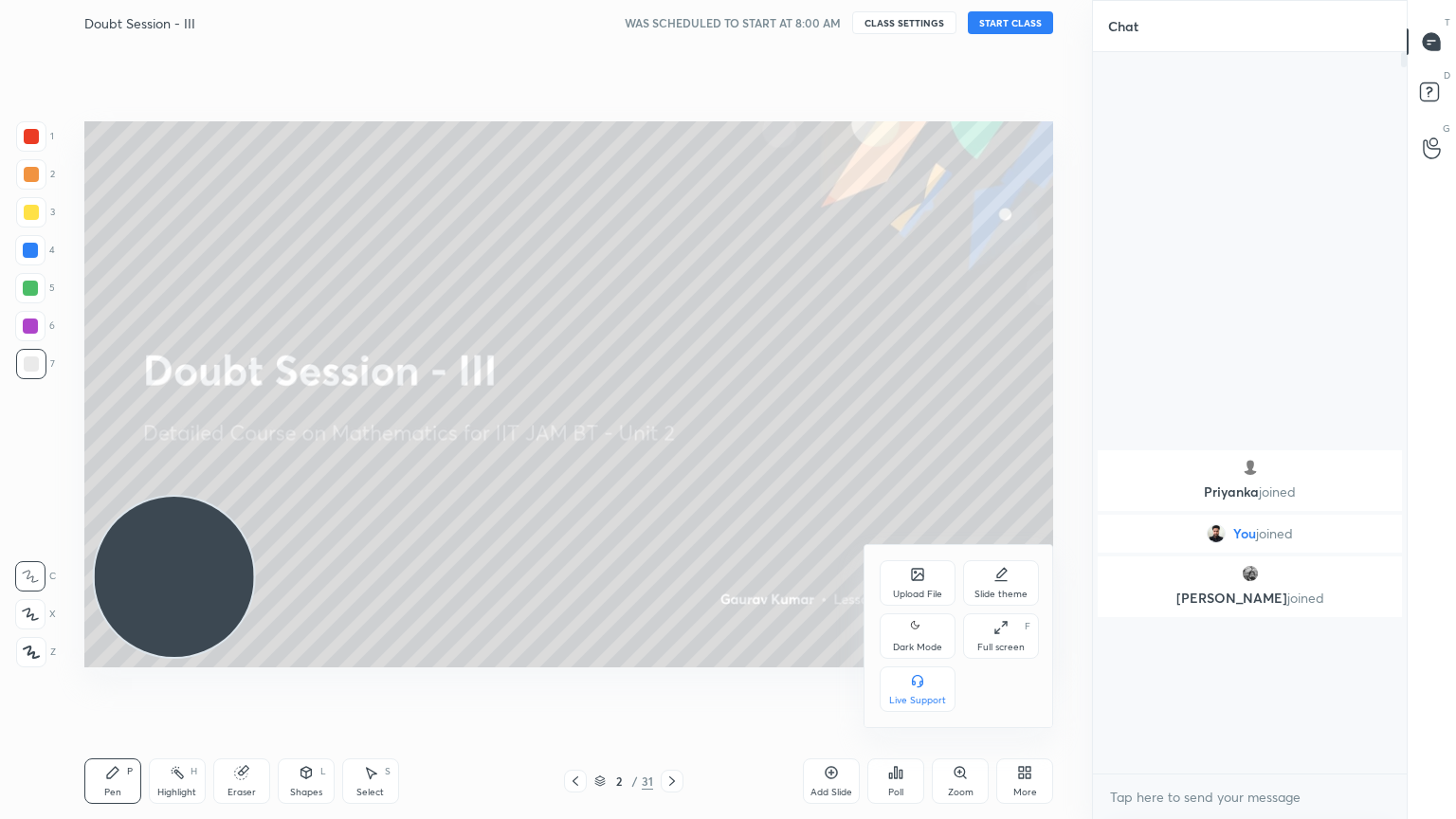 scroll, scrollTop: 94094, scrollLeft: 93776, axis: both 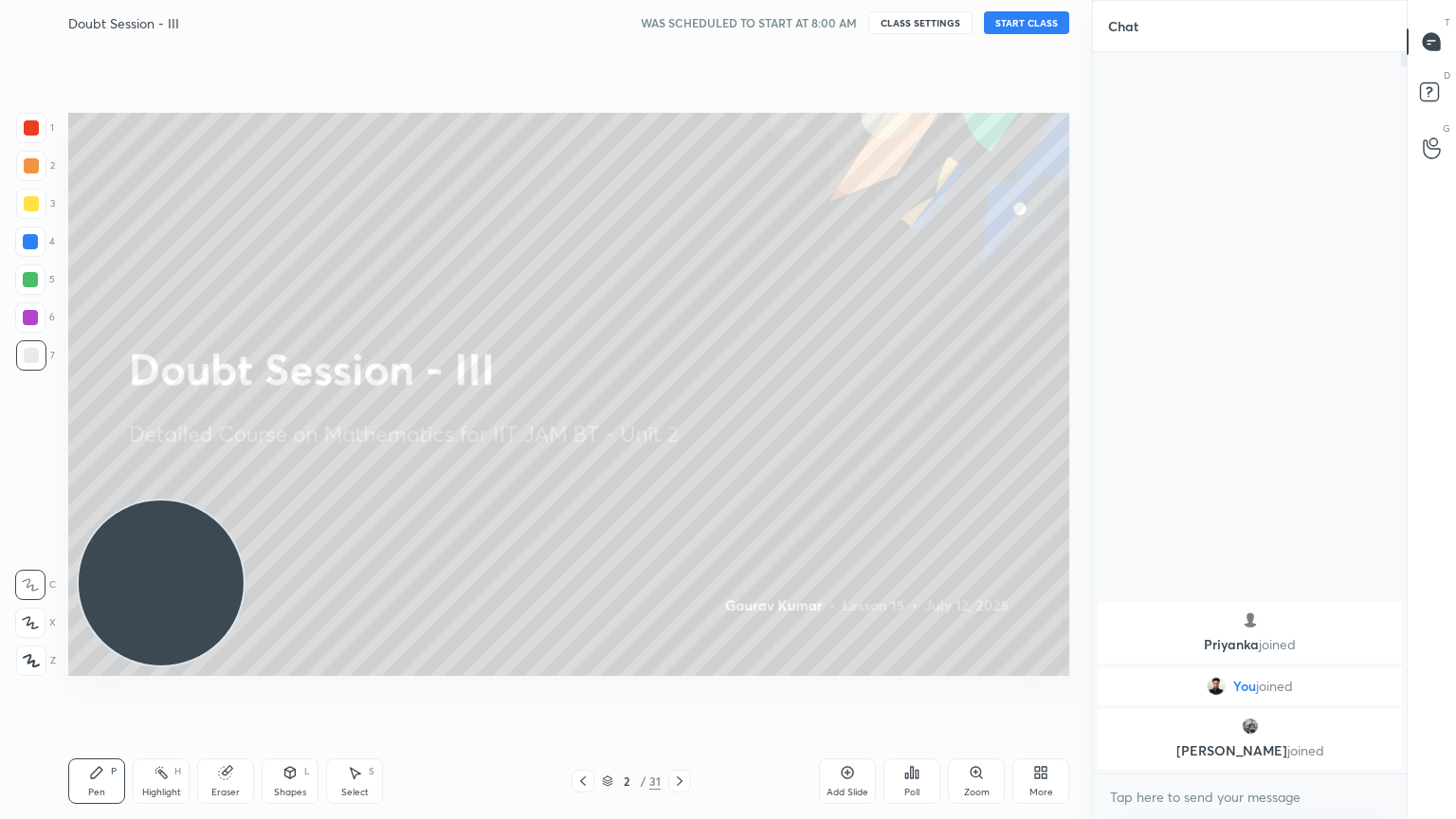 click on "START CLASS" at bounding box center [1027, 23] 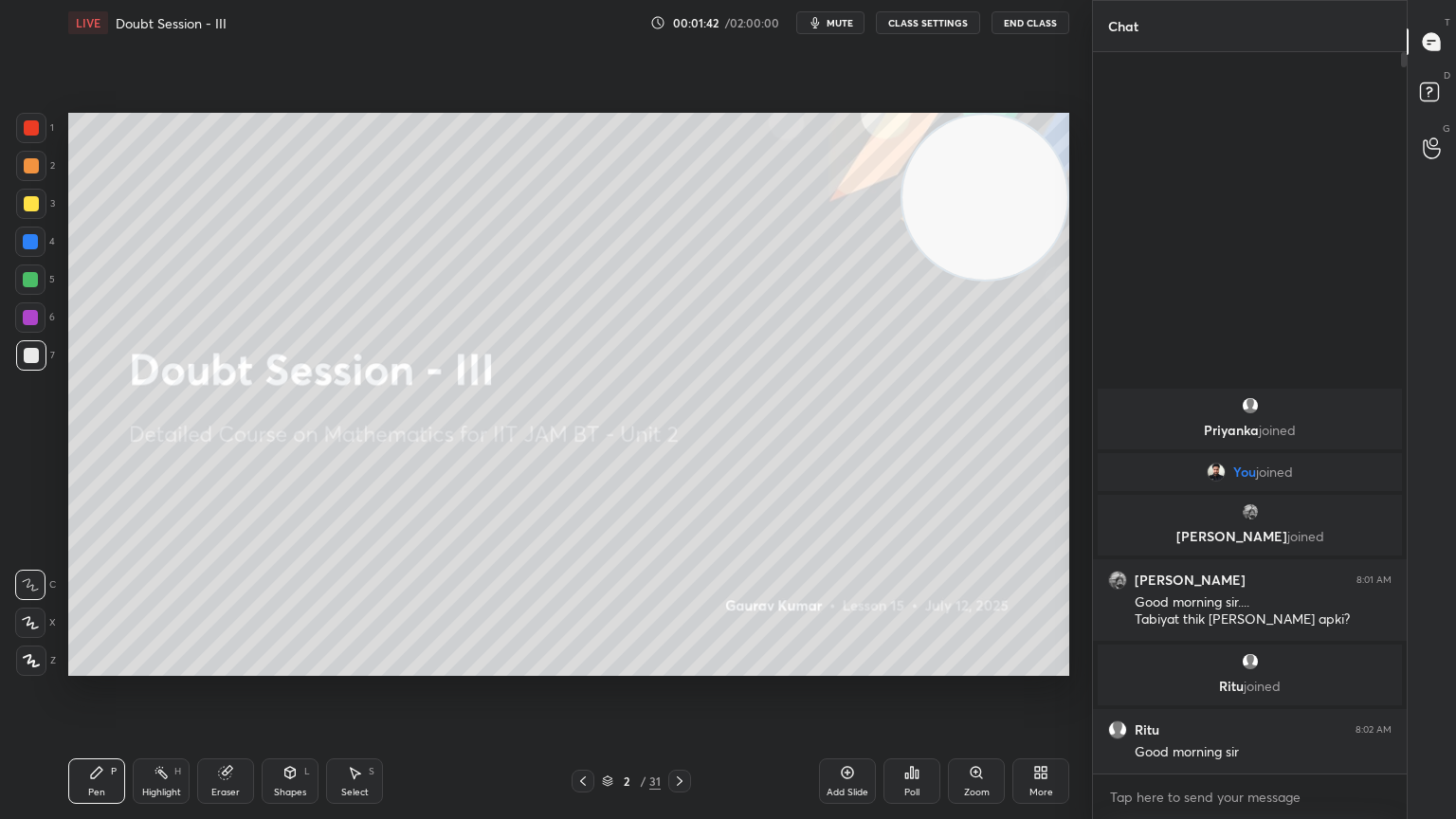 click 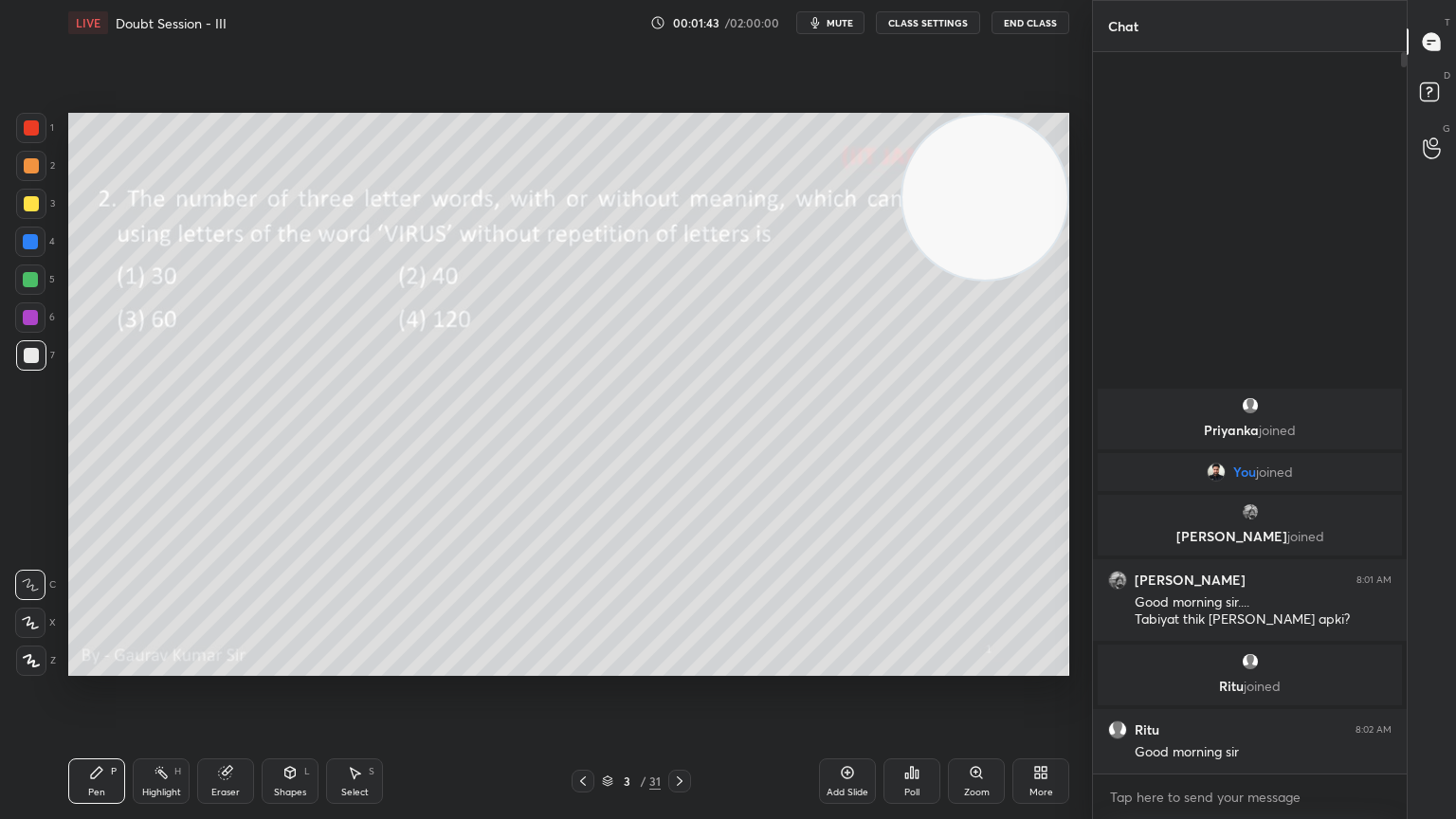 click 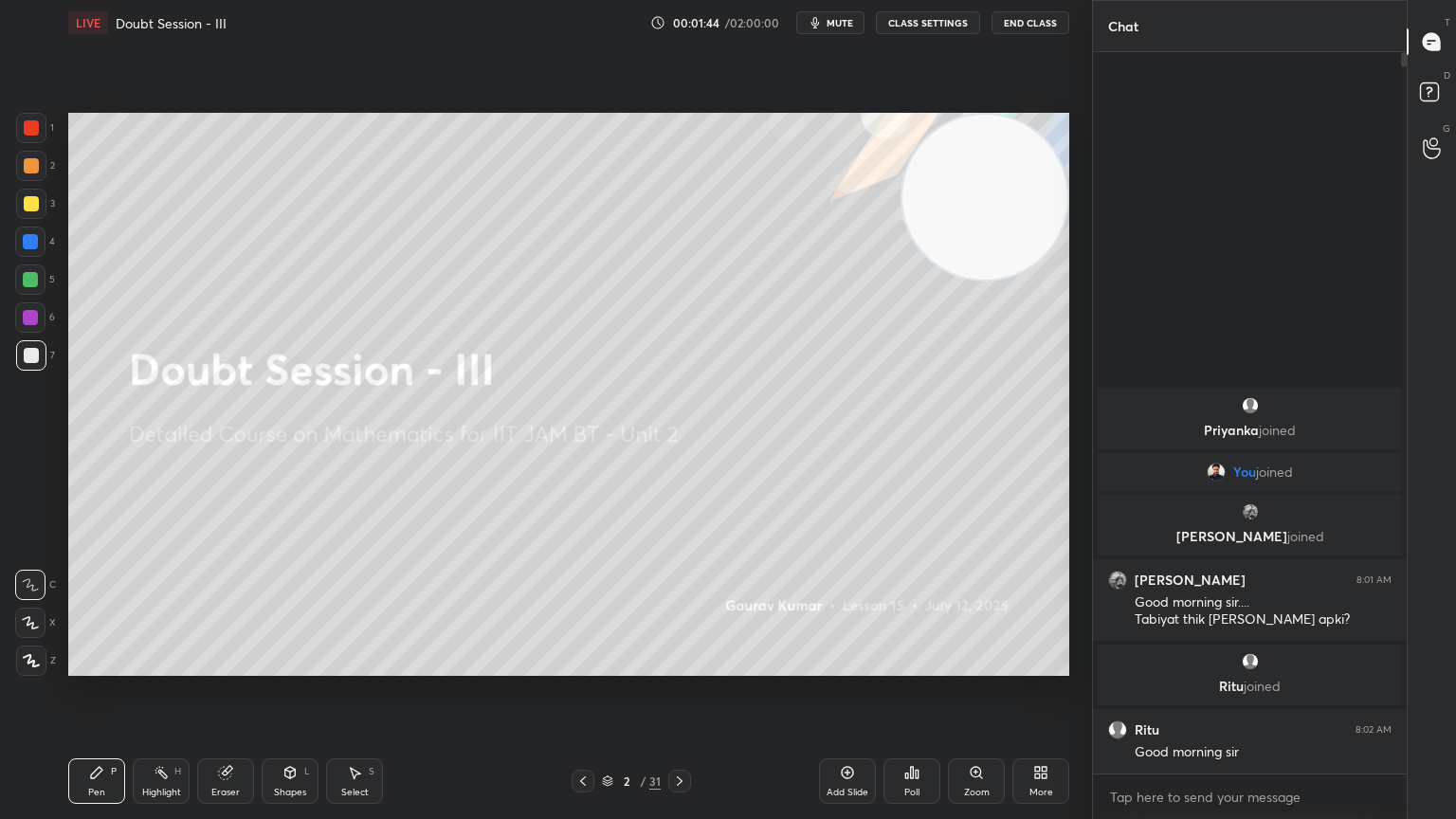 click on "Add Slide" at bounding box center [847, 781] 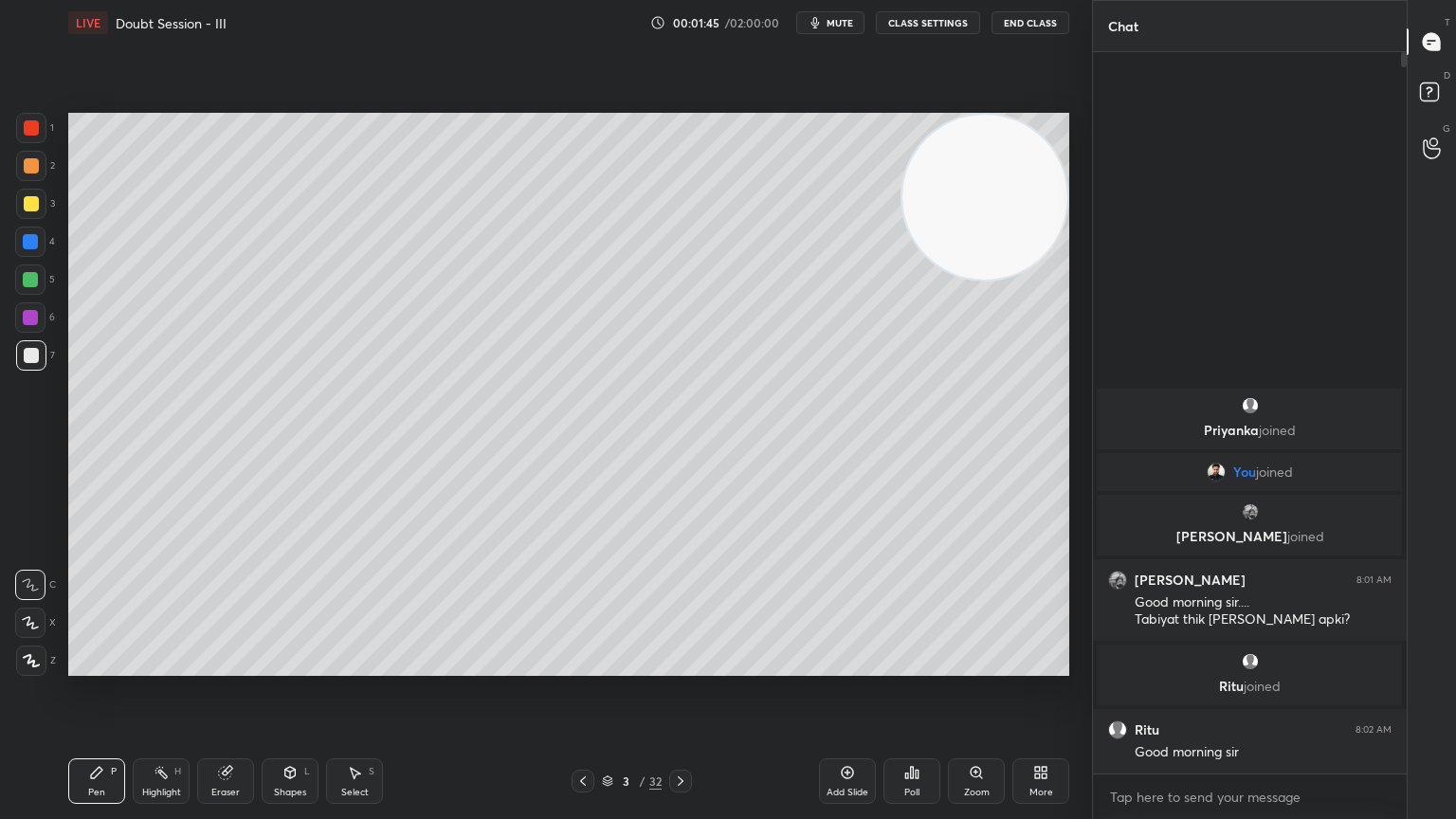 click at bounding box center [31, 166] 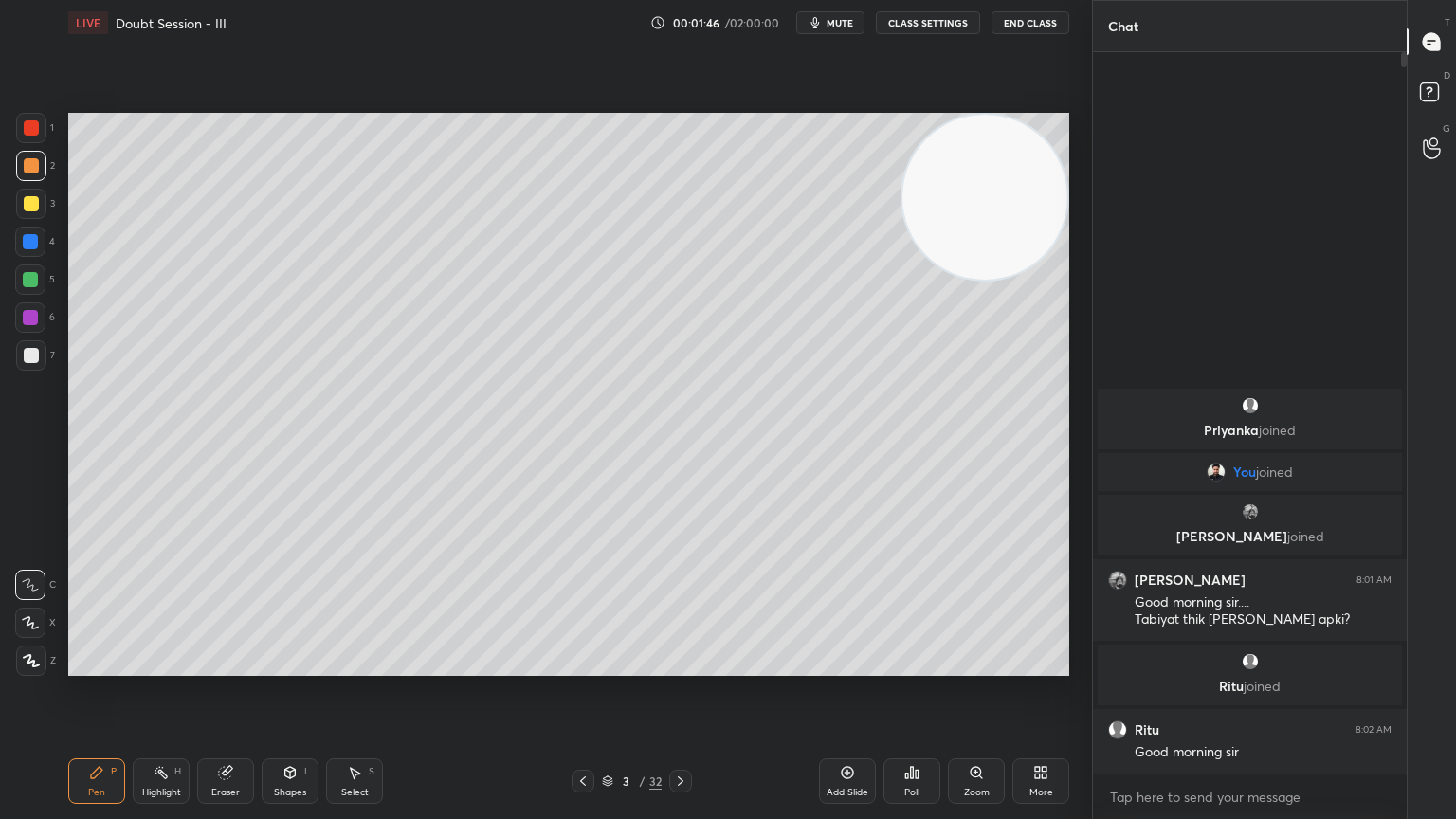 click 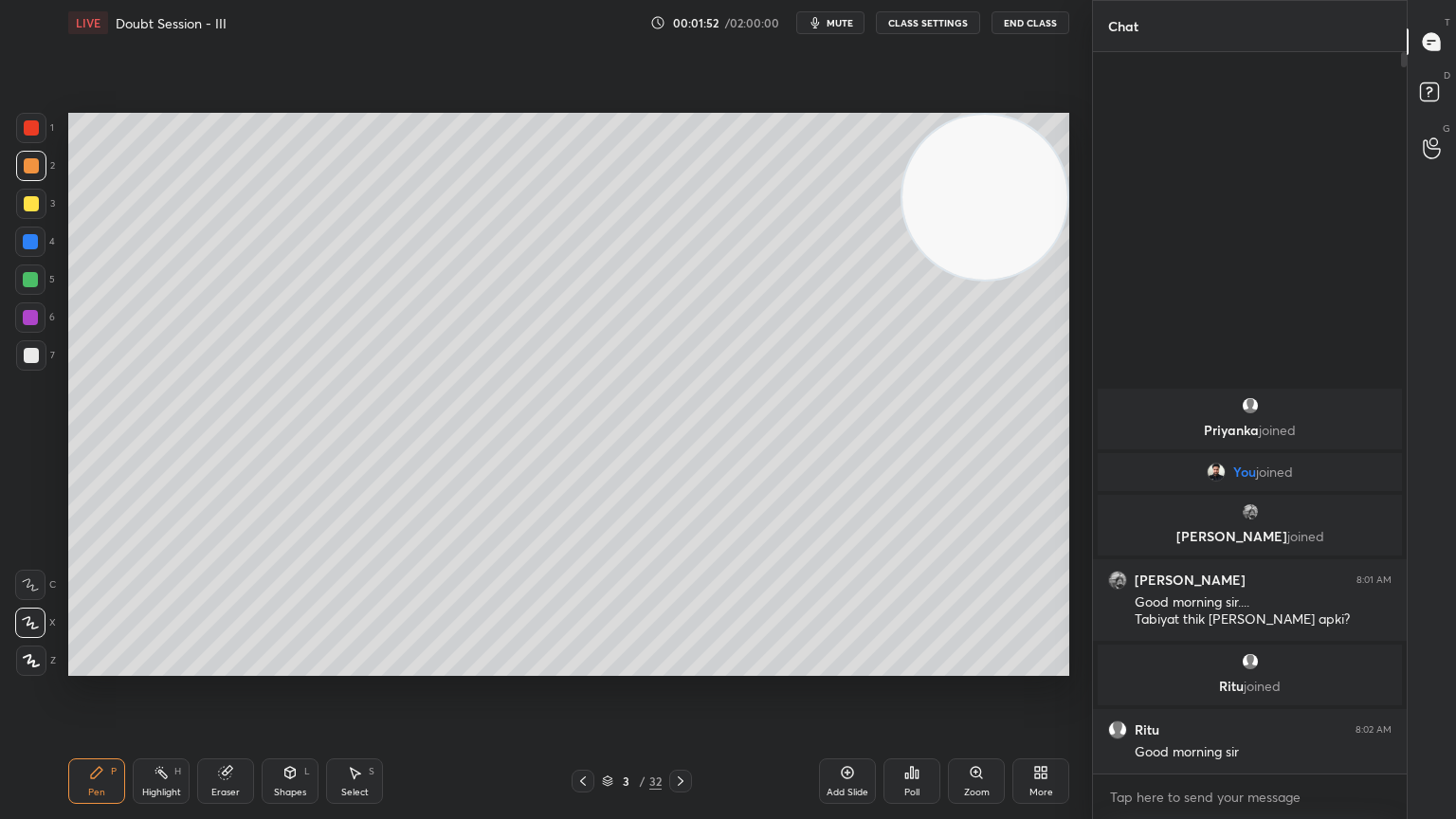 click at bounding box center (31, 204) 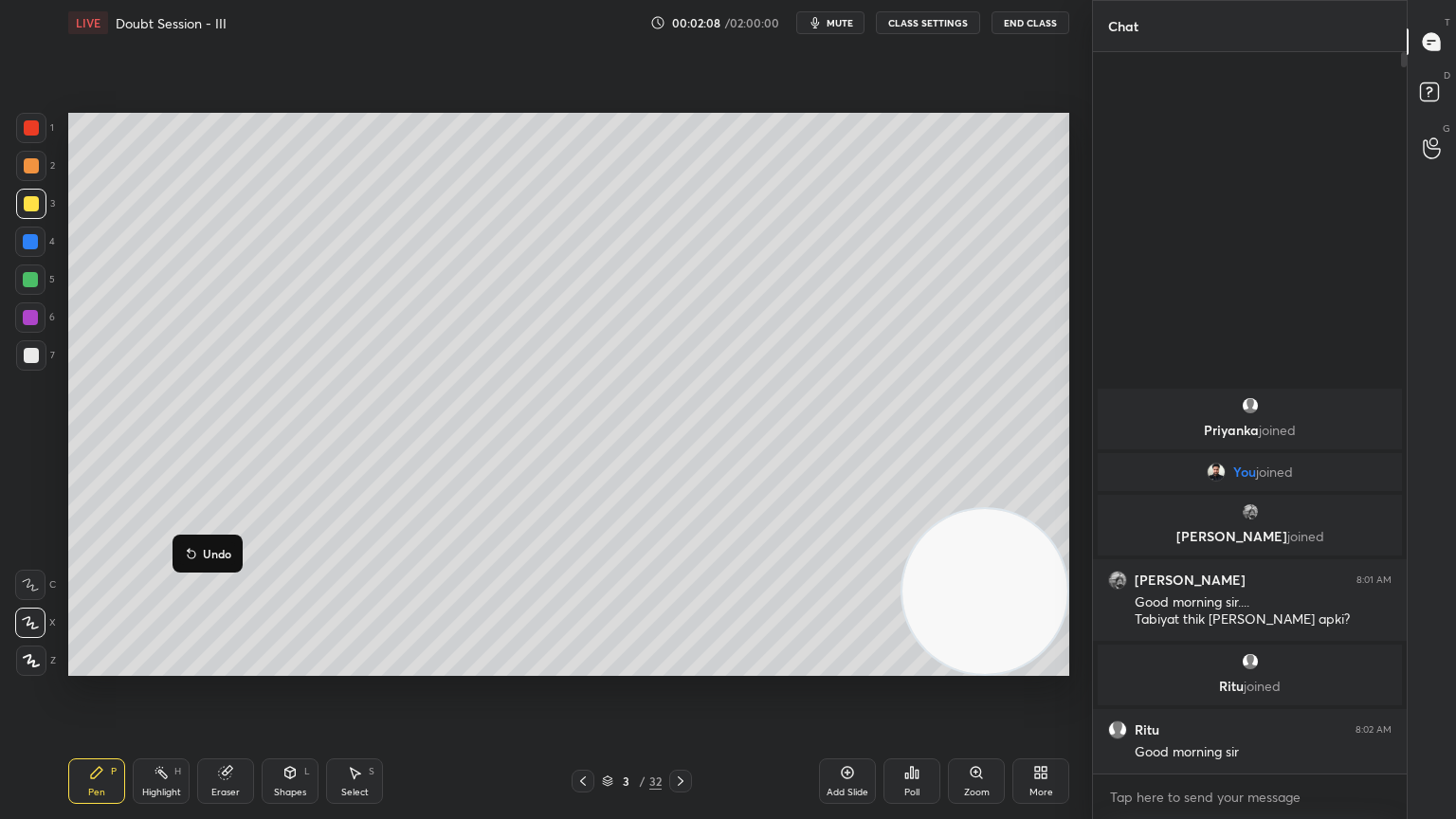 click at bounding box center [30, 280] 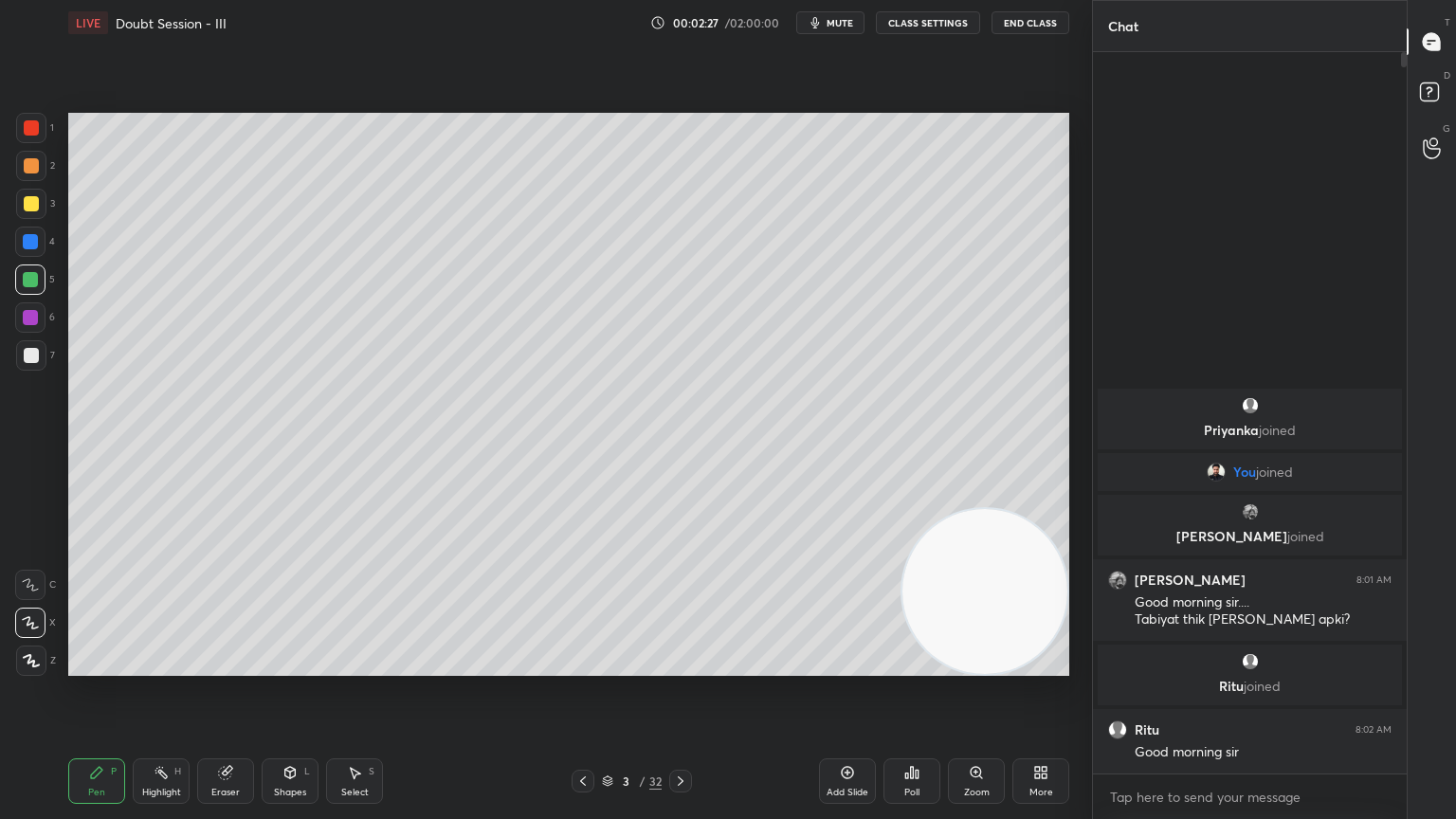 click at bounding box center [31, 204] 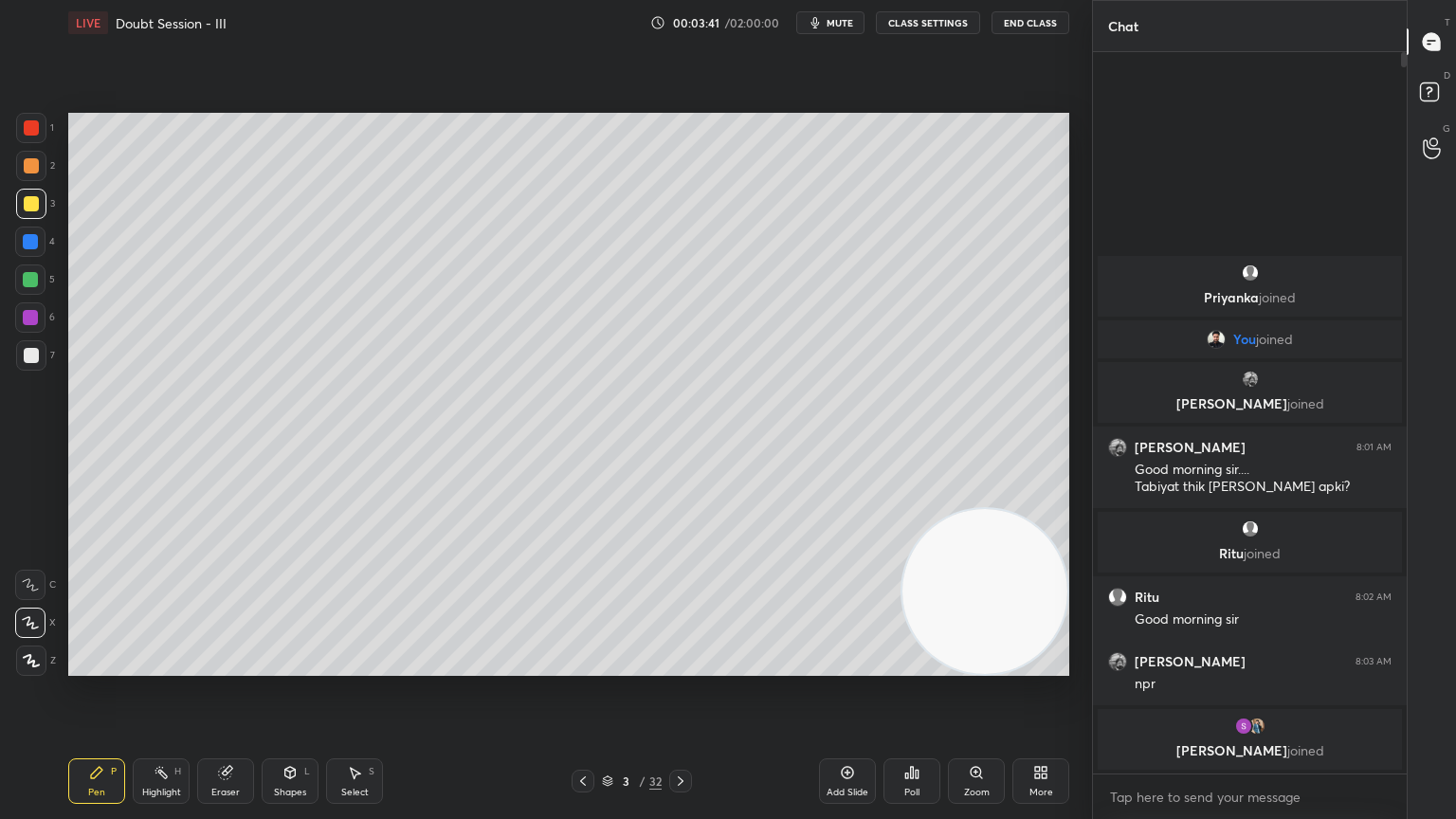 click on "Setting up your live class Poll for   secs No correct answer Start poll" at bounding box center (569, 394) 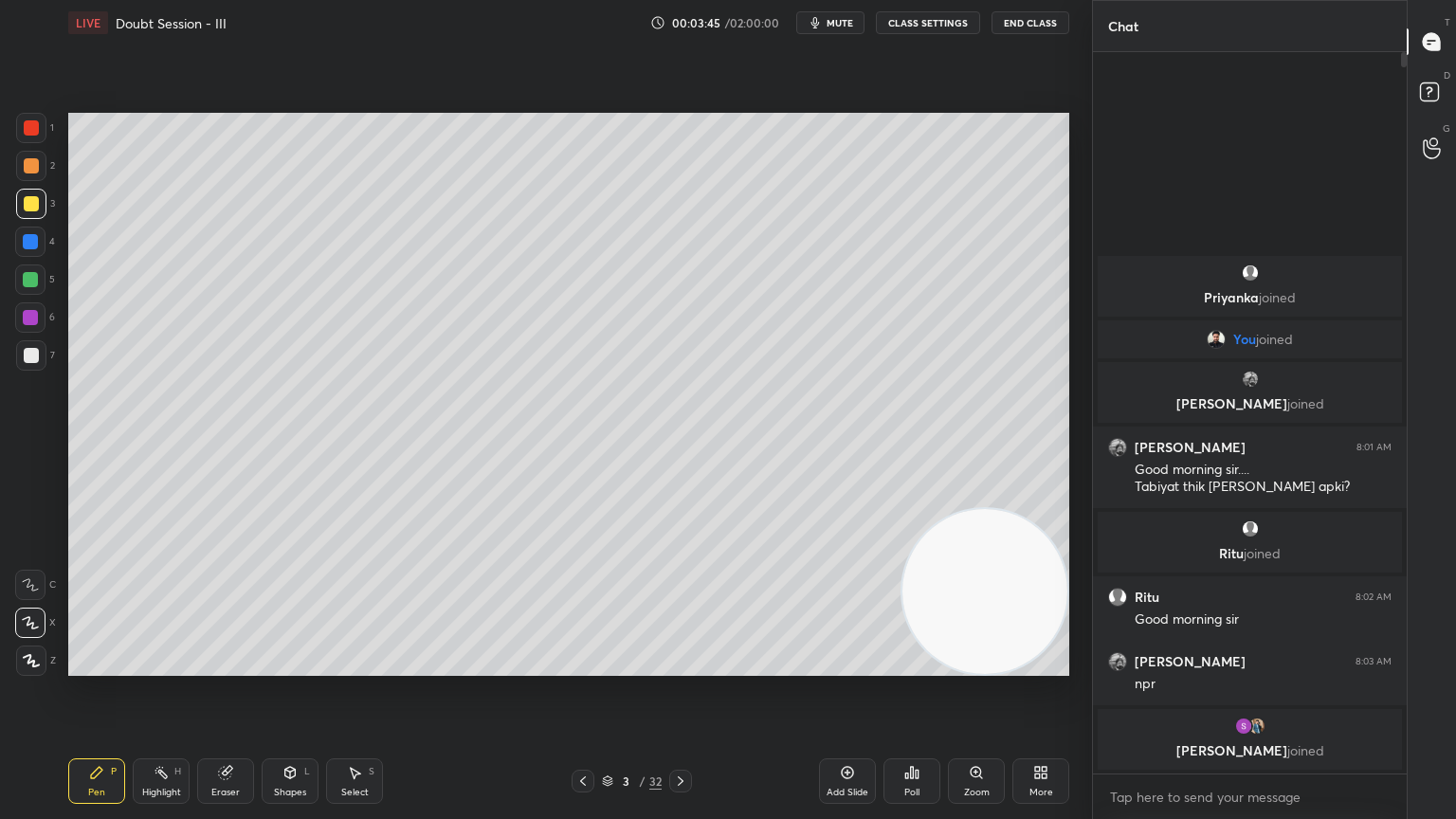click on "Eraser" at bounding box center [226, 781] 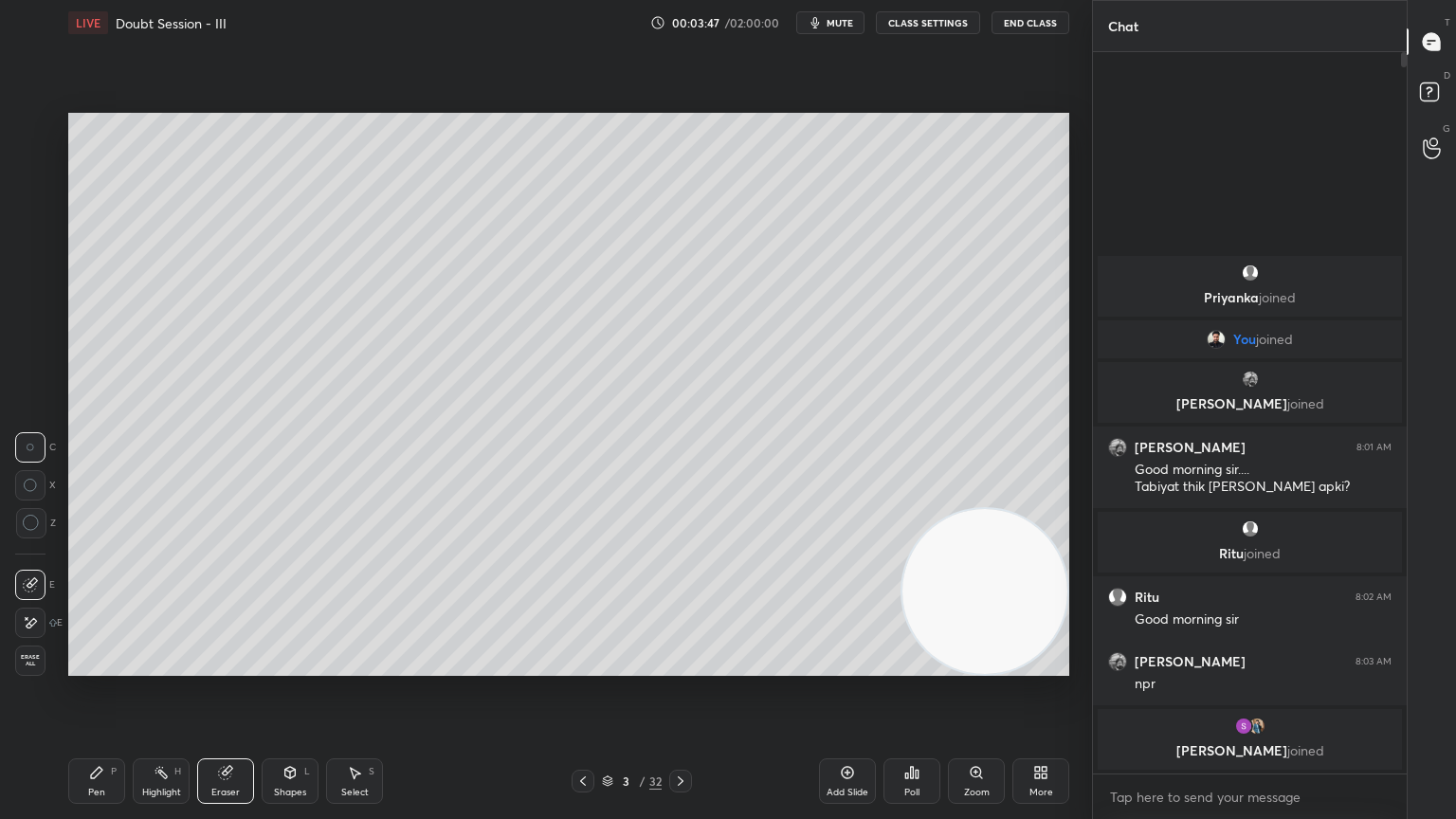 click on "Pen P" at bounding box center (97, 781) 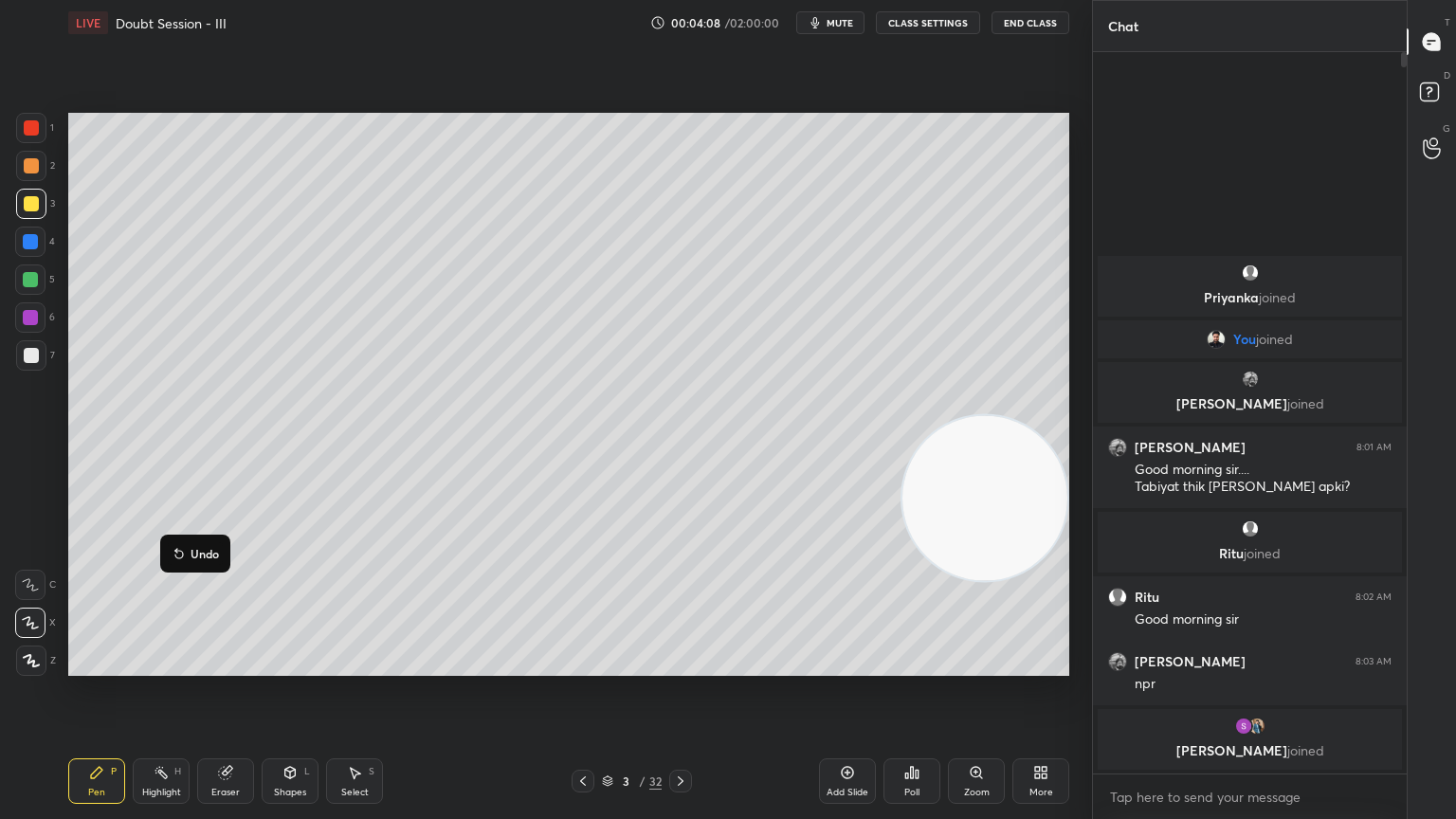 click at bounding box center (30, 280) 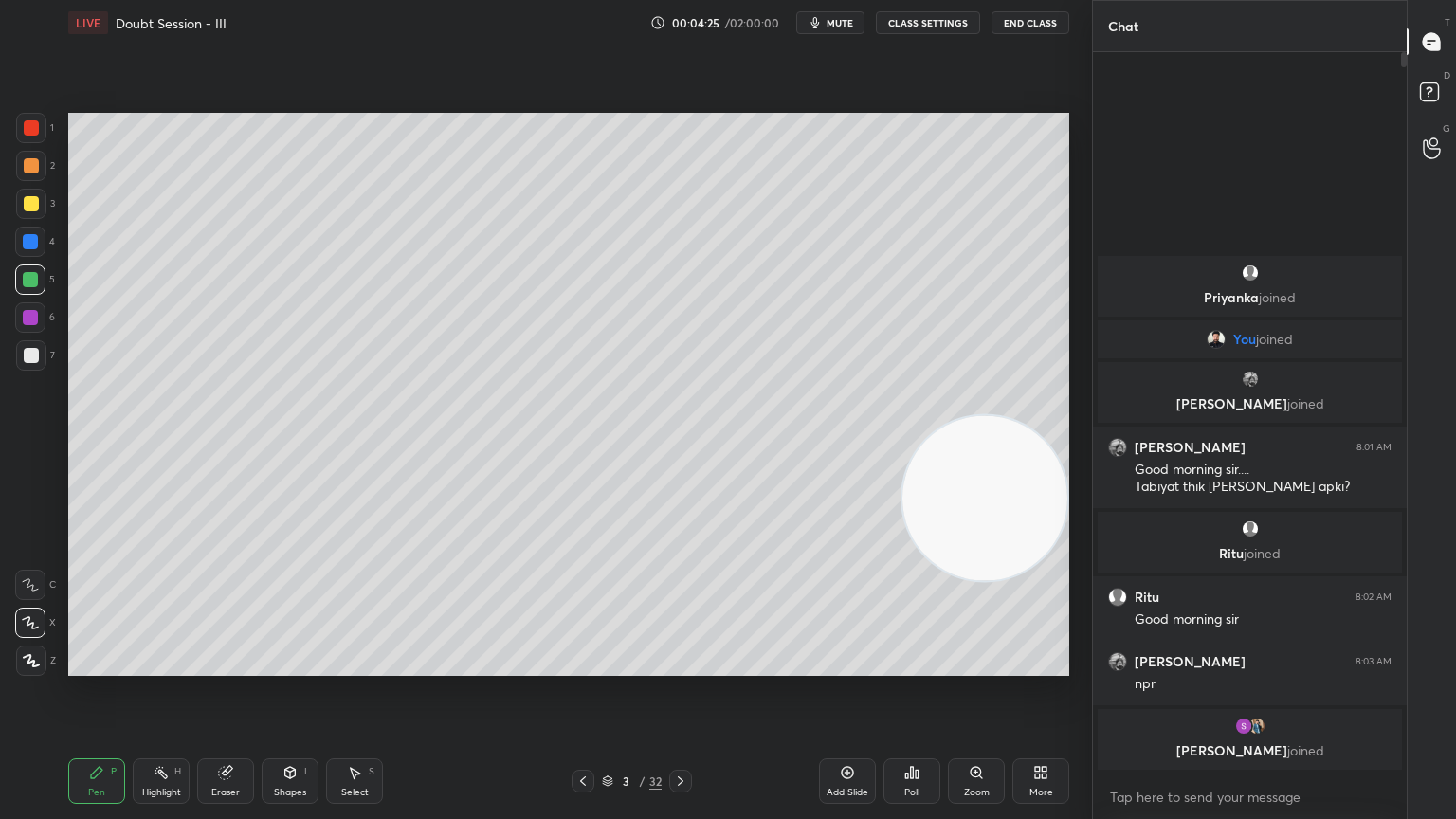 click on "Add Slide" at bounding box center (847, 781) 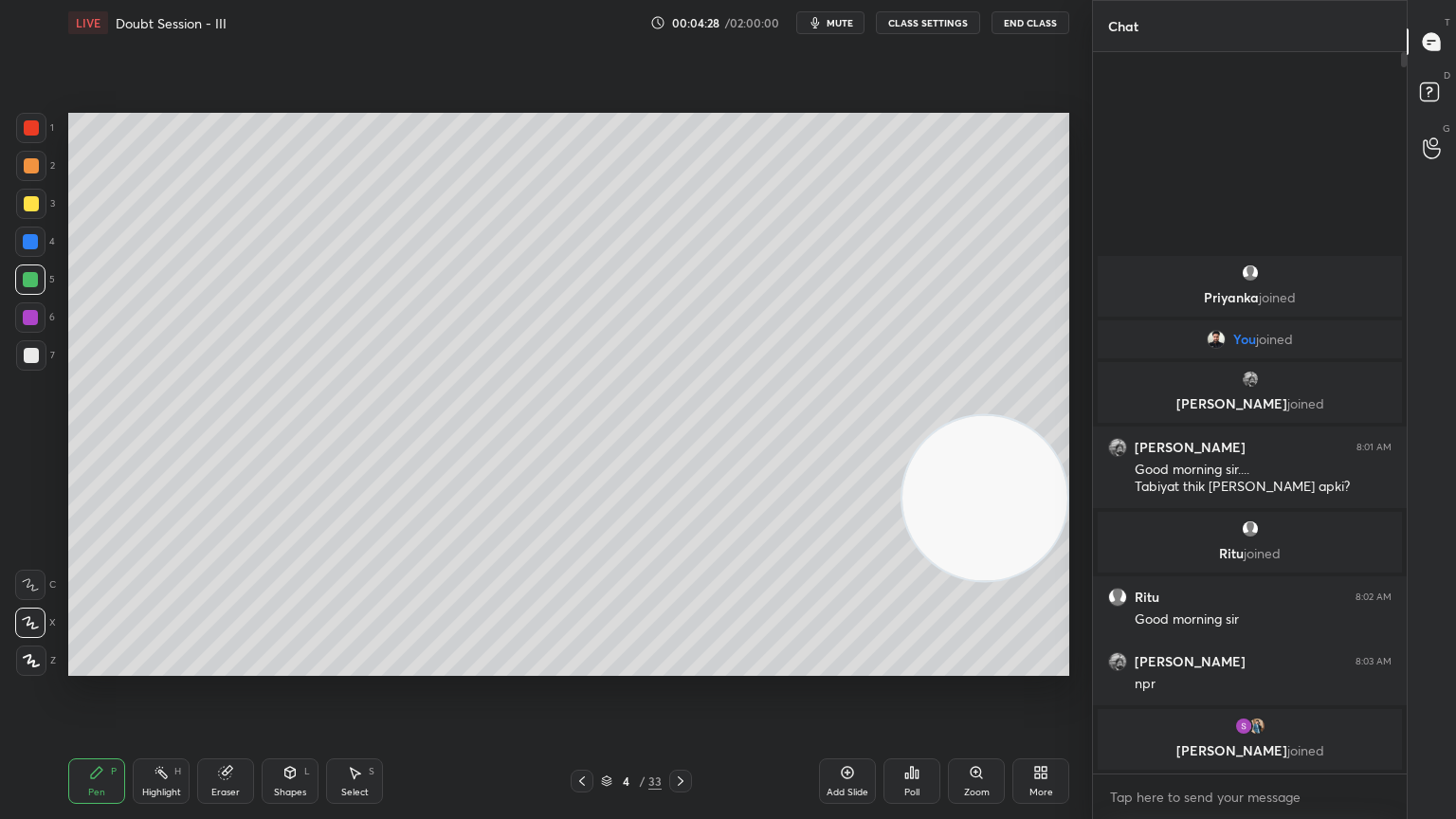 click at bounding box center (31, 166) 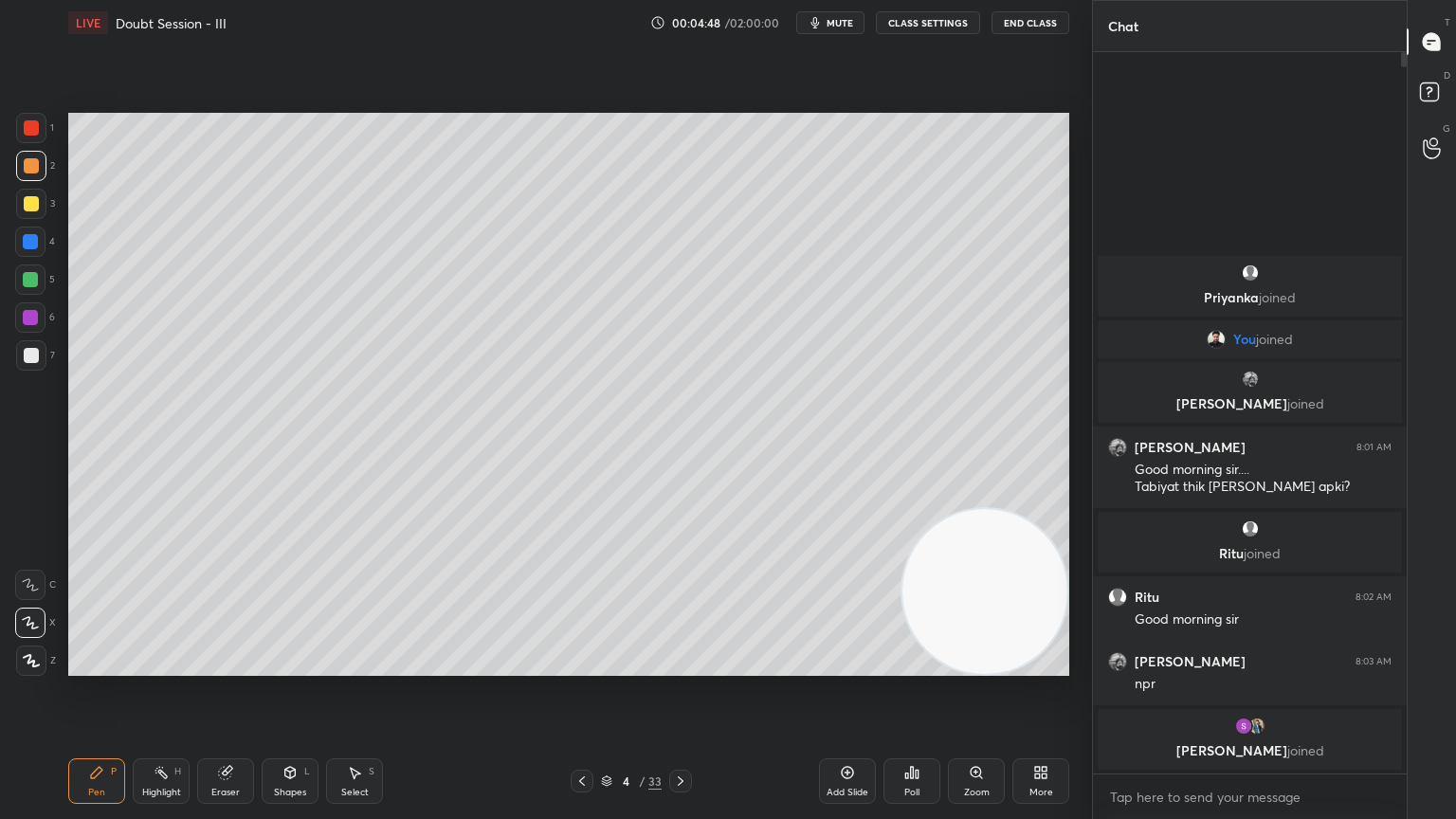 click on "Eraser" at bounding box center (226, 792) 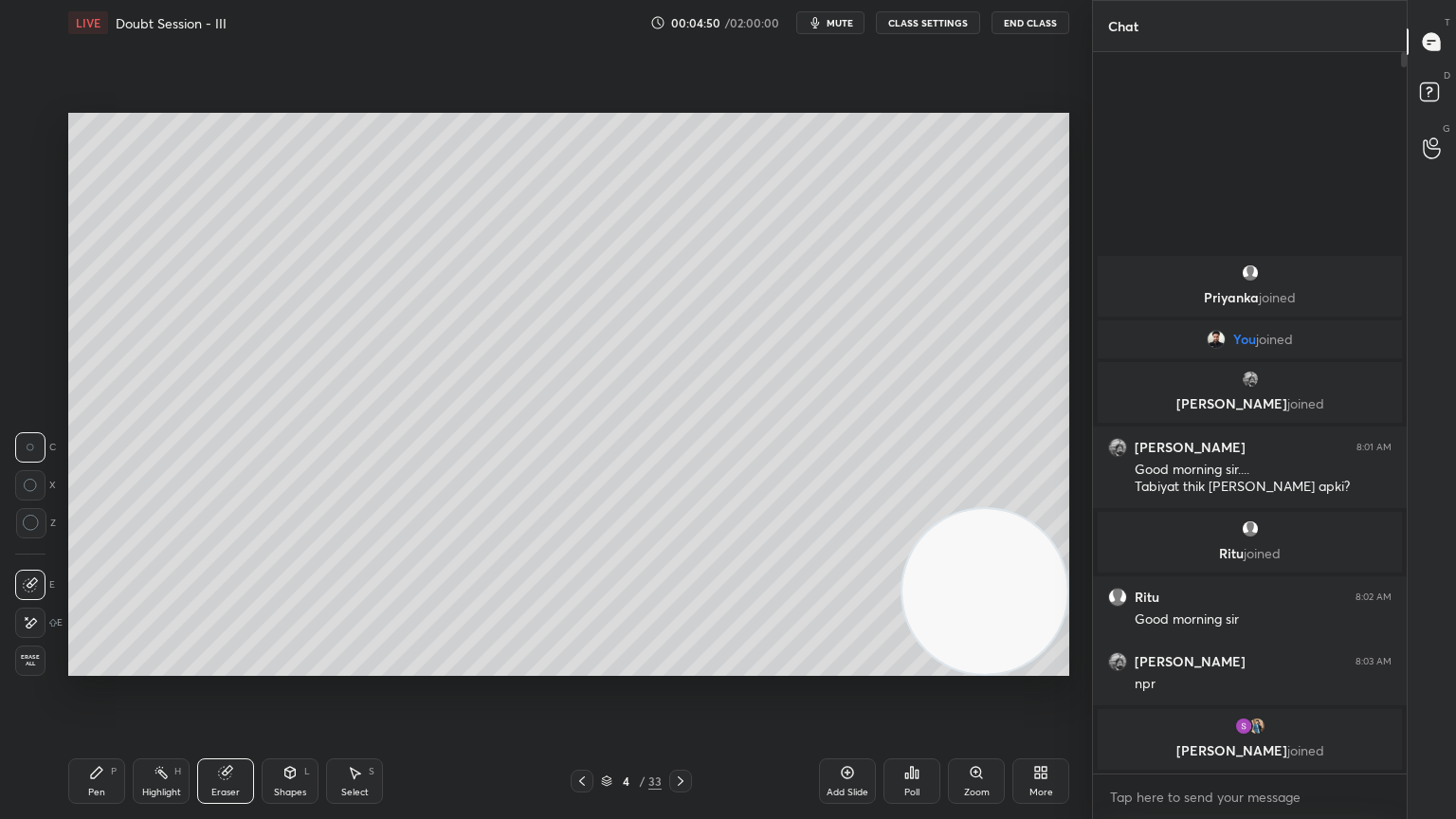 click 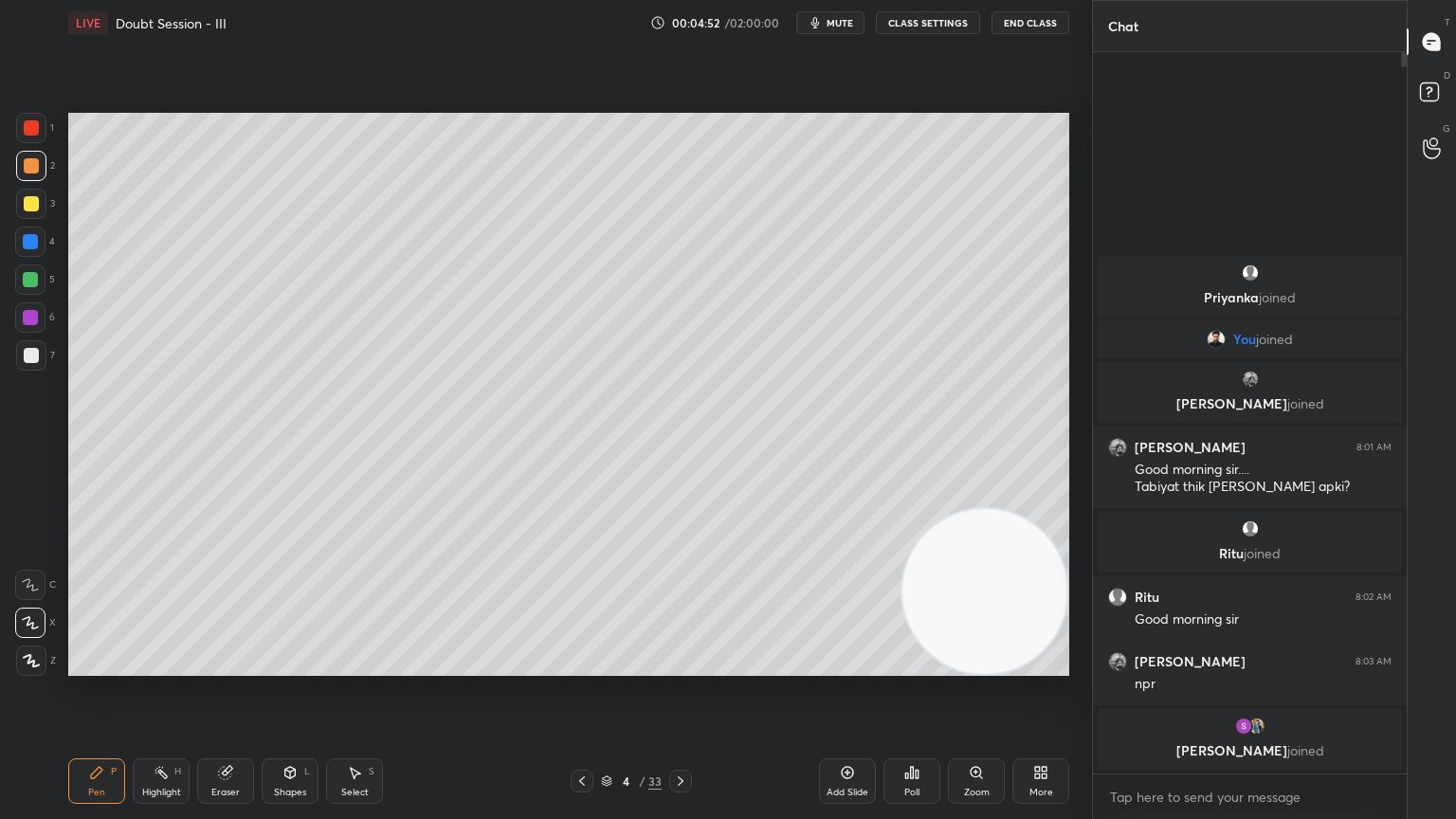 click on "Eraser" at bounding box center [226, 781] 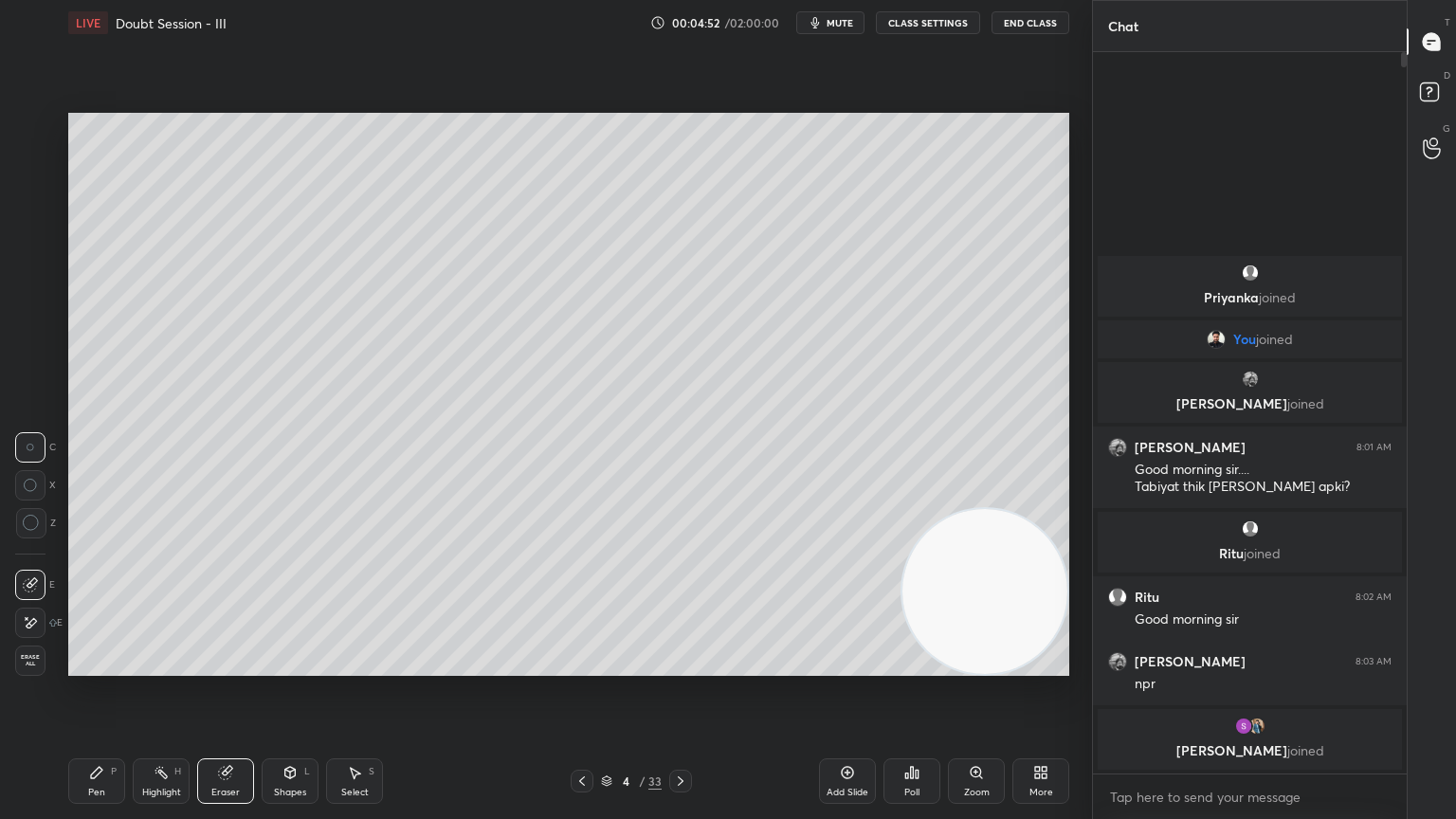 click 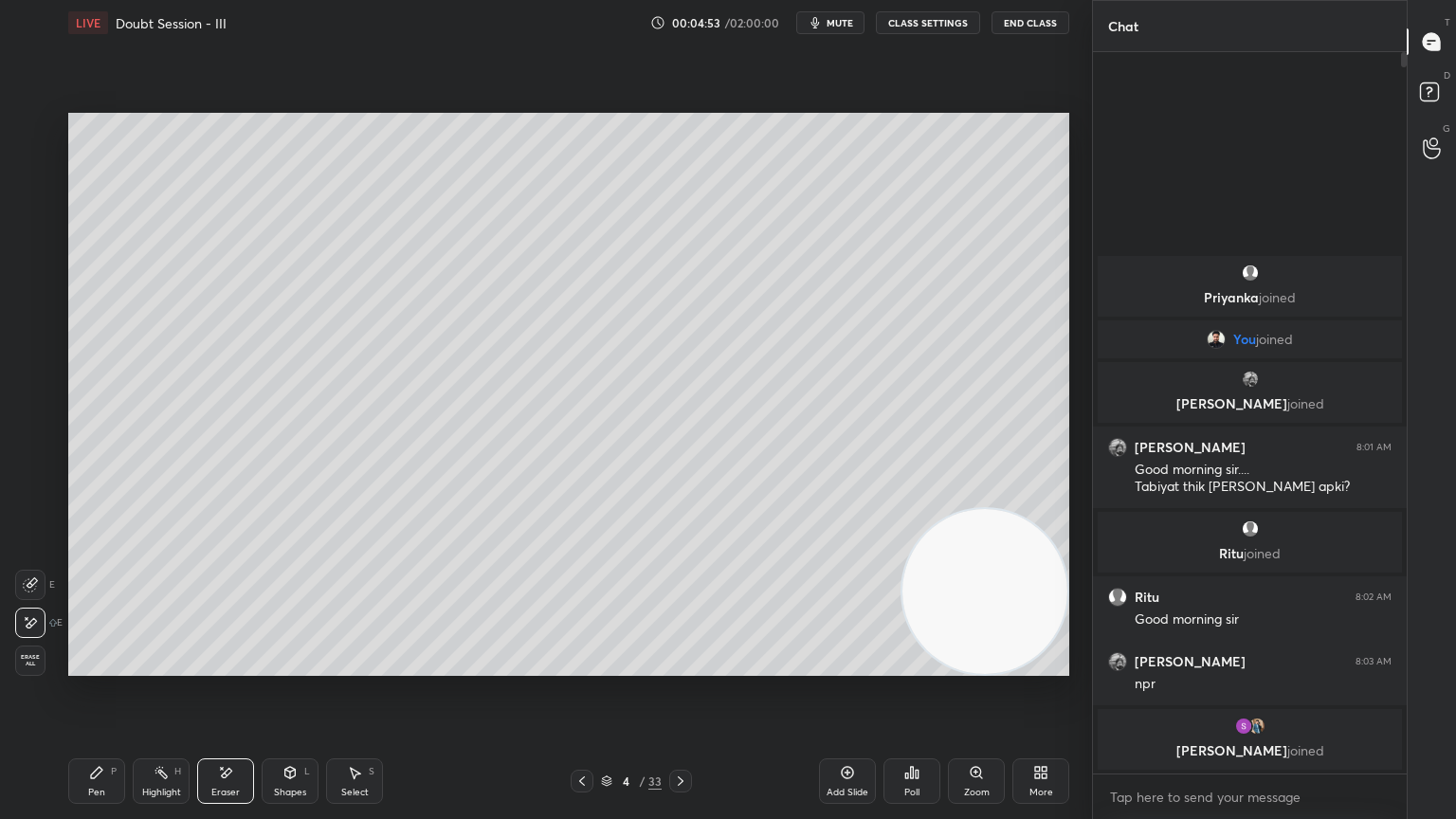 click on "Pen P" at bounding box center [97, 781] 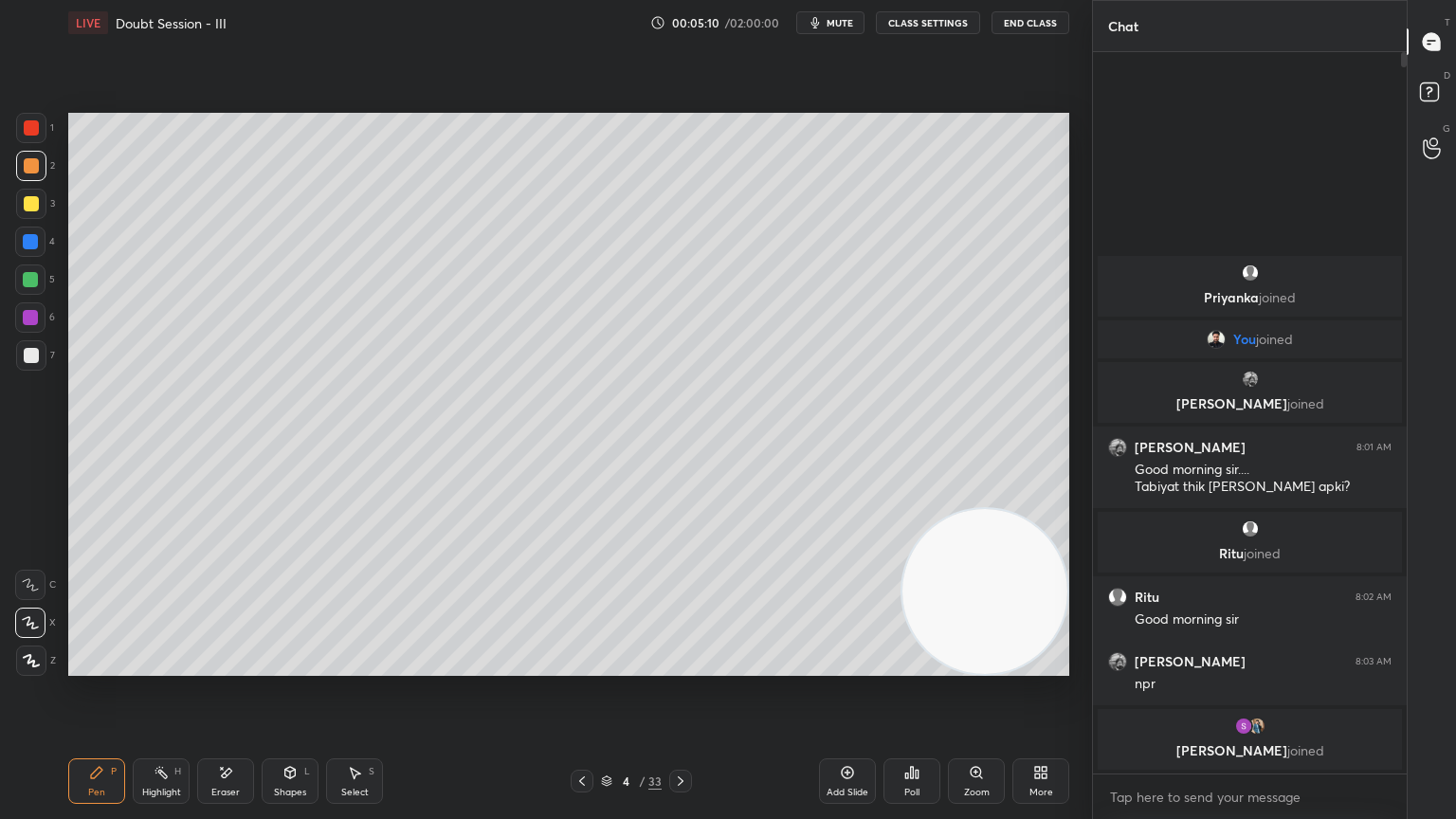 click at bounding box center [30, 280] 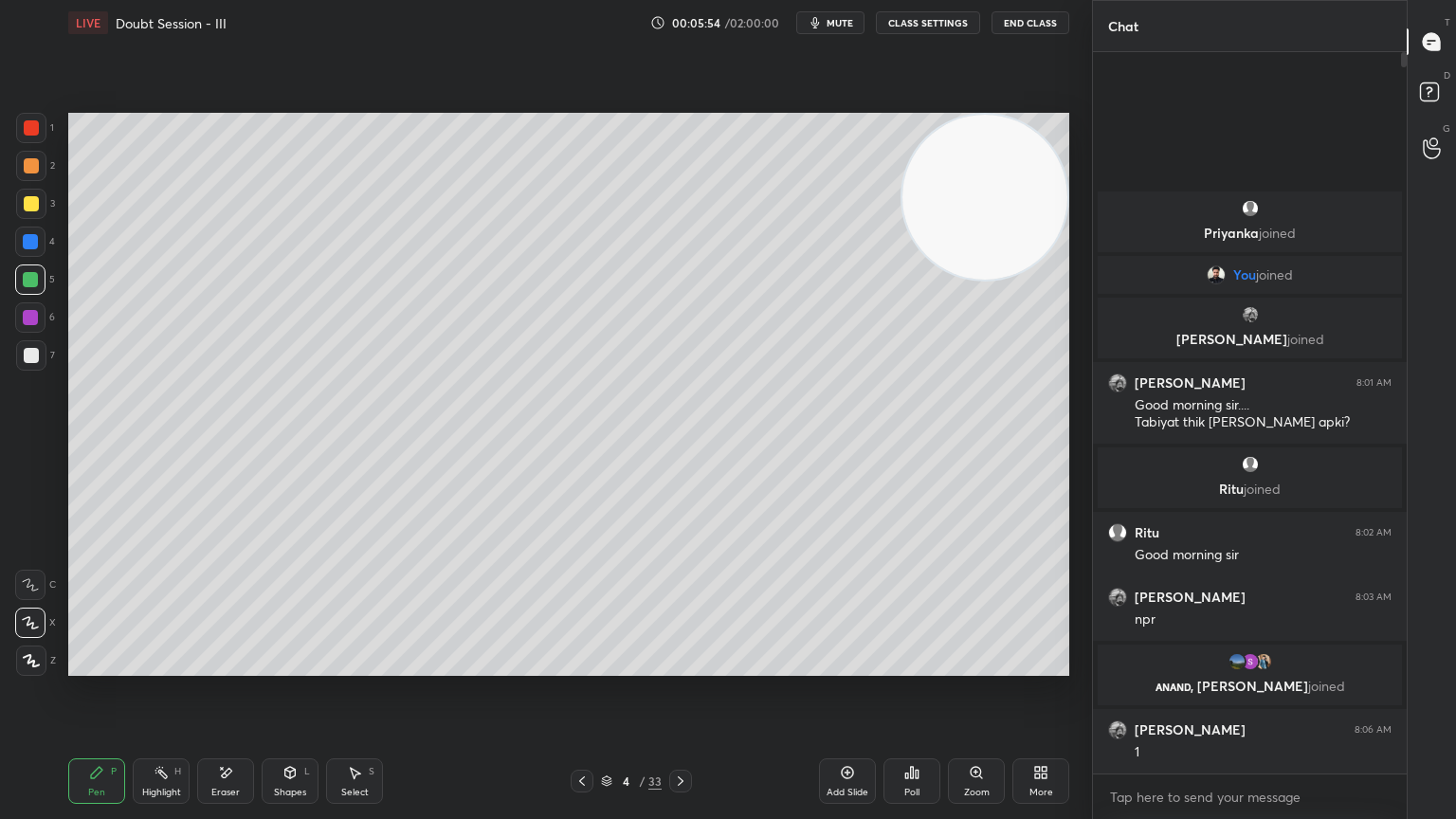 click 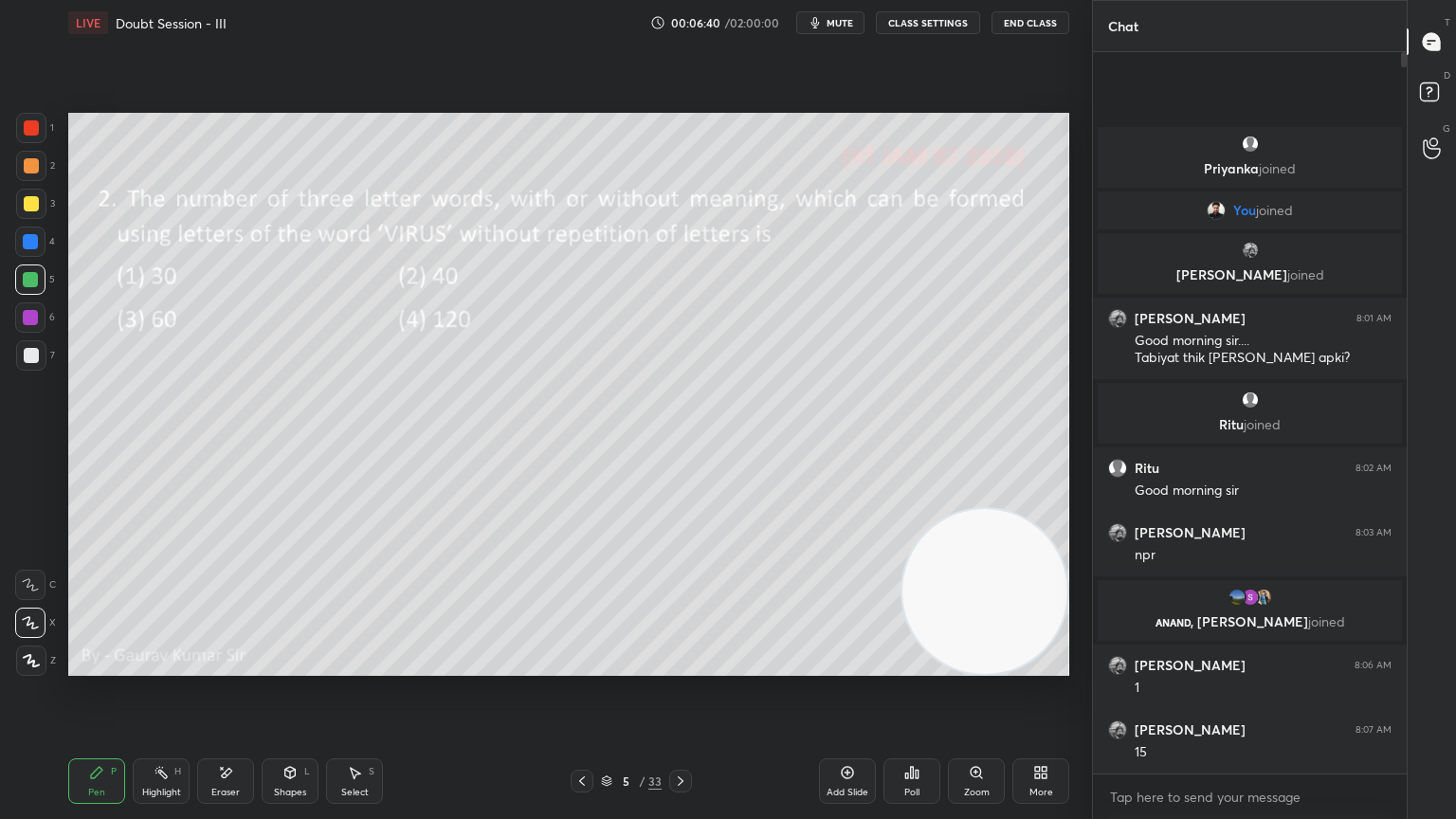 click at bounding box center (30, 242) 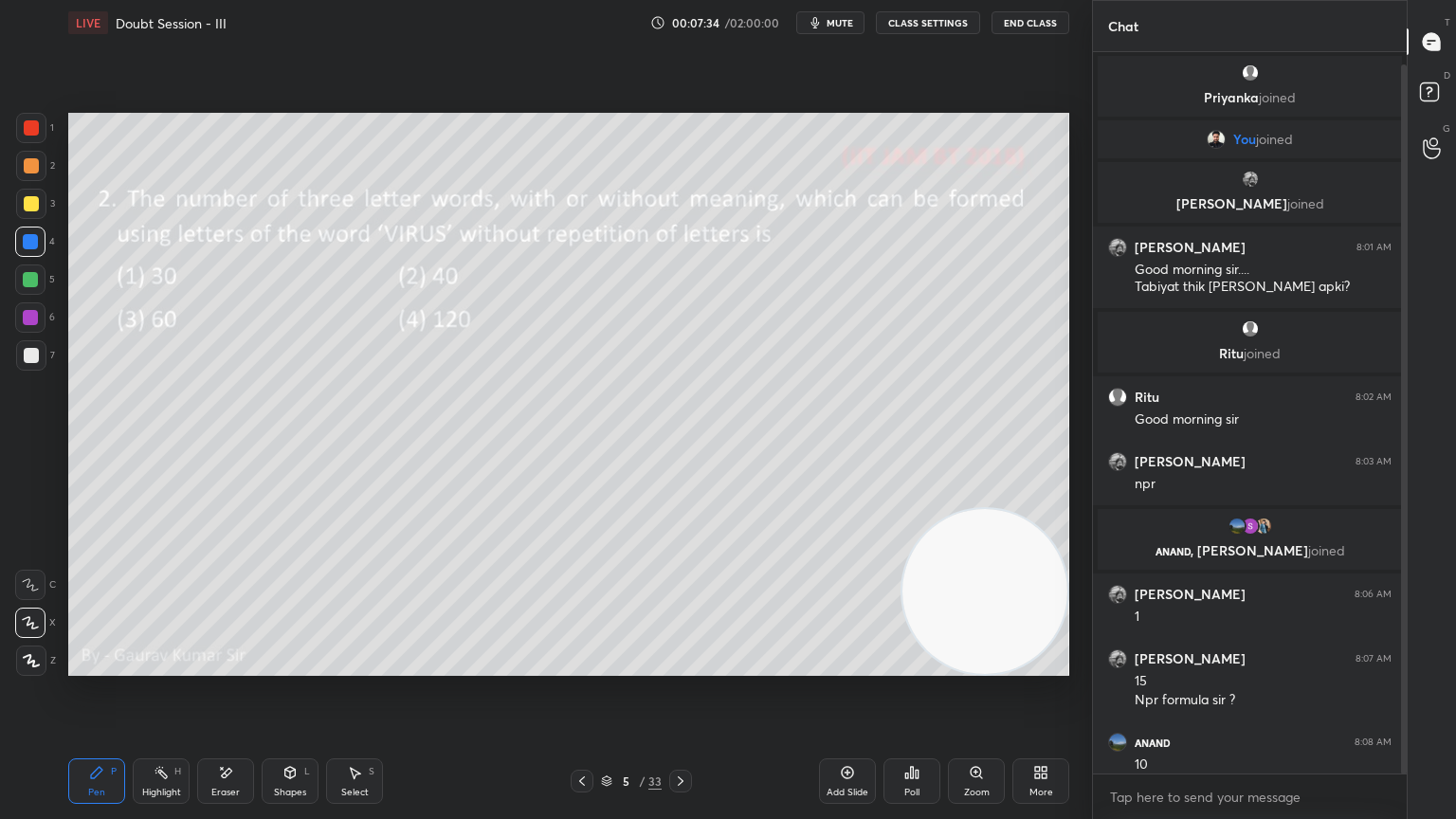 scroll, scrollTop: 12, scrollLeft: 0, axis: vertical 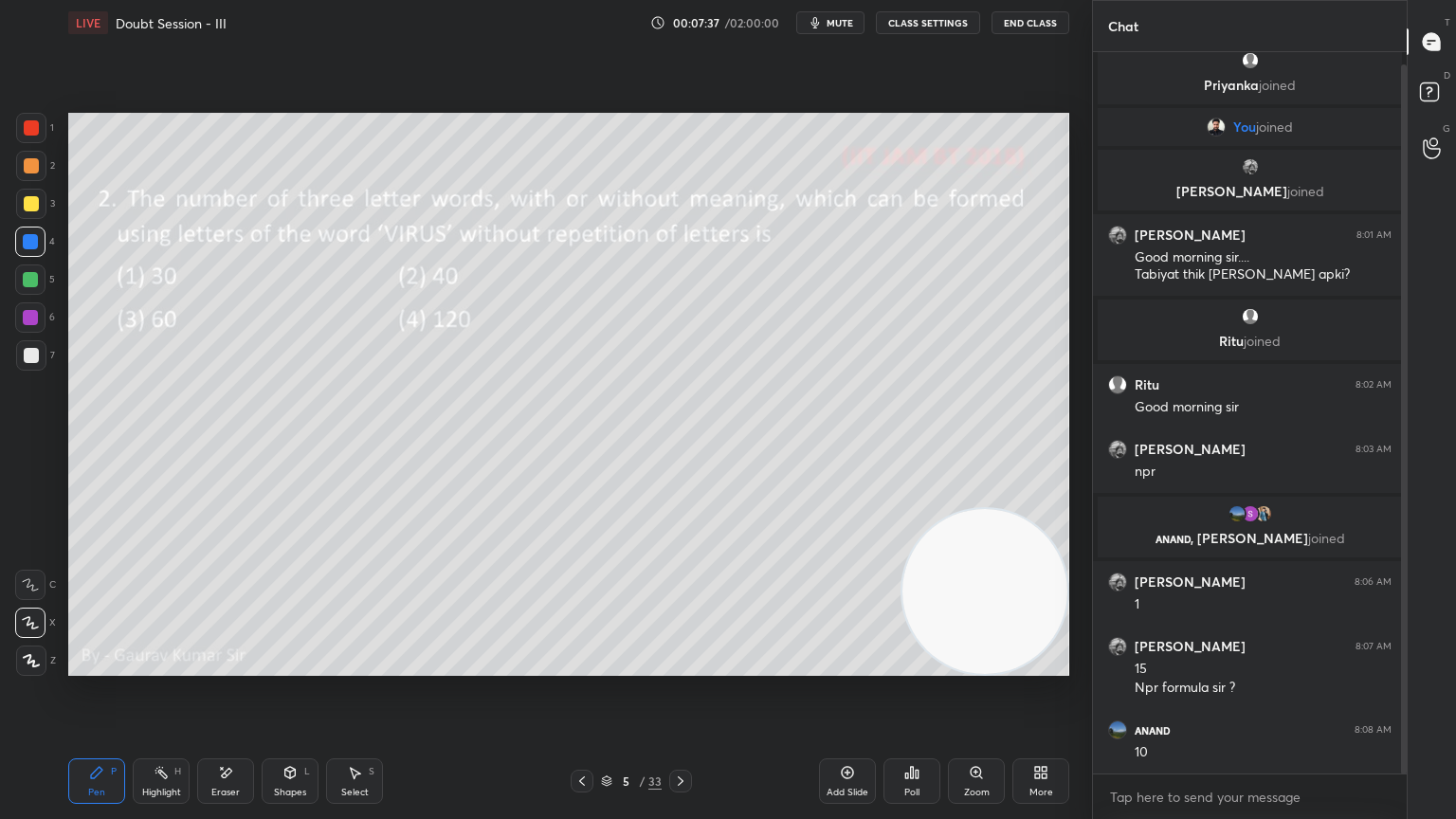 click at bounding box center (30, 318) 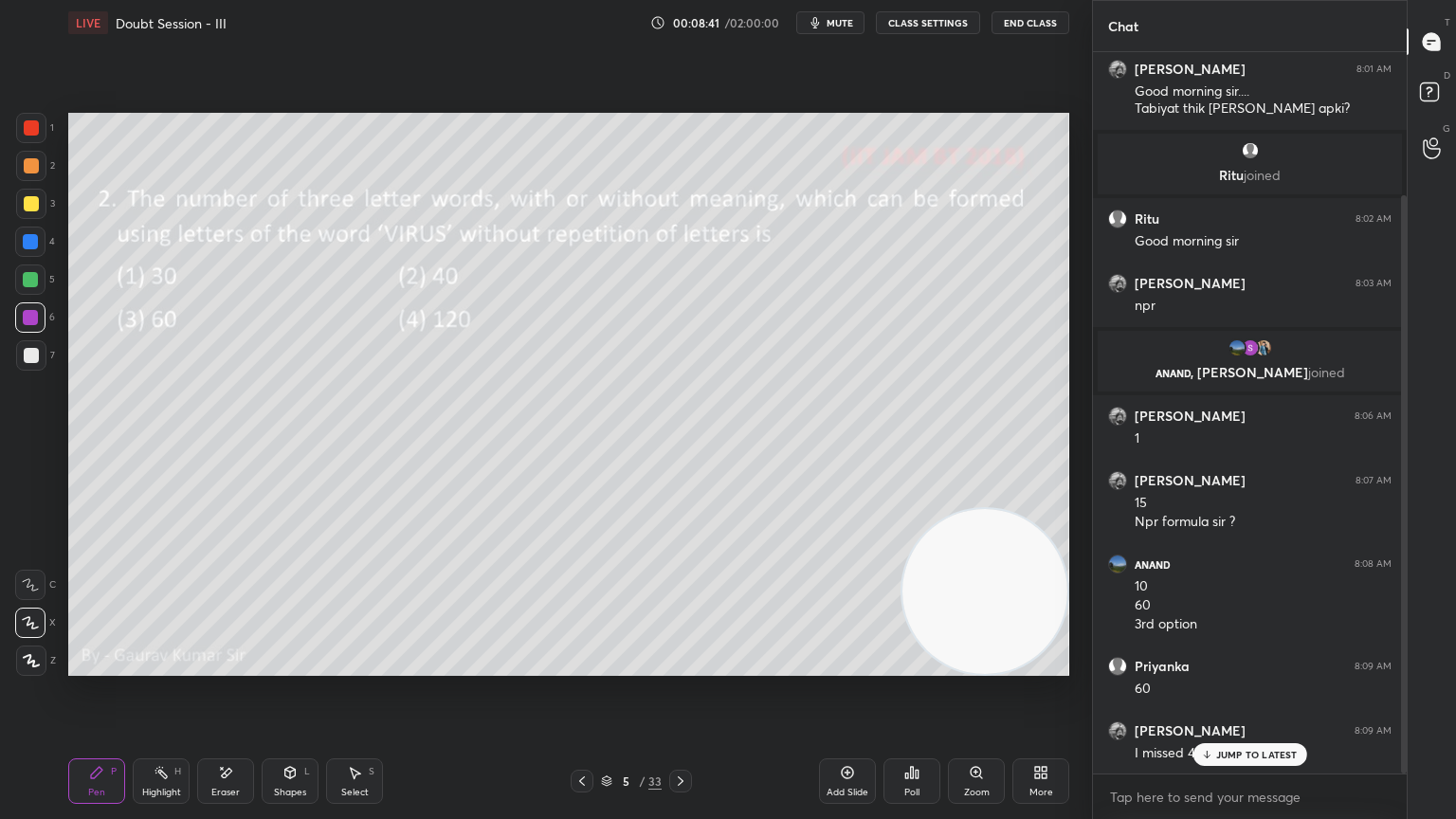 scroll, scrollTop: 179, scrollLeft: 0, axis: vertical 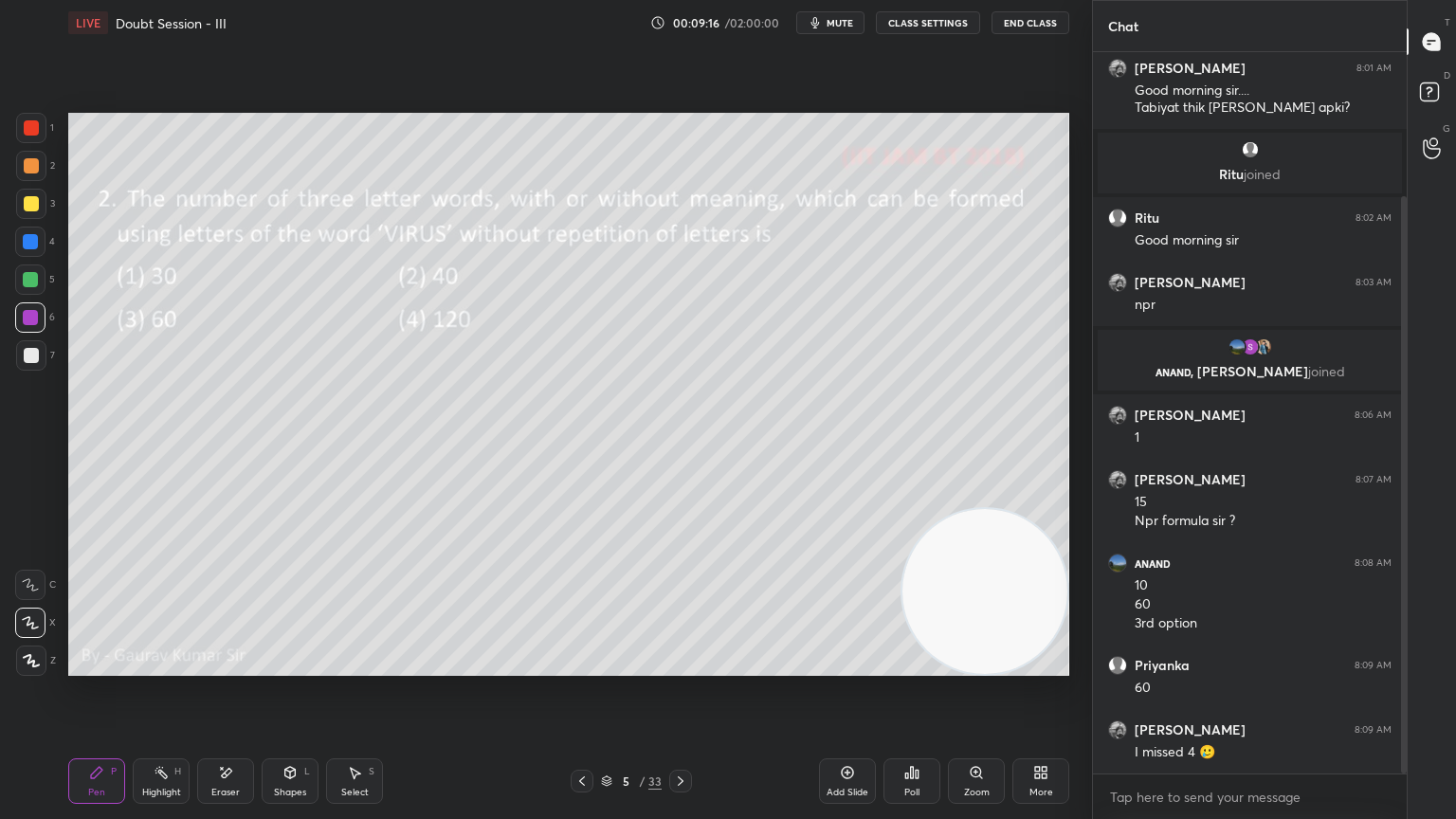 click 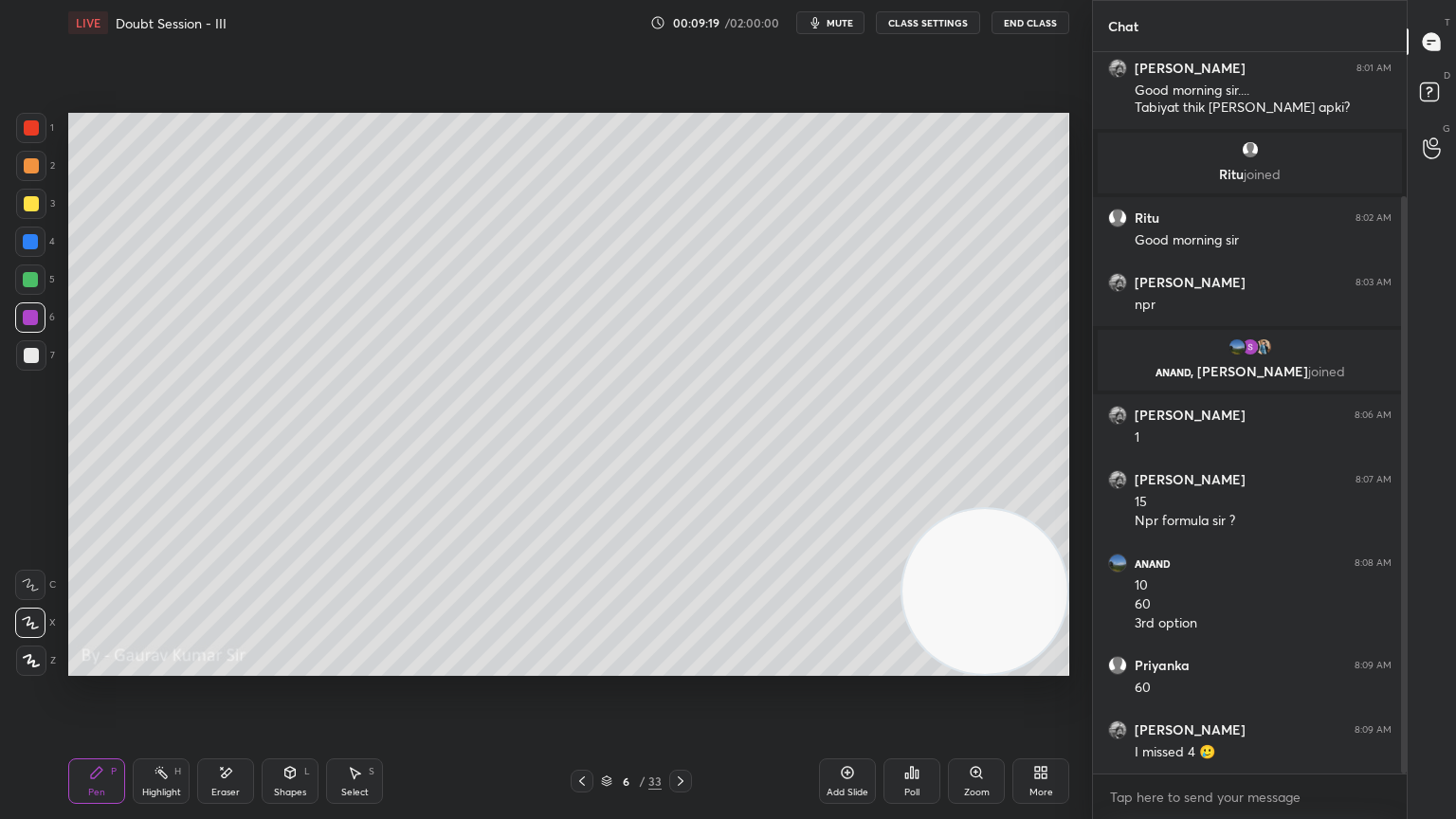 click at bounding box center (31, 166) 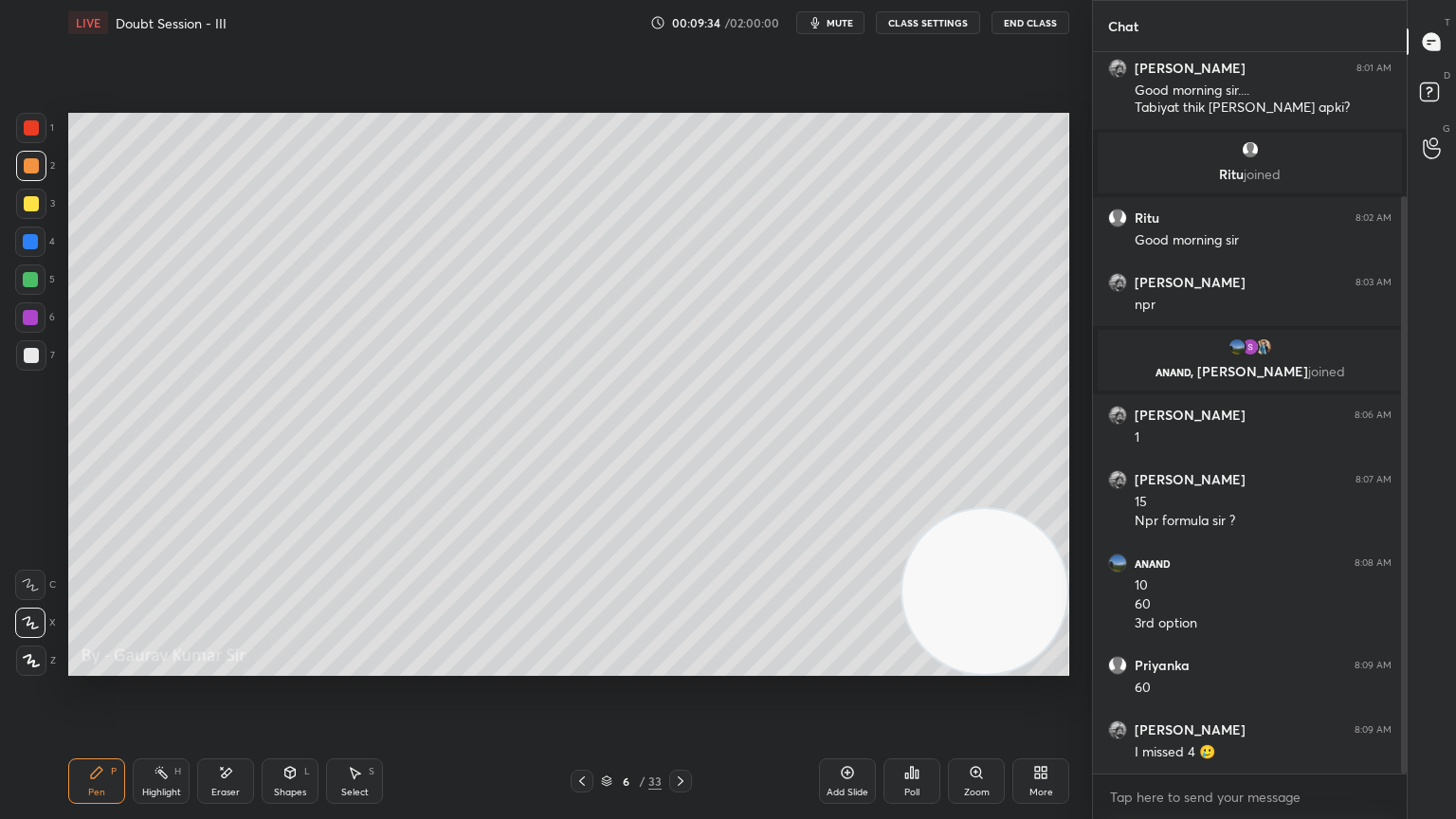 click at bounding box center [30, 242] 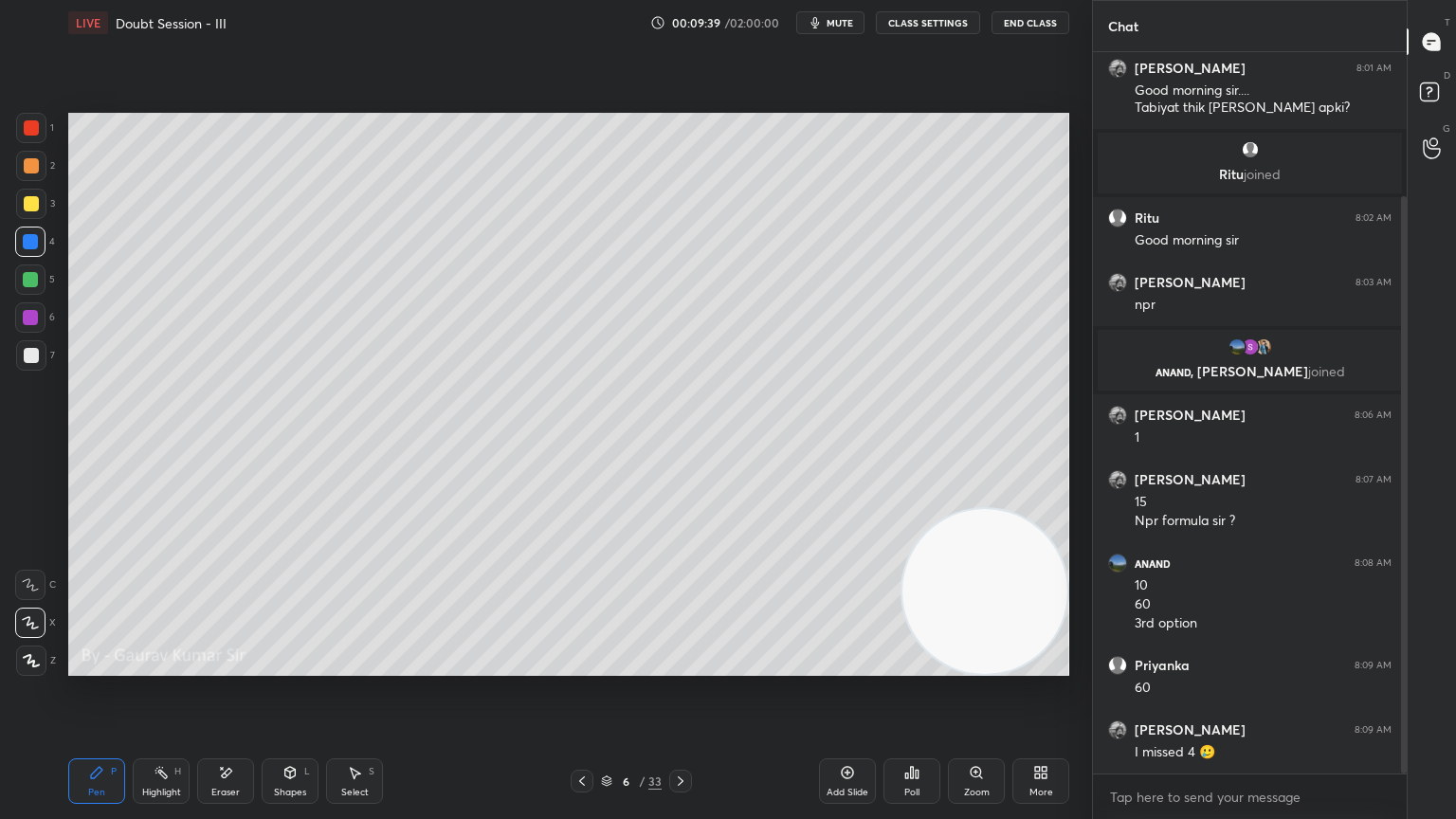 scroll, scrollTop: 243, scrollLeft: 0, axis: vertical 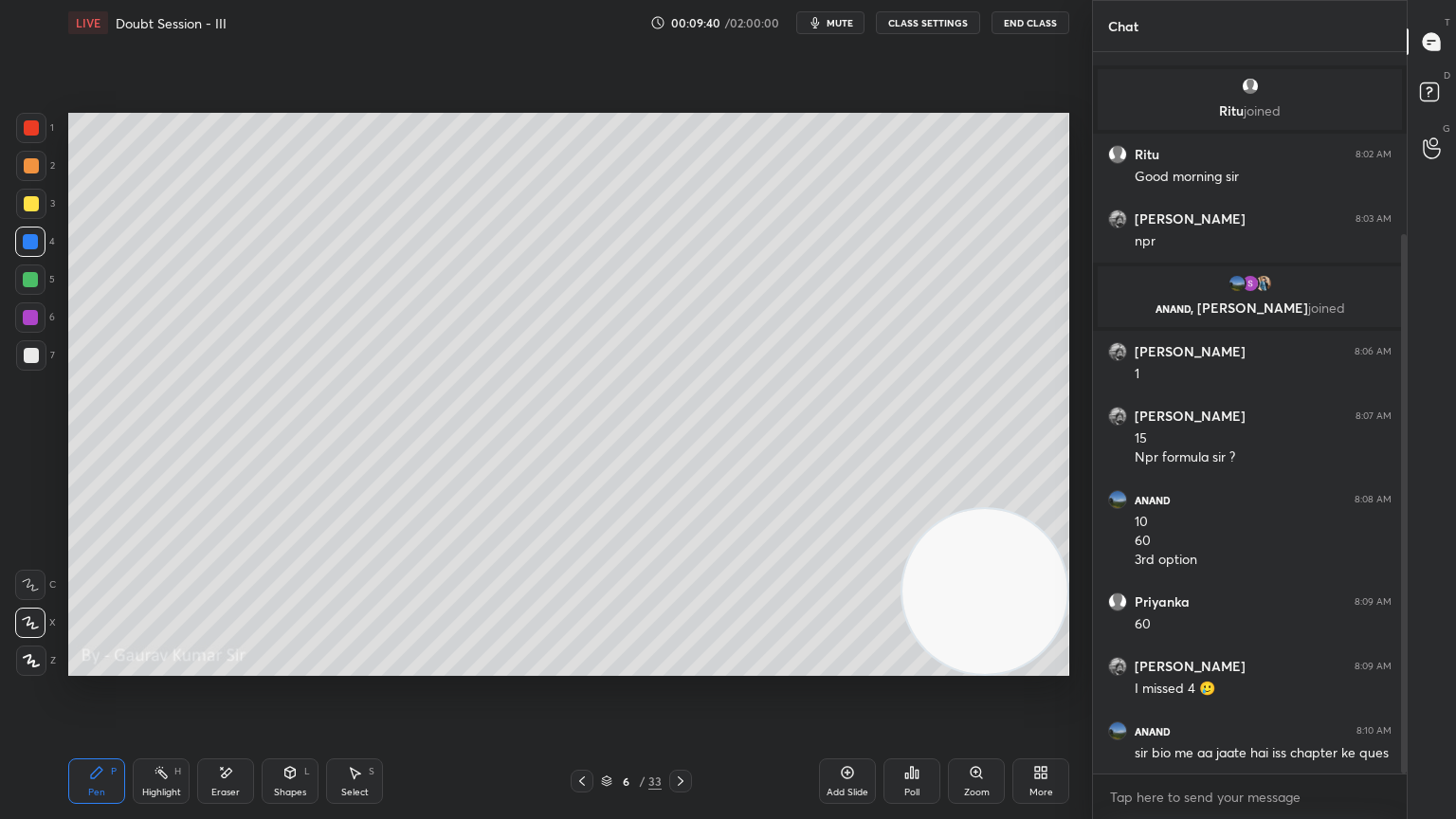 click on "Eraser" at bounding box center (226, 792) 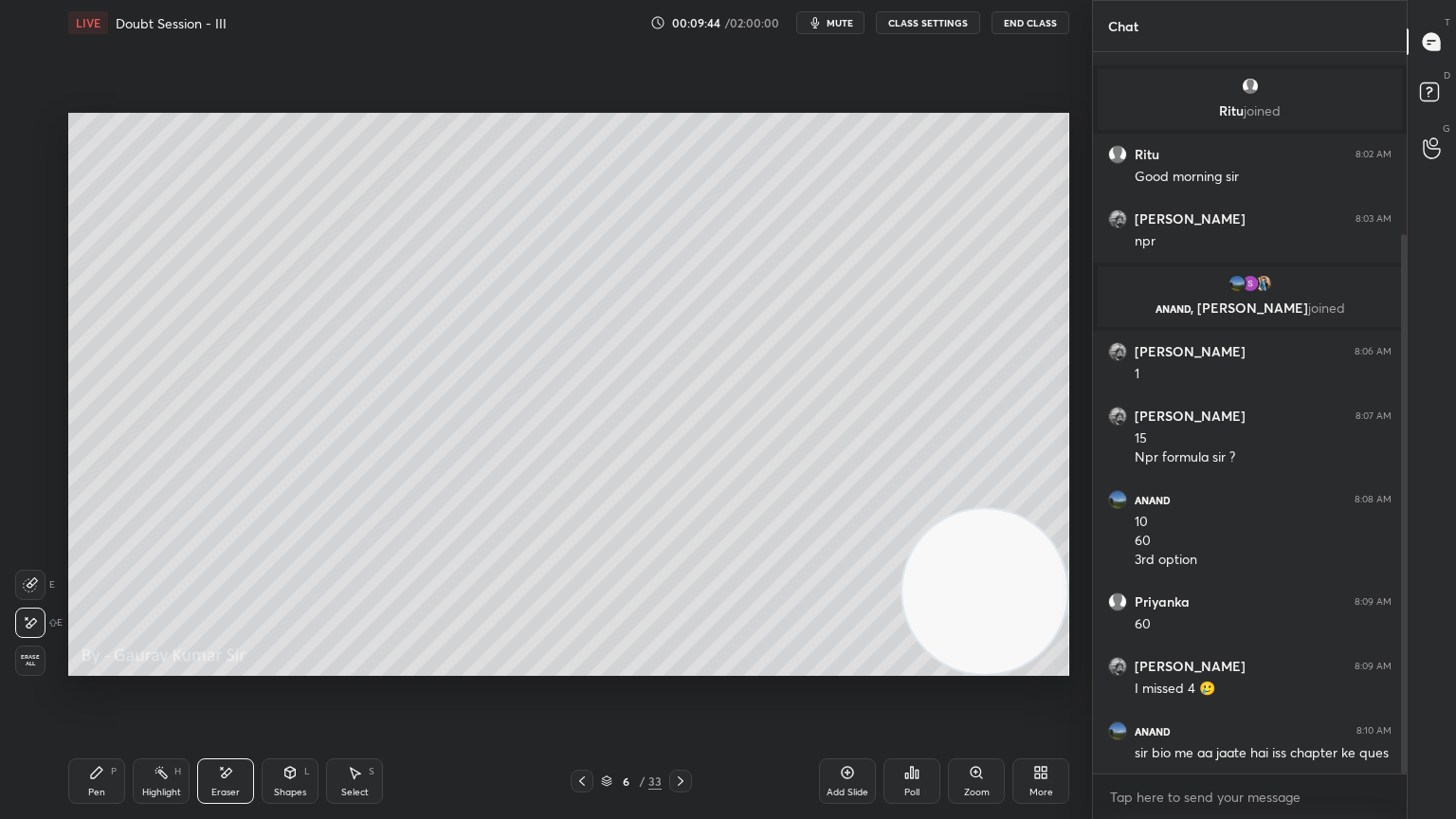 click on "Pen P" at bounding box center [97, 781] 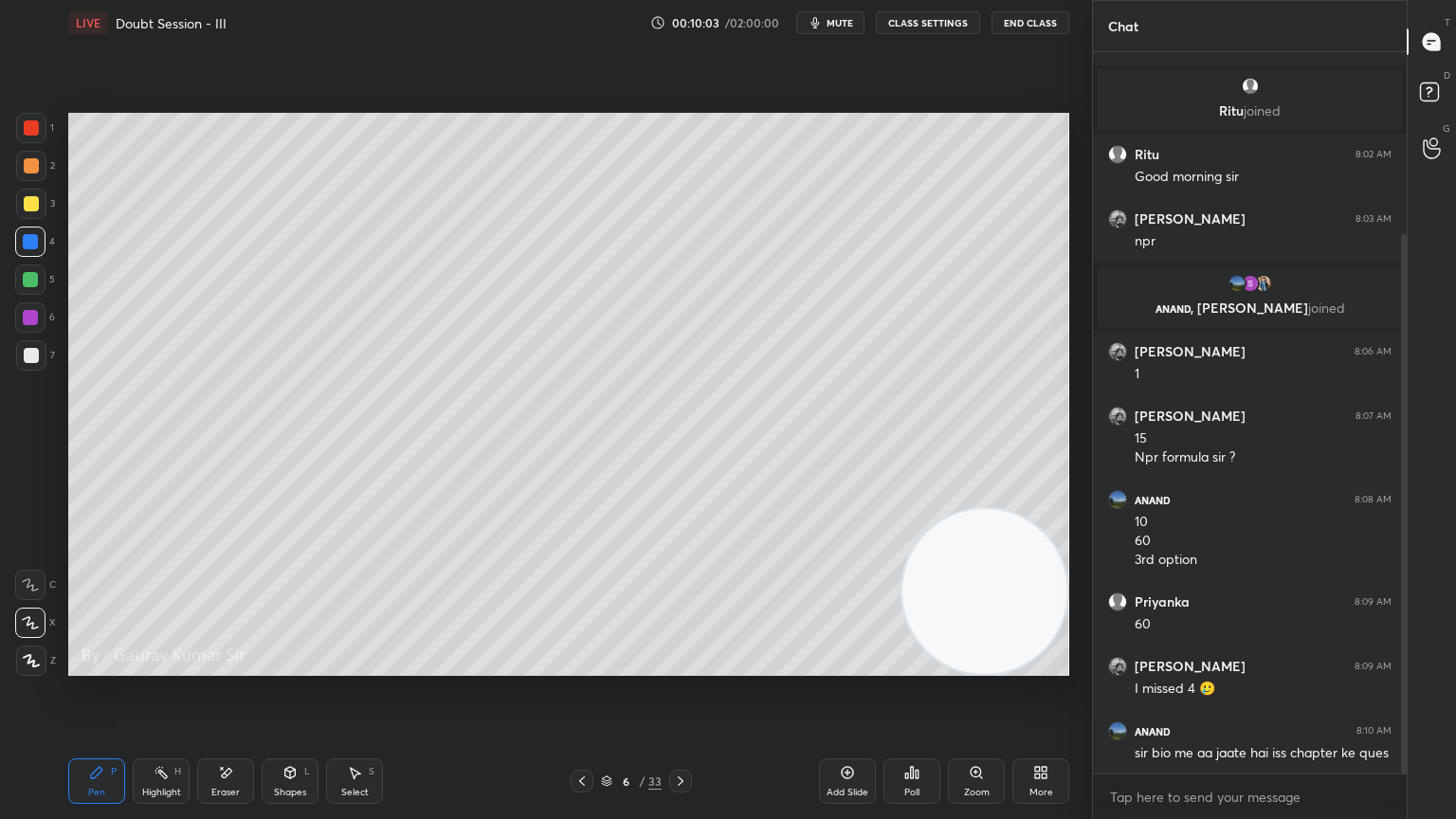 click at bounding box center [30, 280] 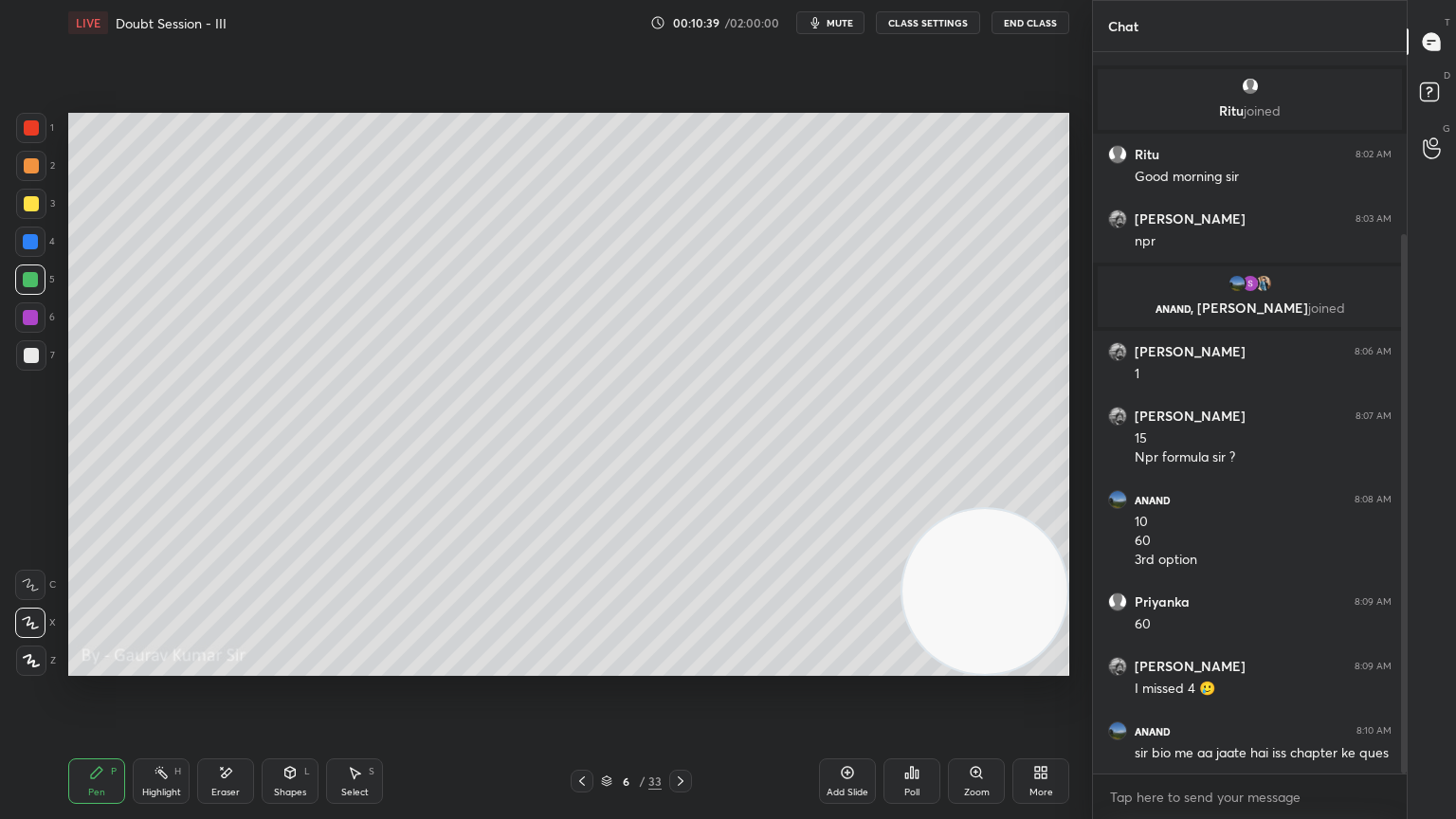 click on "Eraser" at bounding box center [226, 792] 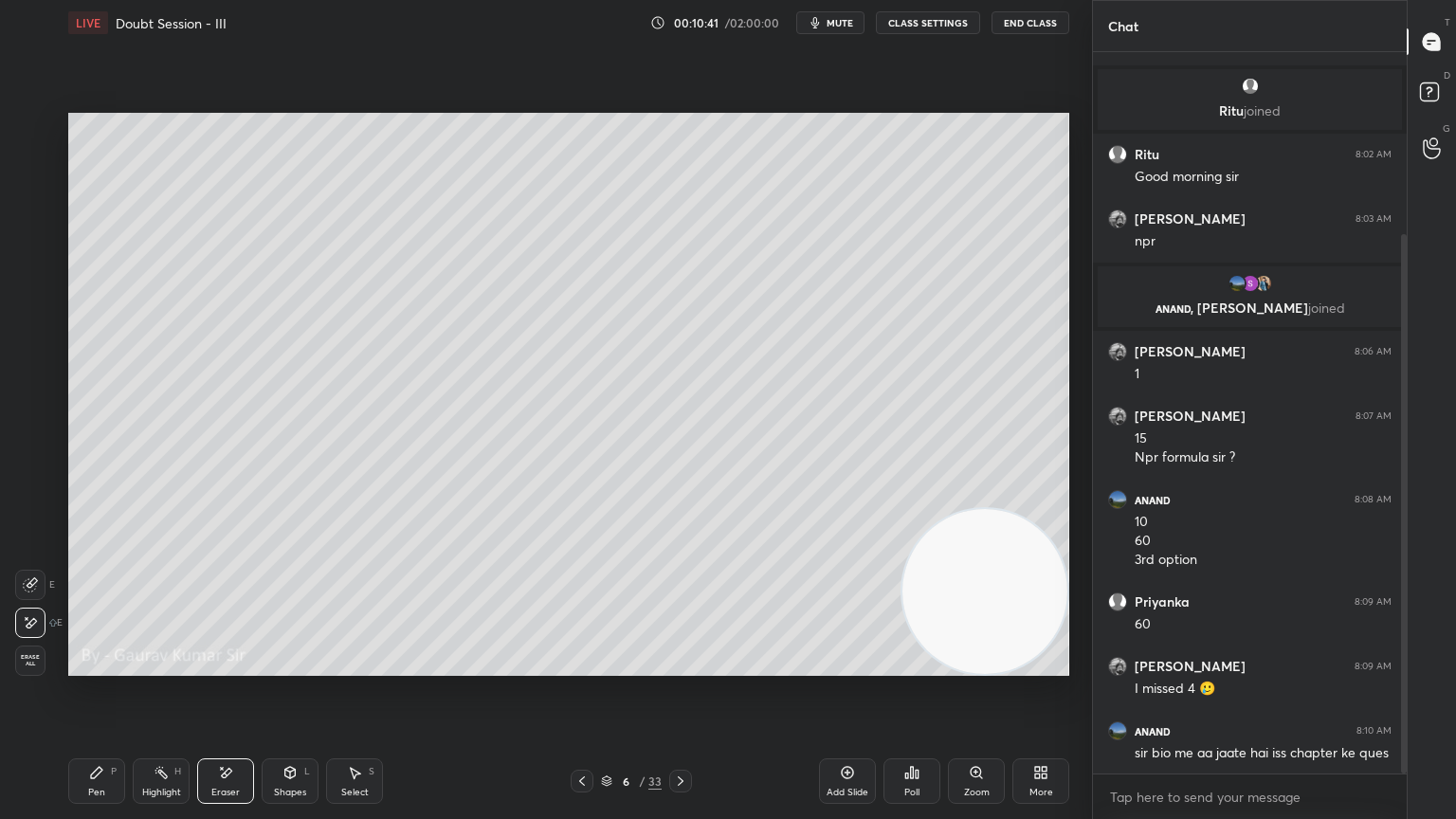 click on "Pen P" at bounding box center [97, 781] 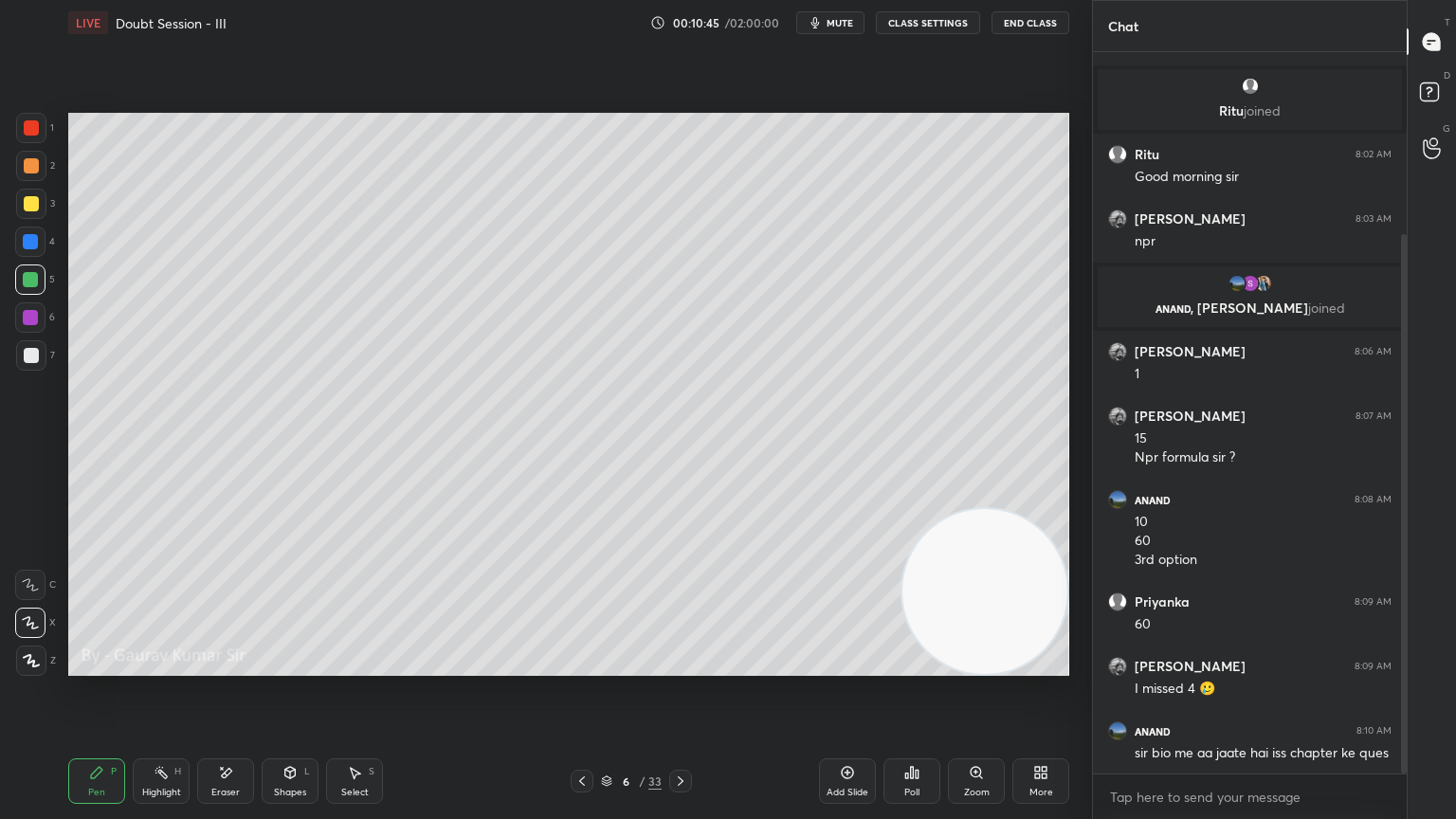click at bounding box center [30, 318] 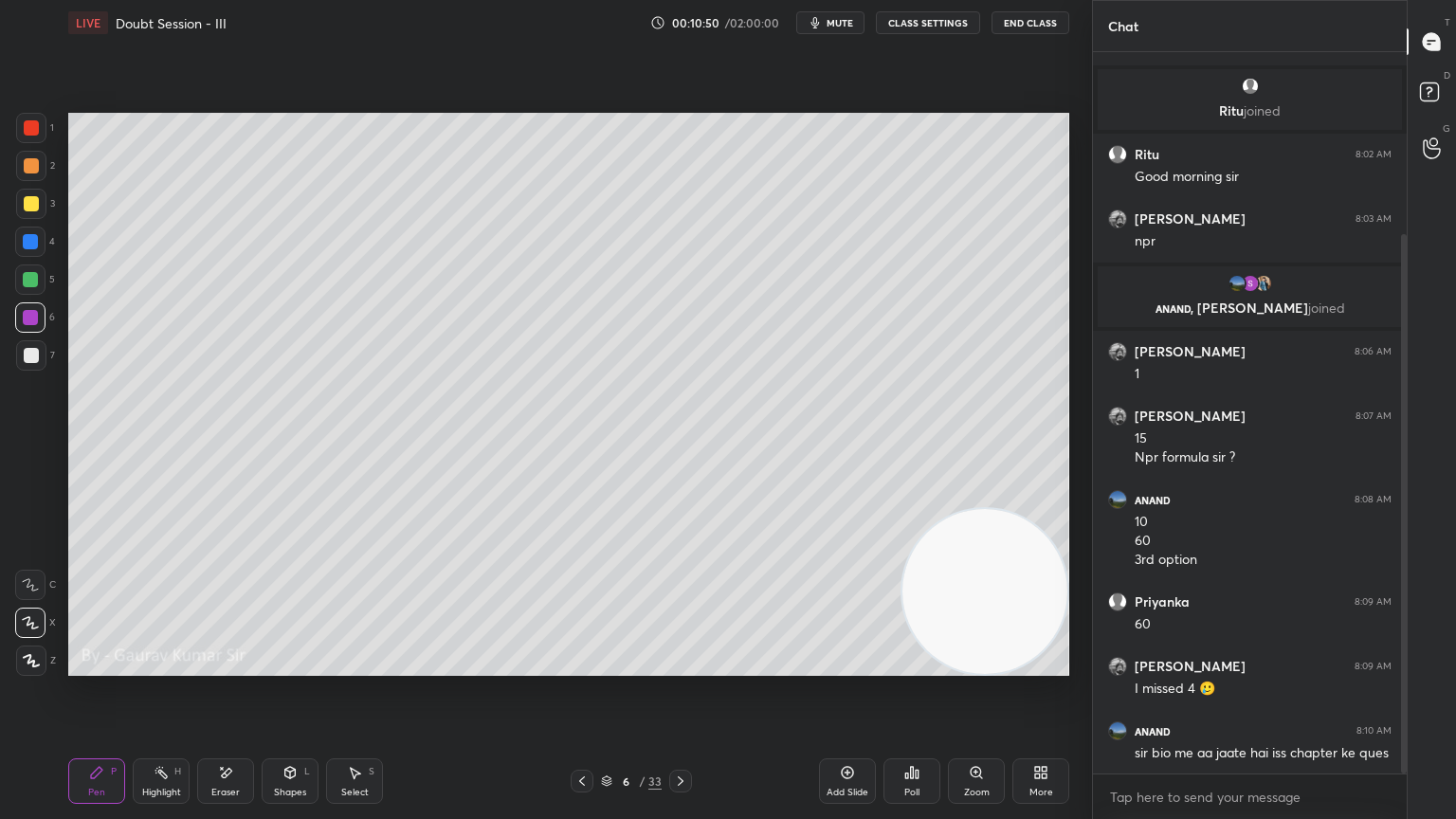 click on "Eraser" at bounding box center (226, 781) 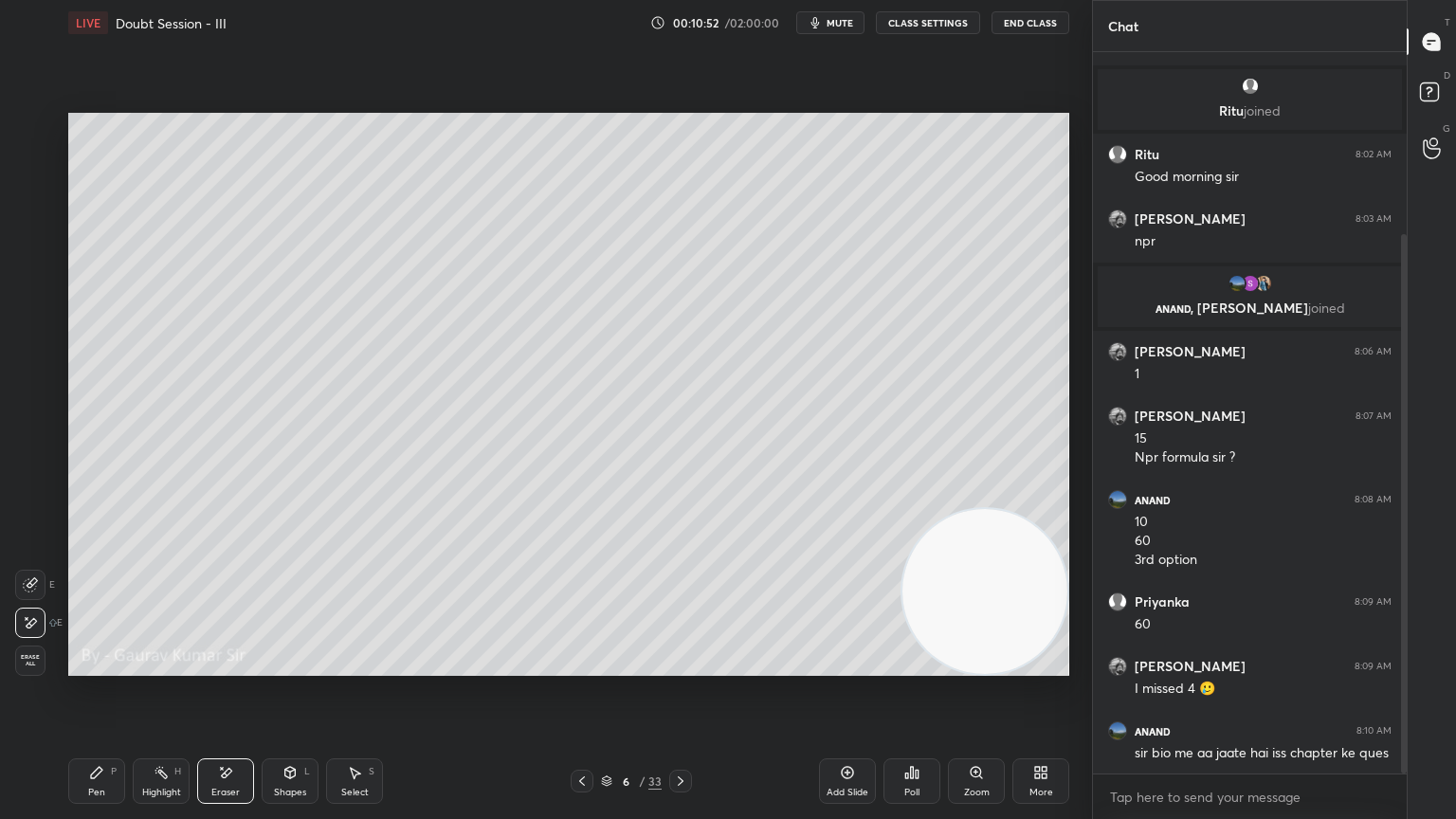 click on "Pen" at bounding box center (97, 792) 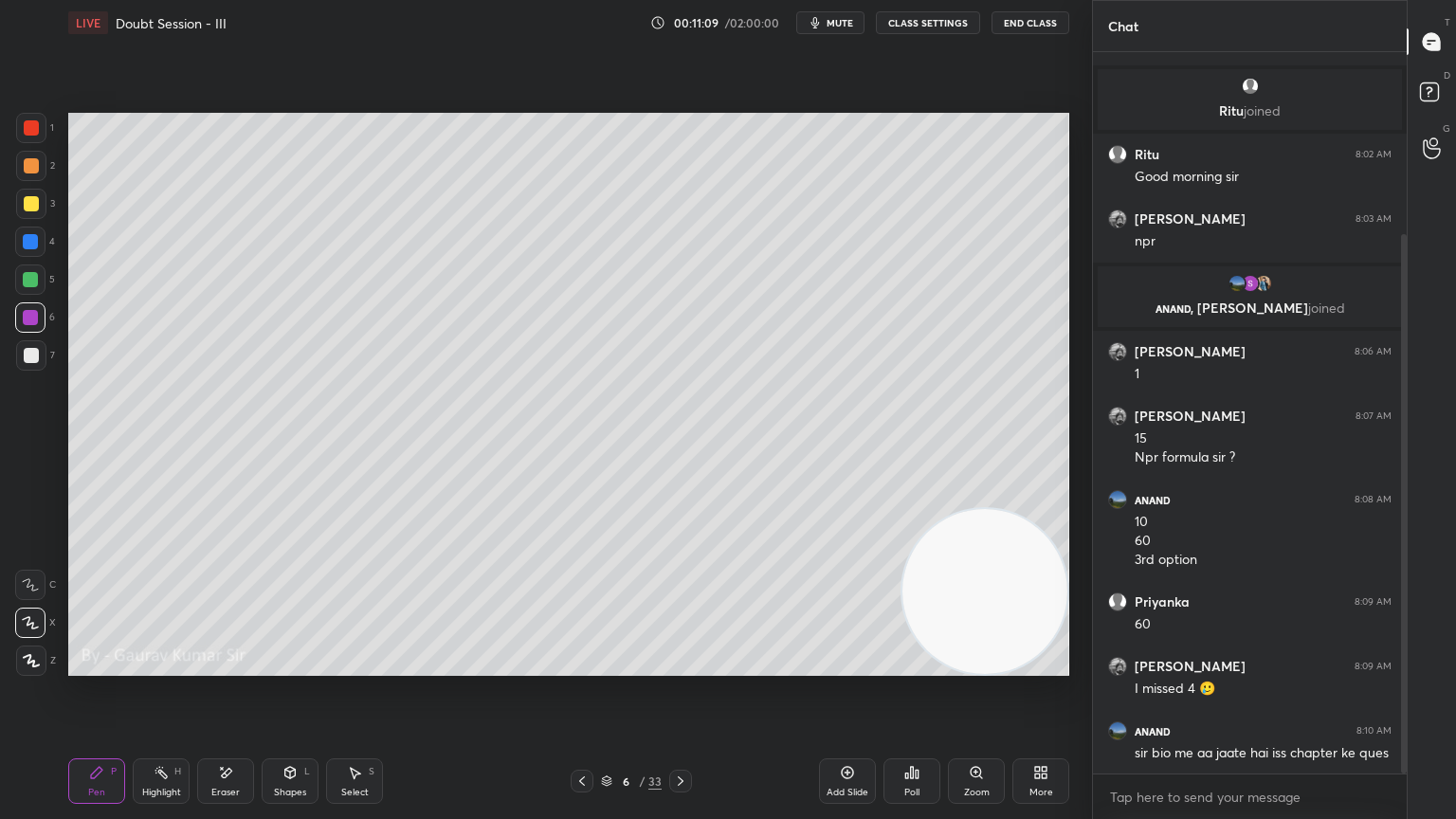 click at bounding box center [30, 280] 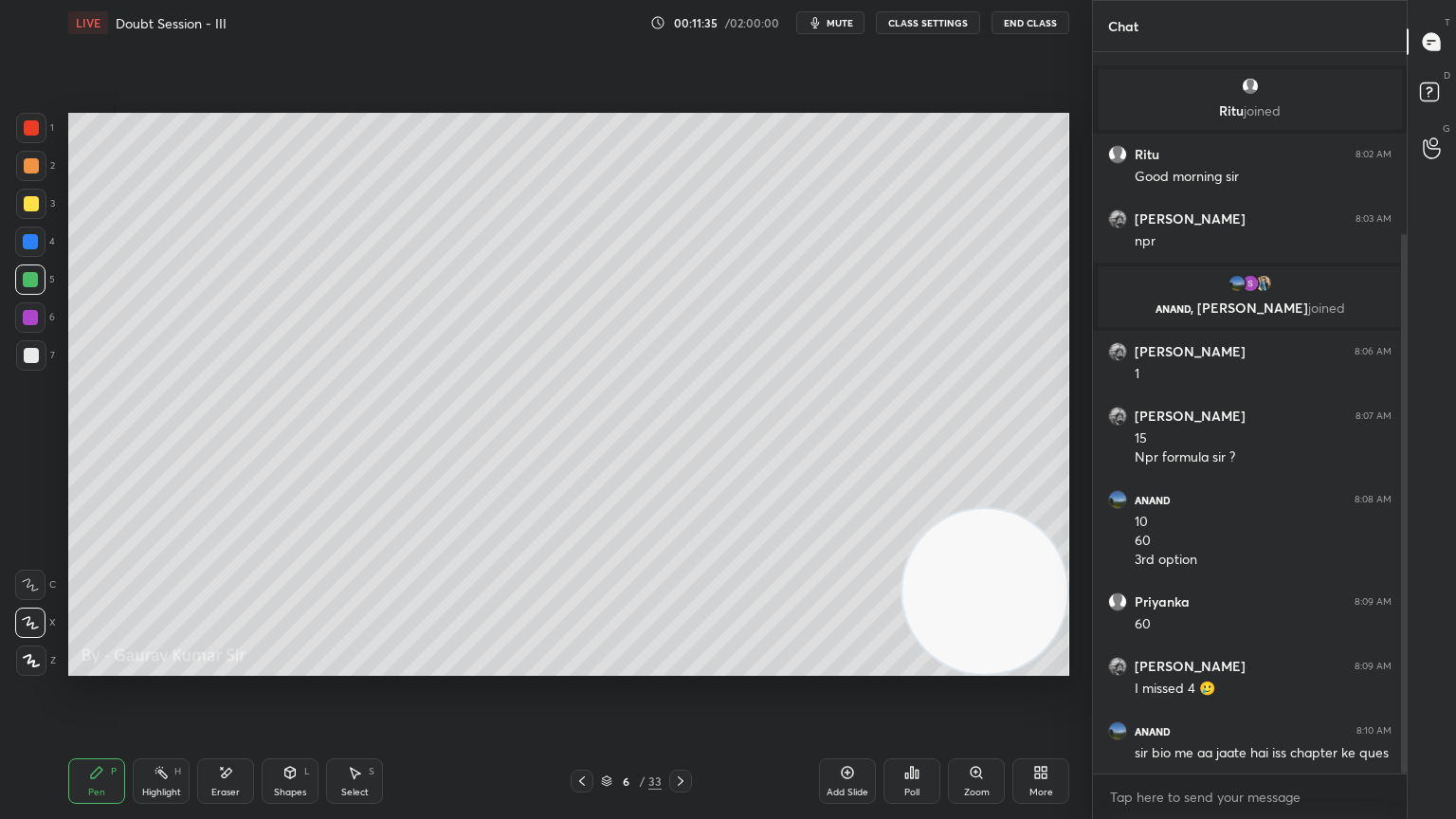 click 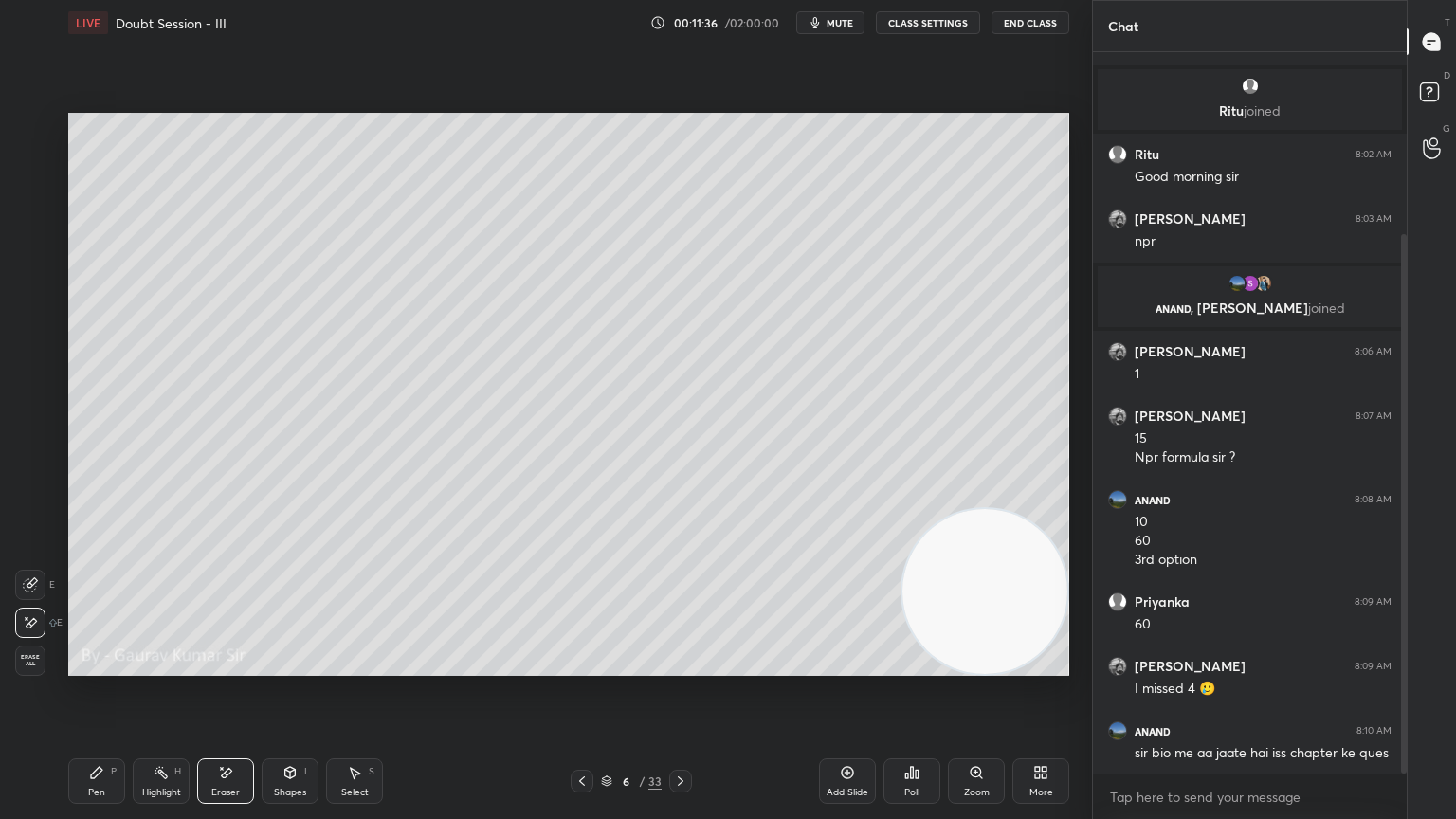 click on "Pen P" at bounding box center (97, 781) 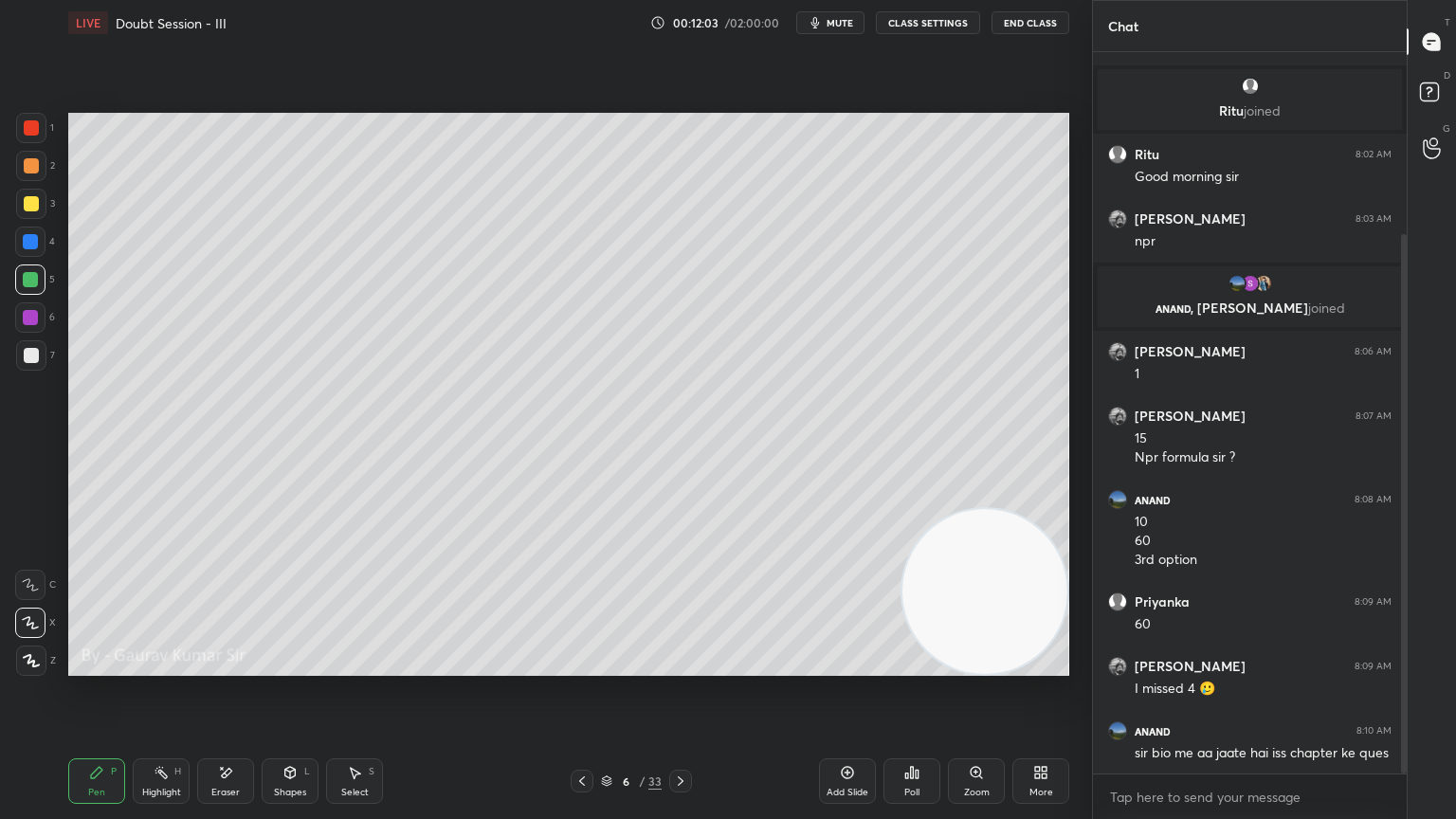 click 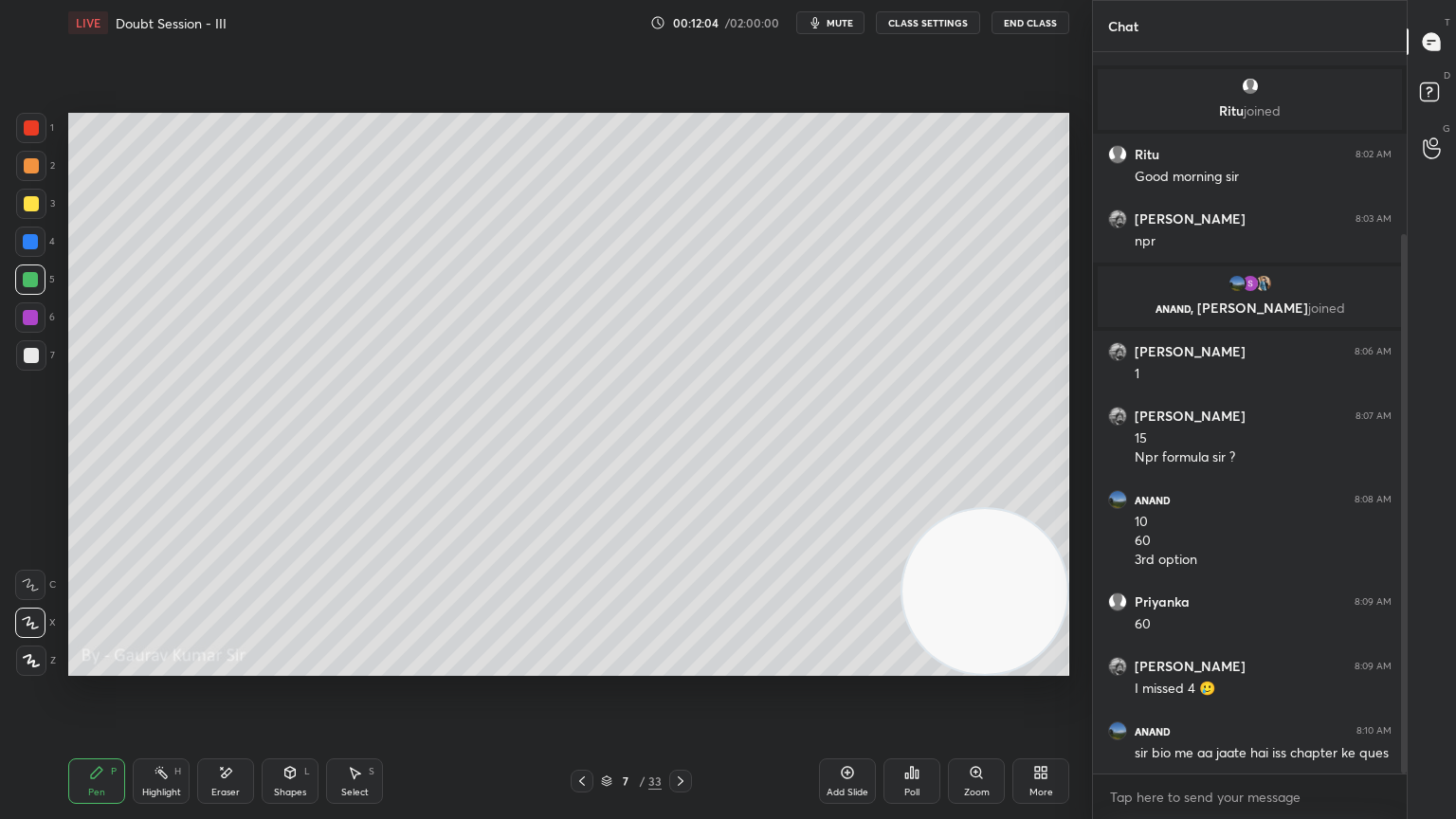 click at bounding box center (31, 166) 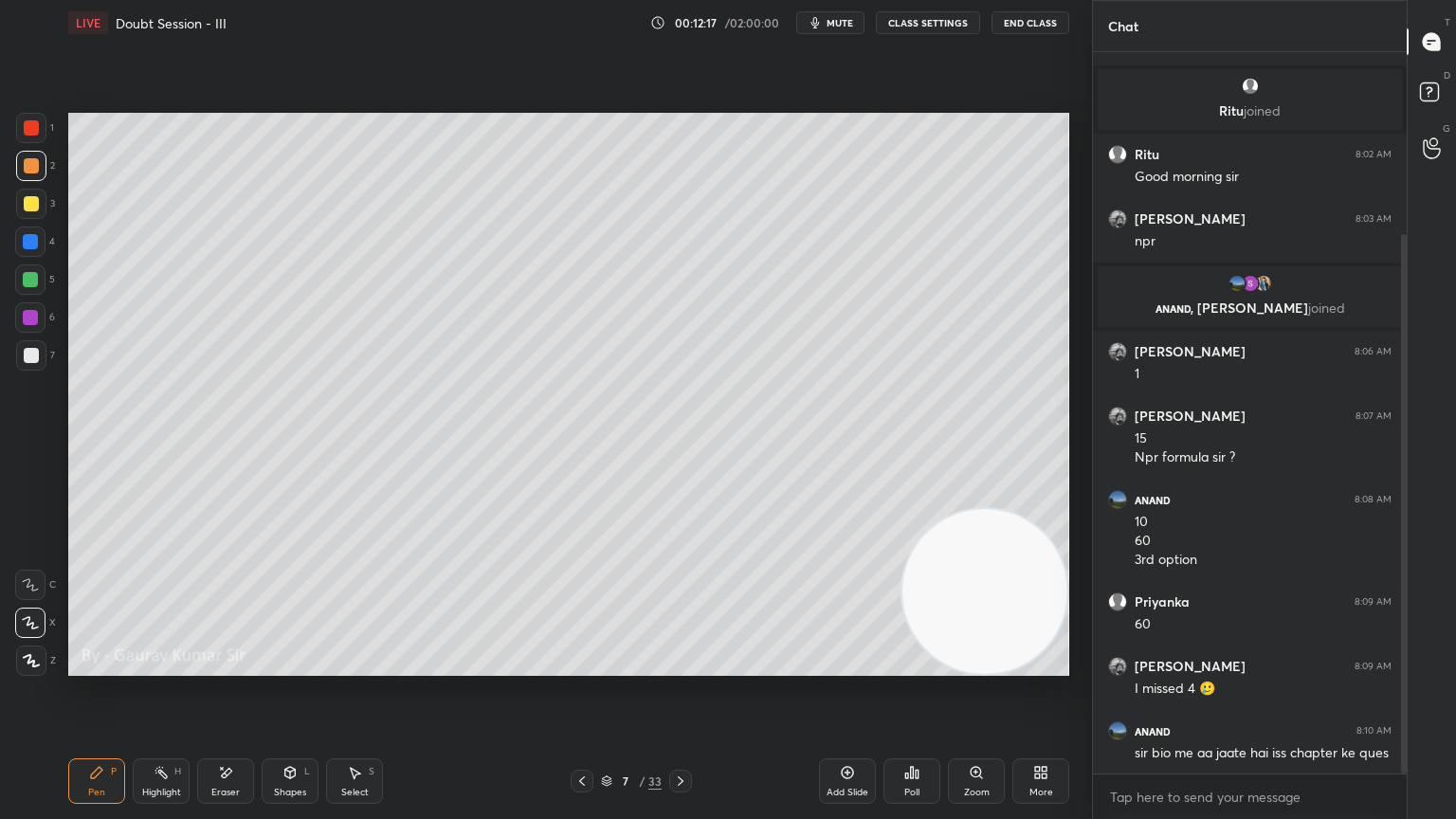 click at bounding box center [30, 280] 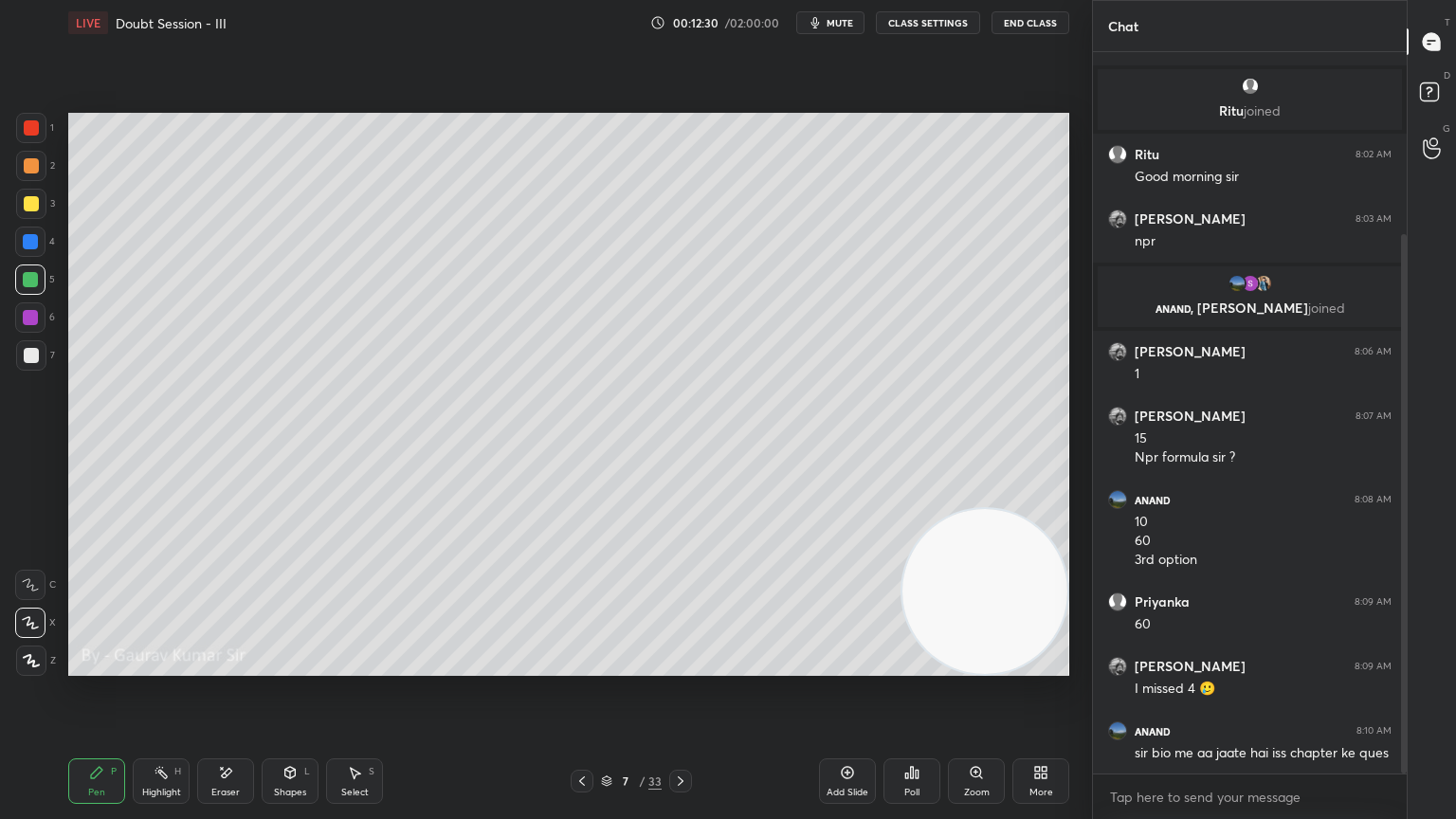 click at bounding box center [30, 242] 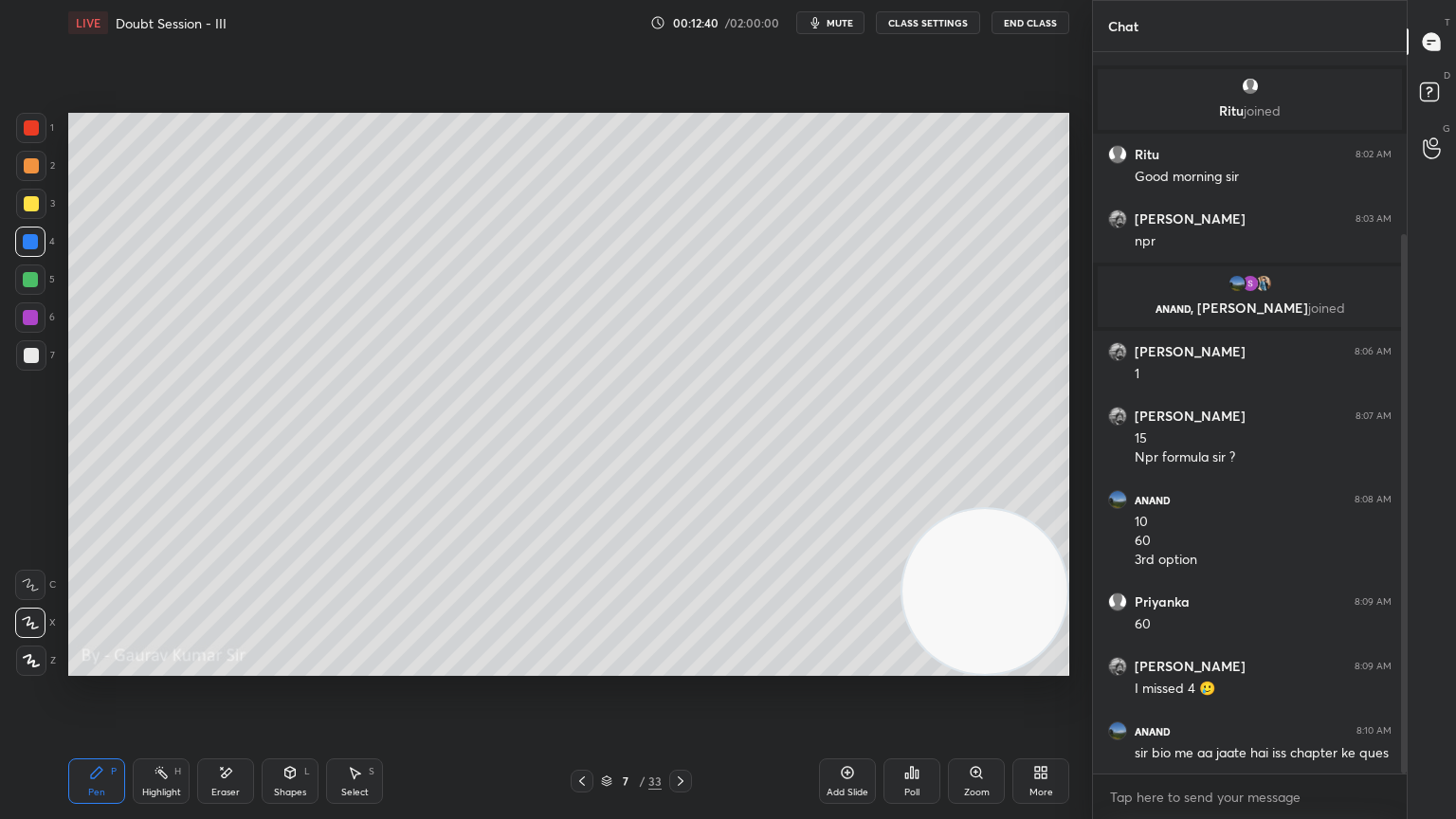 click at bounding box center [30, 280] 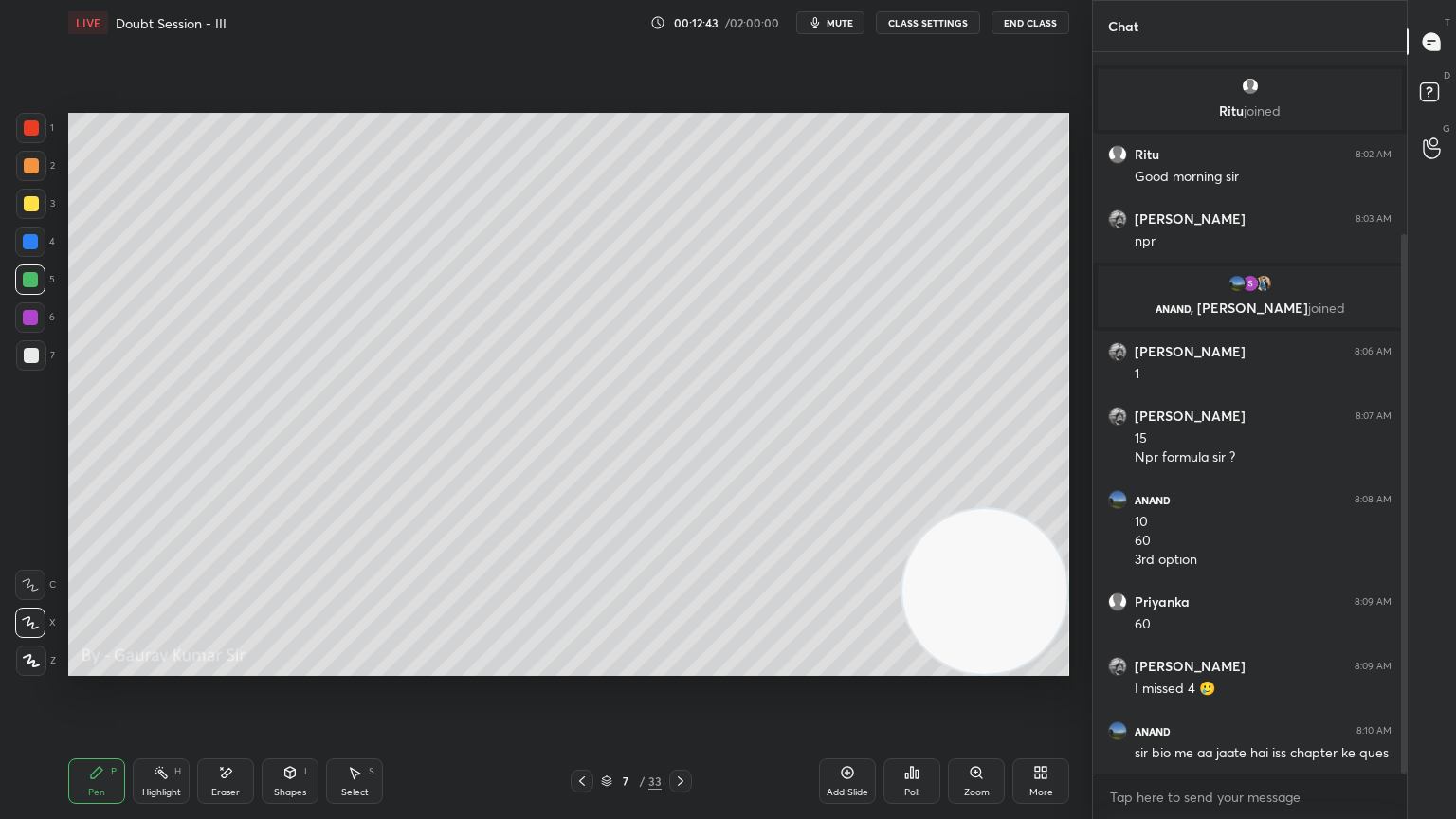 click 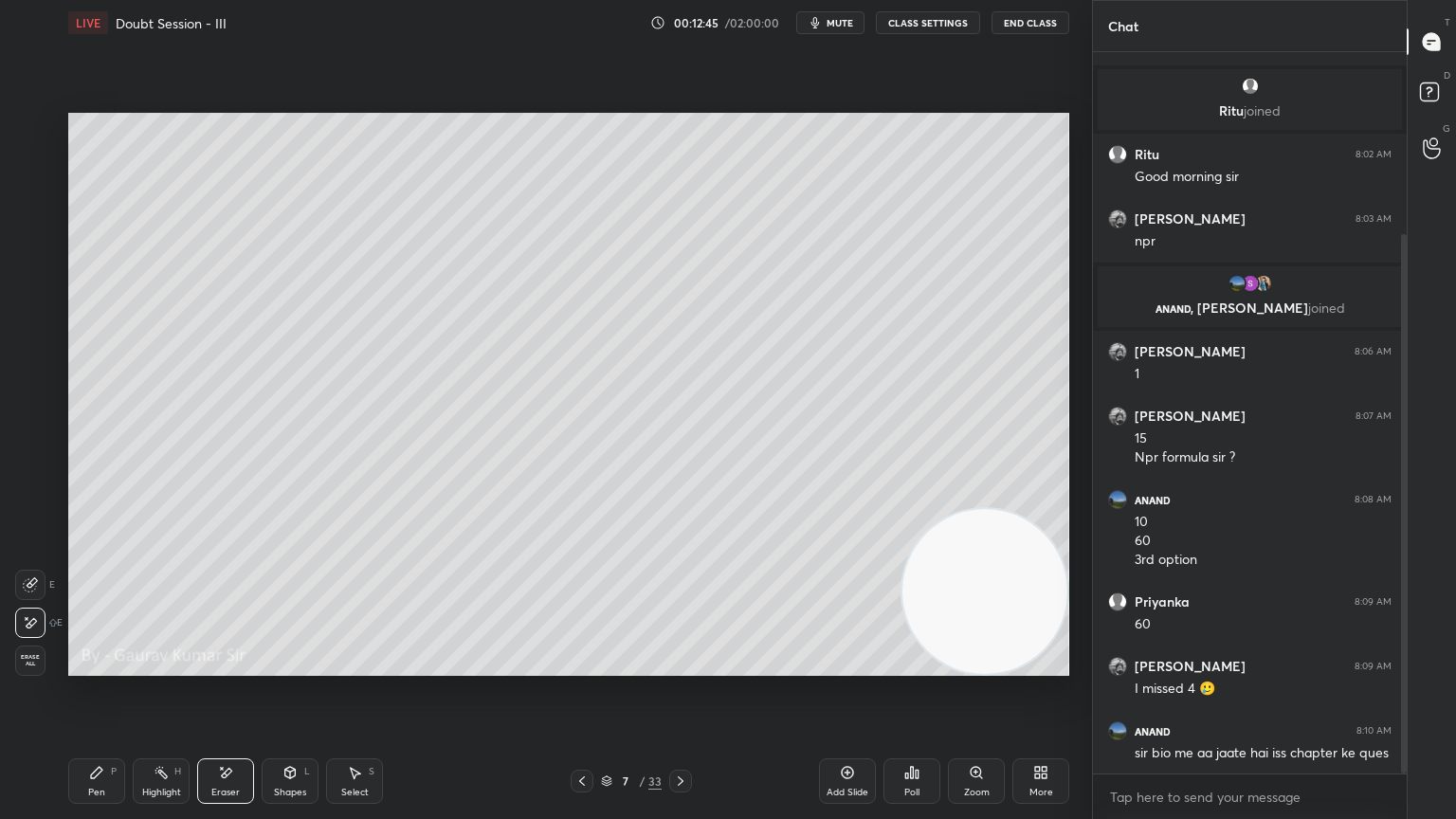 click on "Pen P" at bounding box center [97, 781] 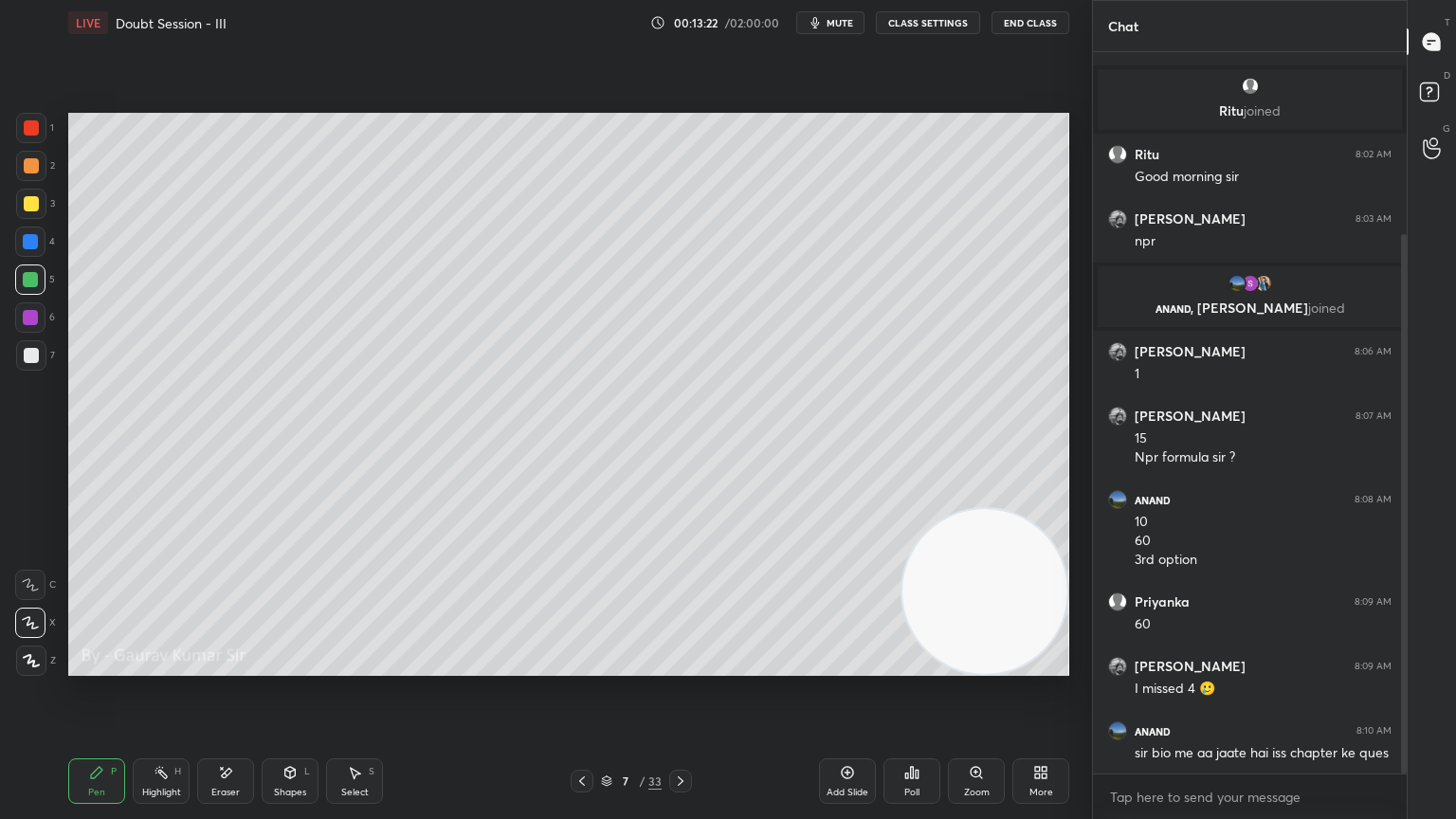 click 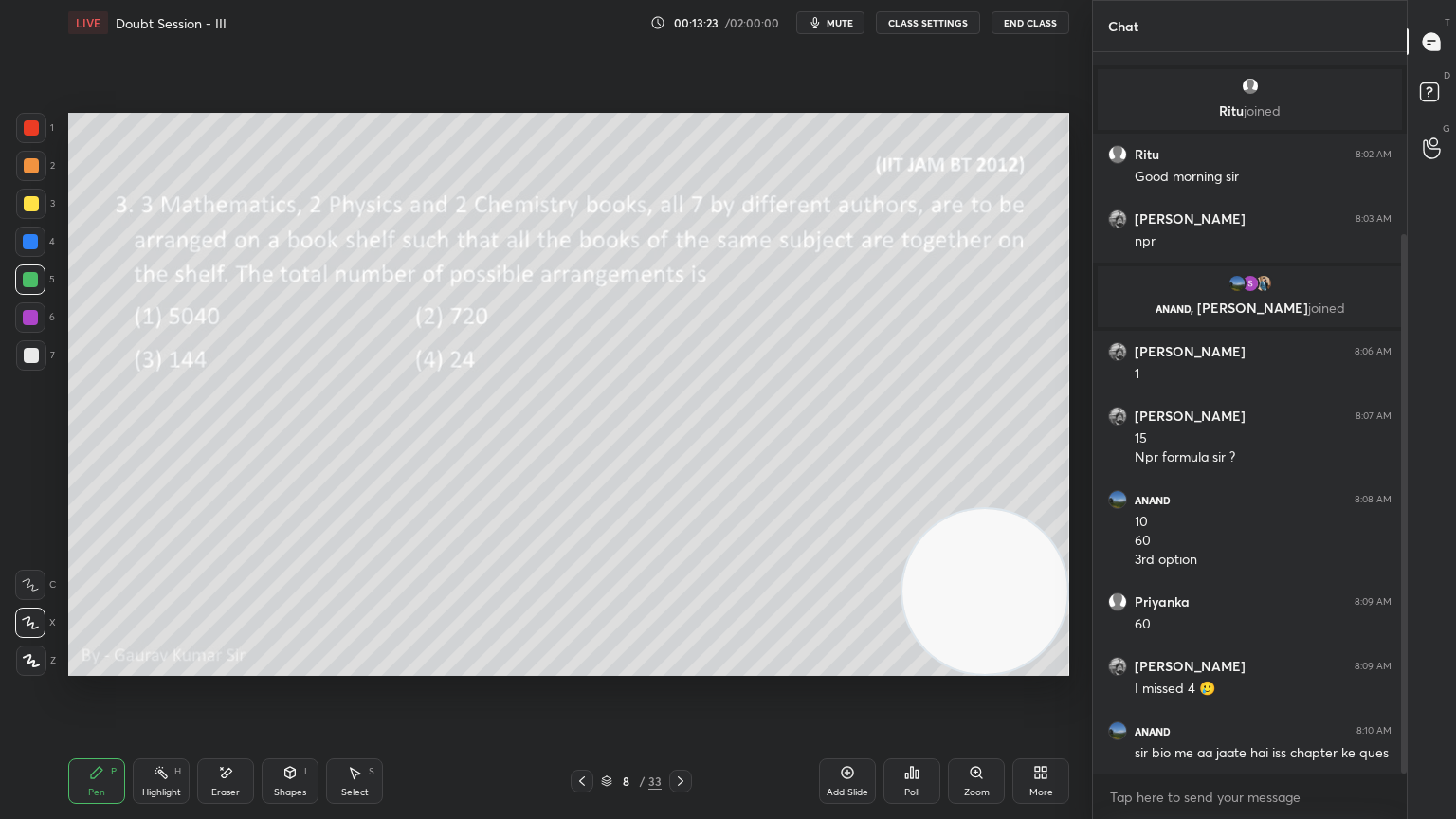 click 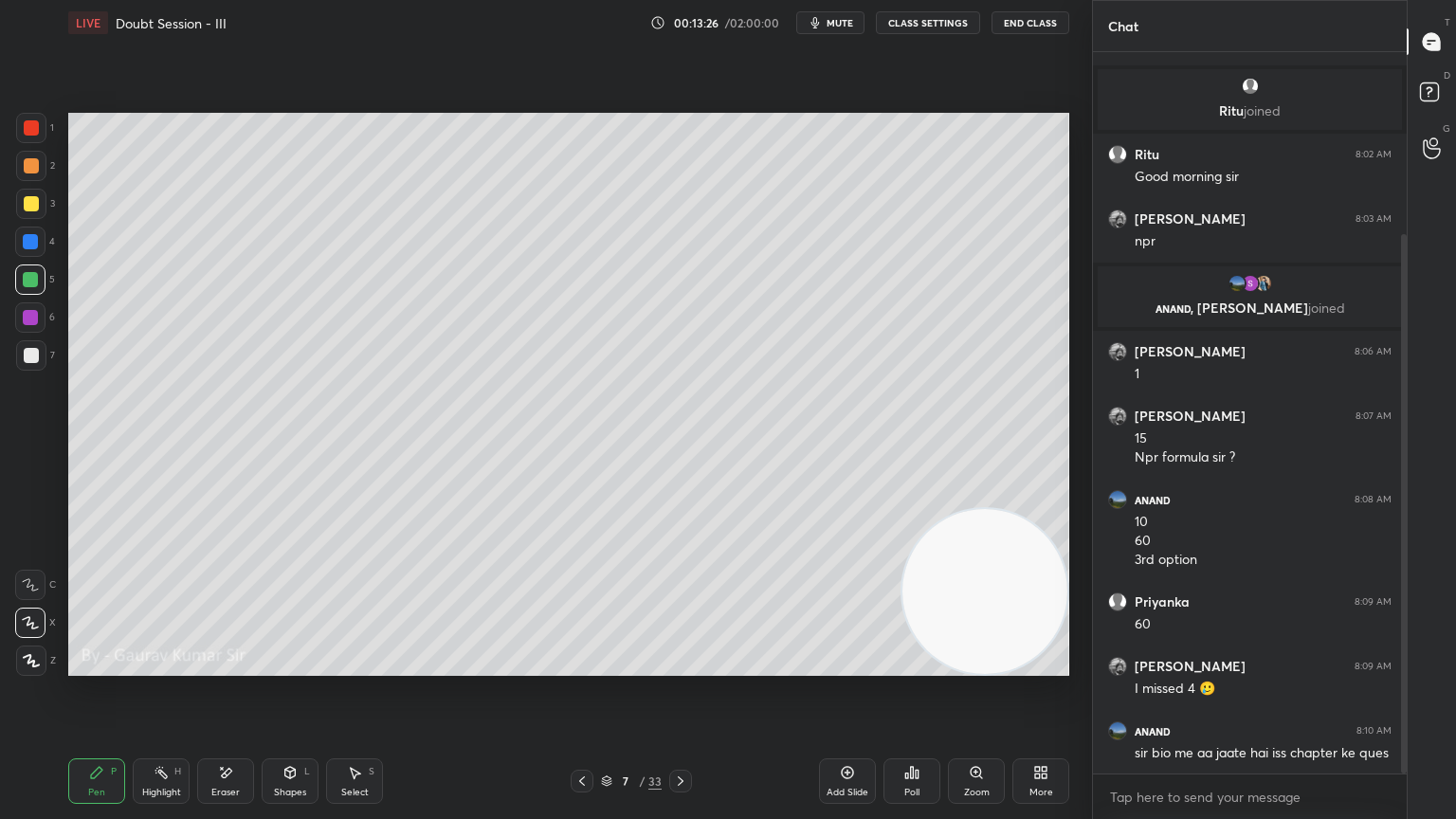 click on "Add Slide" at bounding box center (847, 792) 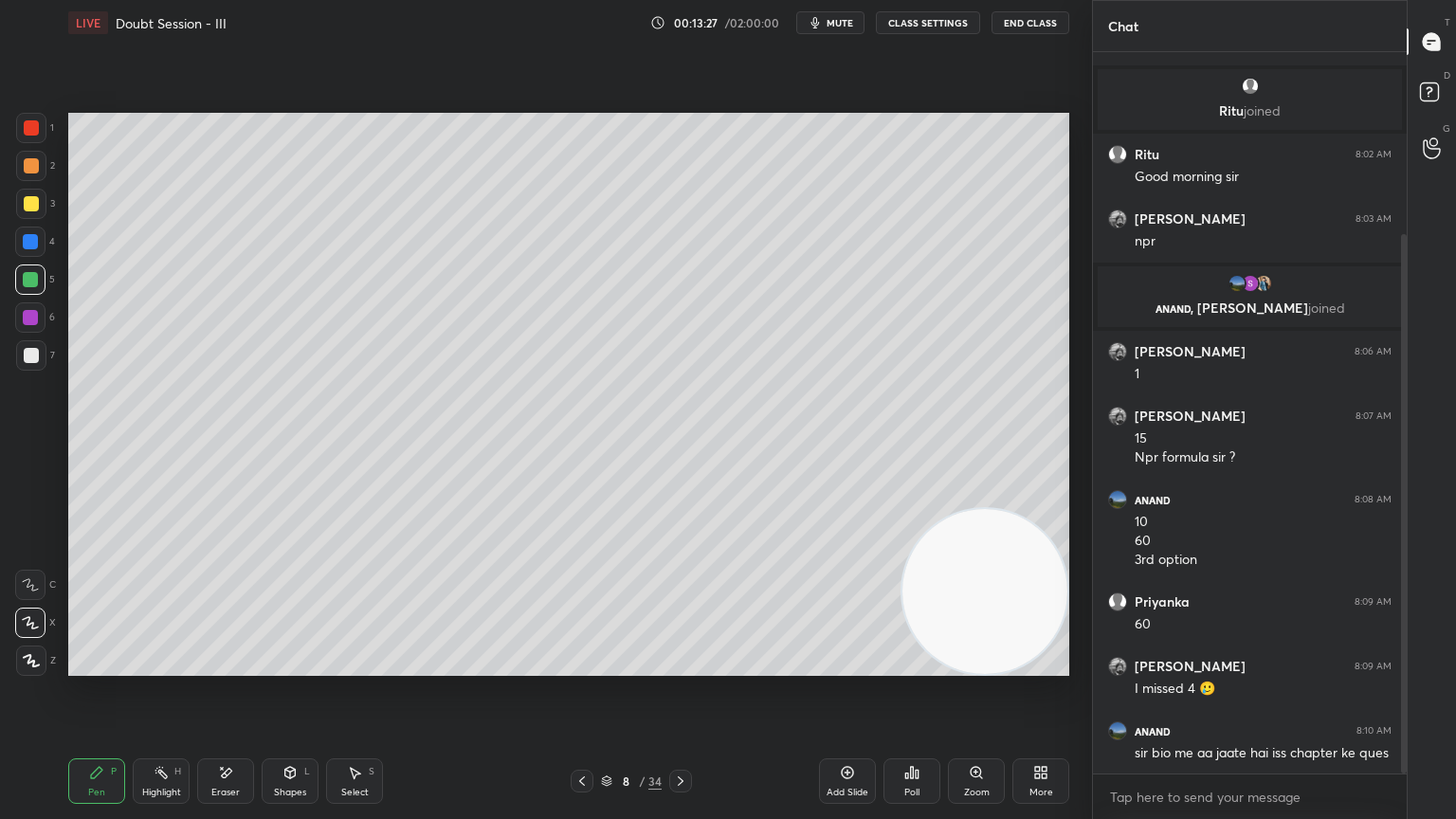 click at bounding box center [31, 204] 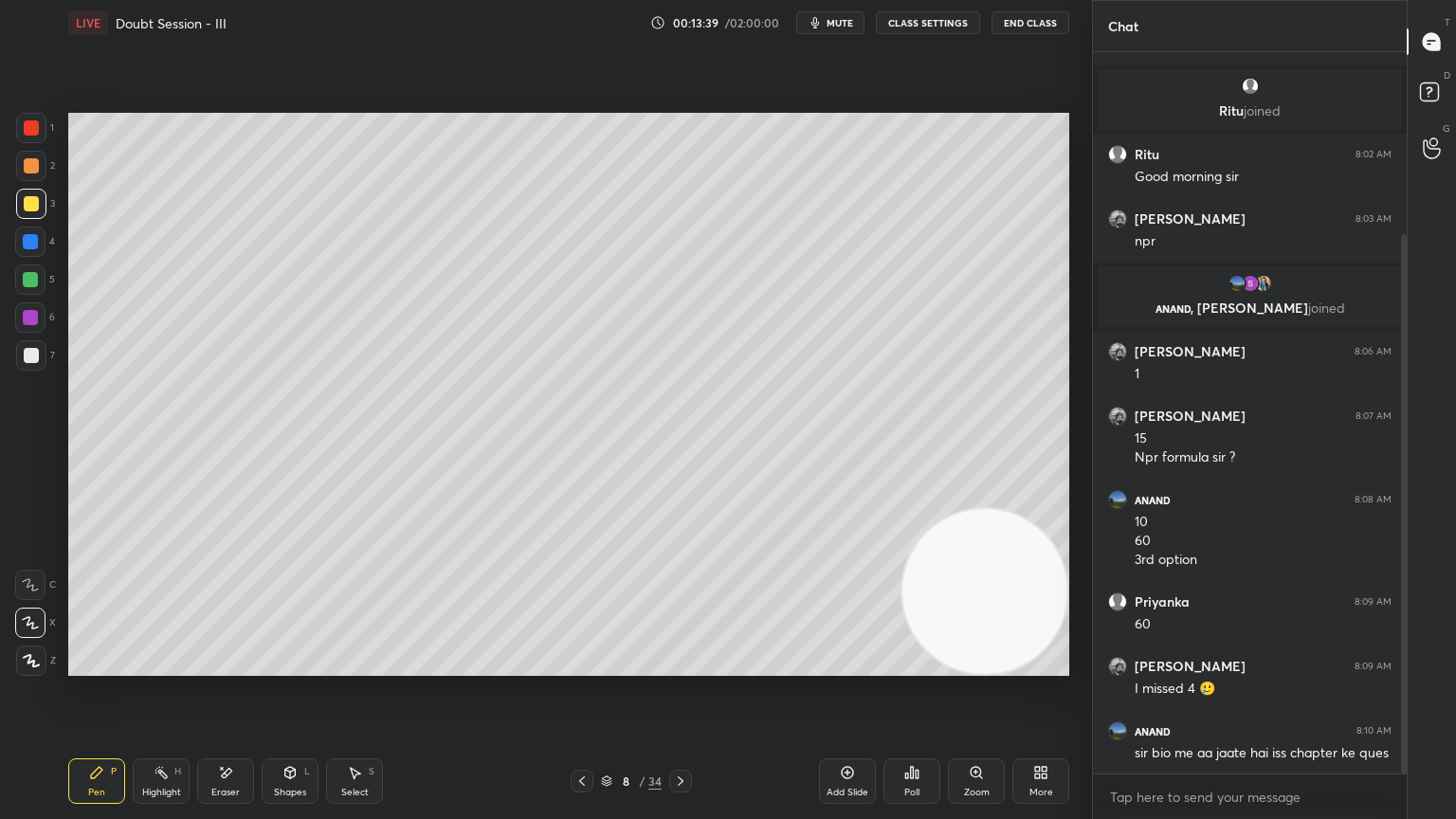 click at bounding box center [31, 166] 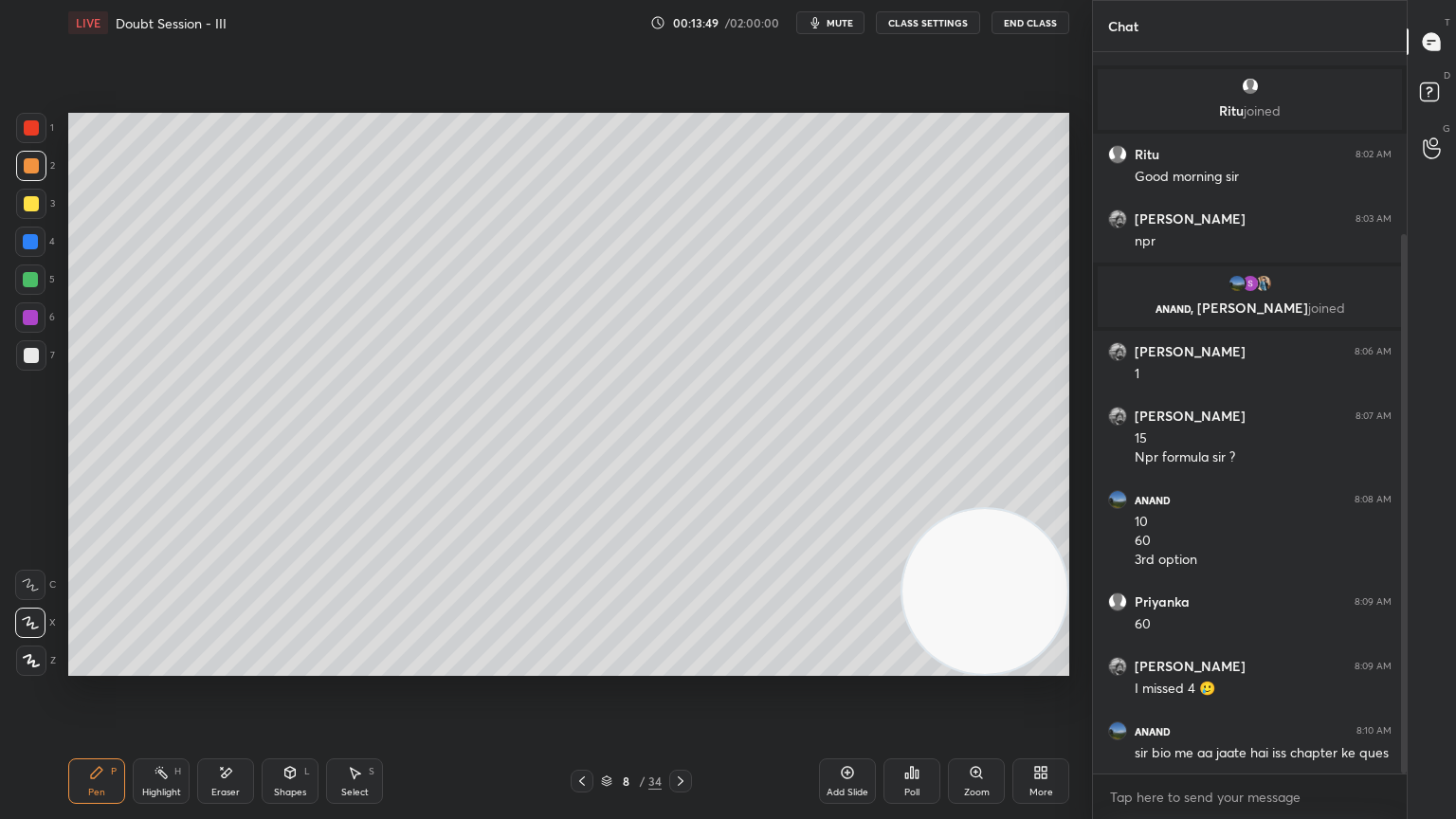 click on "Eraser" at bounding box center [226, 781] 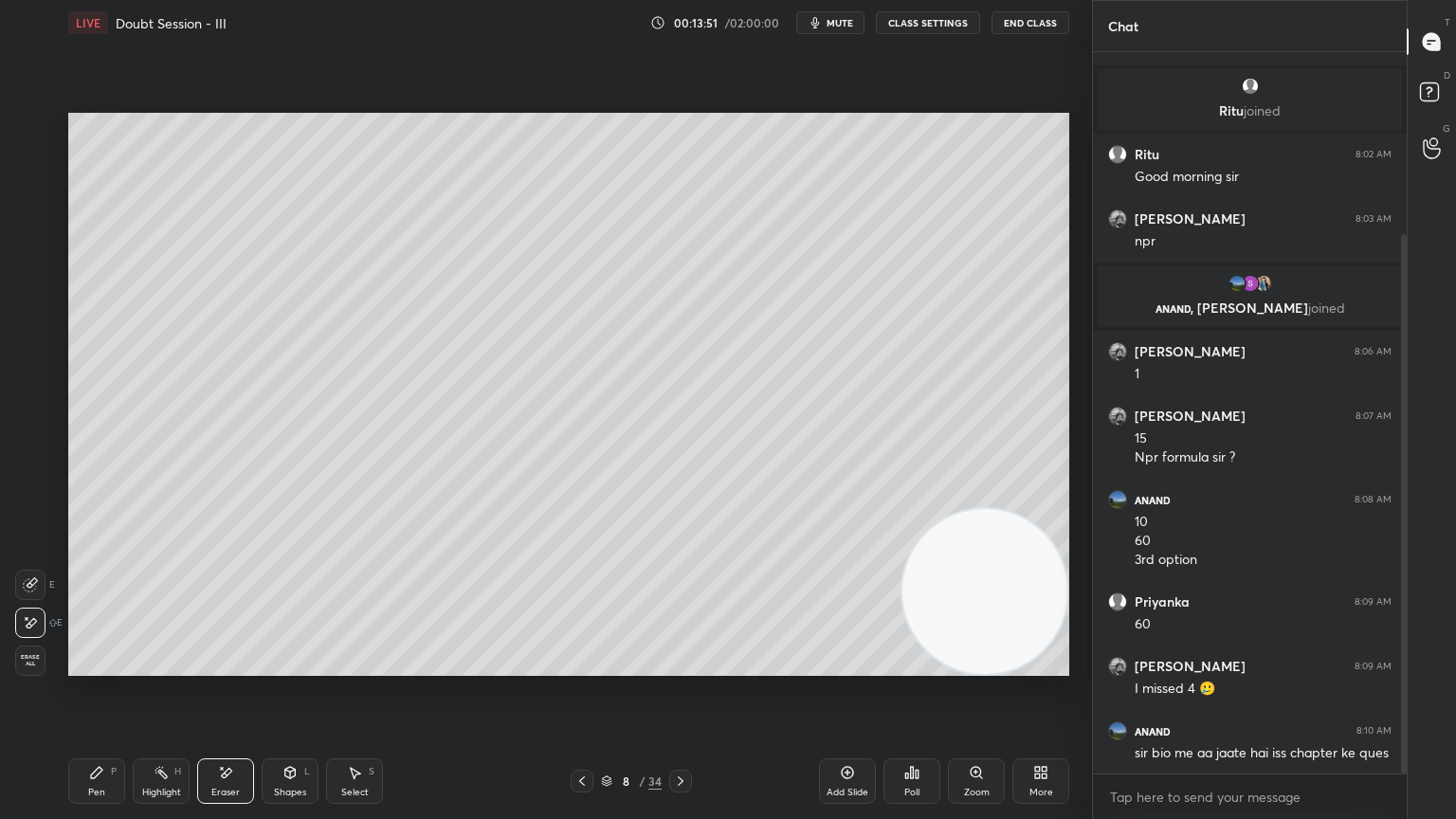 click on "Pen P" at bounding box center [97, 781] 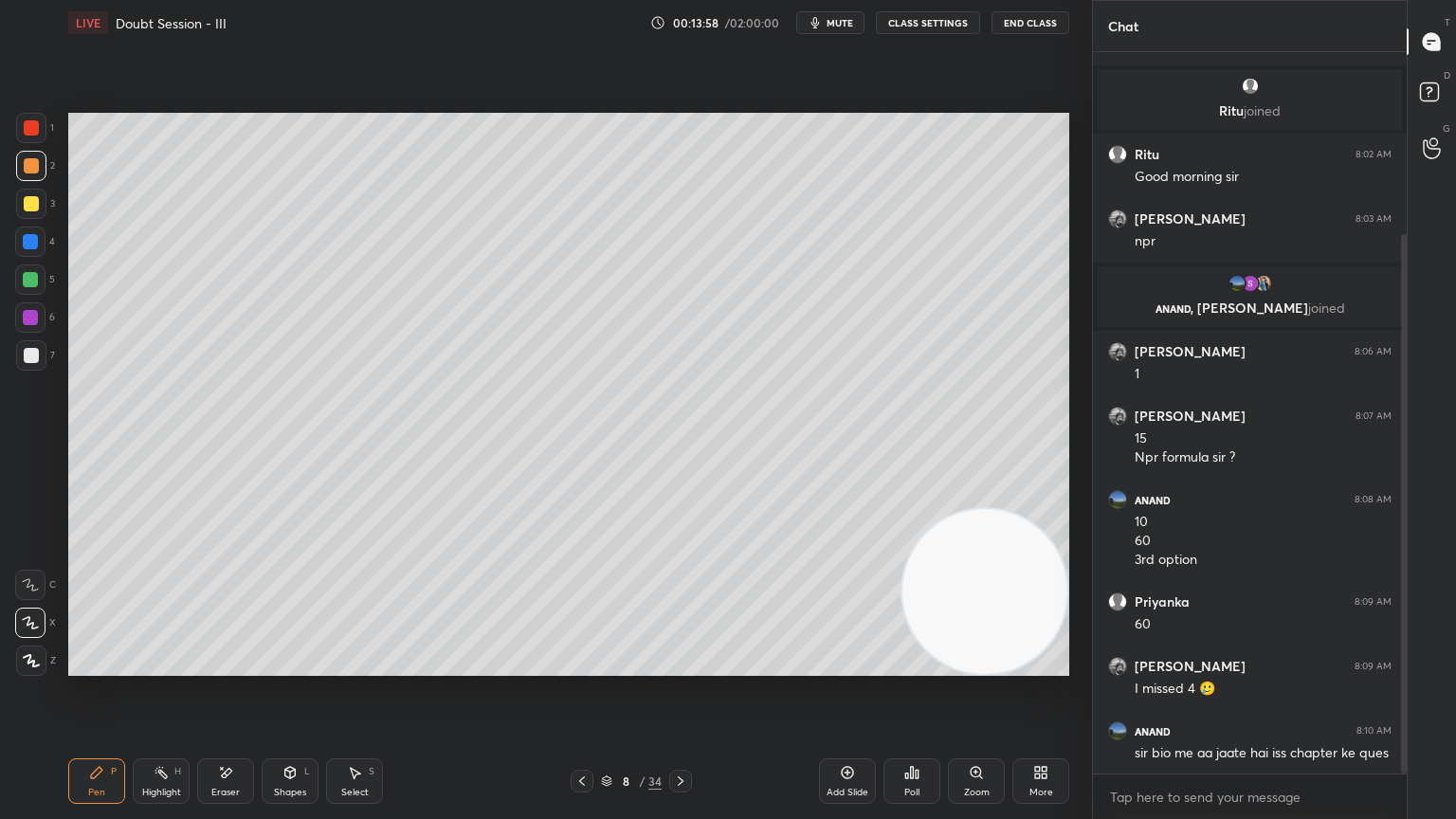 click at bounding box center (30, 242) 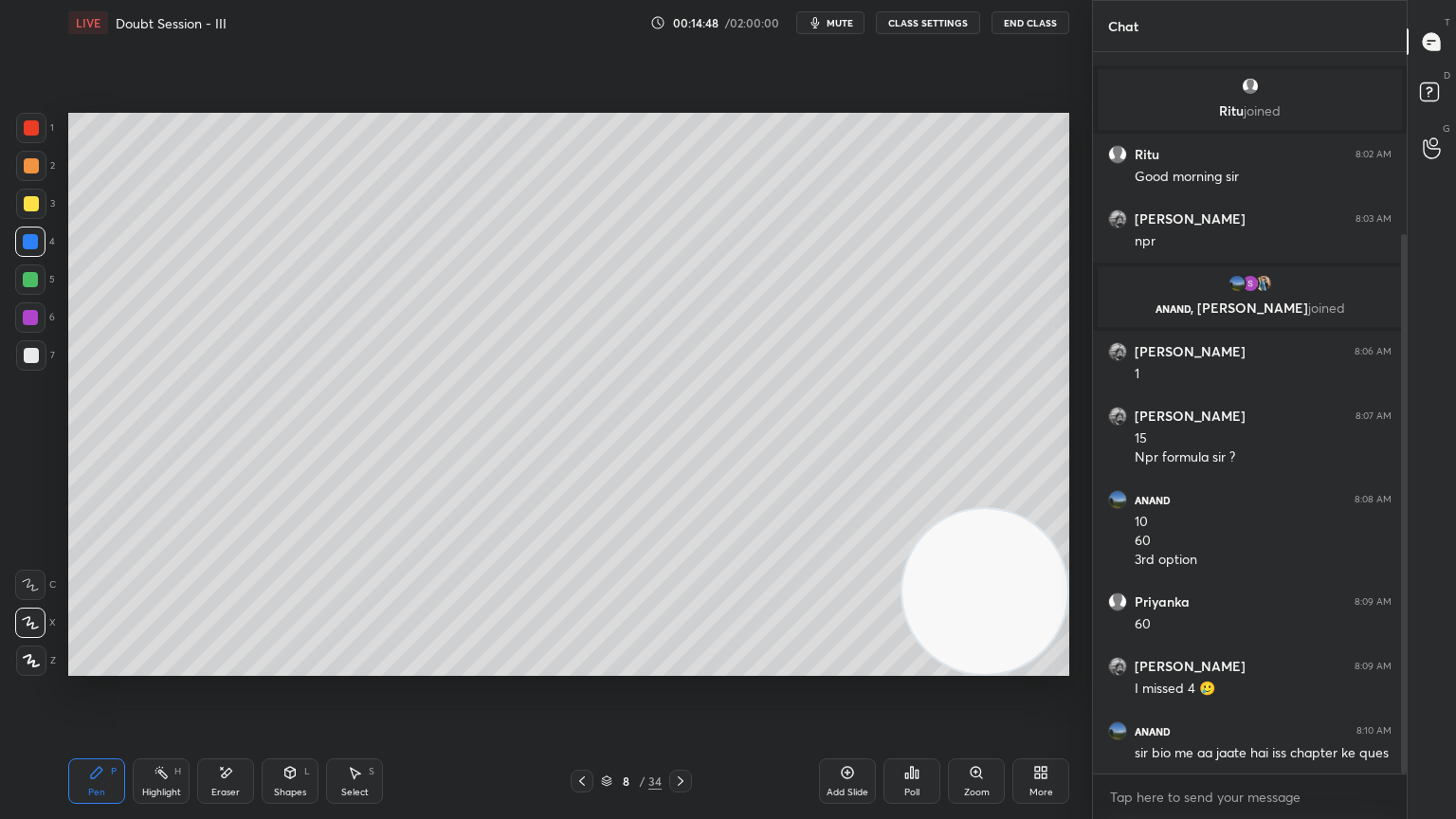 click 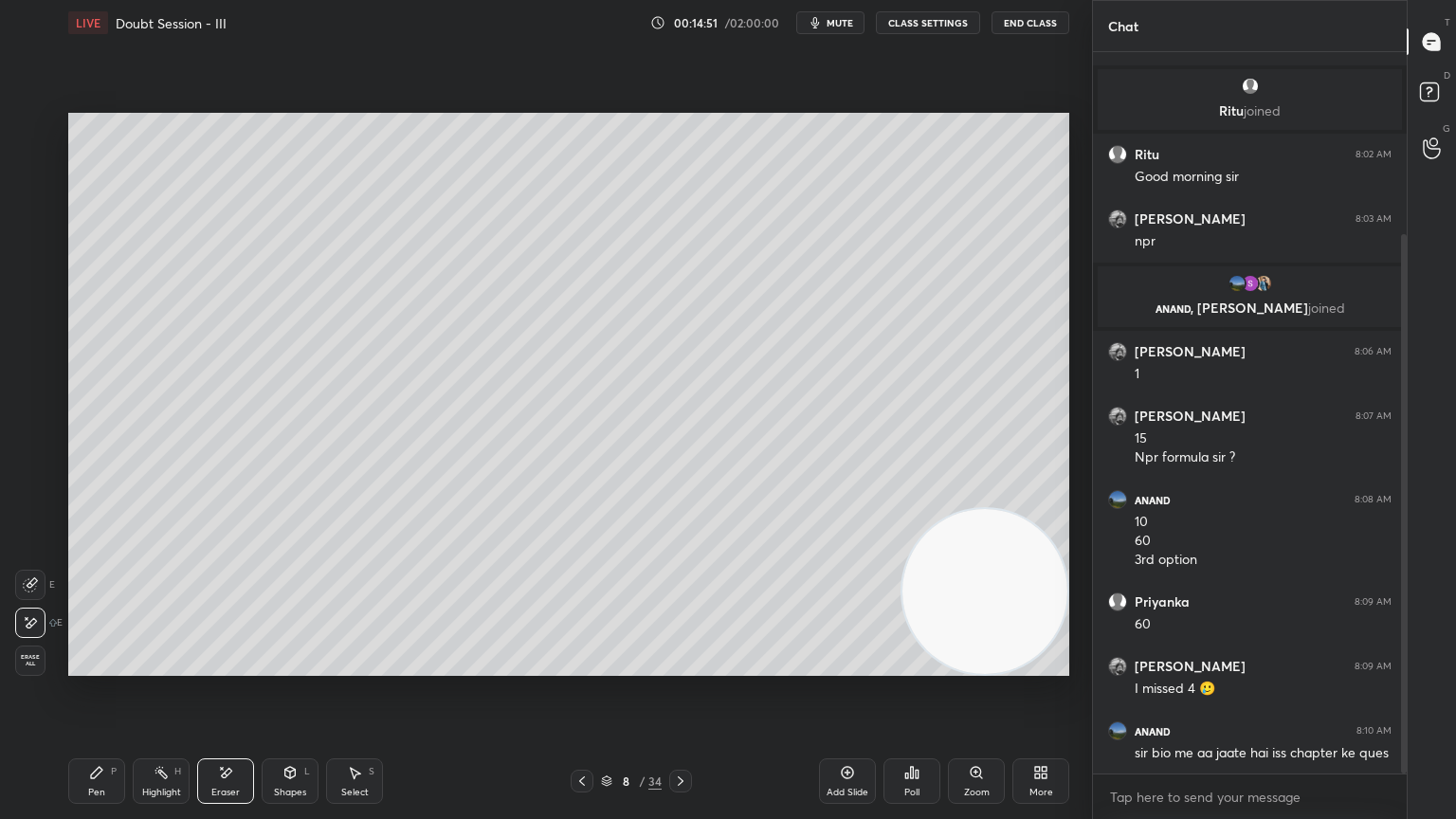 click on "Pen P" at bounding box center (97, 781) 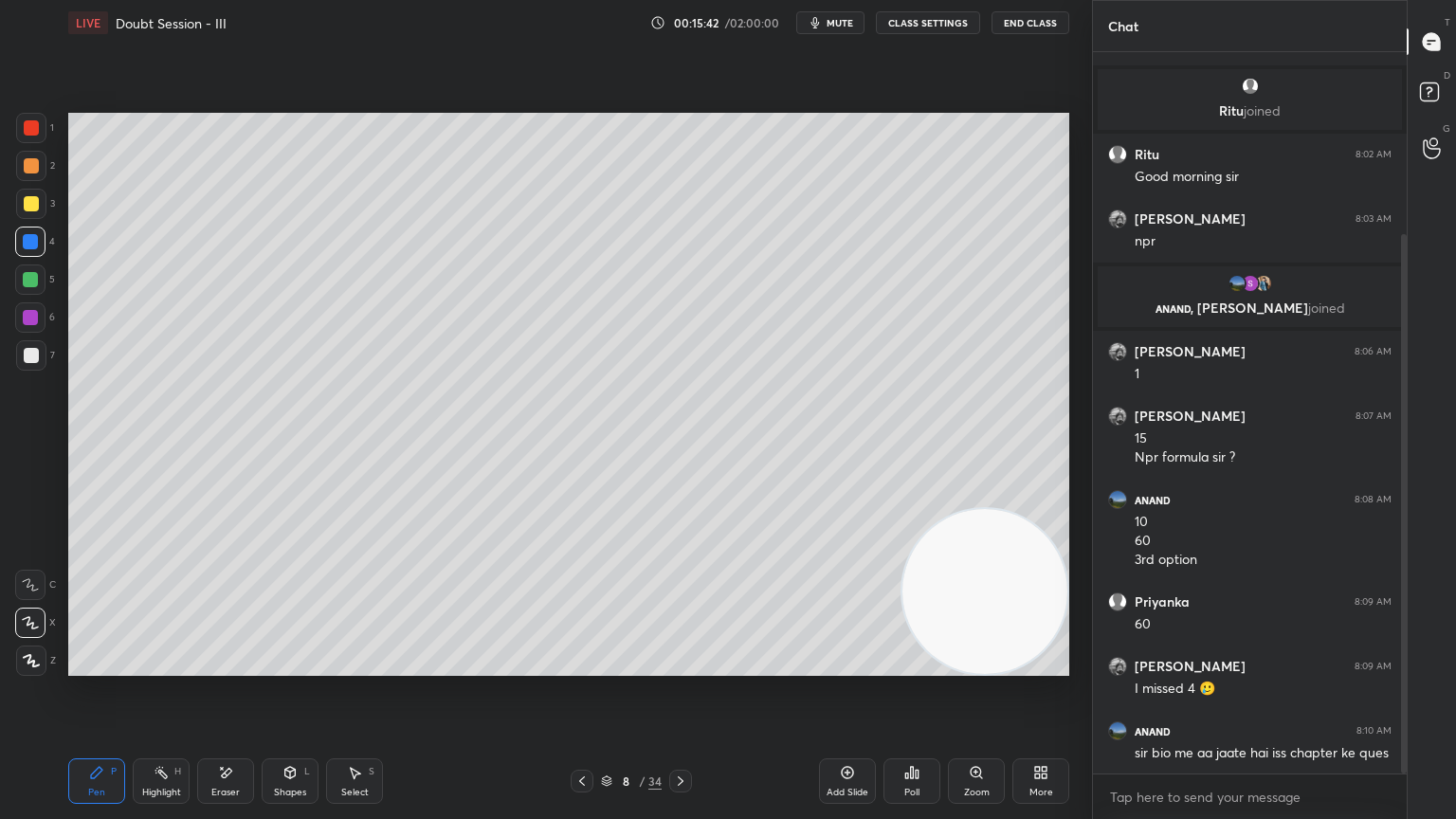 click at bounding box center [30, 280] 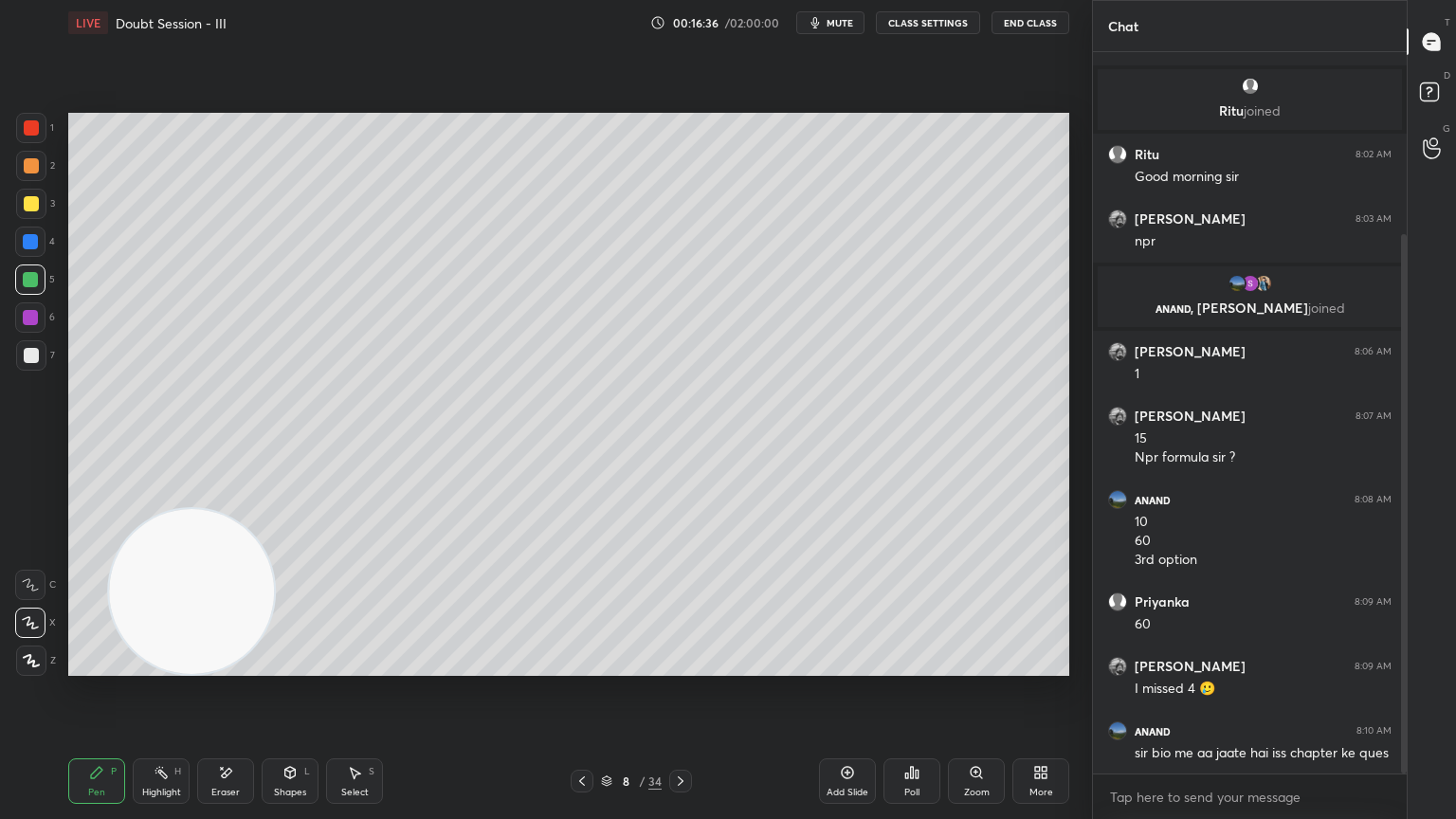 click 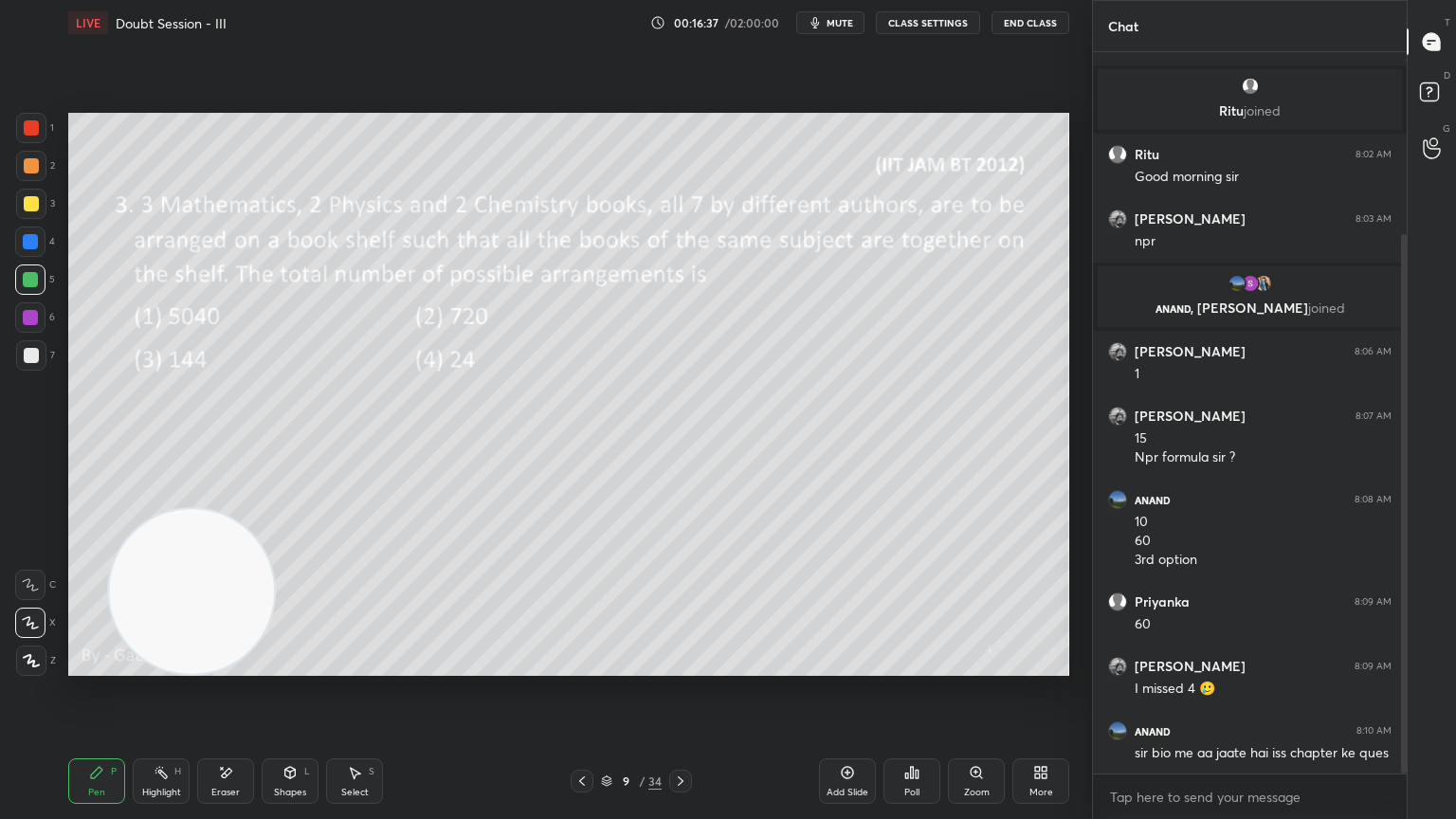 click 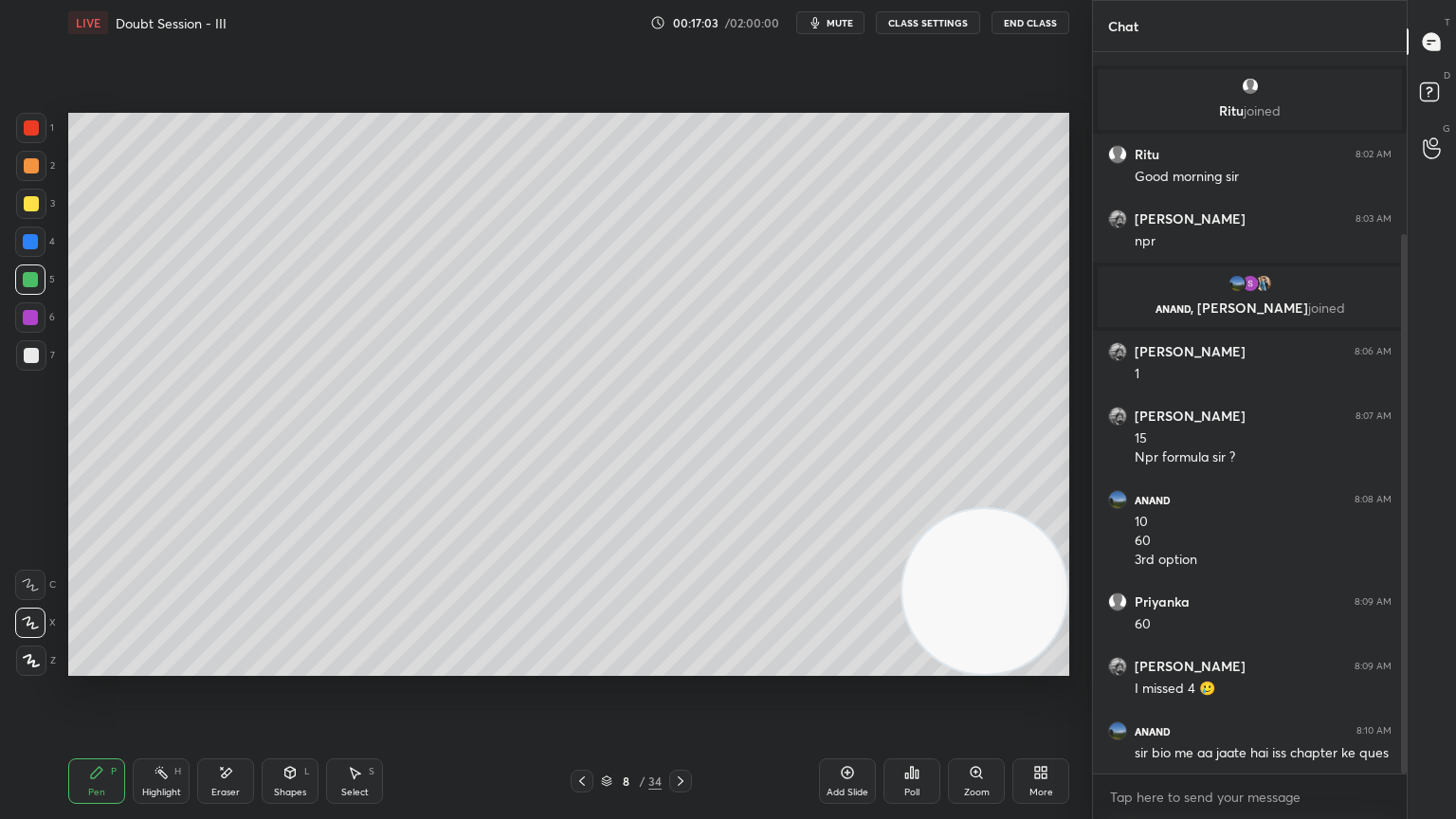 click on "Eraser" at bounding box center [226, 781] 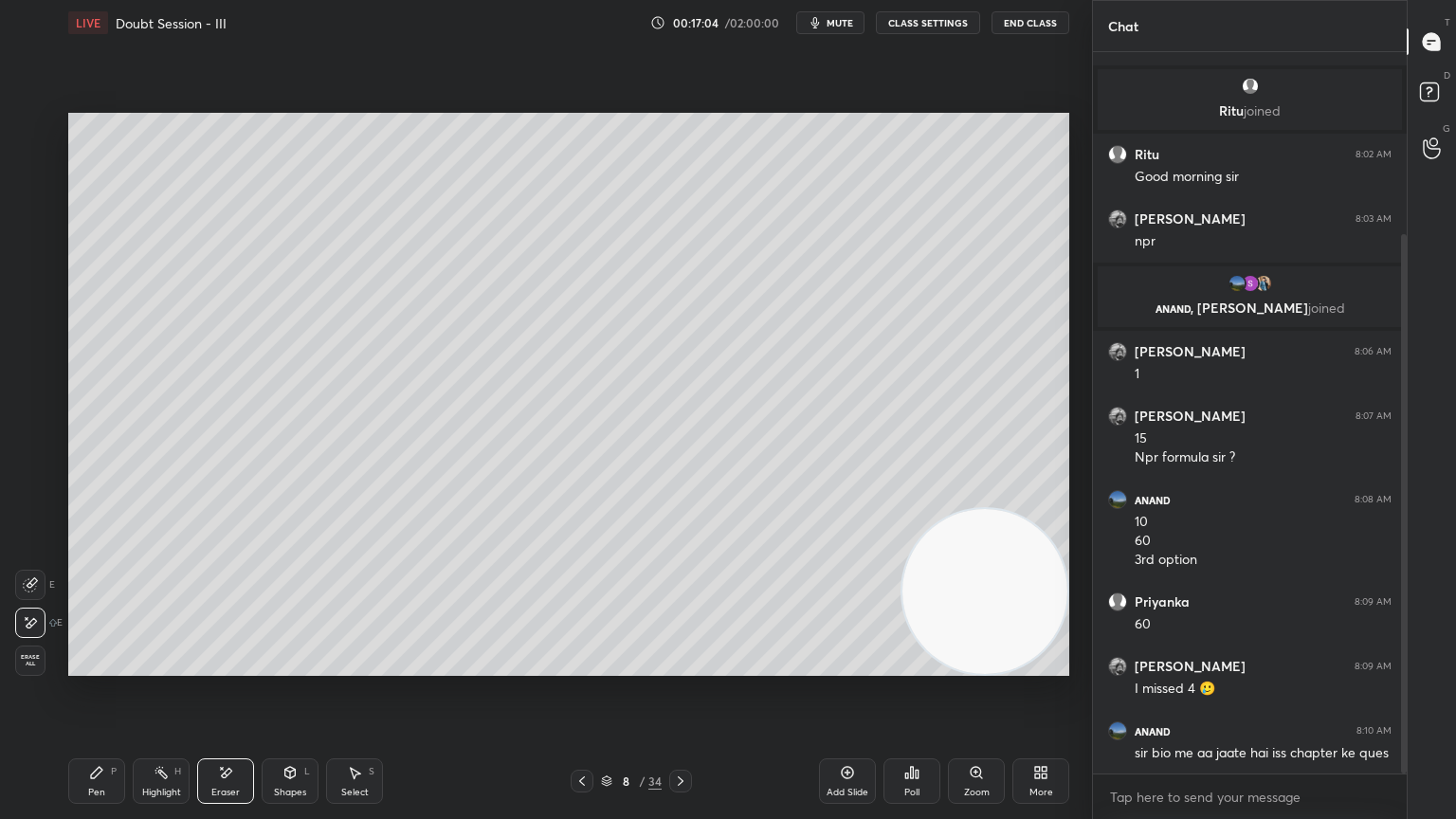 click on "Erase all" at bounding box center (30, 661) 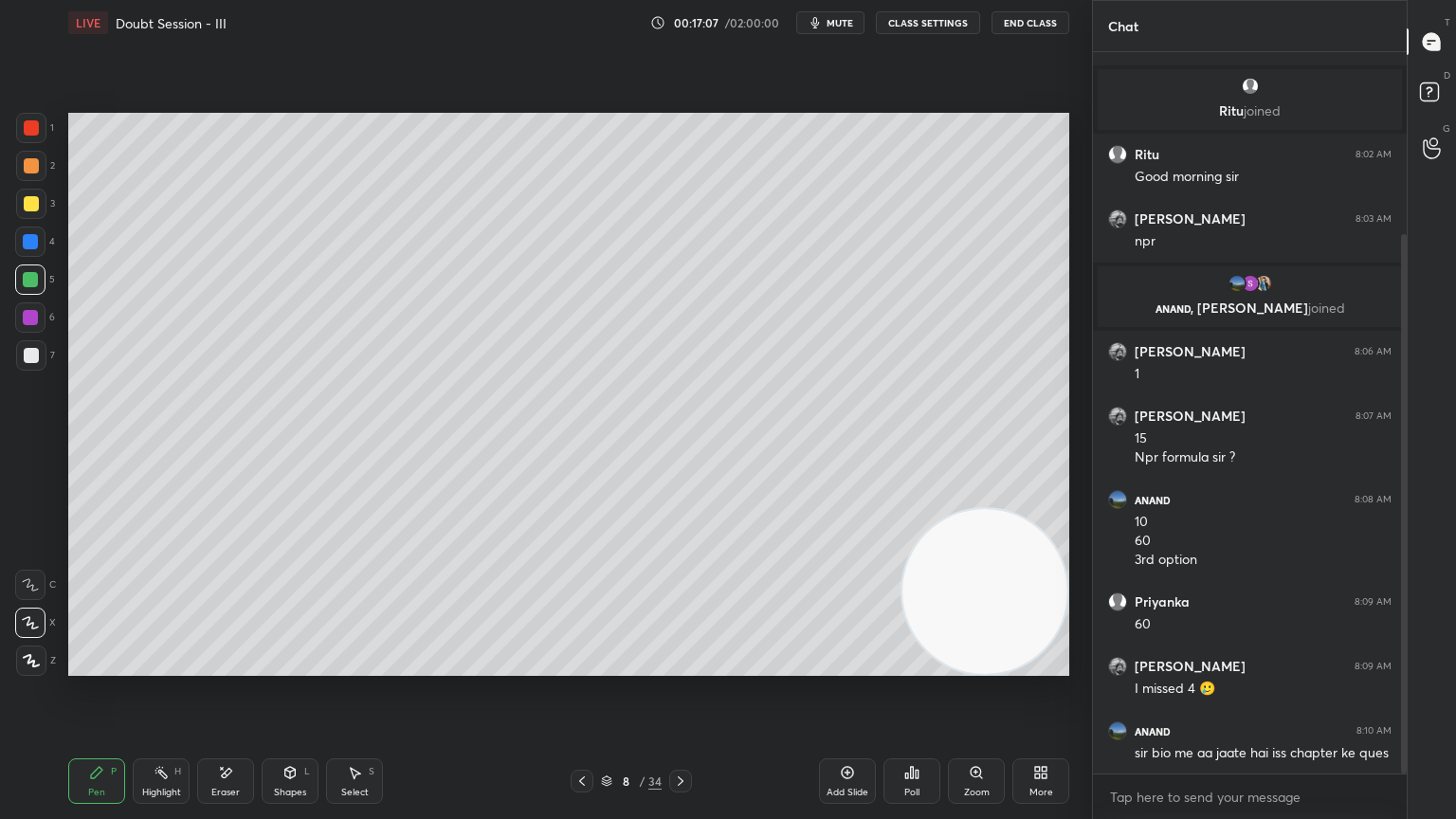 click at bounding box center [30, 242] 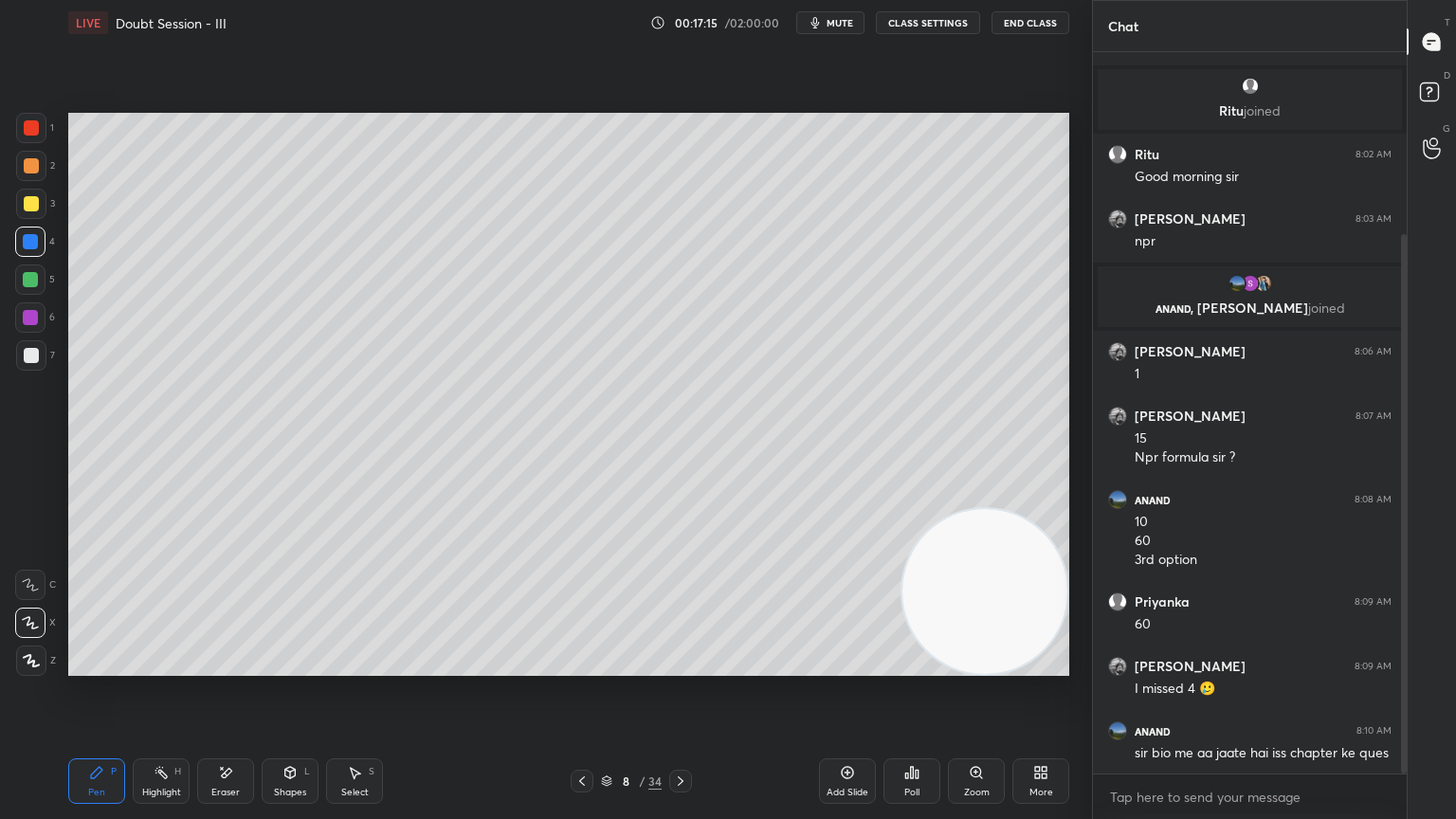 click at bounding box center [30, 280] 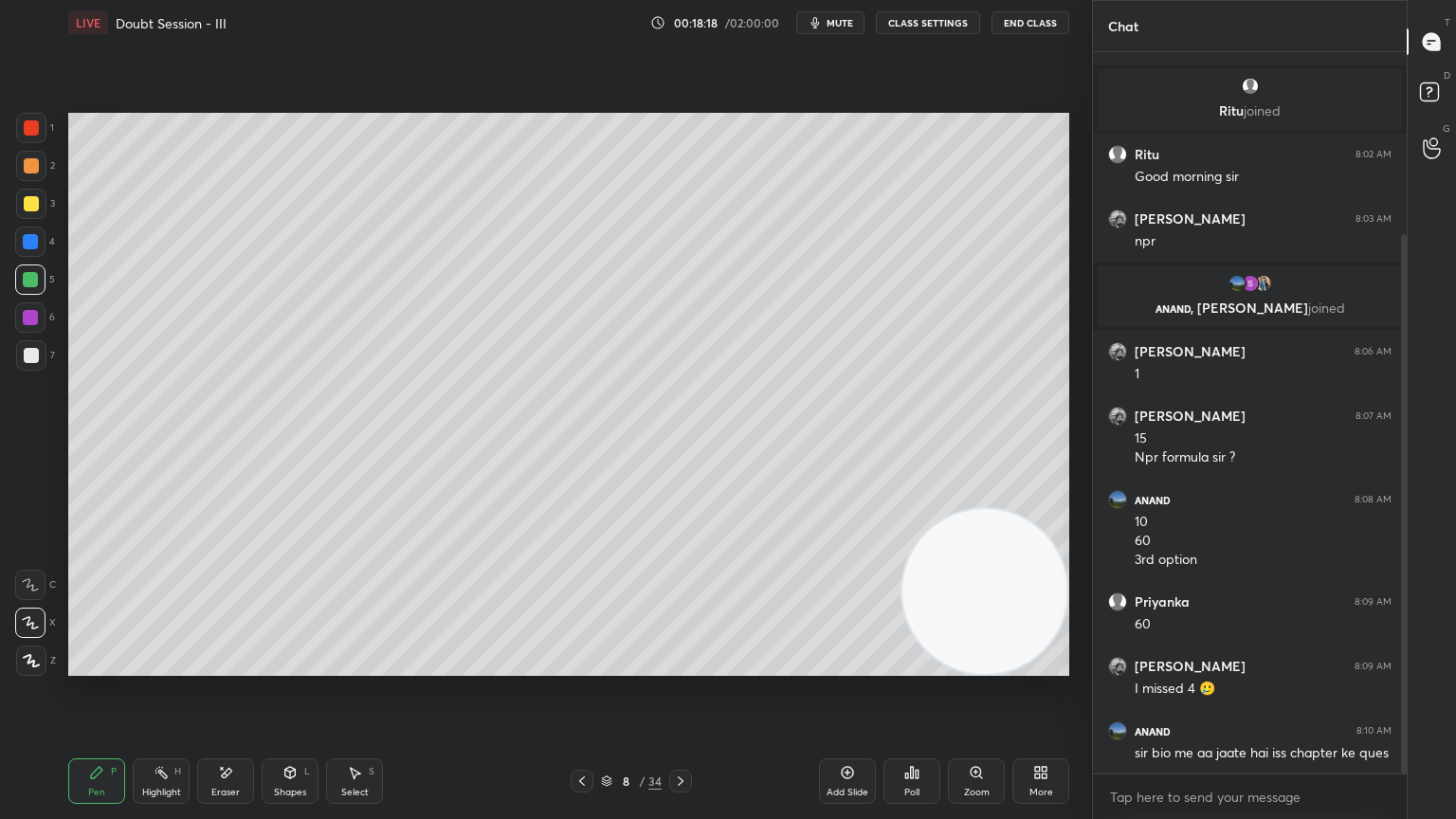 click at bounding box center [30, 242] 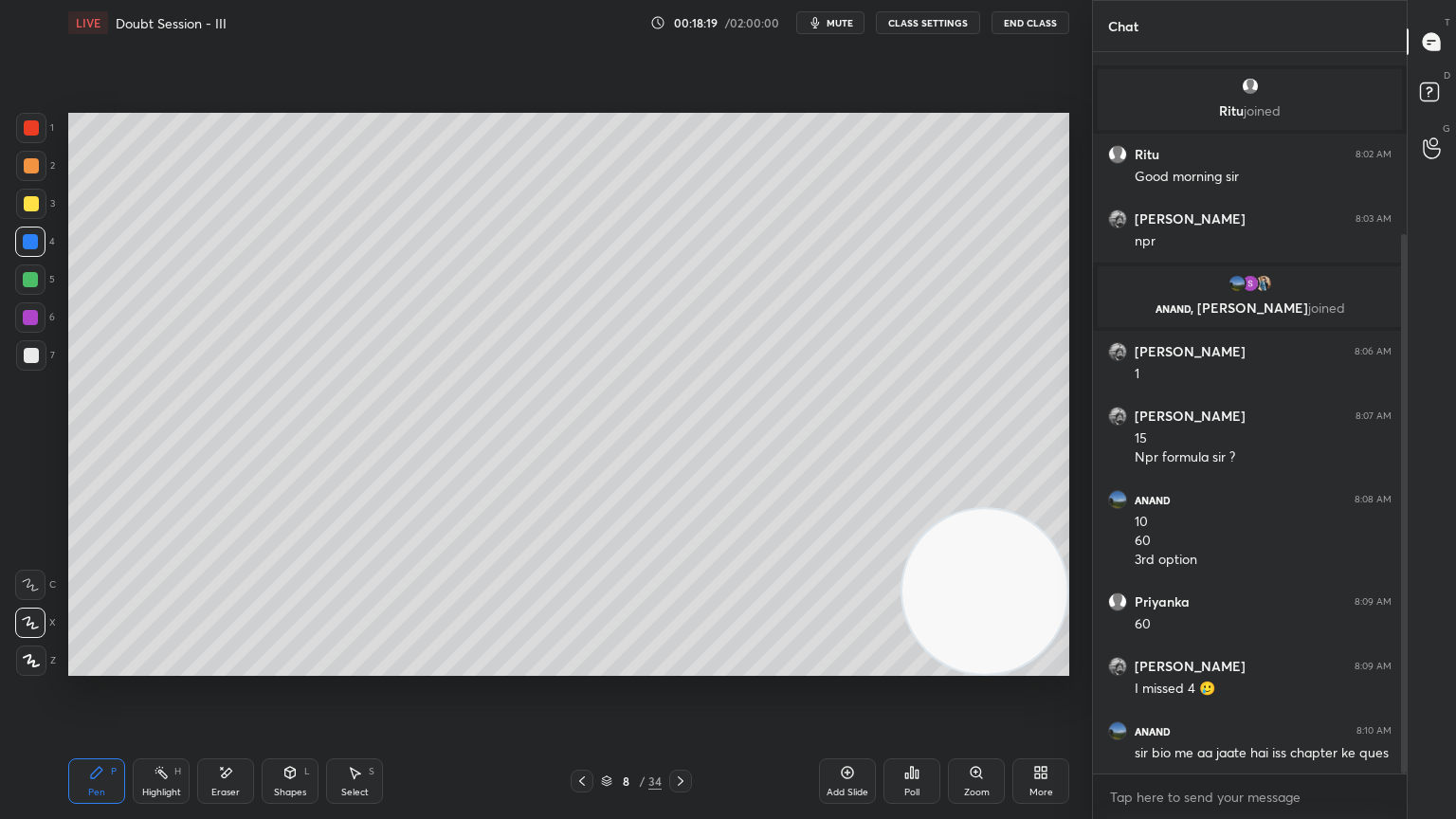 click on "Eraser" at bounding box center [226, 792] 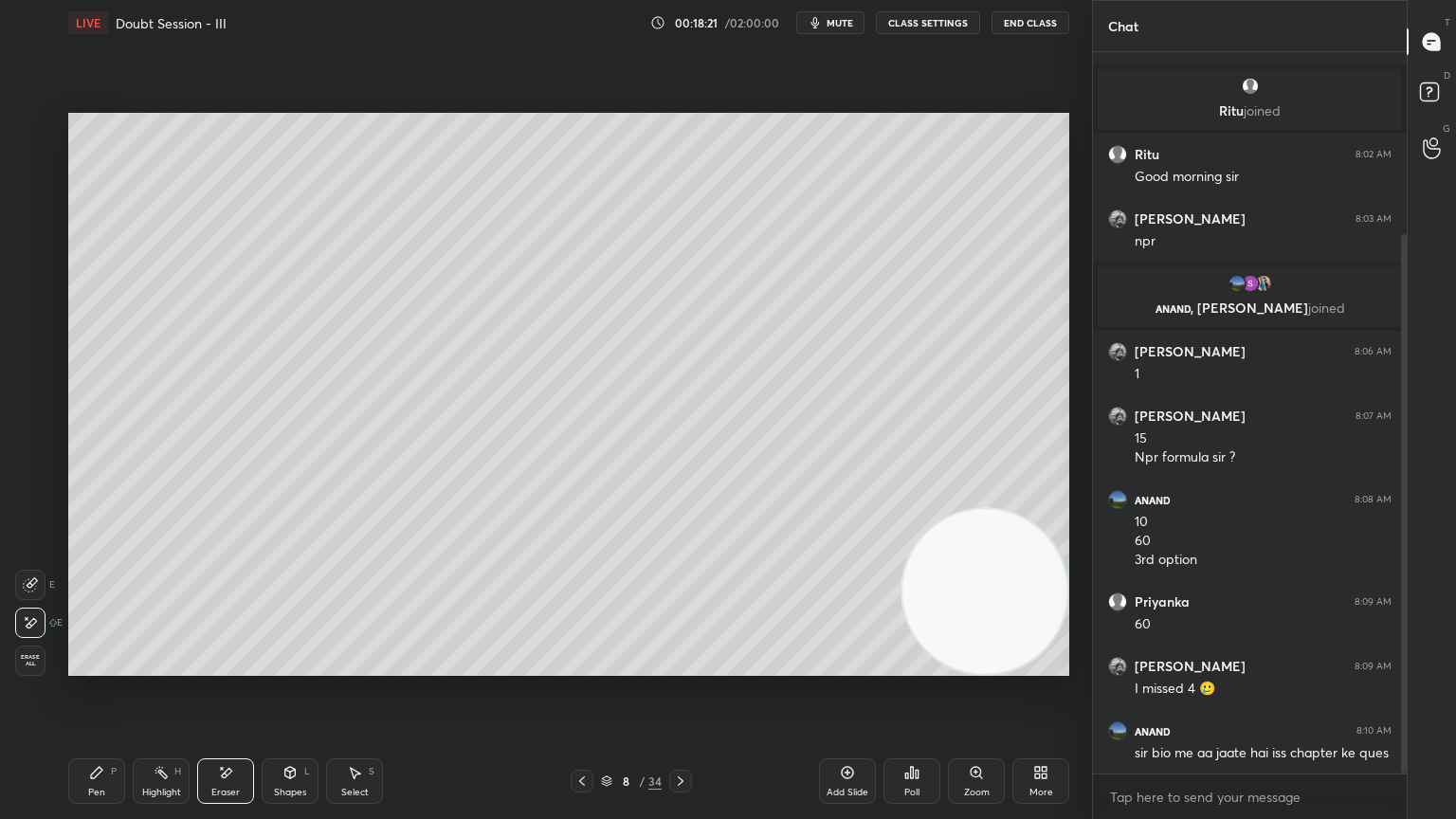 click on "Pen P" at bounding box center [97, 781] 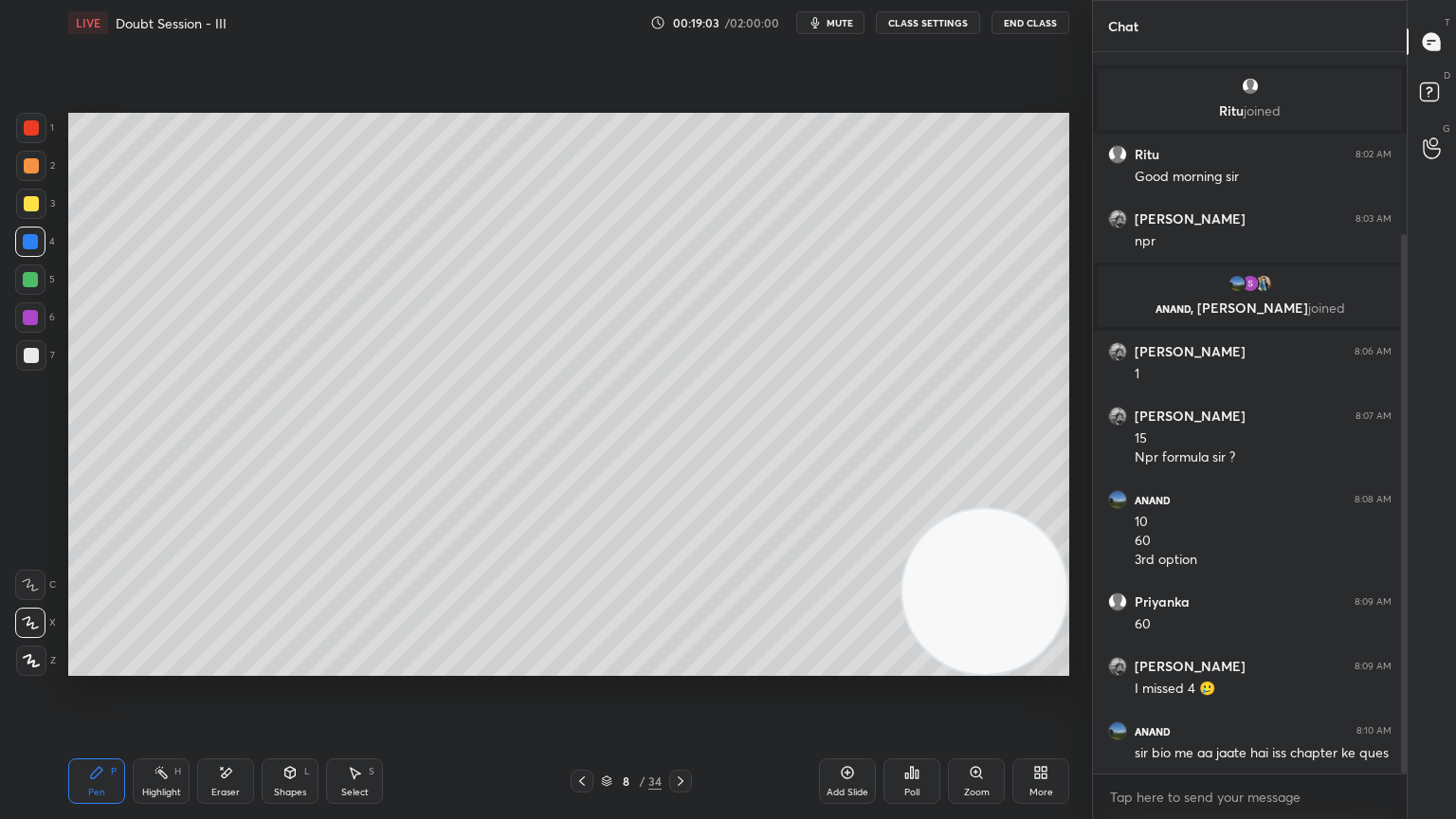 click at bounding box center (30, 280) 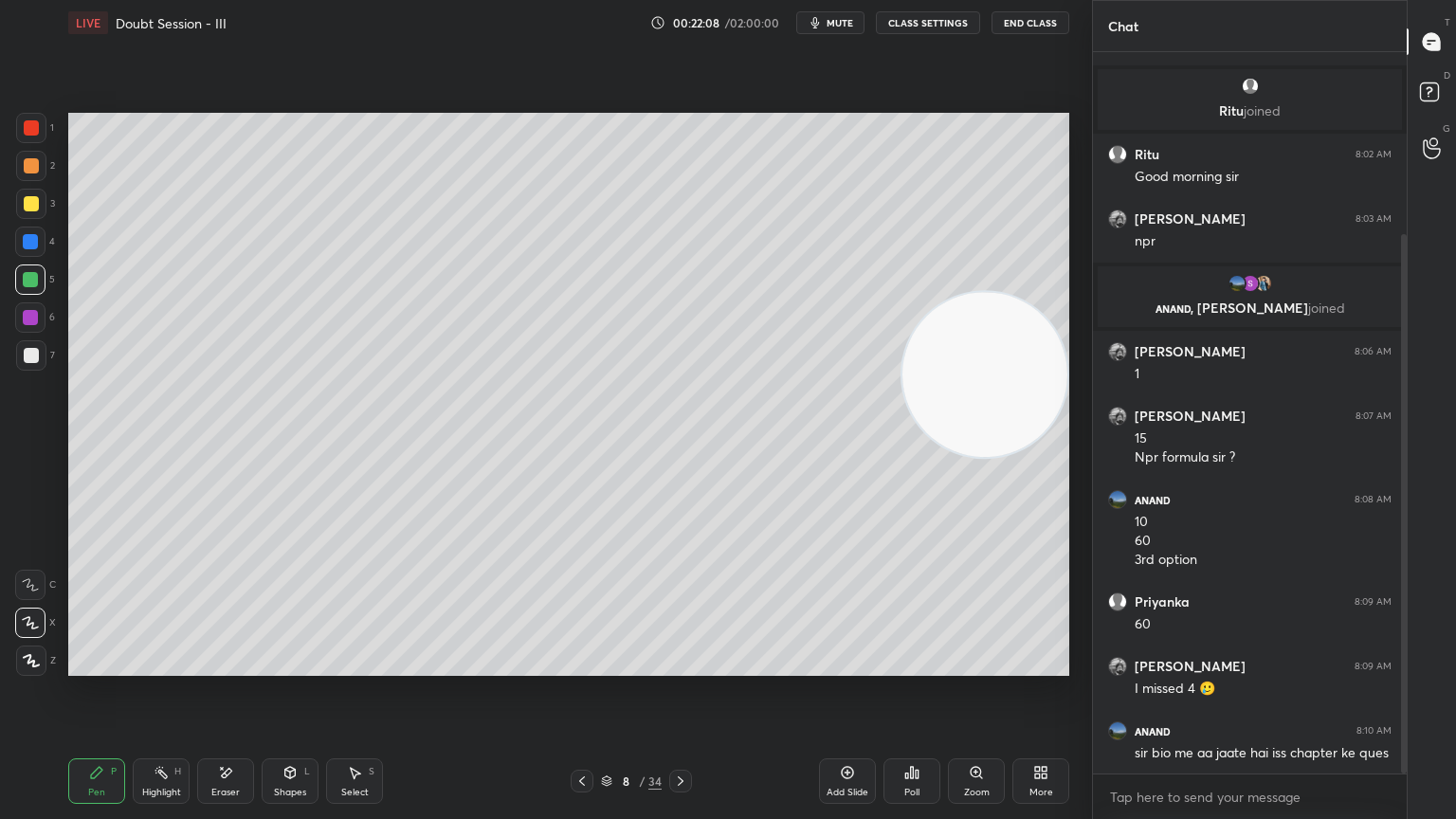 click 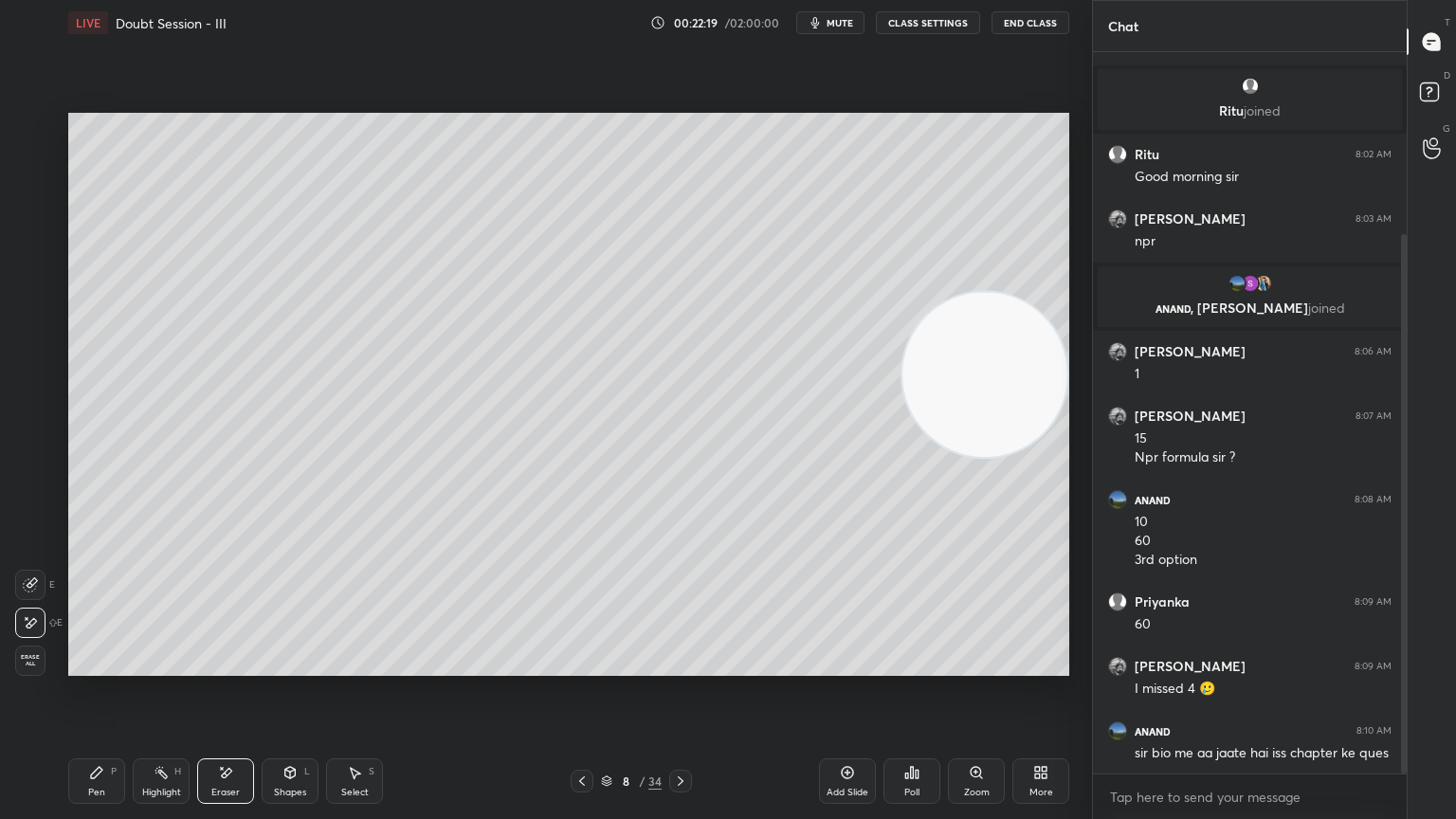 click on "Pen P" at bounding box center [97, 781] 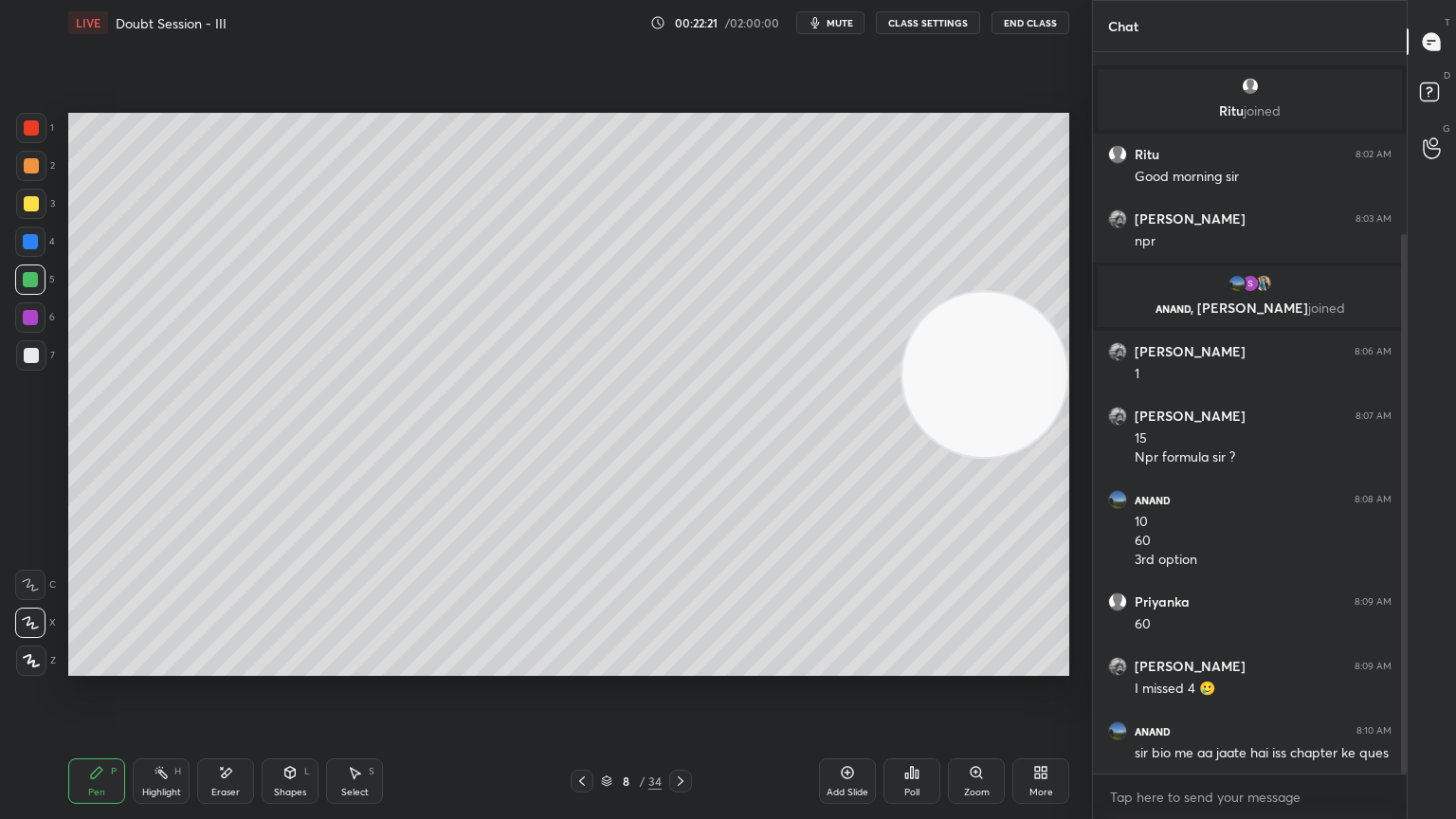 click at bounding box center (30, 242) 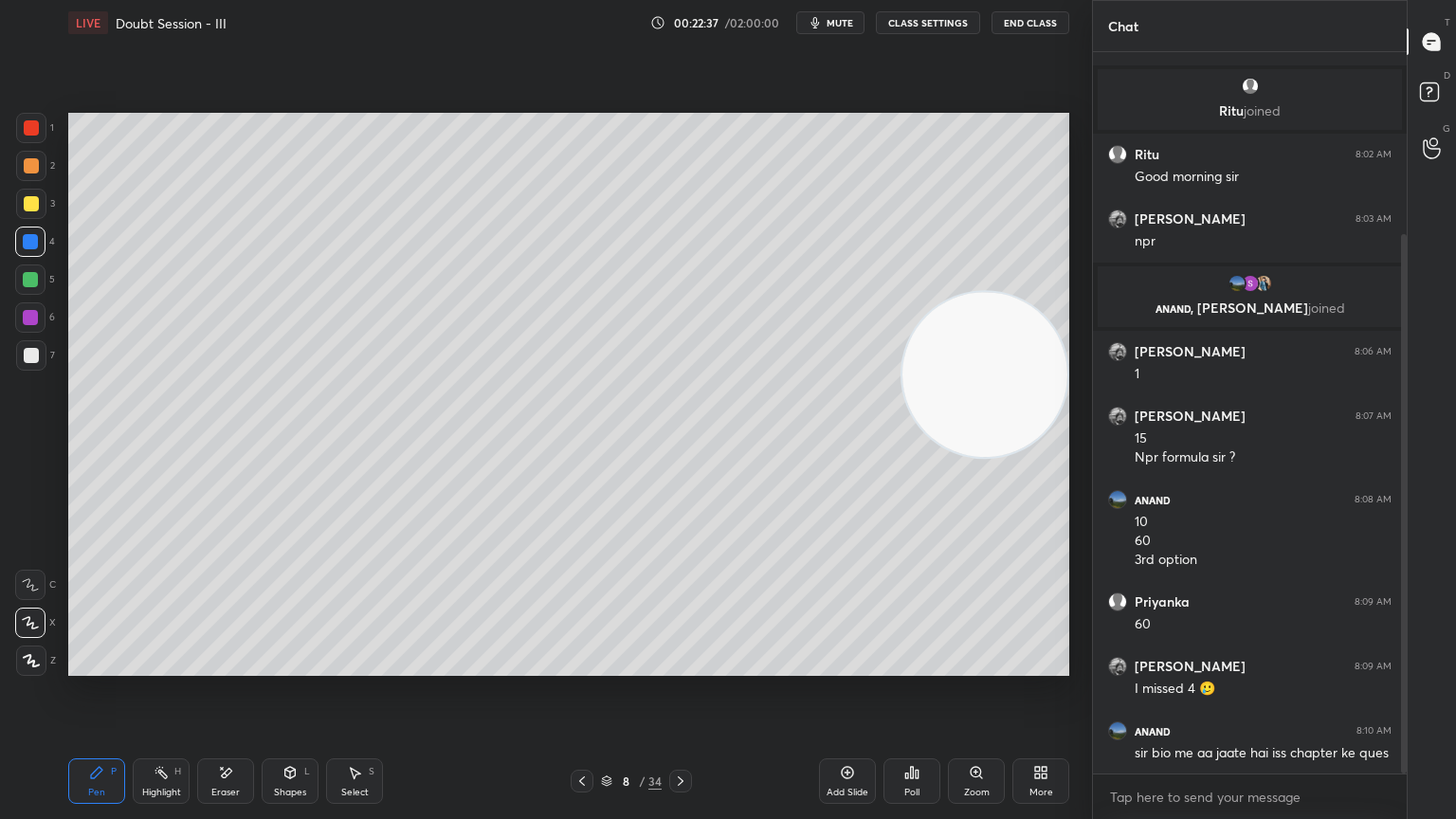 click at bounding box center [31, 204] 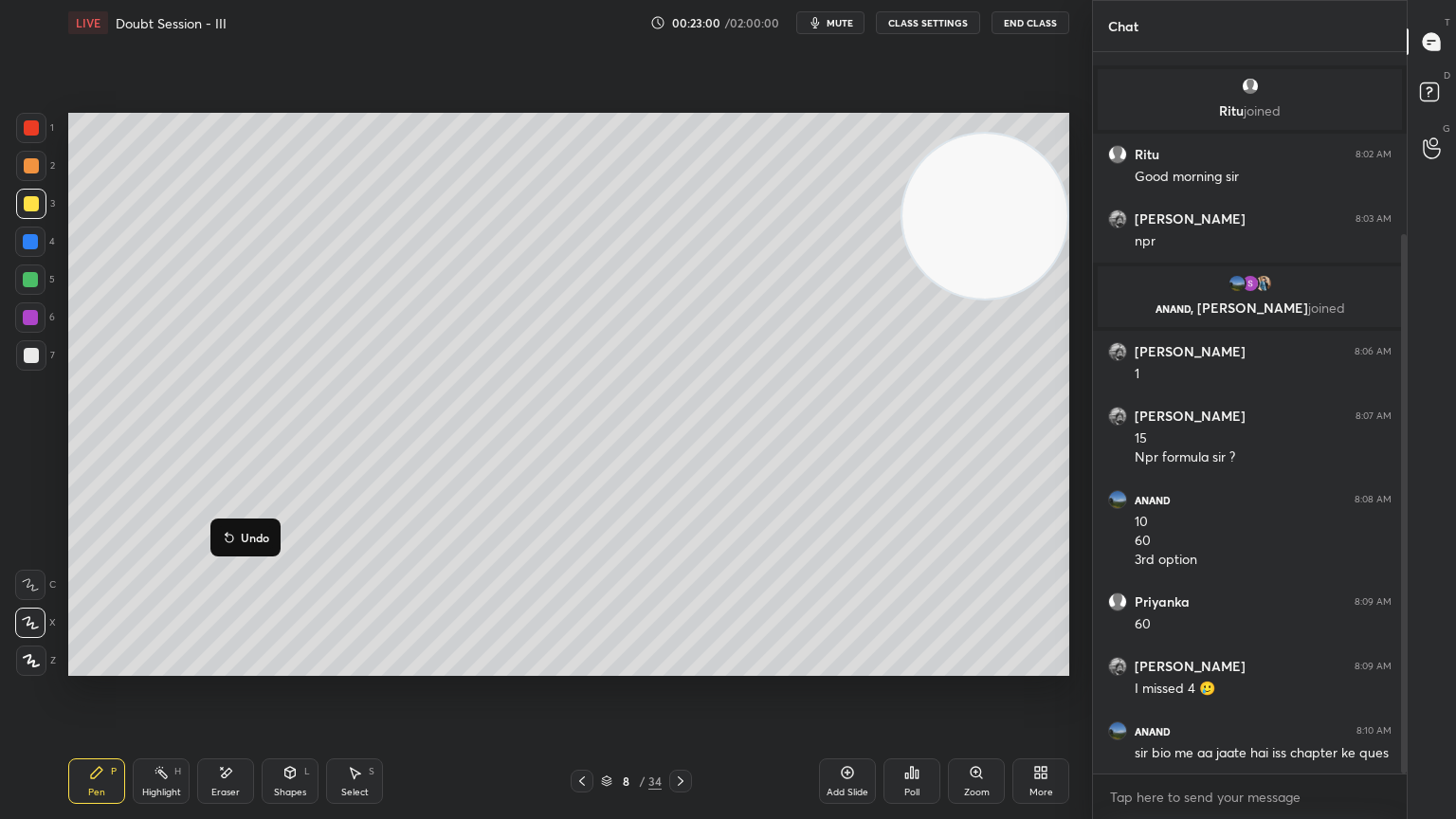 click at bounding box center [30, 242] 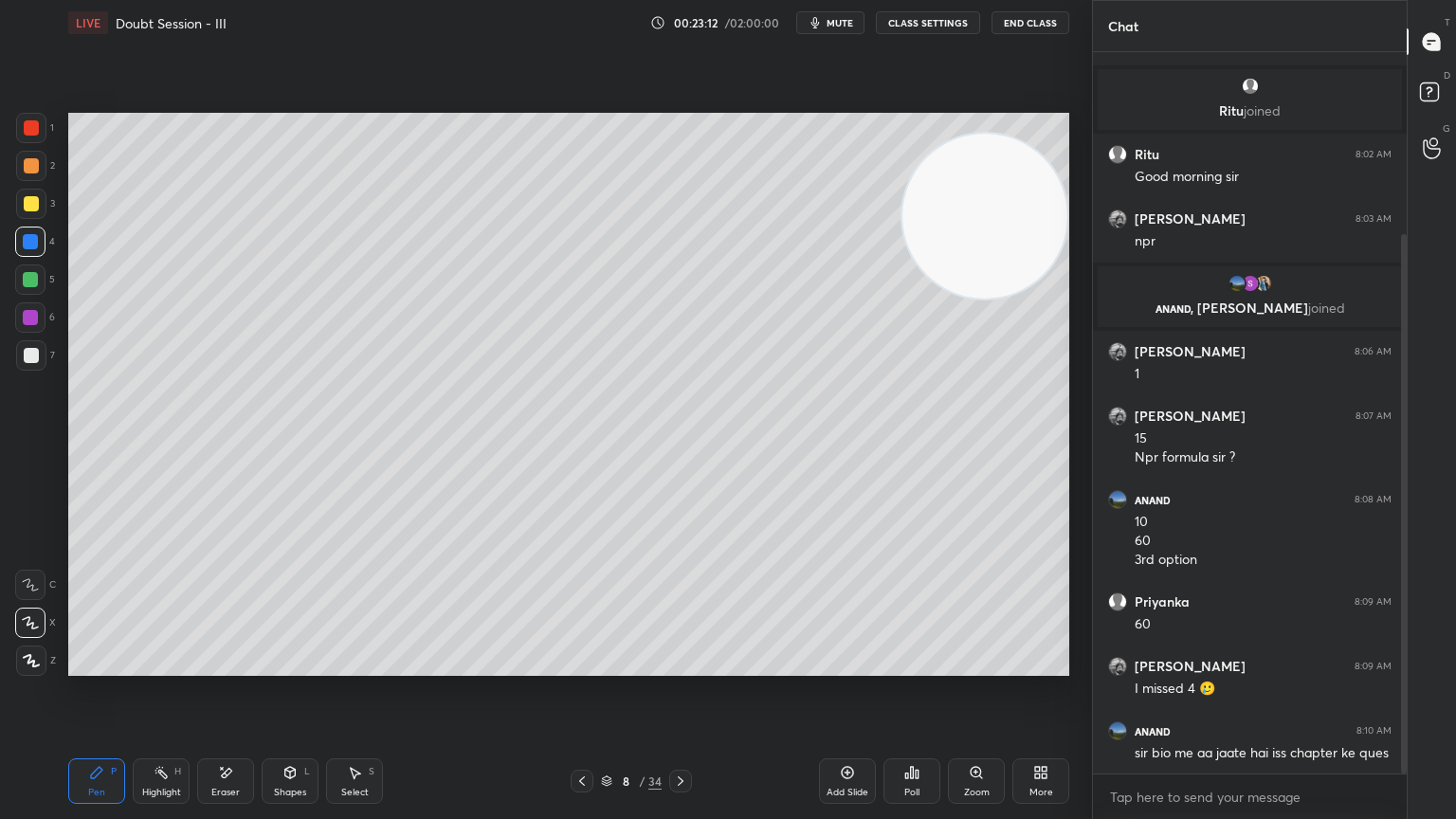 click at bounding box center (30, 280) 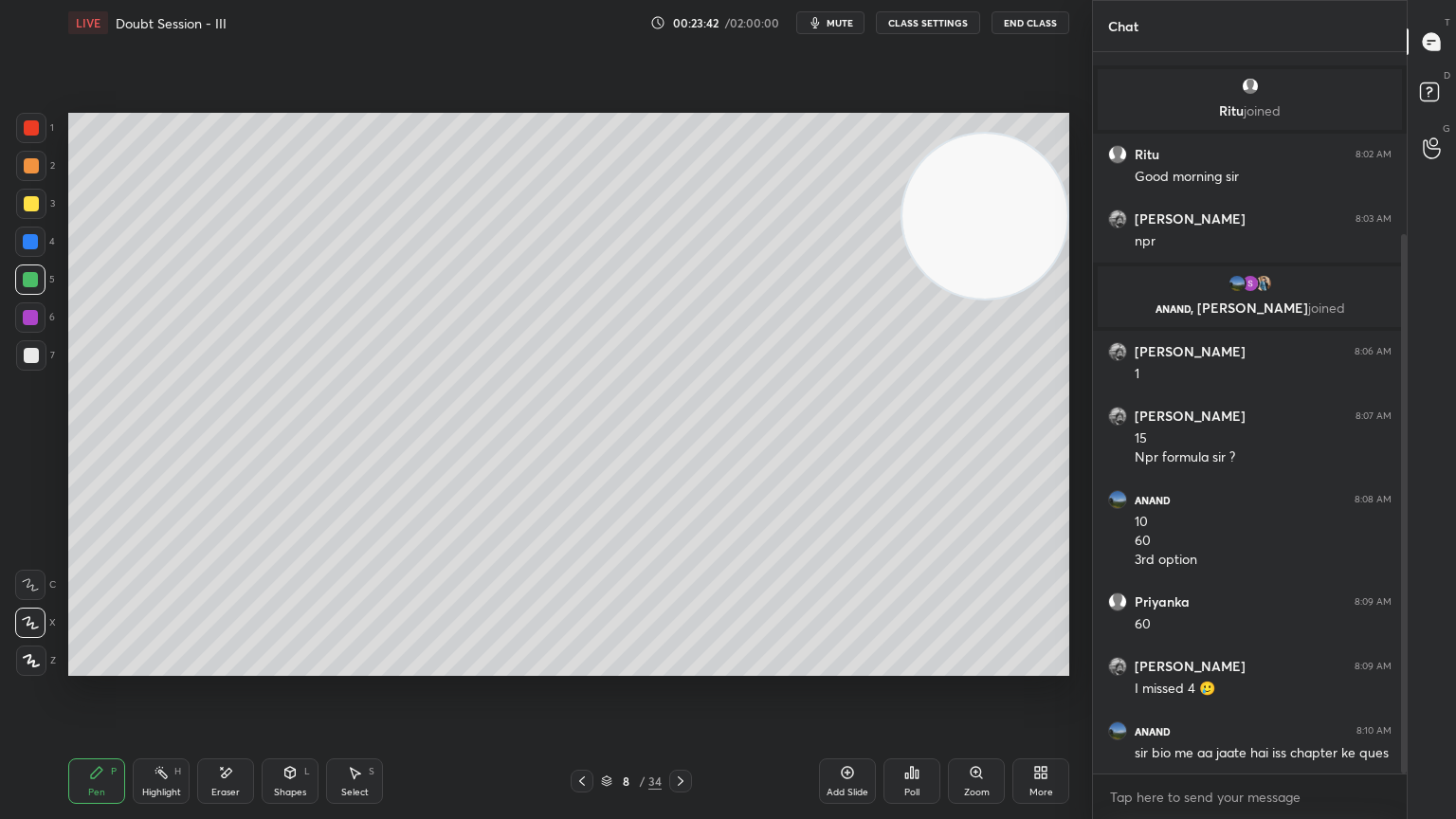 click 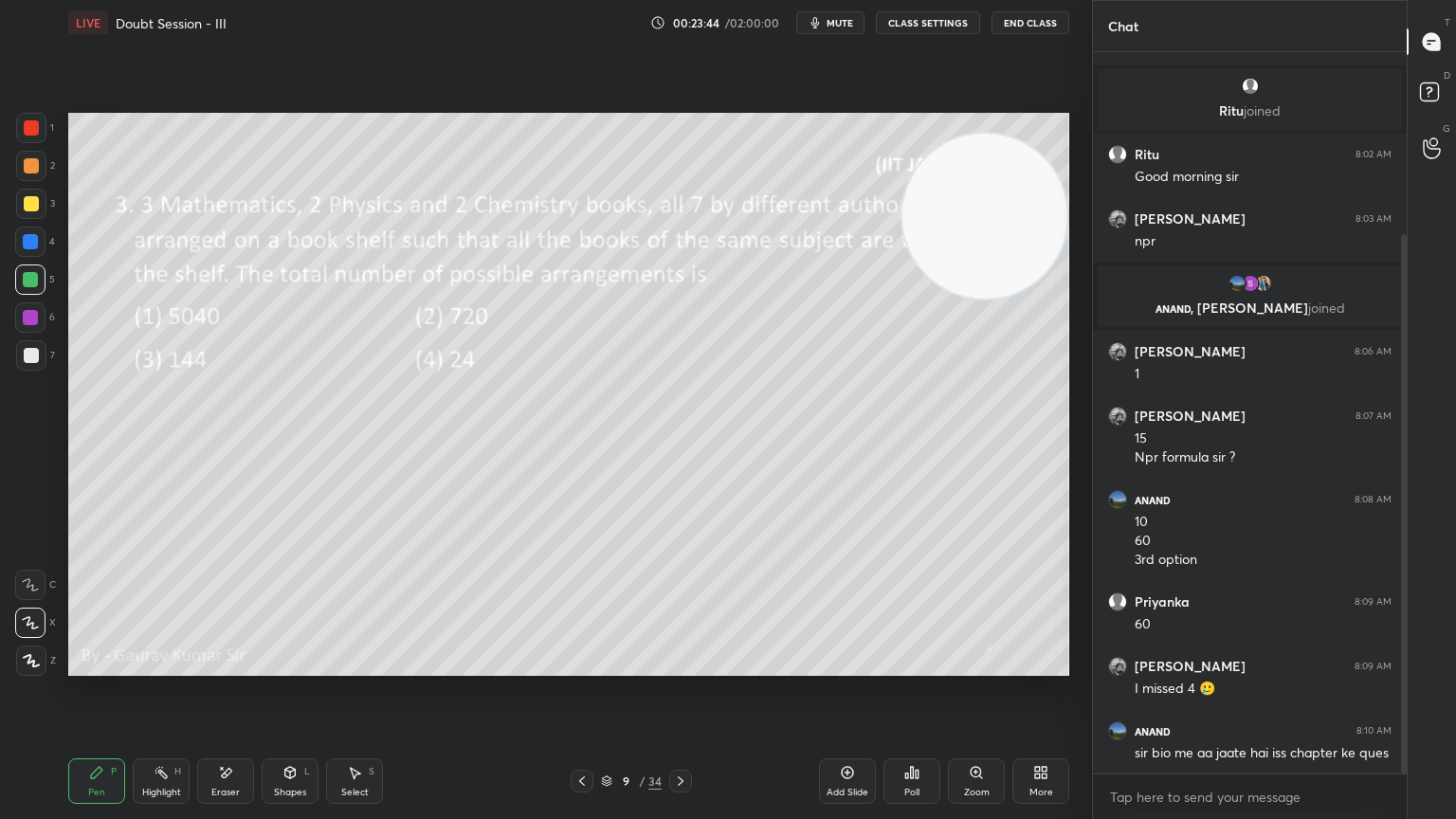 click 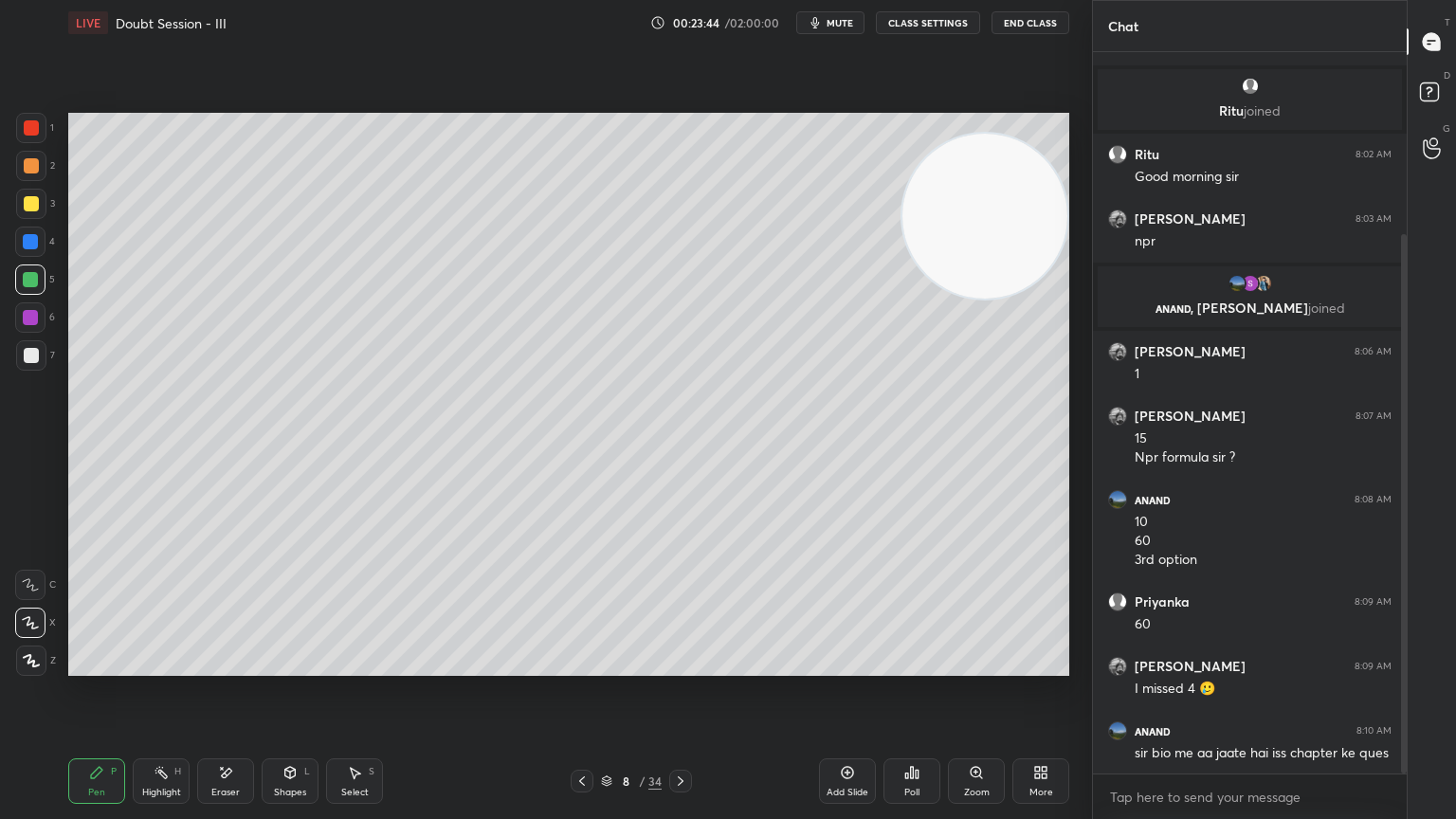 click on "Add Slide" at bounding box center (847, 792) 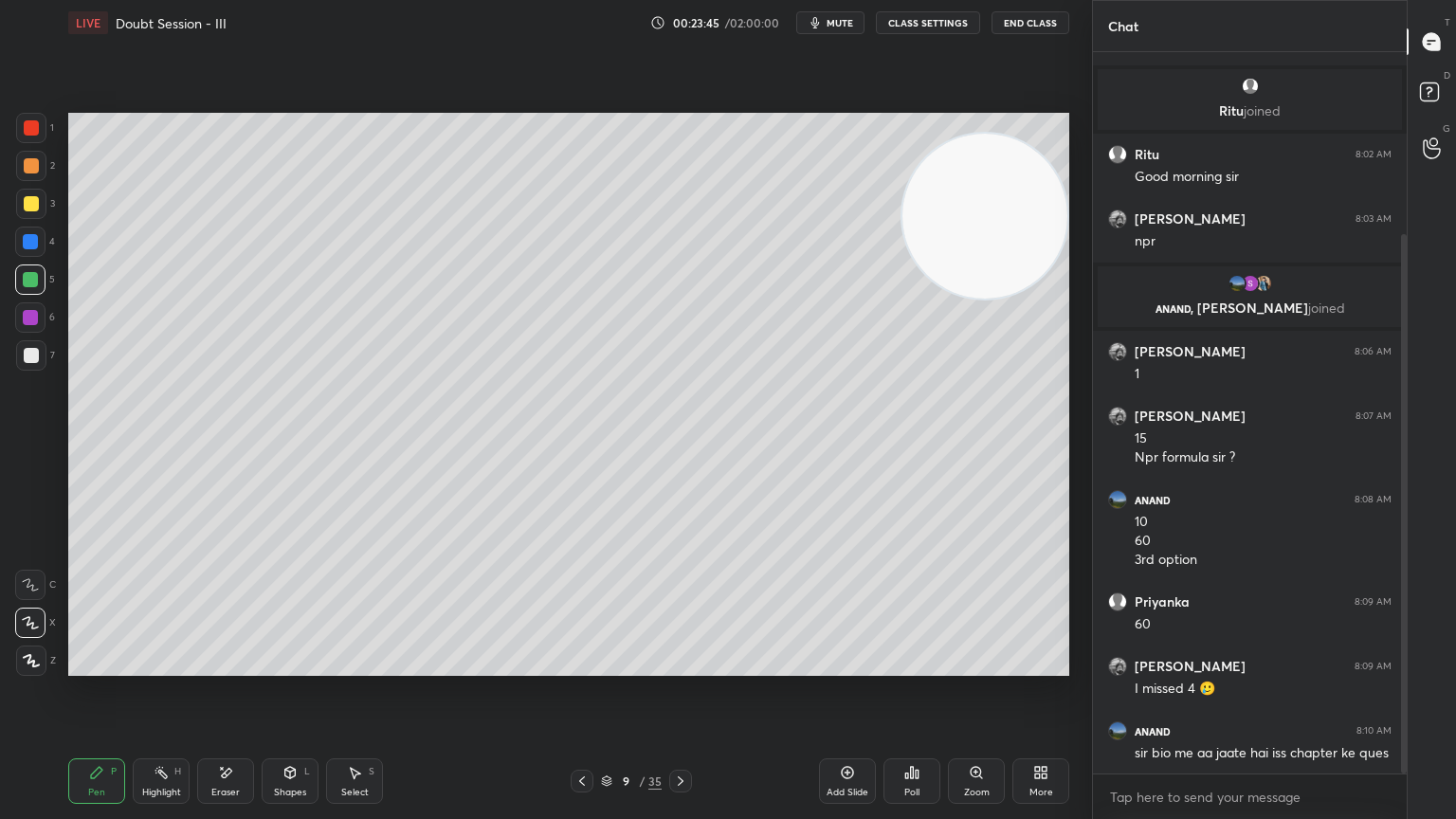 click at bounding box center (30, 242) 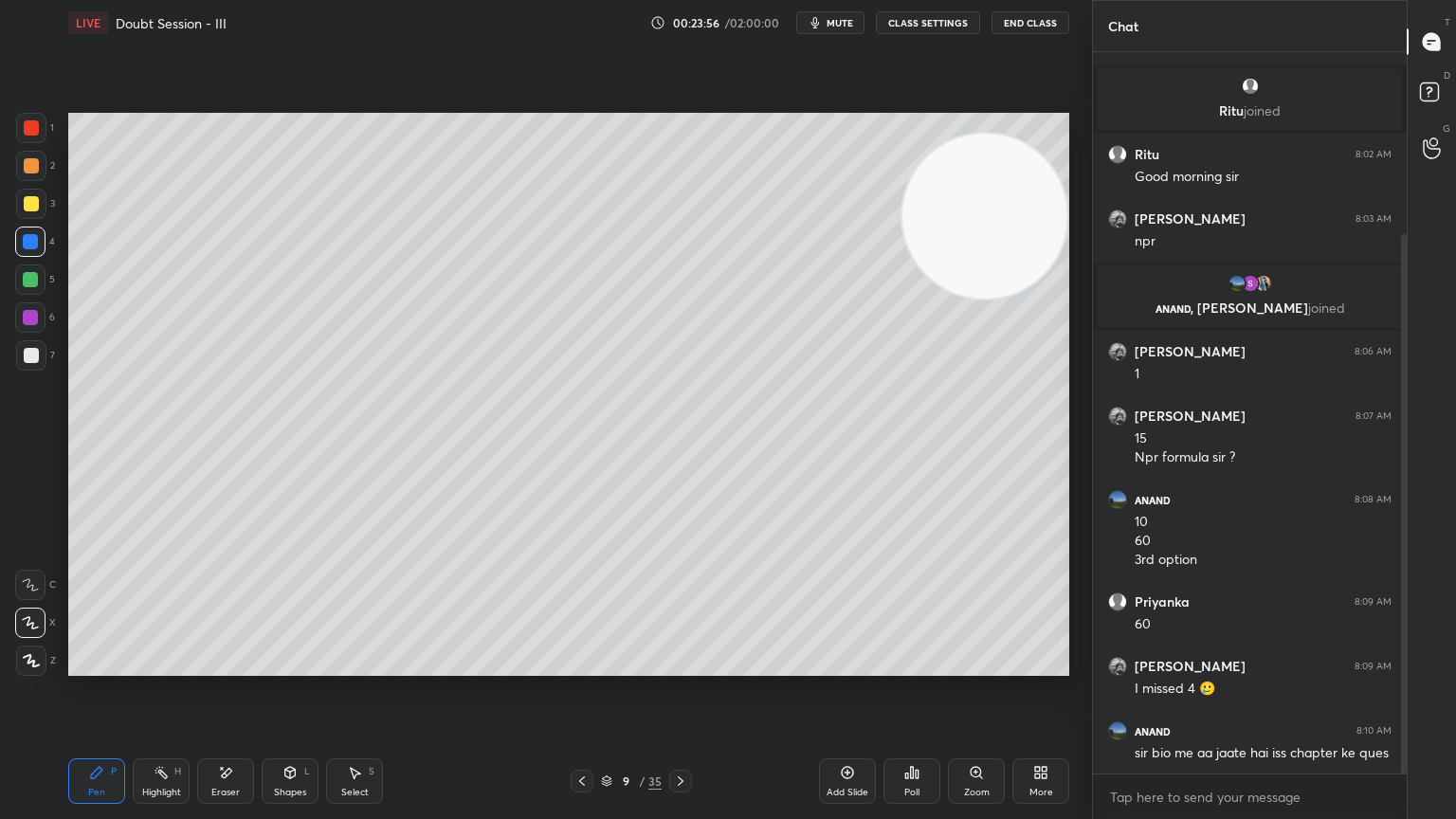 click at bounding box center (30, 280) 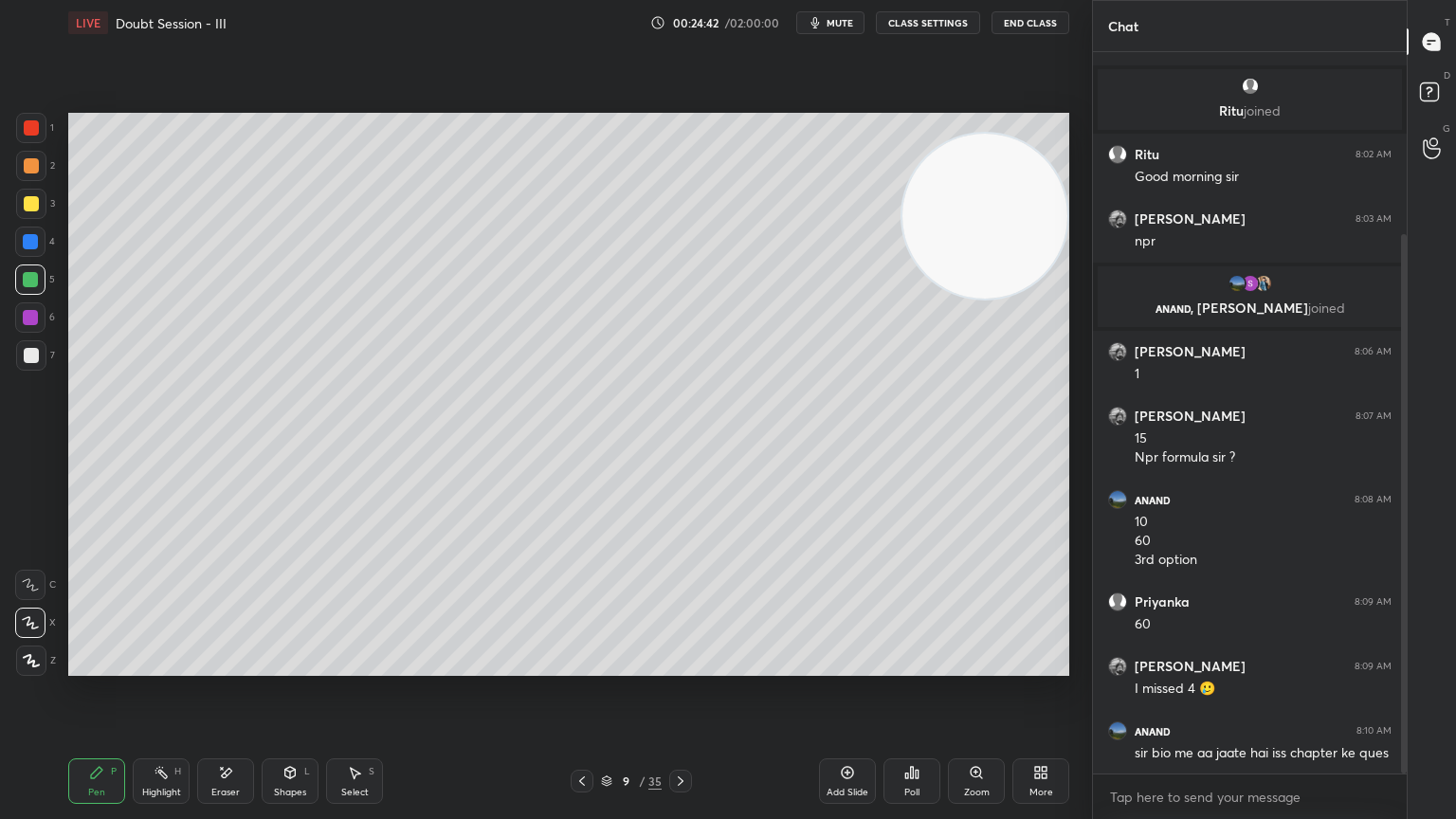 click at bounding box center [31, 204] 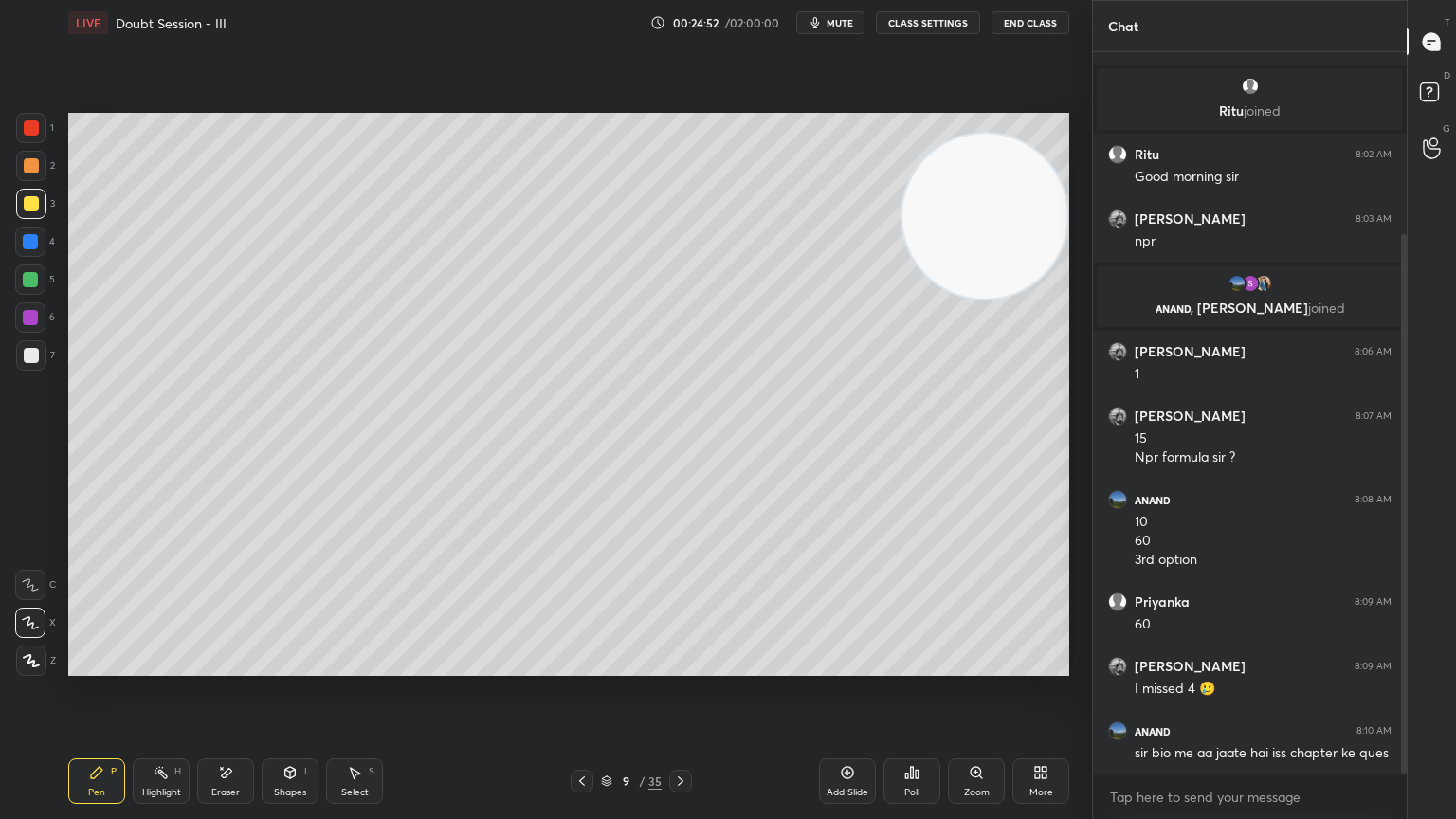 click on "Eraser" at bounding box center (226, 781) 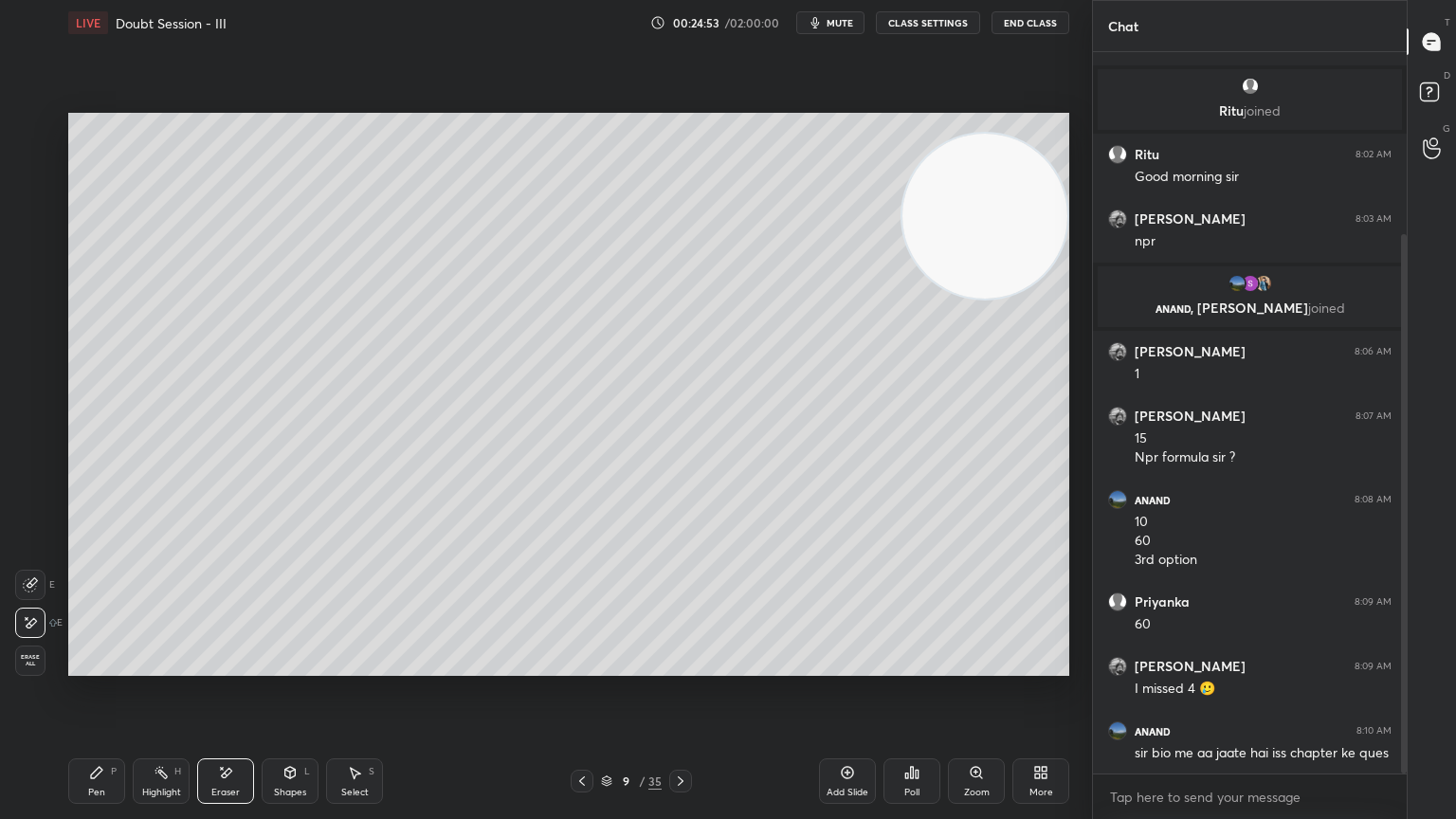 click on "Pen P" at bounding box center [97, 781] 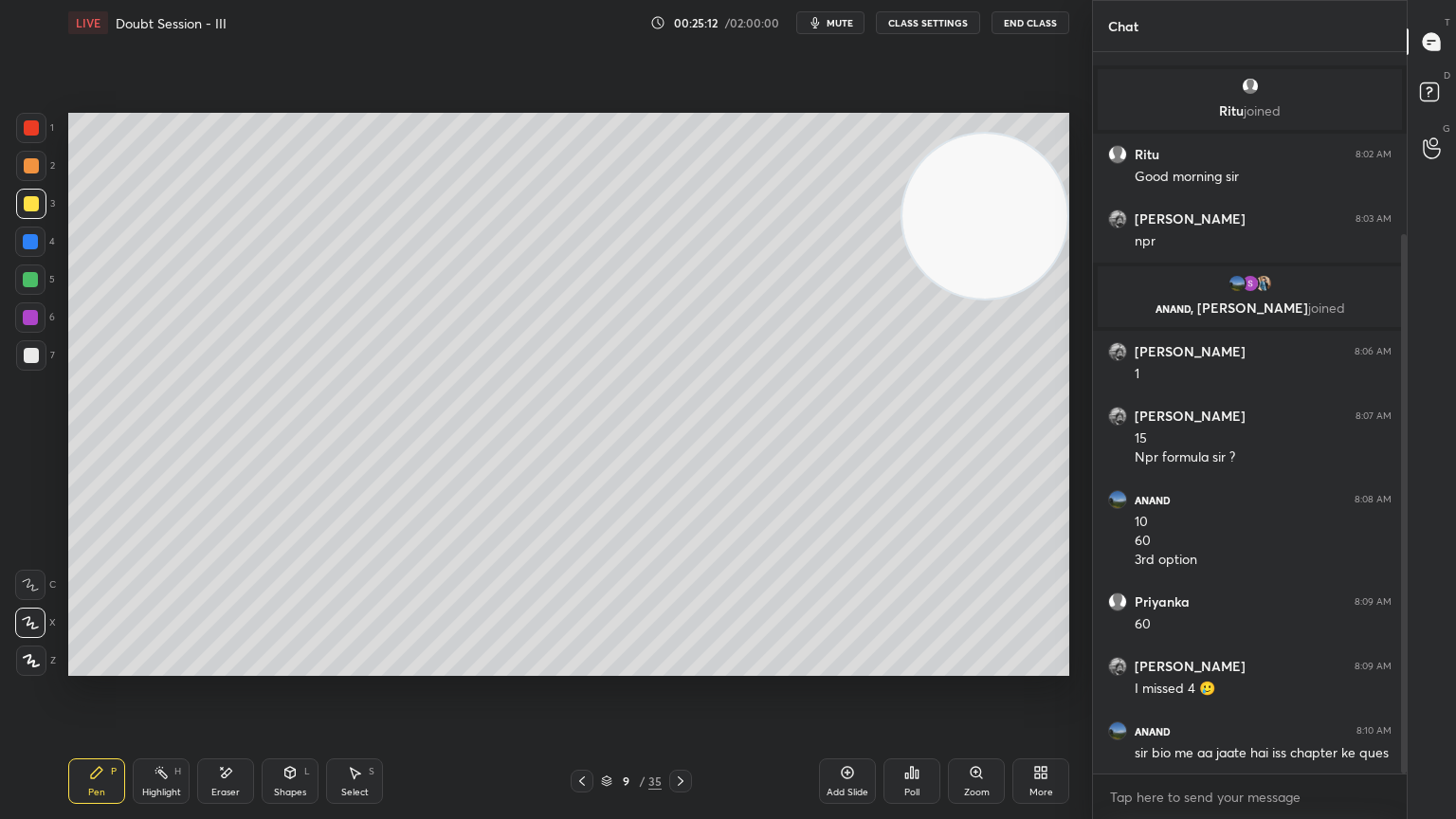 click 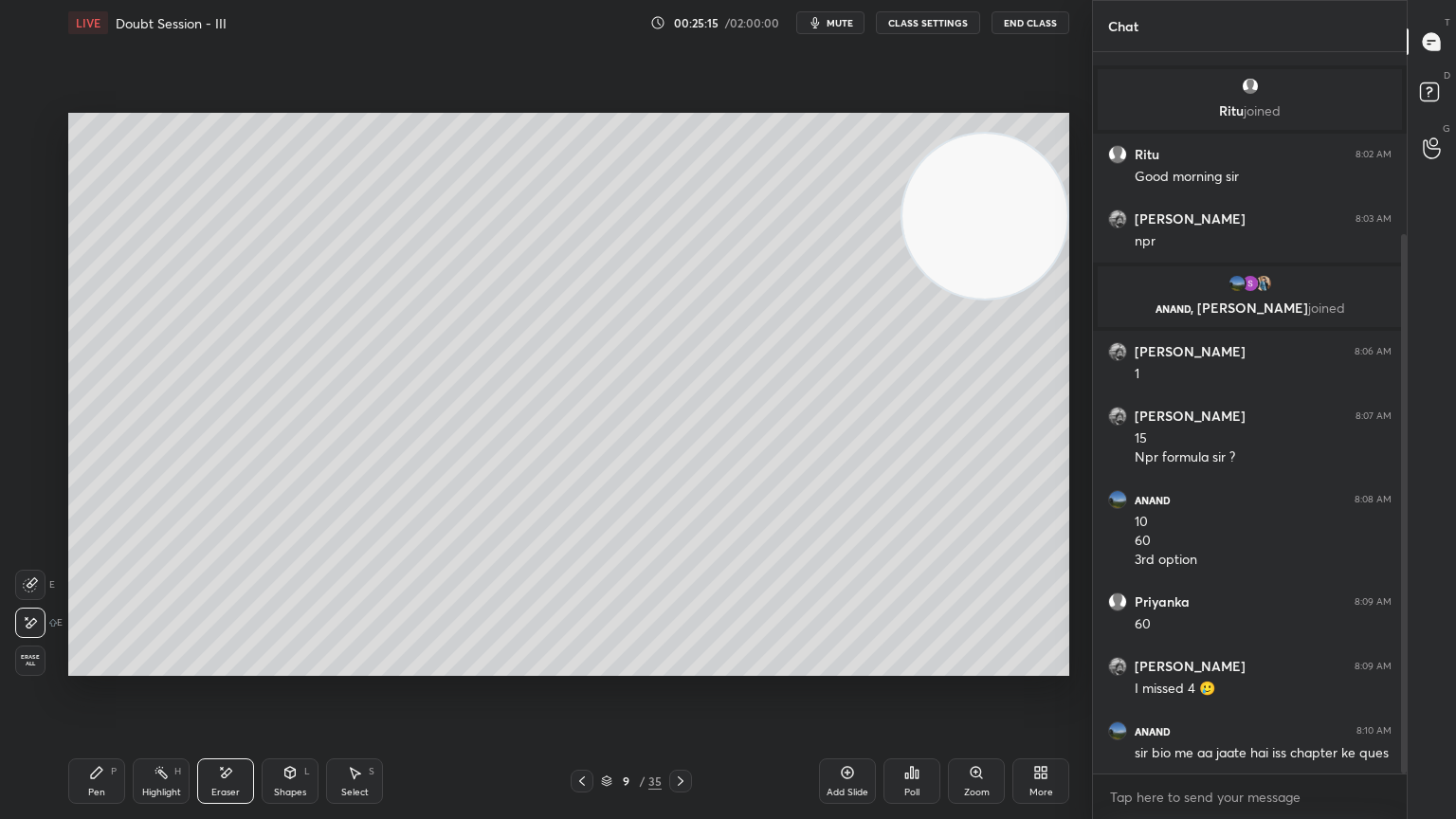 click on "Pen" at bounding box center [97, 792] 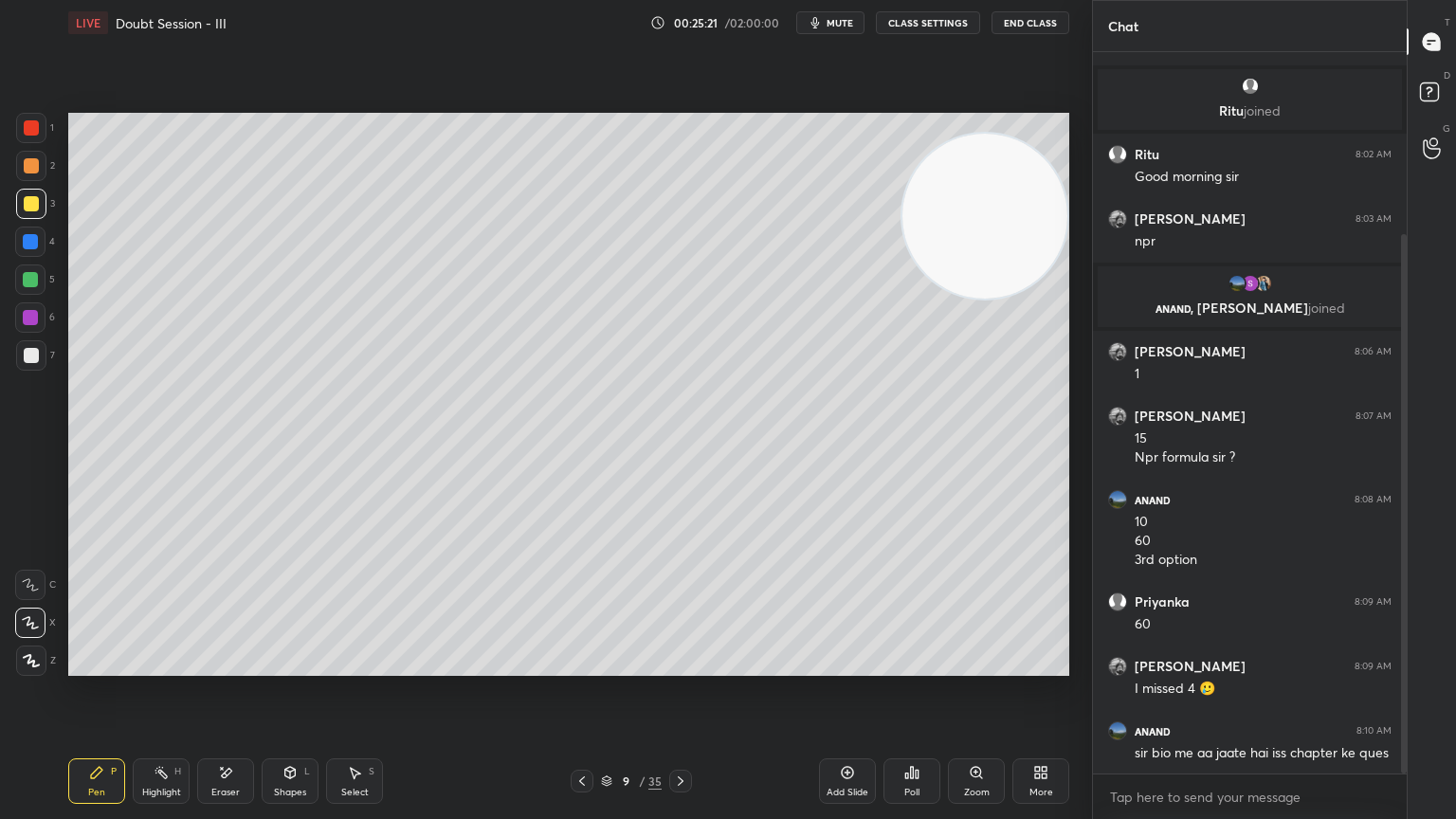 click 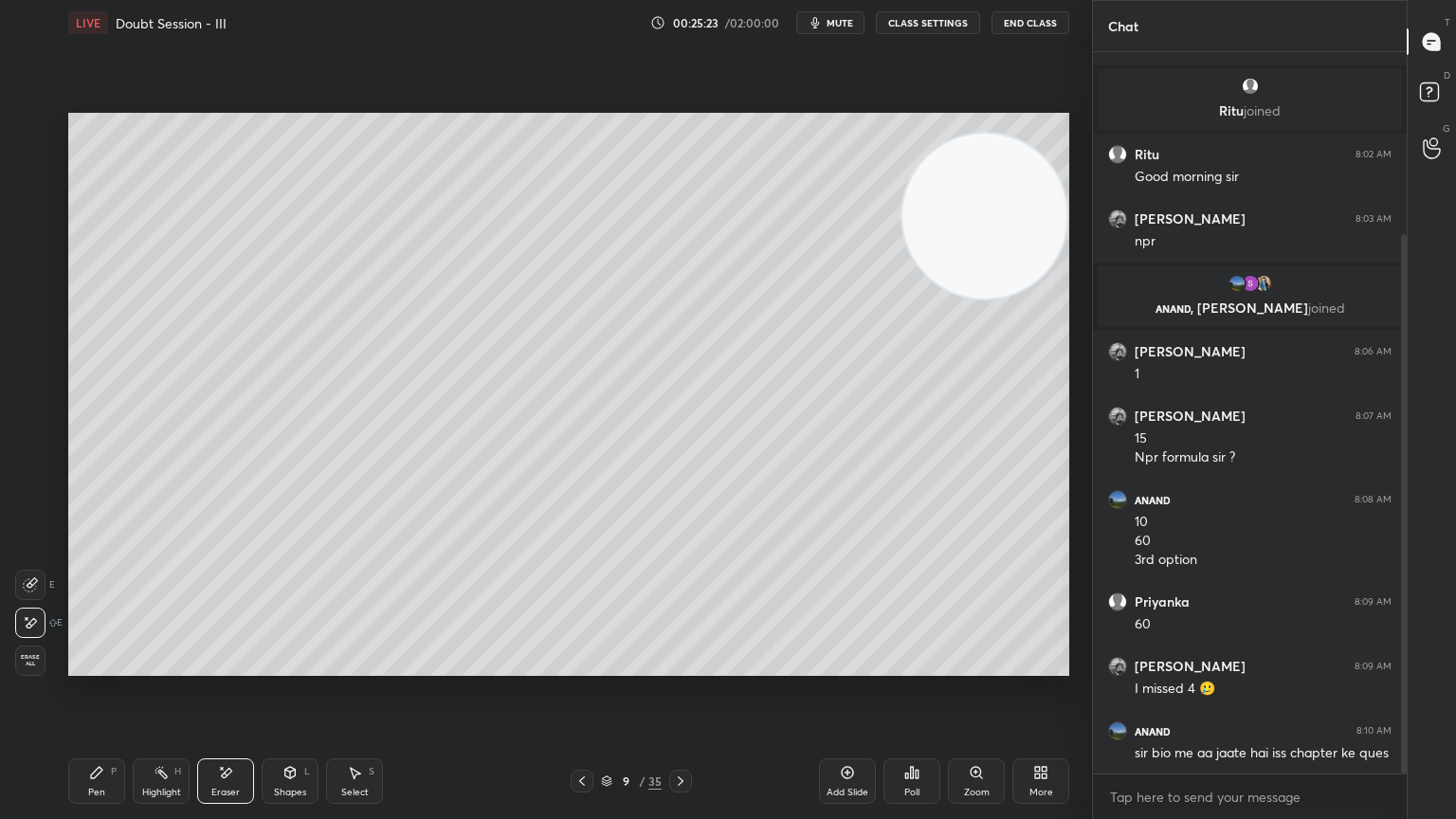 click 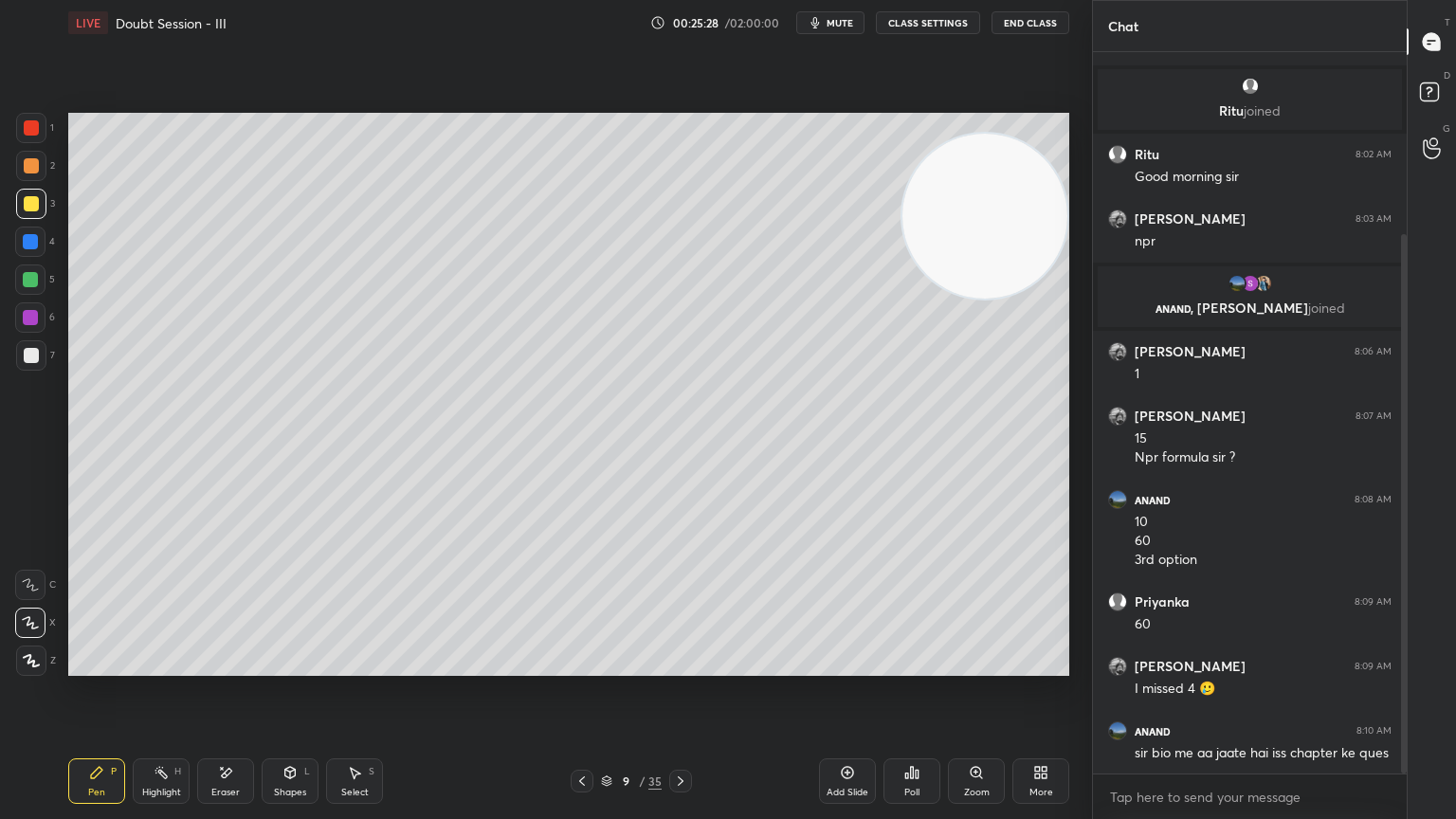 click at bounding box center [30, 280] 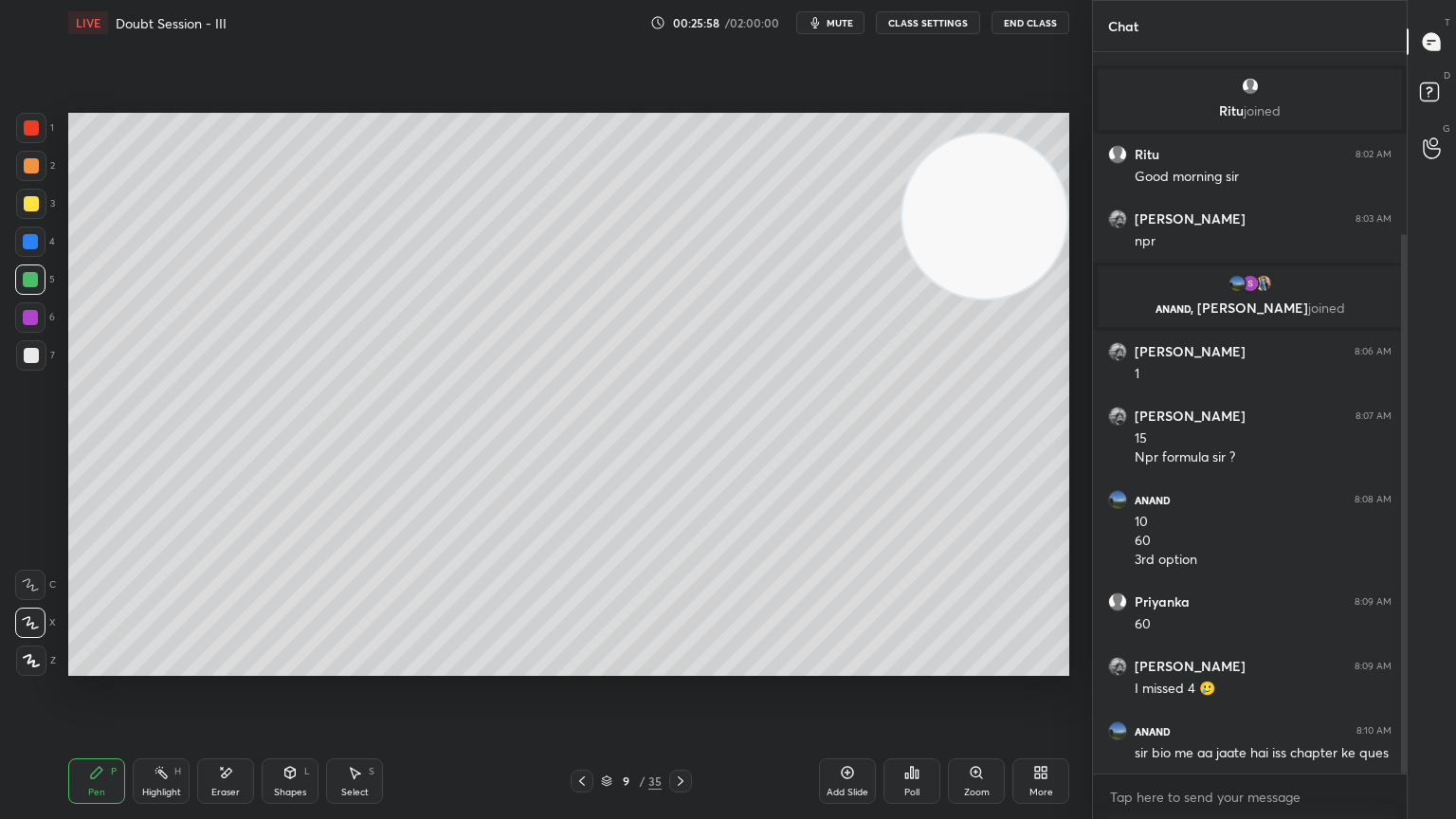 click 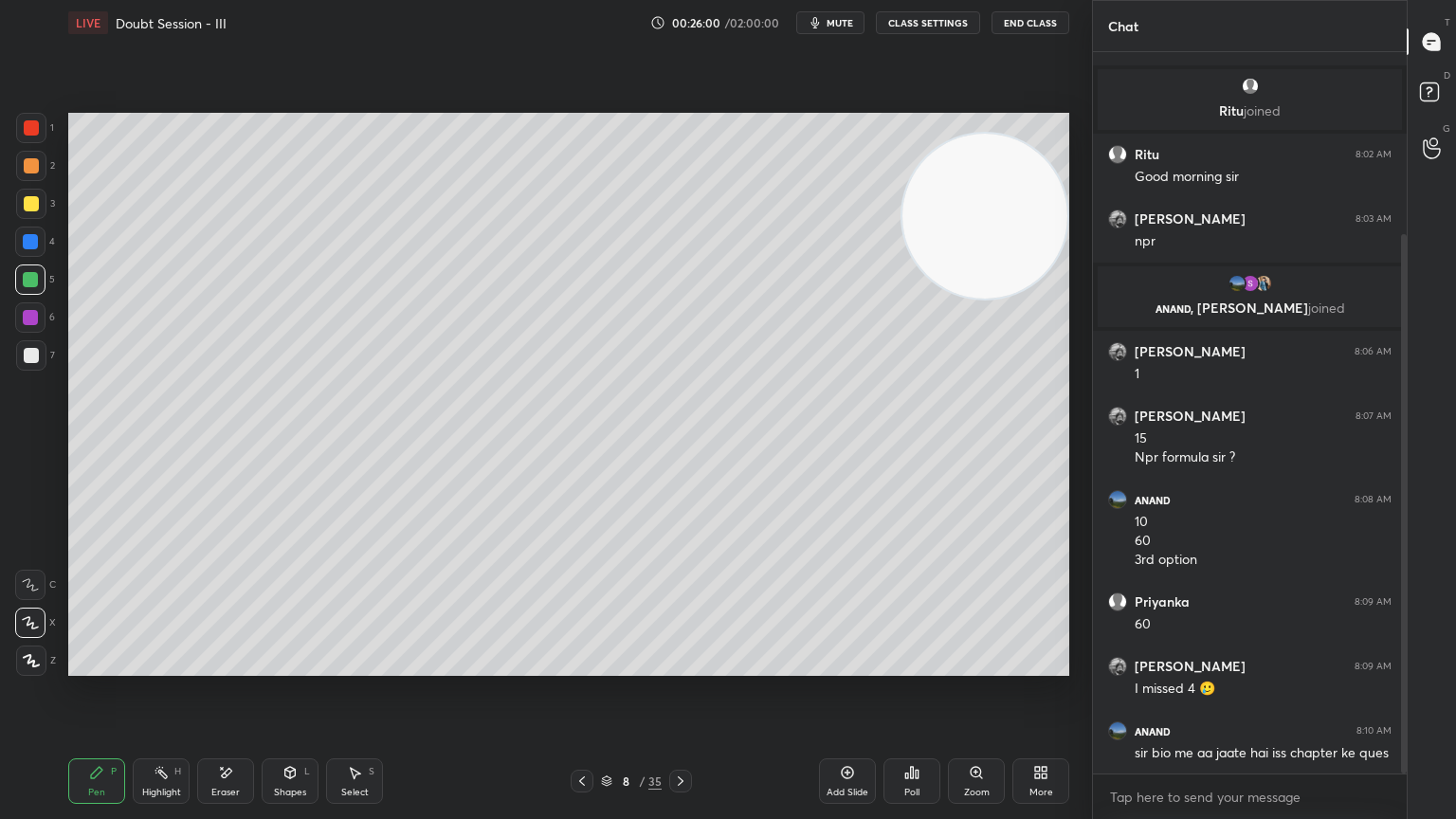 click at bounding box center [30, 318] 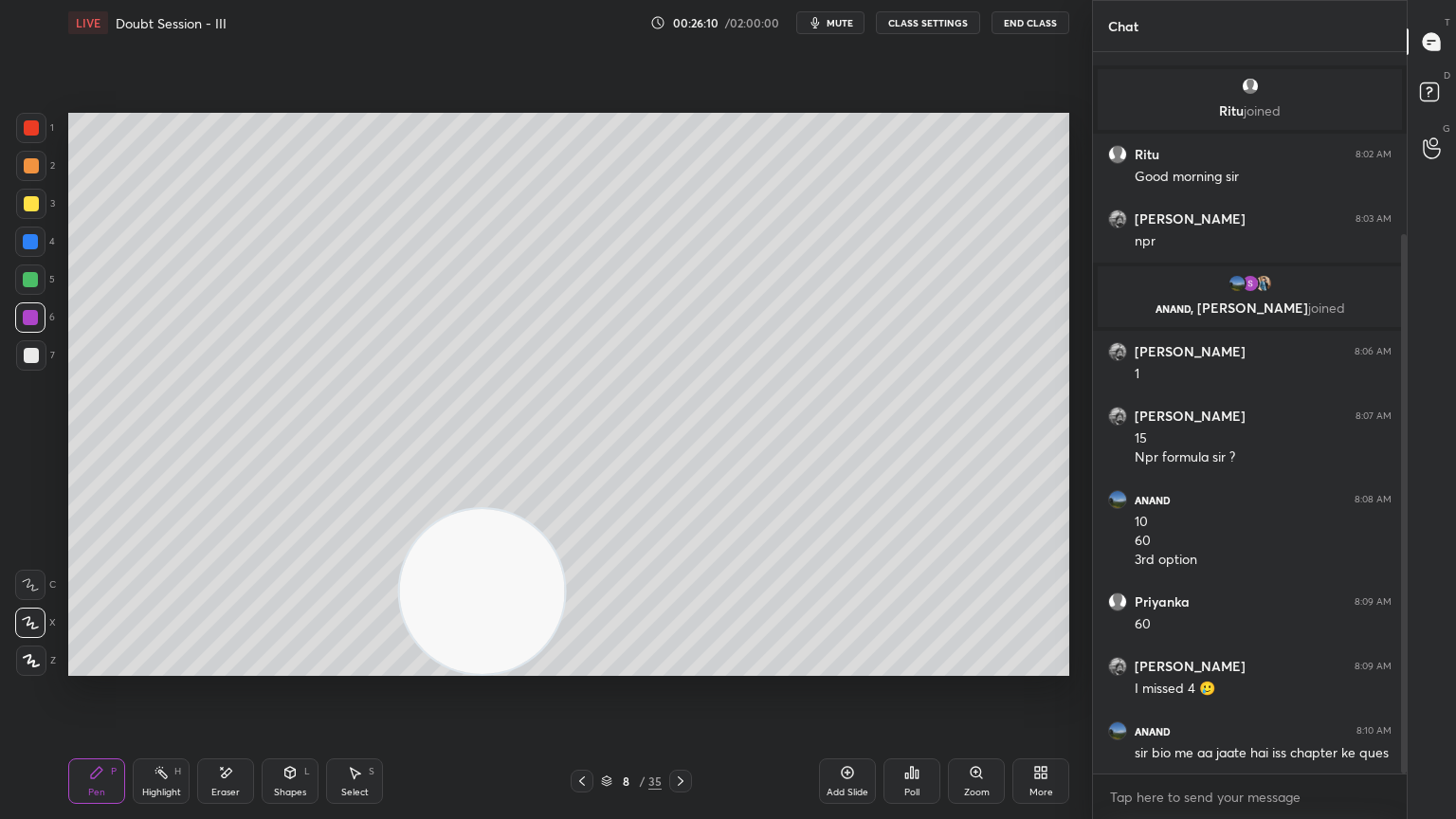 click at bounding box center [482, 592] 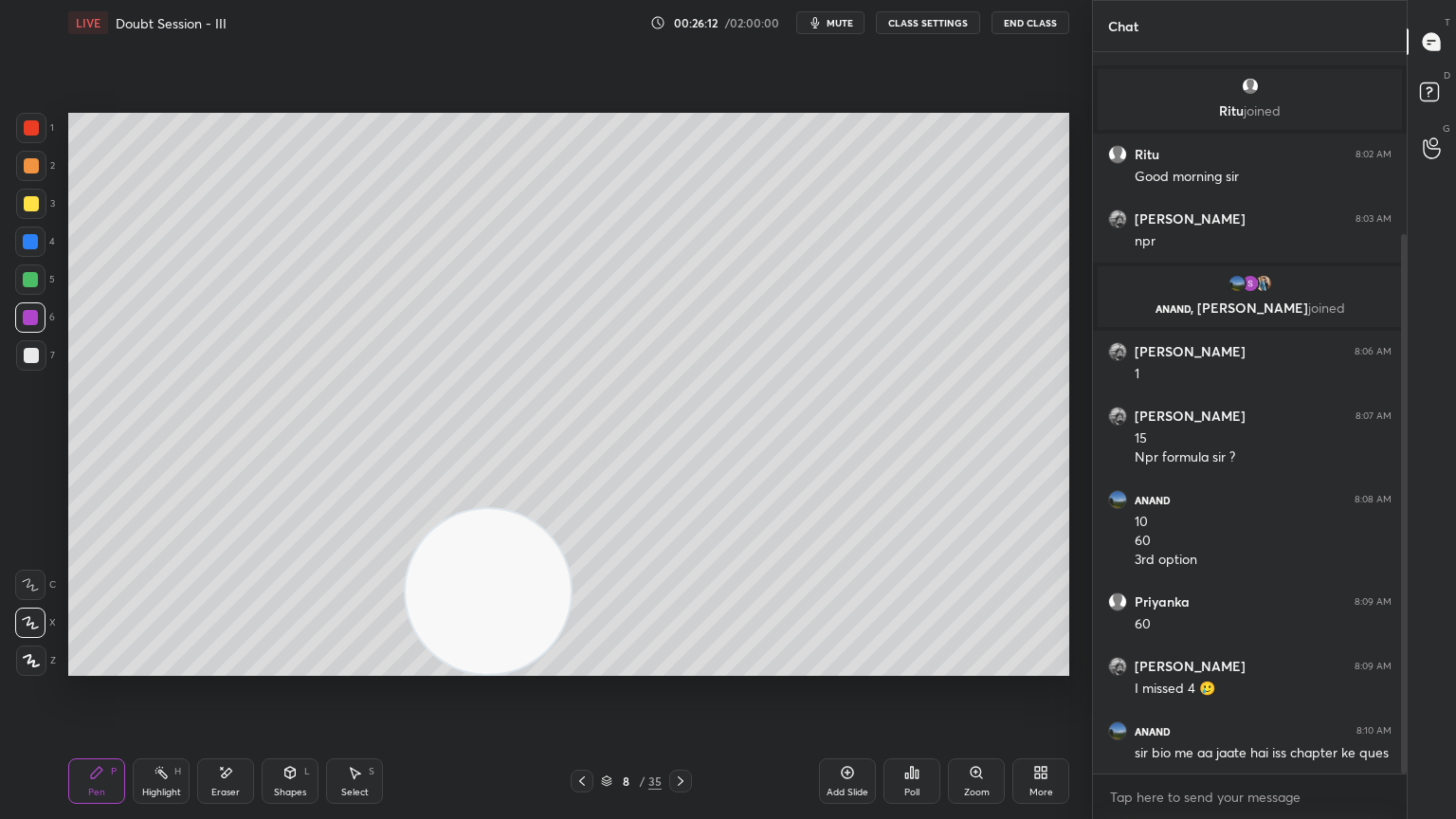 click on "Eraser" at bounding box center (226, 781) 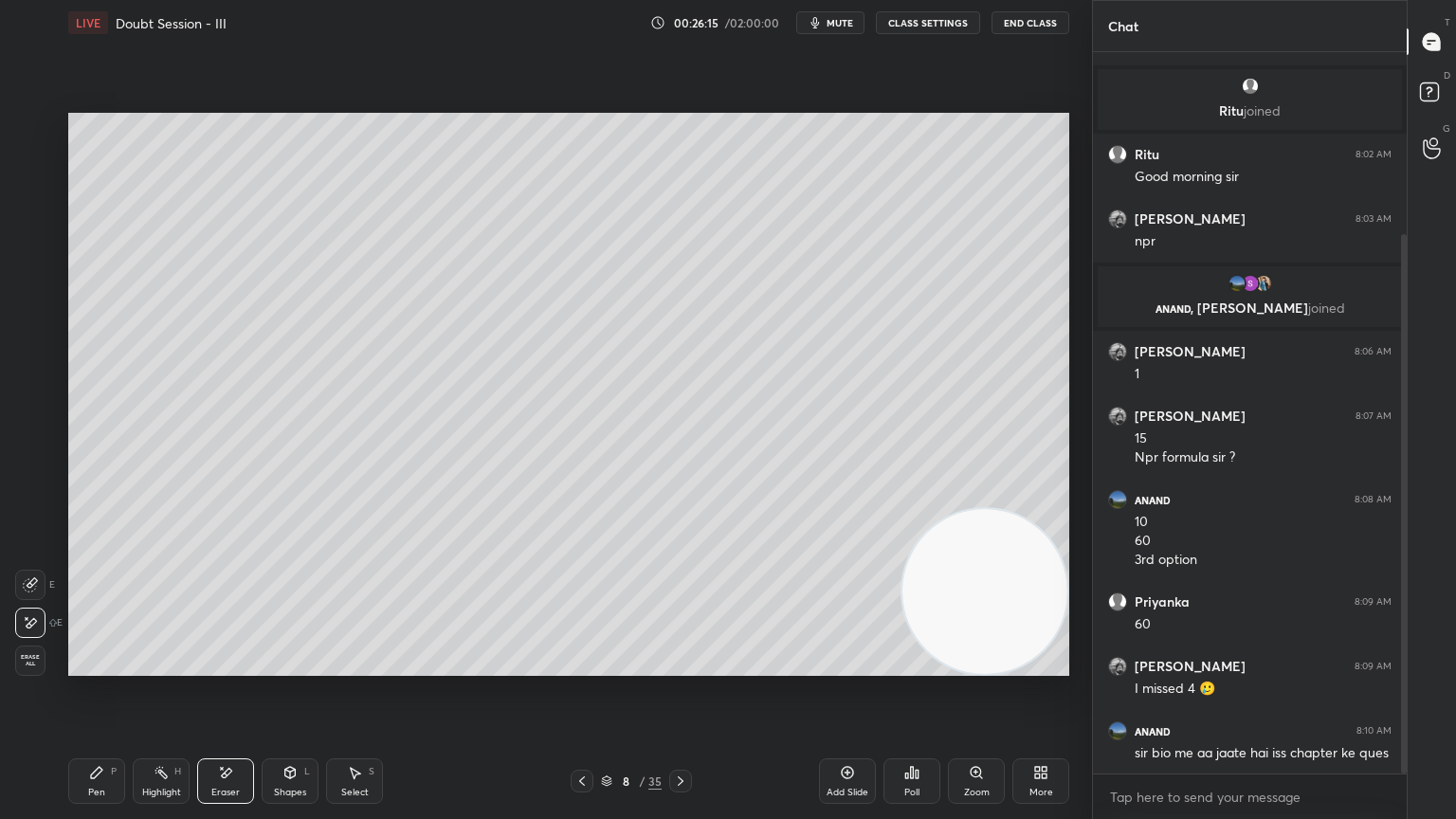 click on "Pen P" at bounding box center [97, 781] 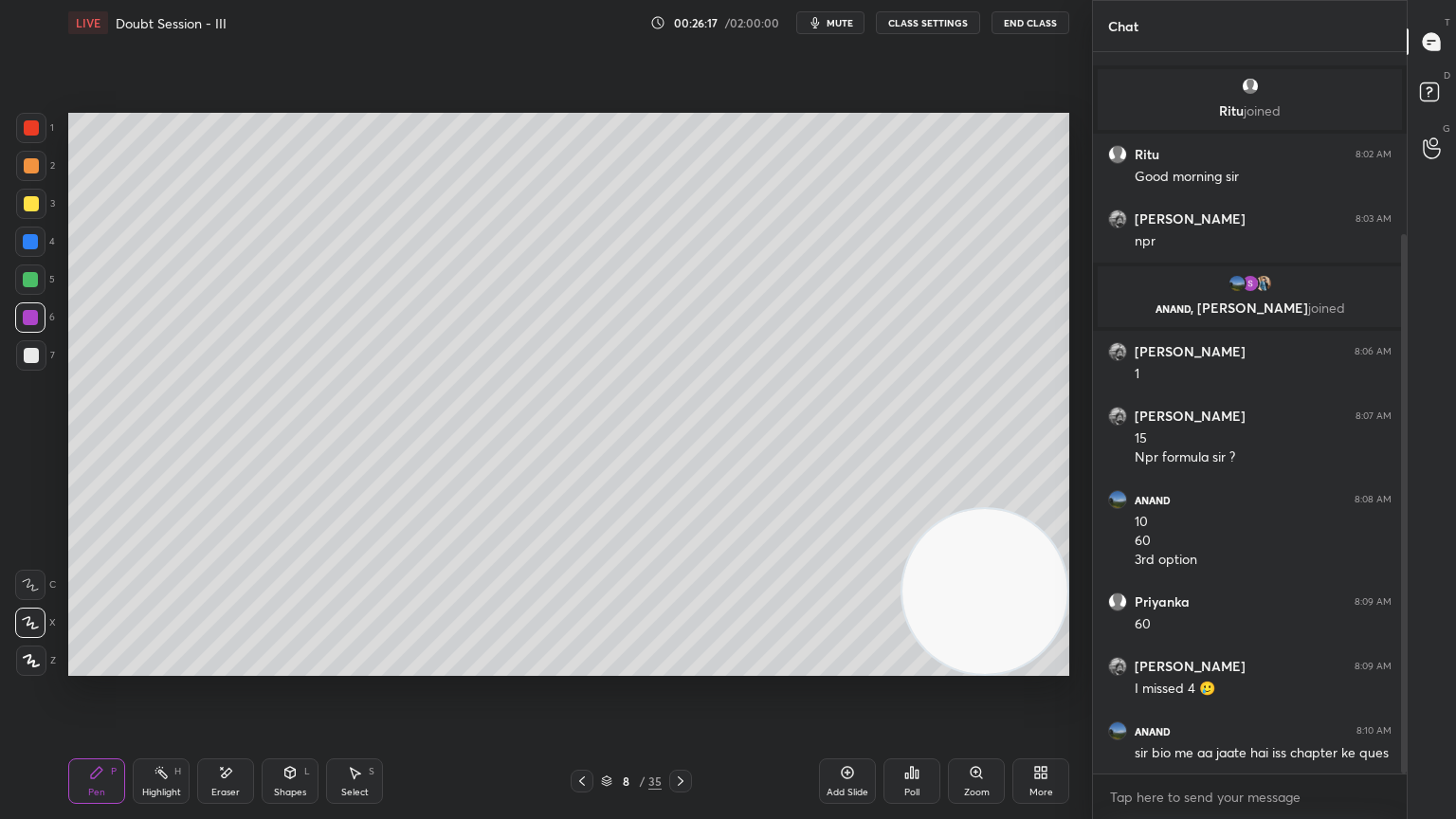 click on "Select S" at bounding box center (355, 781) 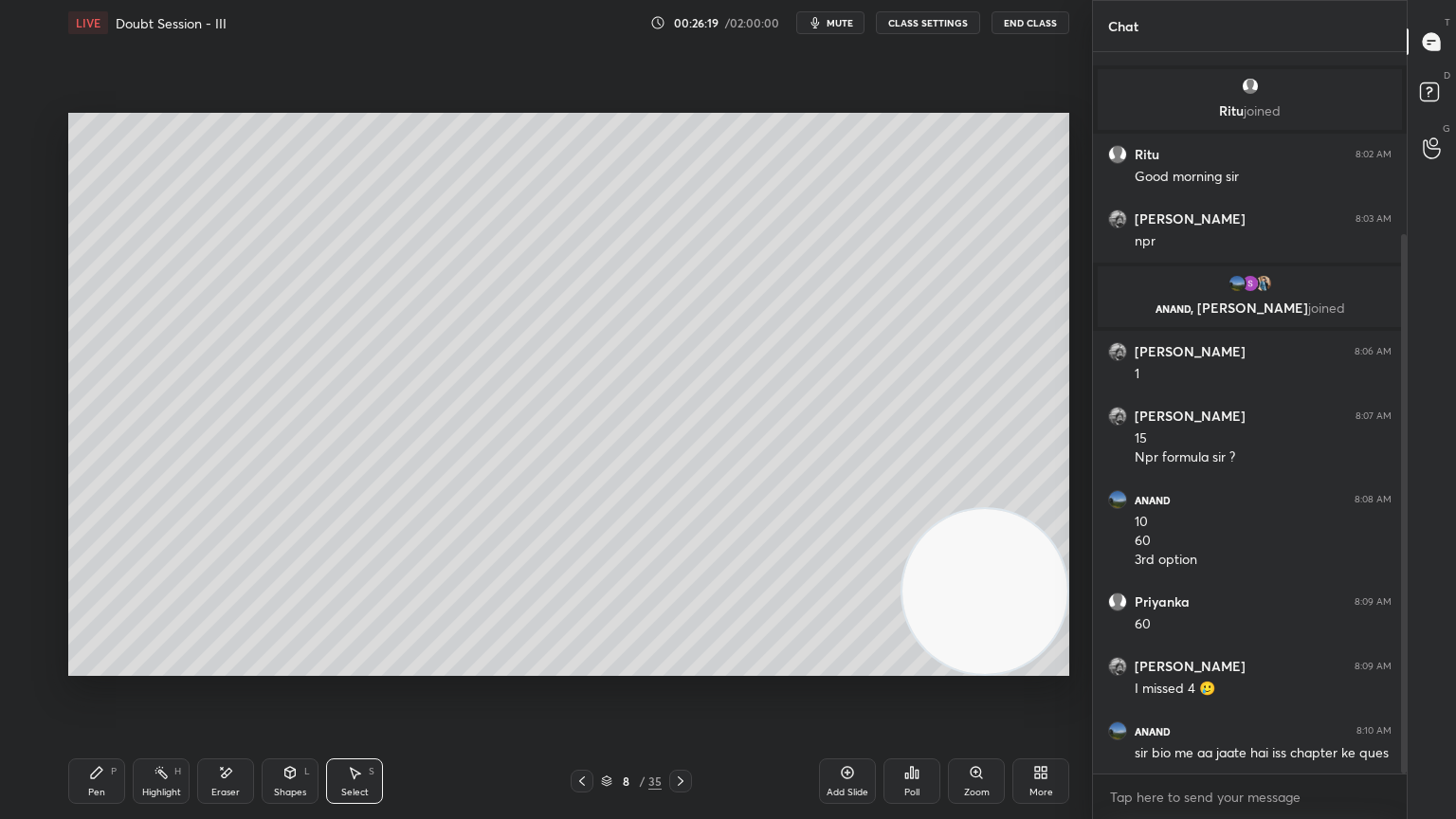 click on "P" at bounding box center (114, 772) 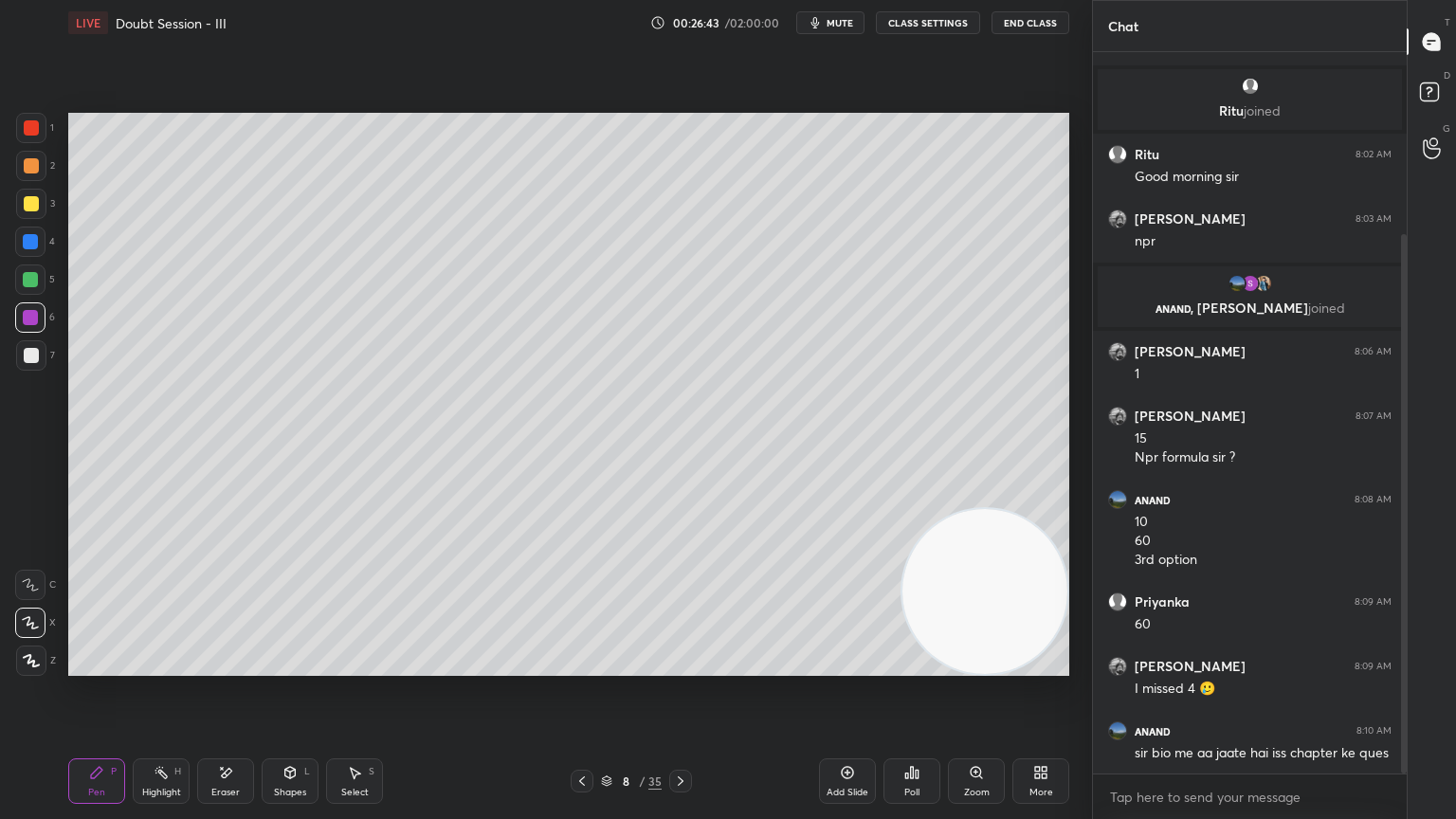click 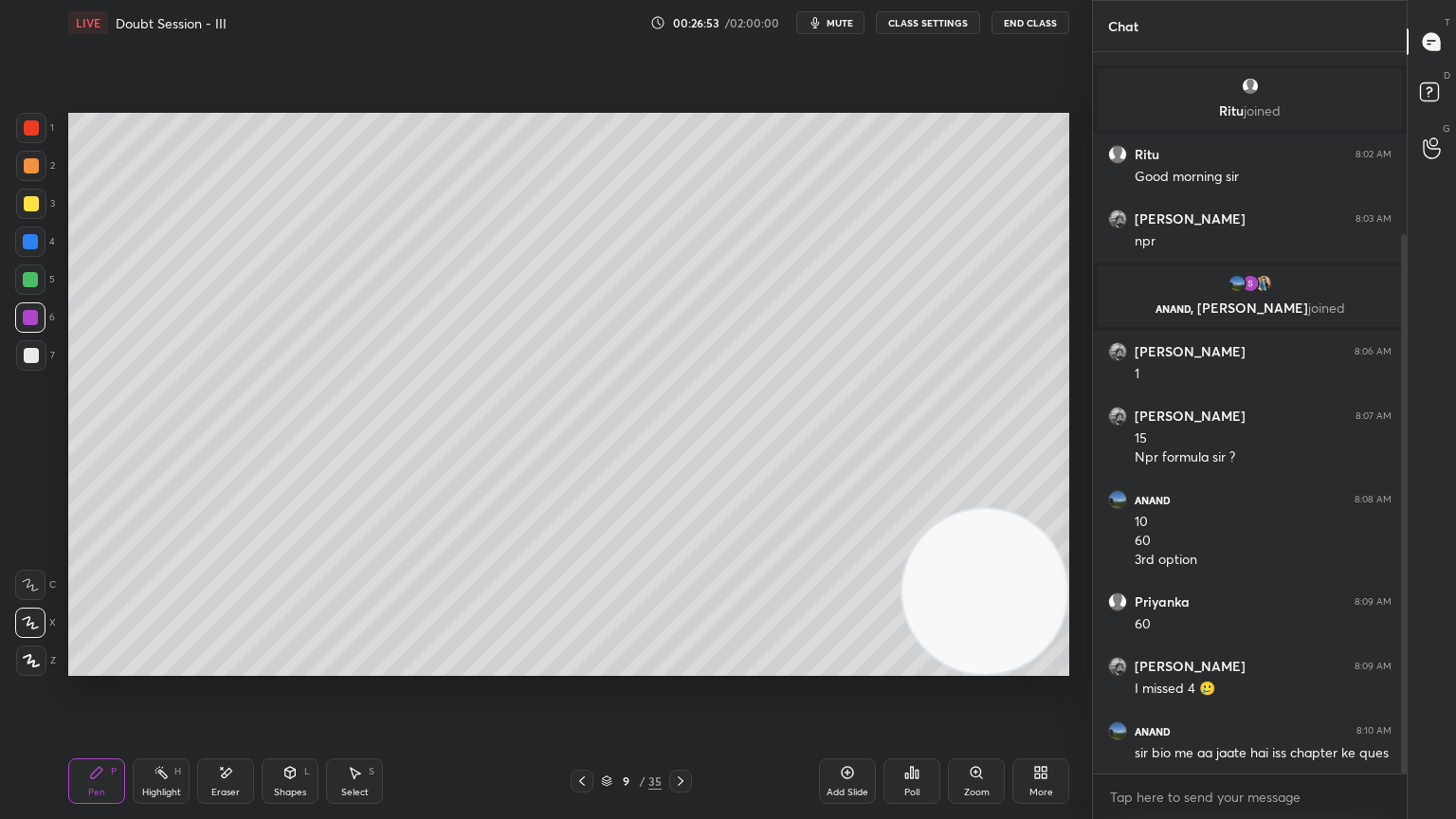 click 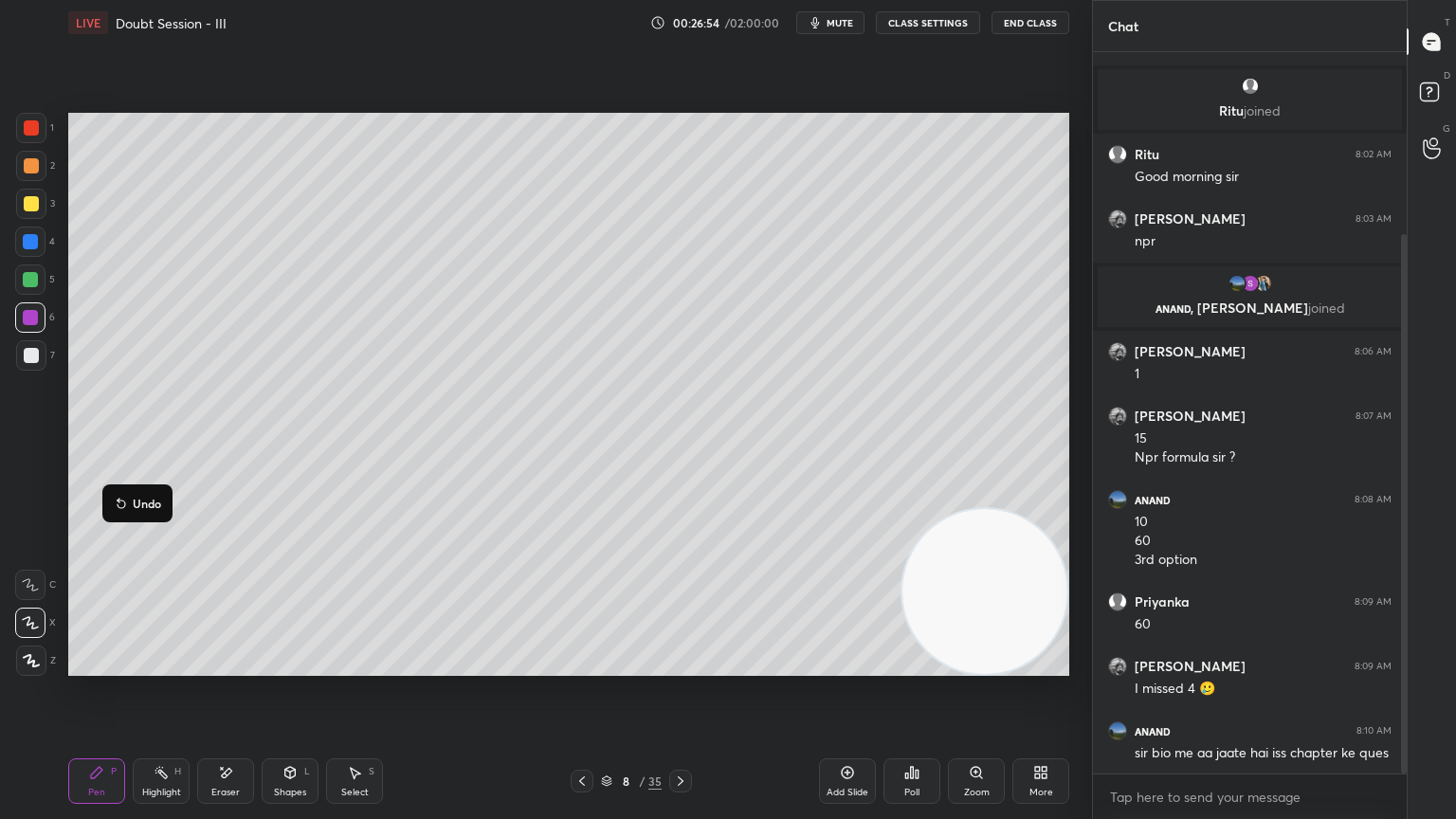 click at bounding box center [31, 204] 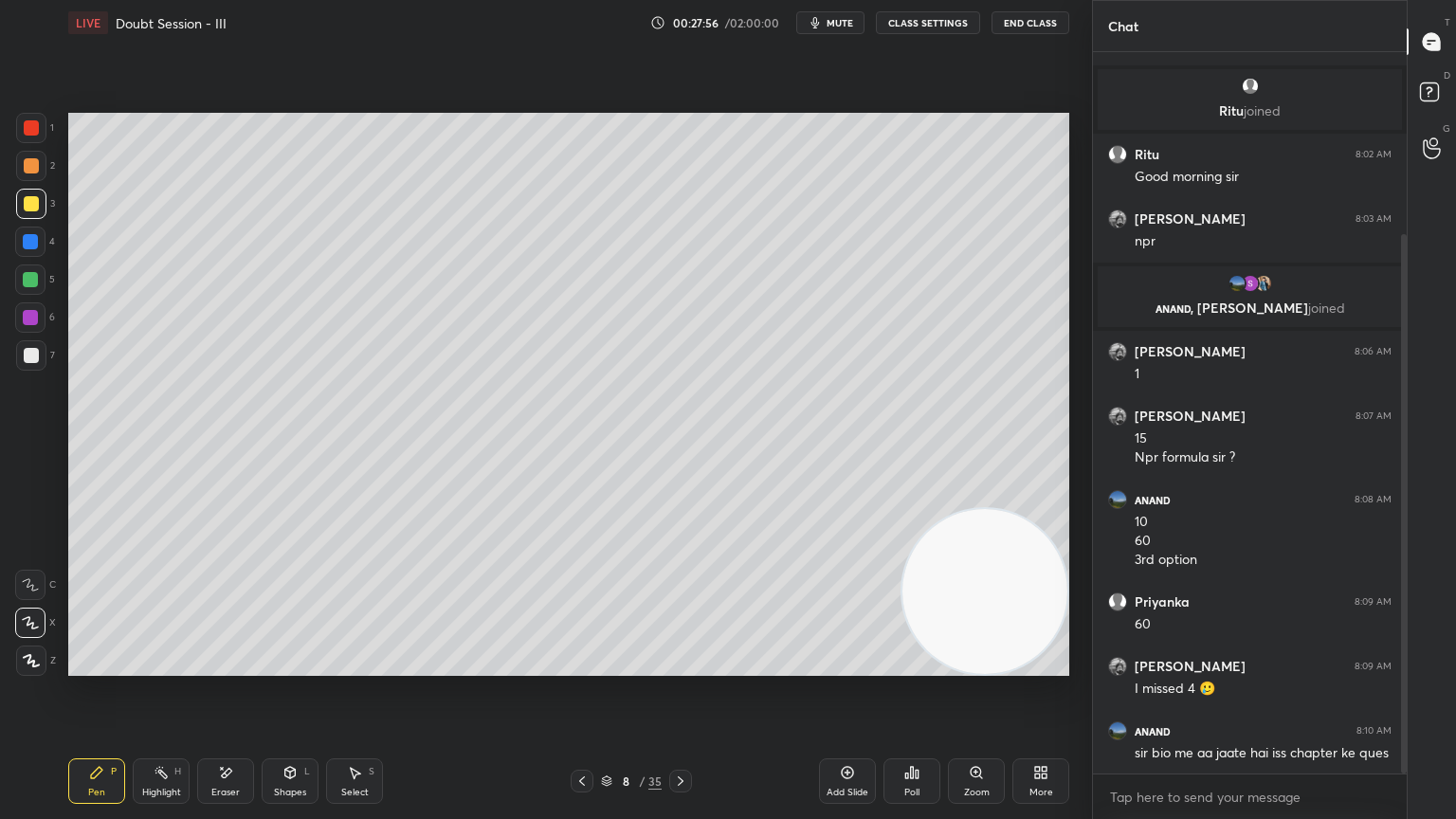 click 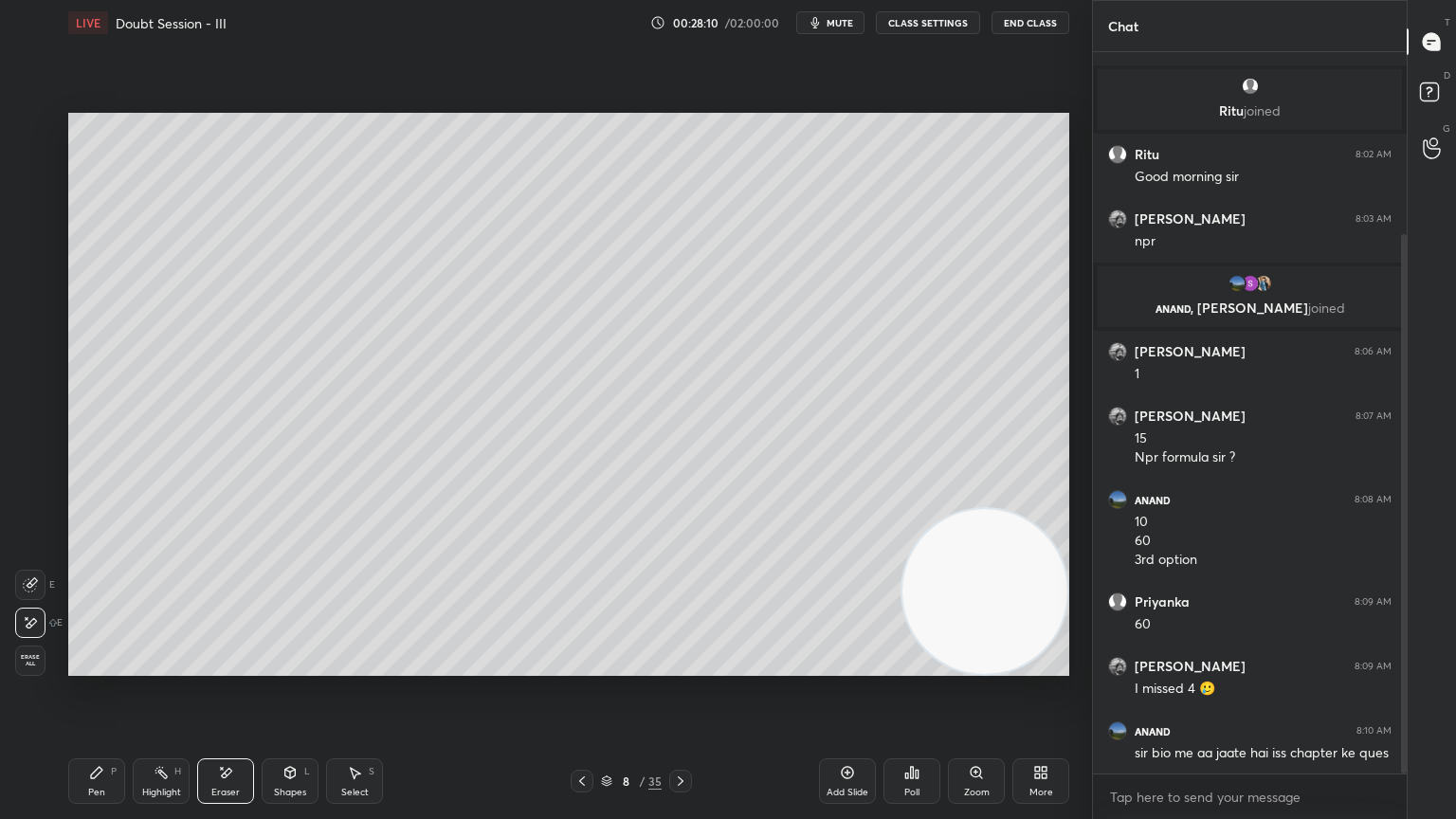 click 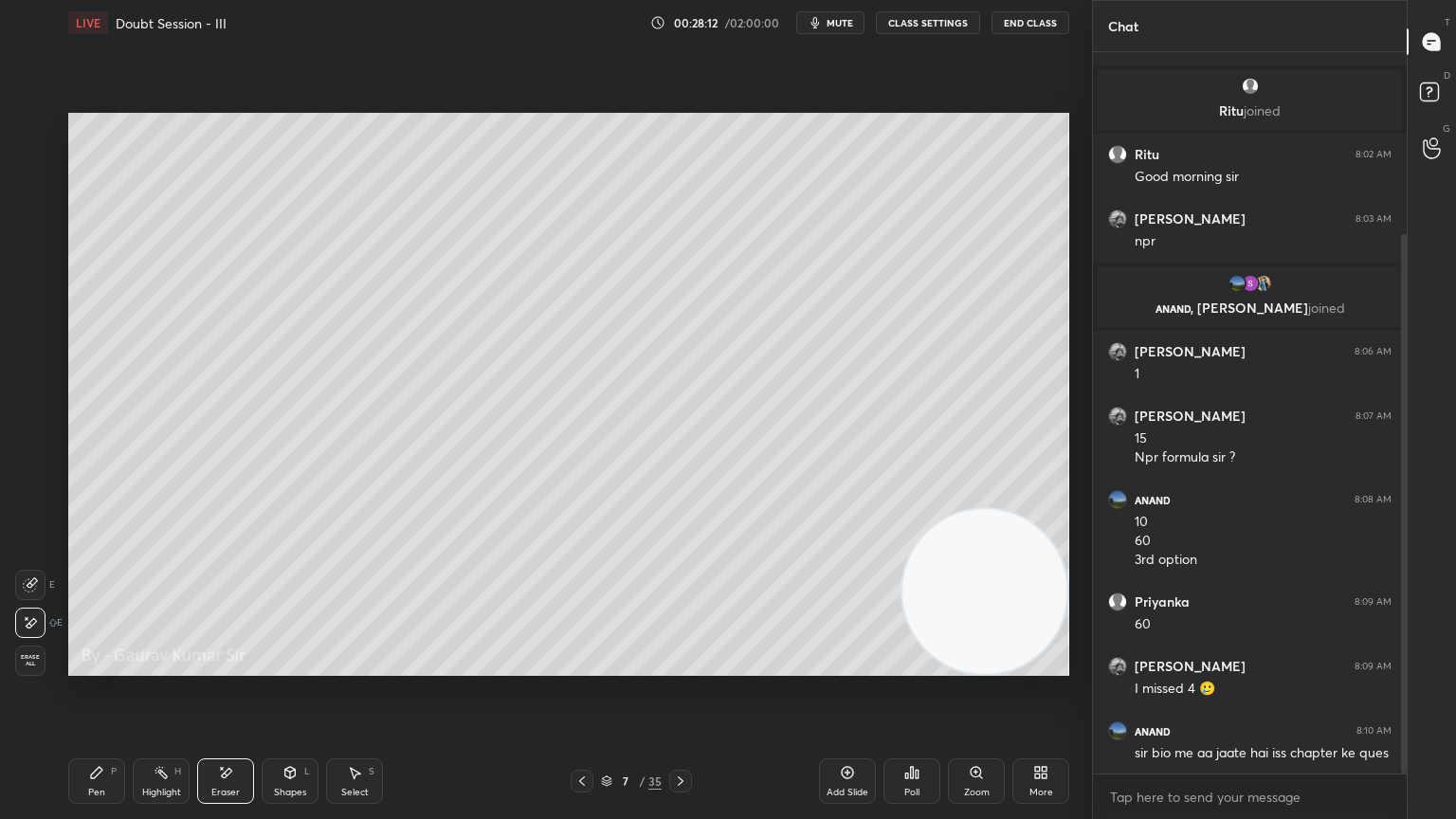click 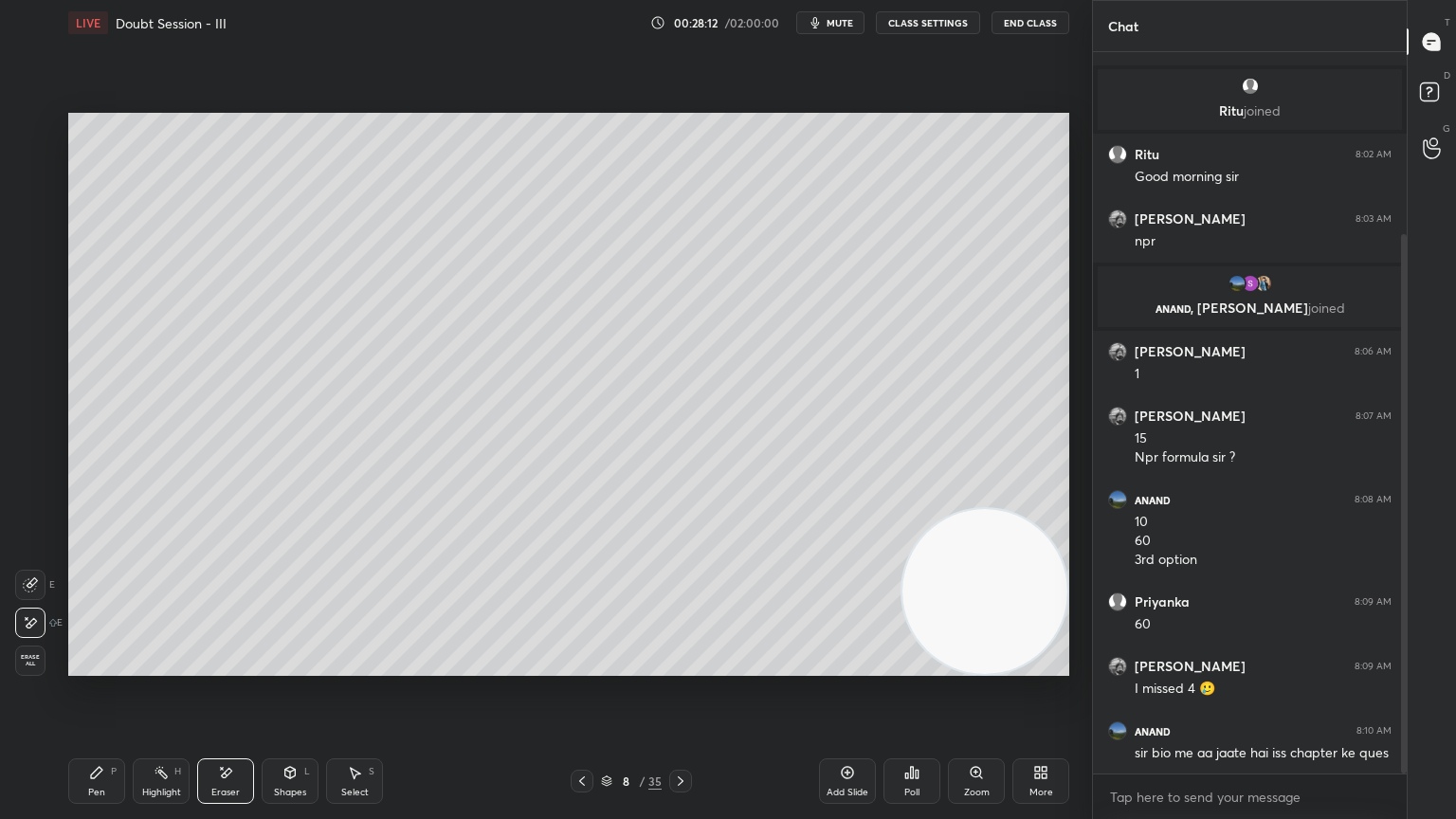 click 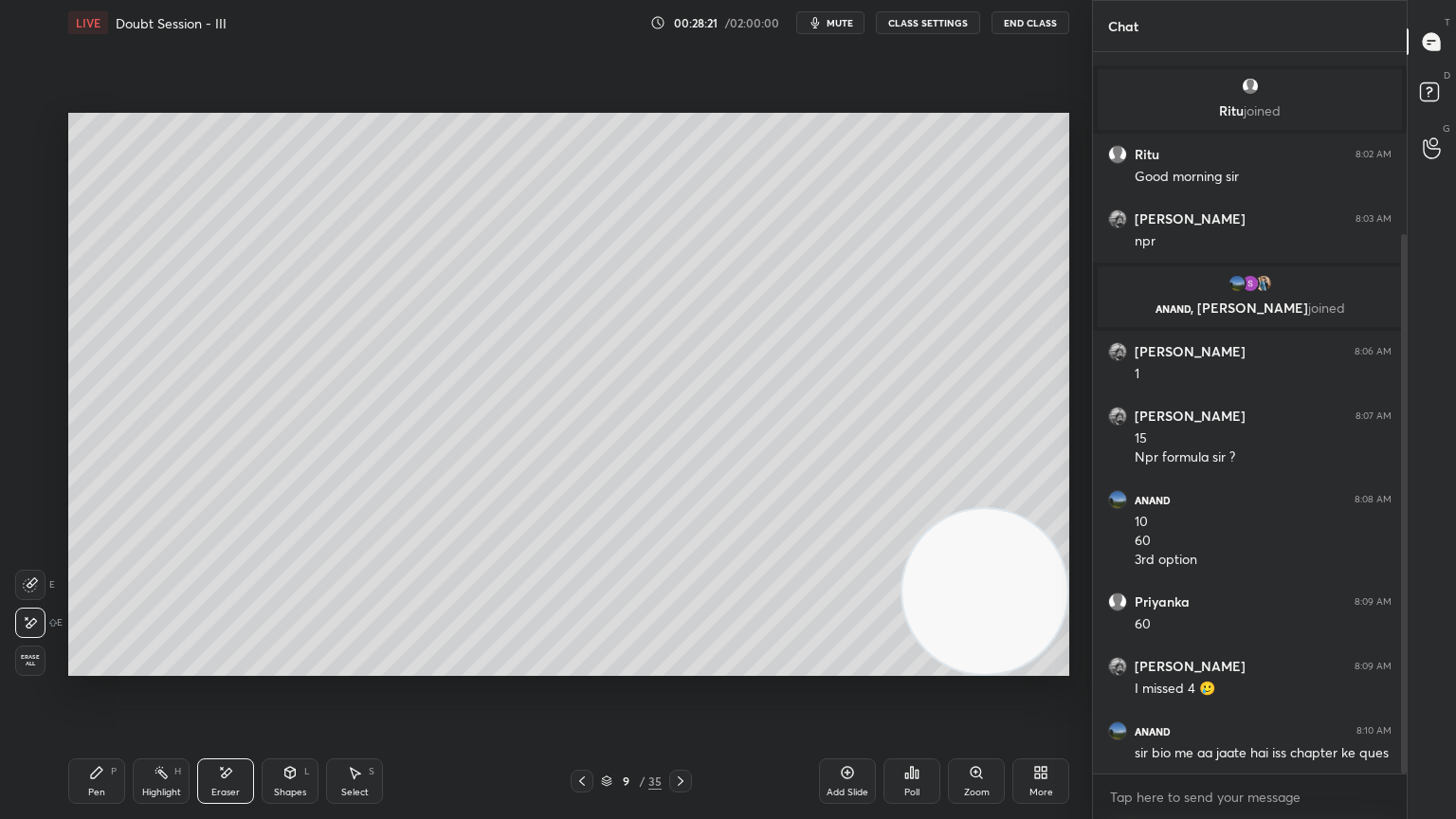 click 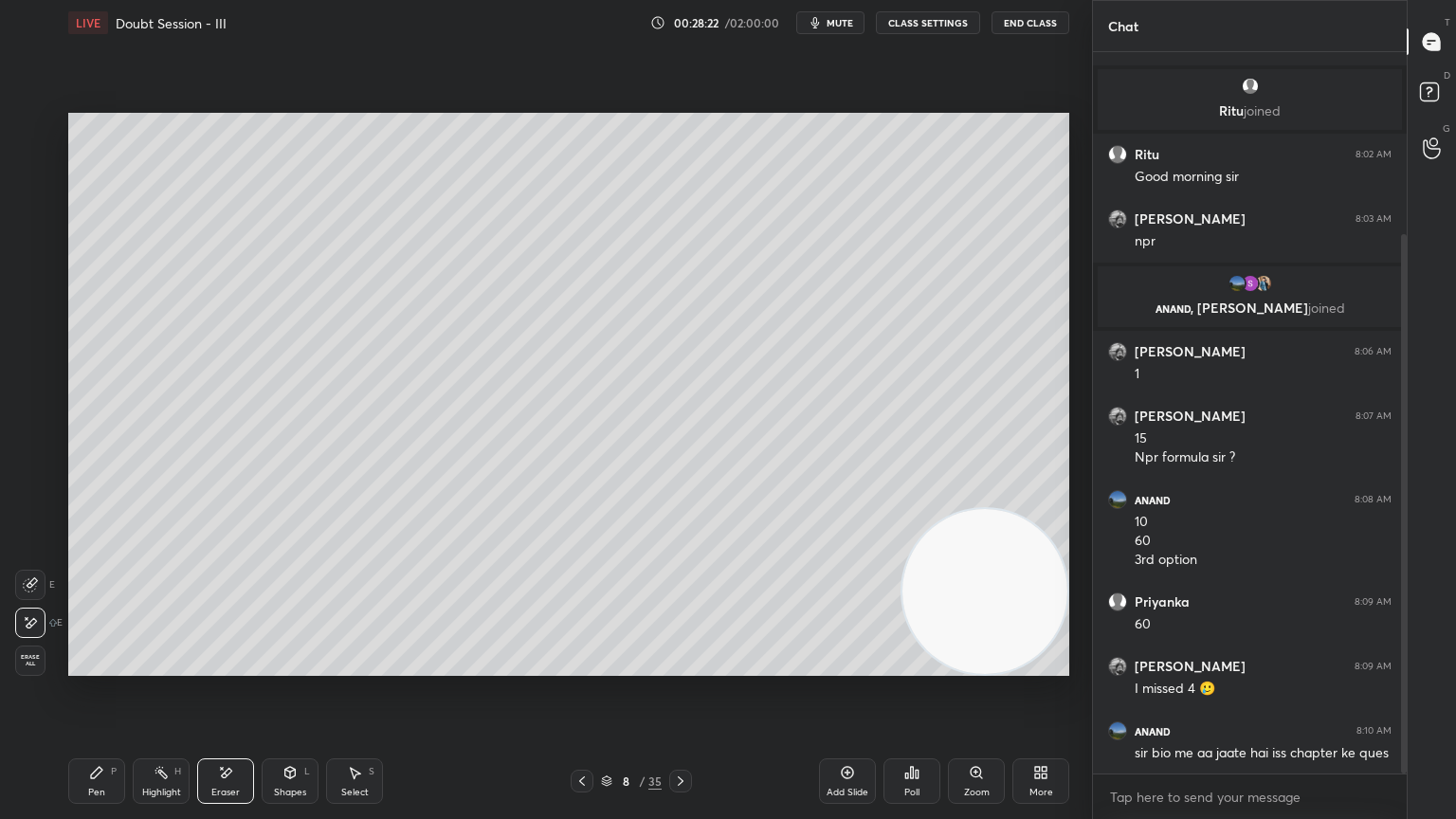 click 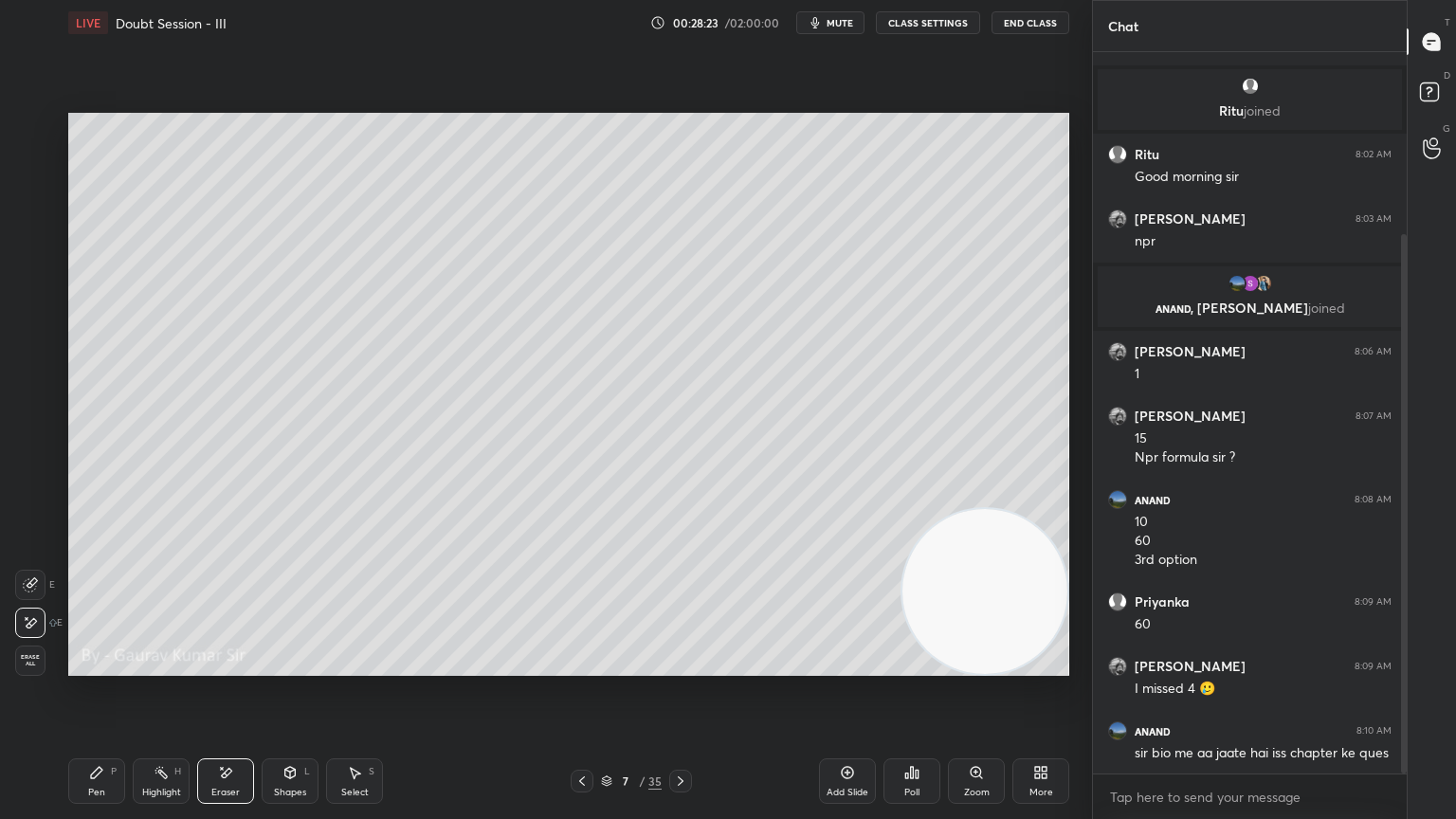 click 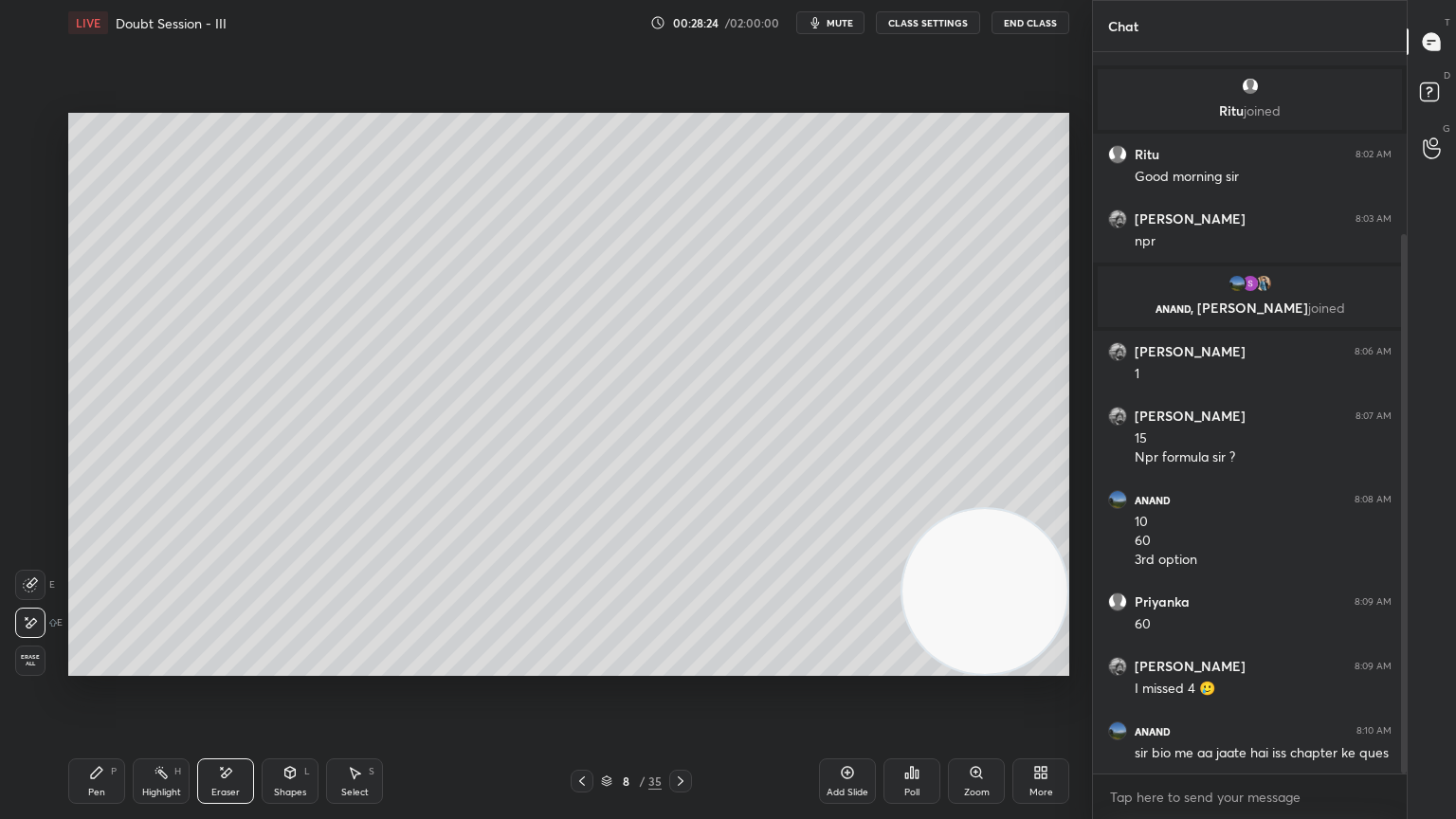 click on "Pen" at bounding box center (97, 792) 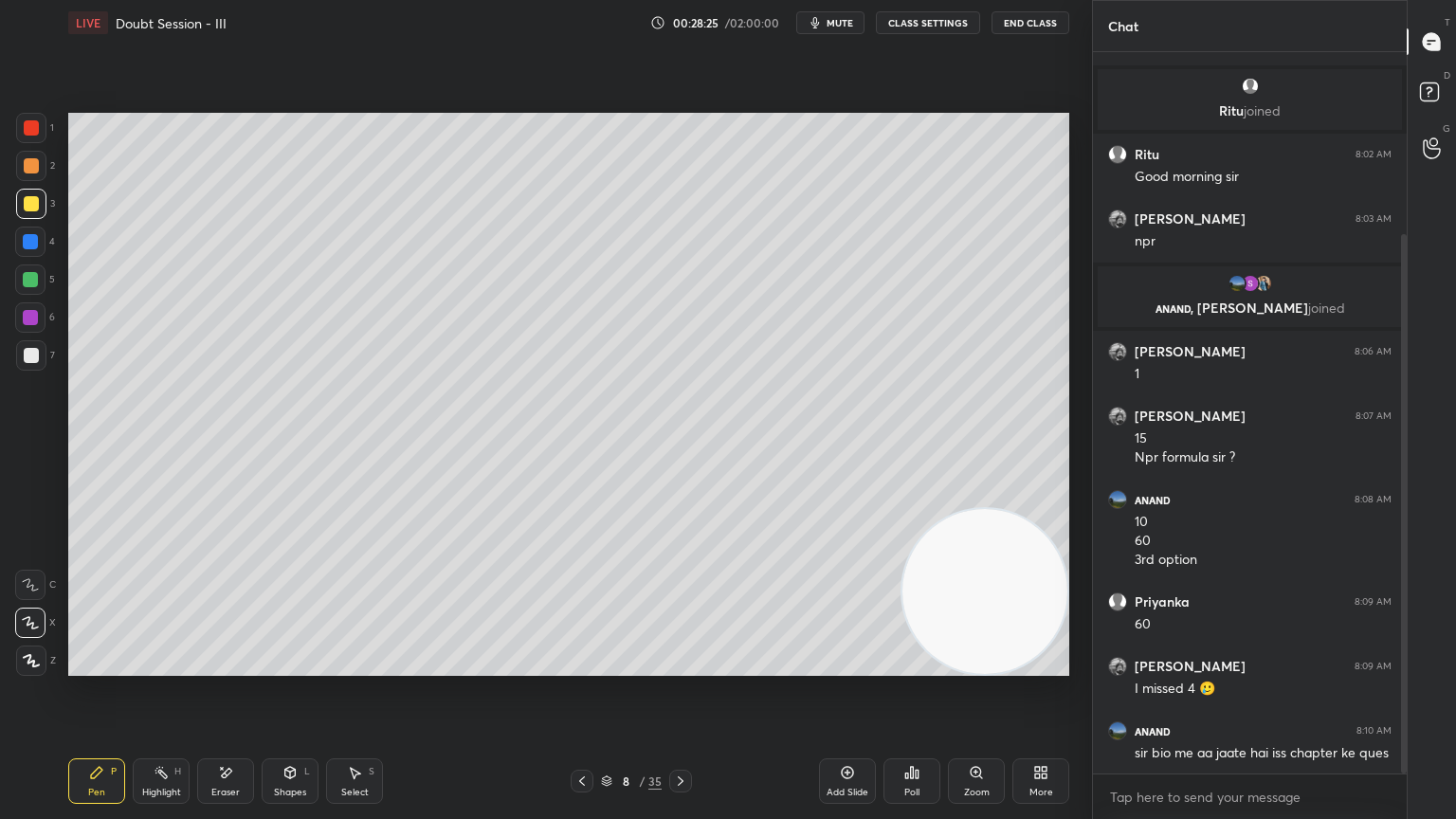 click at bounding box center (31, 166) 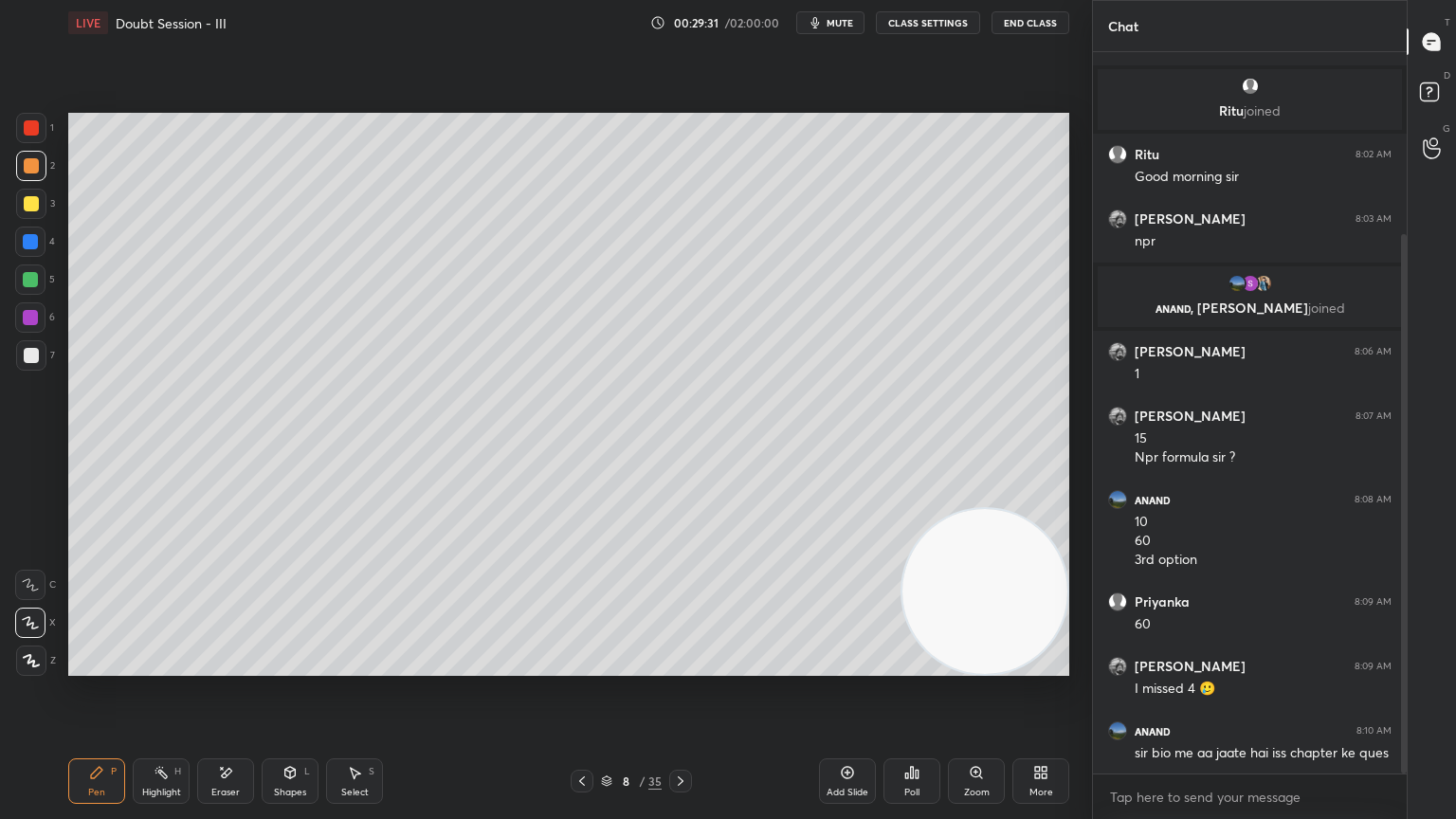 click at bounding box center (31, 355) 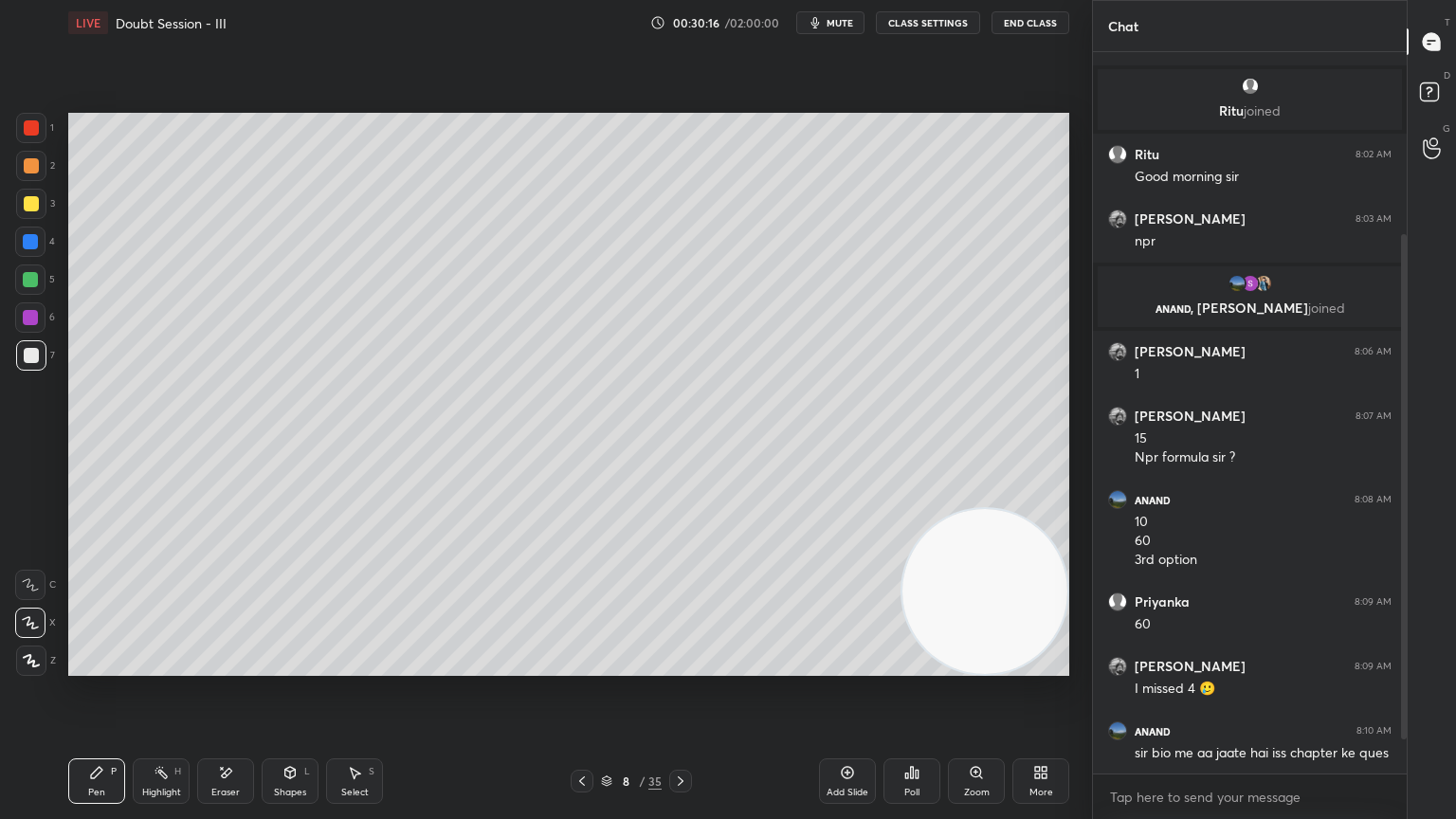 scroll, scrollTop: 307, scrollLeft: 0, axis: vertical 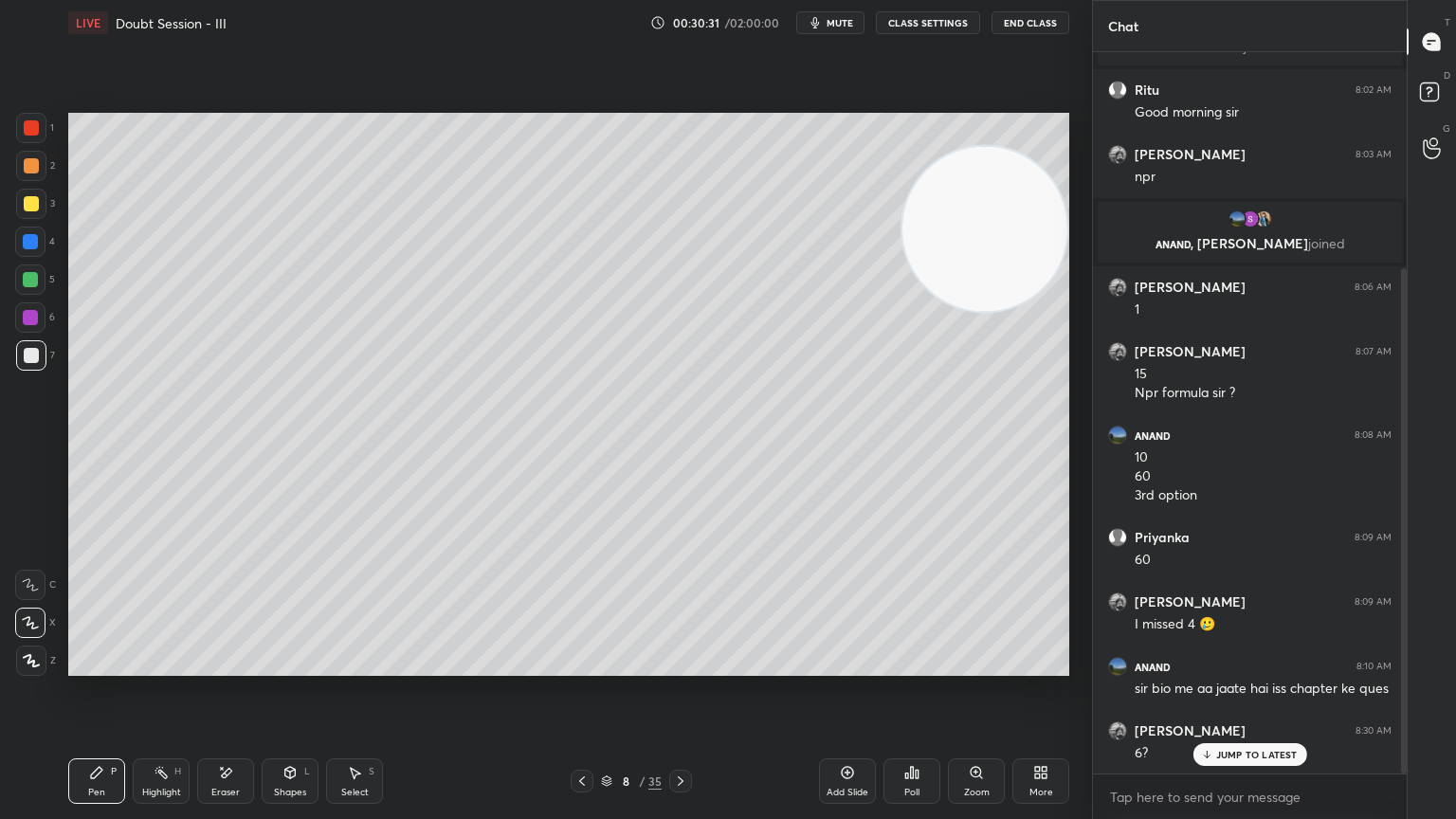 click 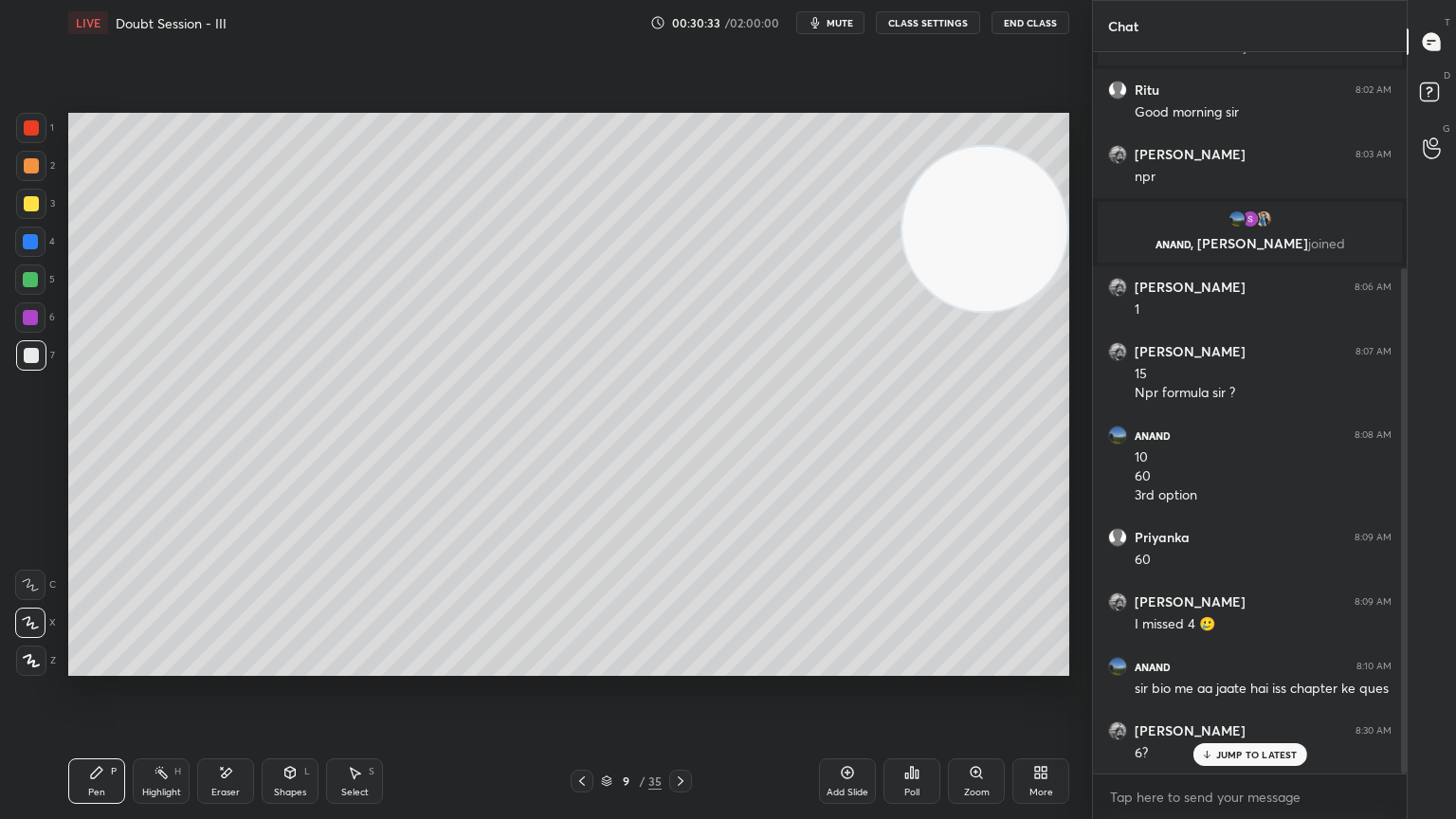 click at bounding box center [31, 204] 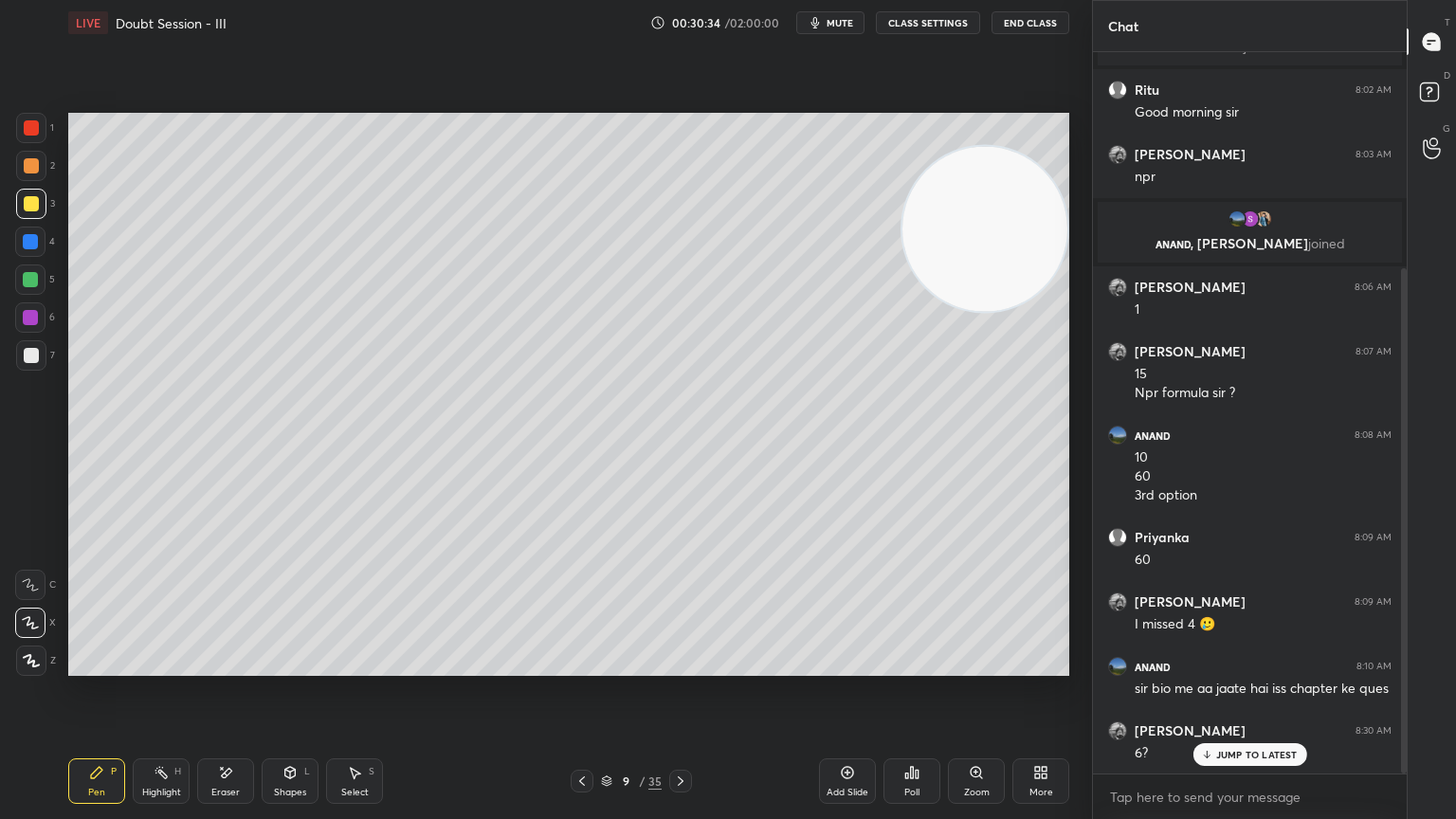 click 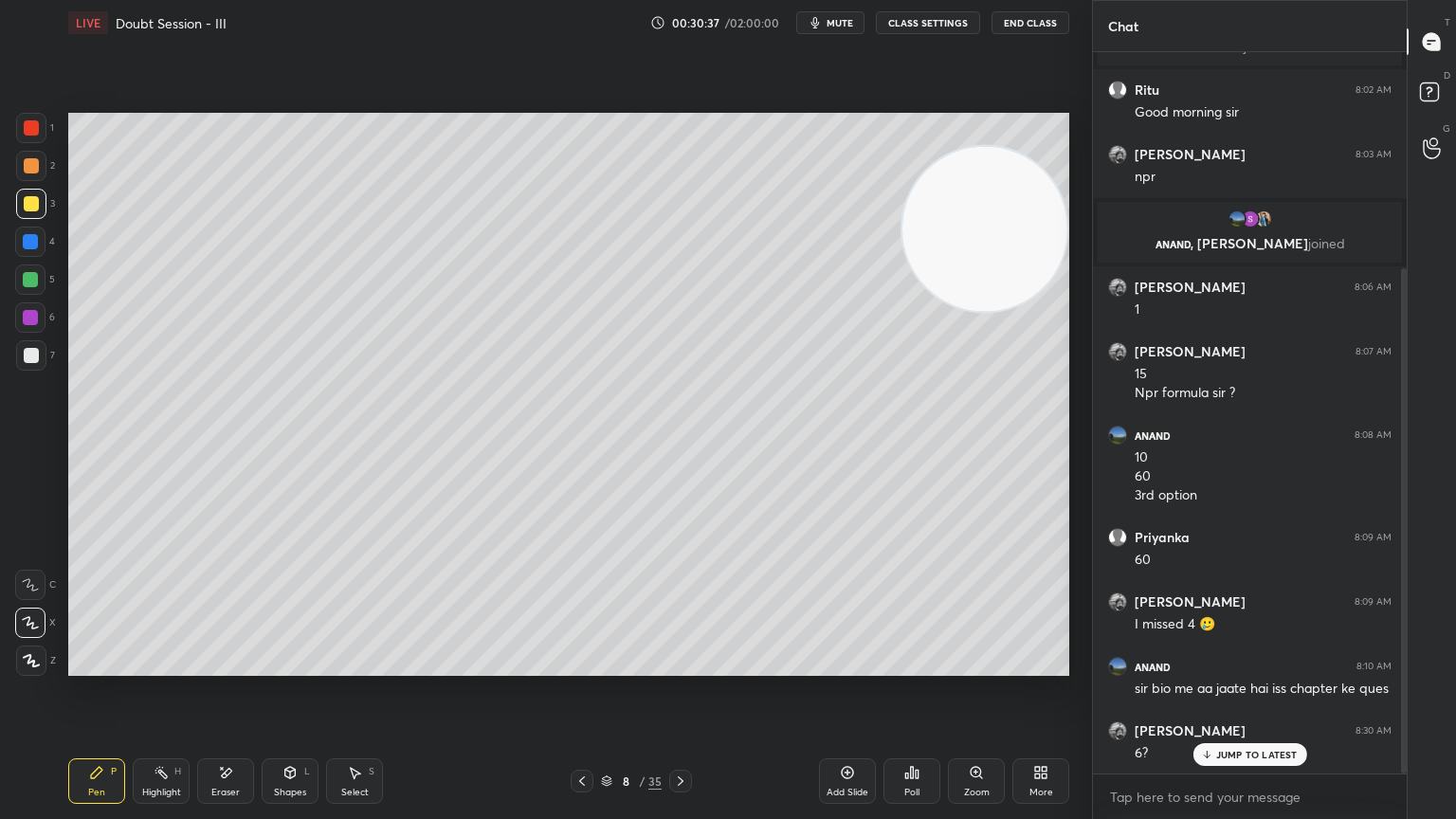 click 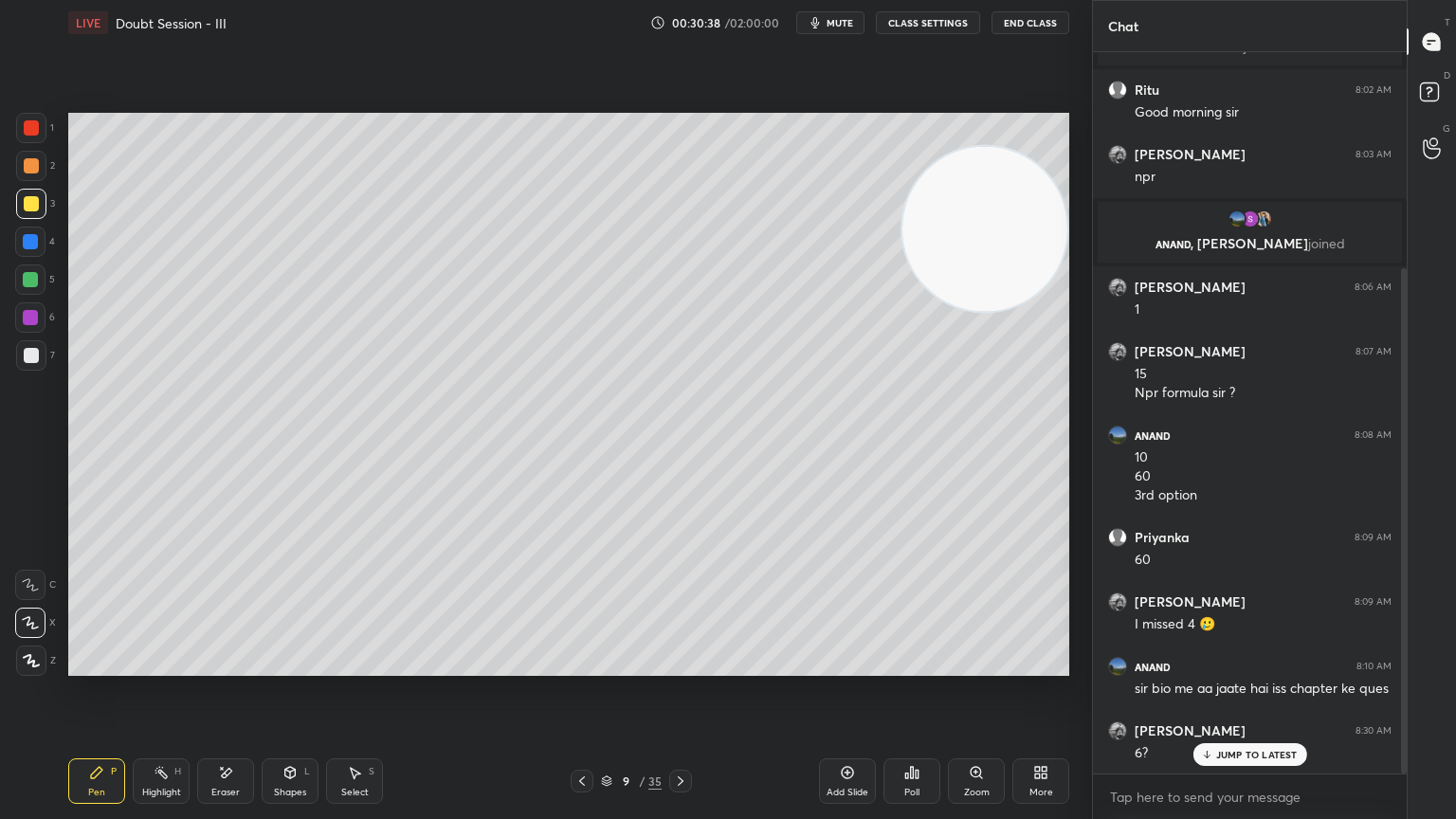 click 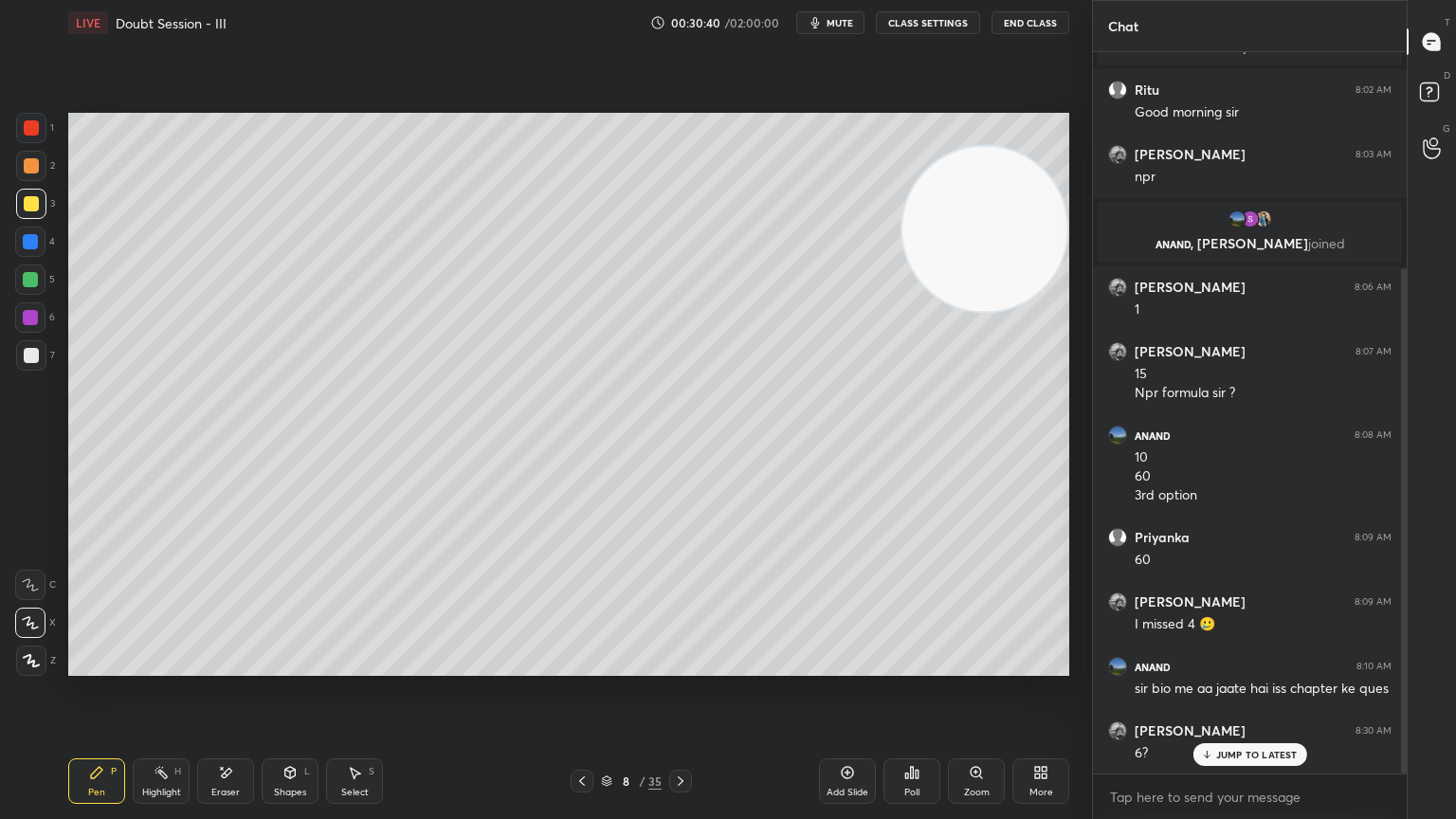 click 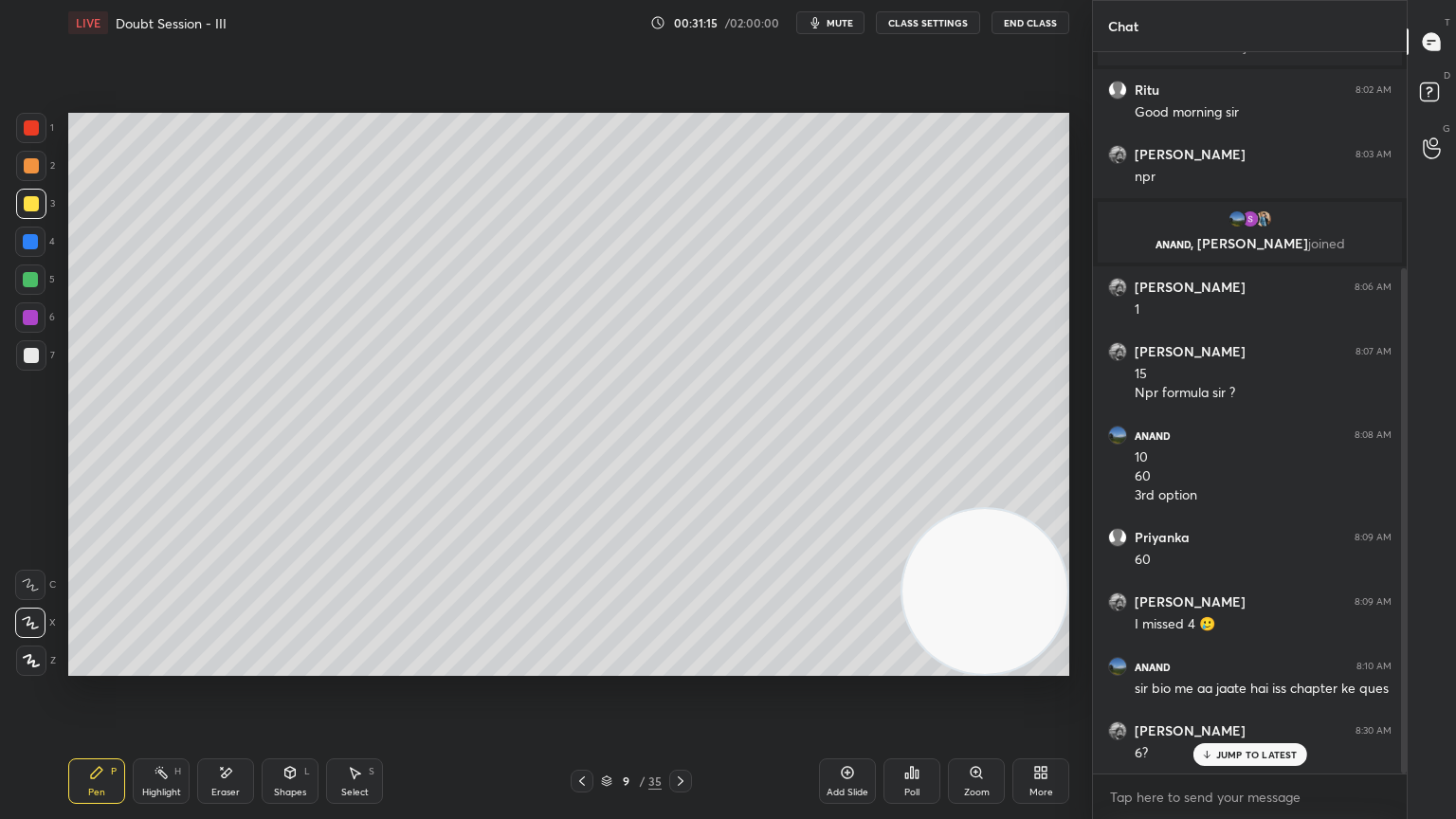 scroll, scrollTop: 372, scrollLeft: 0, axis: vertical 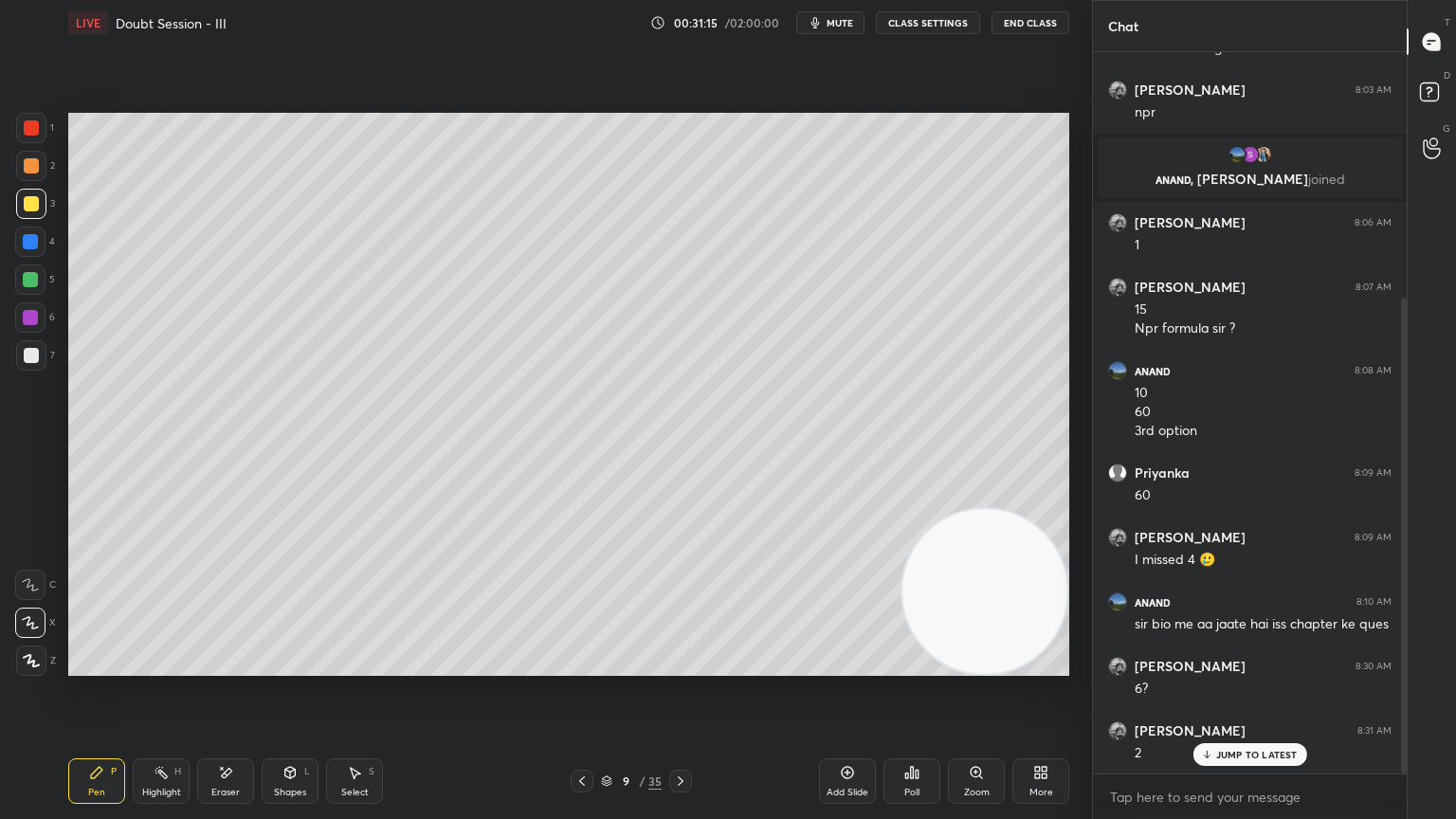 click at bounding box center [30, 280] 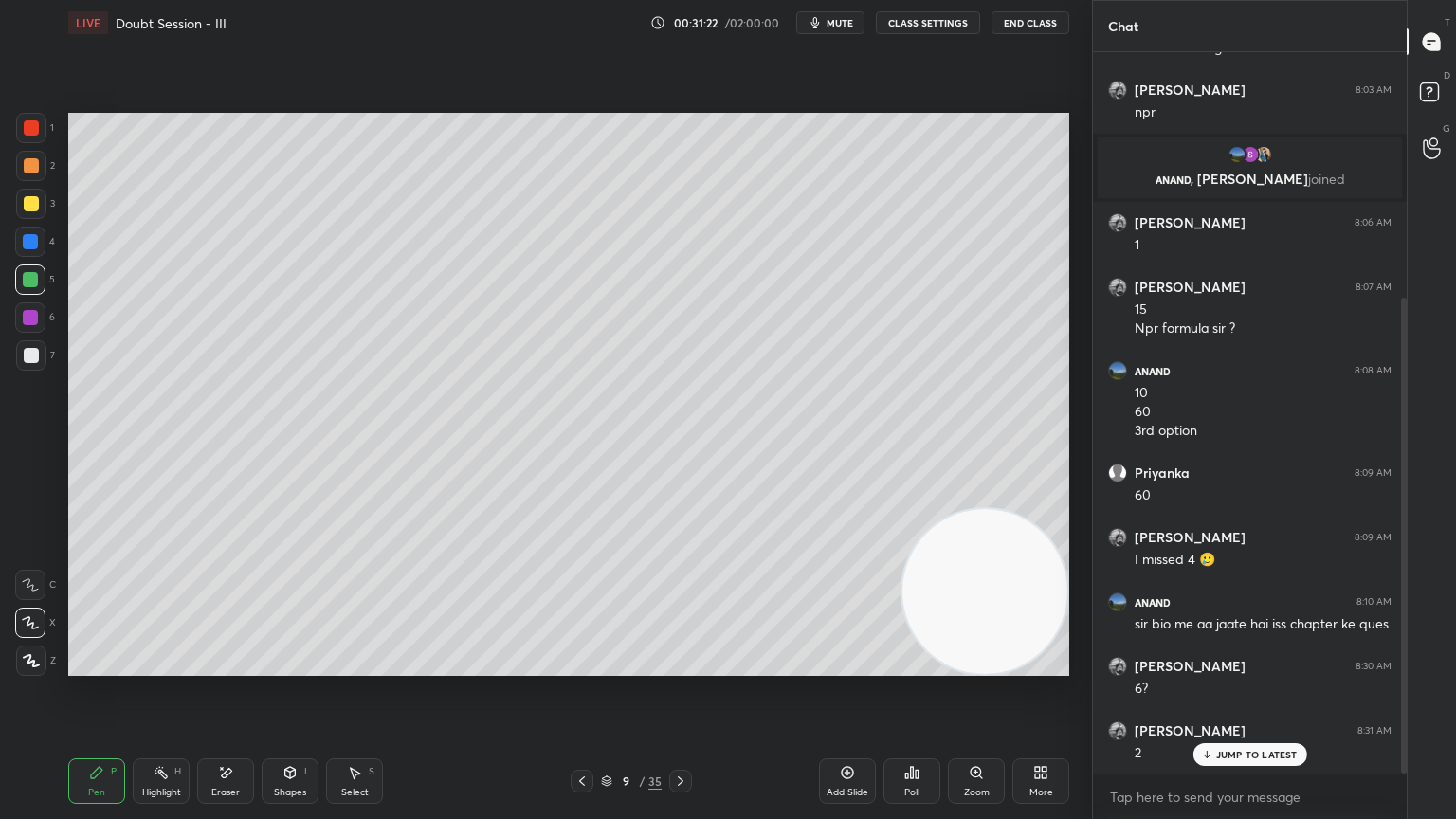 scroll, scrollTop: 436, scrollLeft: 0, axis: vertical 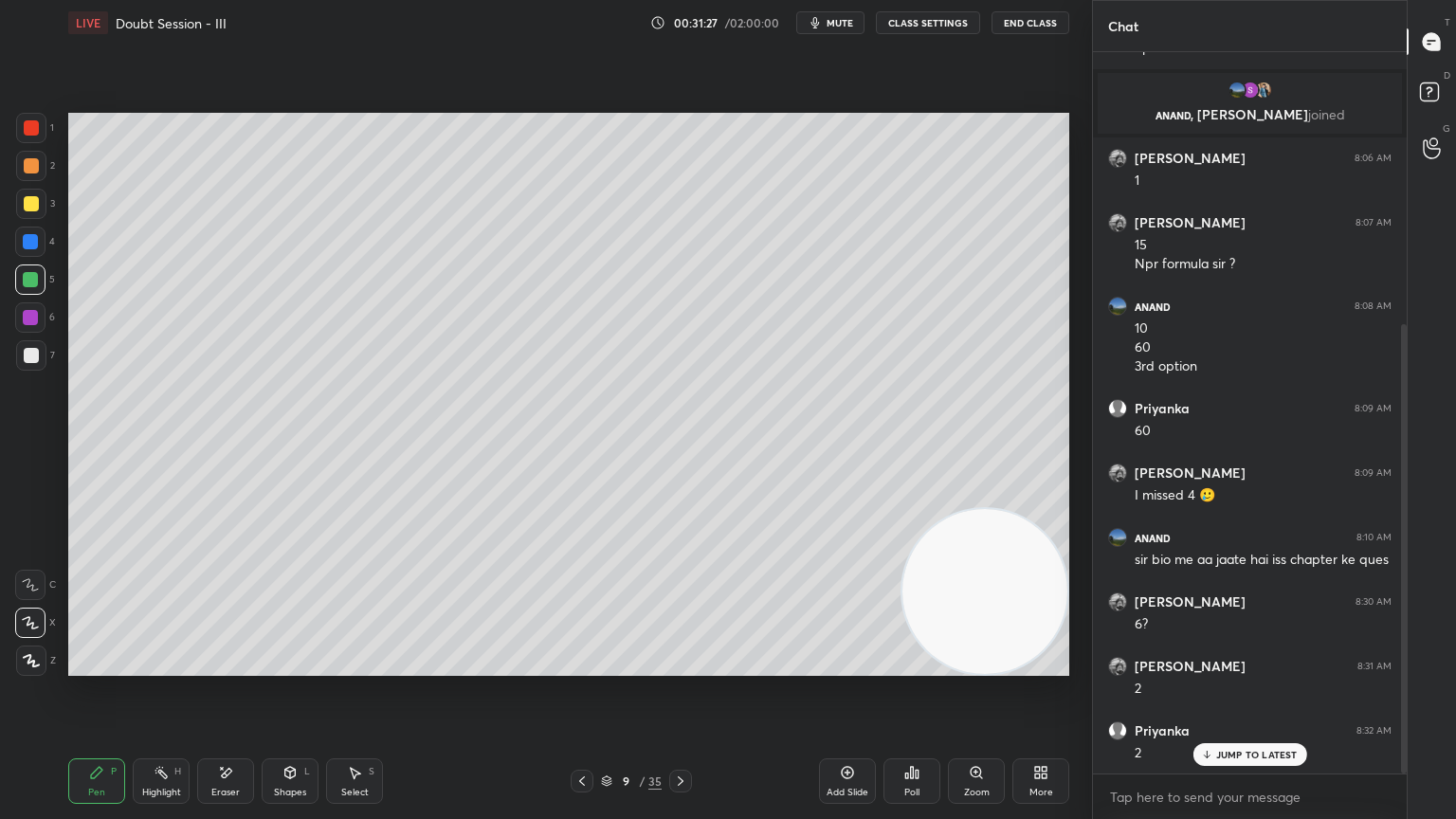 click at bounding box center (31, 204) 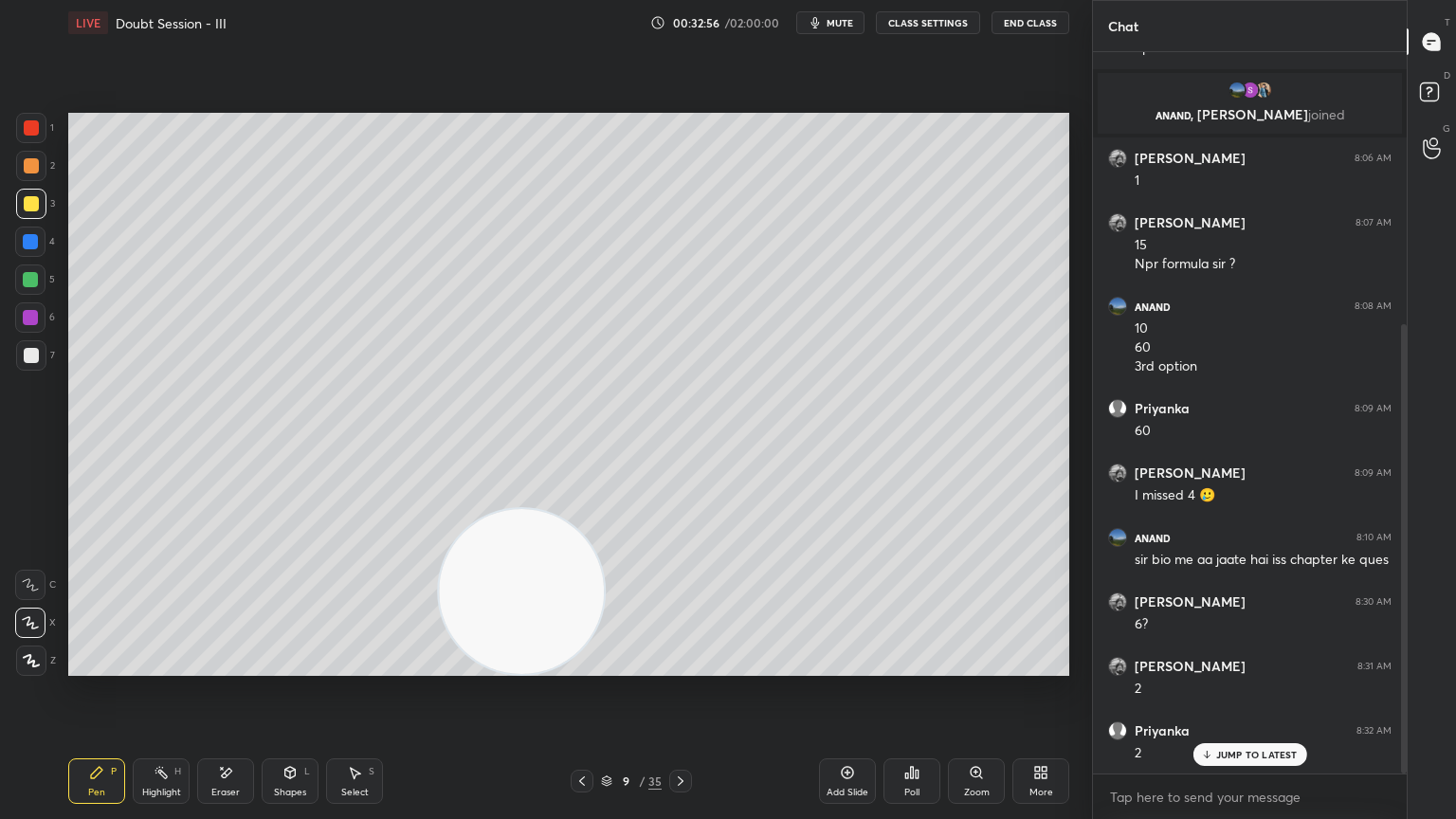 click 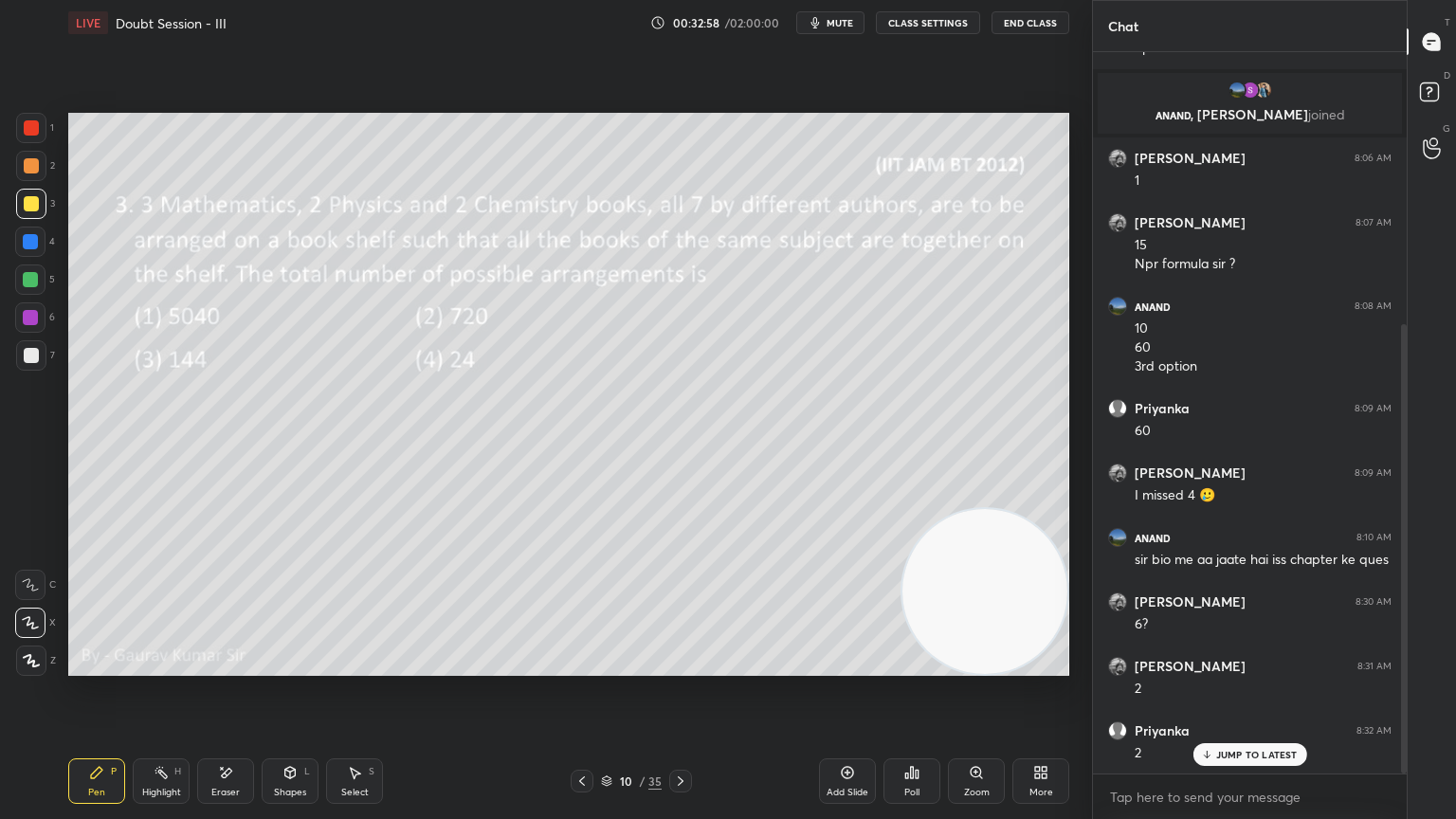 click 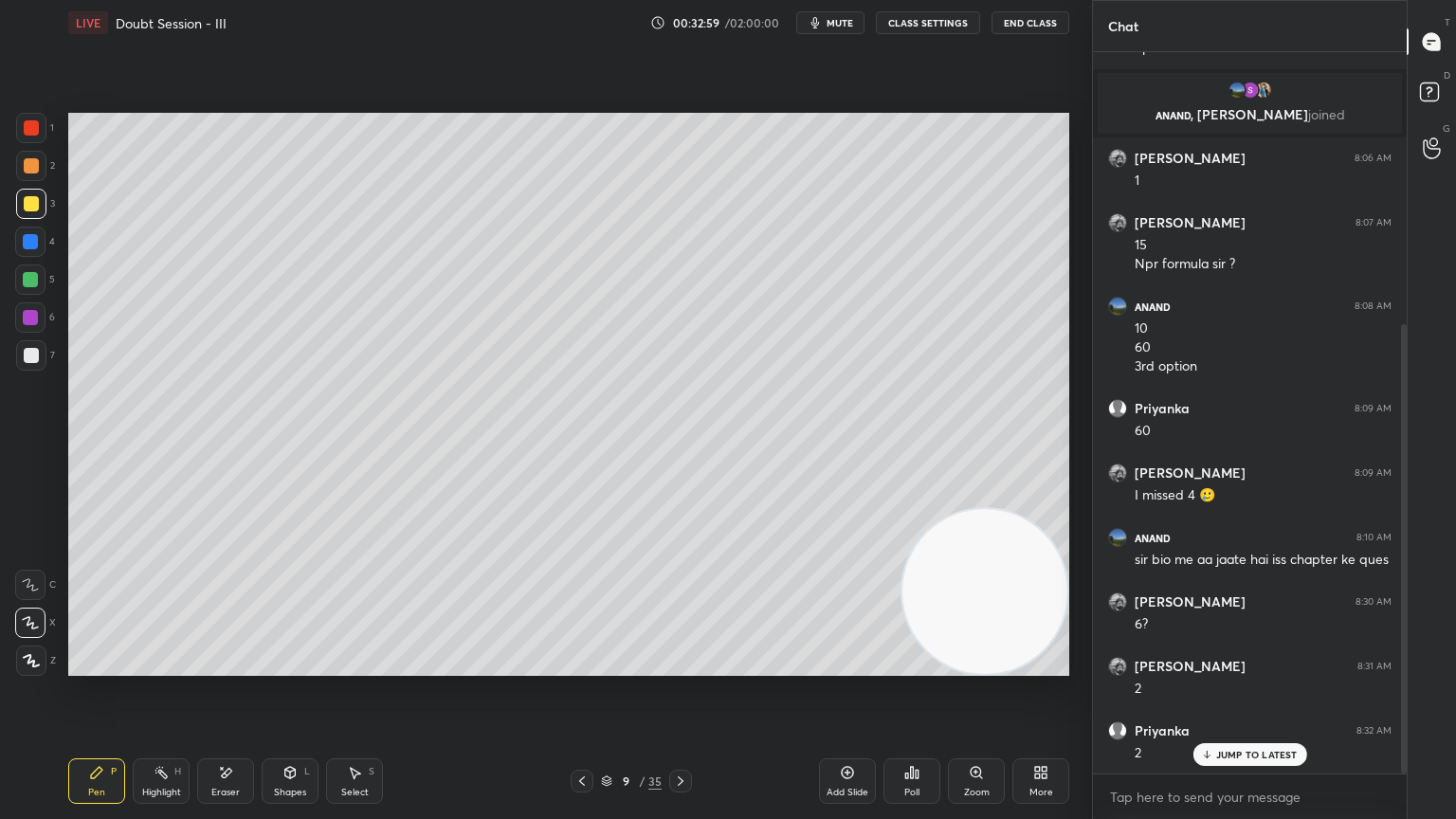 click 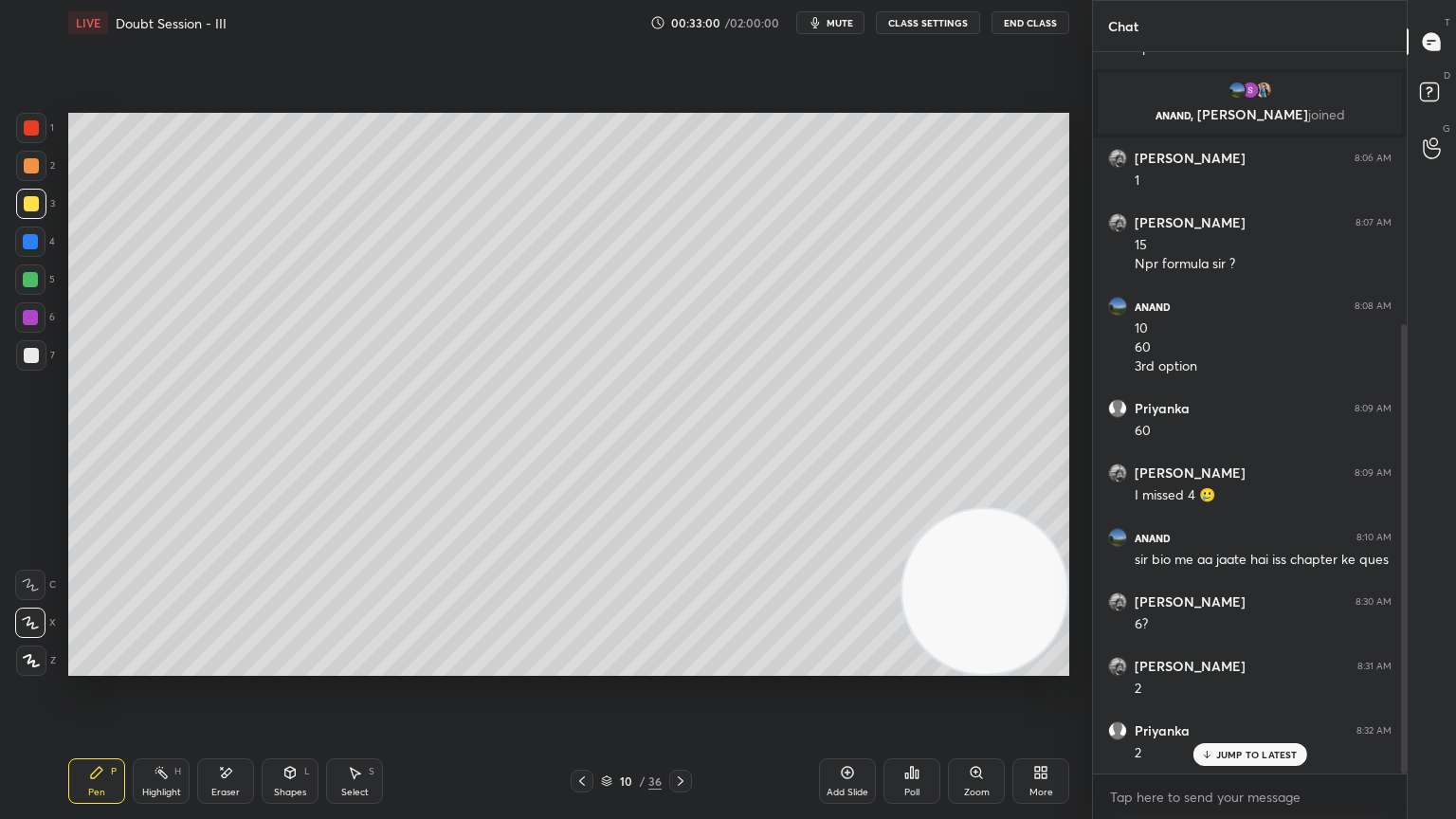 click at bounding box center (31, 166) 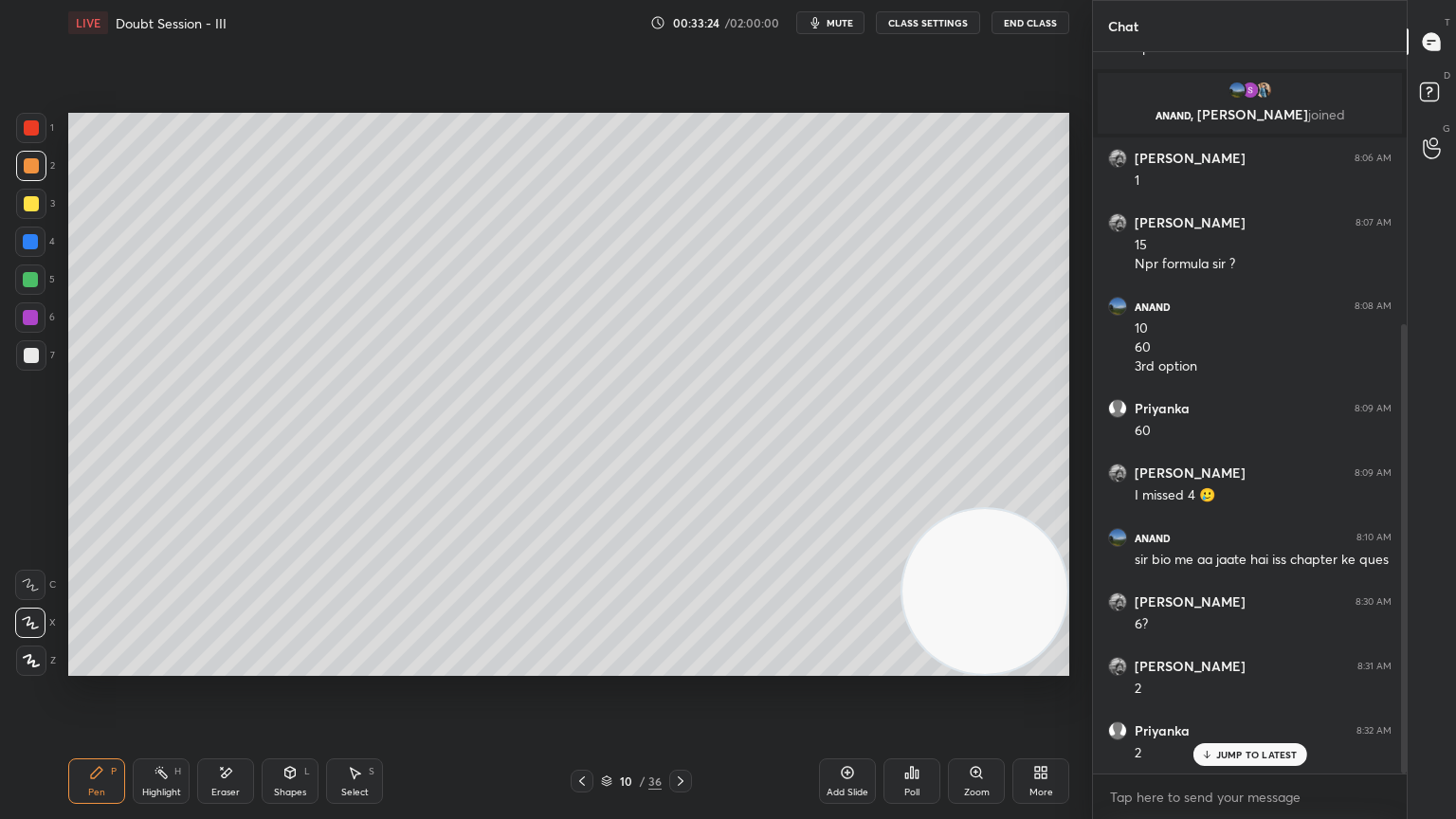 click on "Eraser" at bounding box center [226, 781] 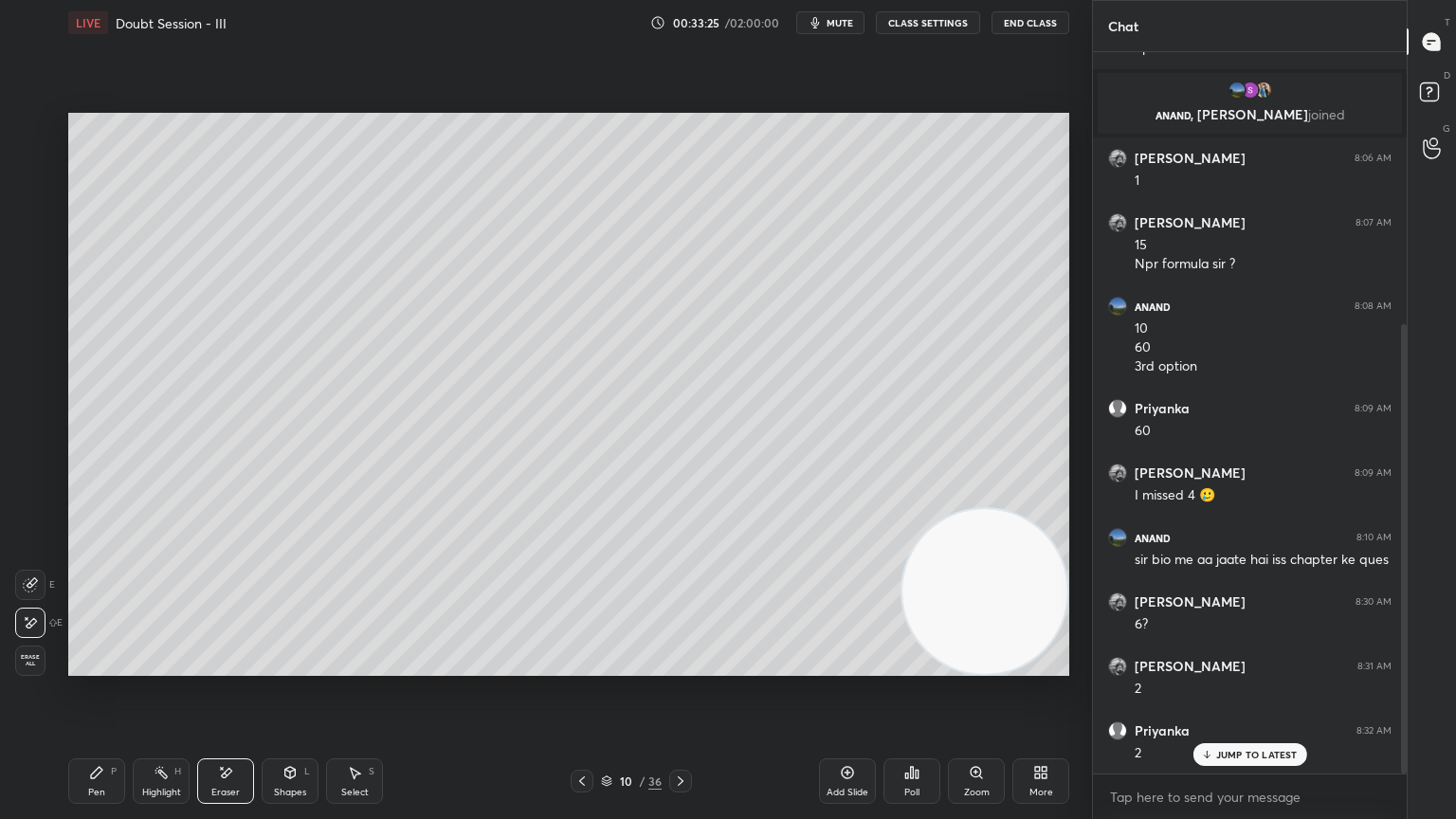 click 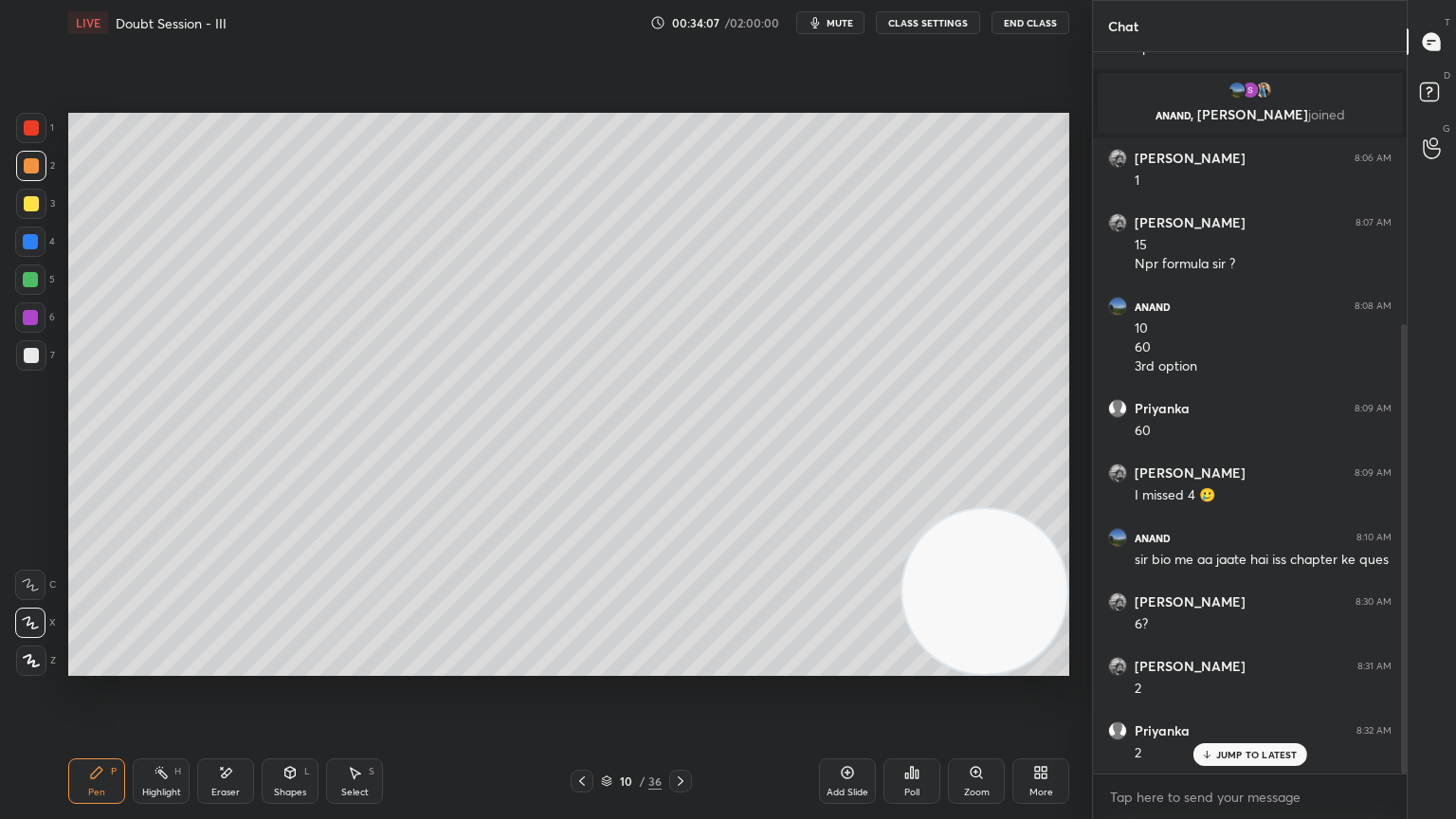 click on "Eraser" at bounding box center (226, 781) 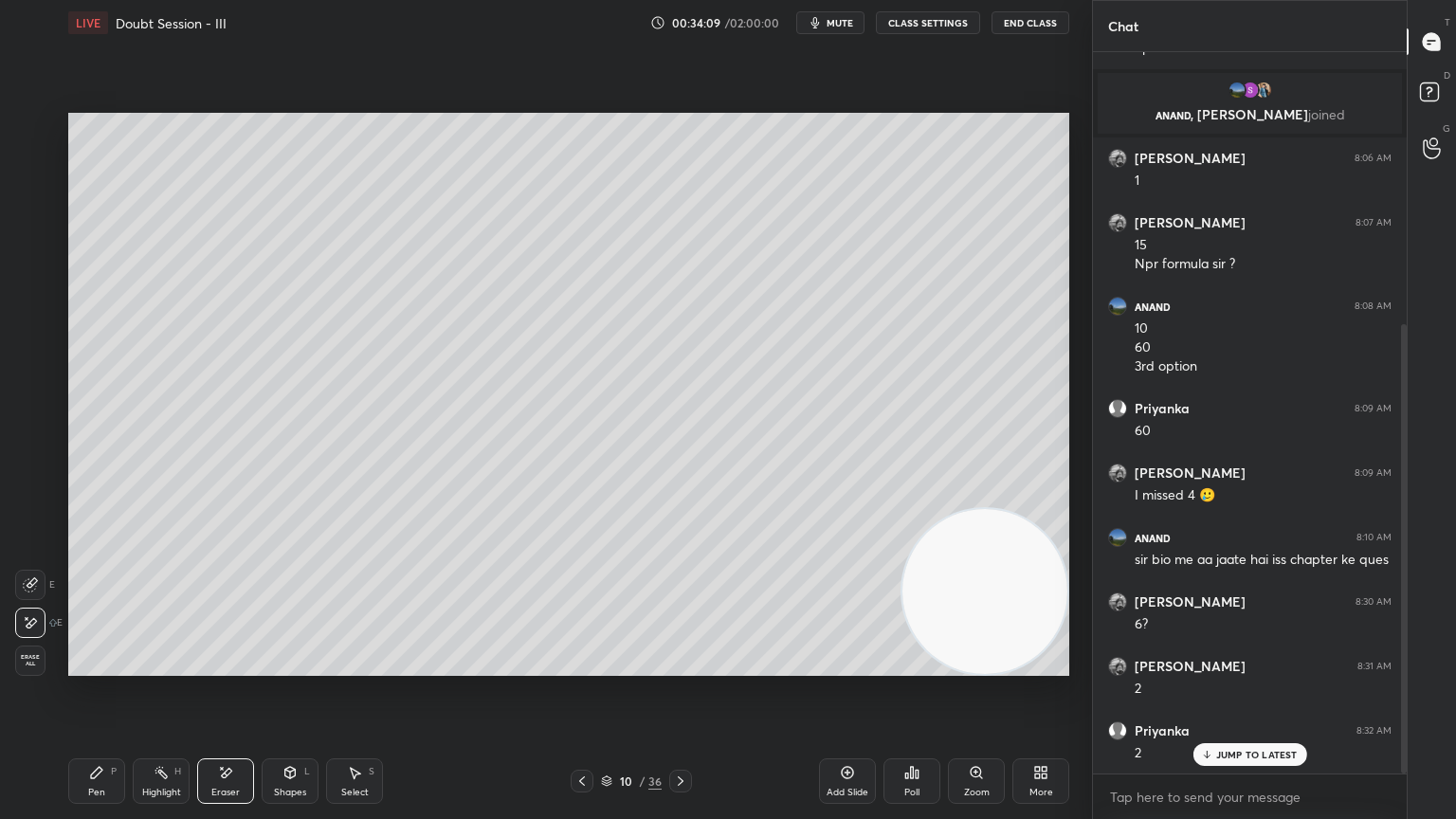click 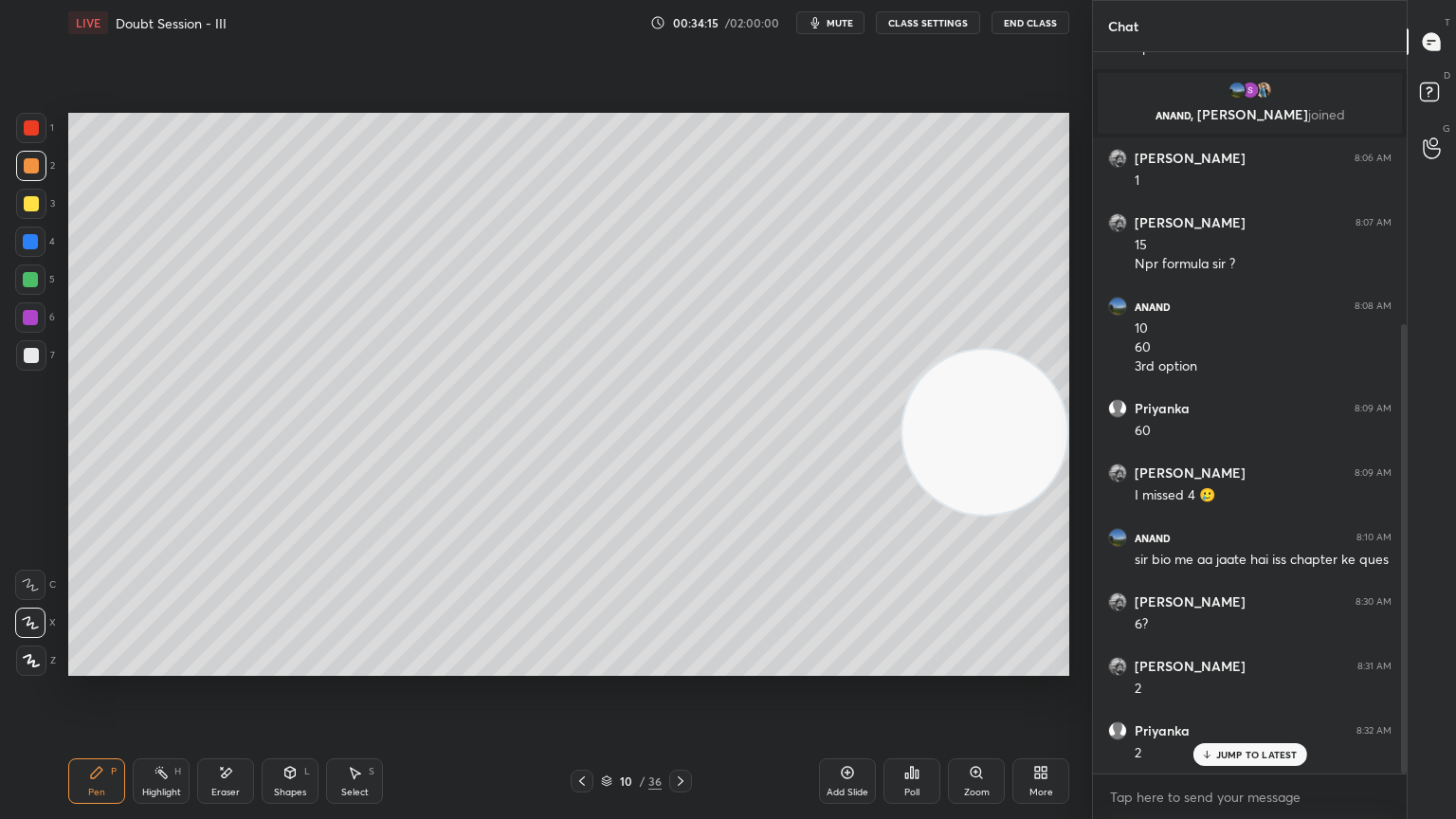 click at bounding box center [30, 318] 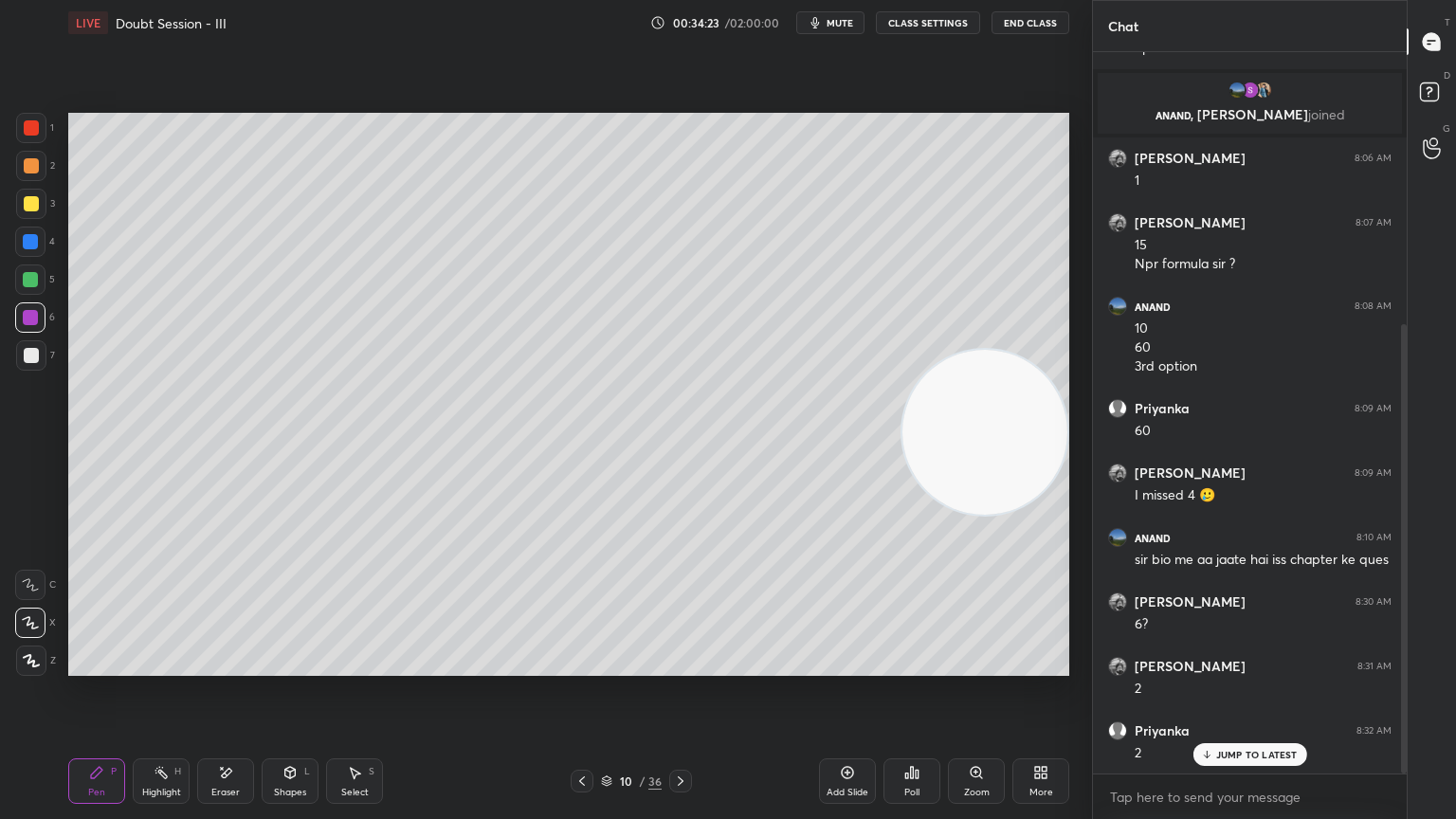 click on "Eraser" at bounding box center [226, 781] 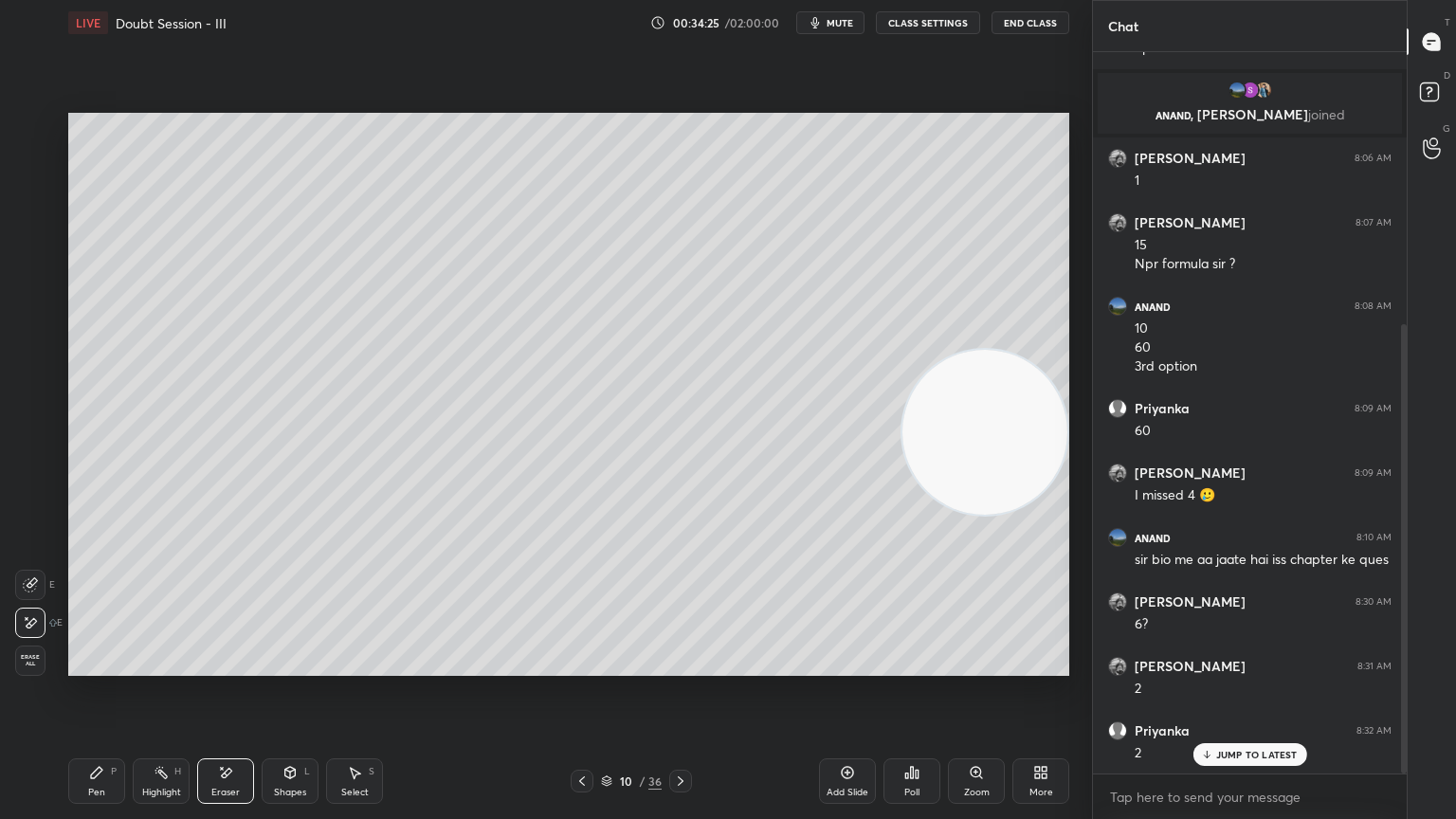 click on "Pen P" at bounding box center (97, 781) 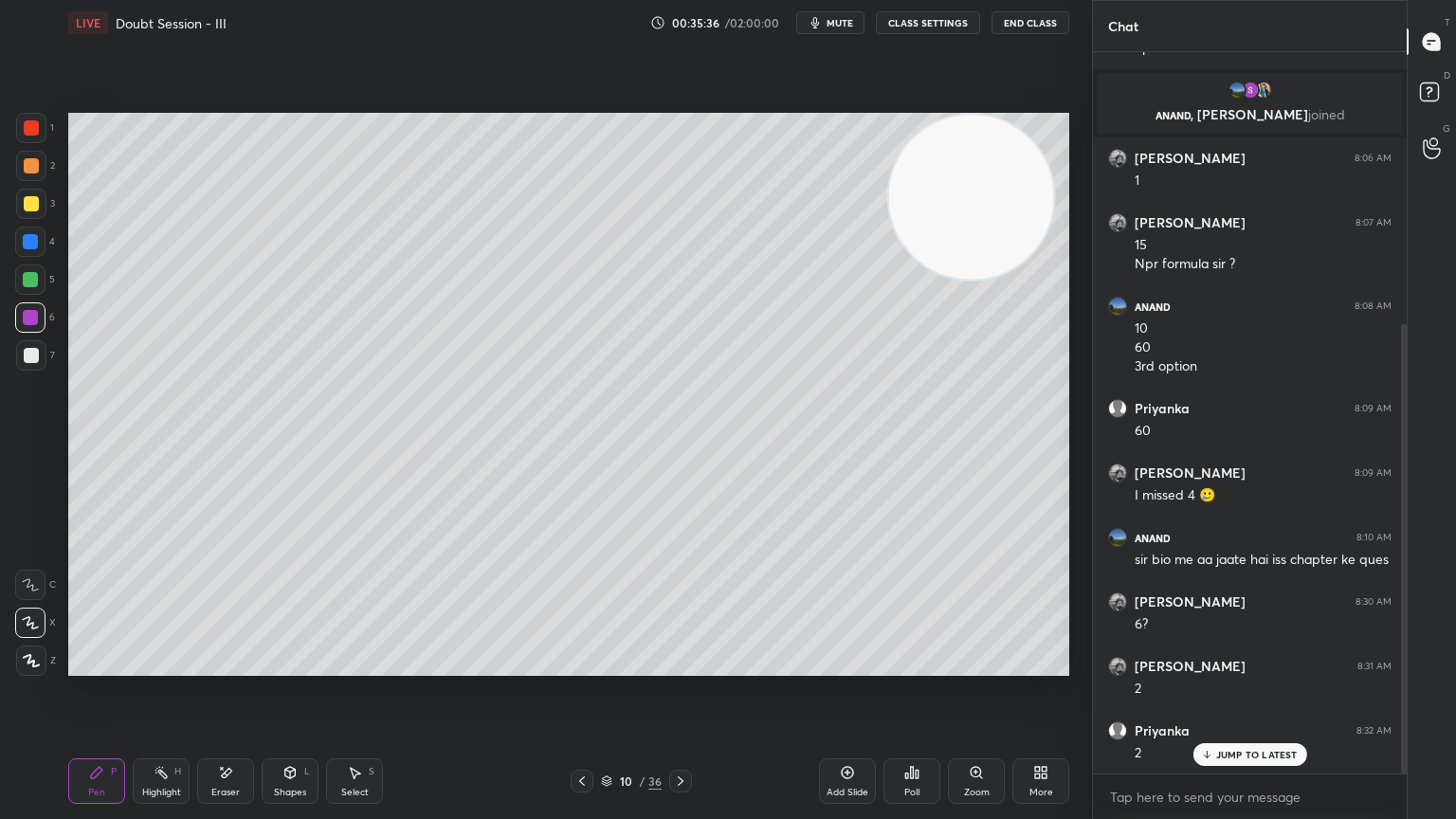 click 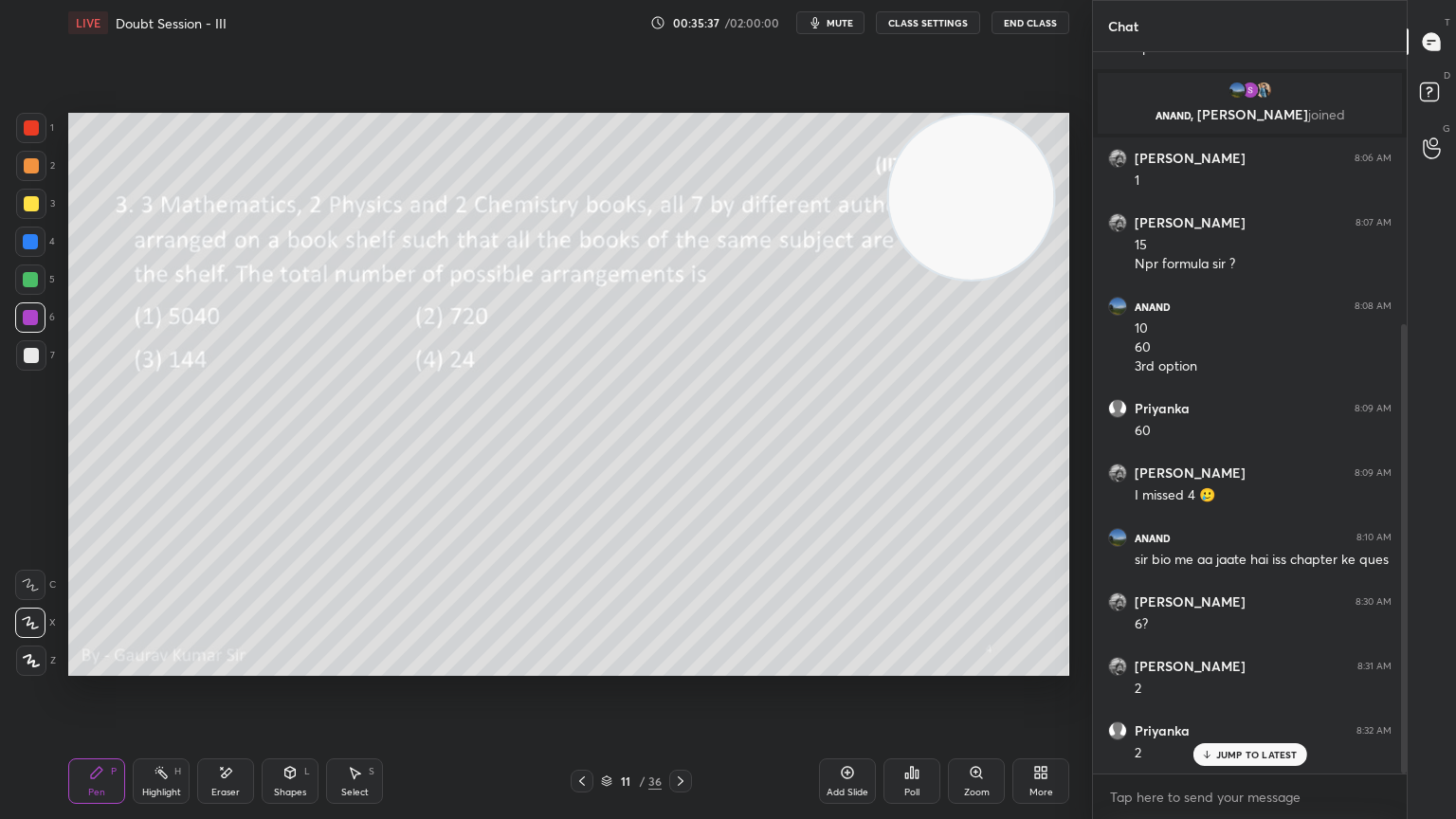 click 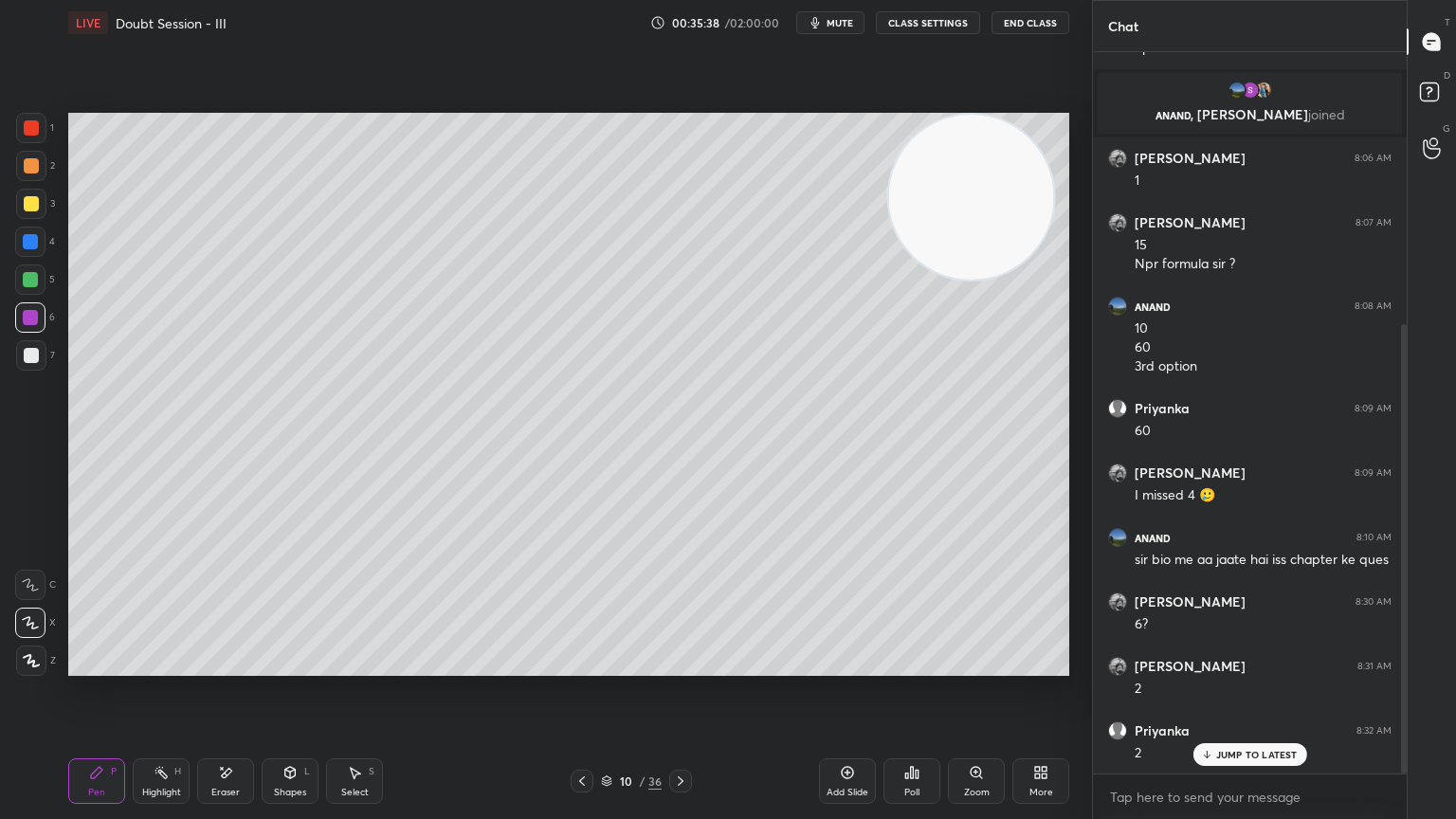 click on "Add Slide" at bounding box center [847, 781] 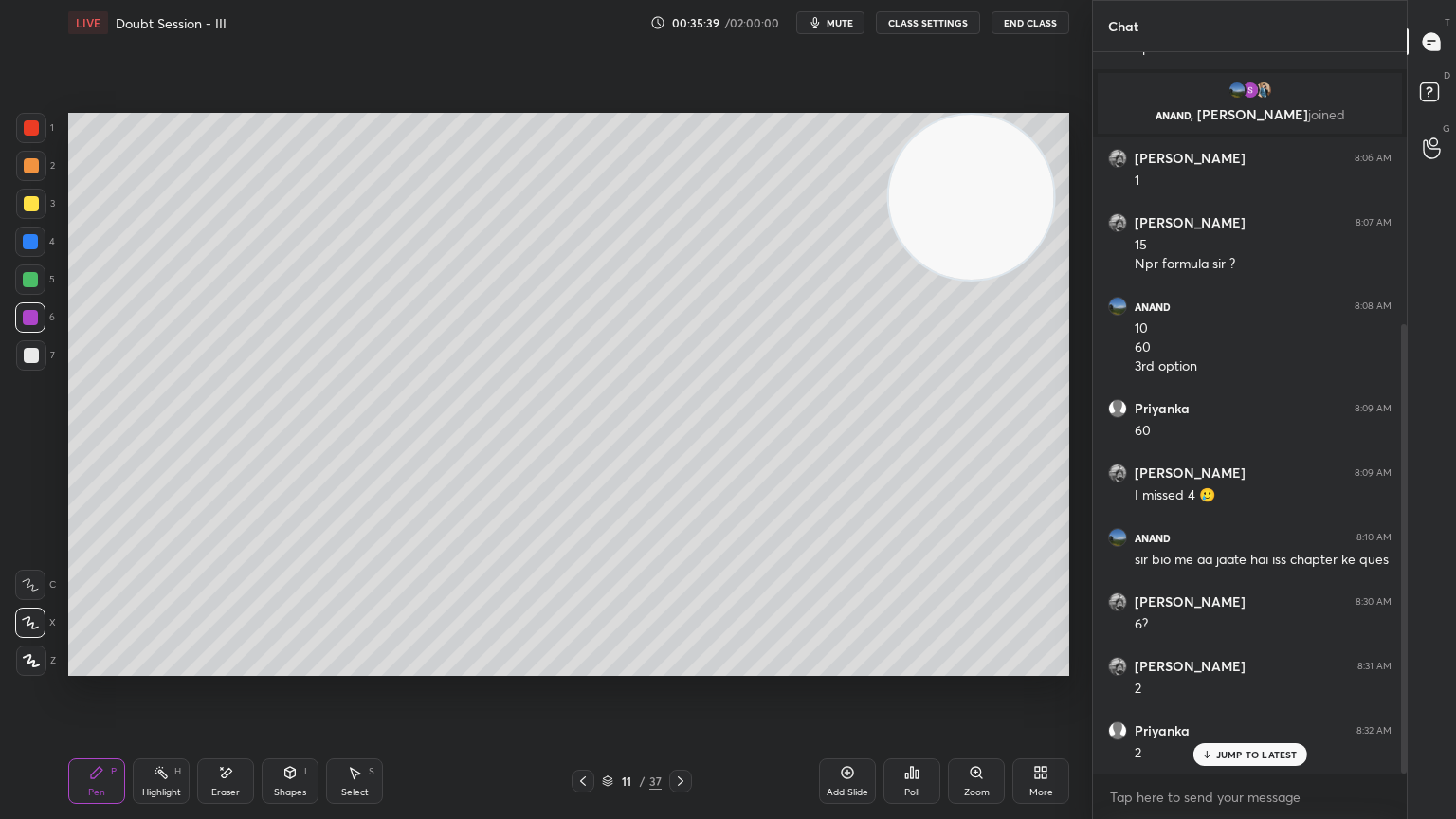 click at bounding box center [31, 204] 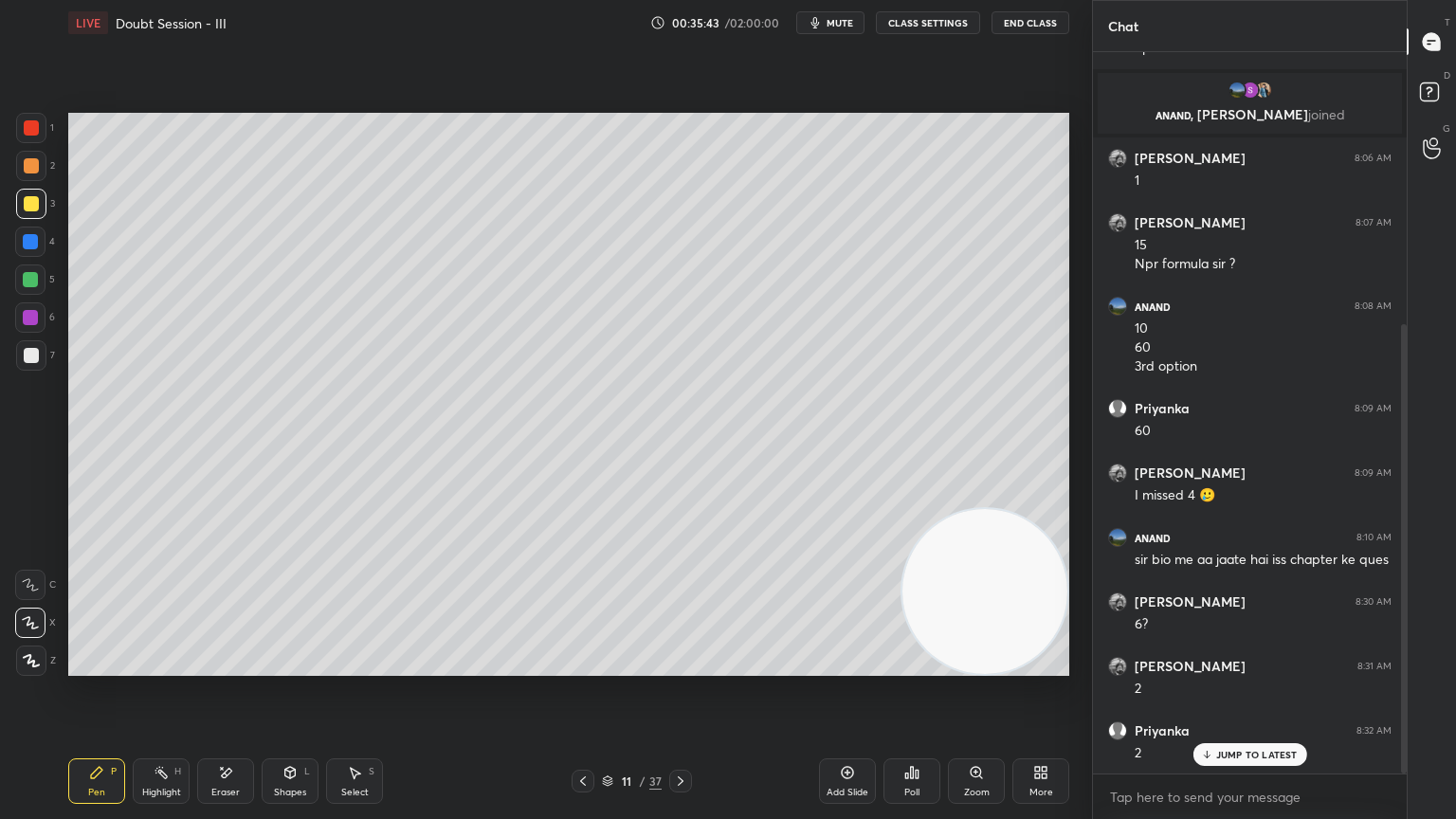 click at bounding box center [30, 242] 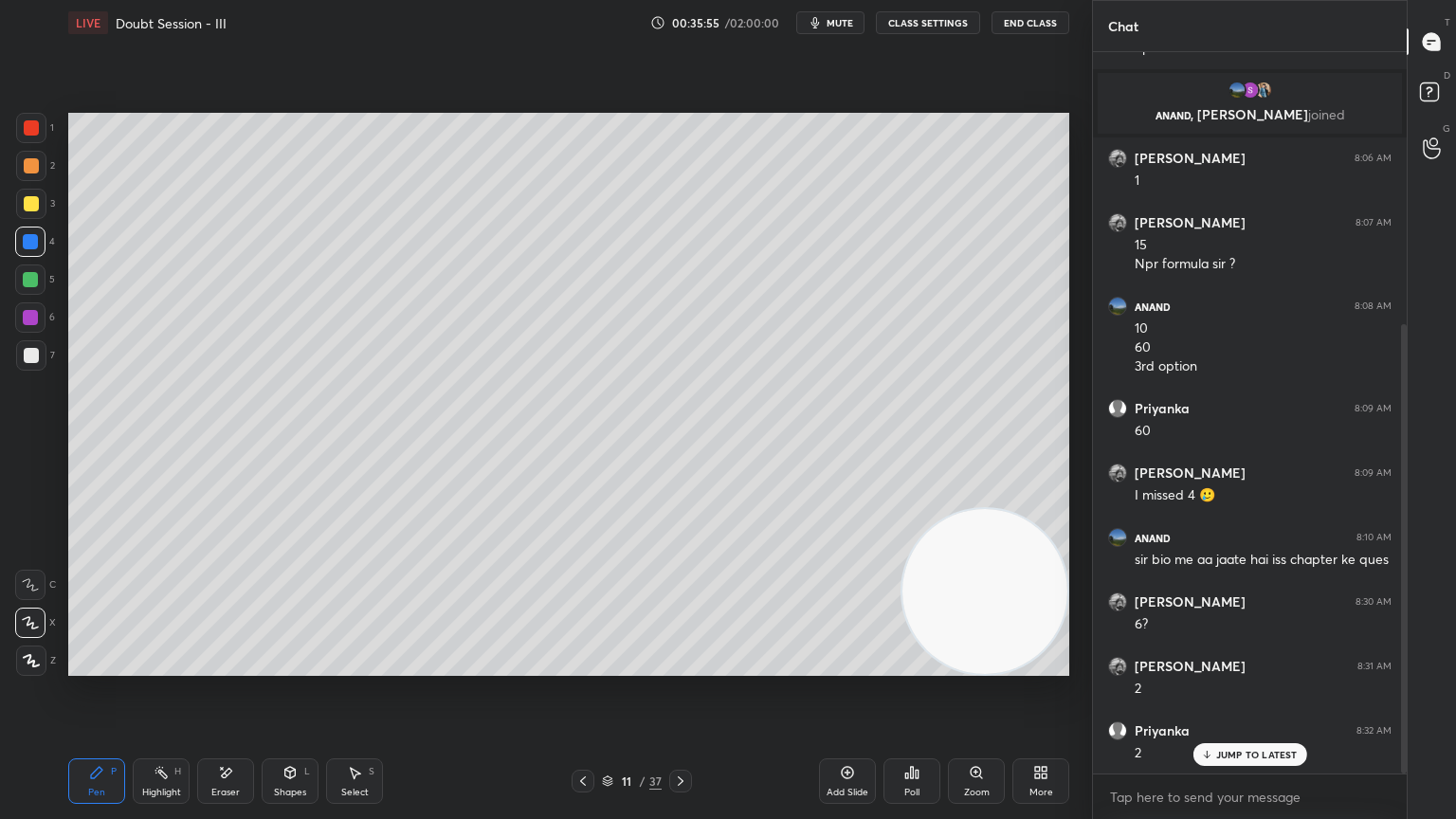 click at bounding box center [30, 280] 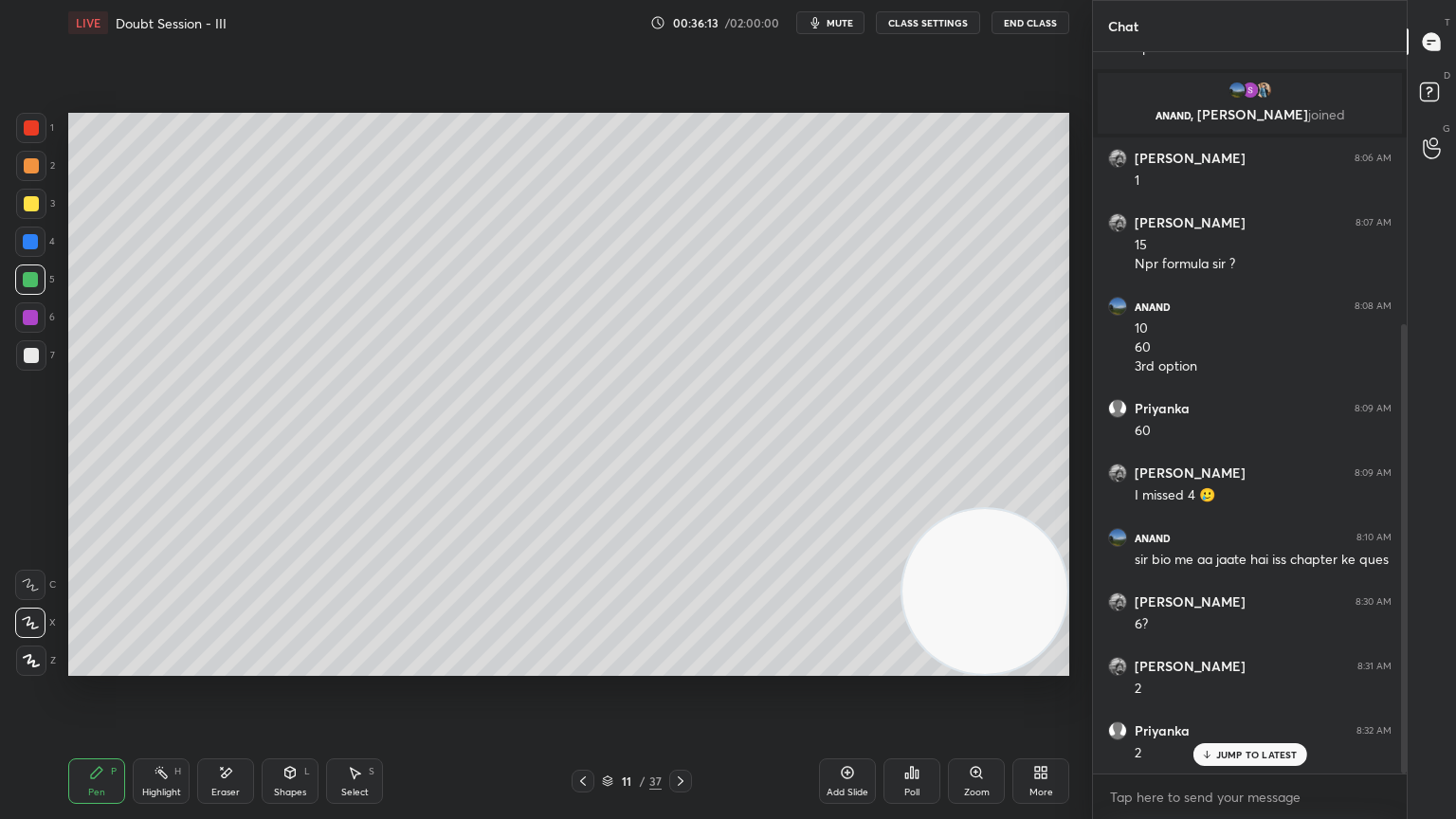 click at bounding box center [30, 242] 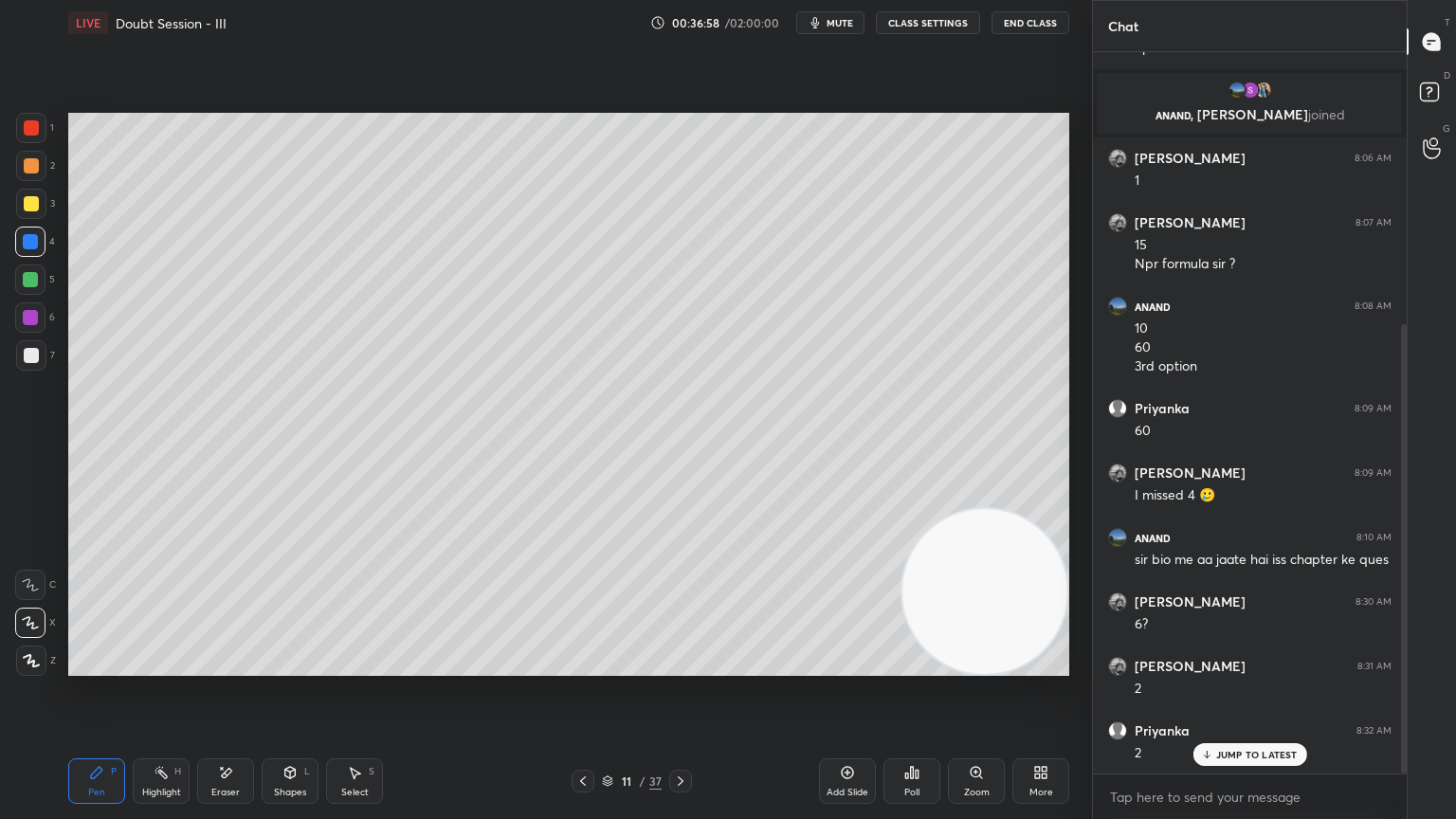 click at bounding box center [985, 592] 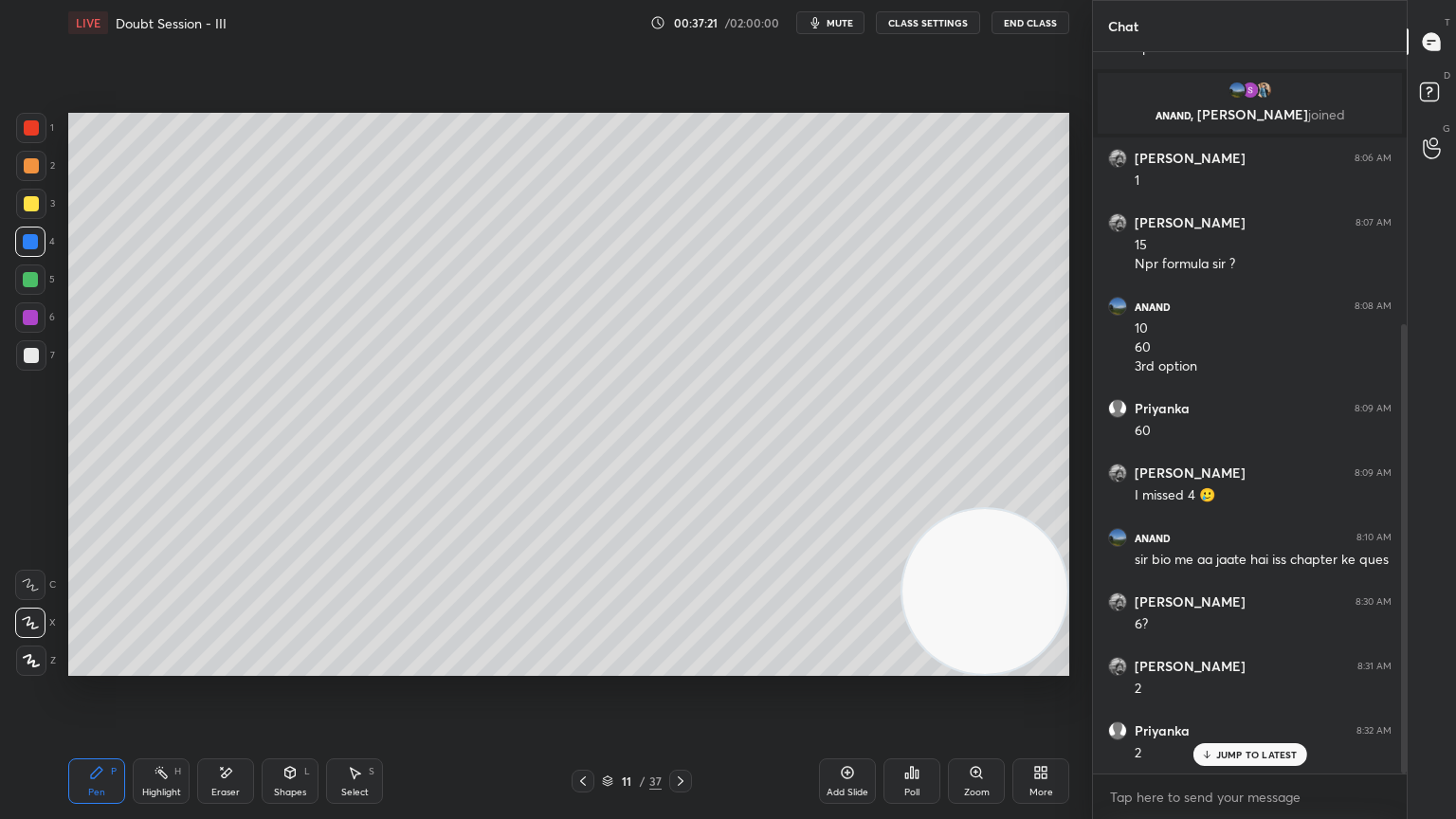 click 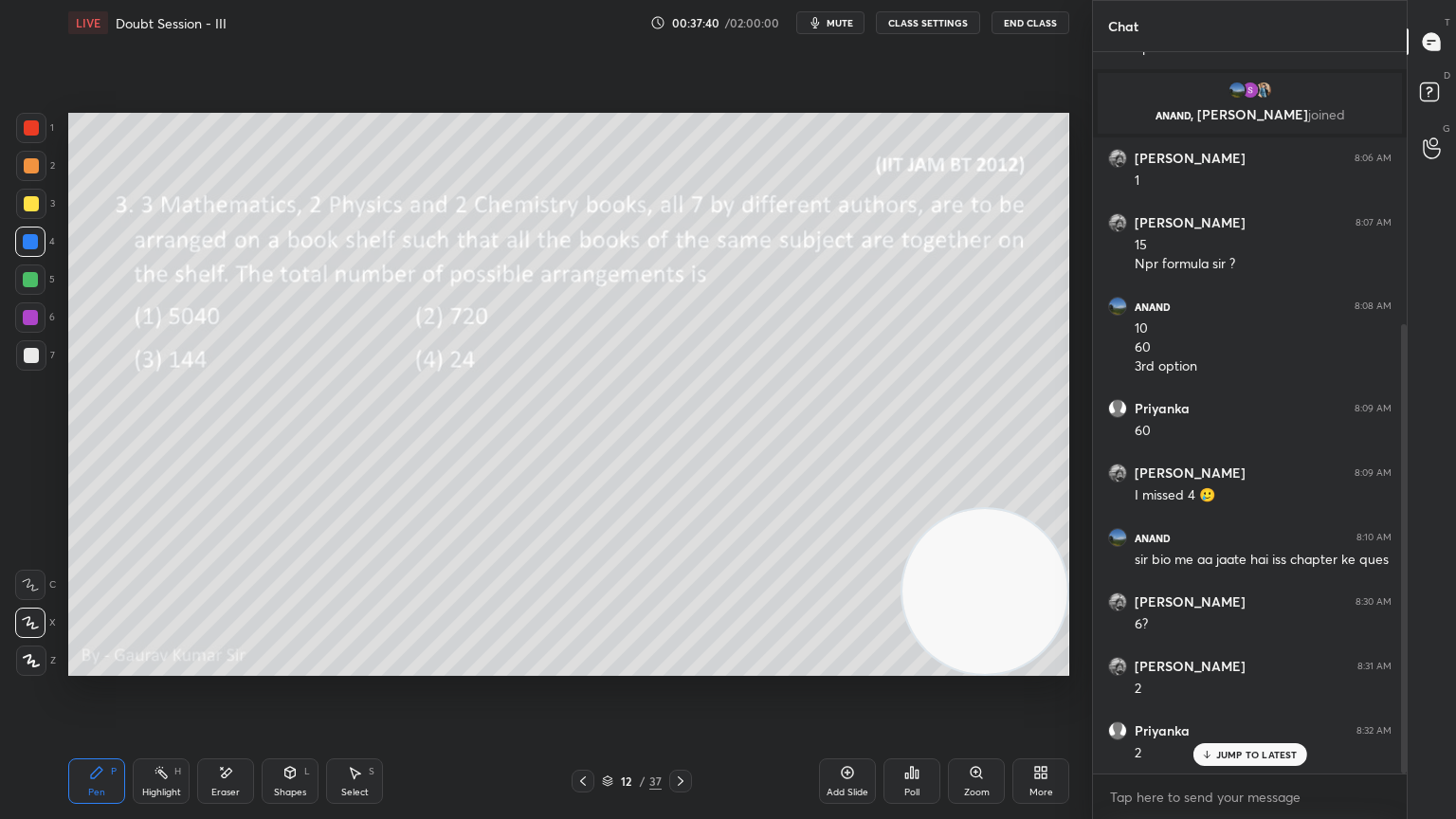 click at bounding box center (30, 318) 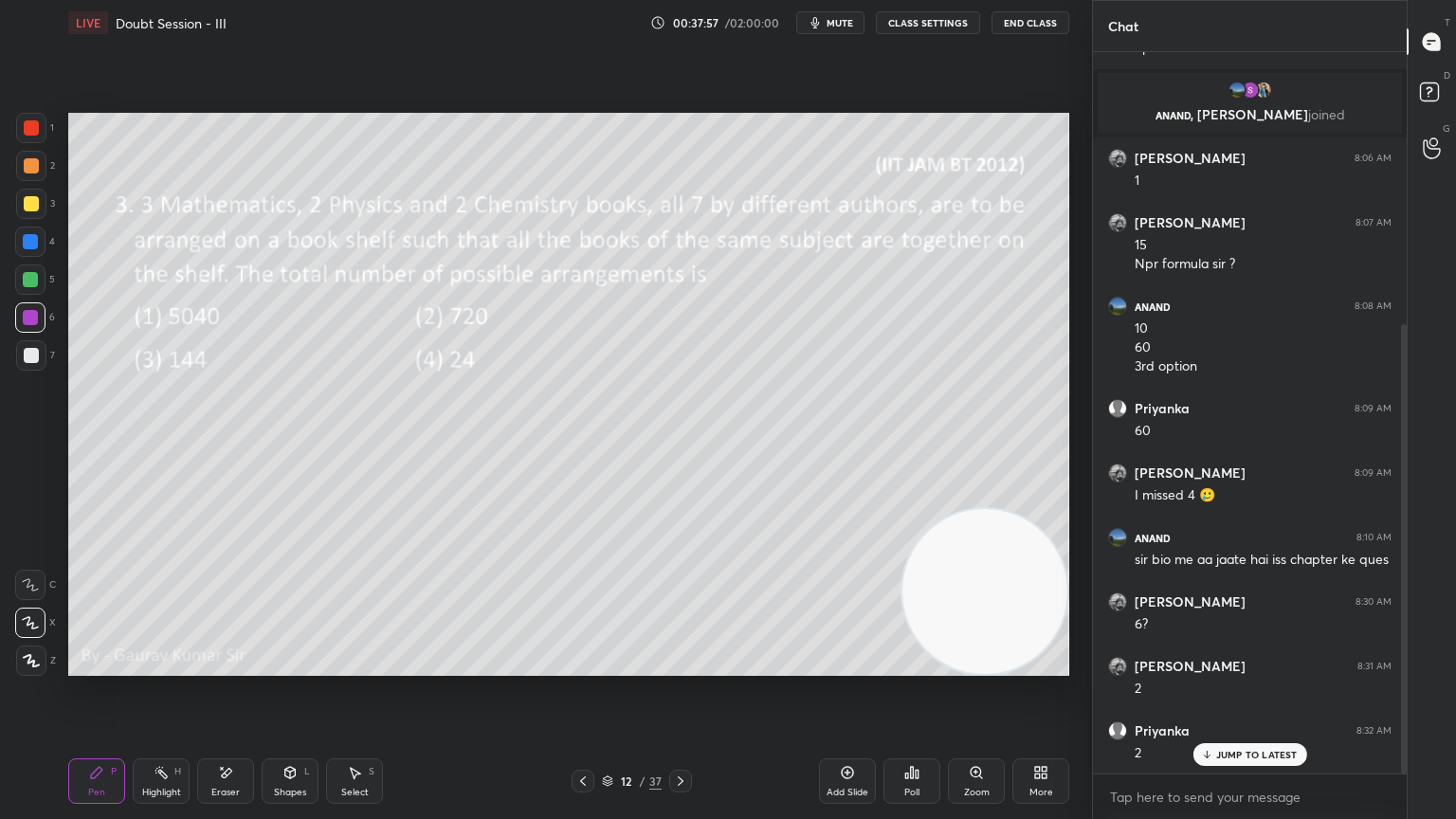 click on "Setting up your live class Poll for   secs No correct answer Start poll" at bounding box center (569, 394) 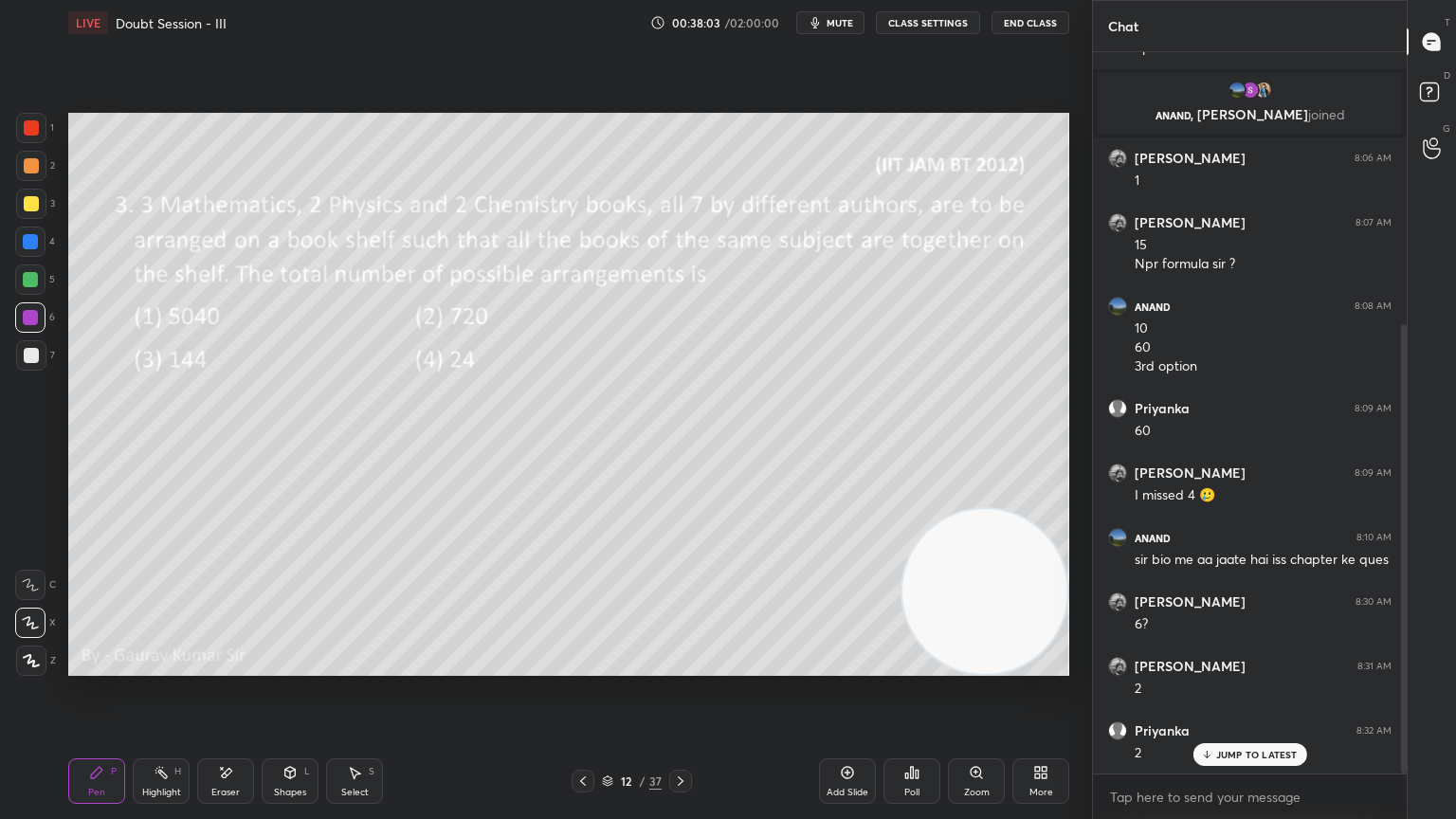 click on "Eraser" at bounding box center [226, 781] 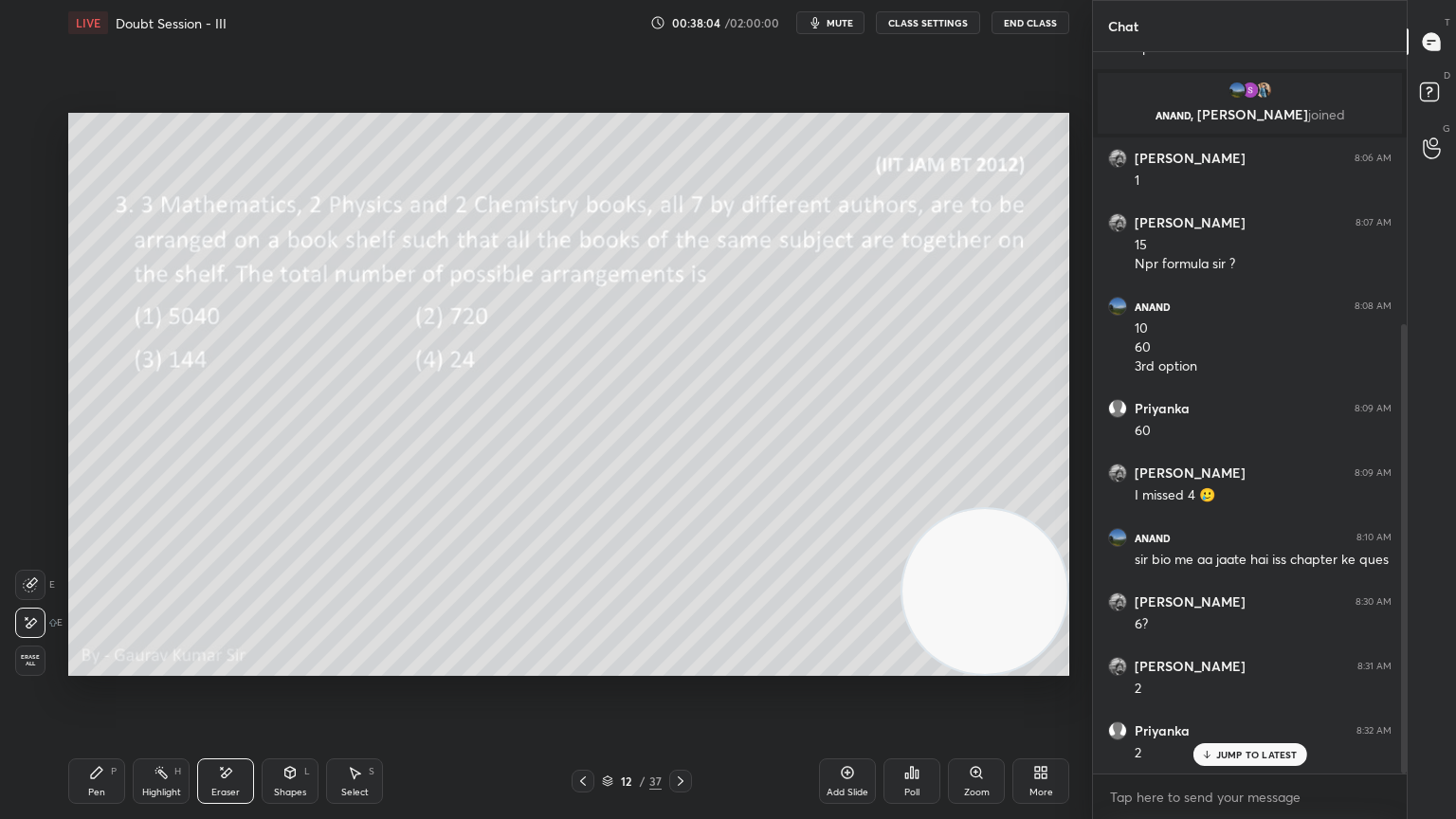 click on "Pen P" at bounding box center [97, 781] 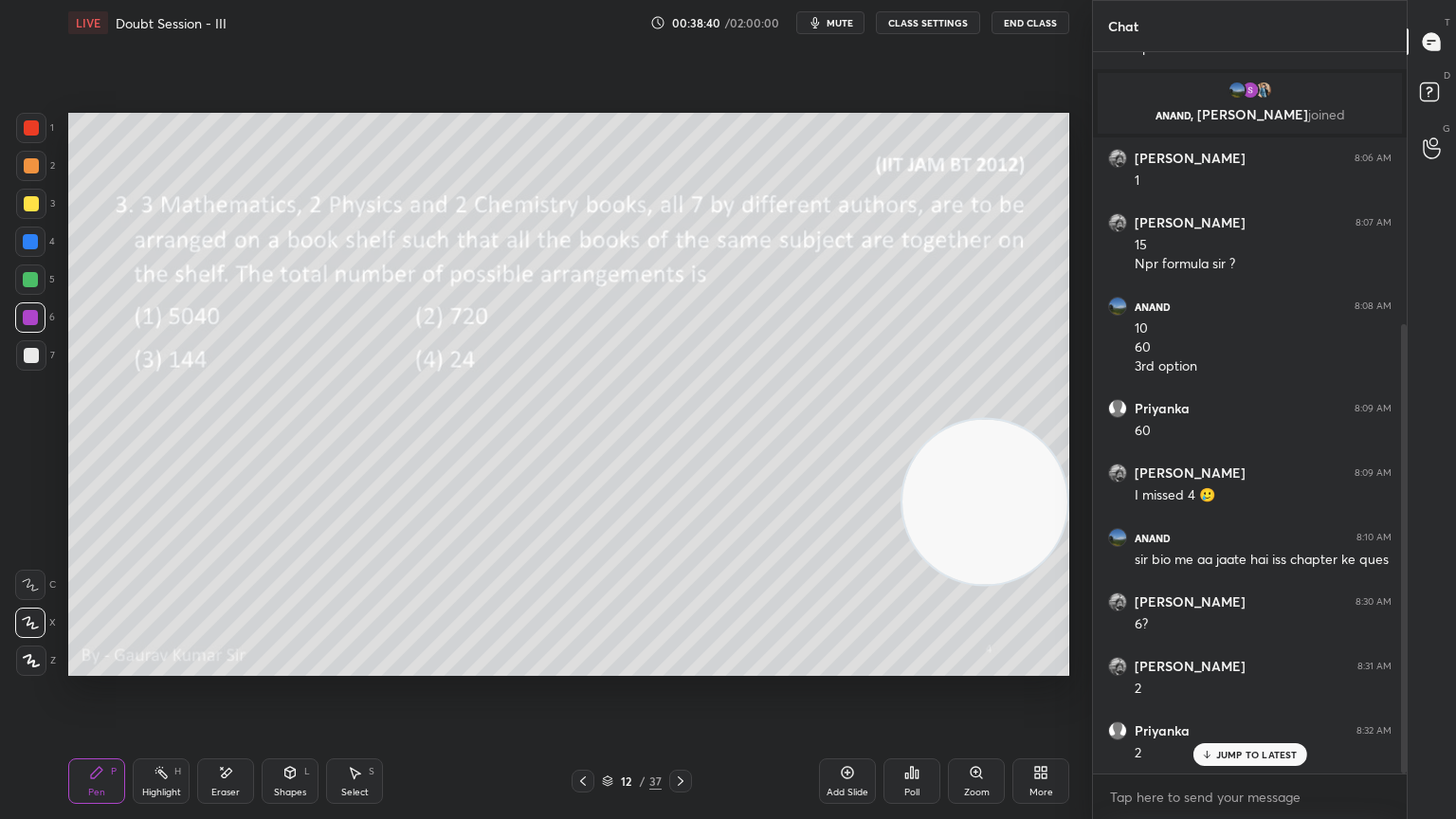 click at bounding box center (30, 280) 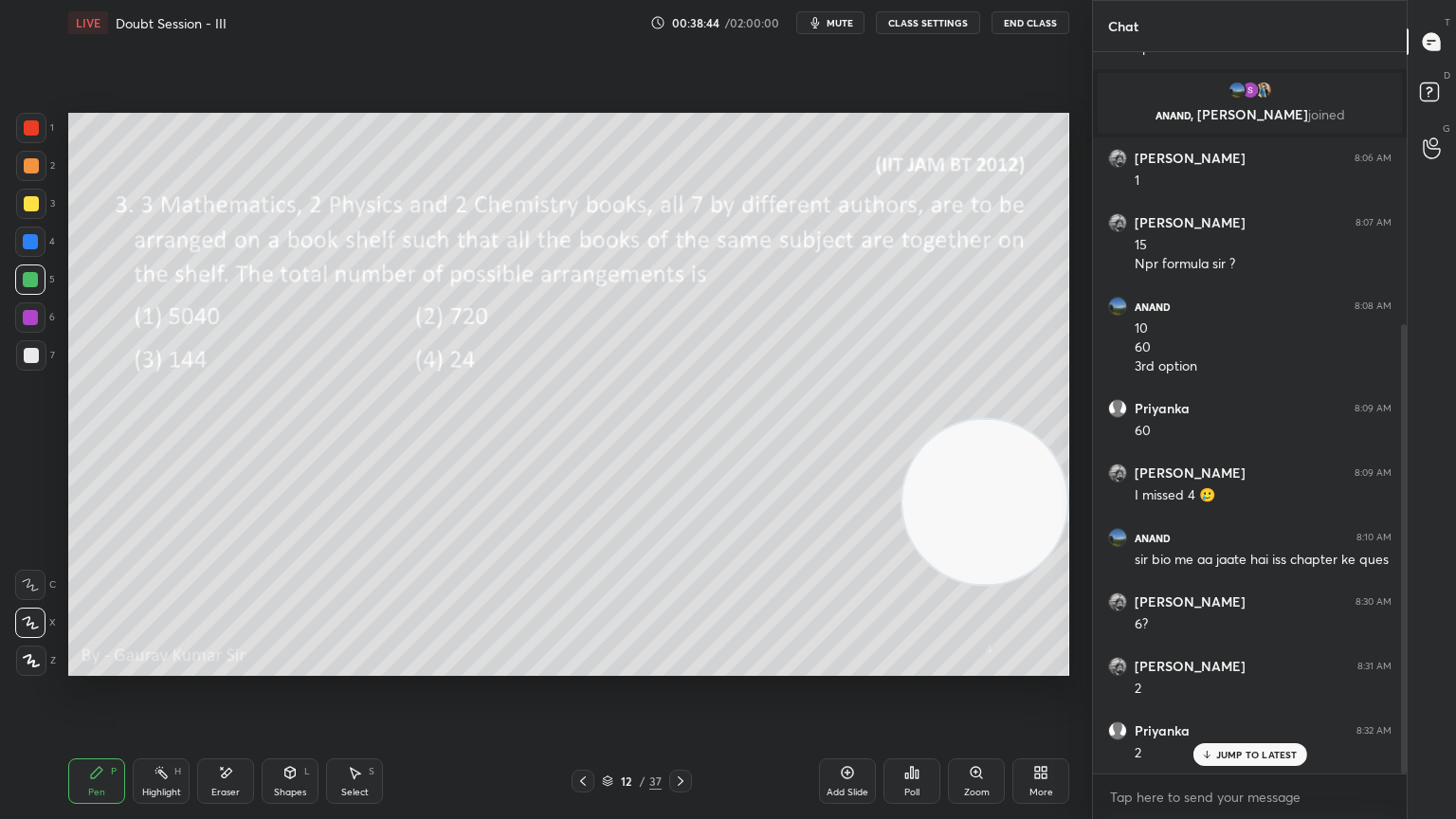 click on "Setting up your live class Poll for   secs No correct answer Start poll" at bounding box center [569, 394] 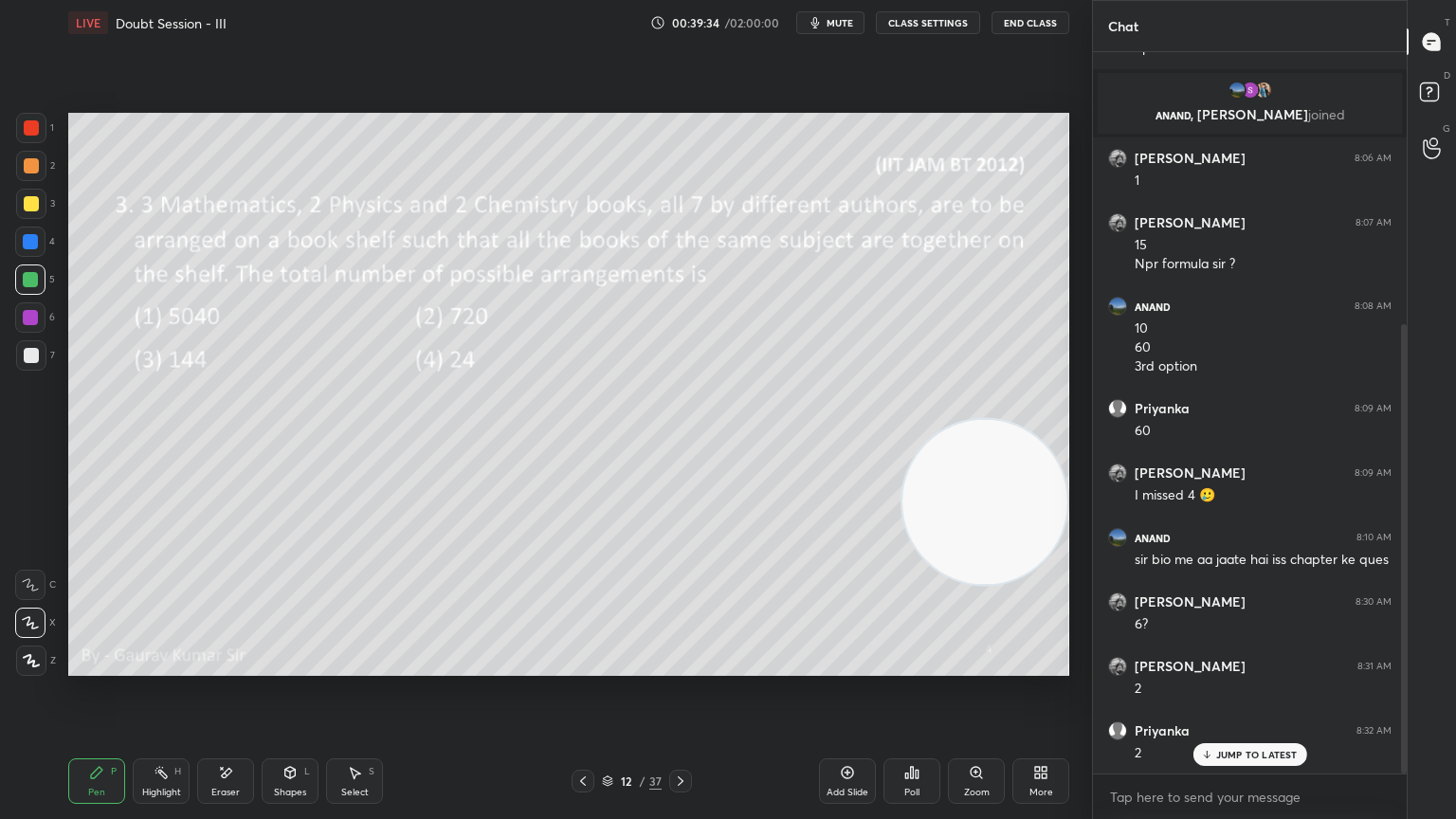 click 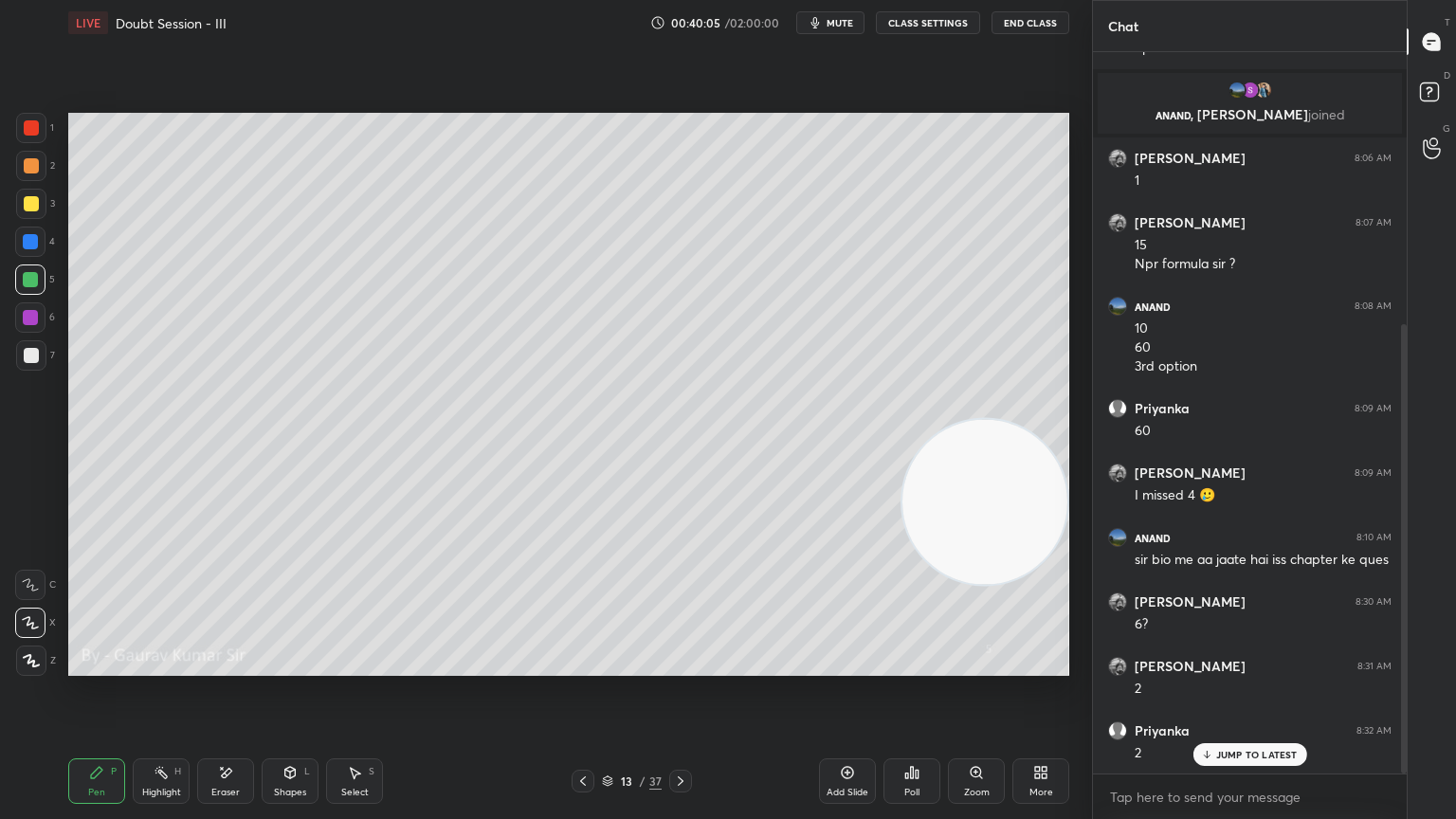 click 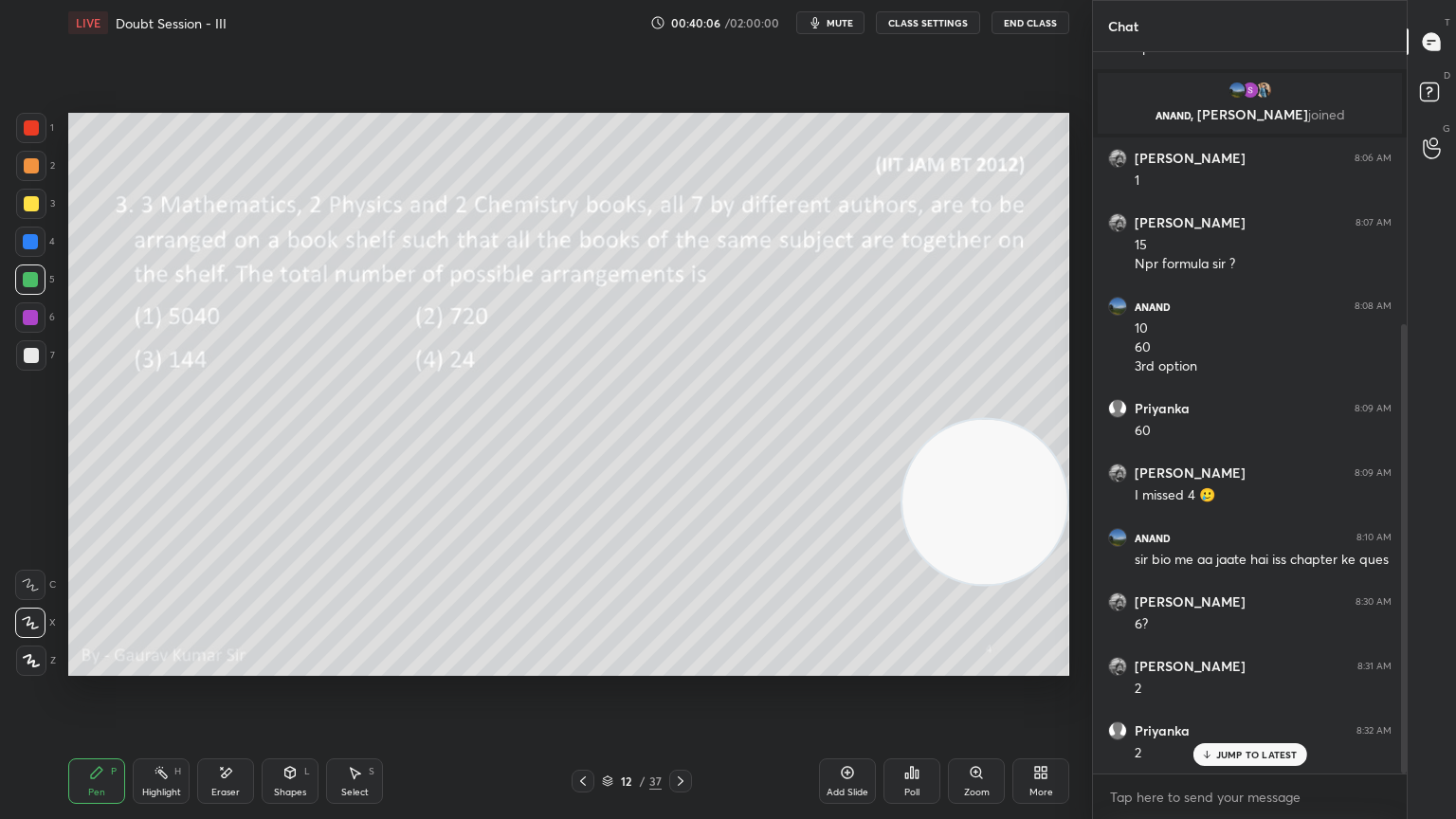 click on "Eraser" at bounding box center (226, 781) 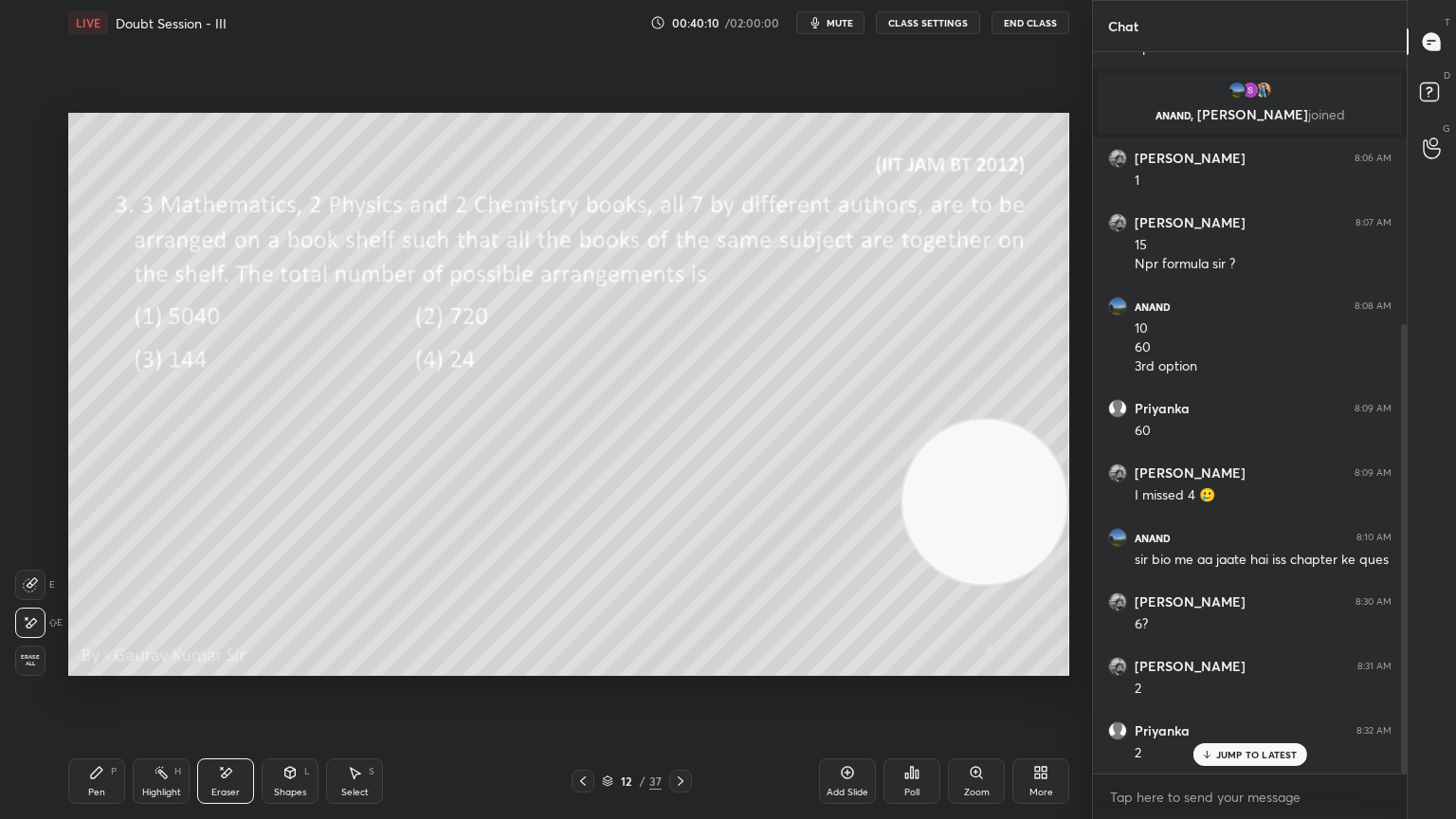 click 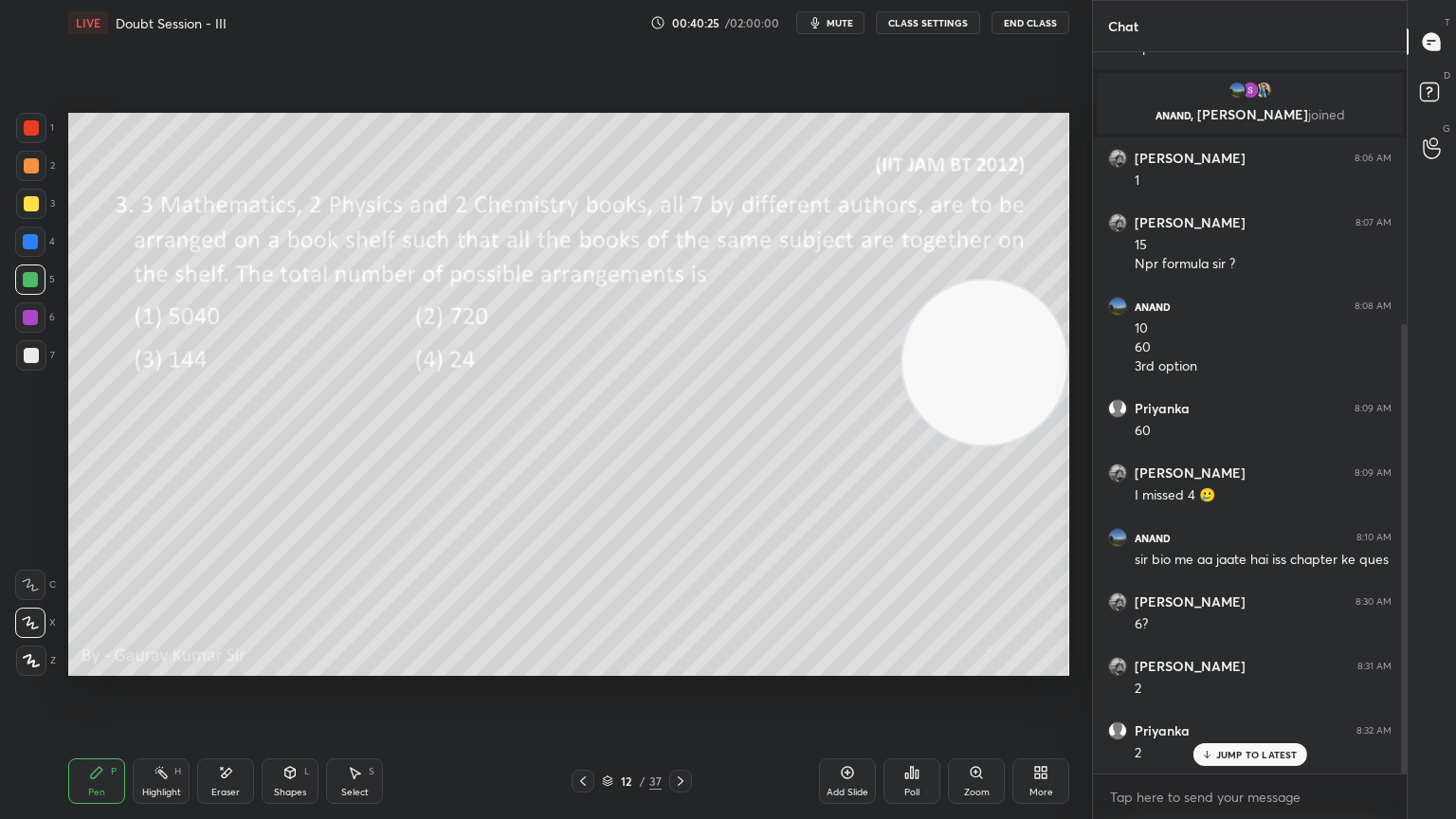 click 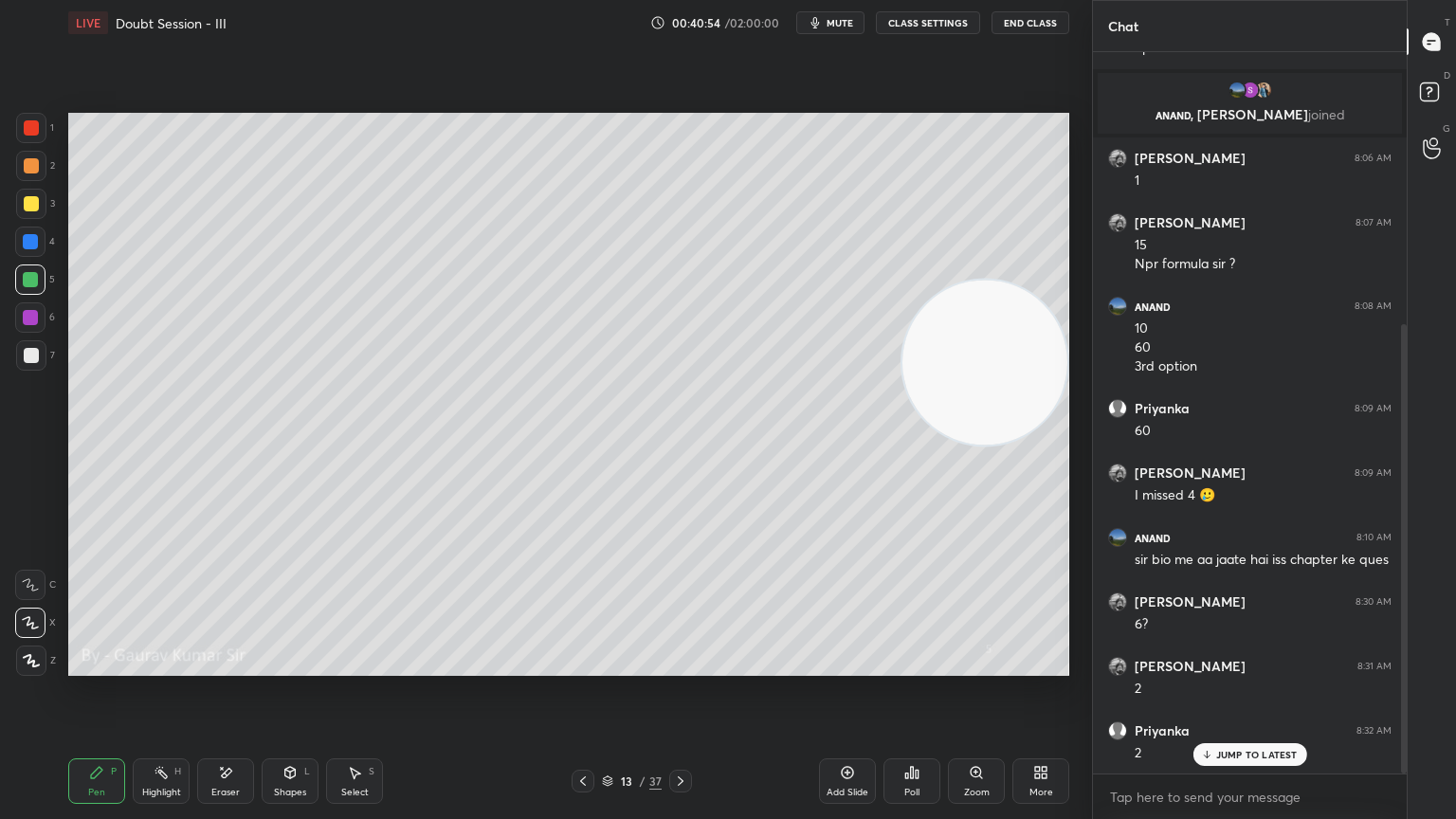 click 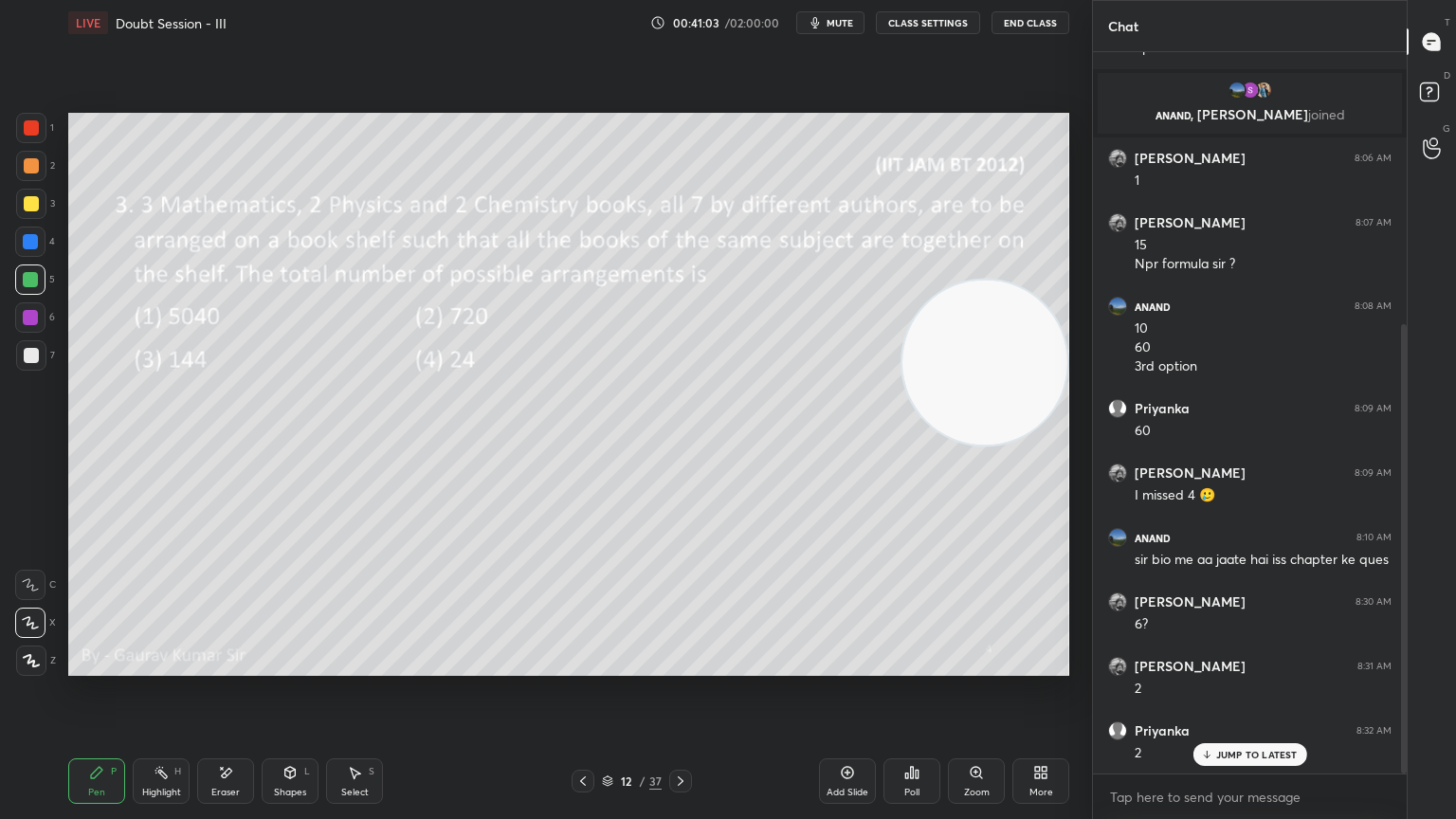 click 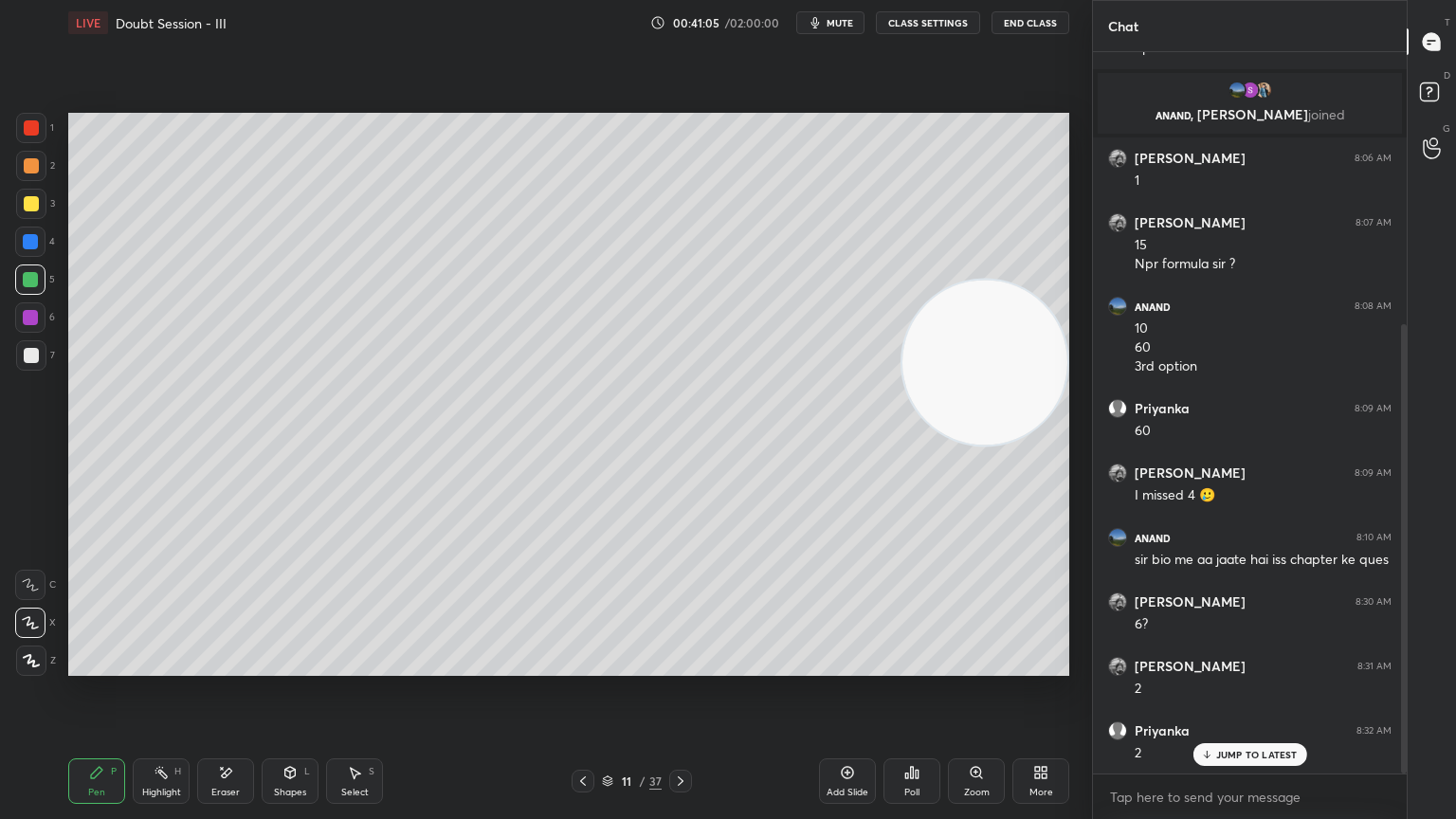 click 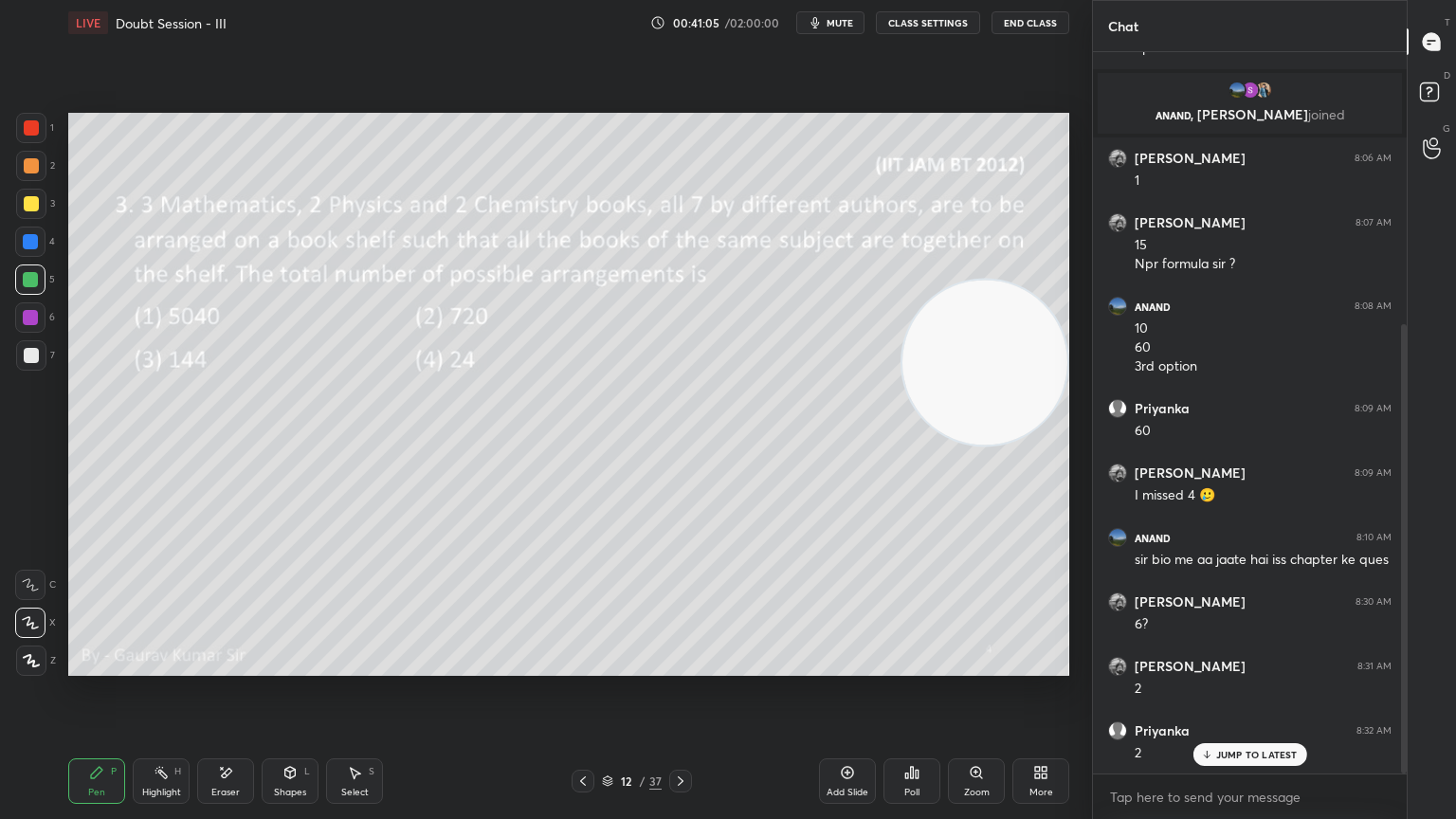 click 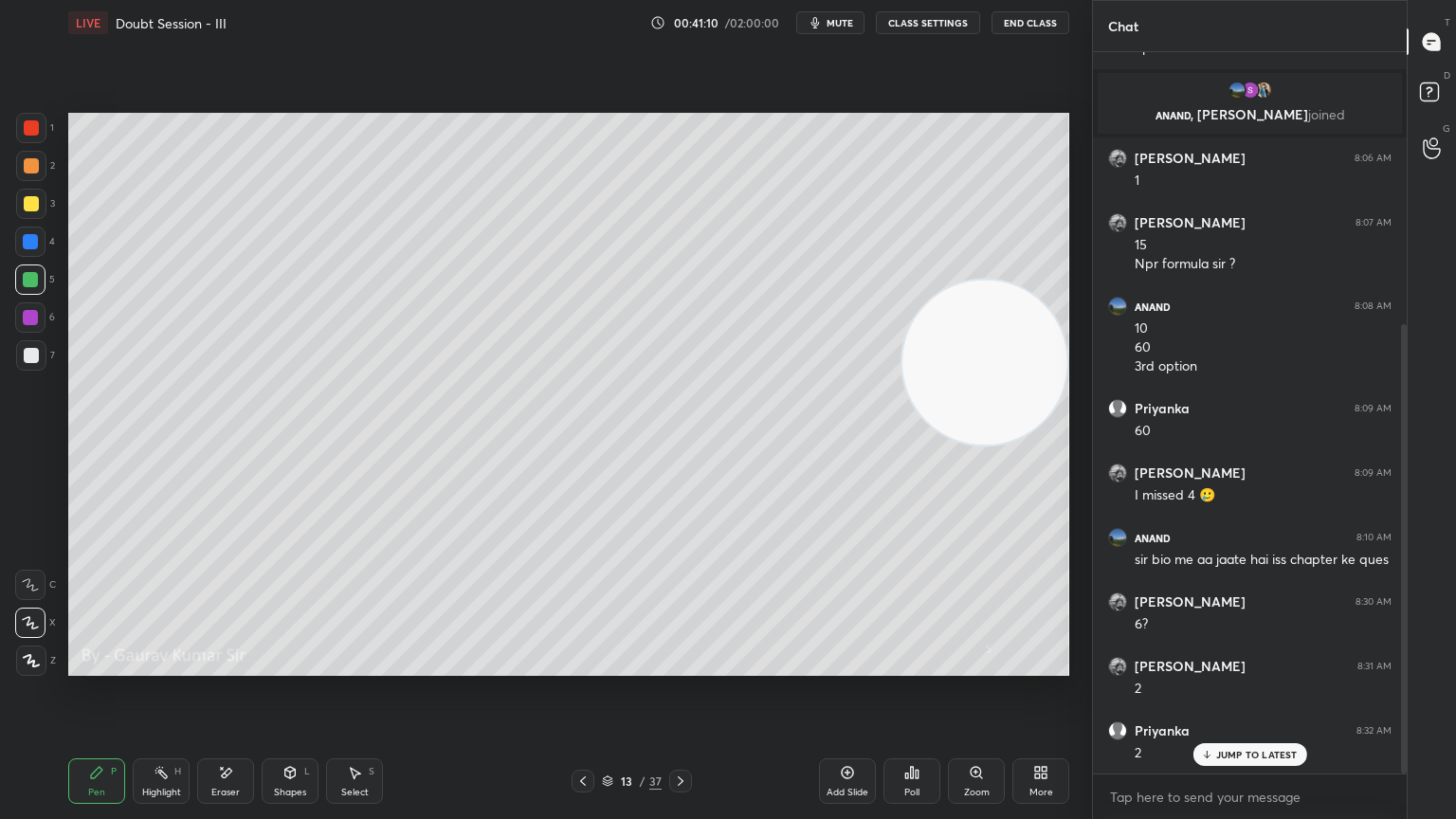 click 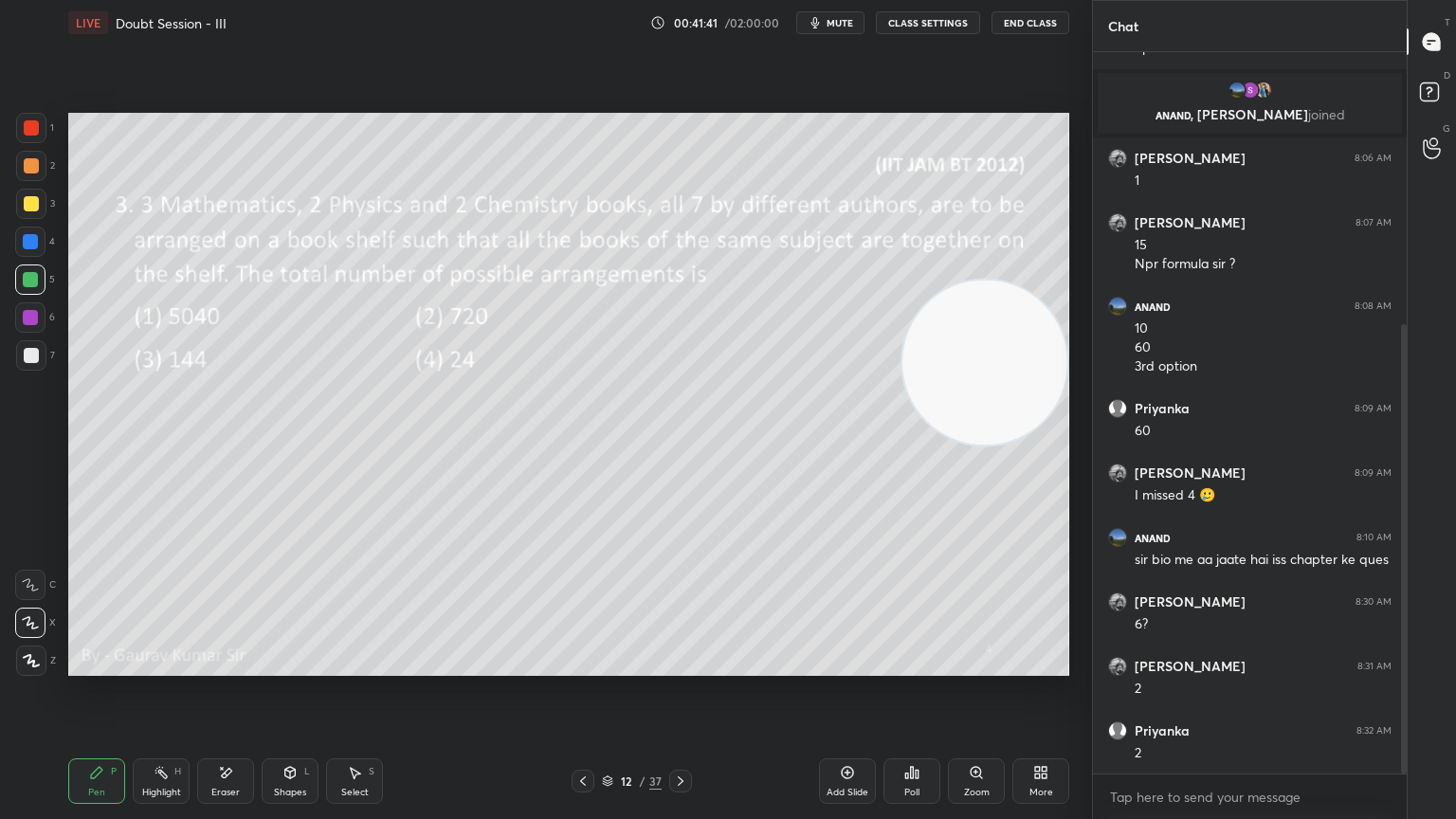 scroll, scrollTop: 437, scrollLeft: 0, axis: vertical 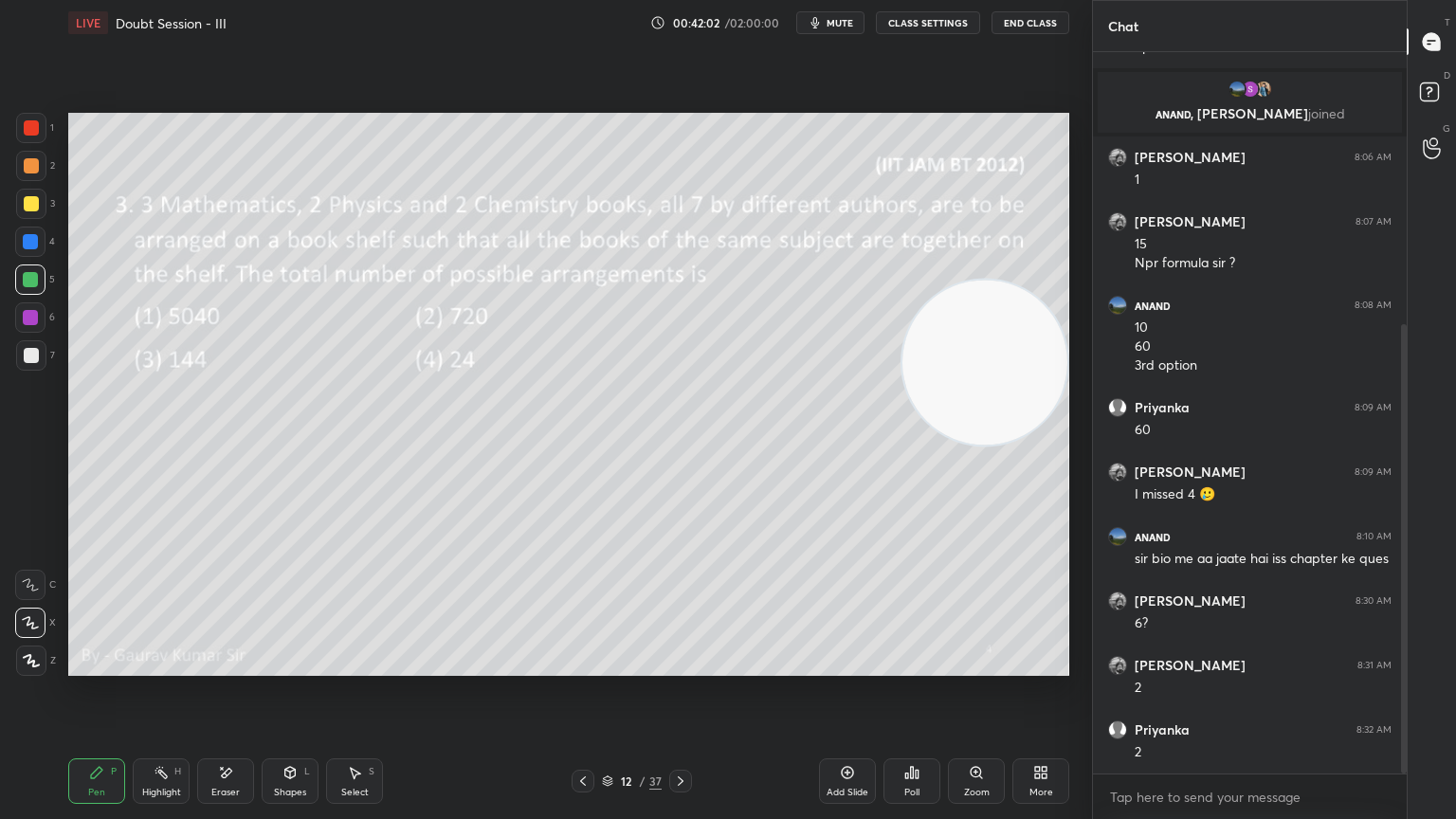 click at bounding box center [31, 355] 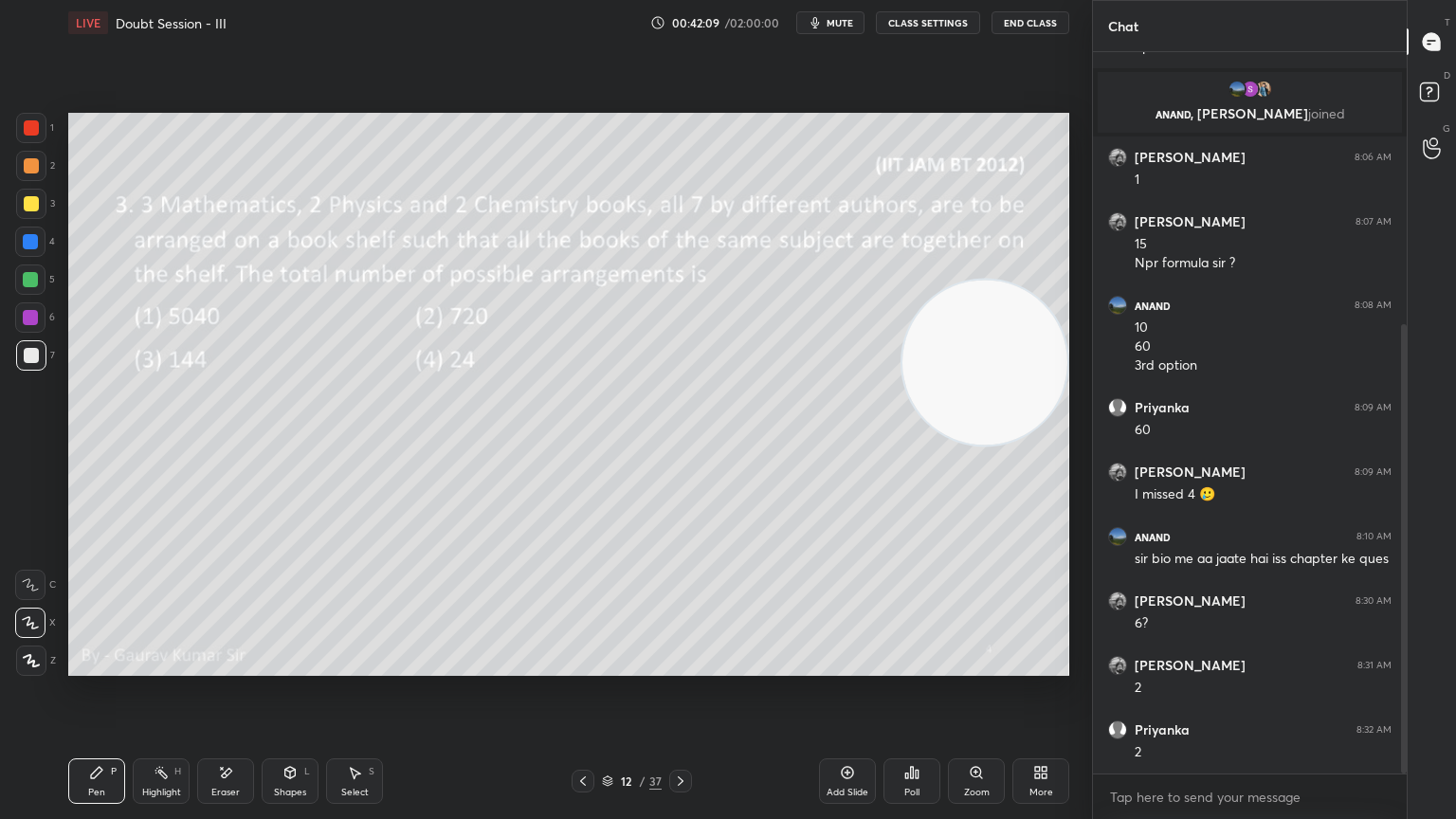 click on "Pen P Highlight H Eraser Shapes L Select S 12 / 37 Add Slide Poll Zoom More" at bounding box center [569, 781] 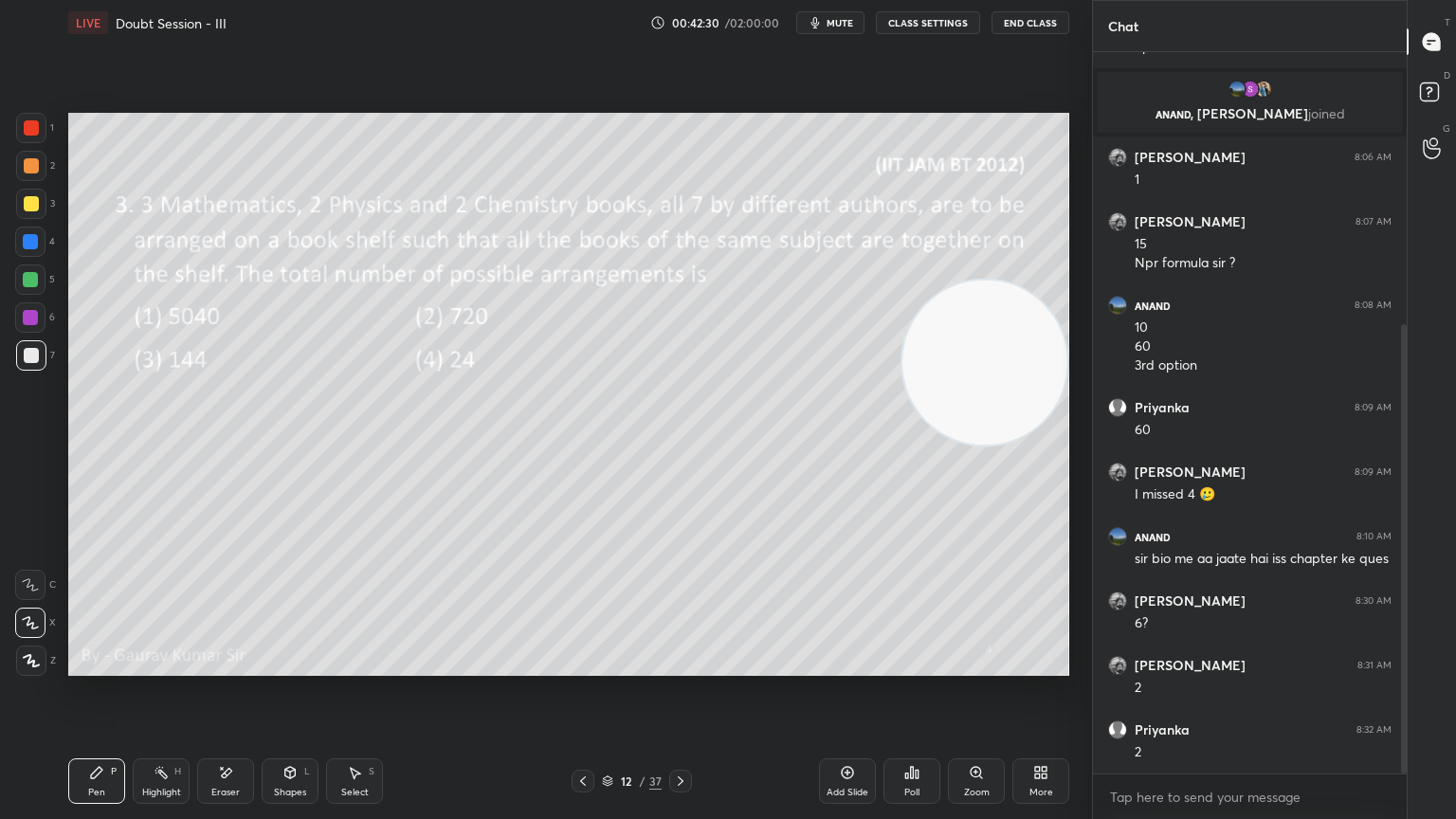 click 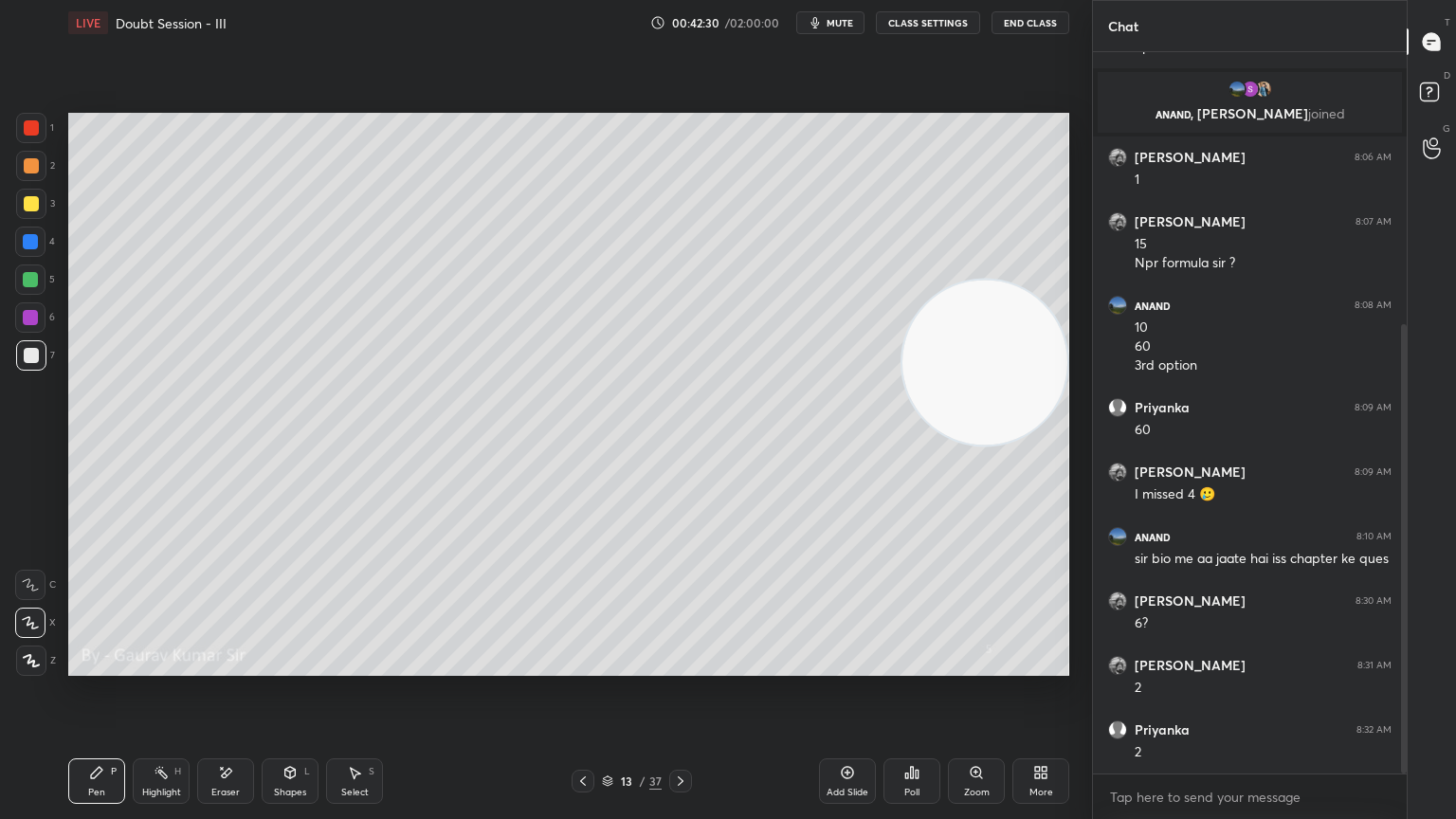 click 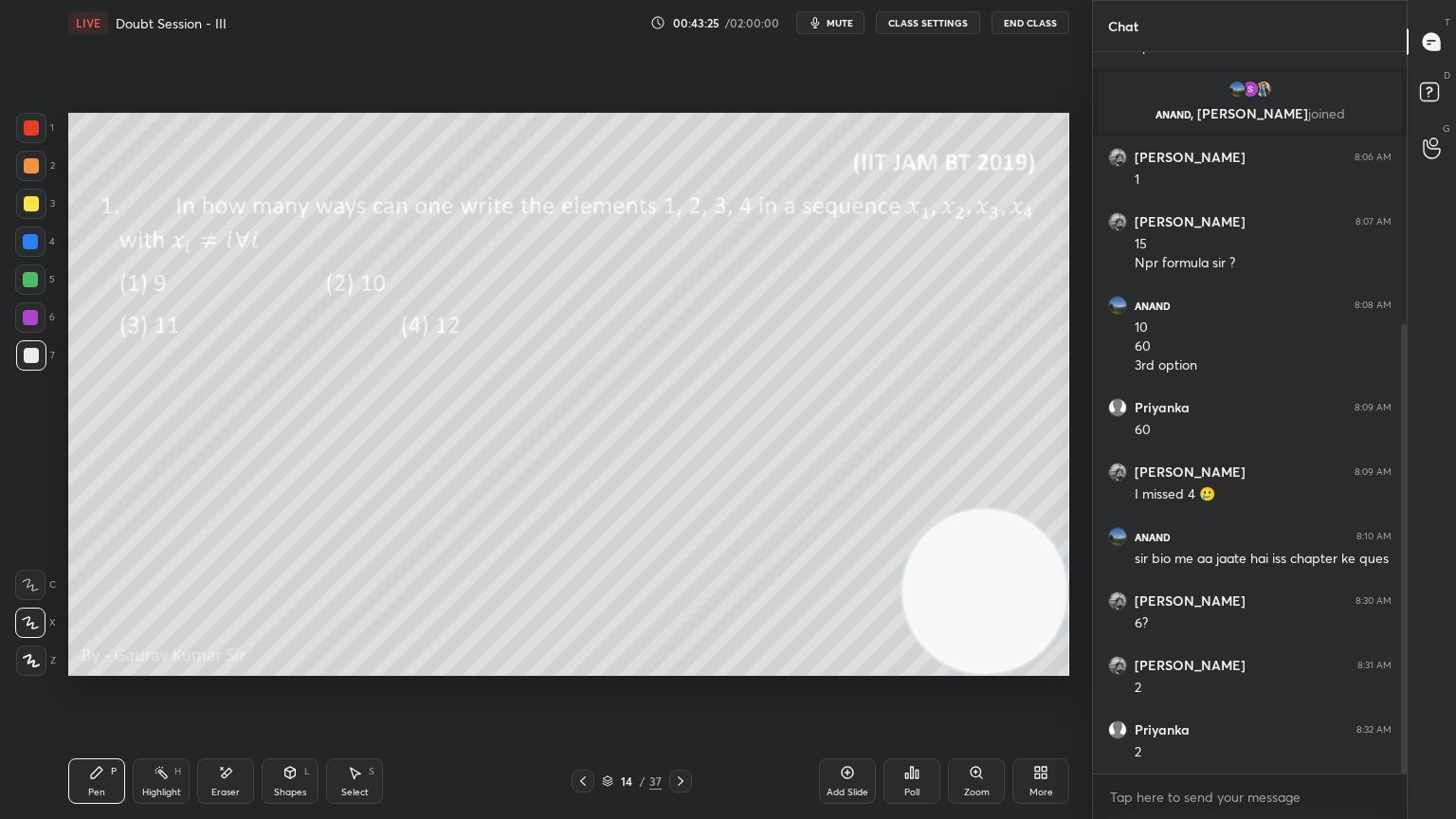 click at bounding box center (30, 318) 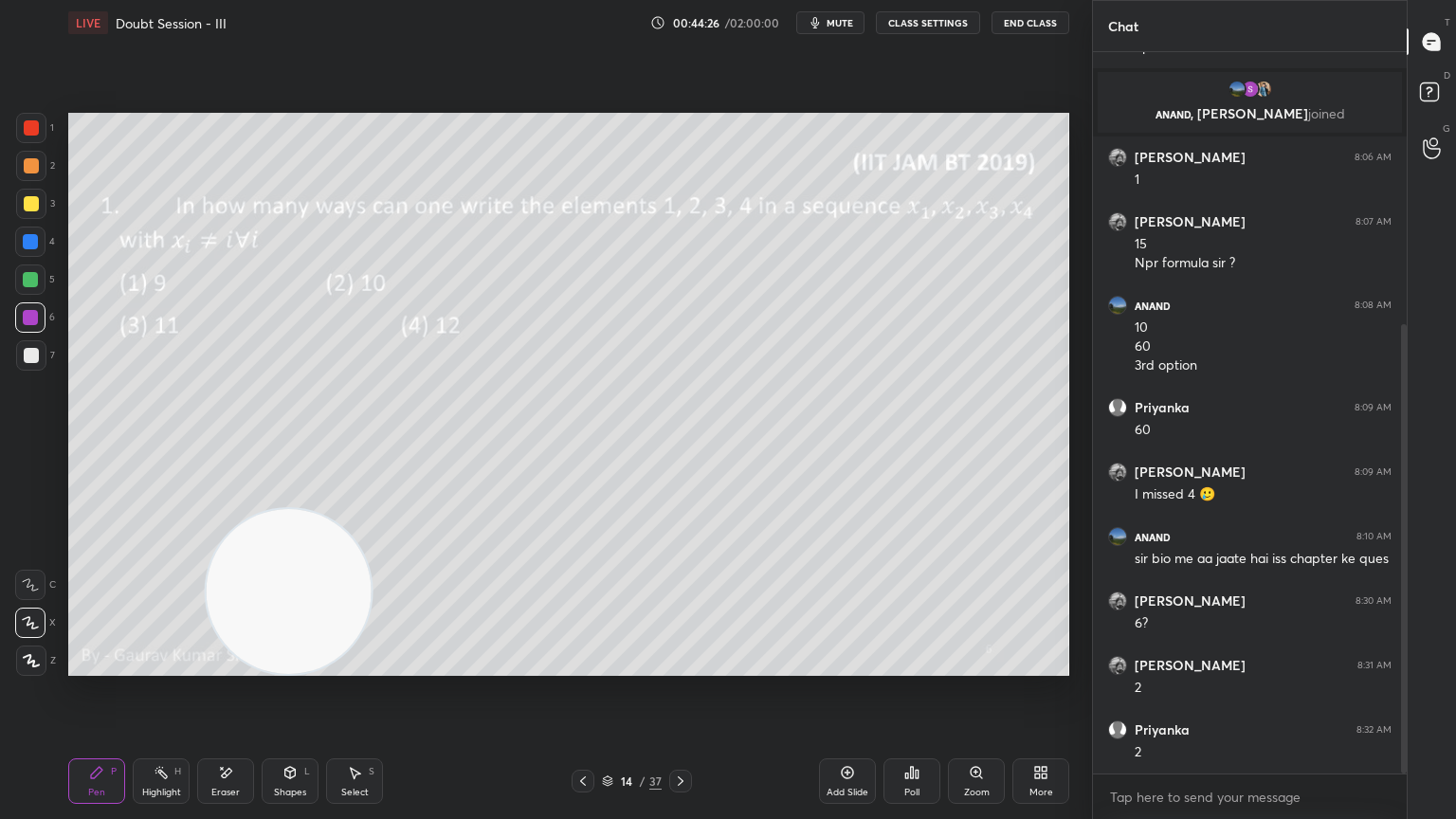 click at bounding box center [289, 592] 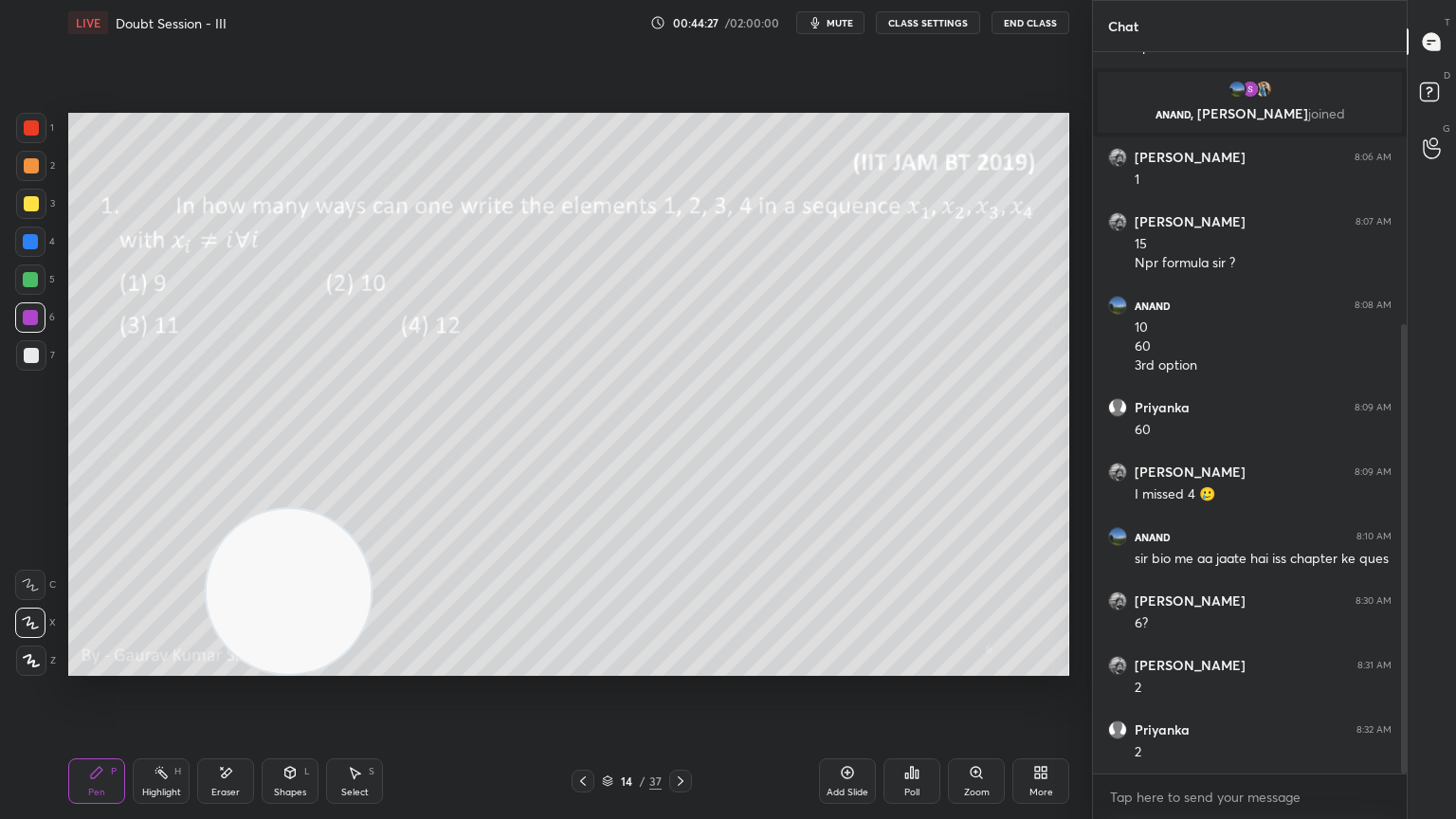 click at bounding box center (289, 592) 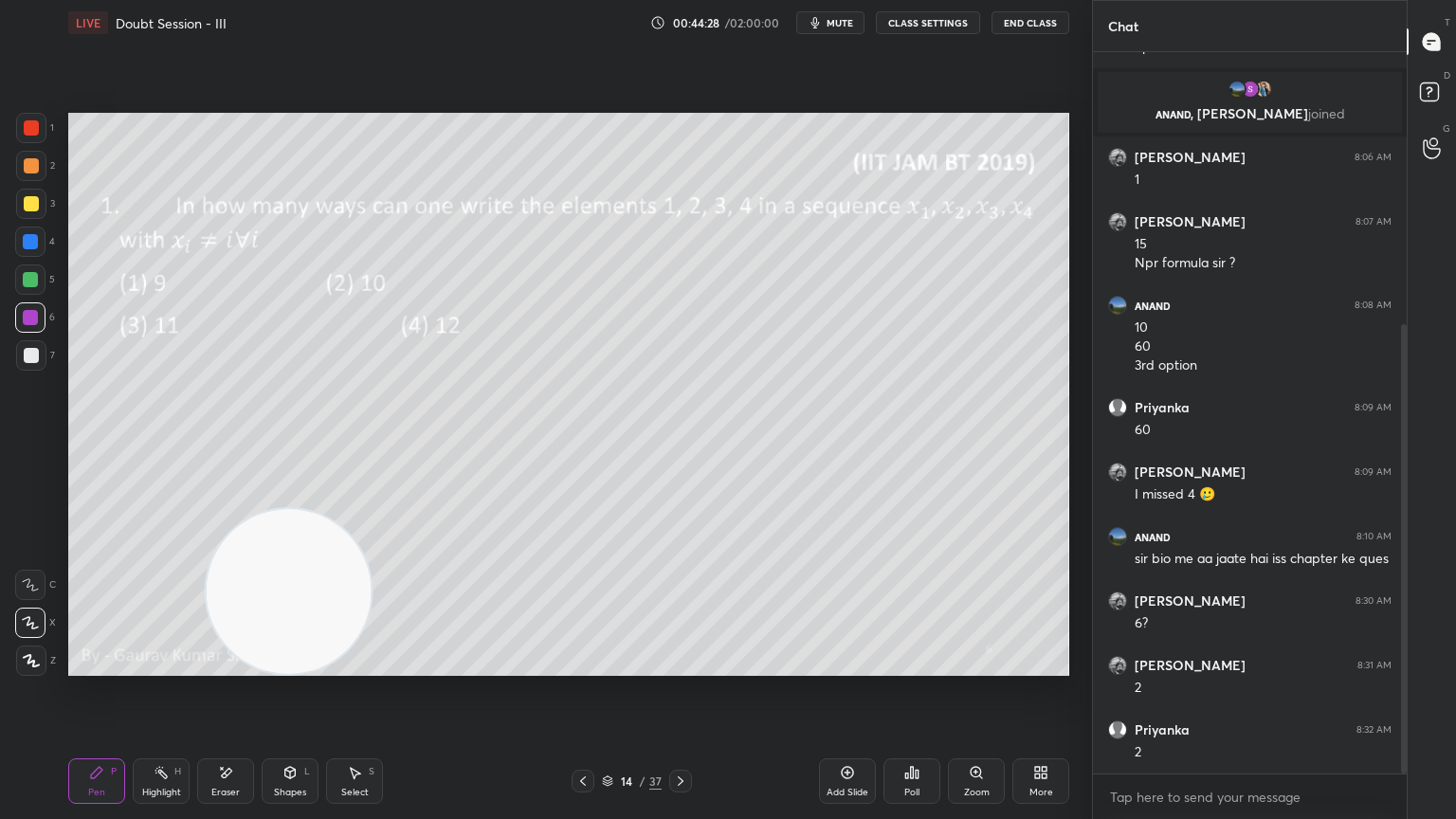 click on "Eraser" at bounding box center [226, 781] 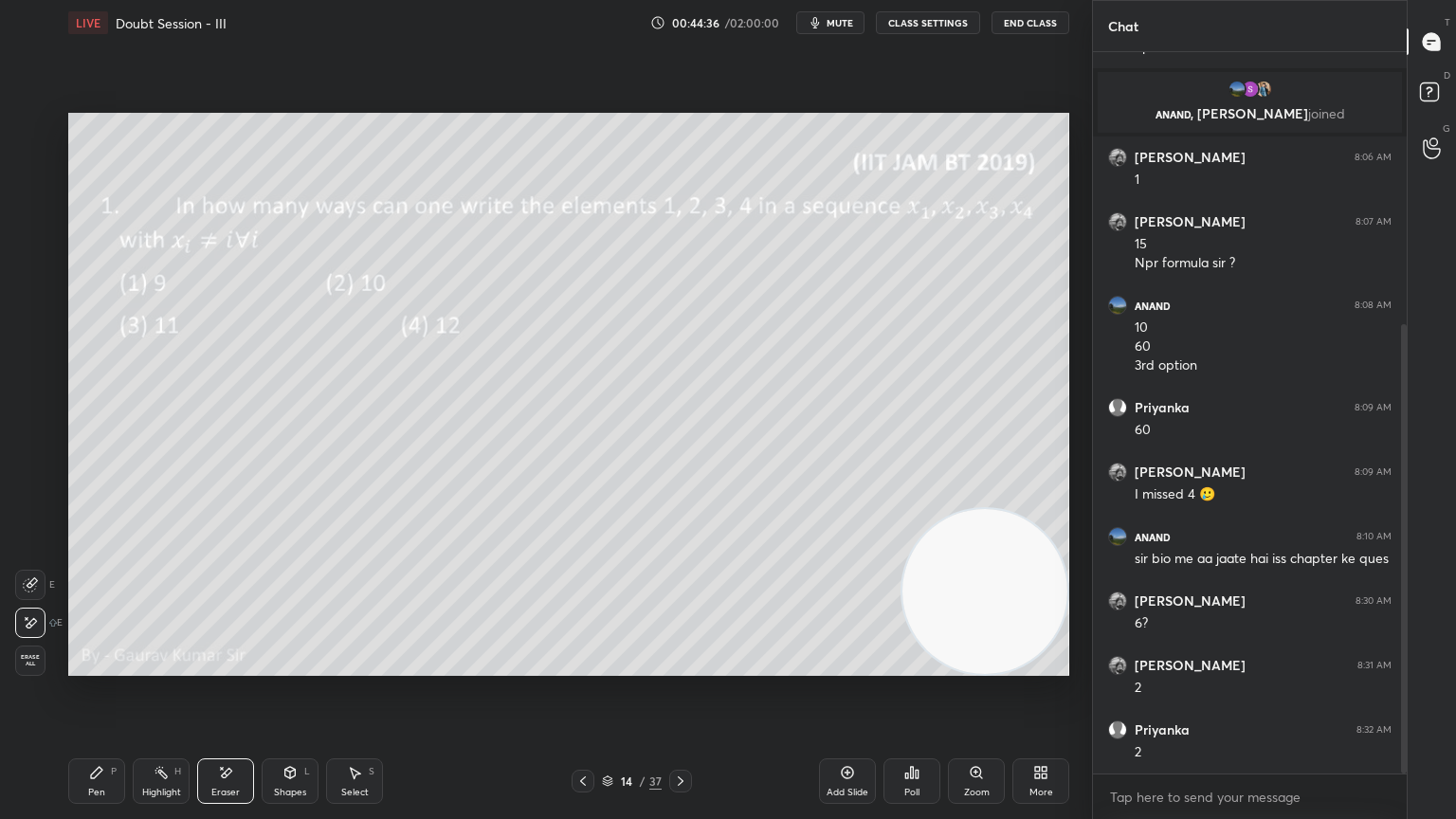 click on "Pen P" at bounding box center [97, 781] 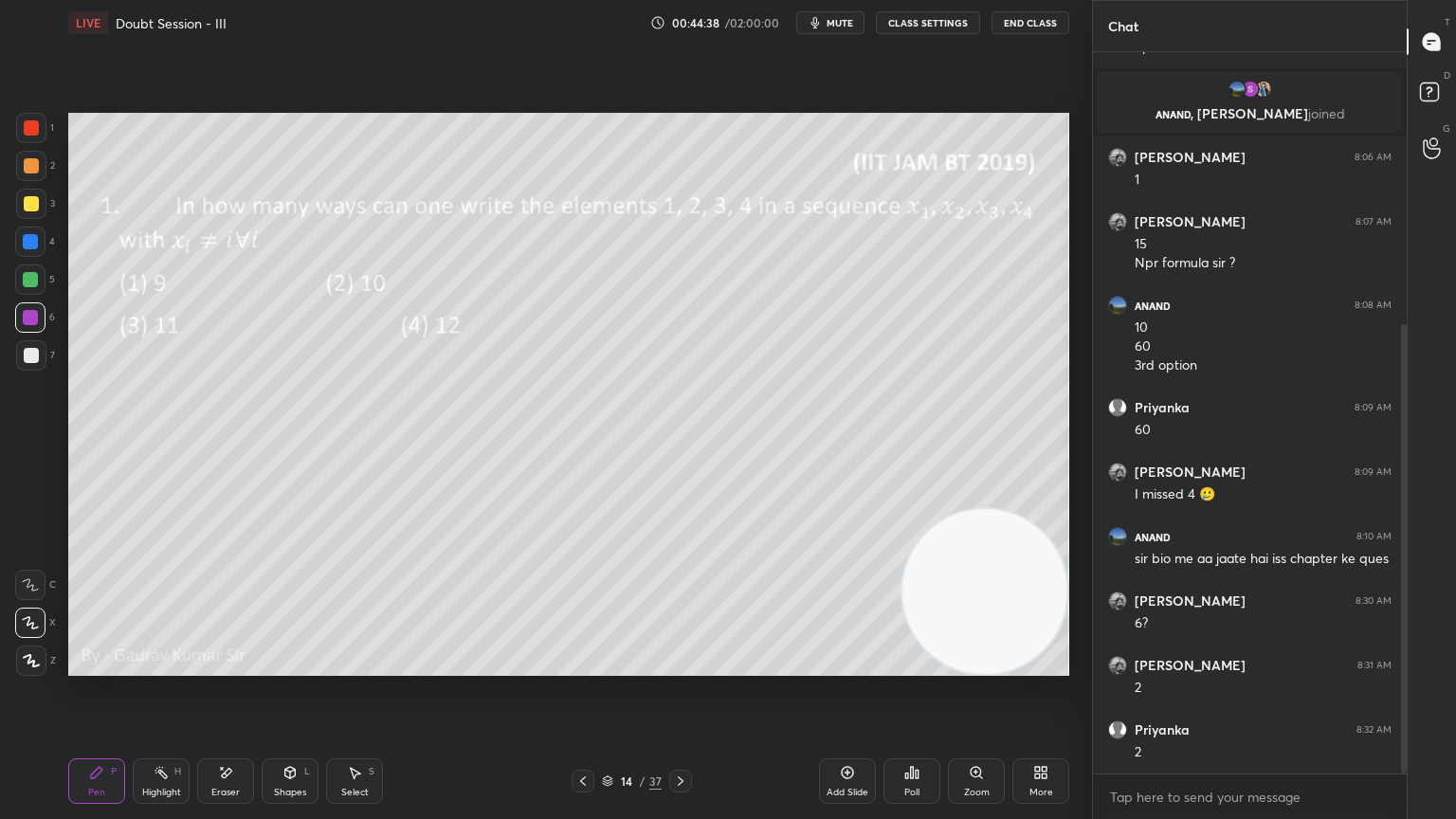 click at bounding box center (30, 280) 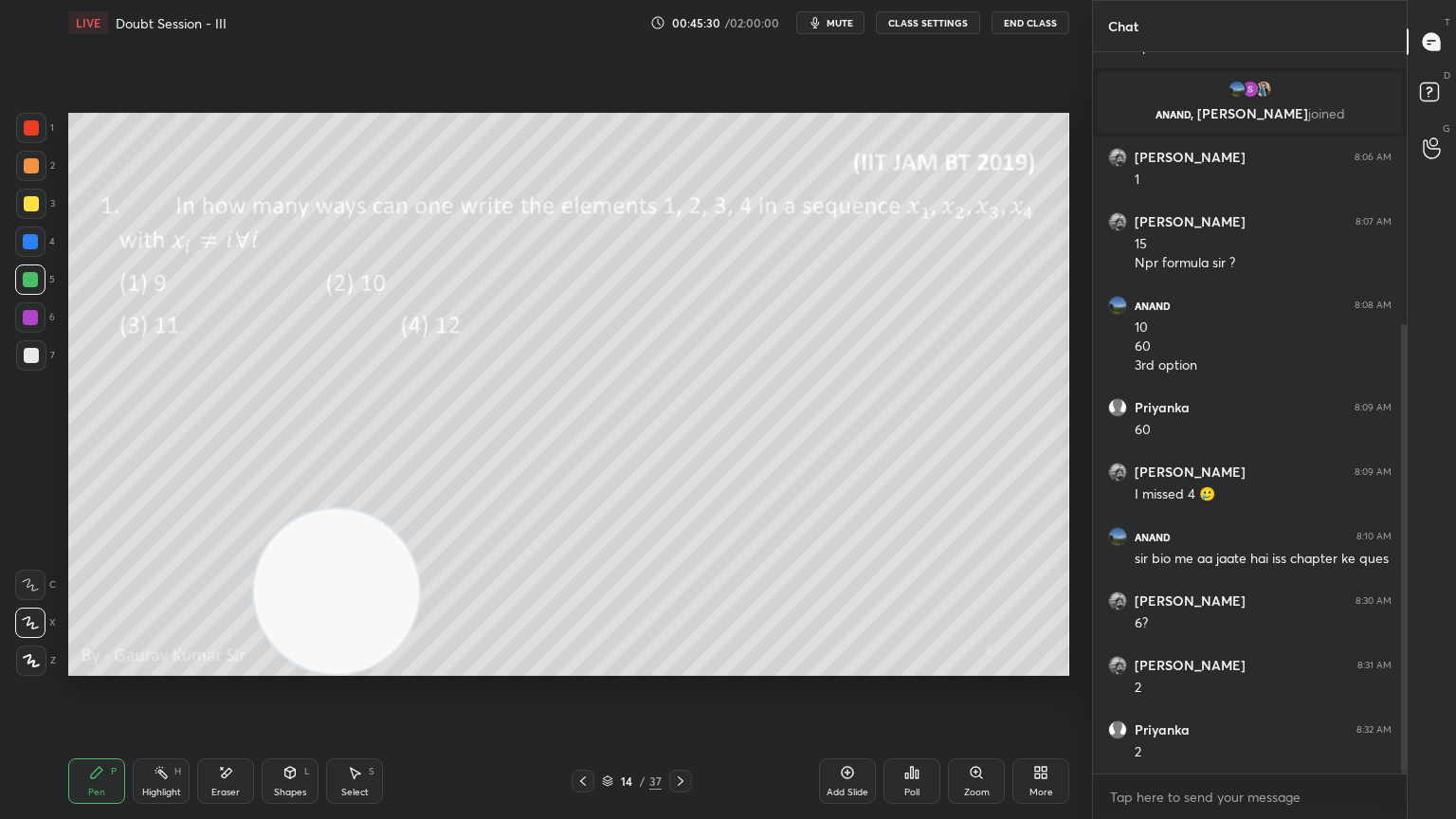 click on "Eraser" at bounding box center [226, 781] 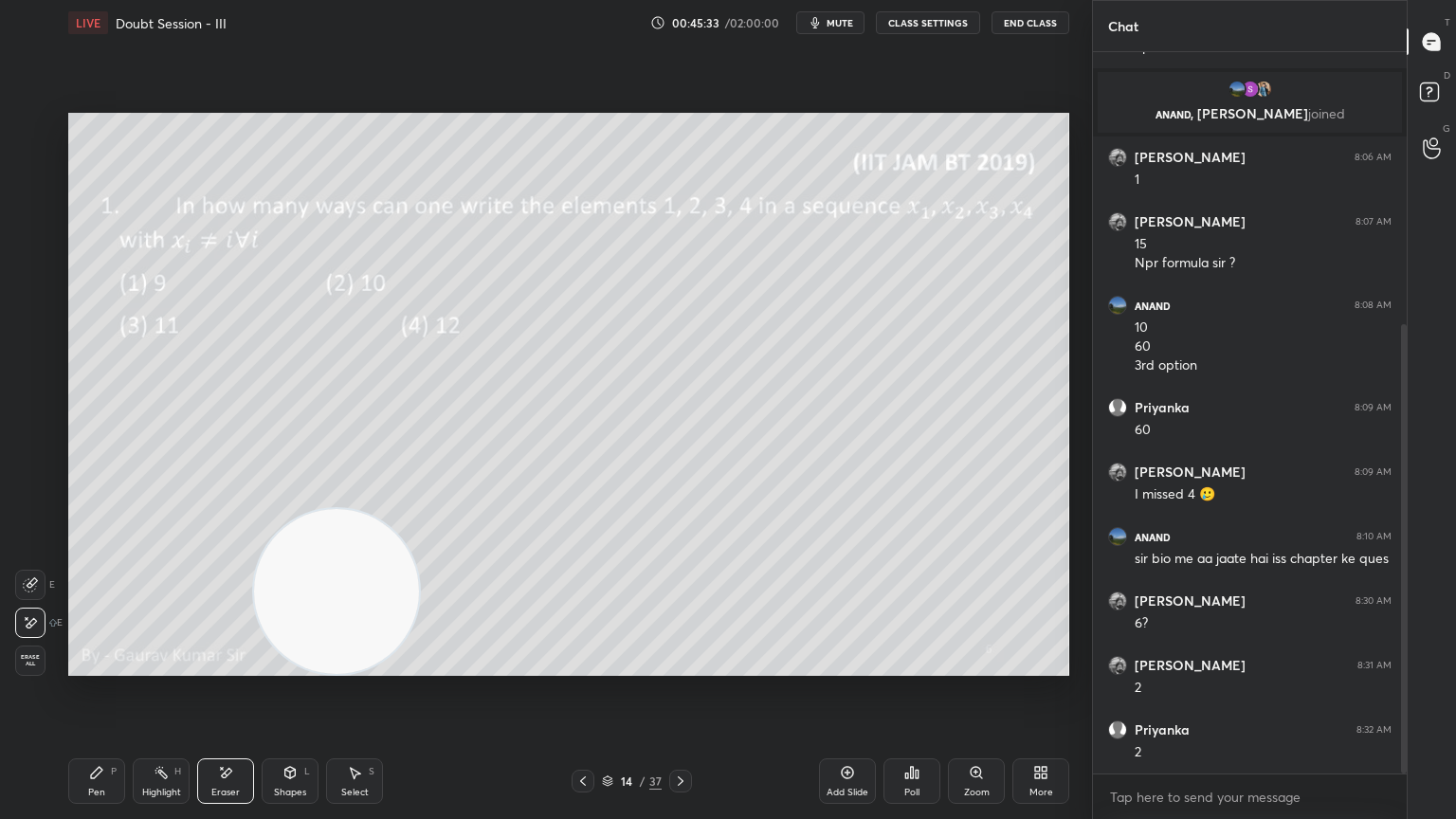 click on "Pen" at bounding box center [97, 792] 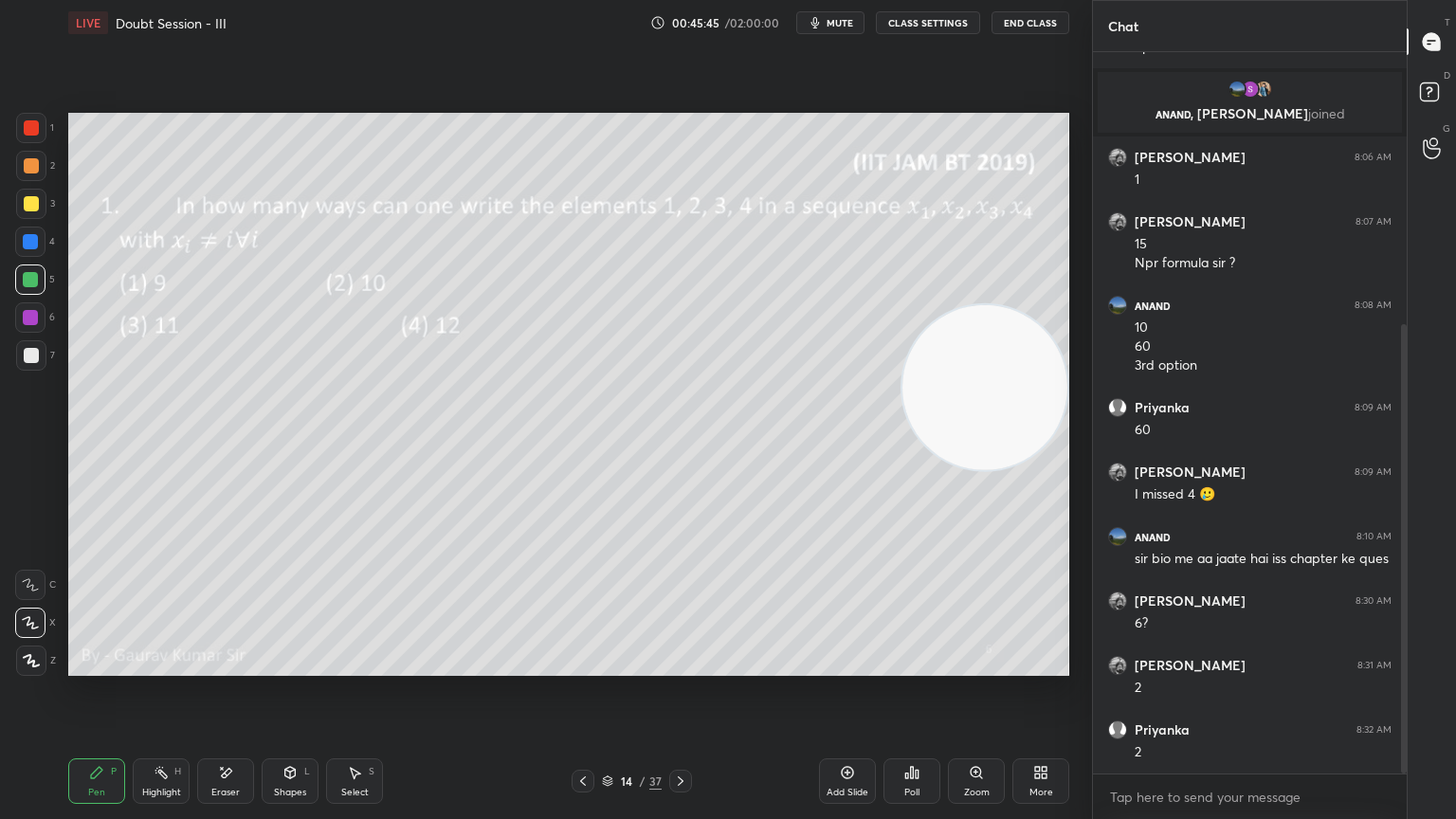 click at bounding box center [30, 318] 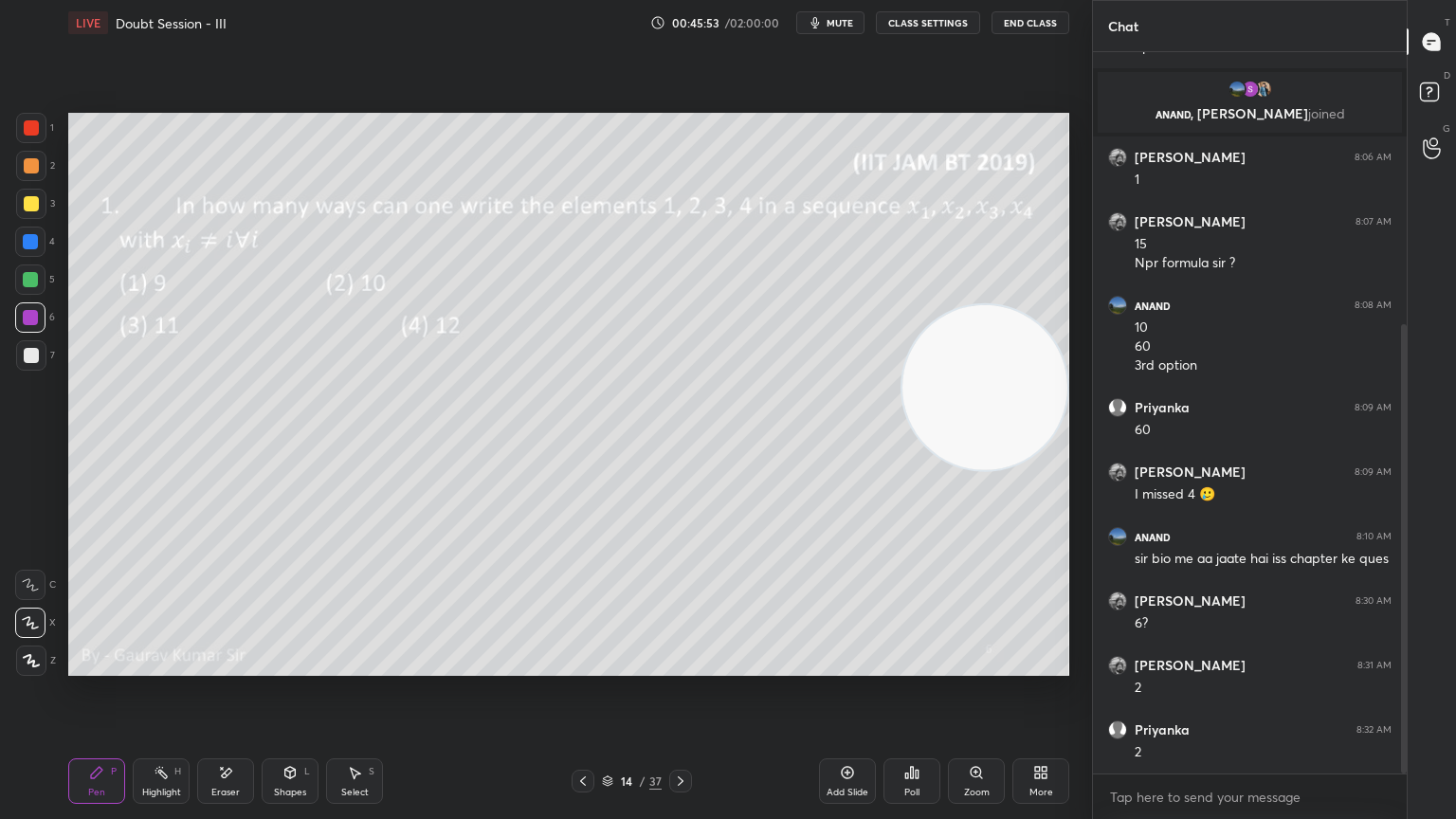 click at bounding box center [31, 355] 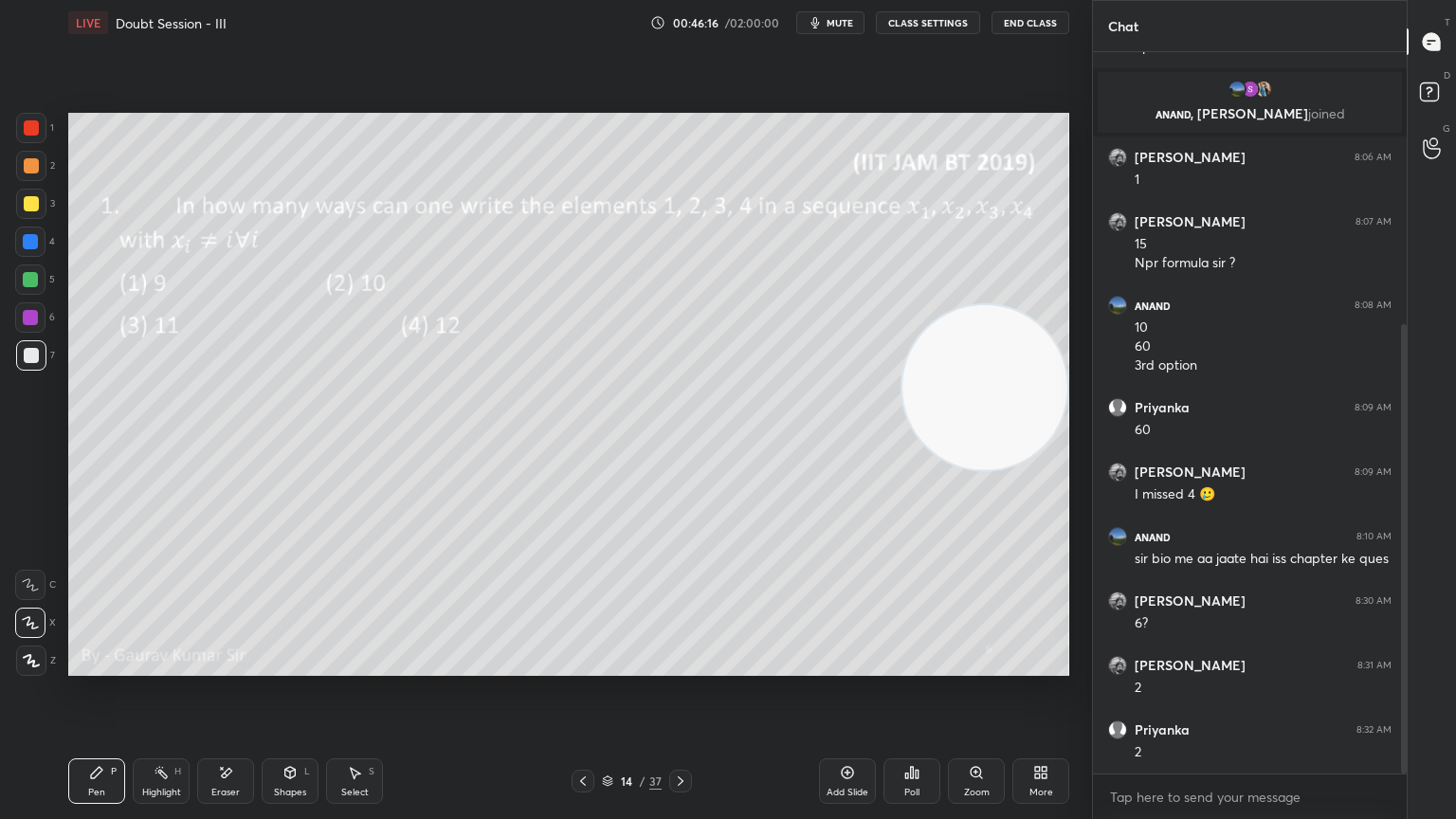 click 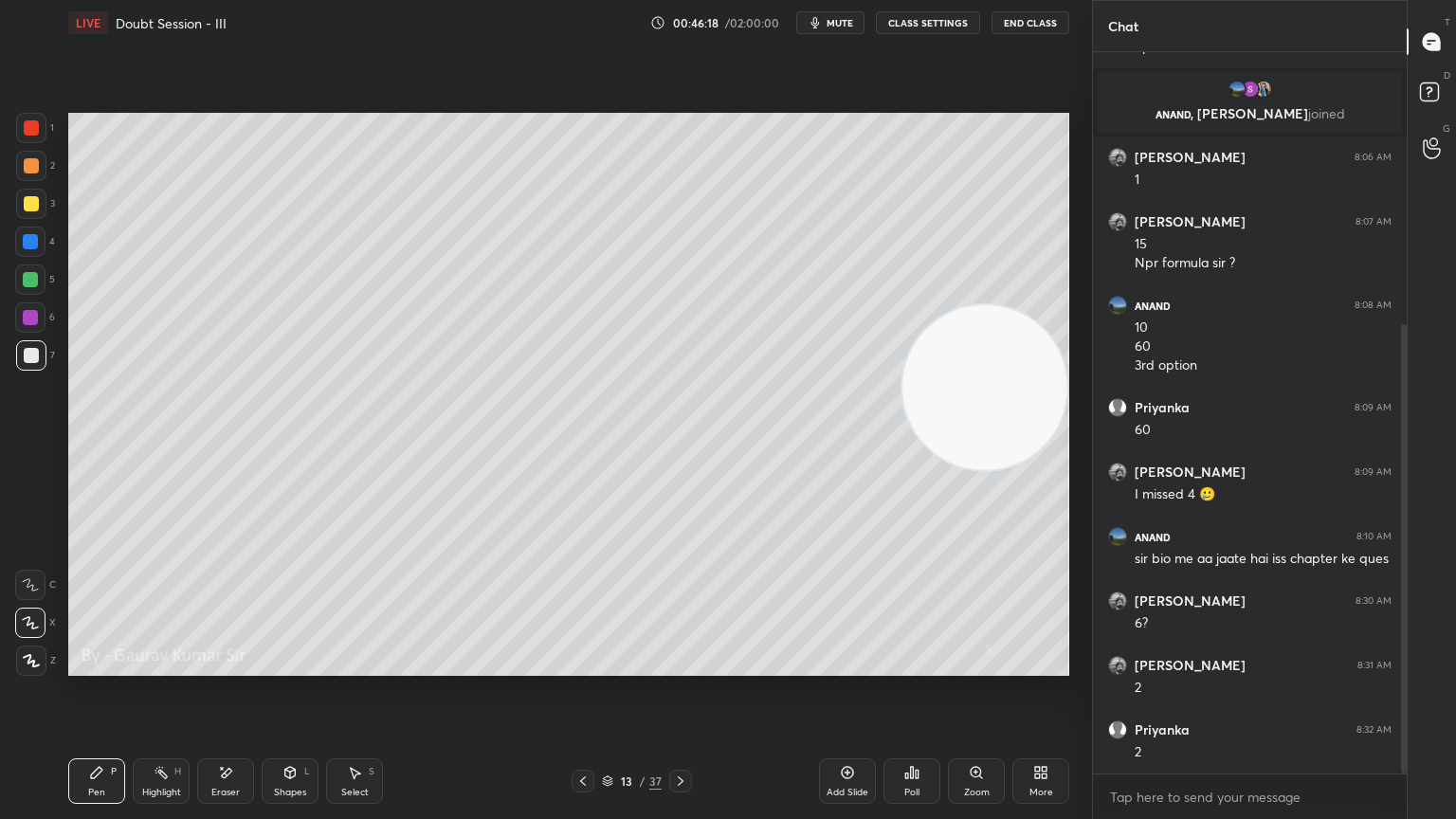 click 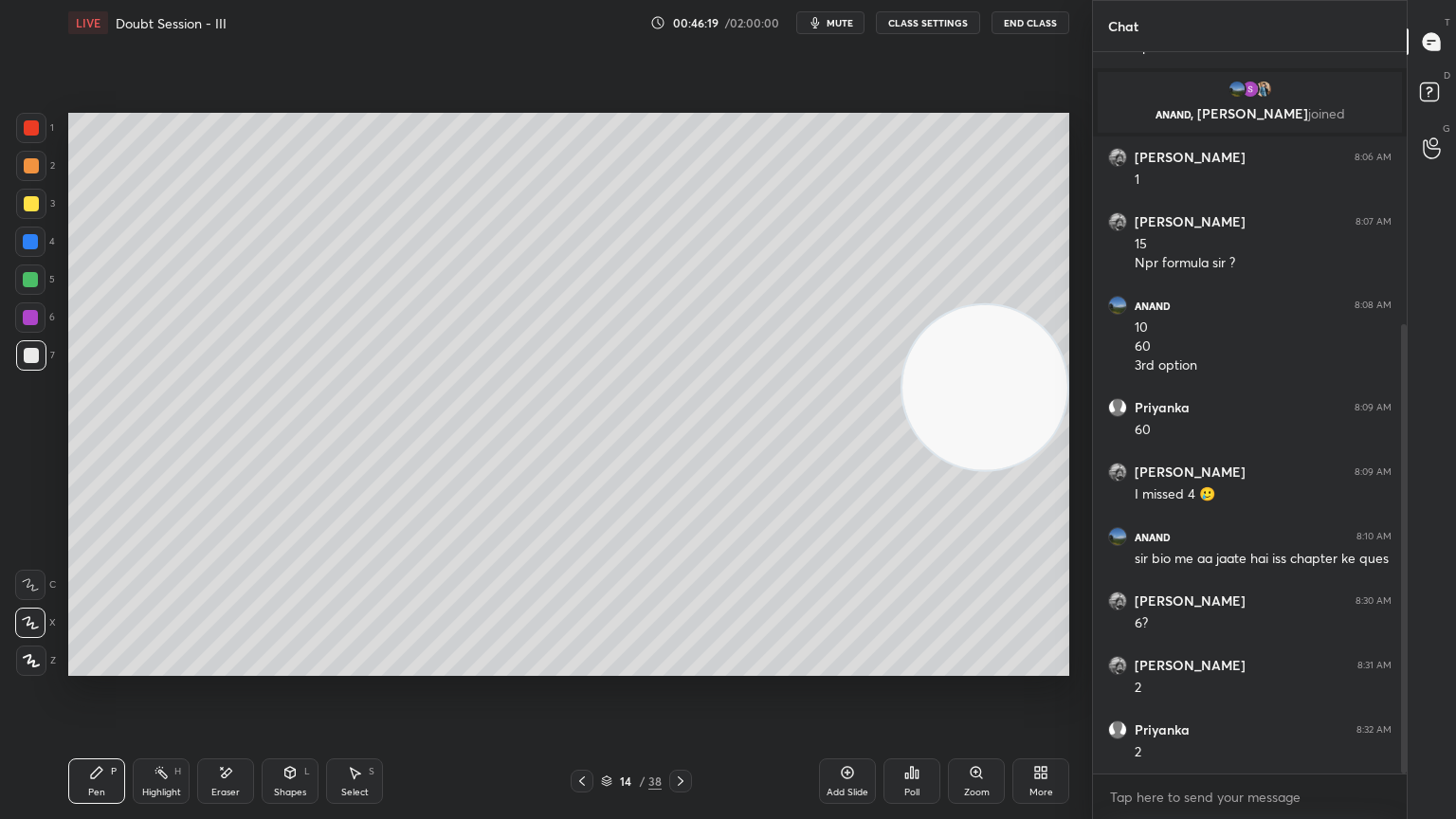 click at bounding box center (31, 204) 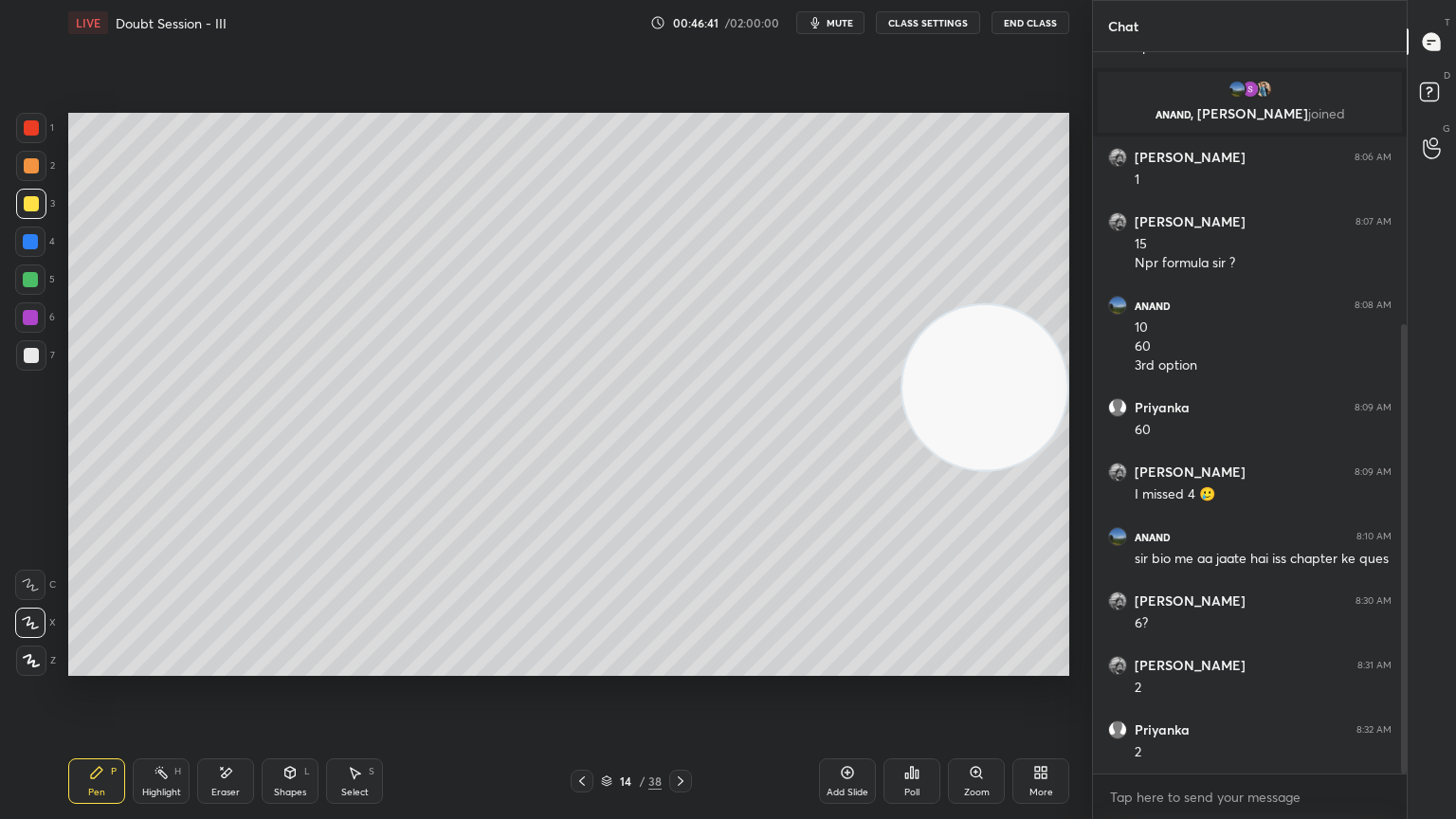 click at bounding box center (30, 318) 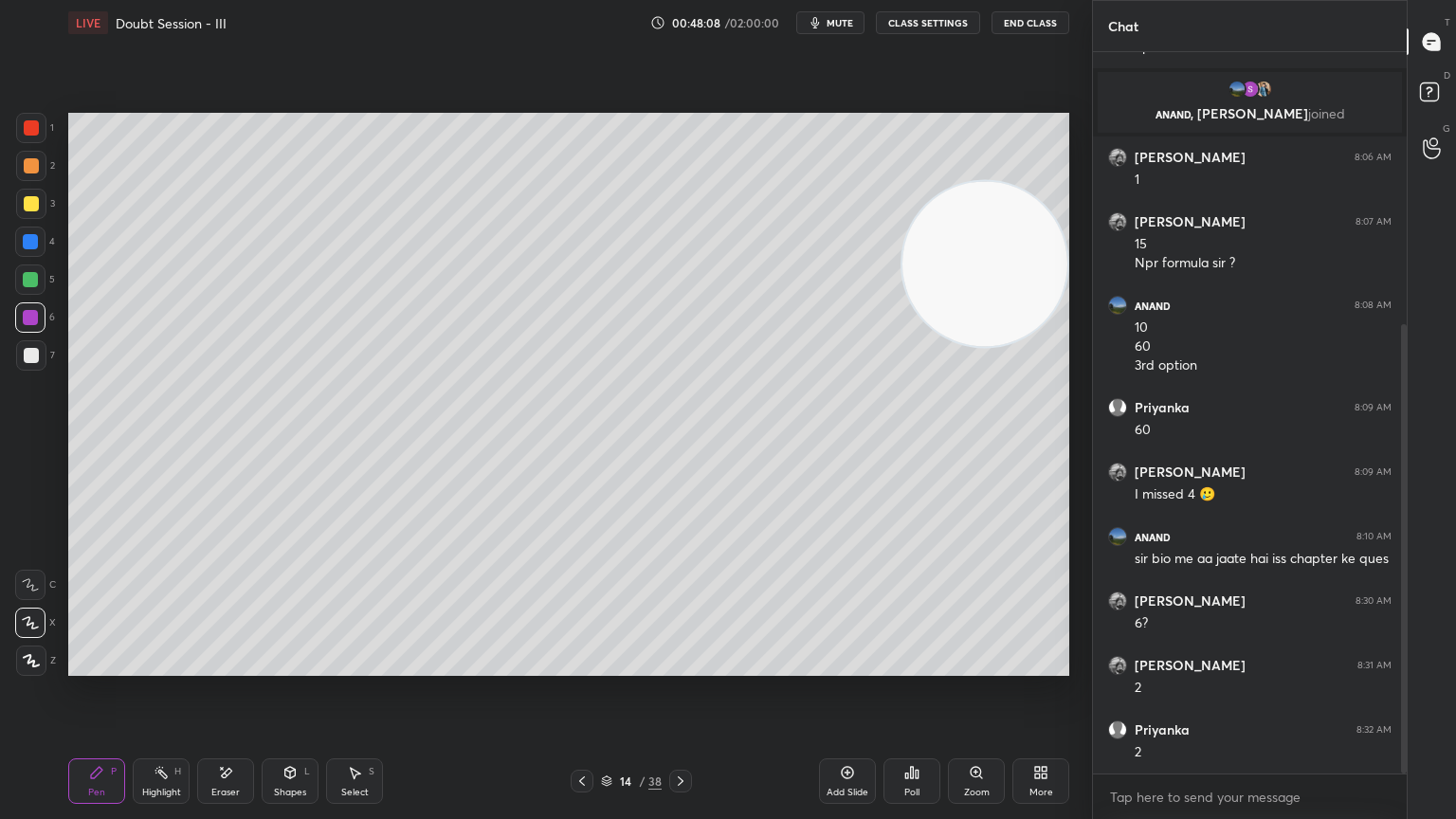 click at bounding box center (31, 355) 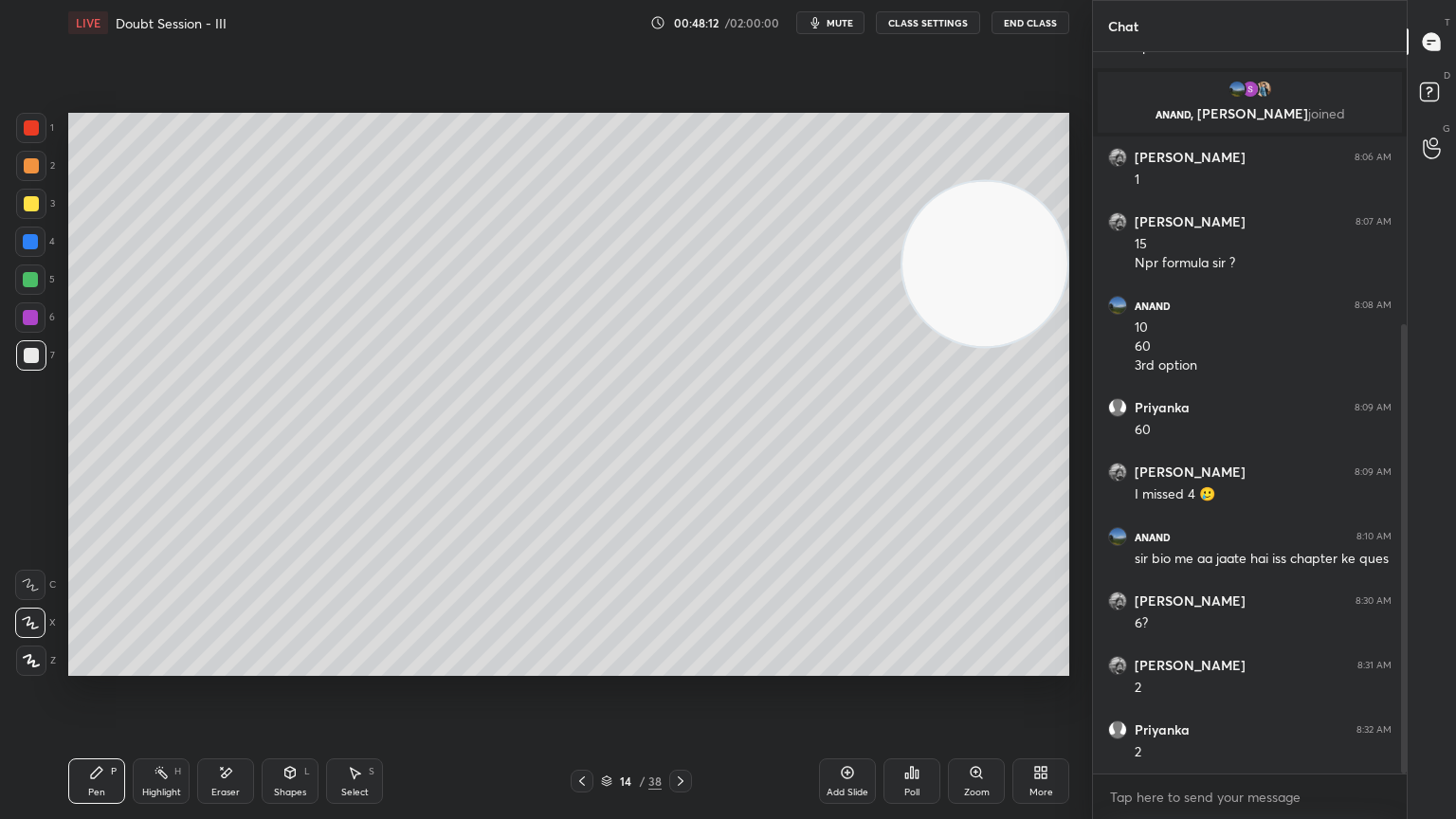 click 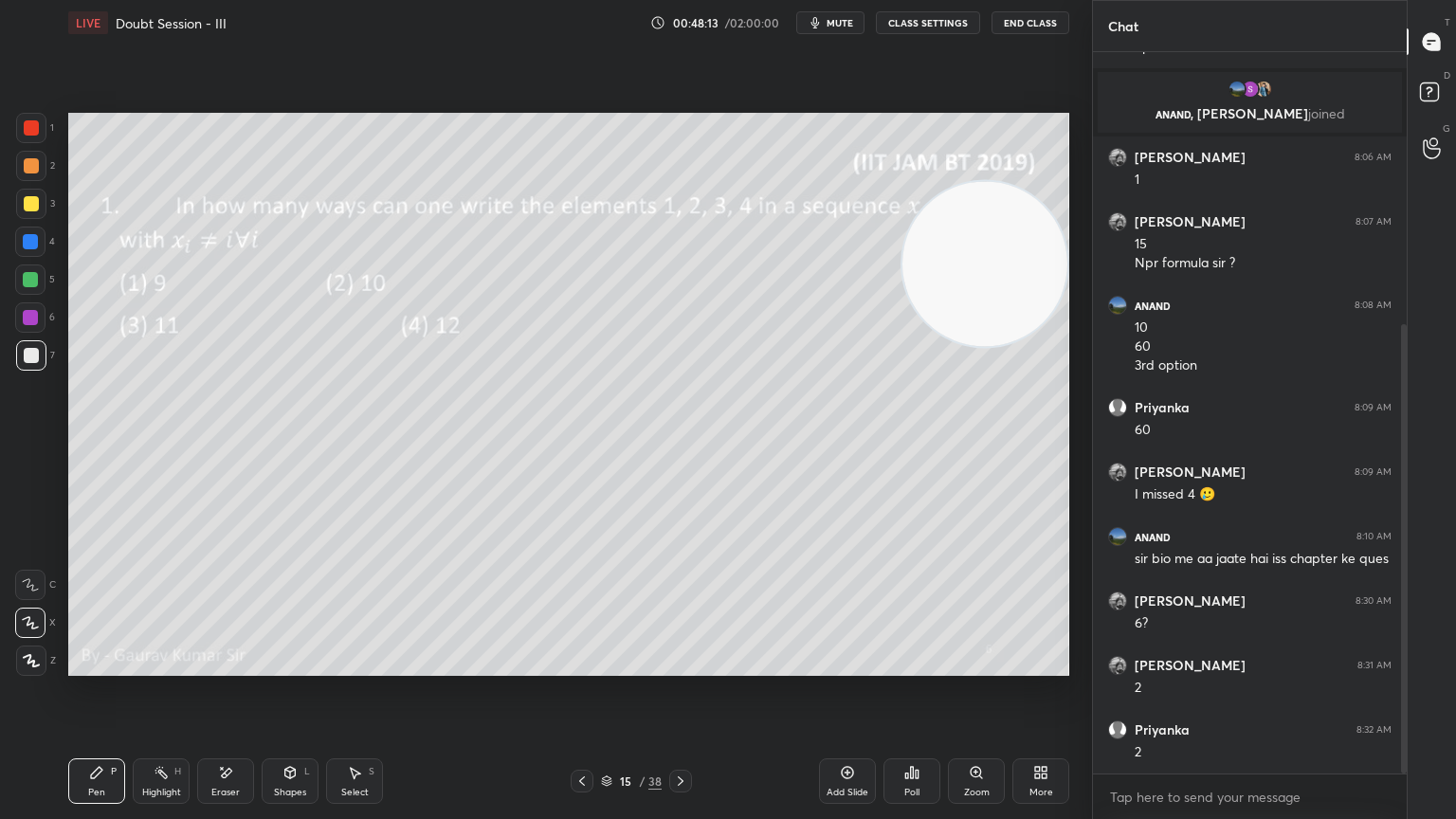 click 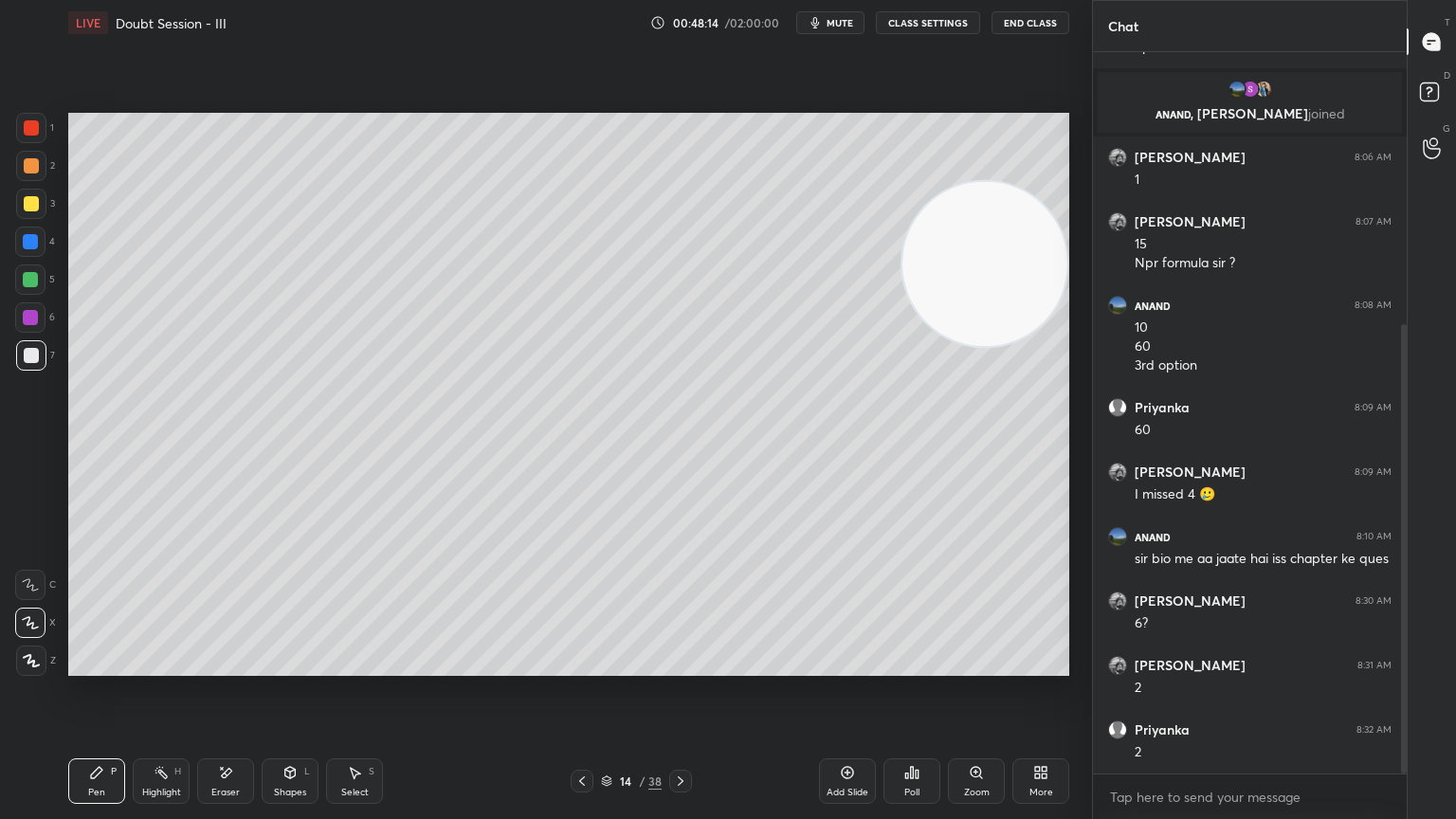 click at bounding box center (30, 318) 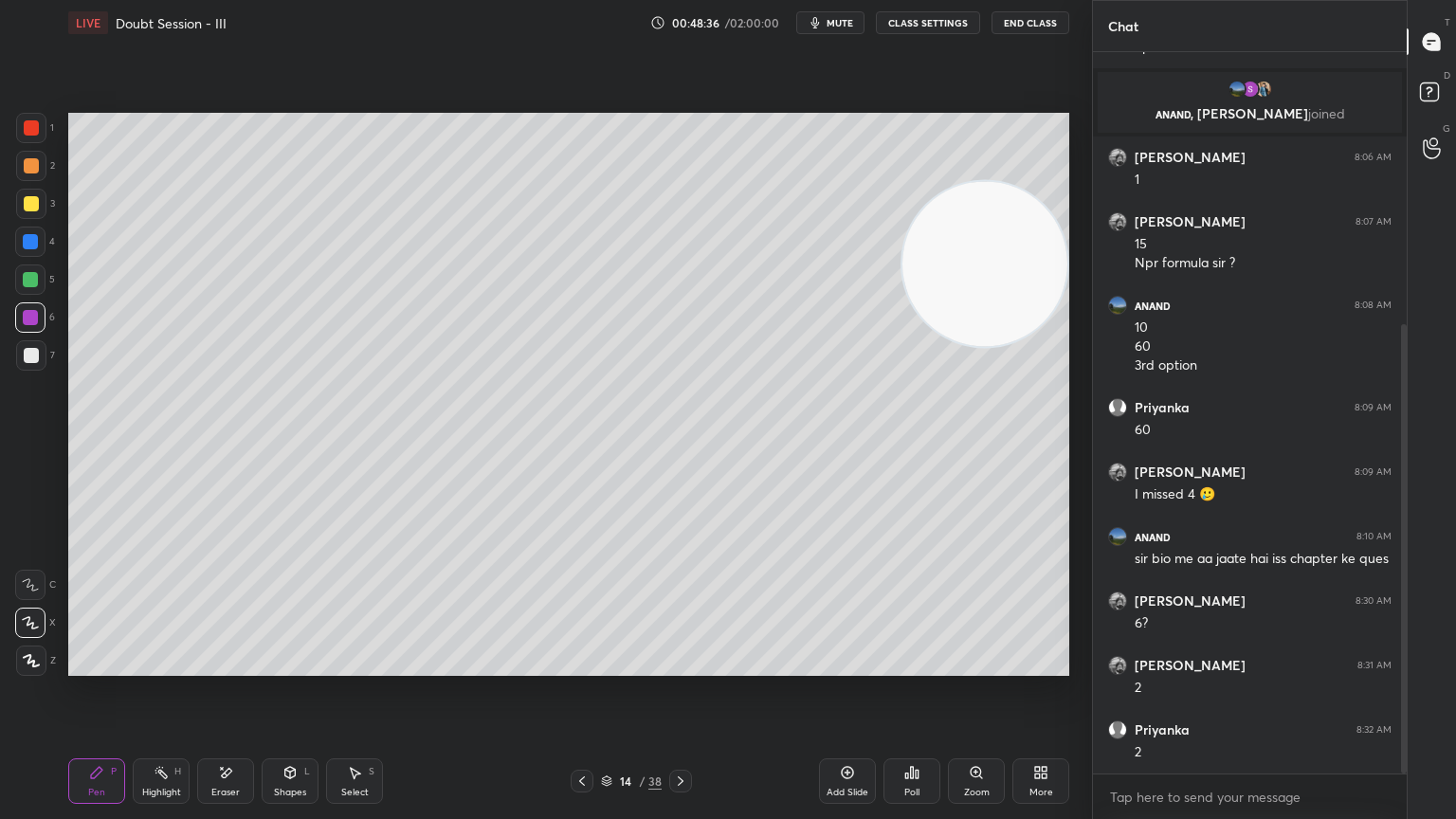 click at bounding box center [31, 355] 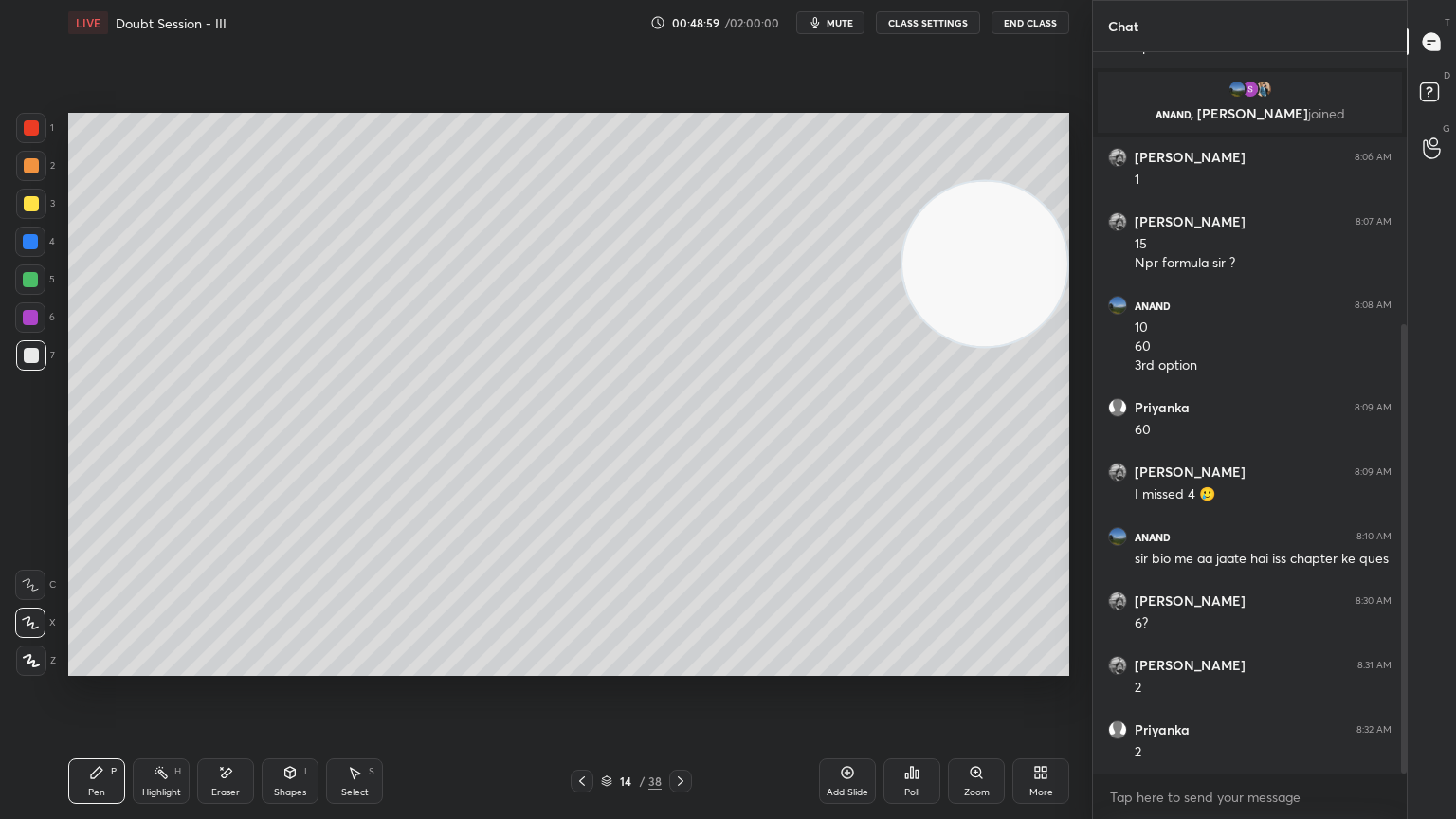 click 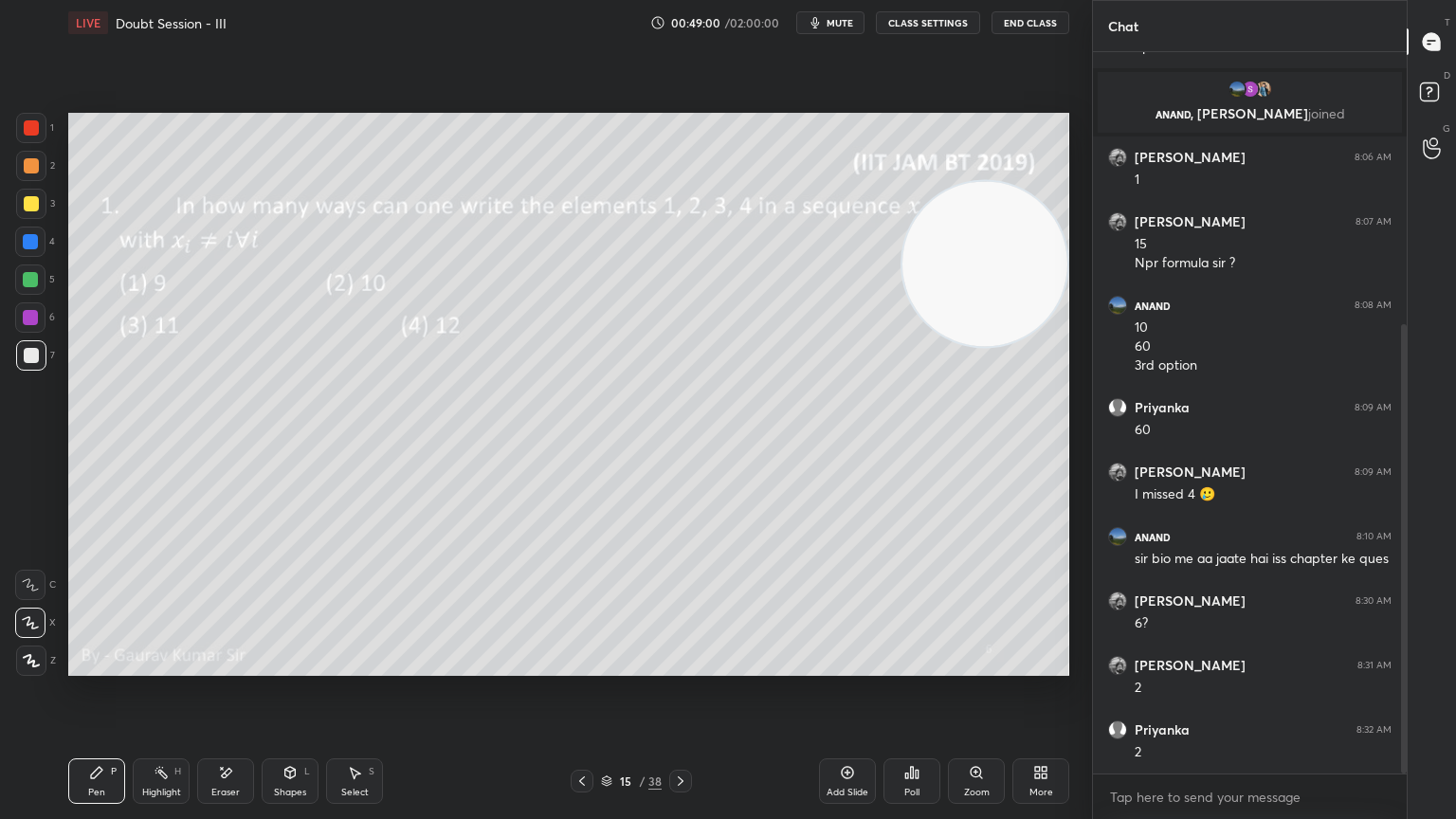 click 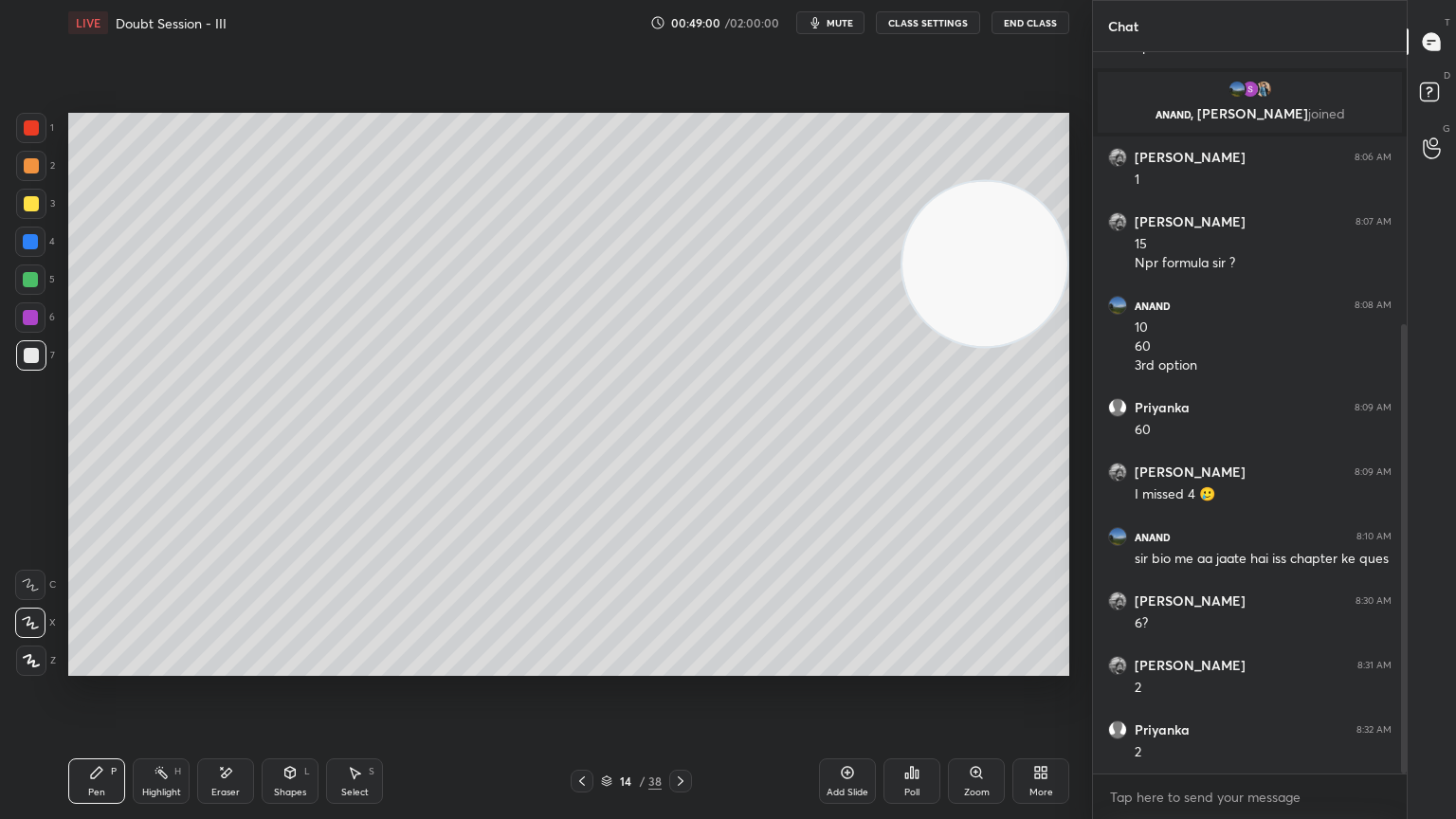 click on "Add Slide" at bounding box center [847, 781] 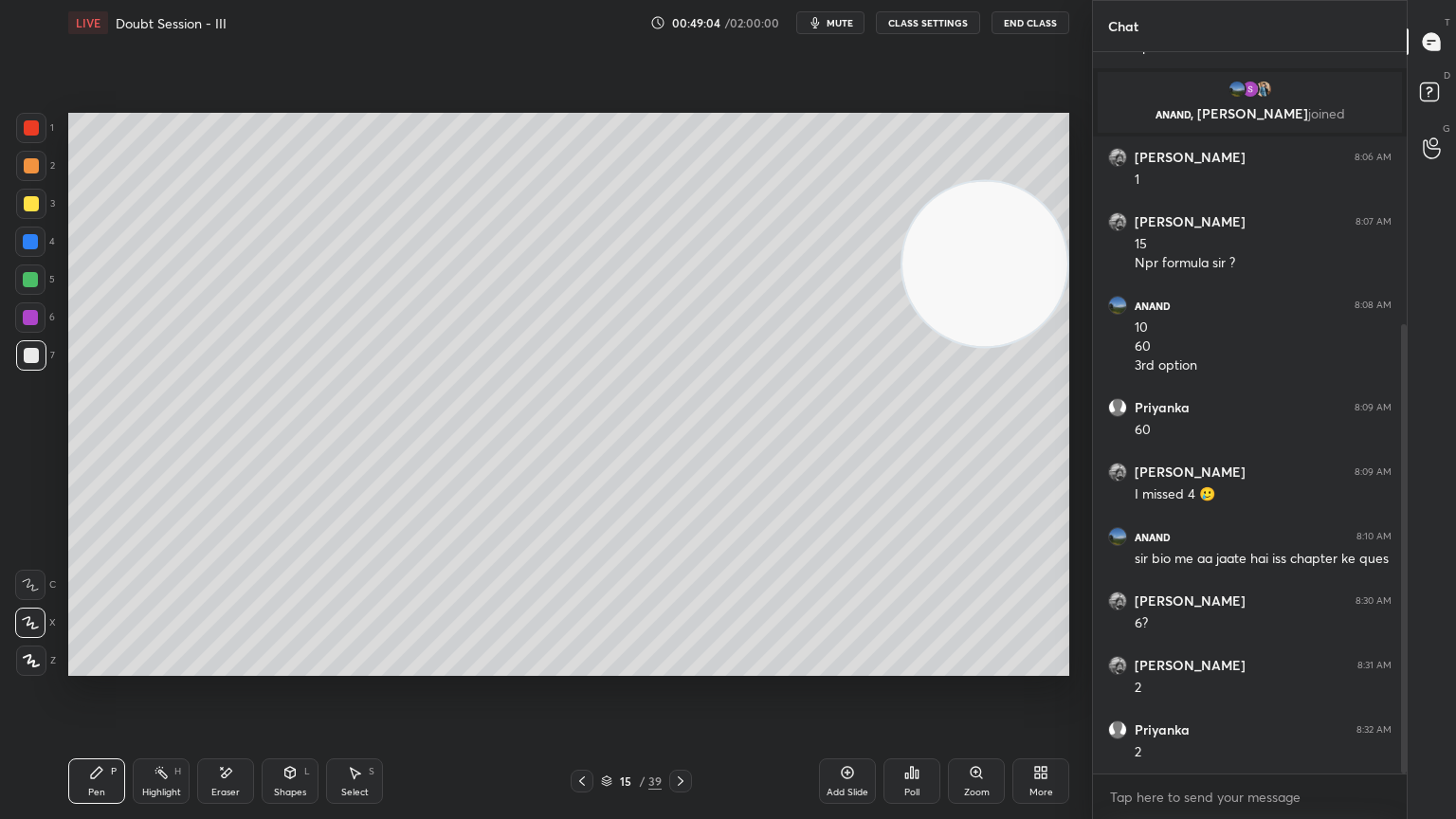 click 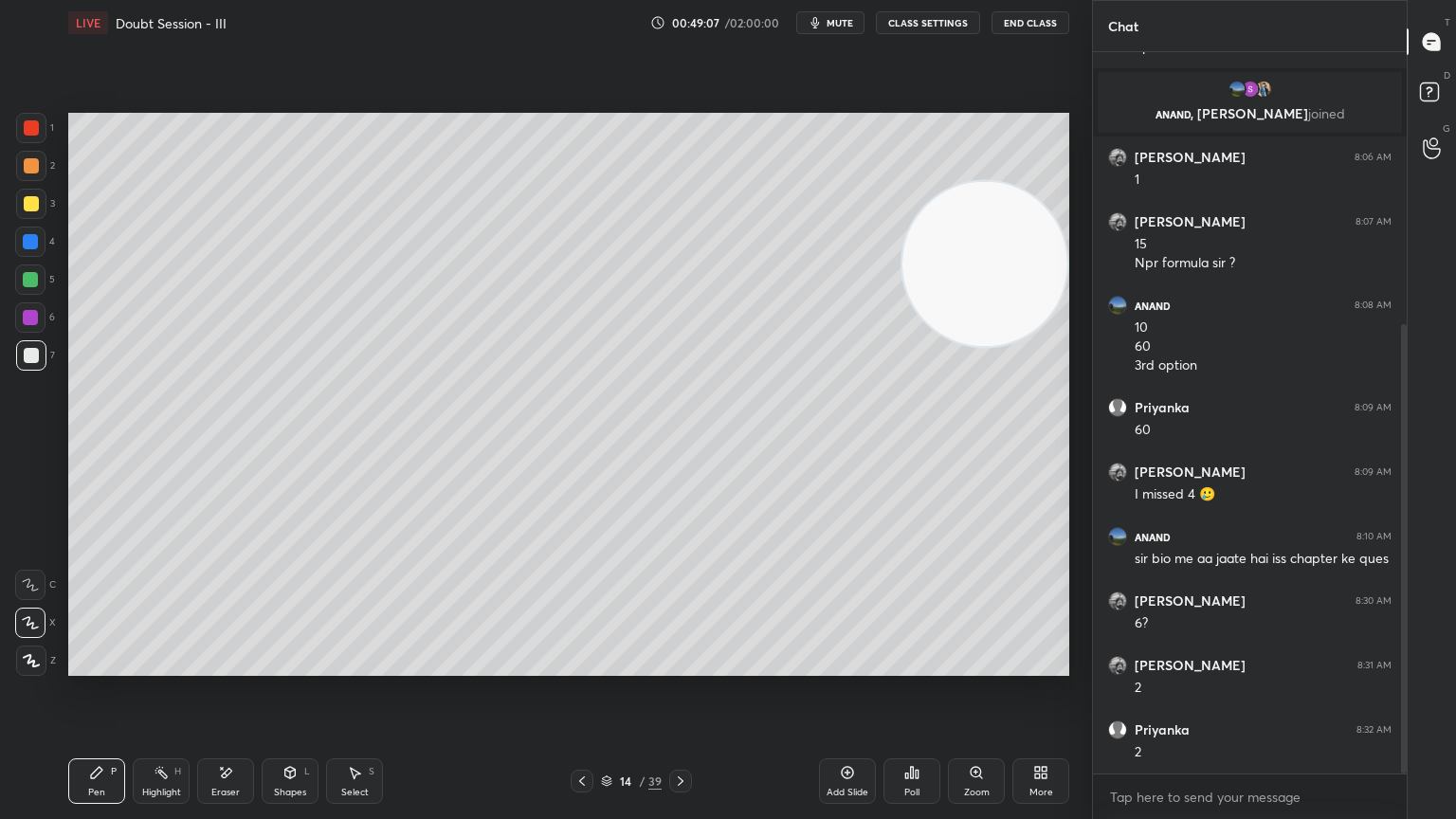 click 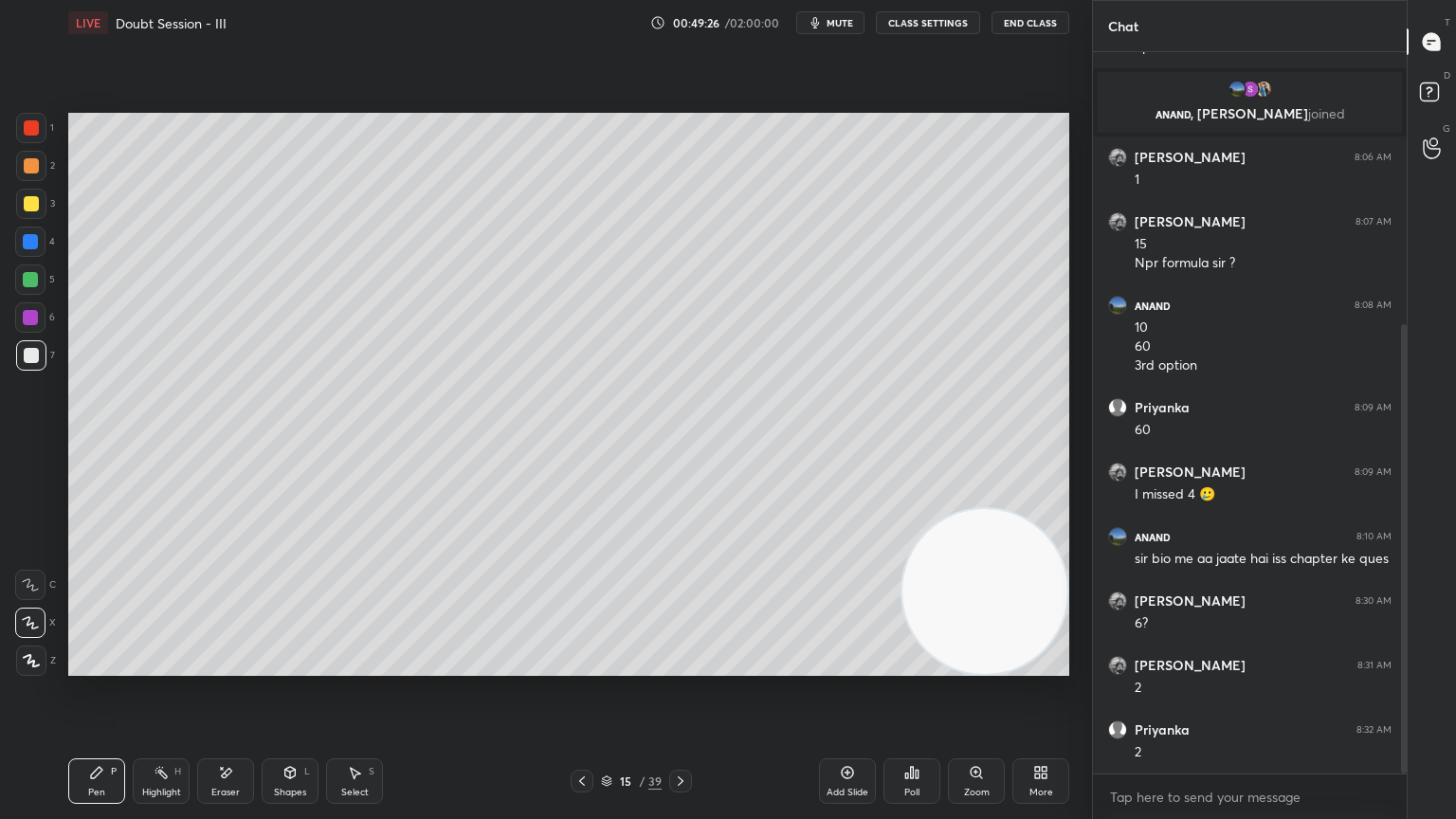 click at bounding box center (31, 204) 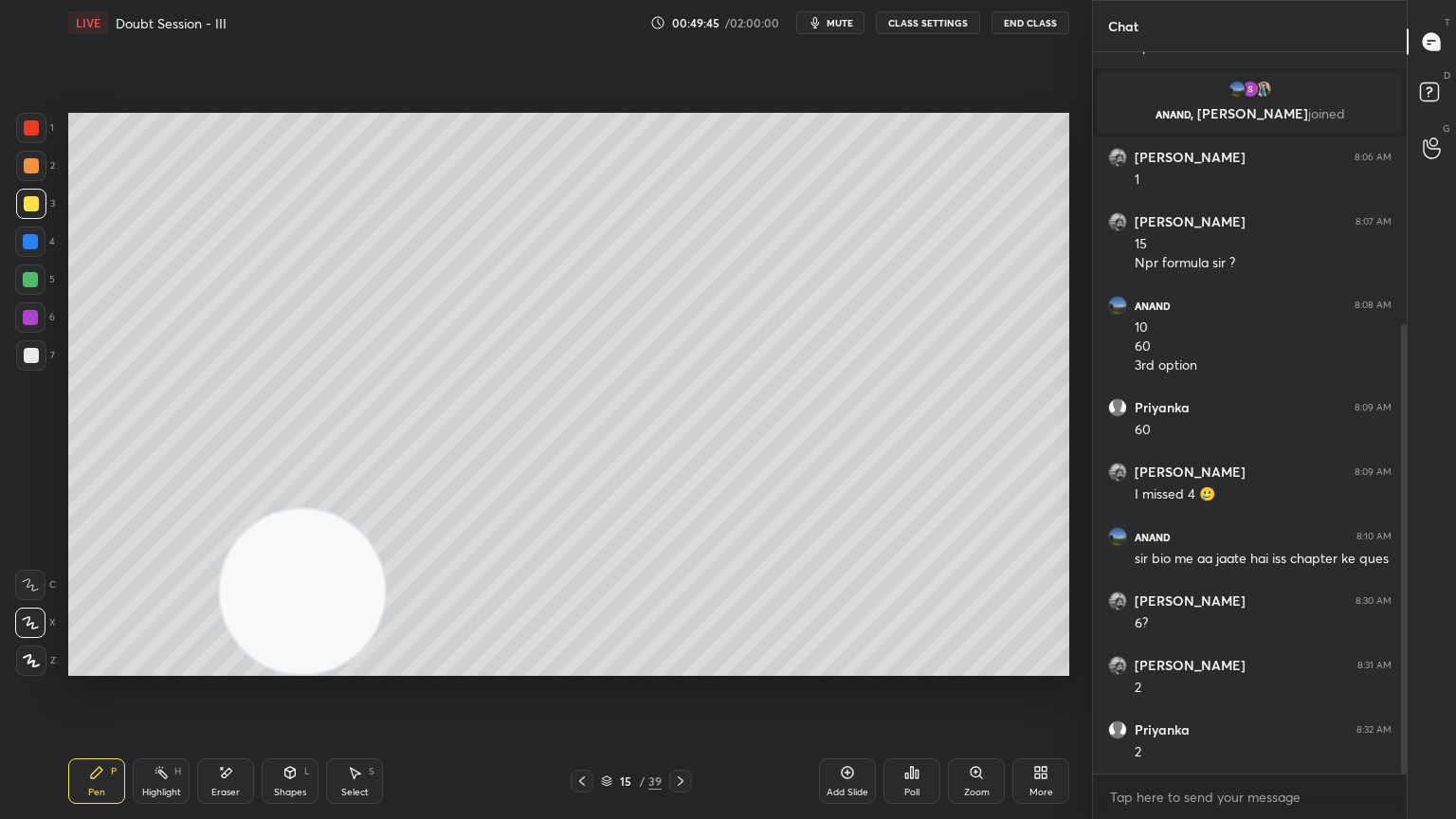 click at bounding box center (30, 280) 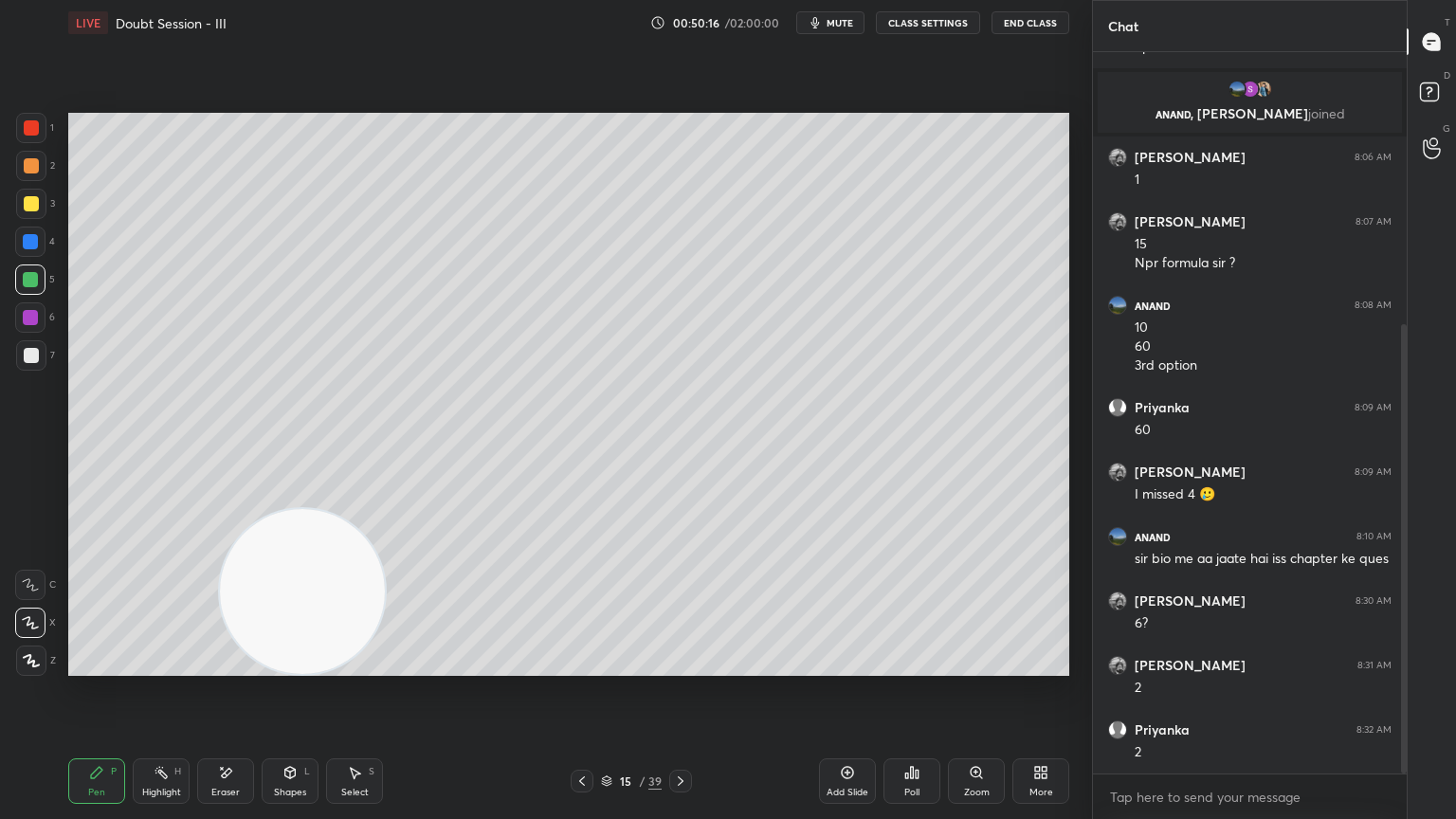 click at bounding box center (31, 355) 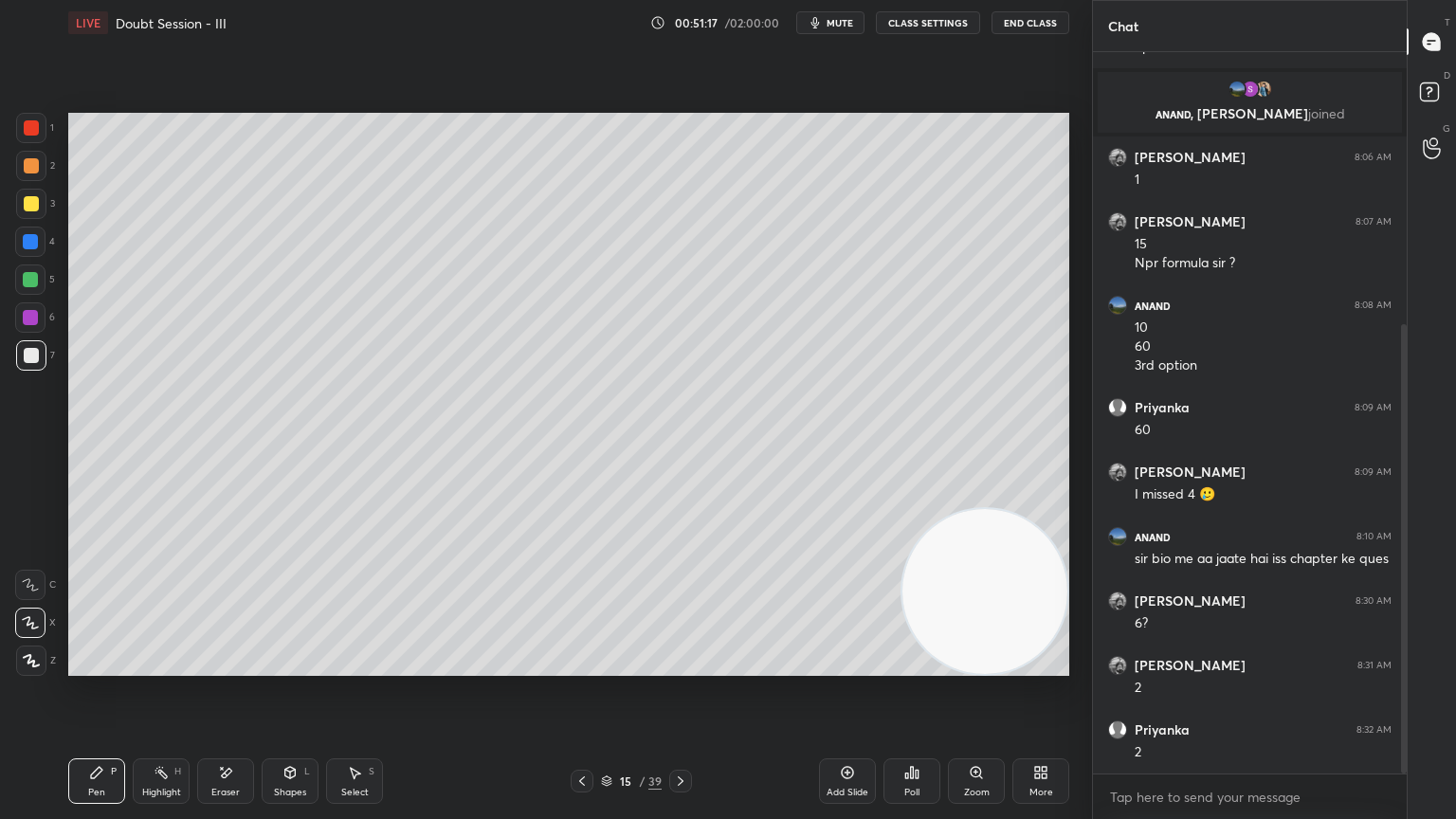 click 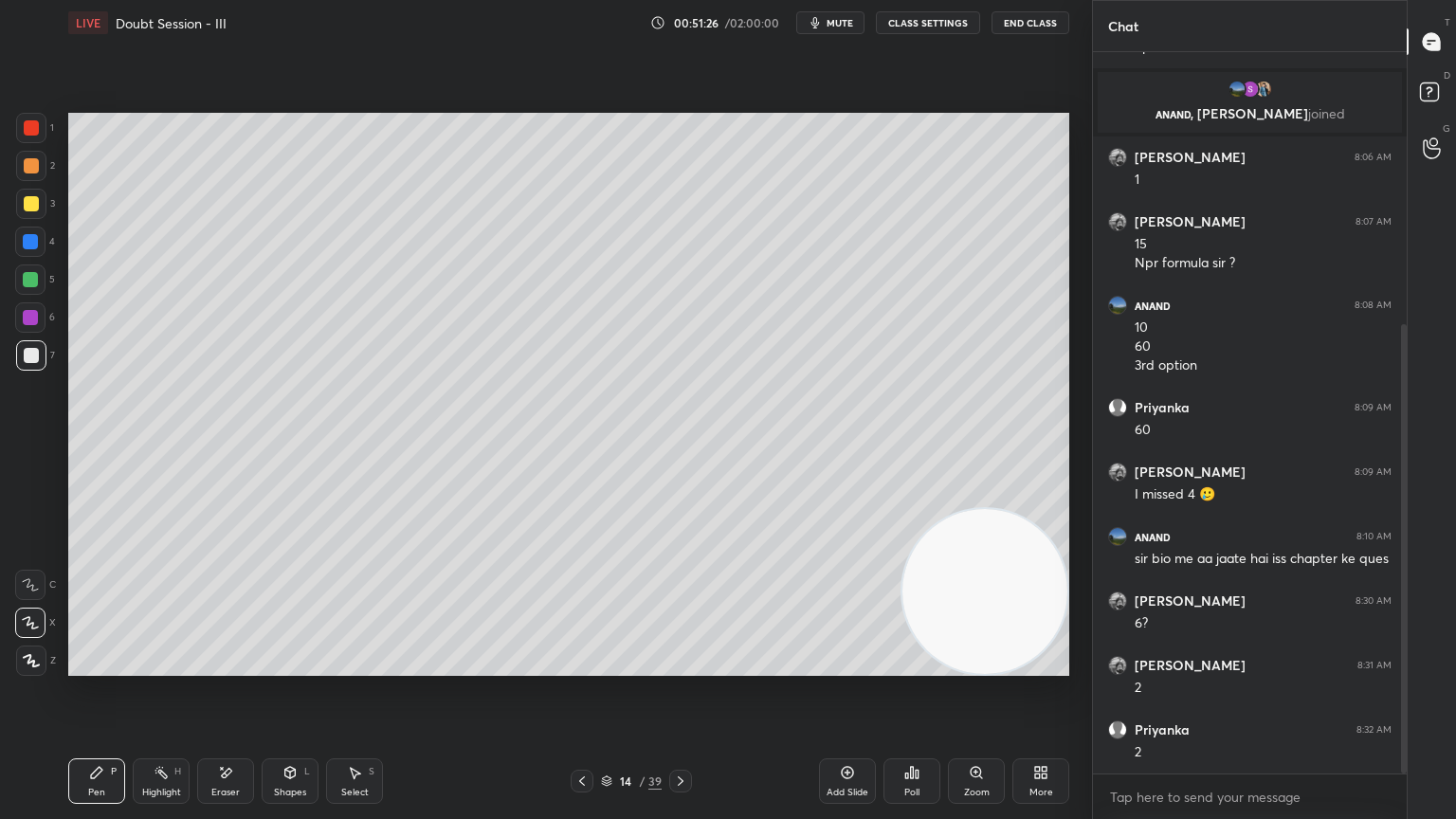 click 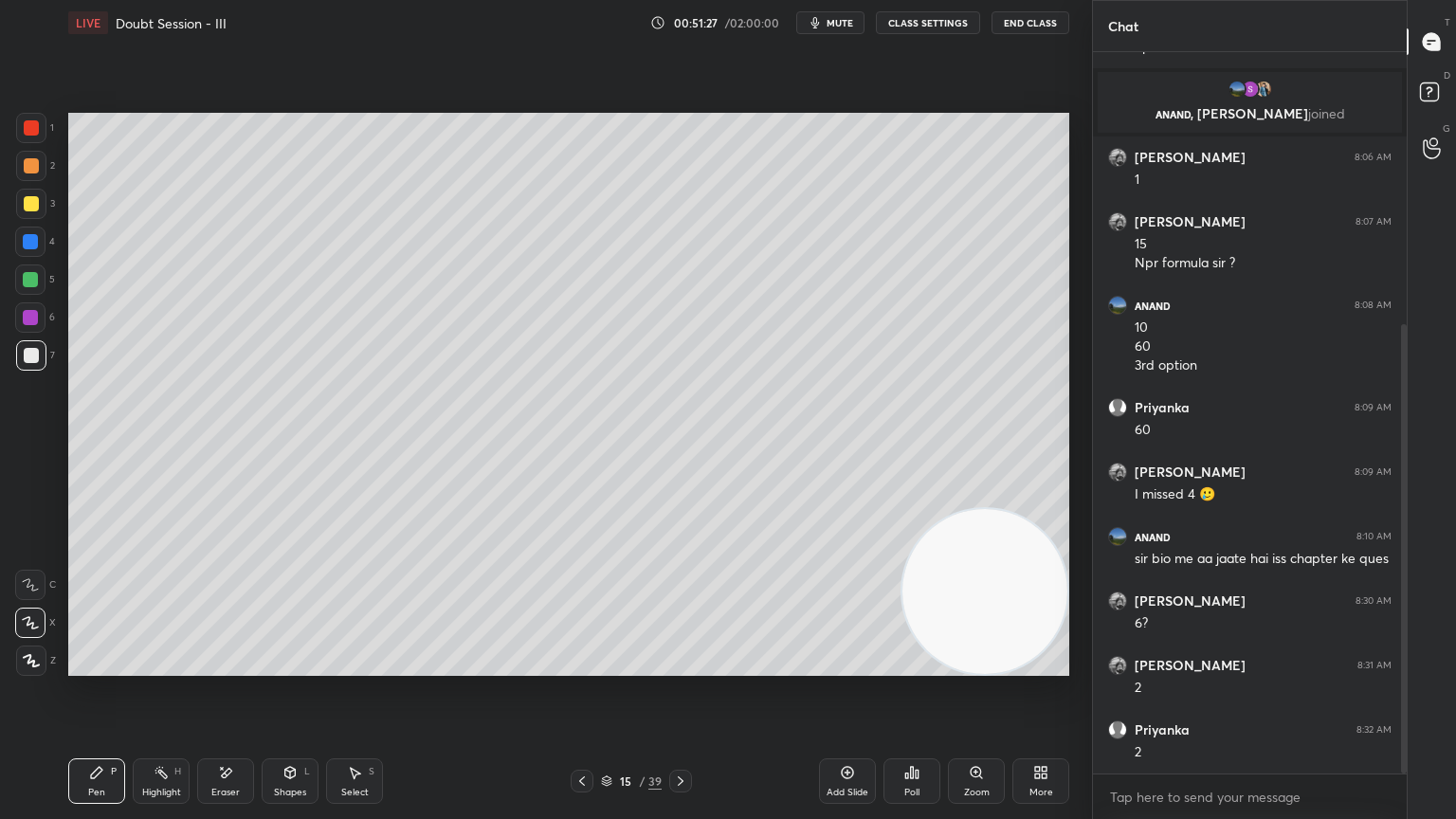 click 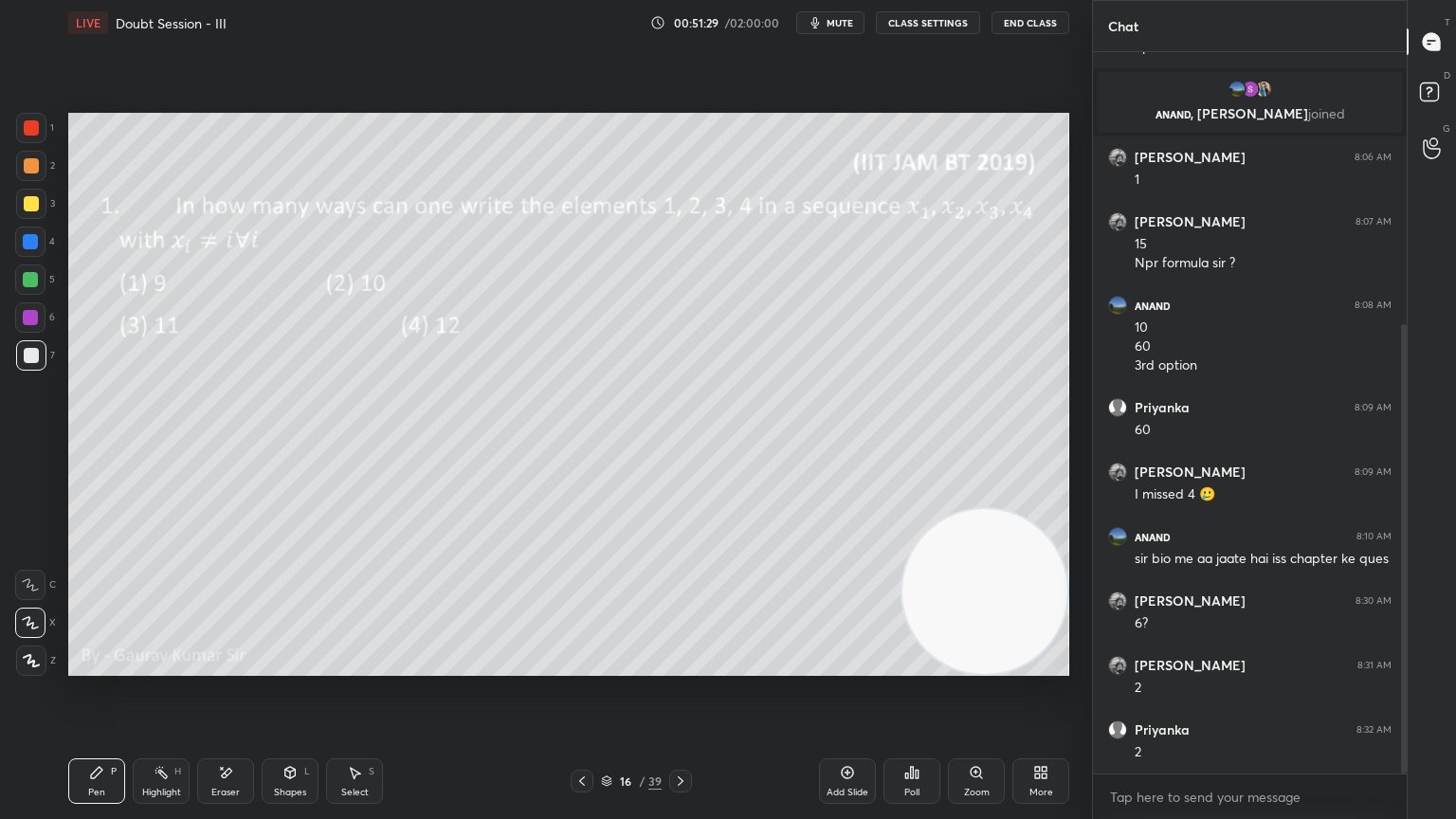 click on "Eraser" at bounding box center [226, 781] 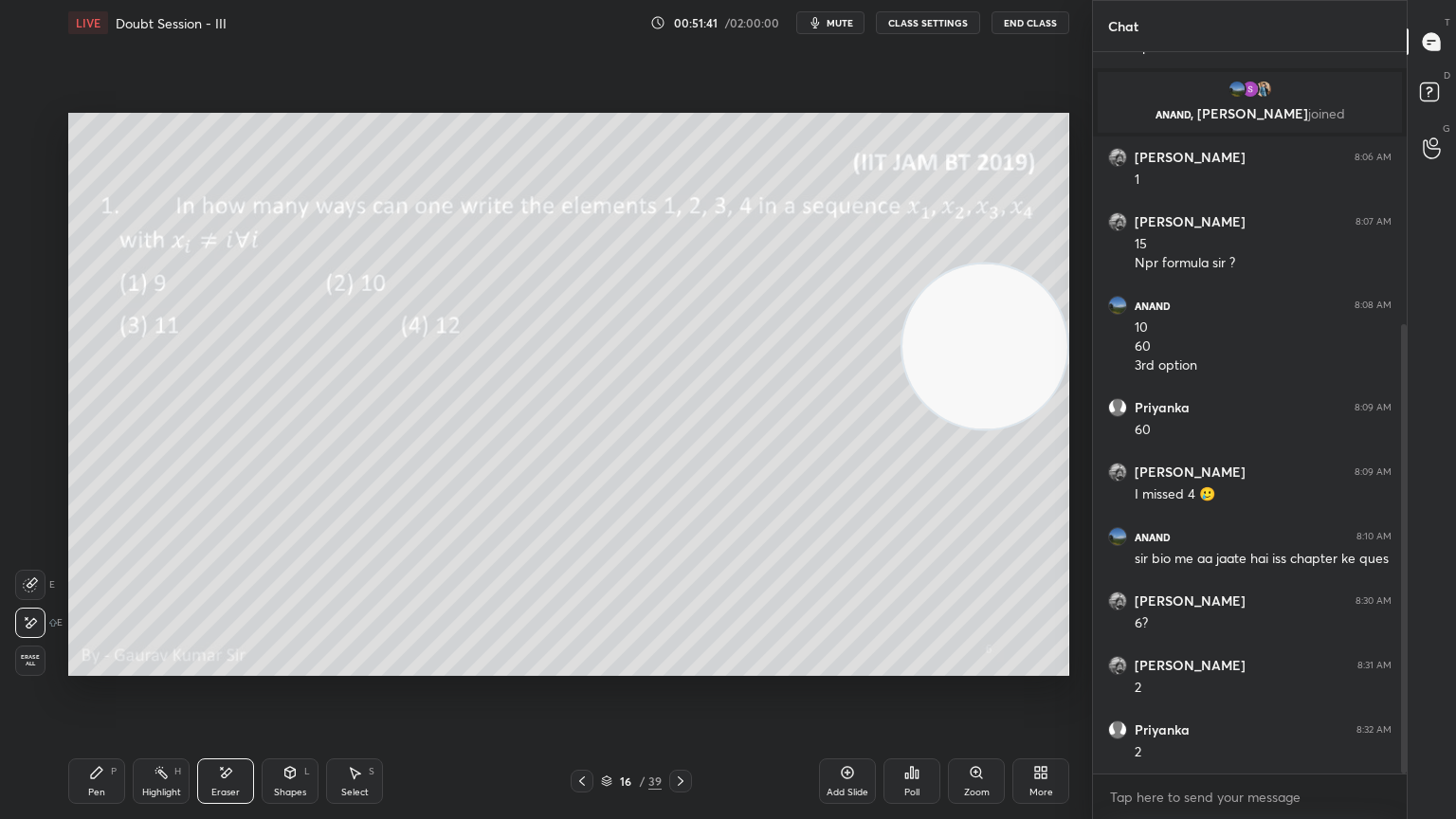 click on "P" at bounding box center [114, 772] 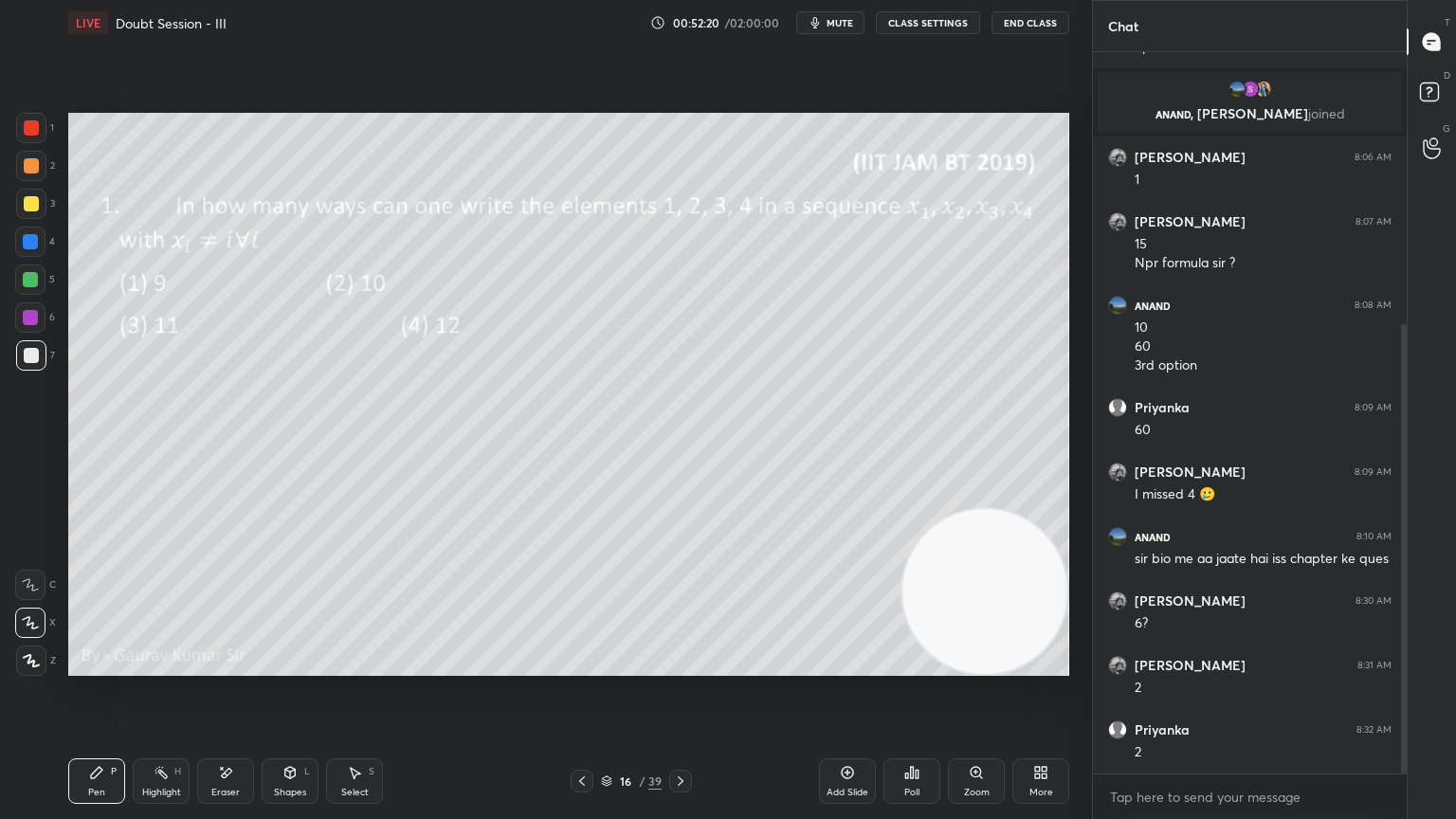 click at bounding box center (30, 318) 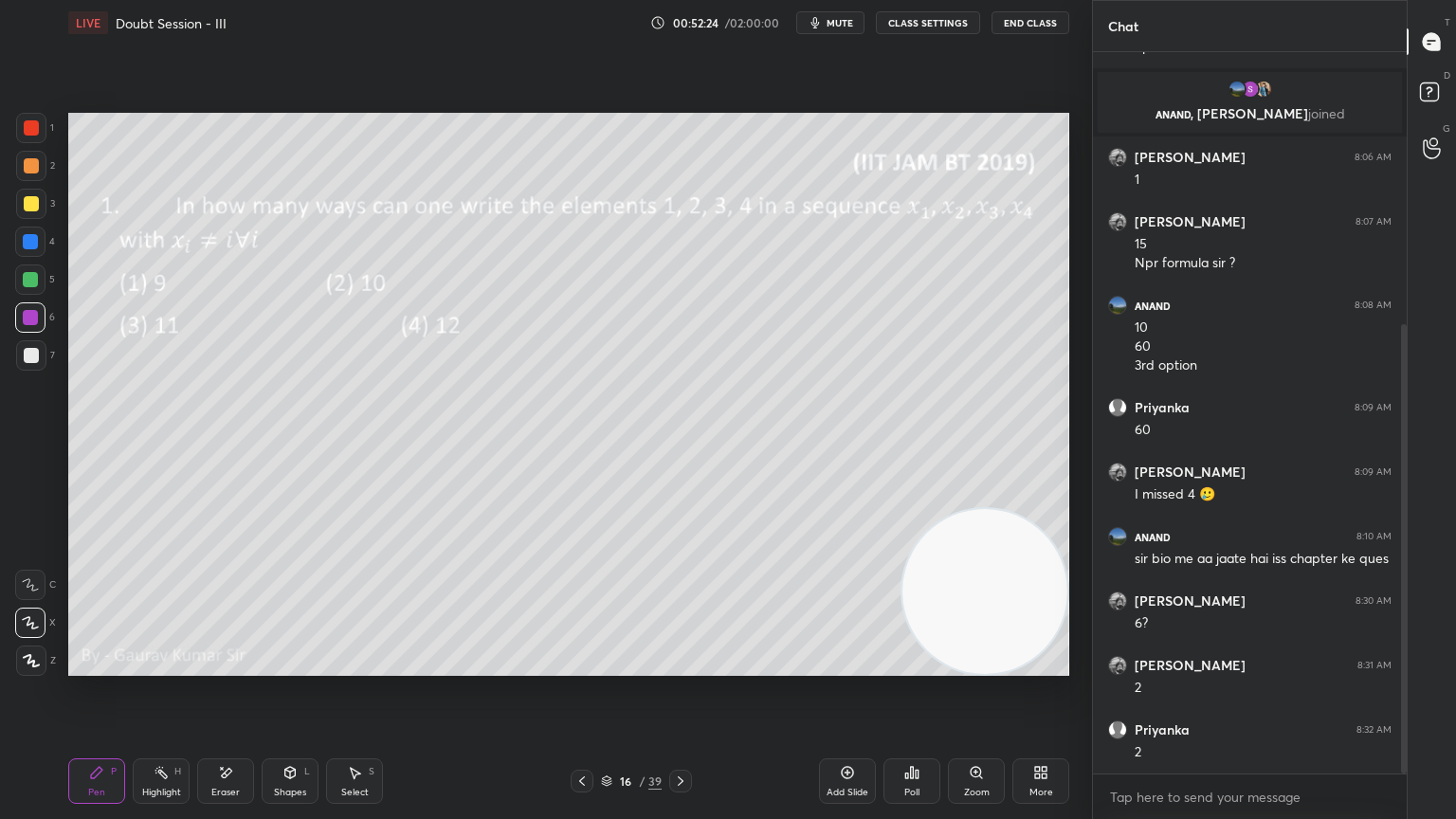 click on "Select S" at bounding box center [355, 781] 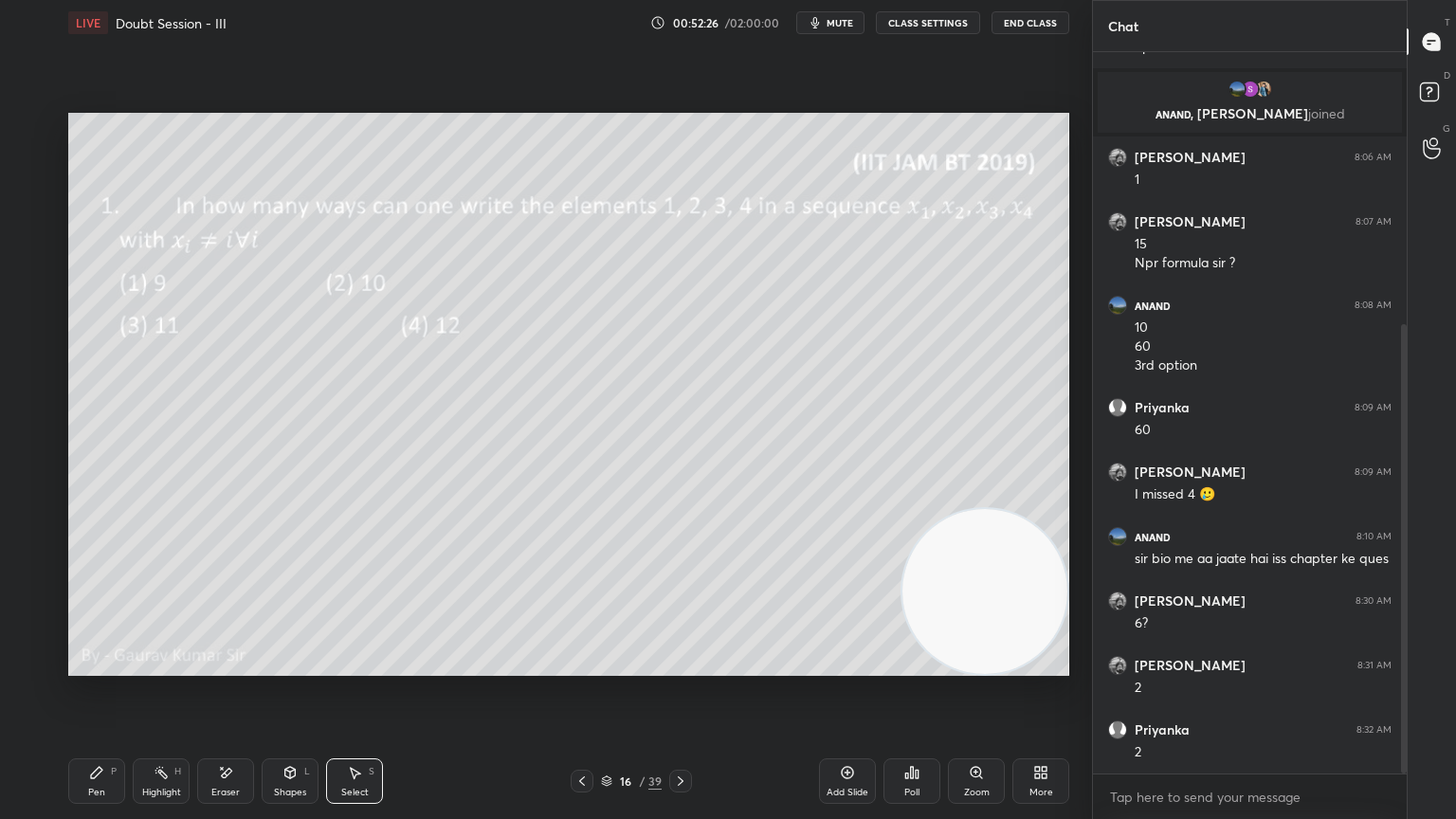 click 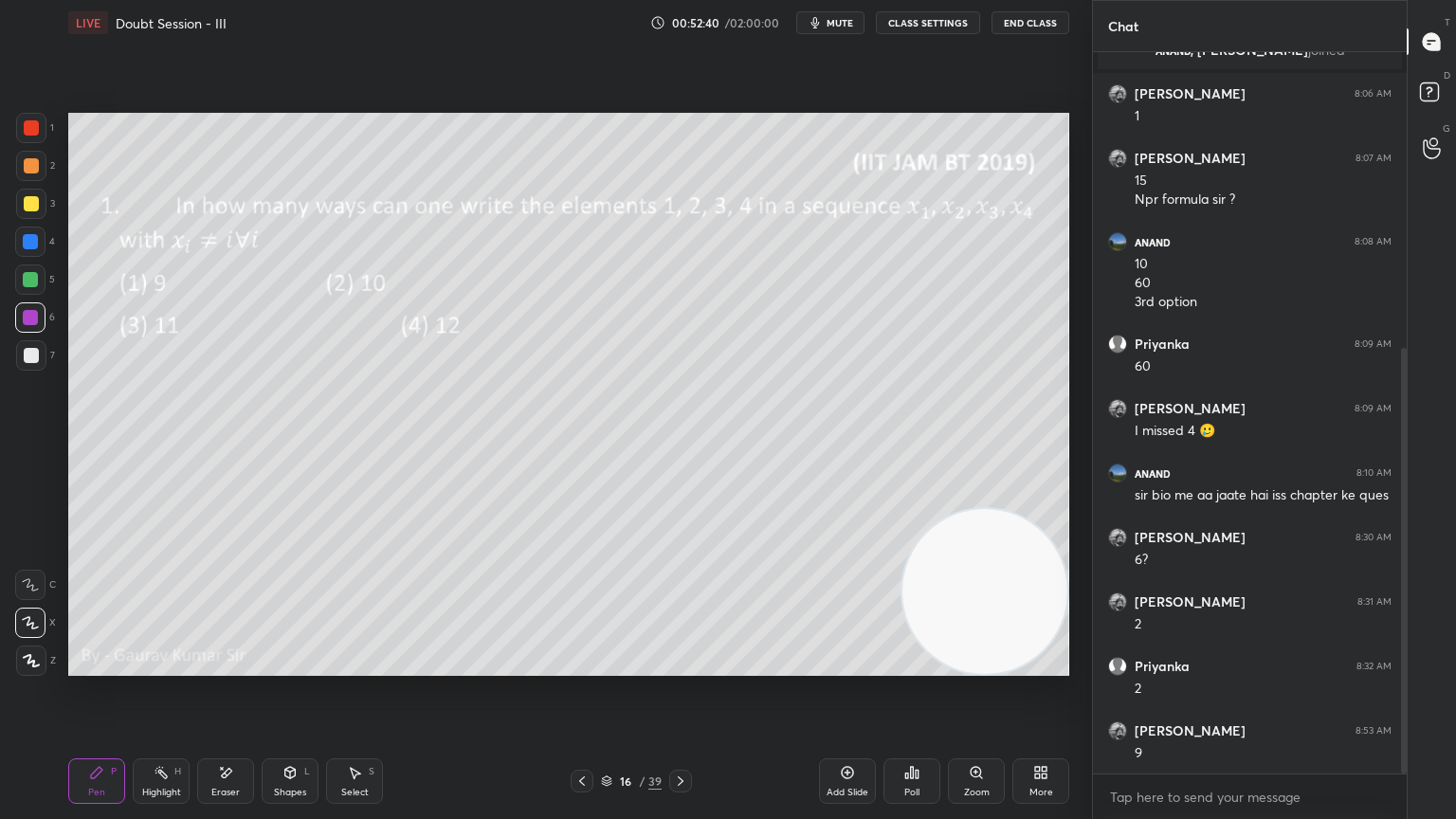 scroll, scrollTop: 501, scrollLeft: 0, axis: vertical 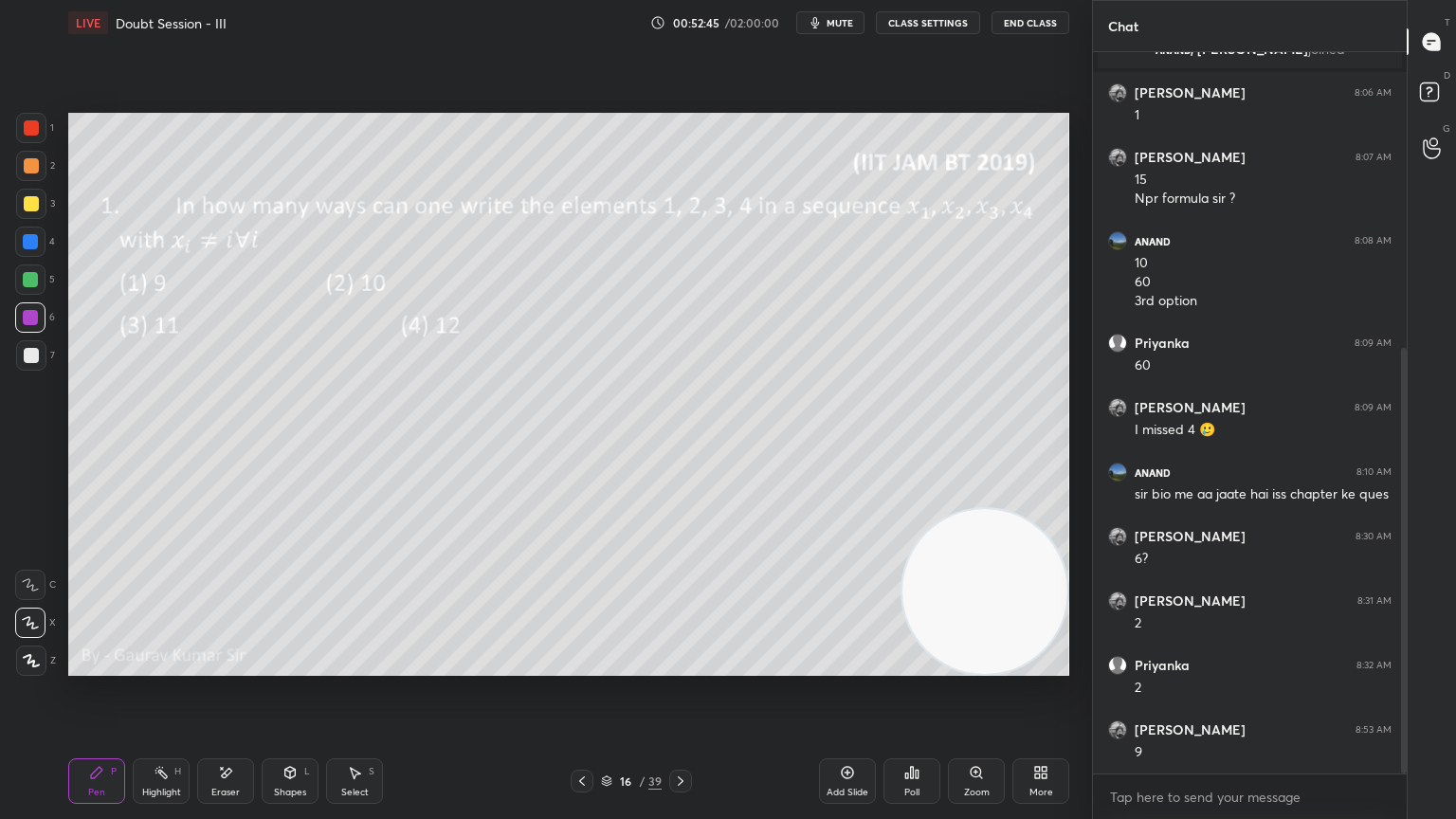 click 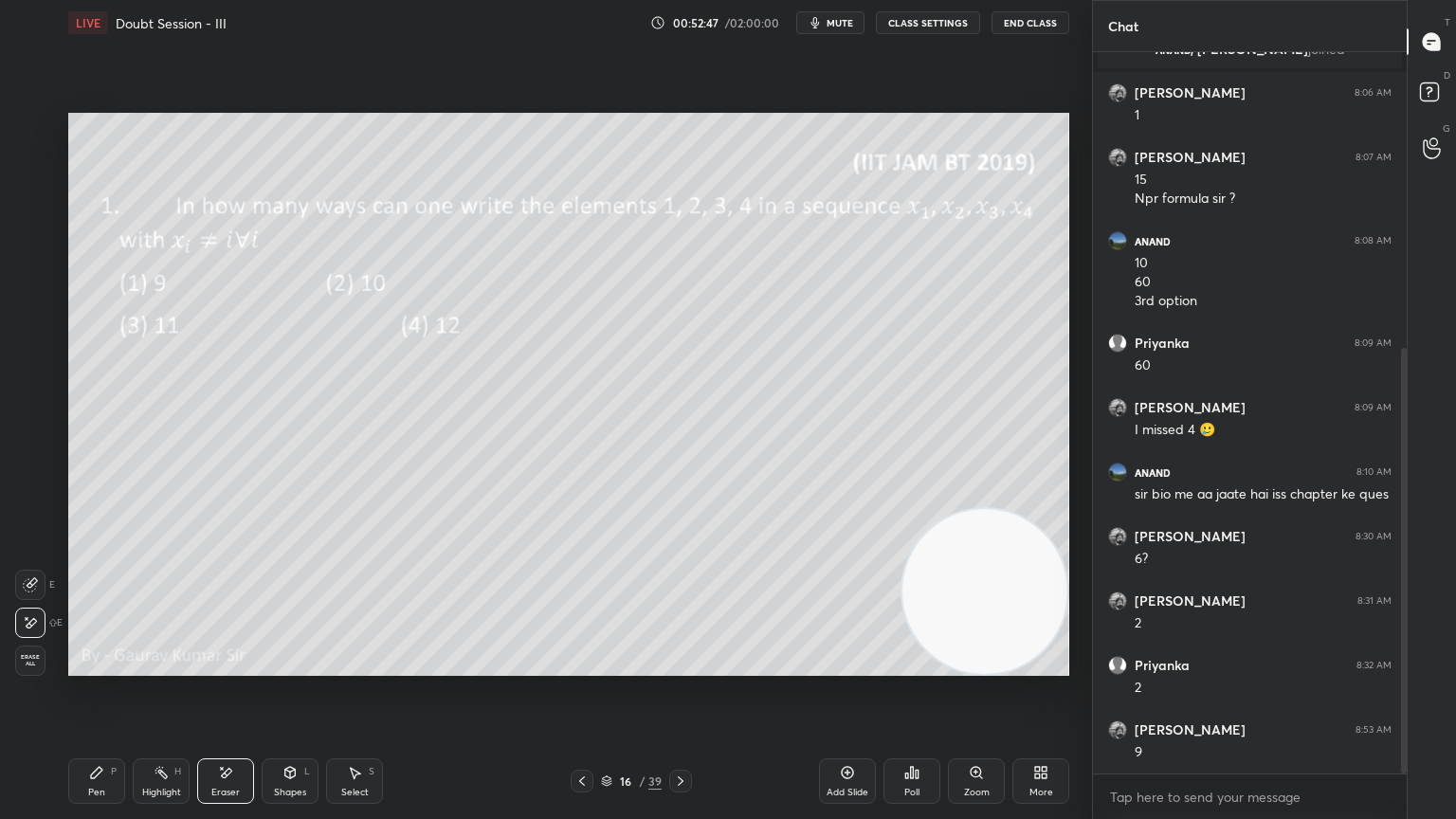 click on "P" at bounding box center [114, 772] 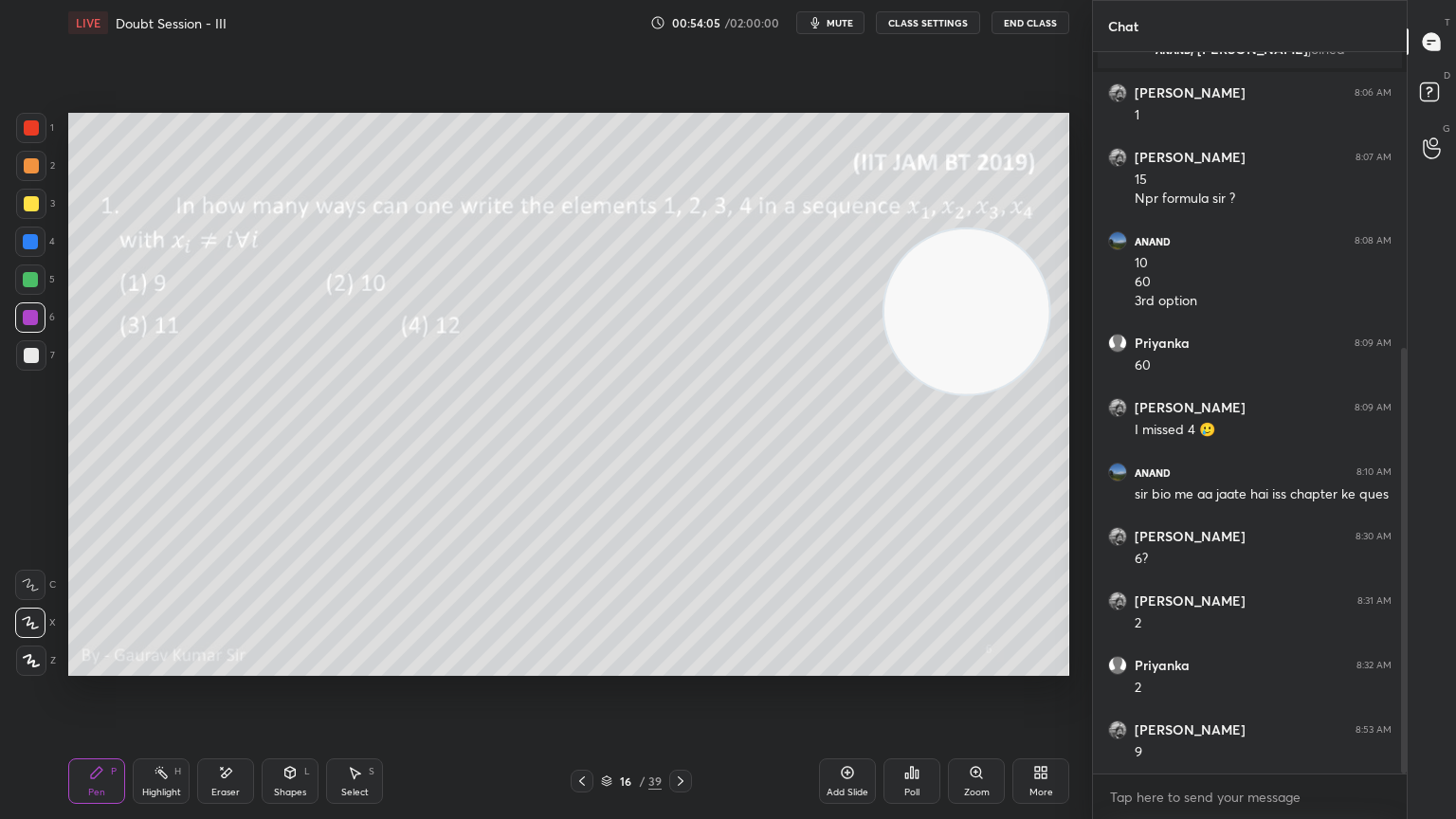 click 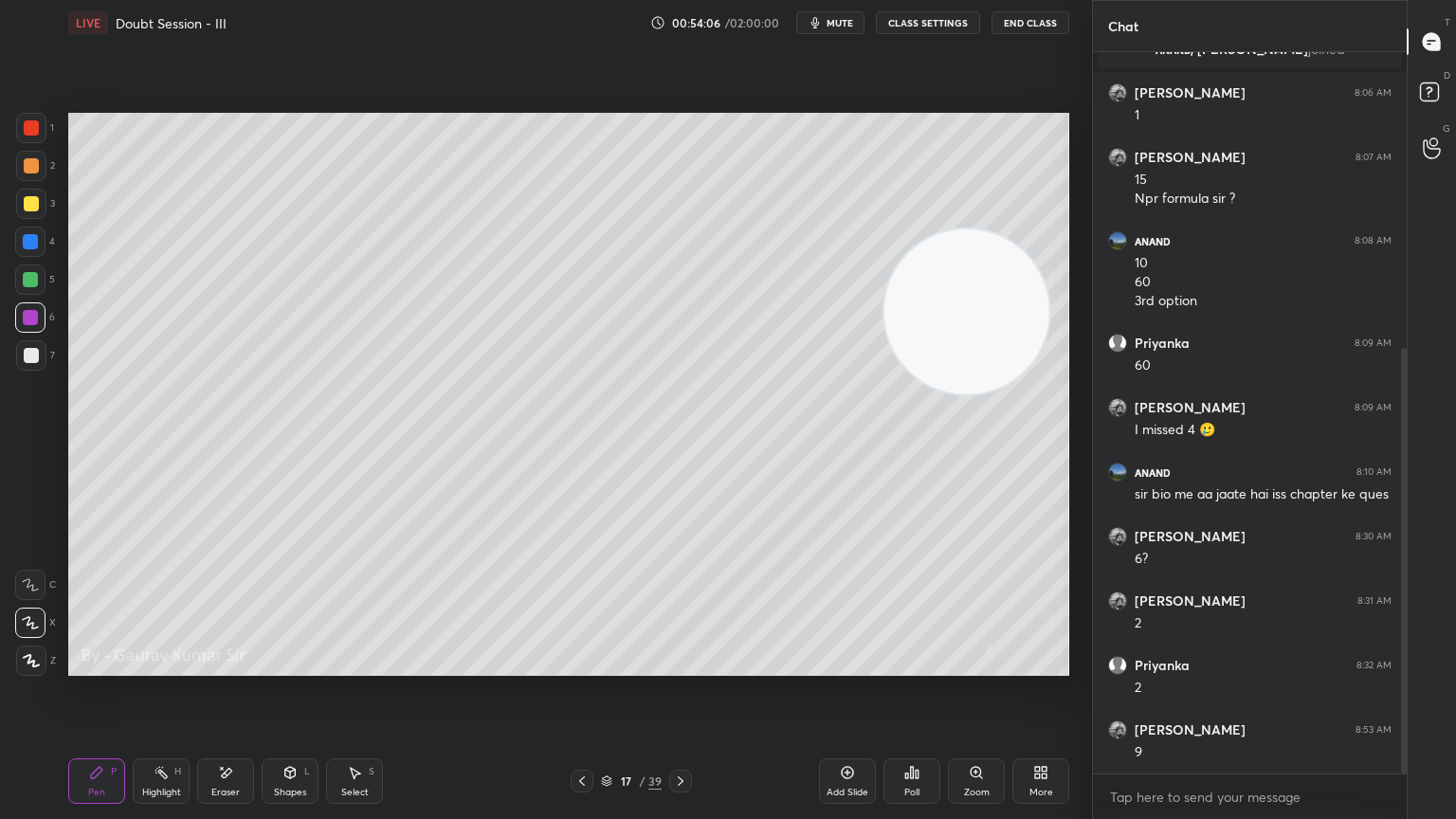click at bounding box center (31, 355) 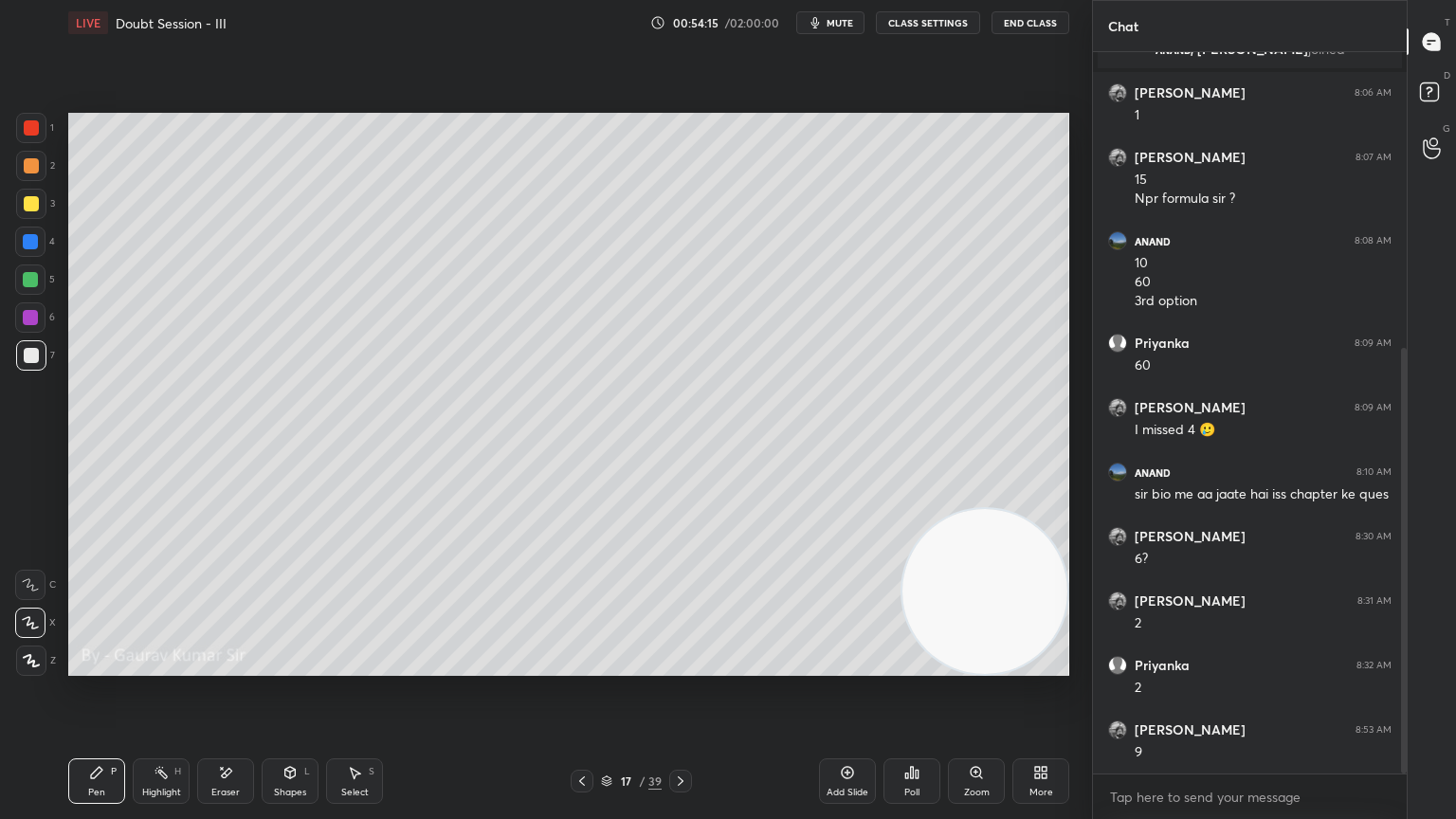 click on "Pen" at bounding box center (97, 792) 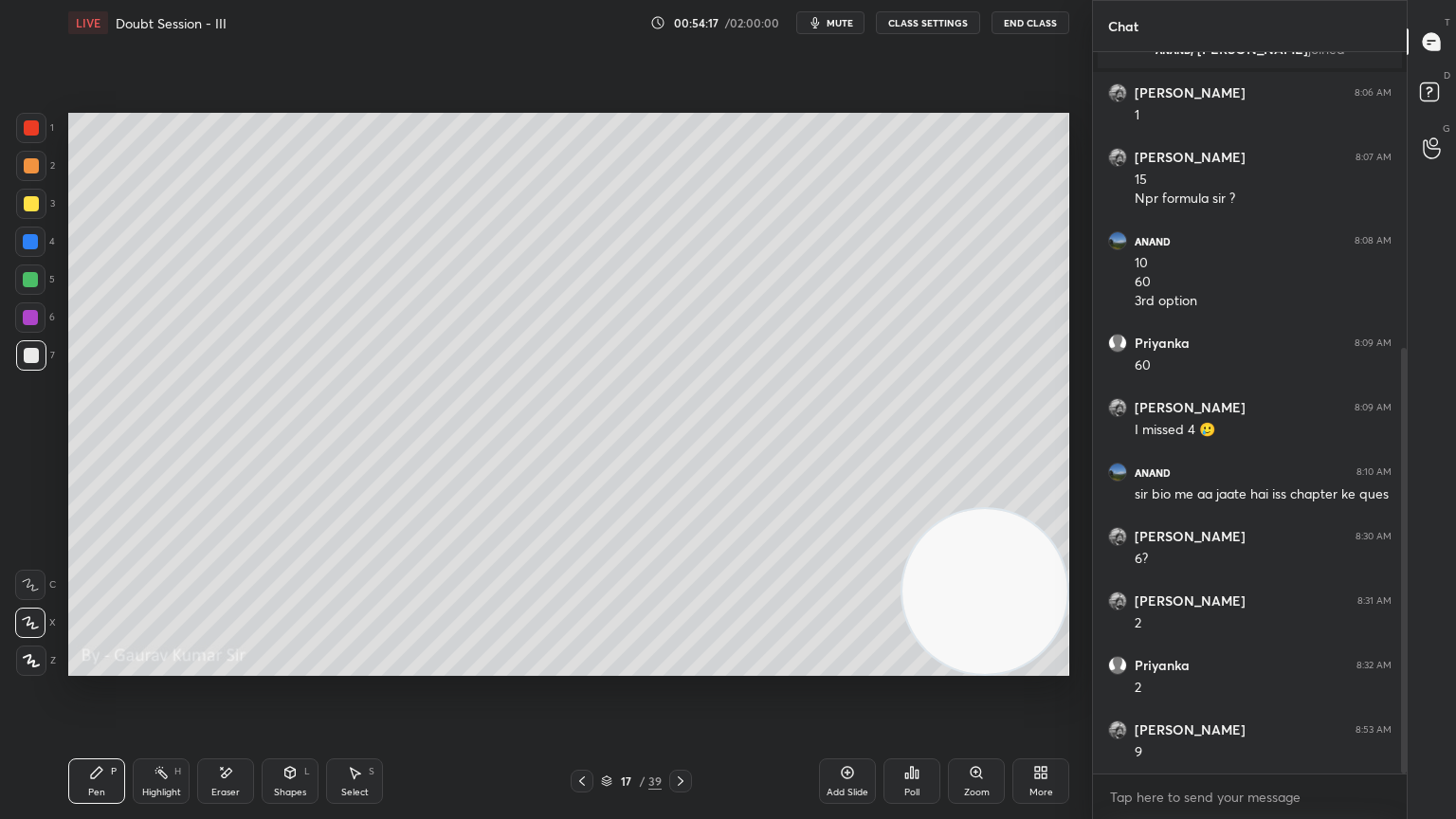 click at bounding box center (30, 280) 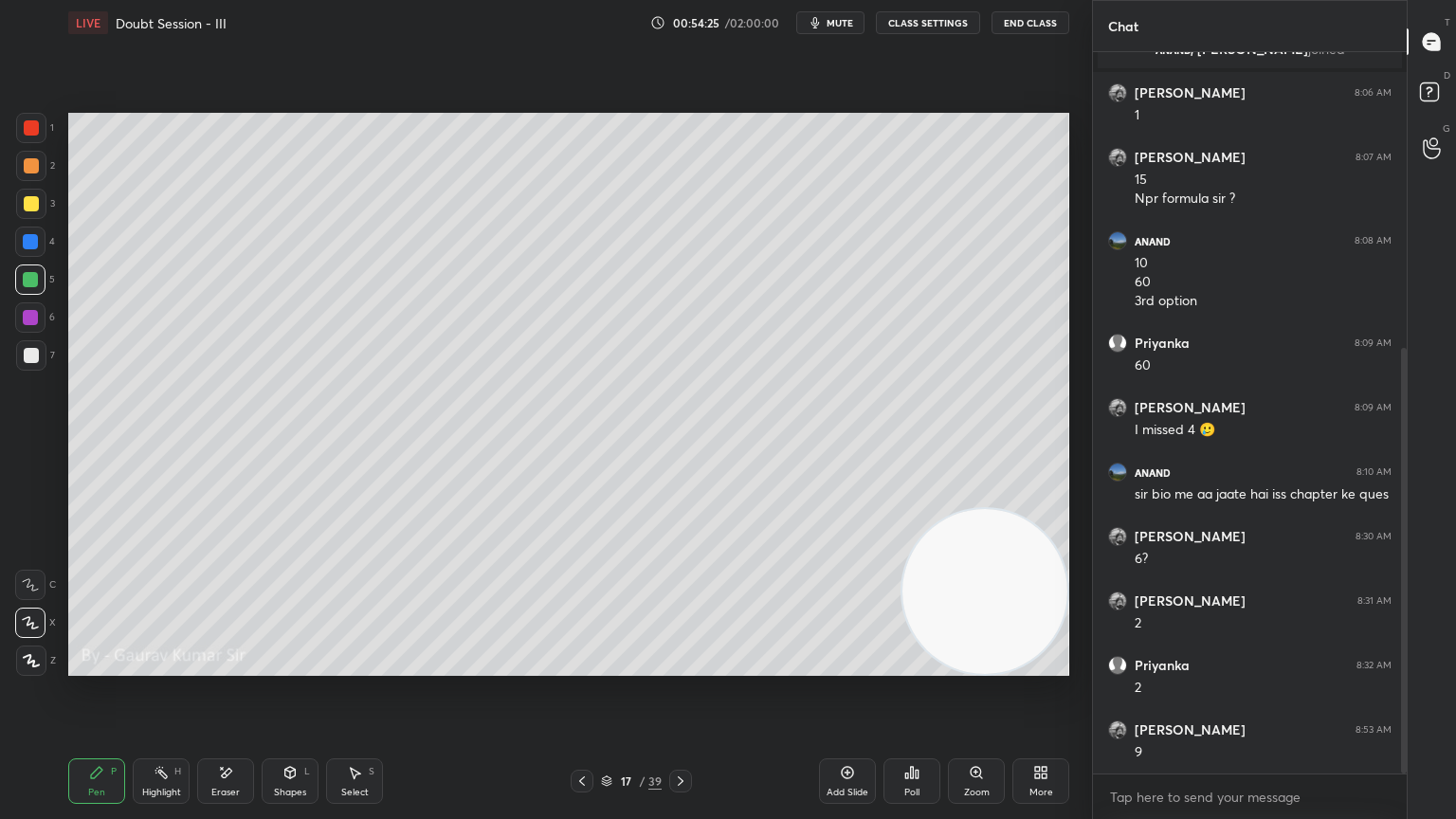 click at bounding box center [30, 242] 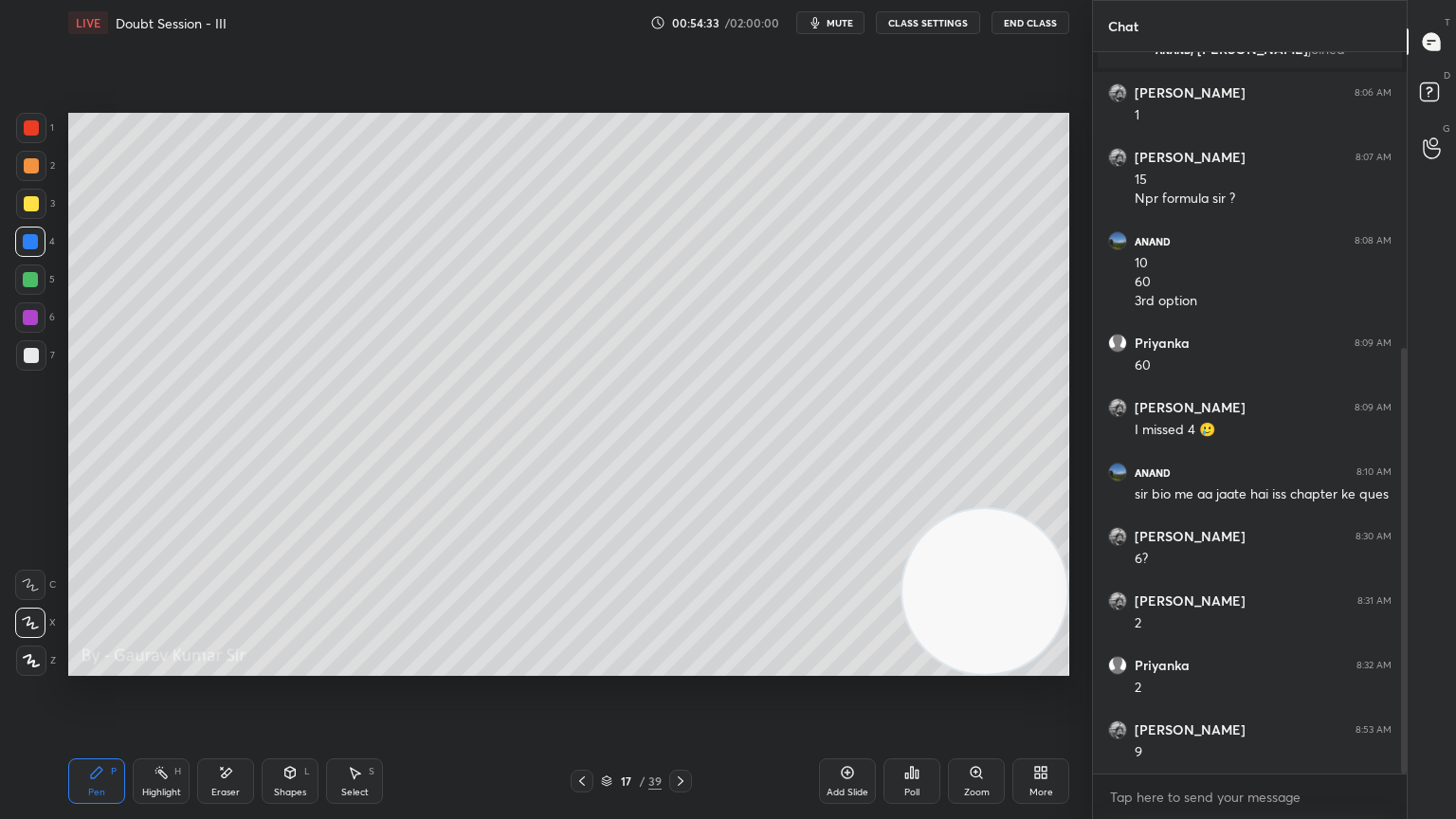 click at bounding box center (30, 280) 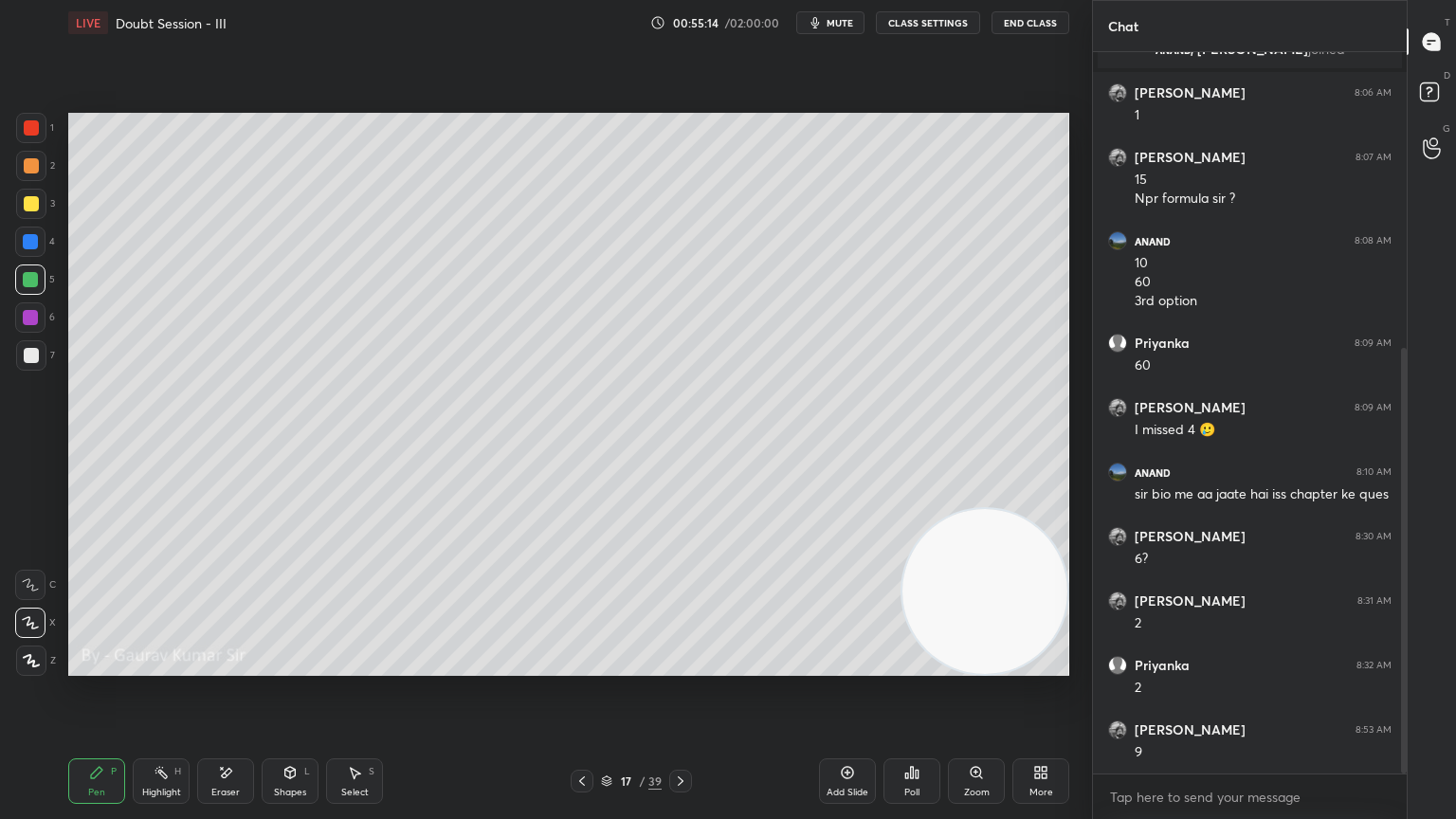 click 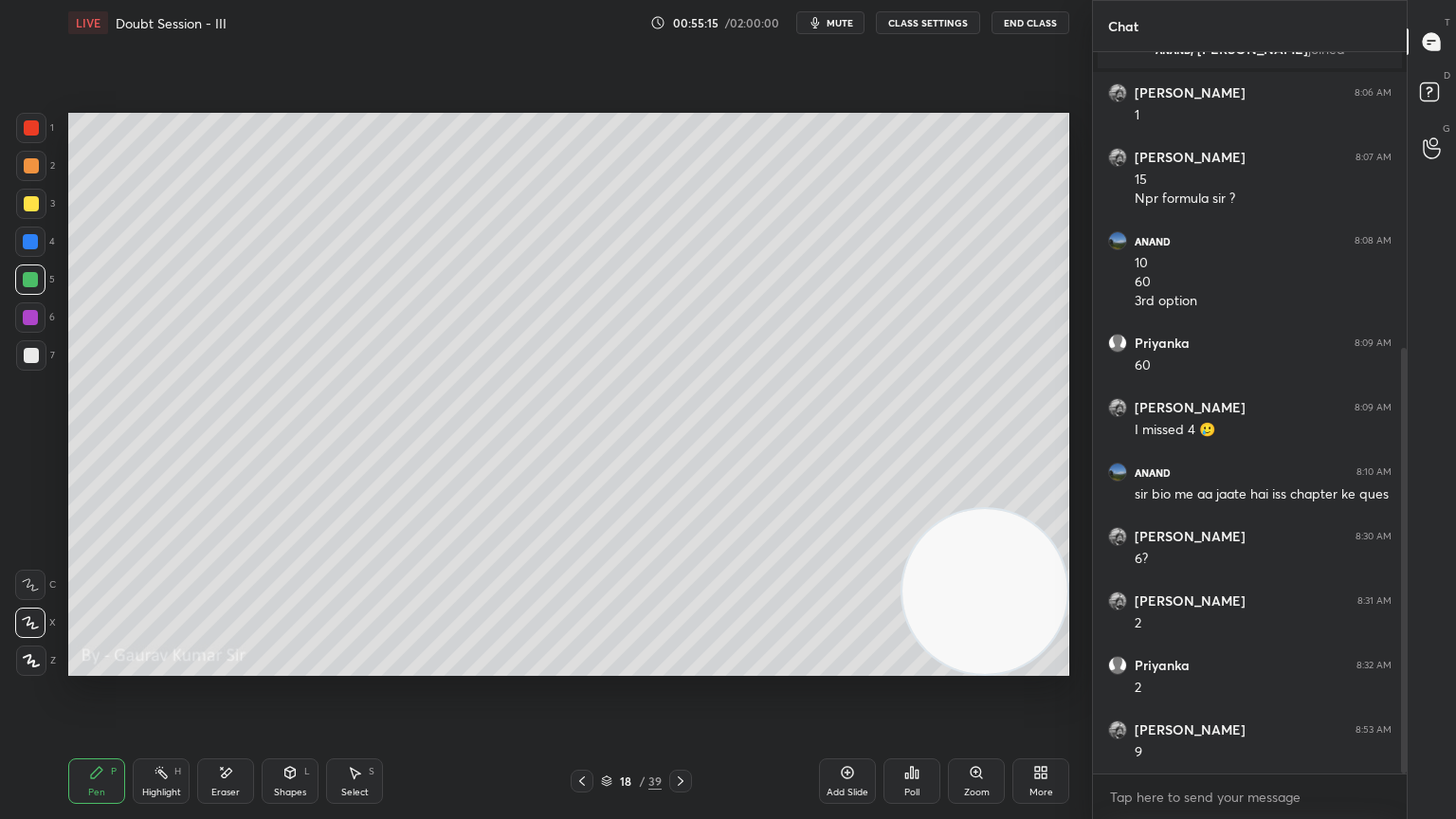 click at bounding box center (31, 166) 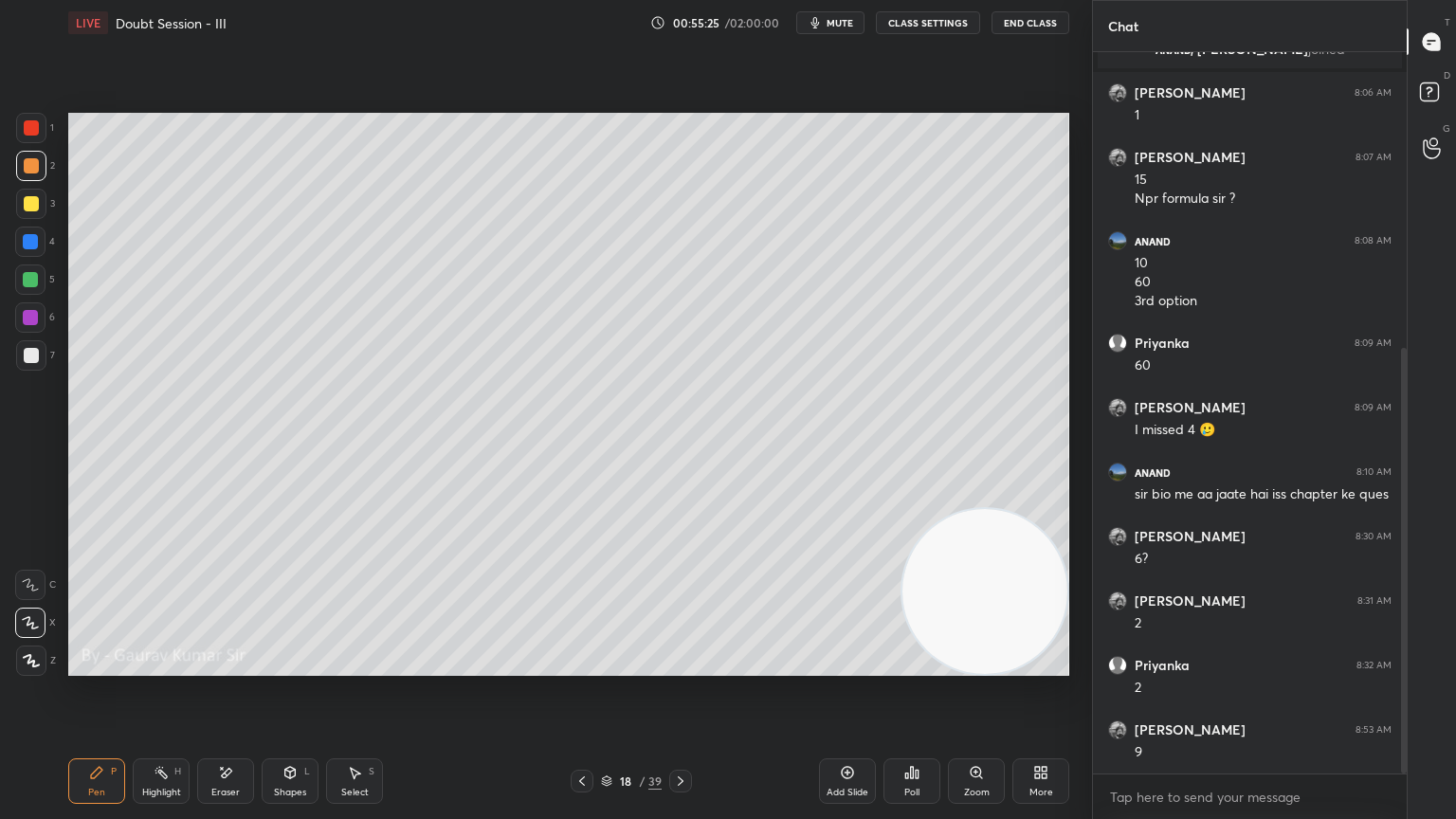 click at bounding box center (31, 204) 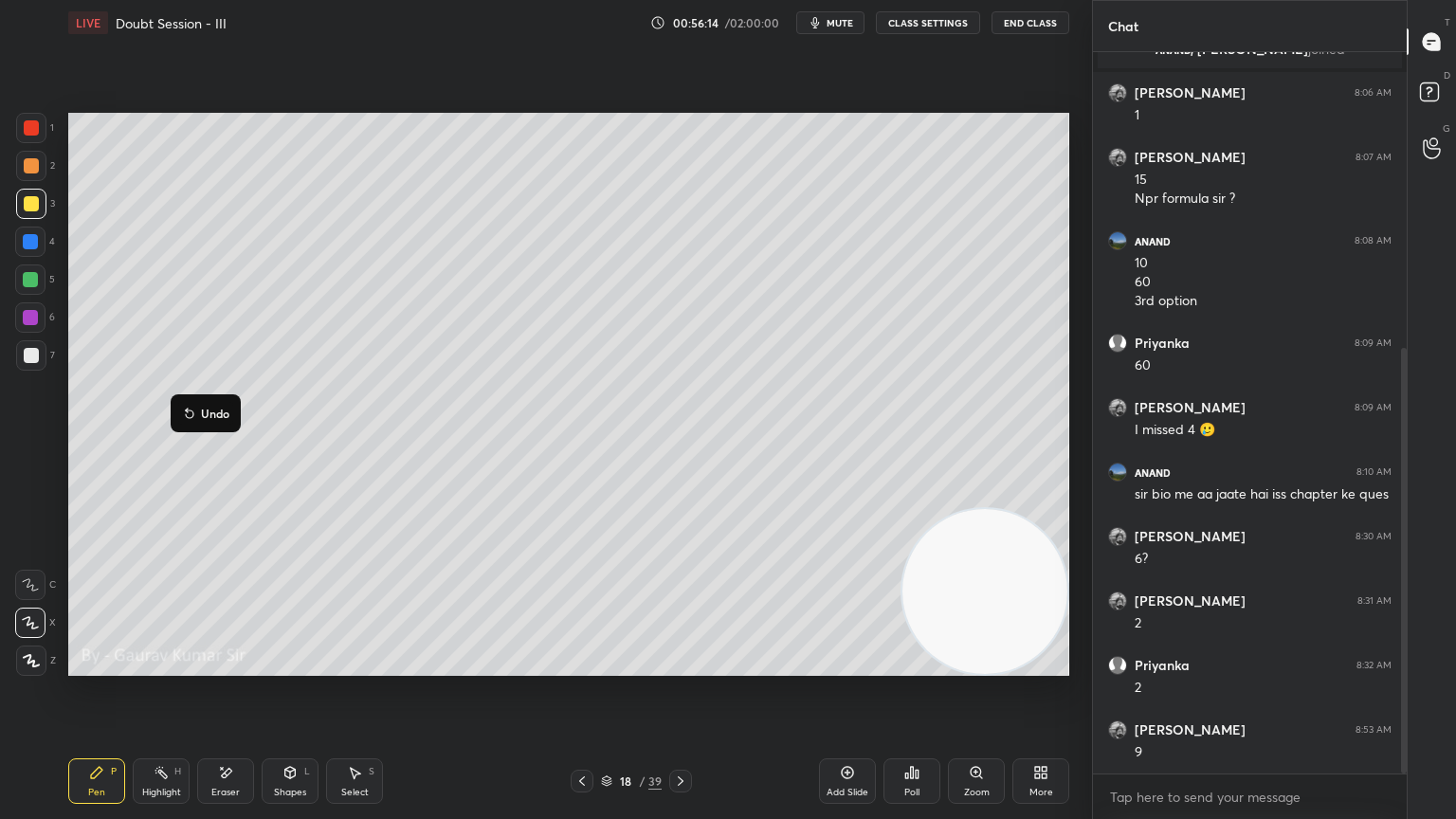 click at bounding box center [30, 280] 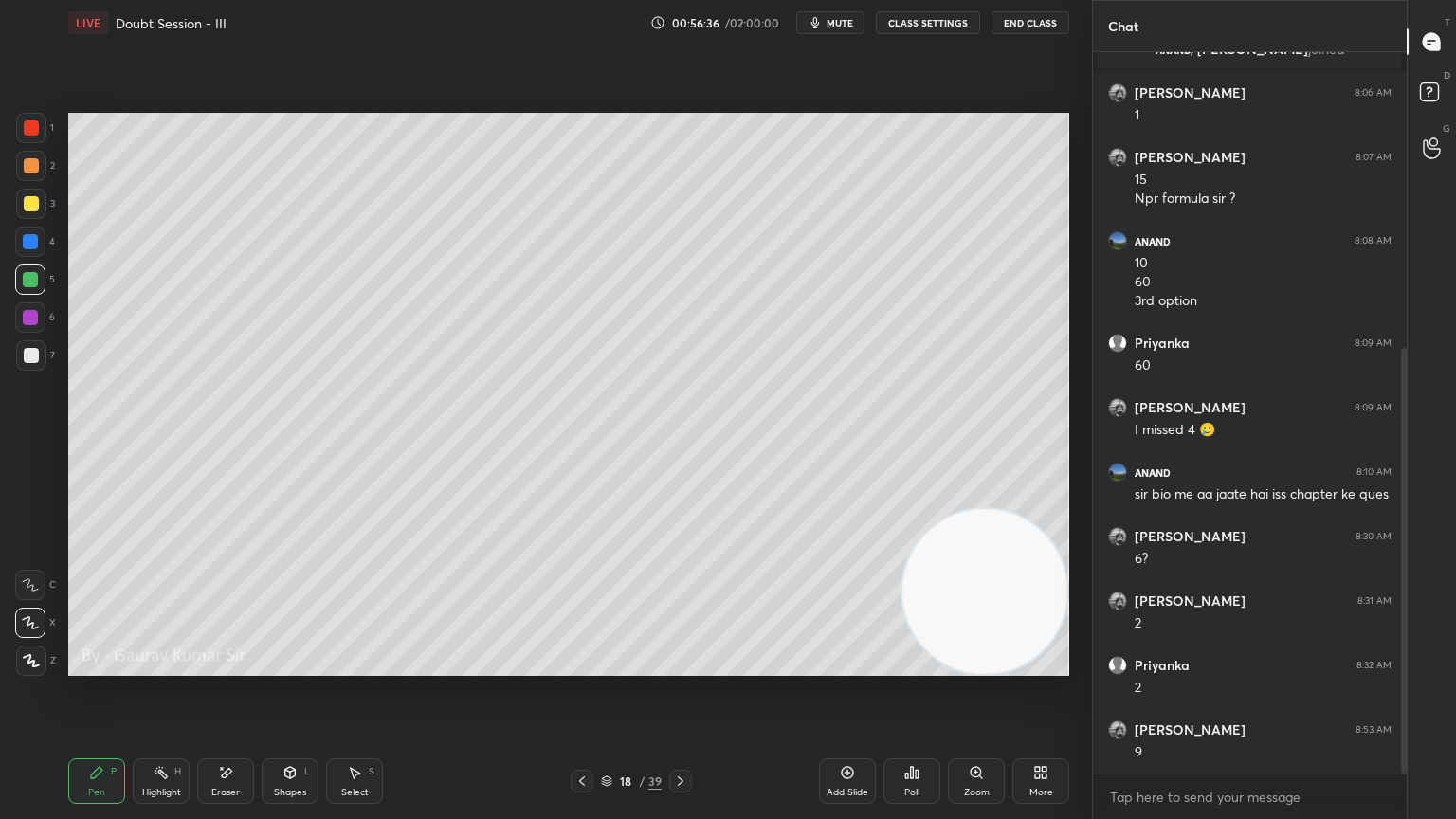 click on "Eraser" at bounding box center (226, 792) 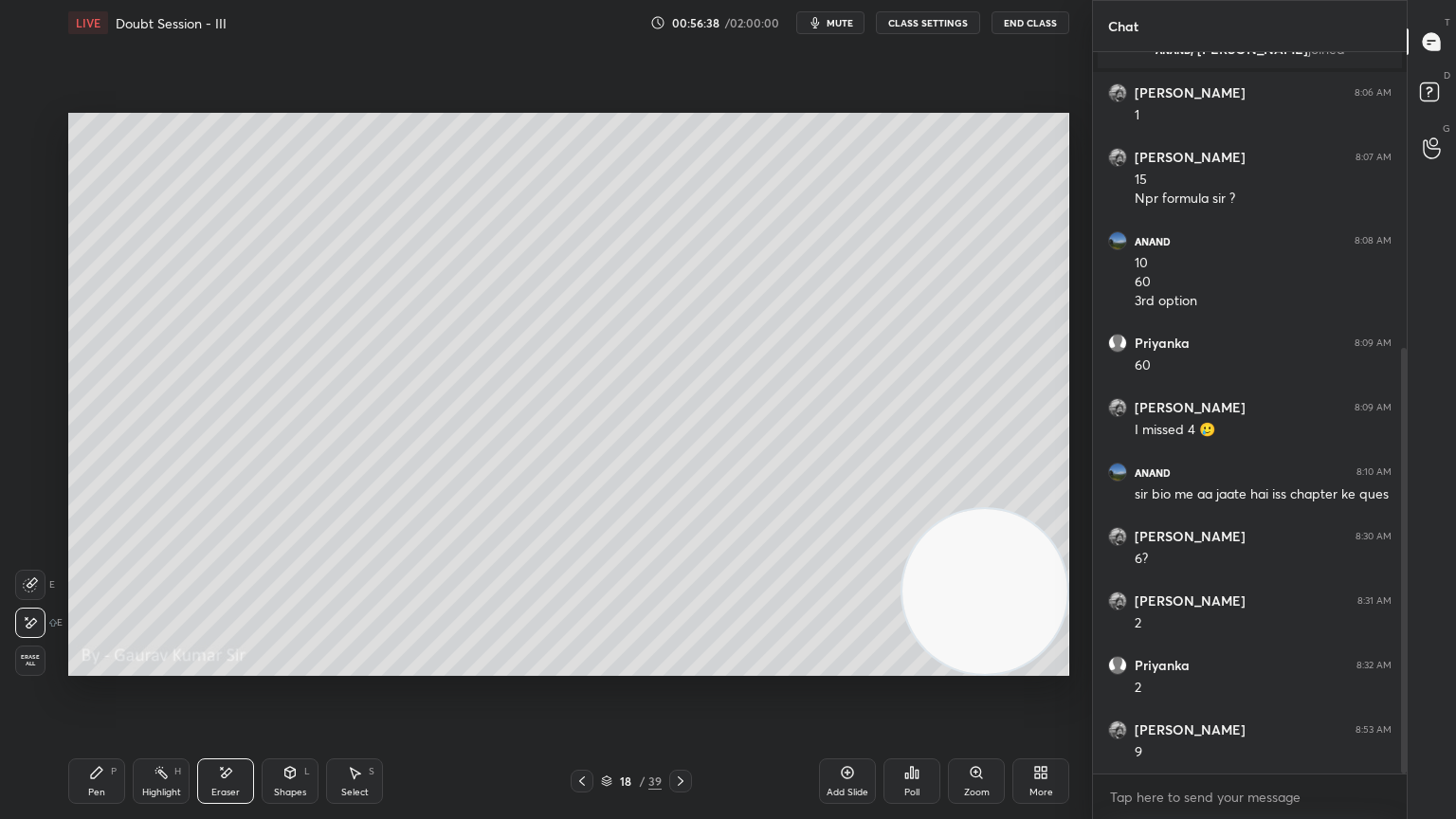 click 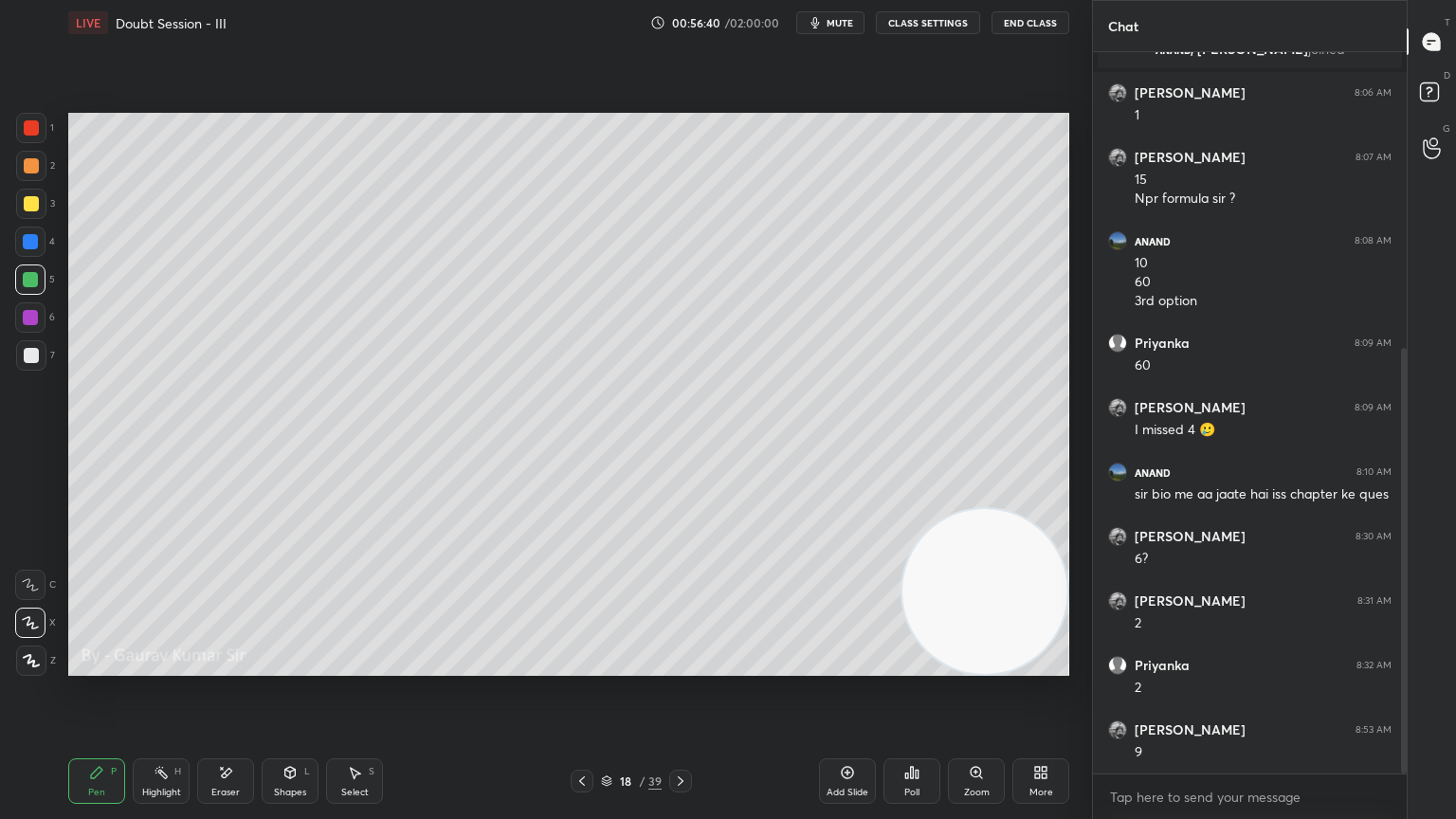 click at bounding box center [31, 204] 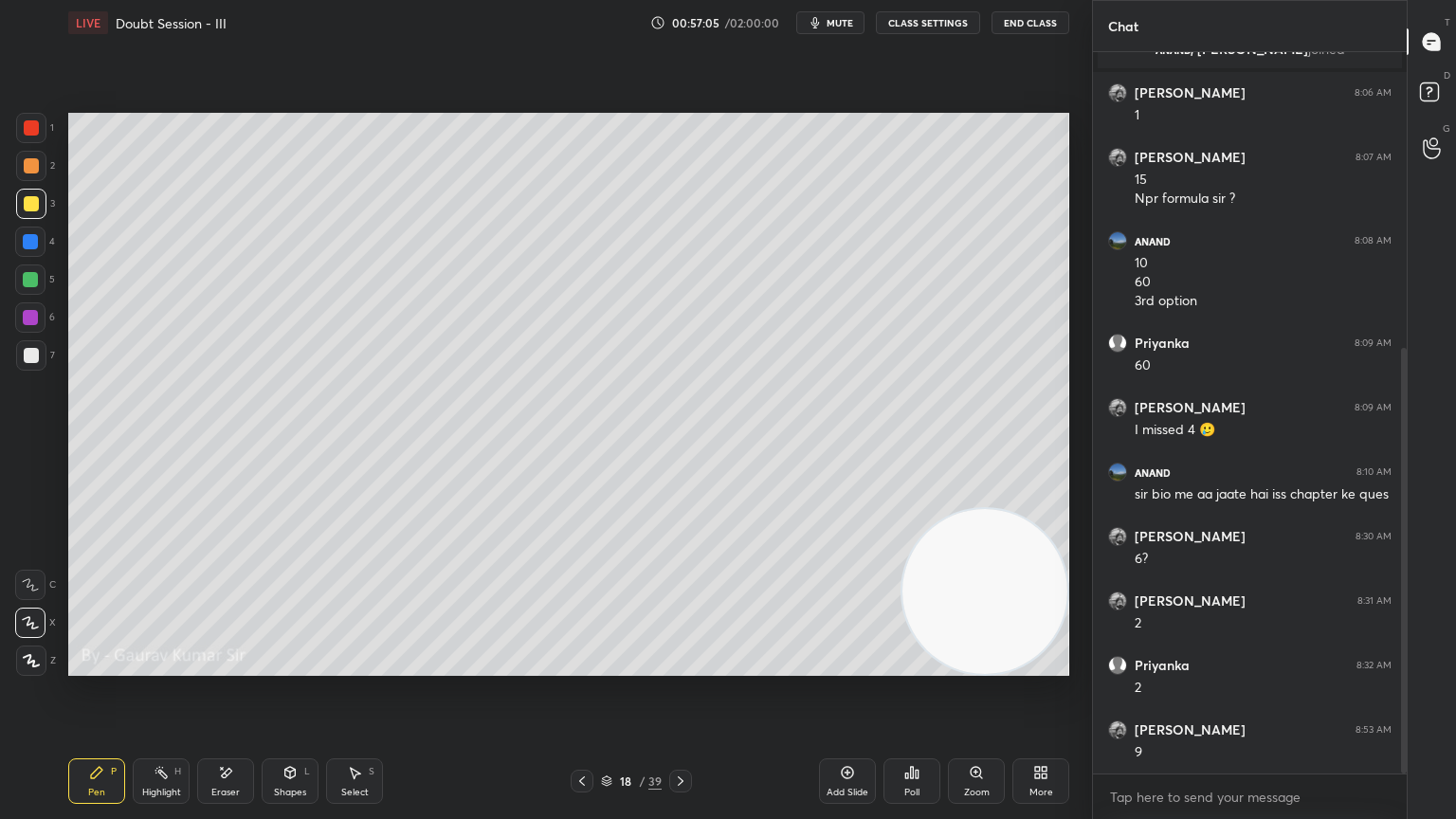 click on "Eraser" at bounding box center (226, 792) 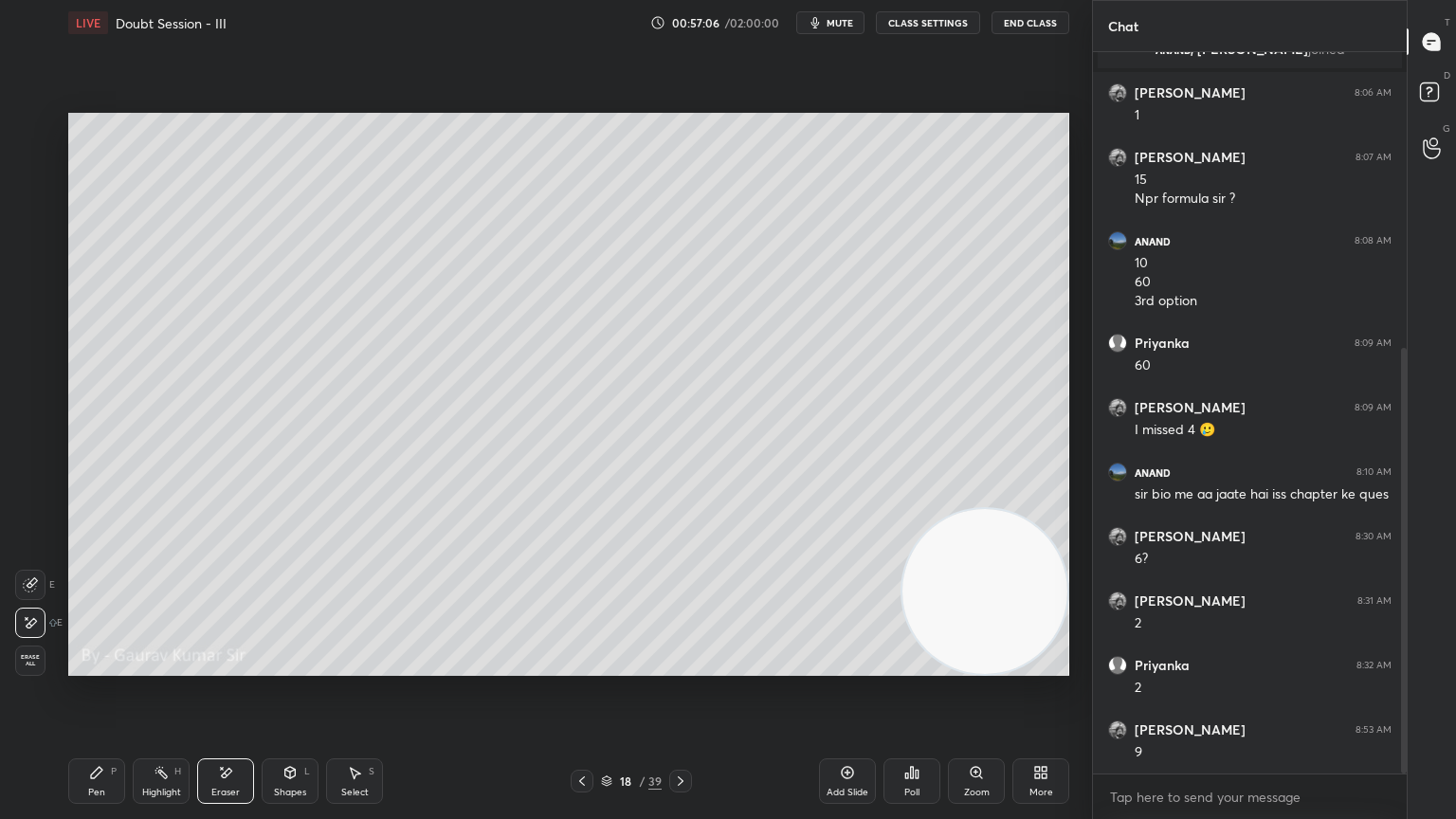 click 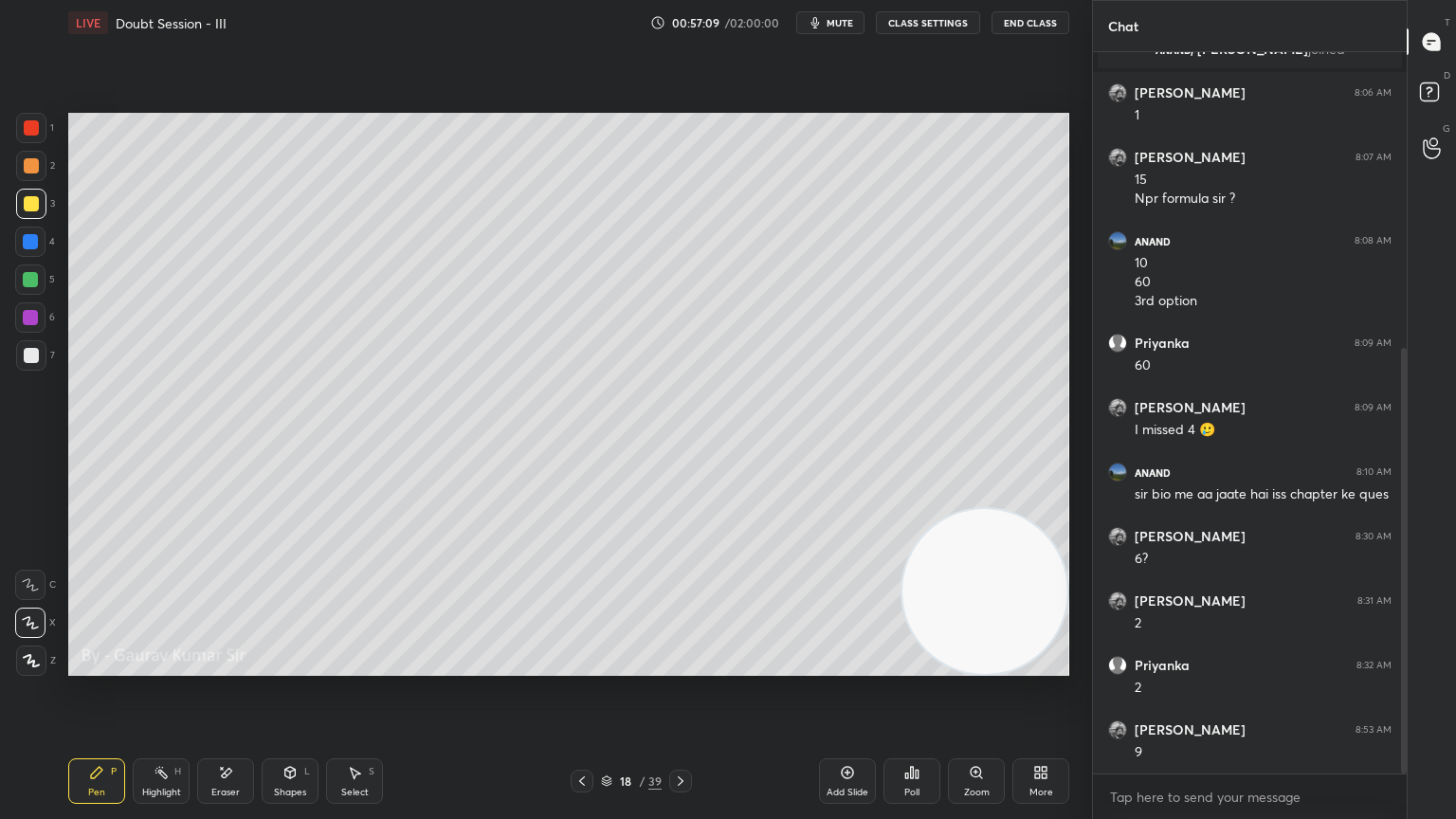 click on "Eraser" at bounding box center (226, 781) 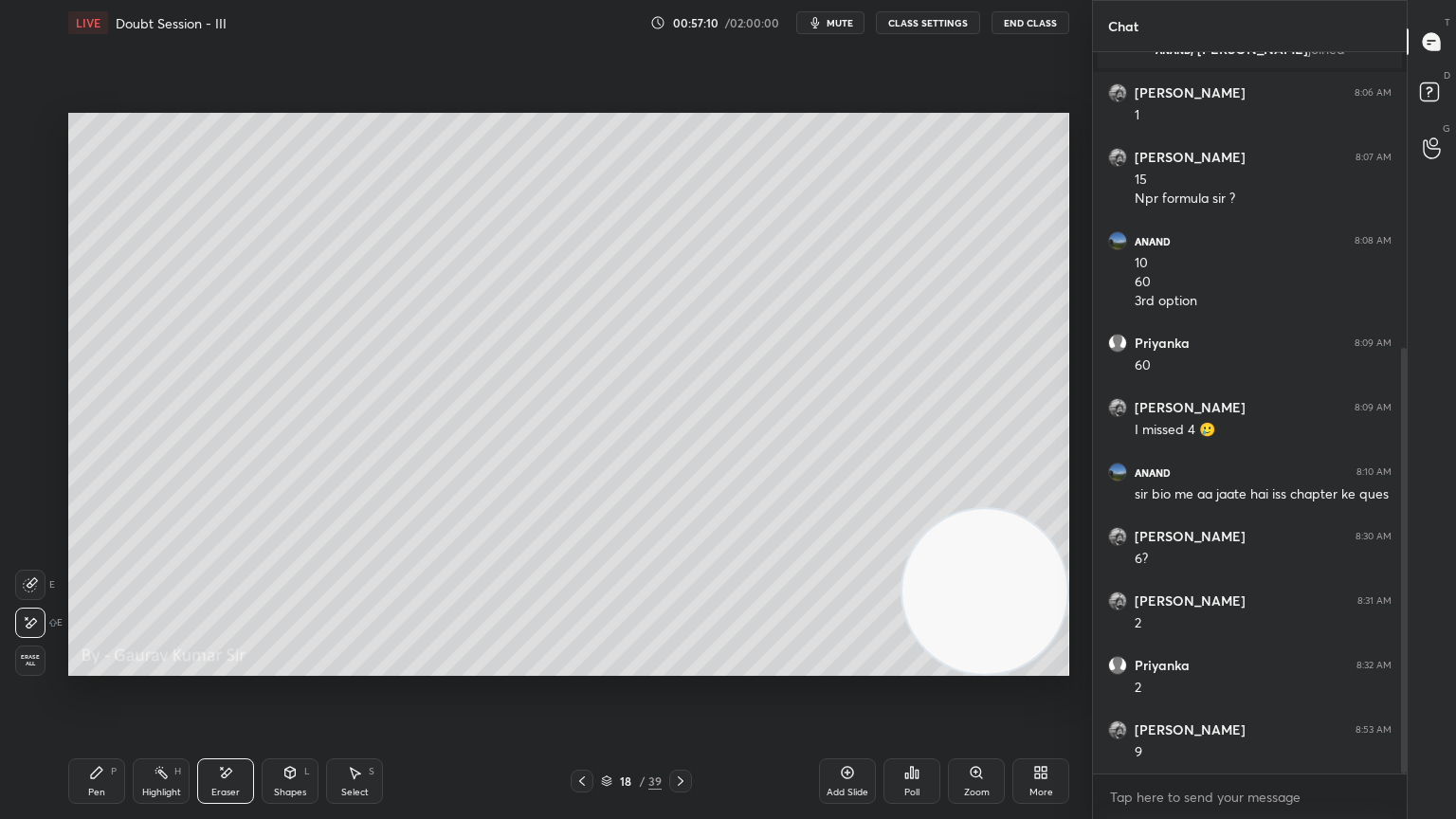 click 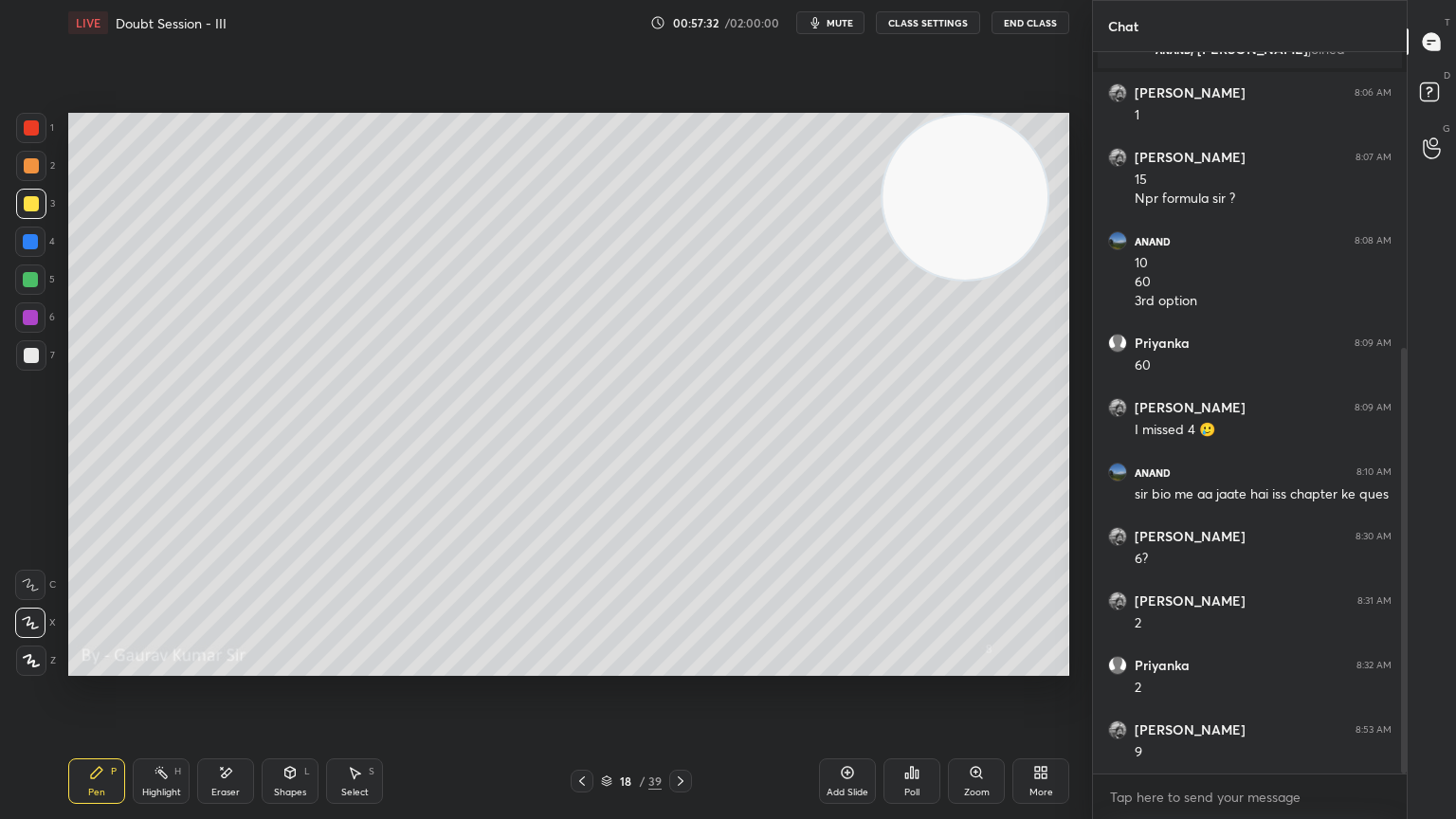click 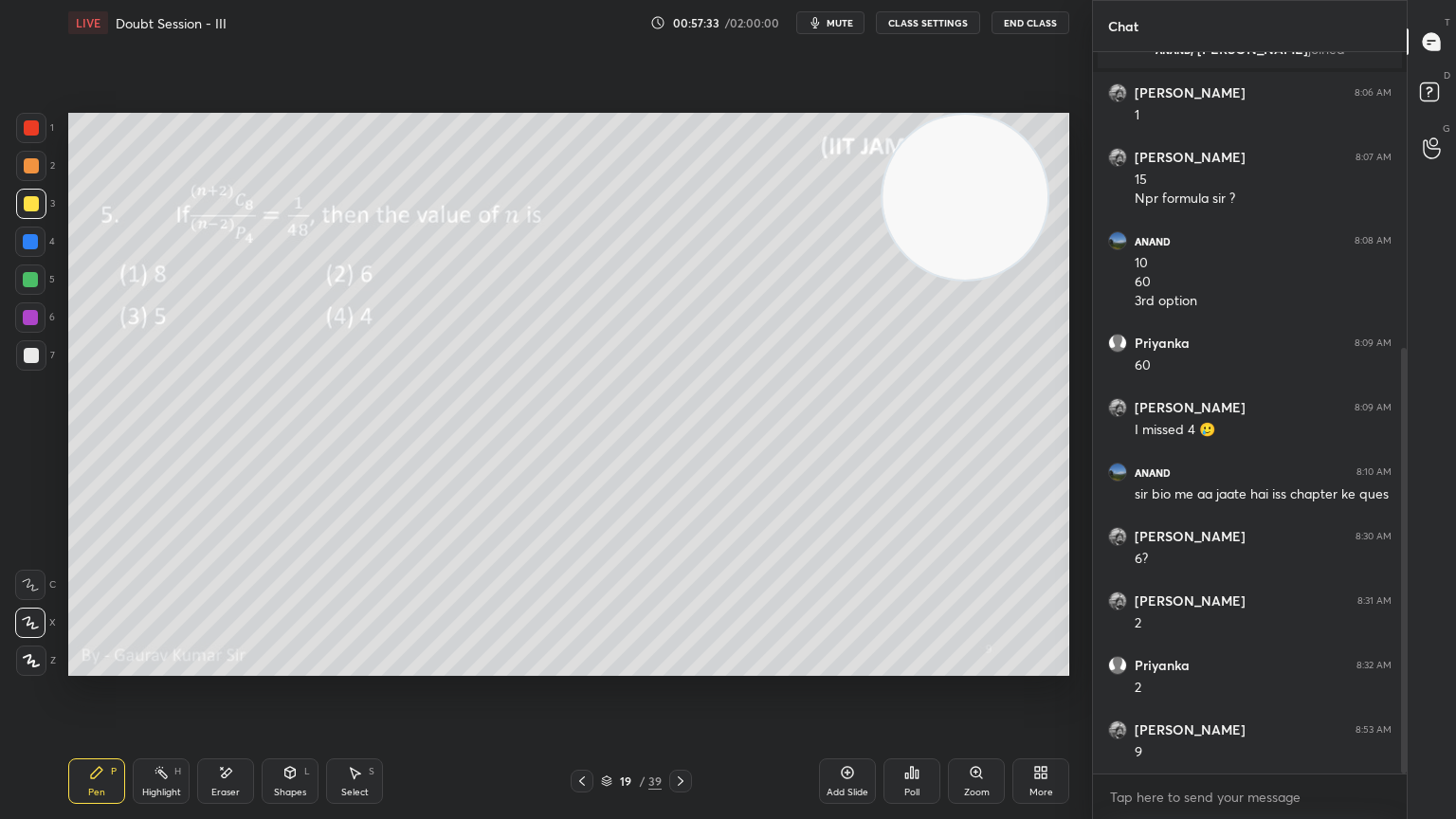 click 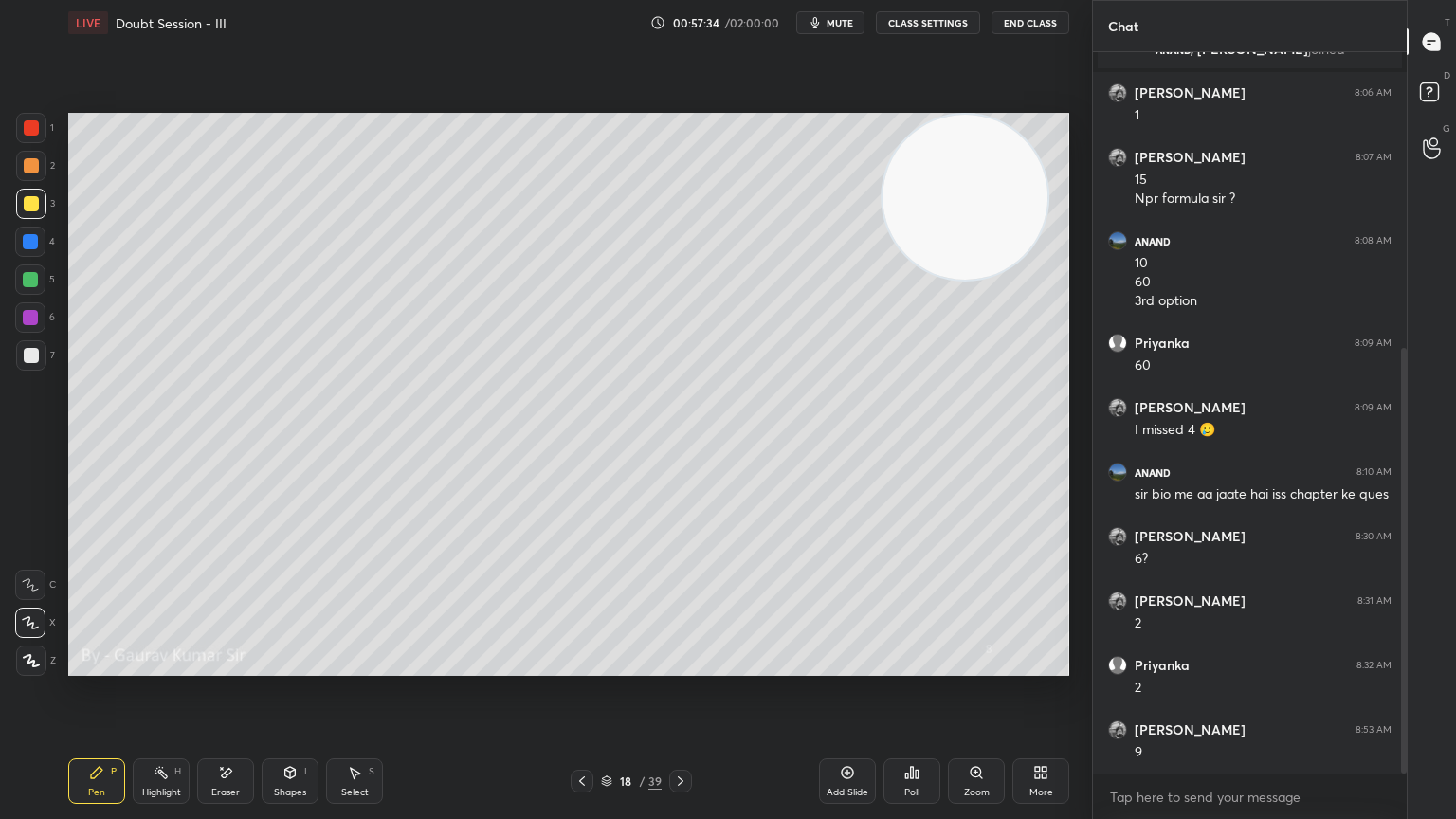 click 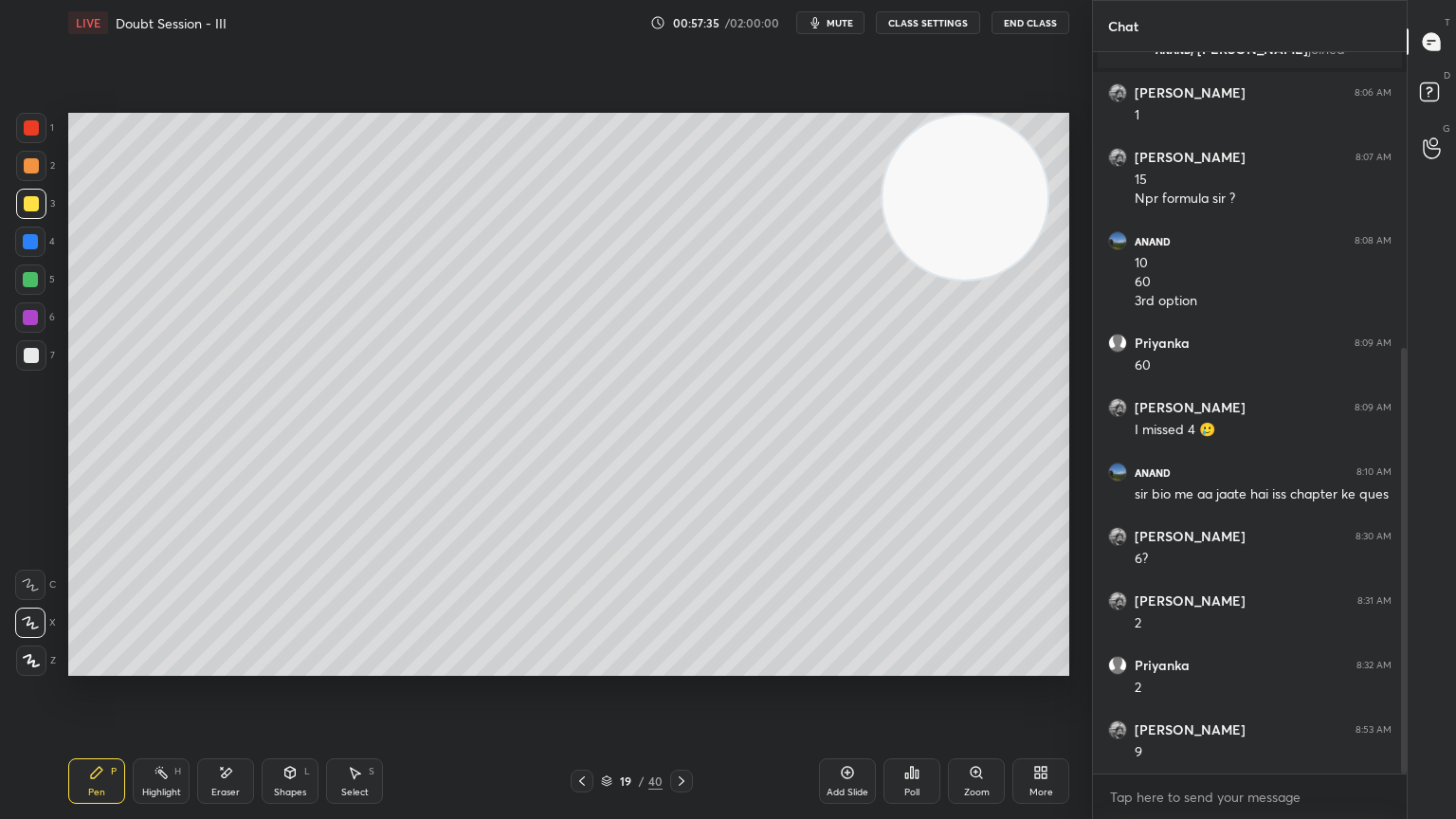 click at bounding box center [31, 166] 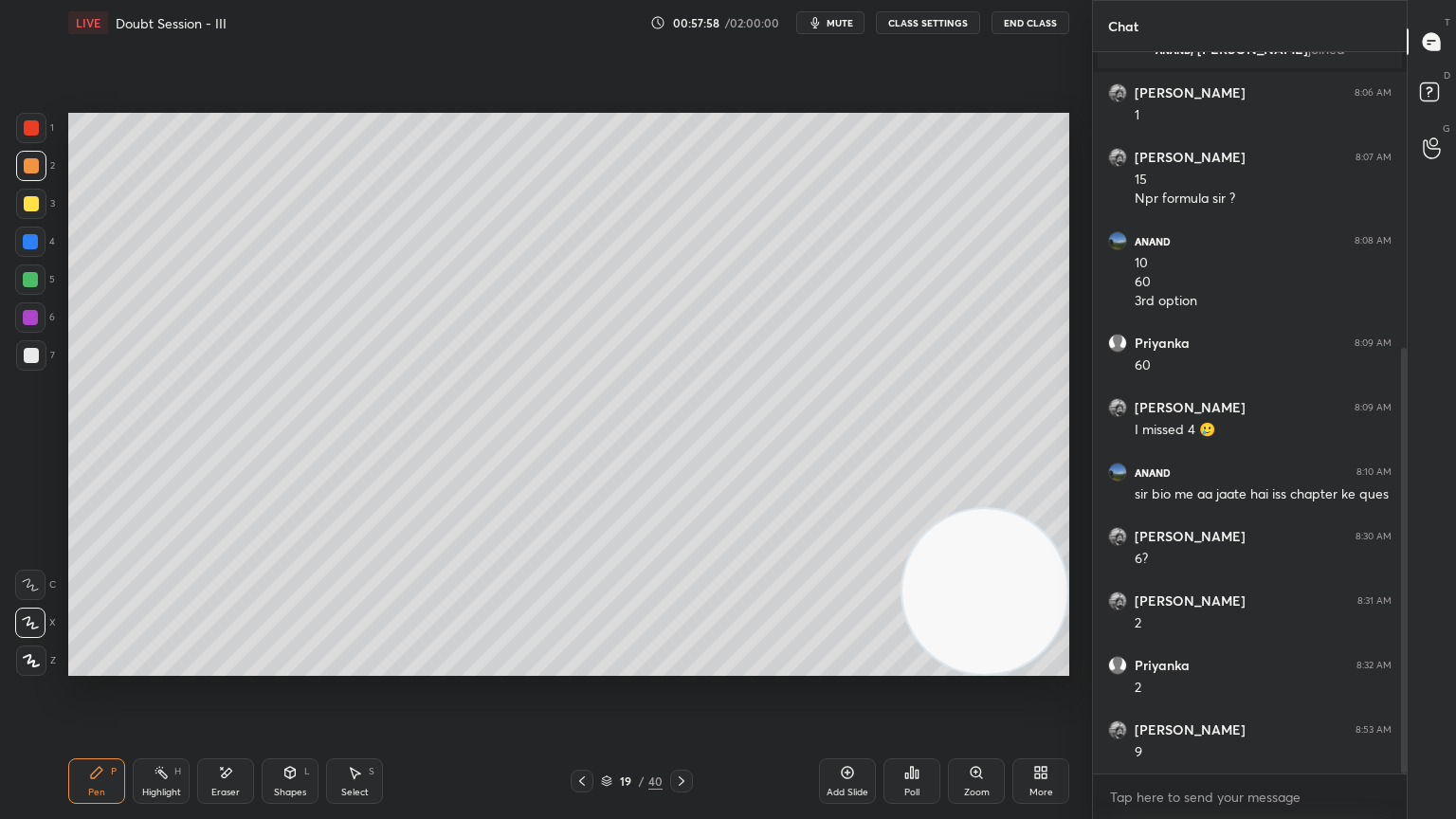 click on "Eraser" at bounding box center [226, 781] 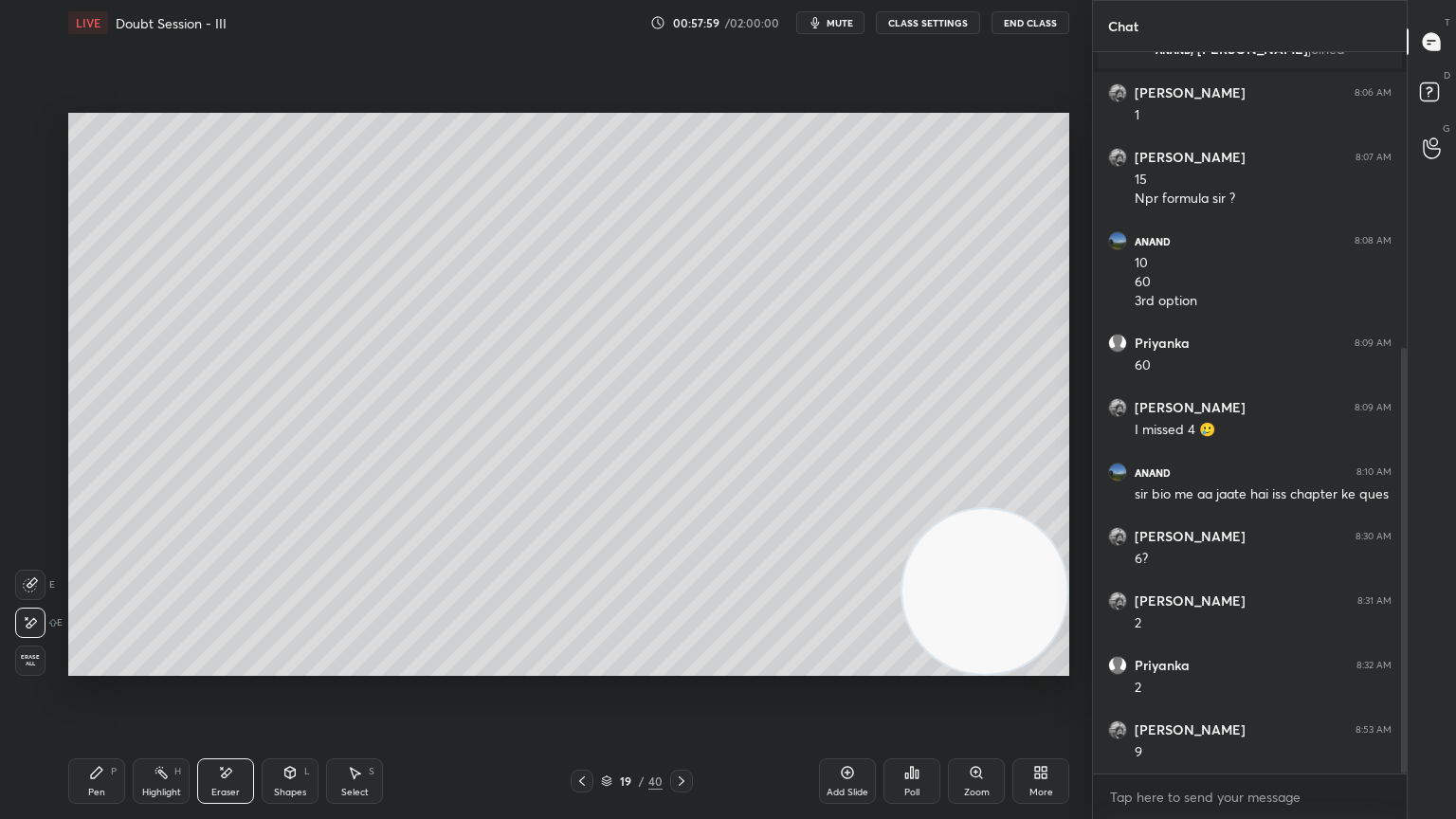 click on "P" at bounding box center [114, 772] 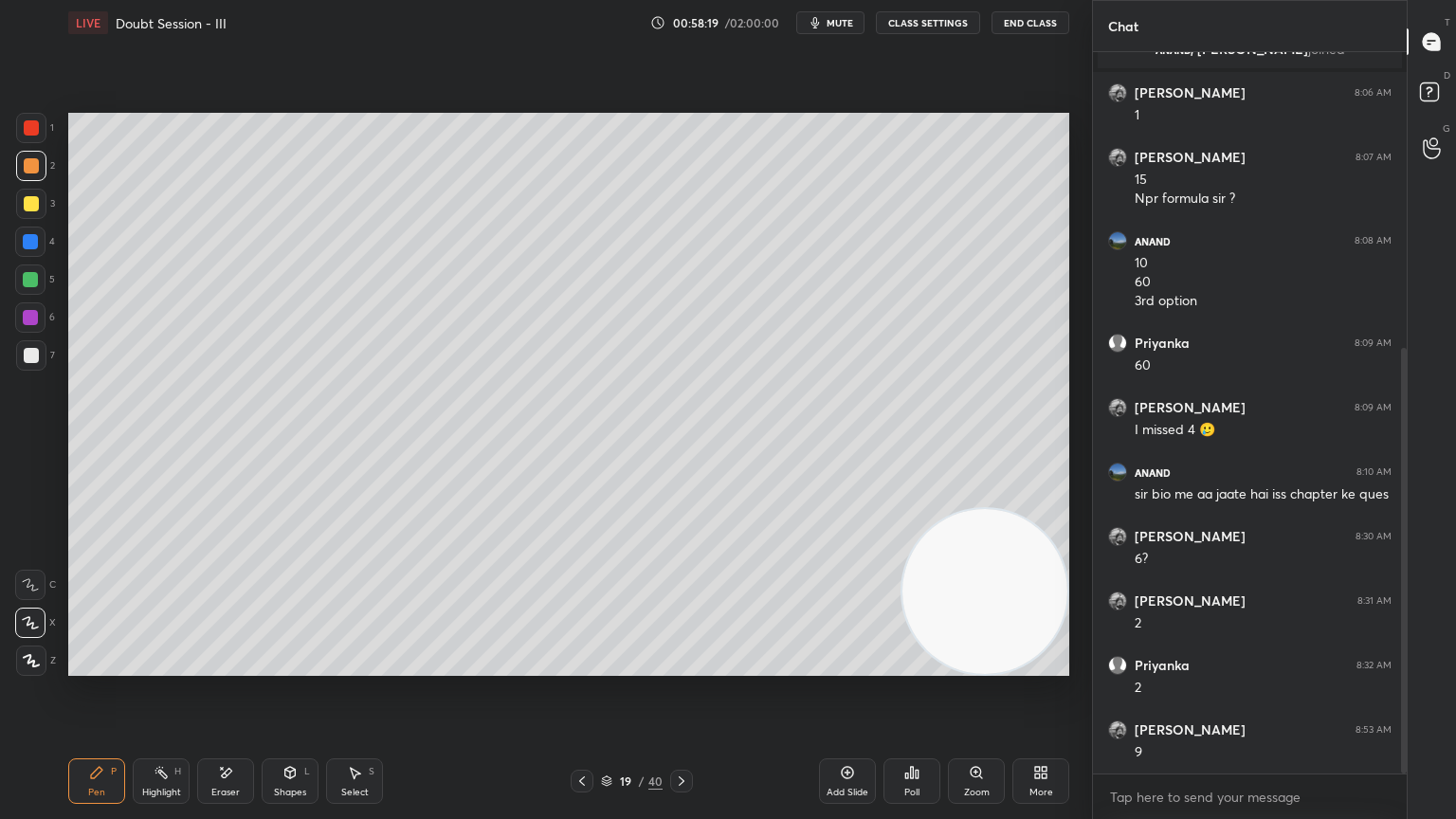 click on "Setting up your live class Poll for   secs No correct answer Start poll" at bounding box center [569, 394] 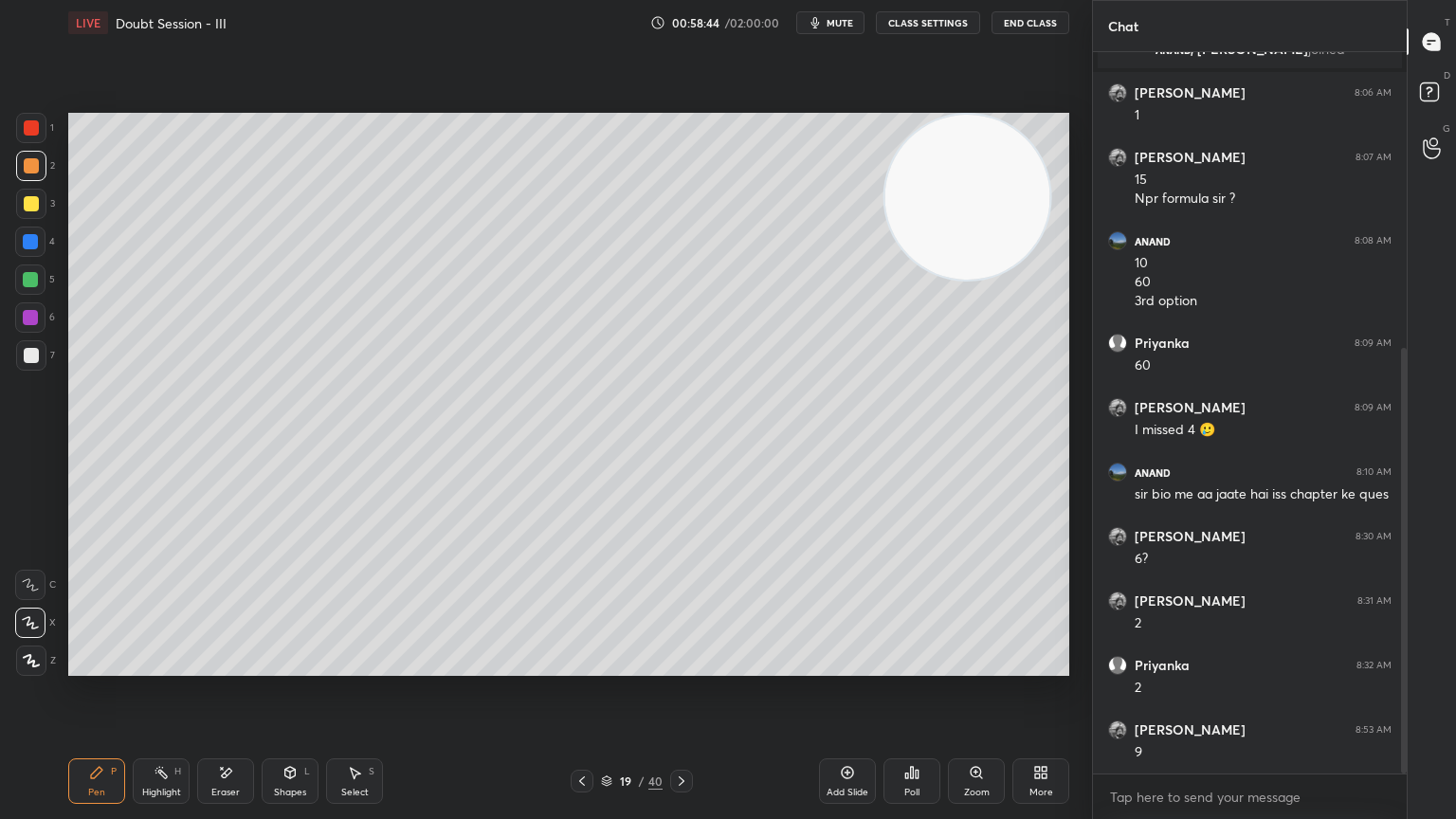 click at bounding box center [30, 242] 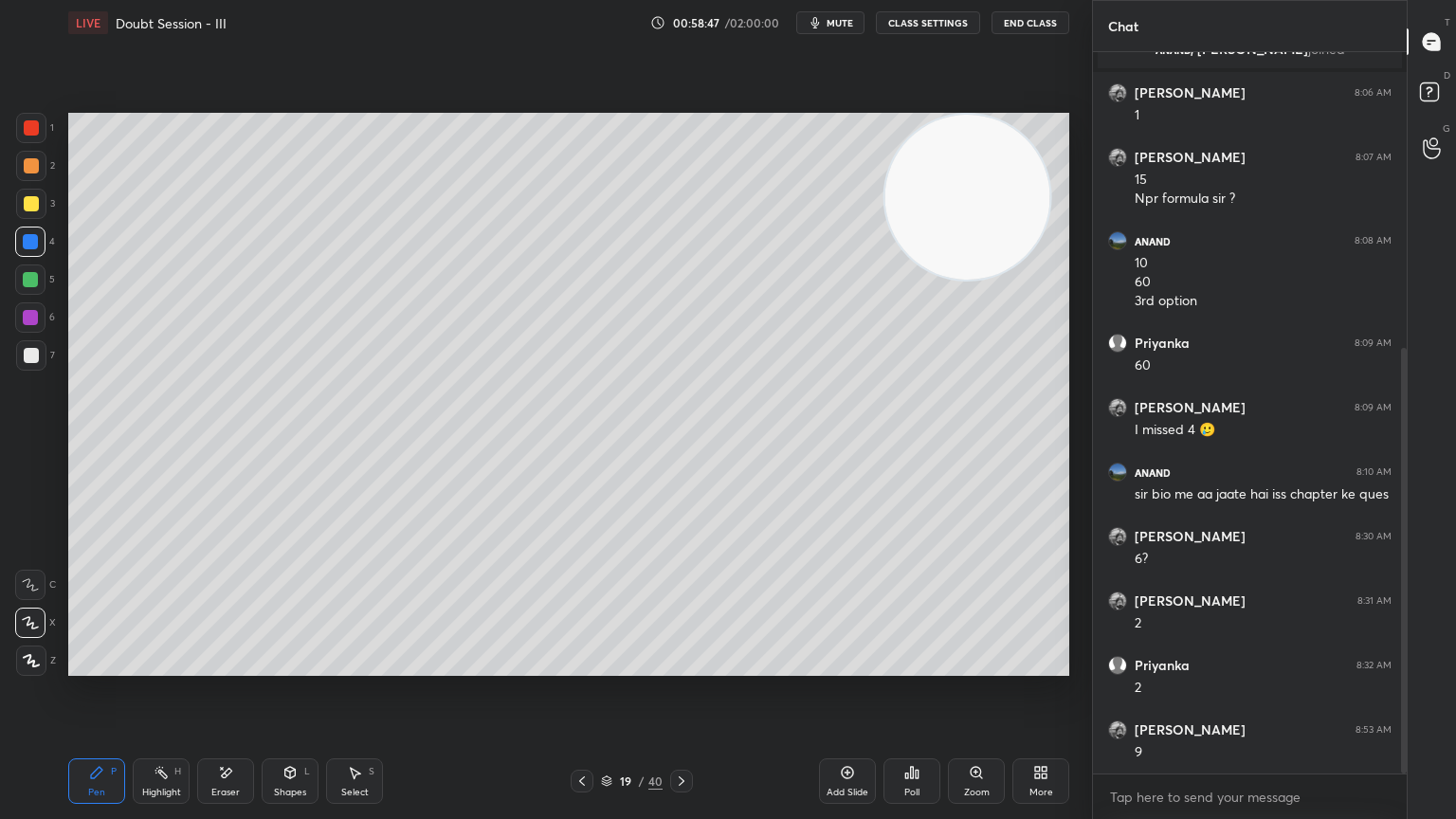 click 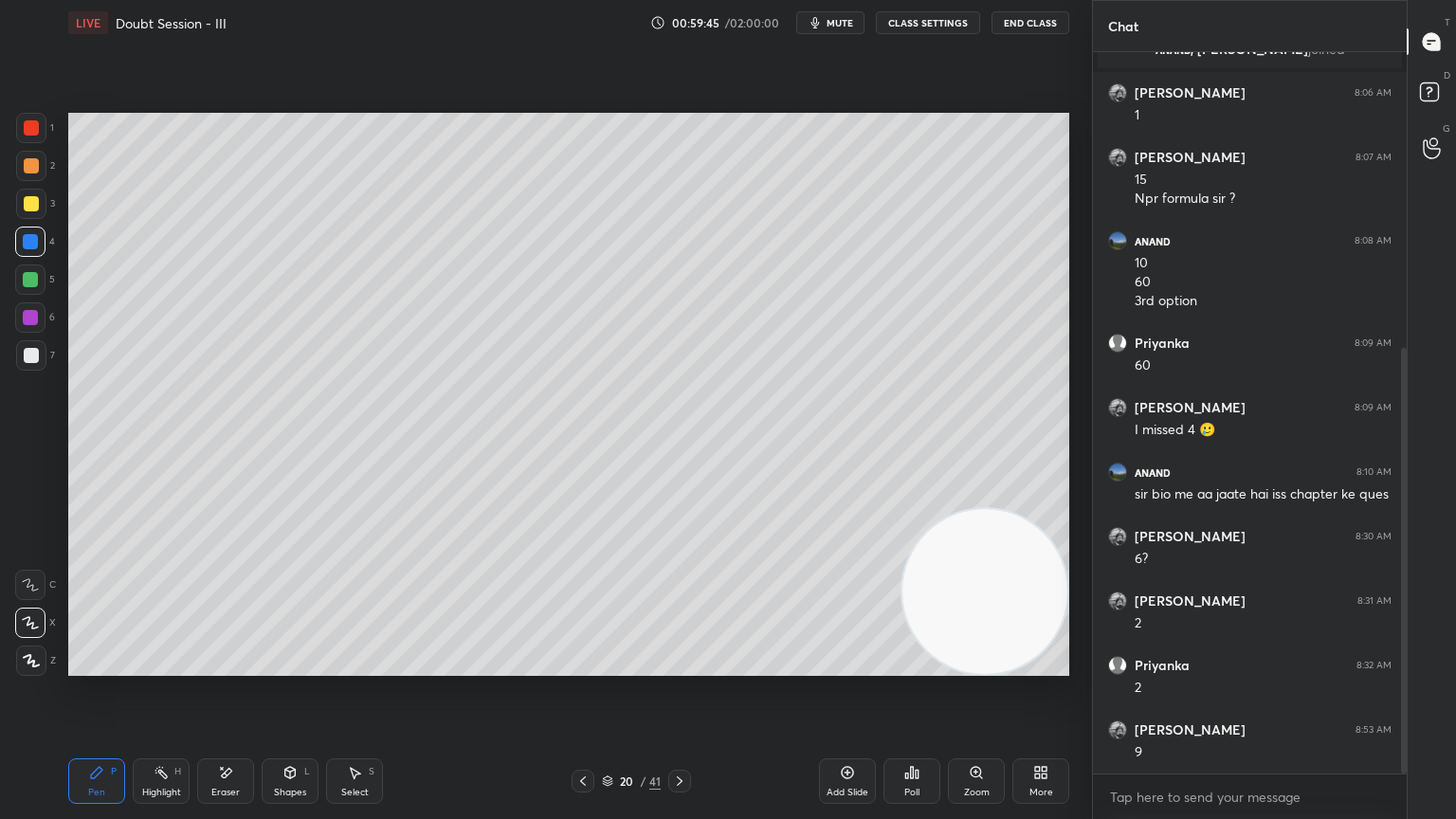 click at bounding box center (30, 318) 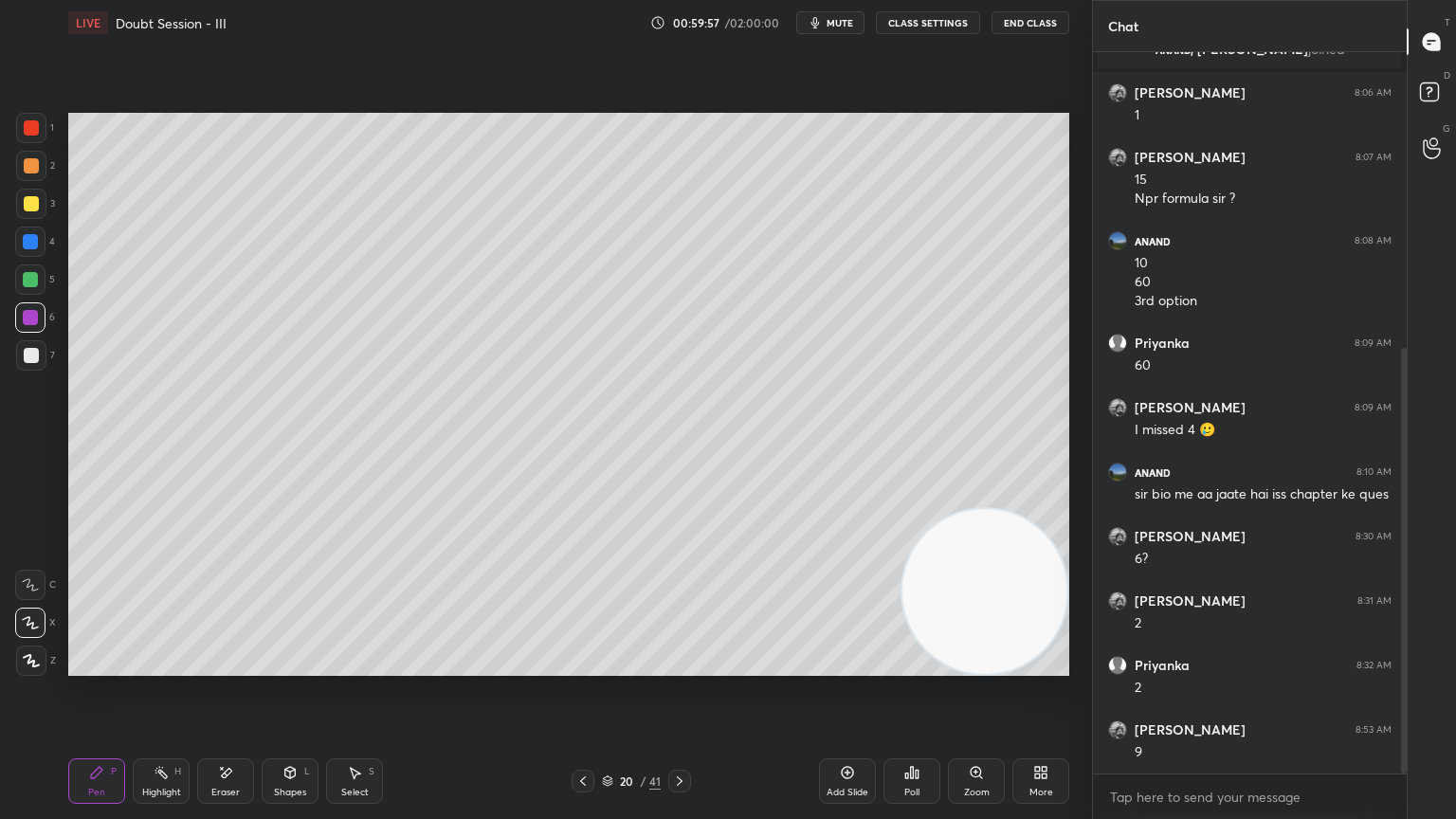 click on "Eraser" at bounding box center [226, 781] 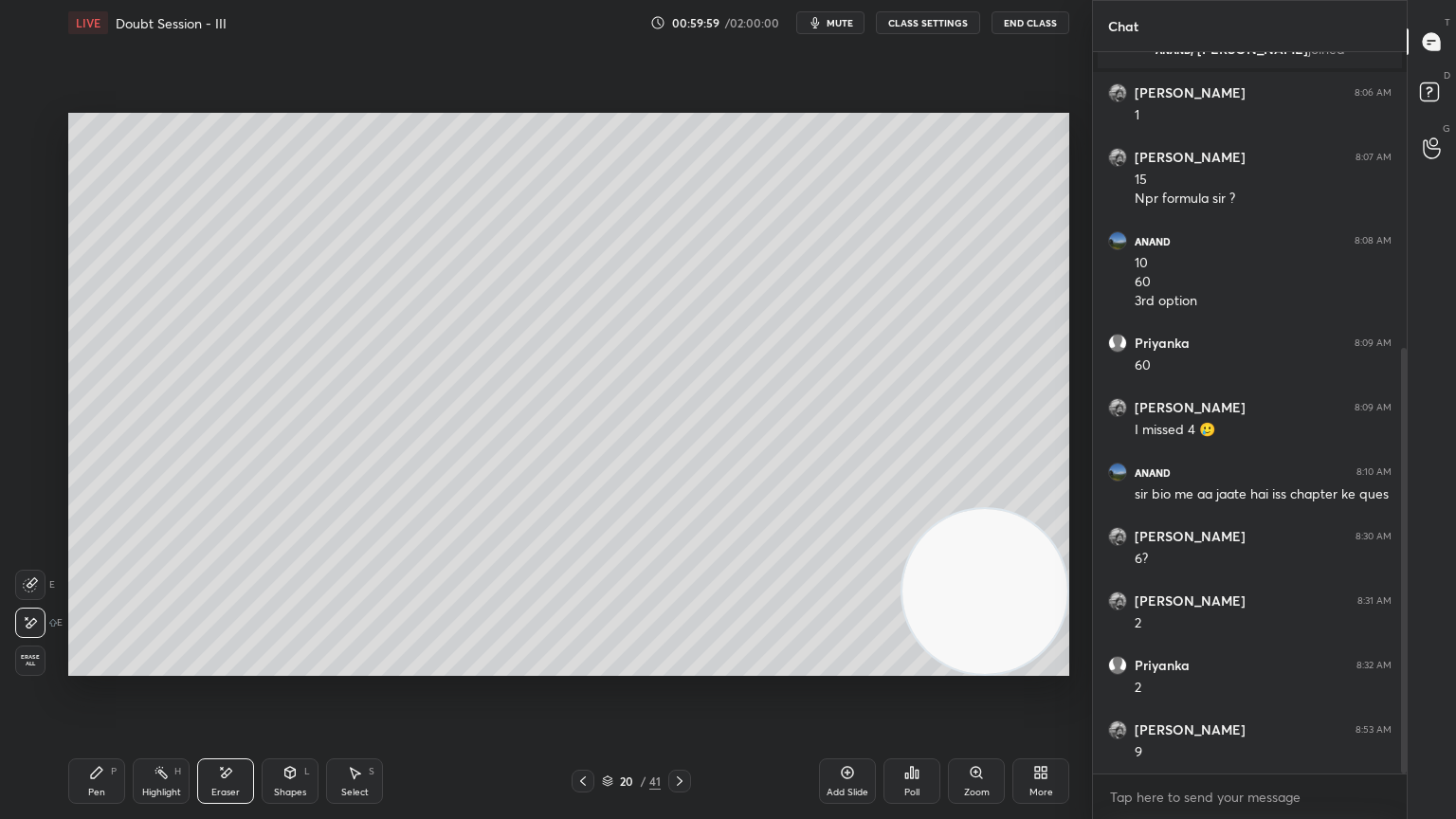 click on "Pen P" at bounding box center [97, 781] 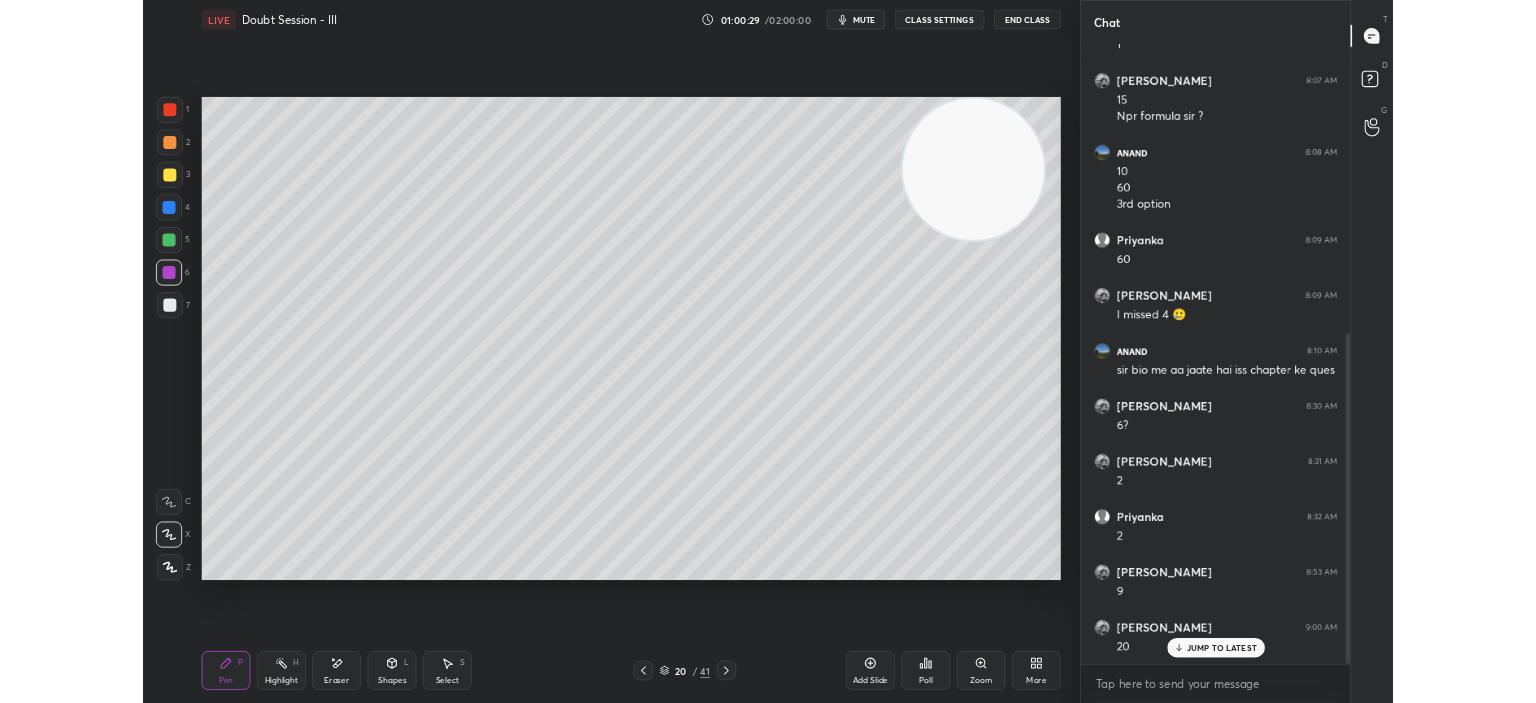 scroll, scrollTop: 664, scrollLeft: 0, axis: vertical 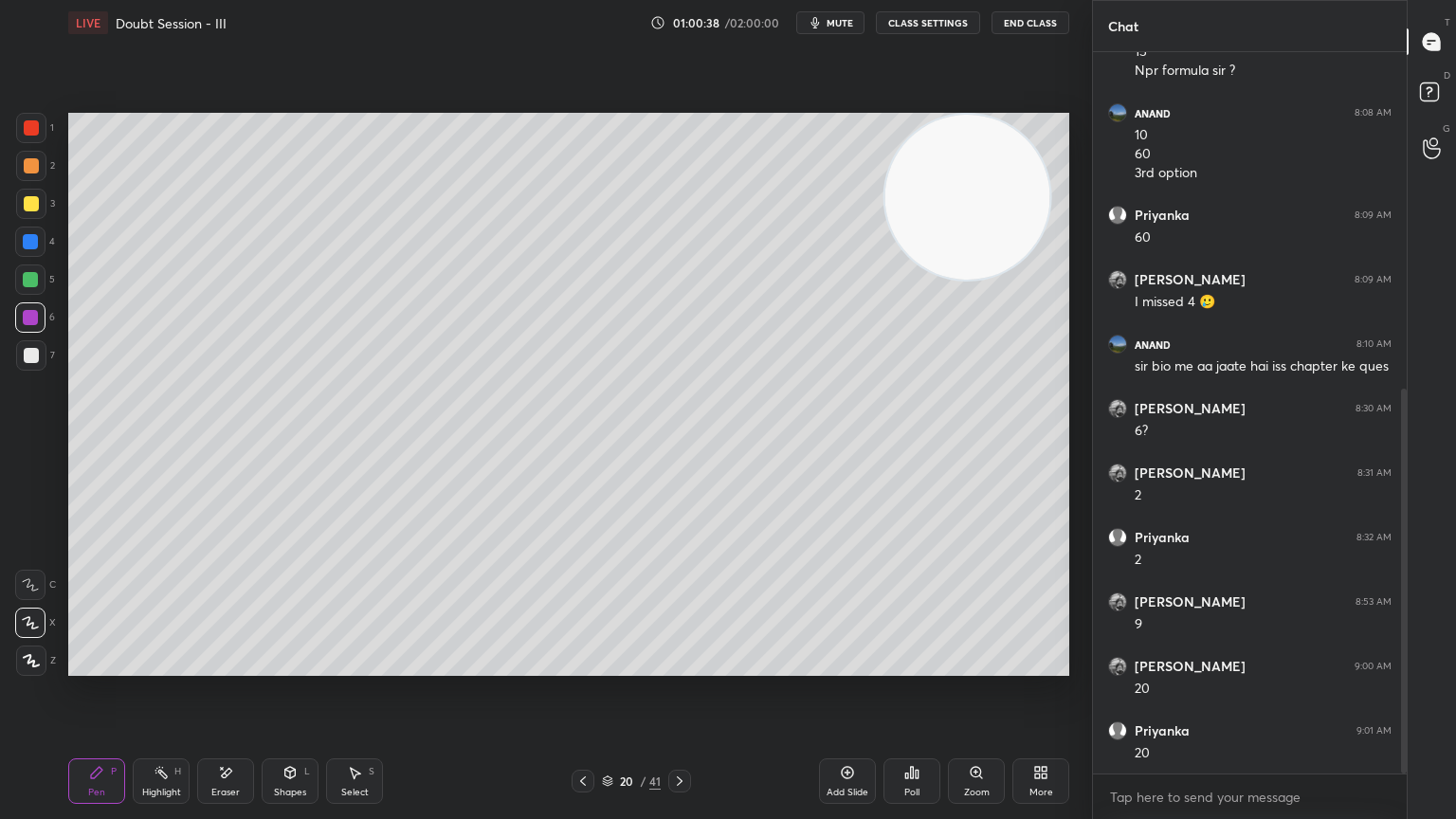 click 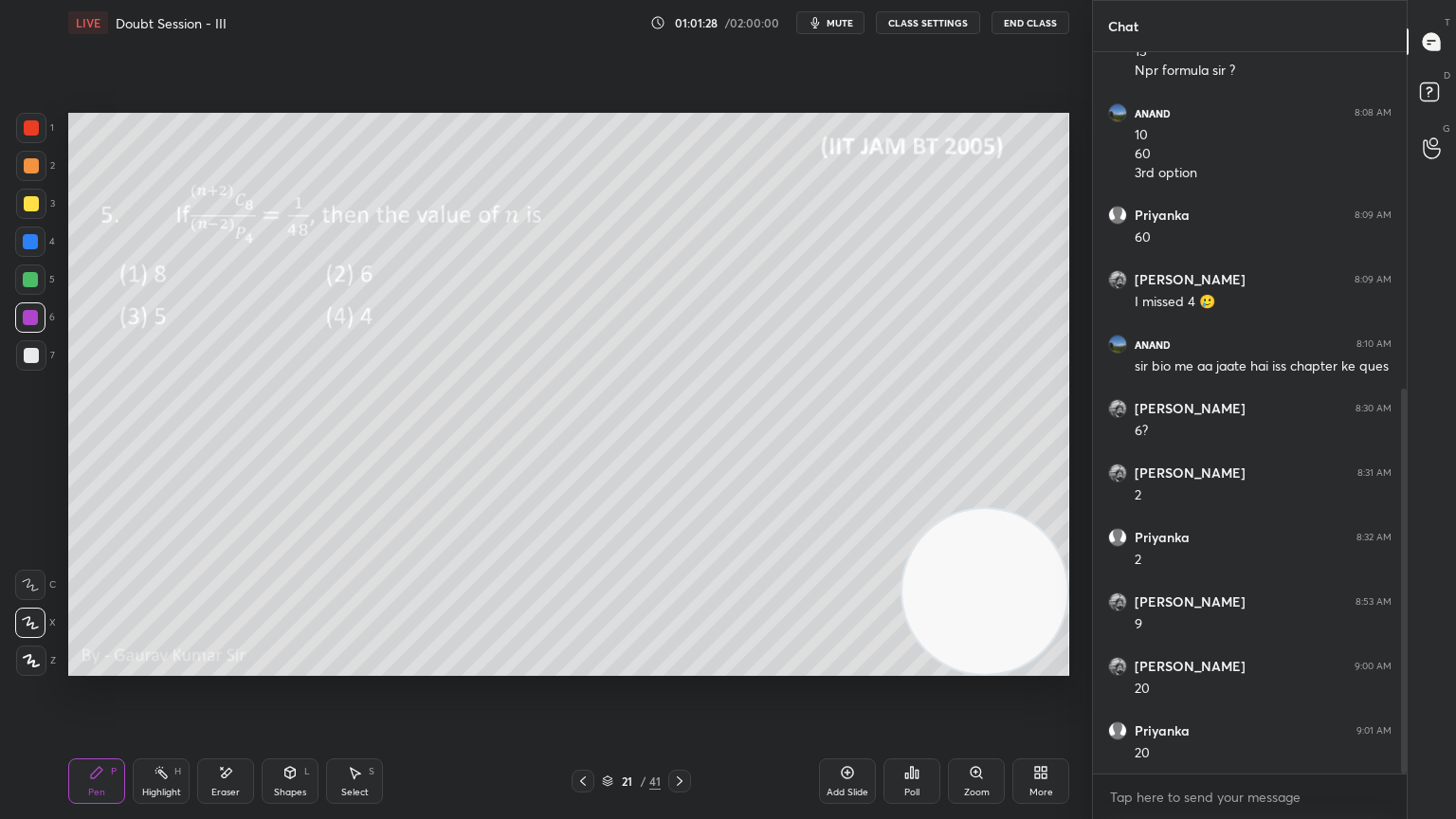click at bounding box center (31, 355) 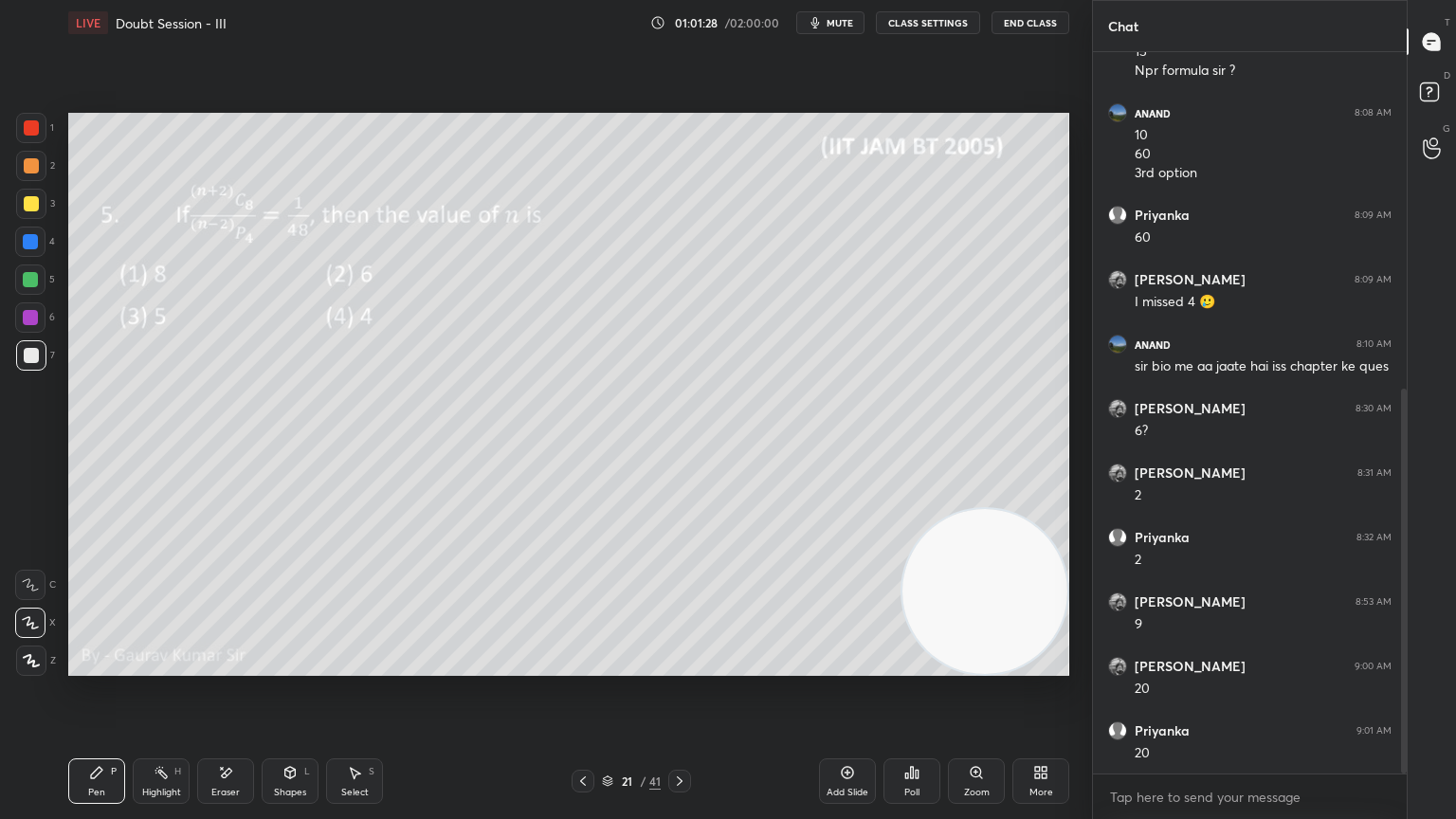 click at bounding box center (30, 318) 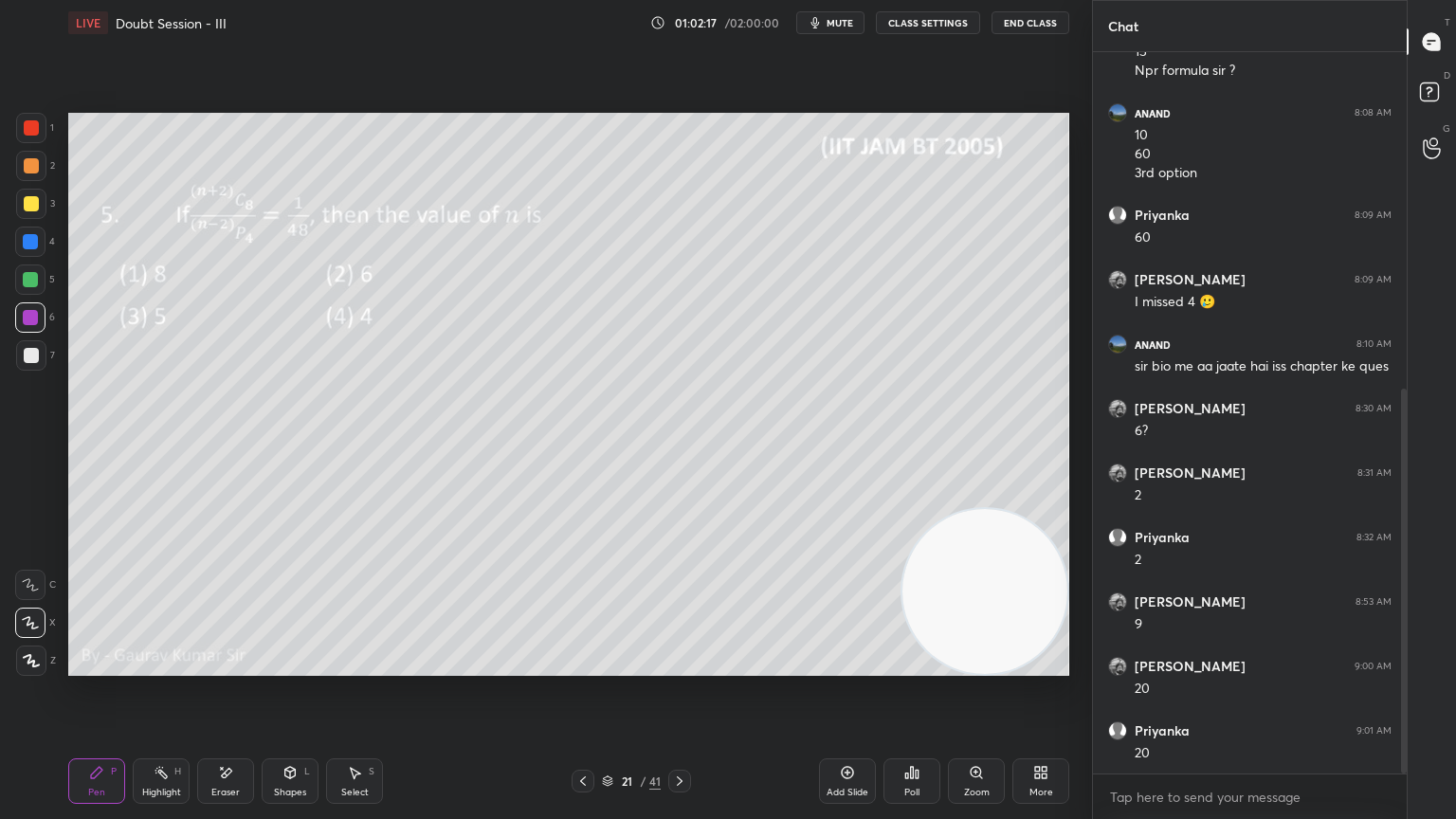 click 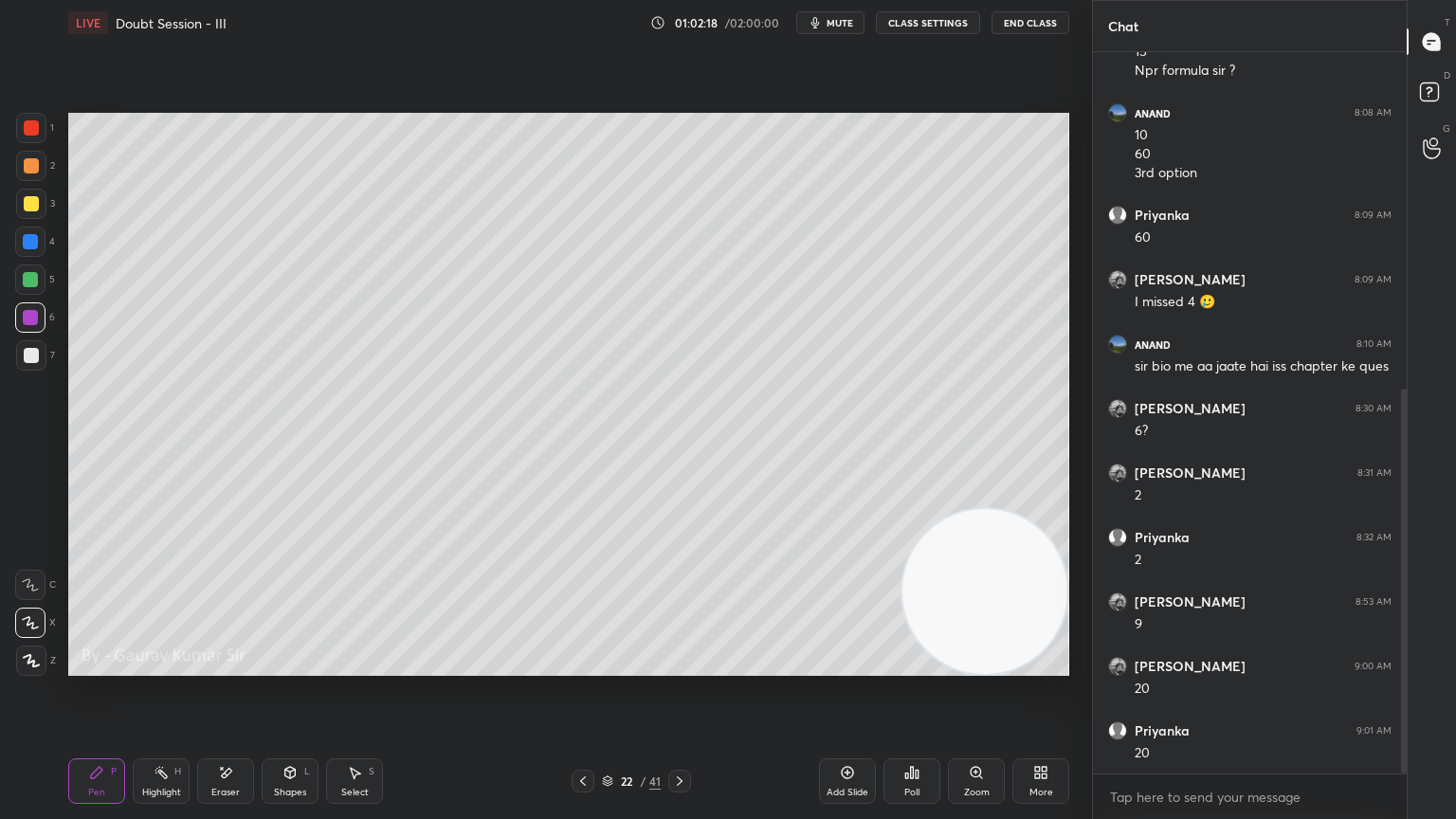 click at bounding box center (31, 204) 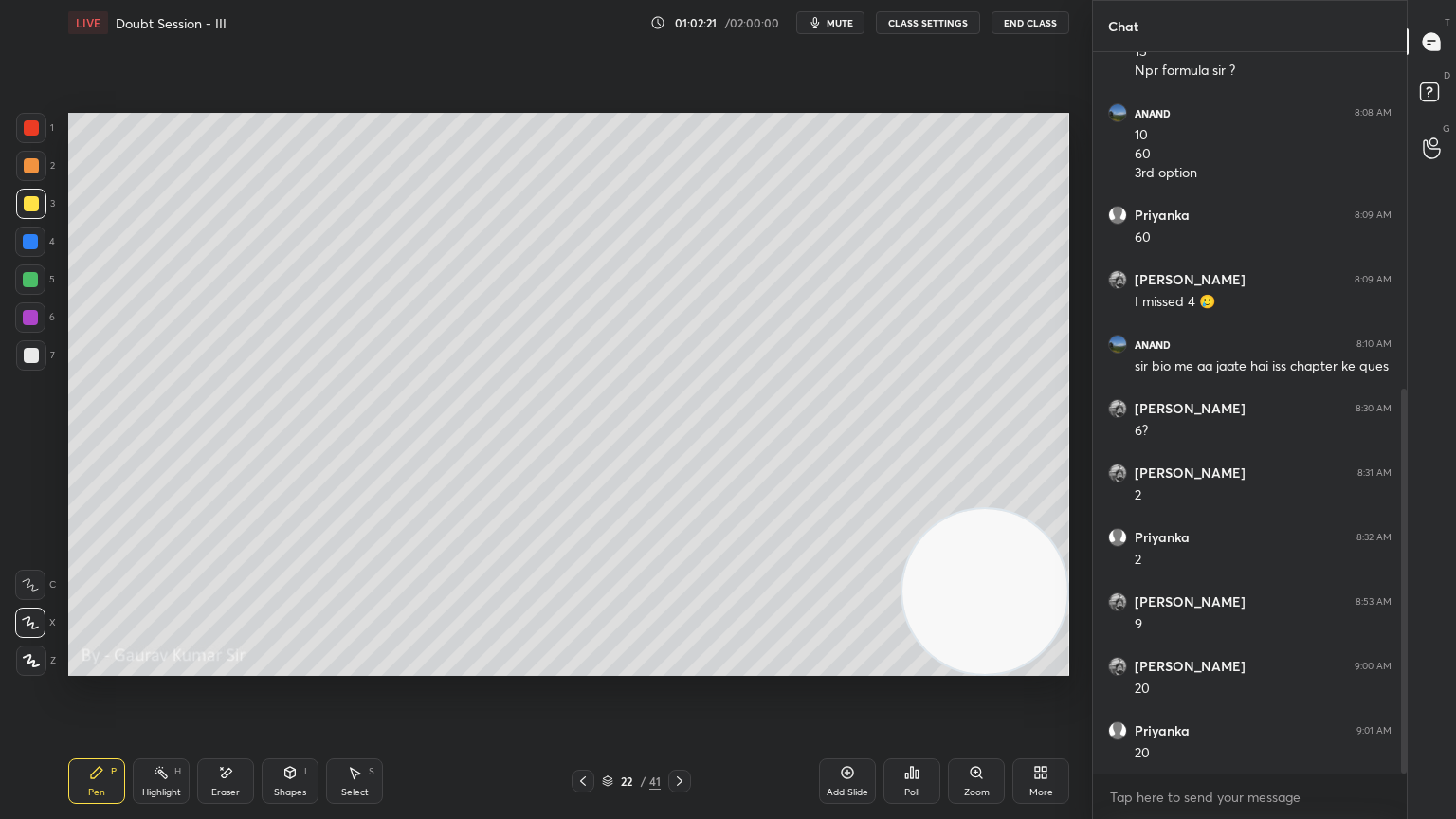 click 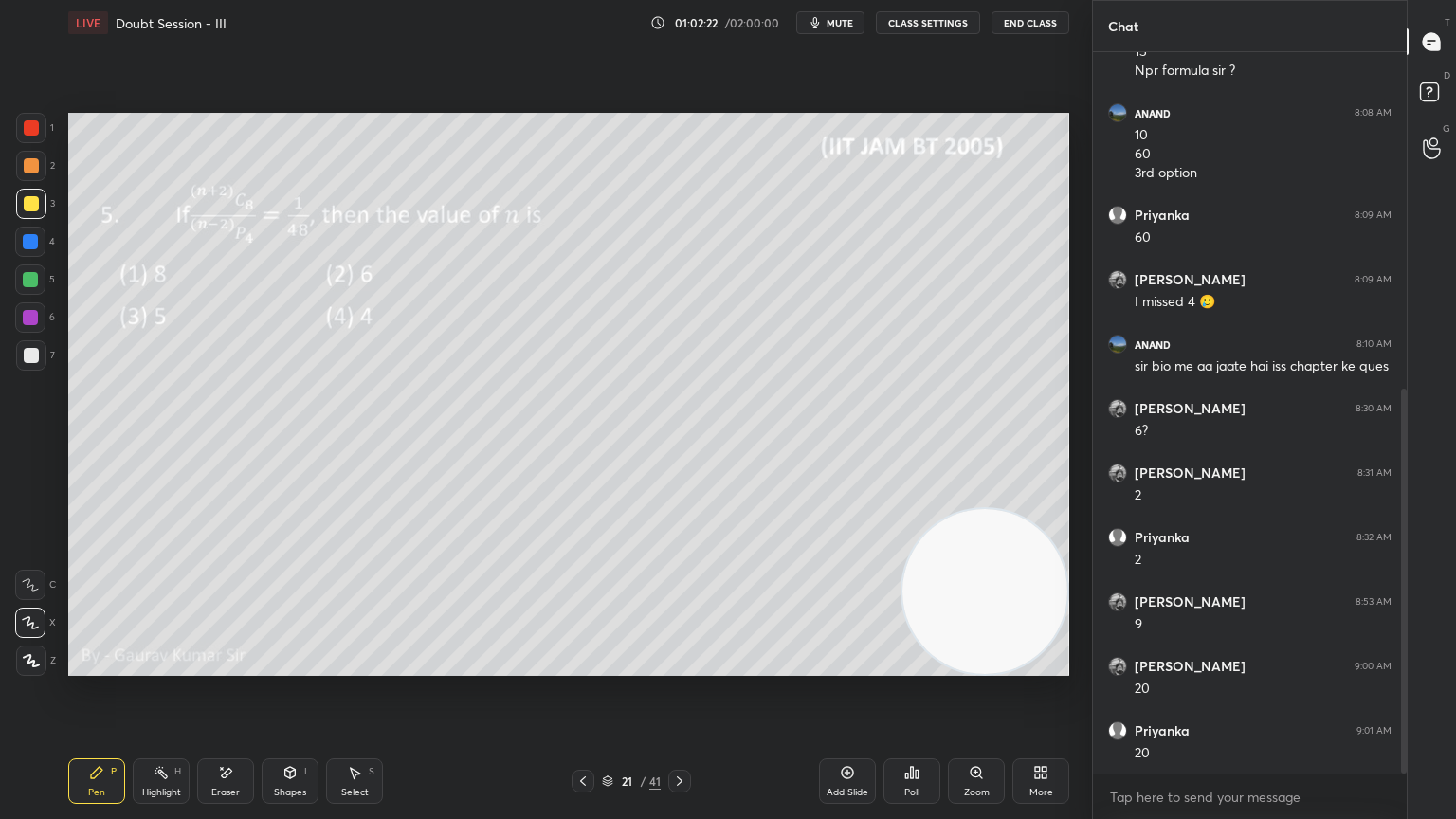 click 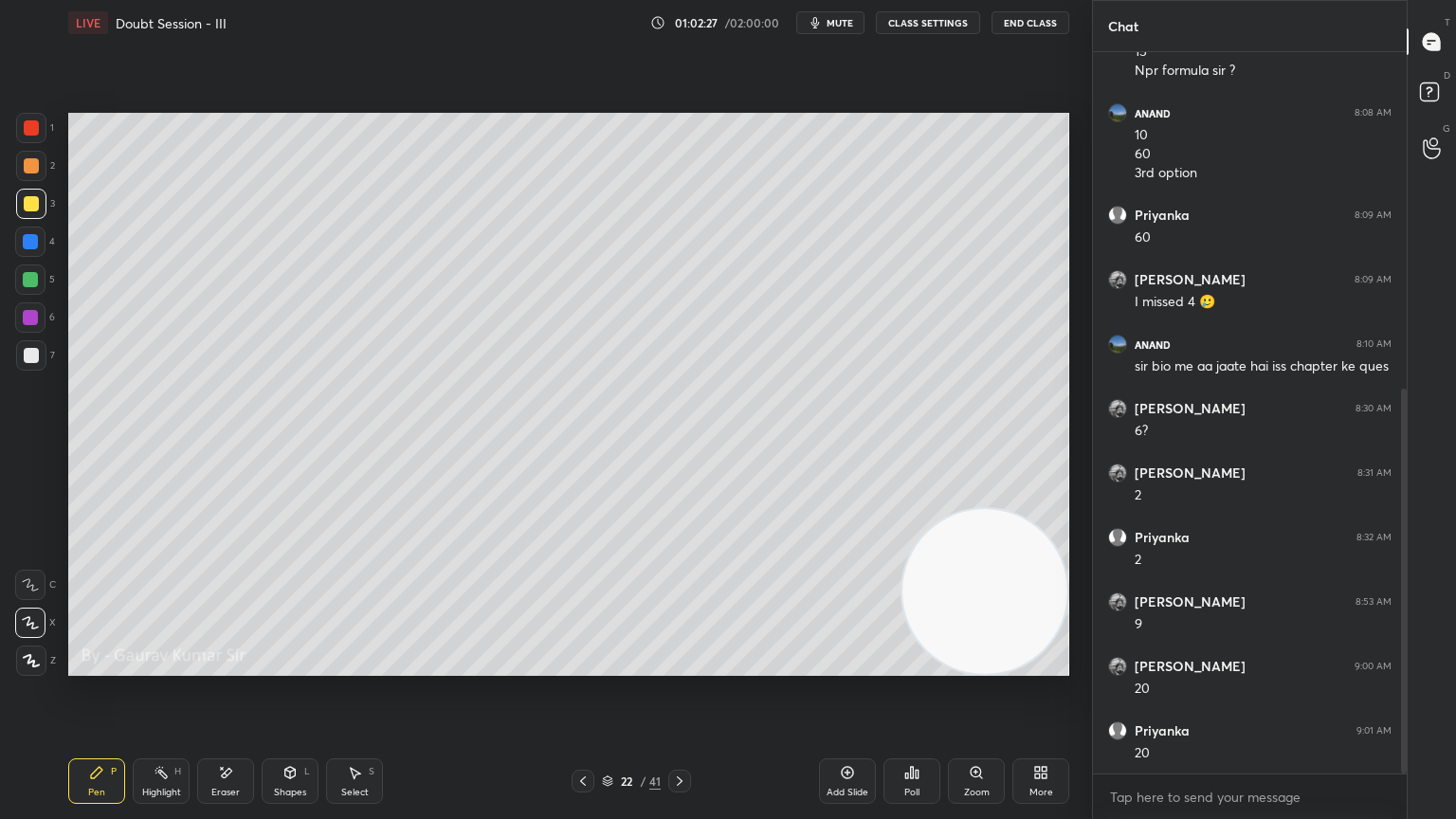 click 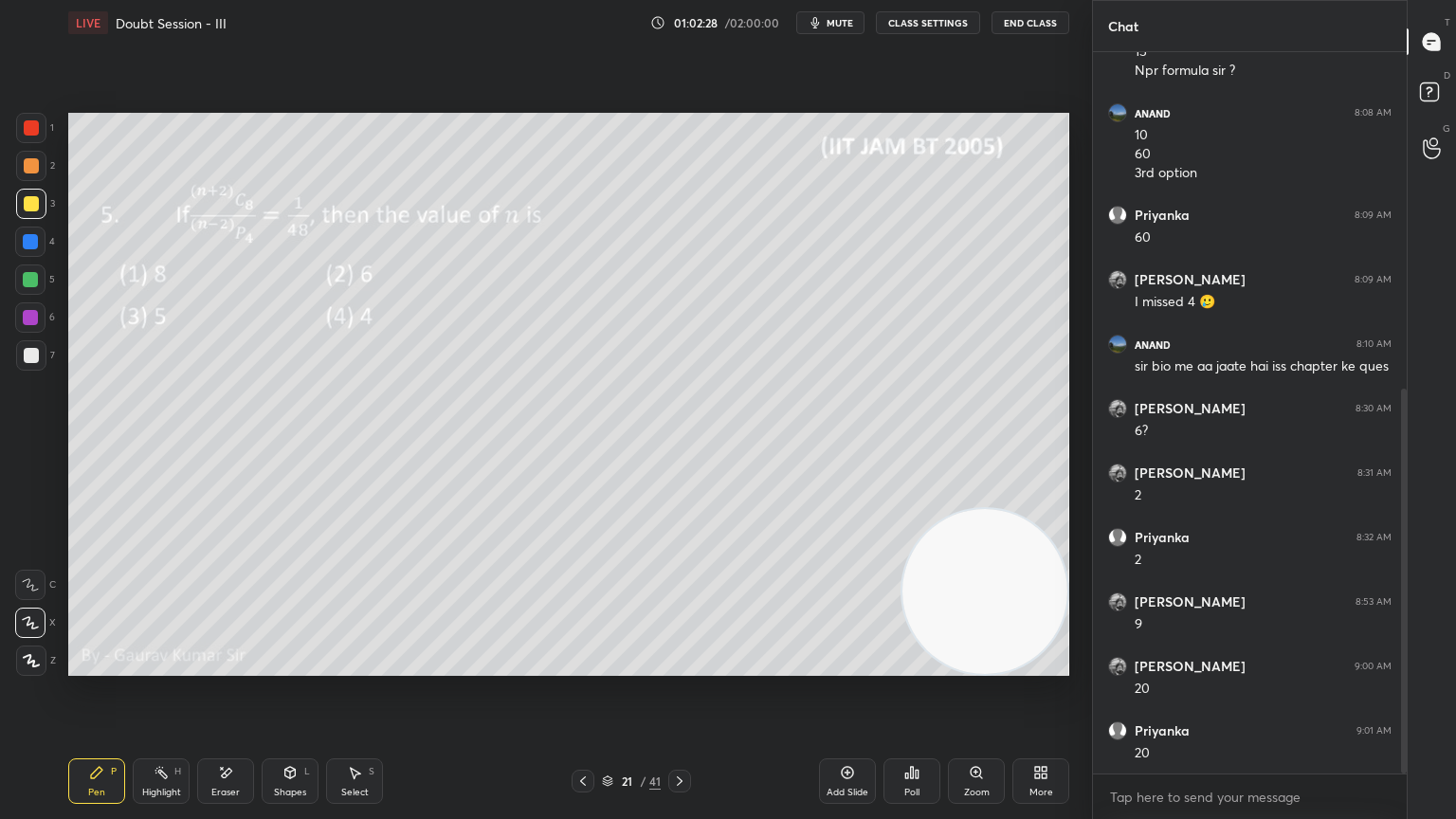 click 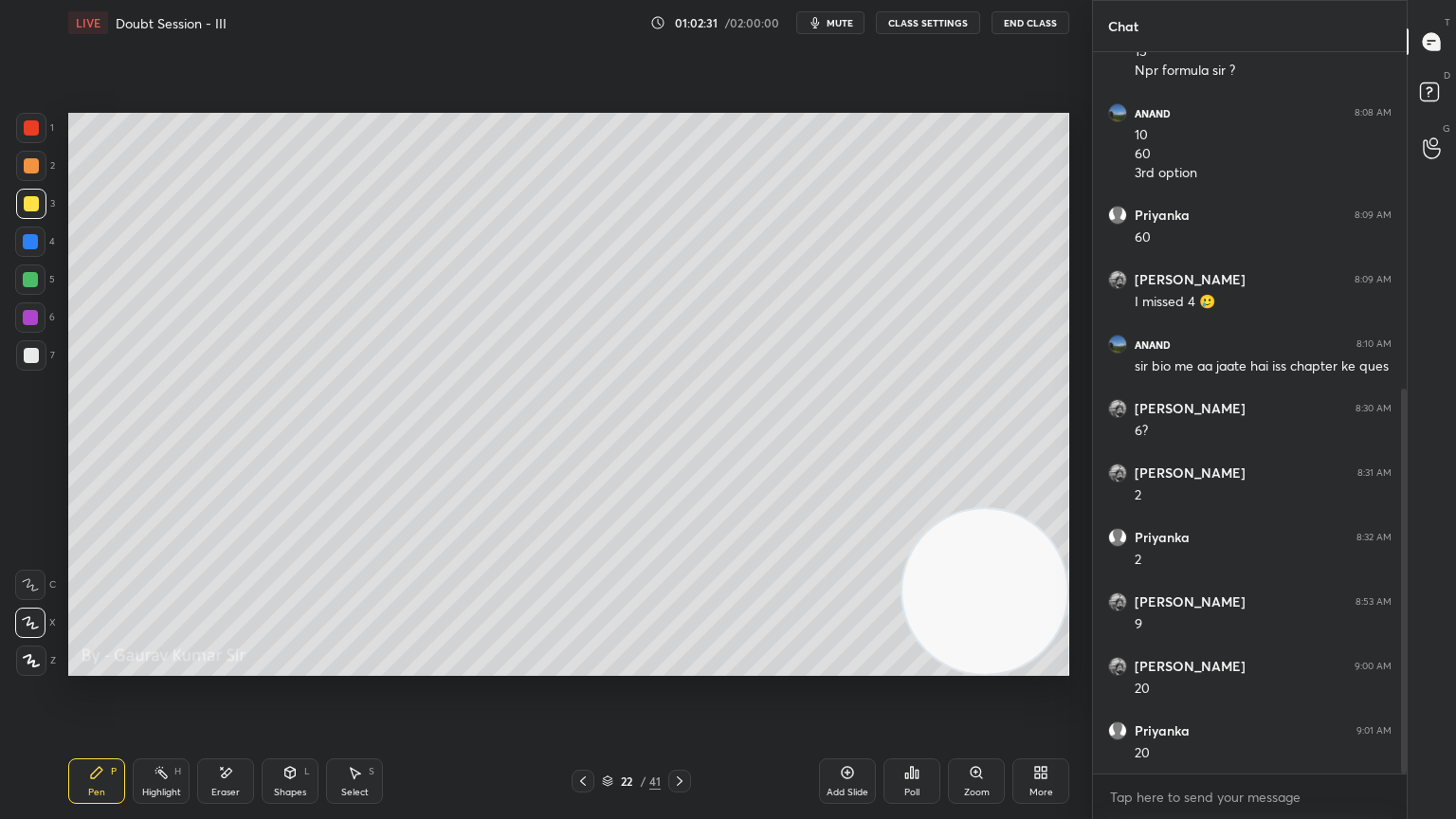 click 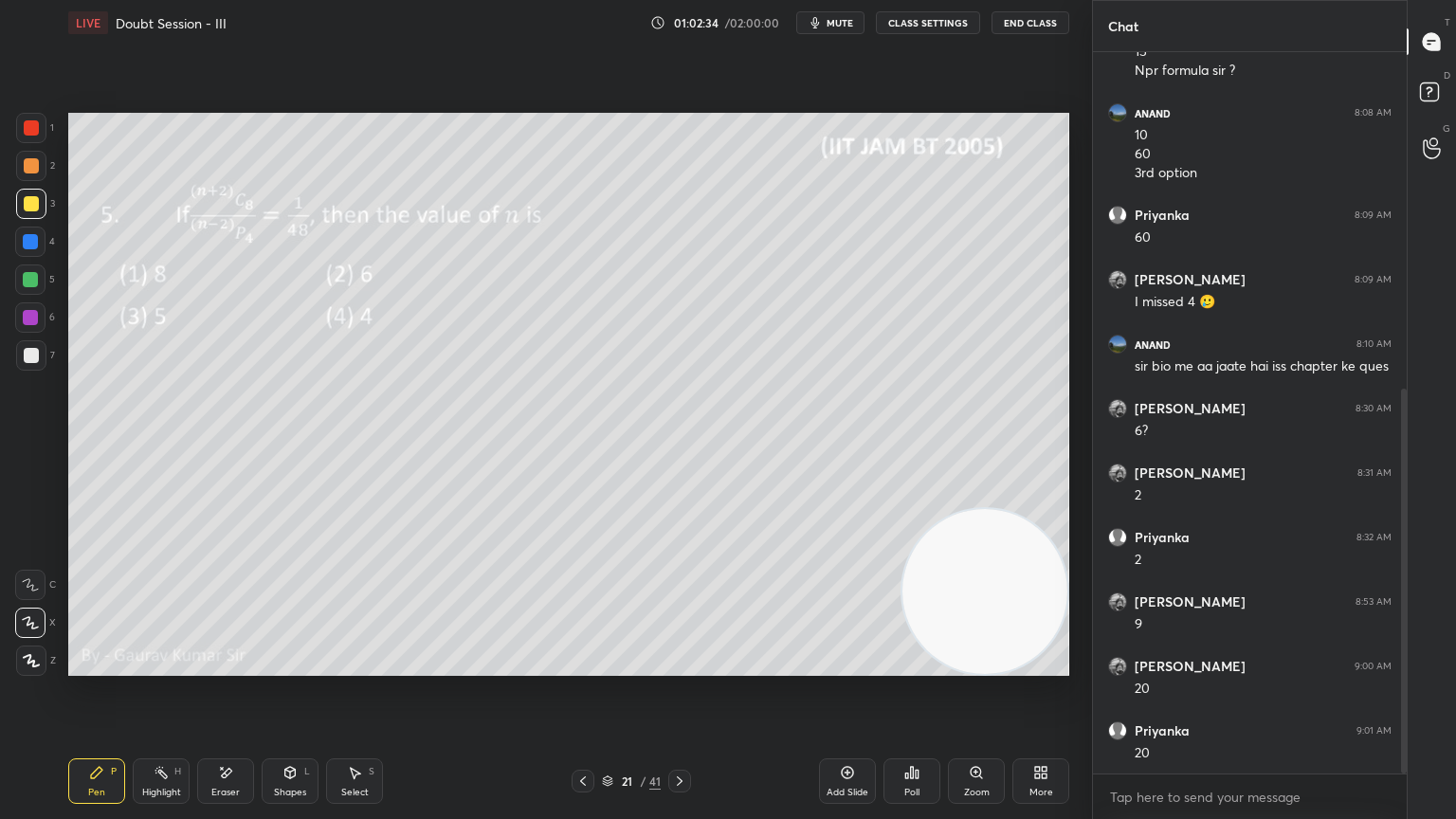 click 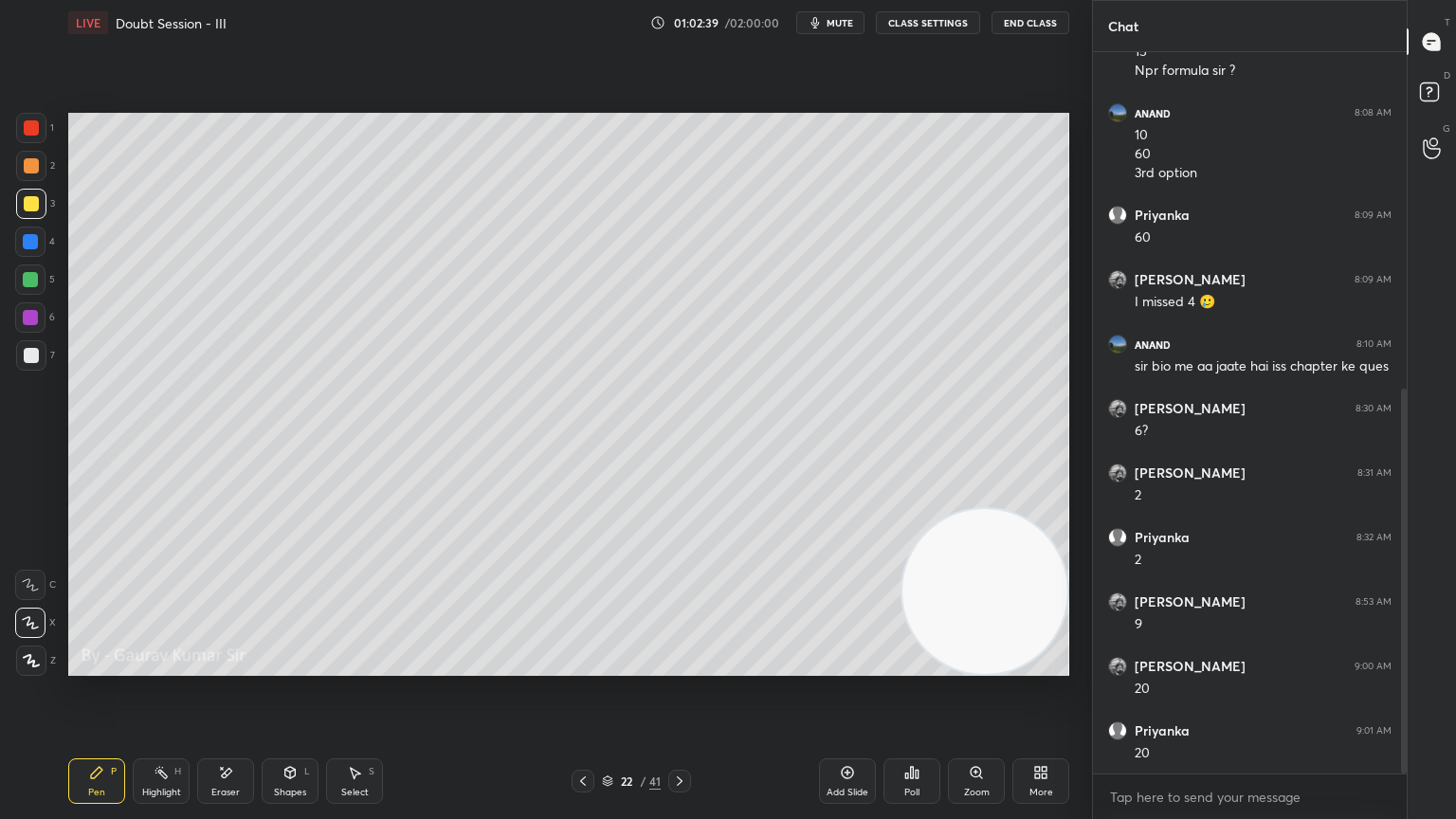 click 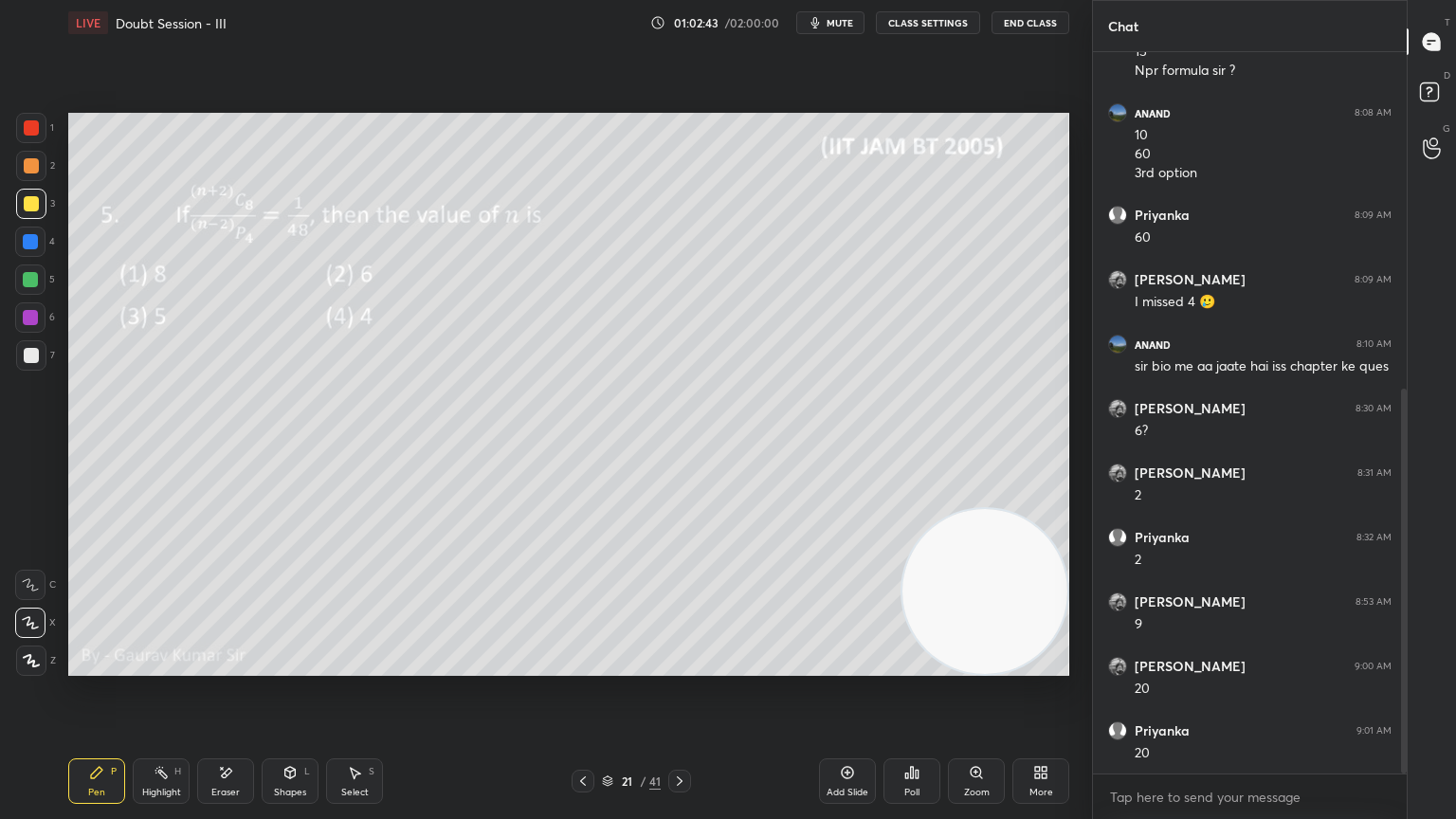 click 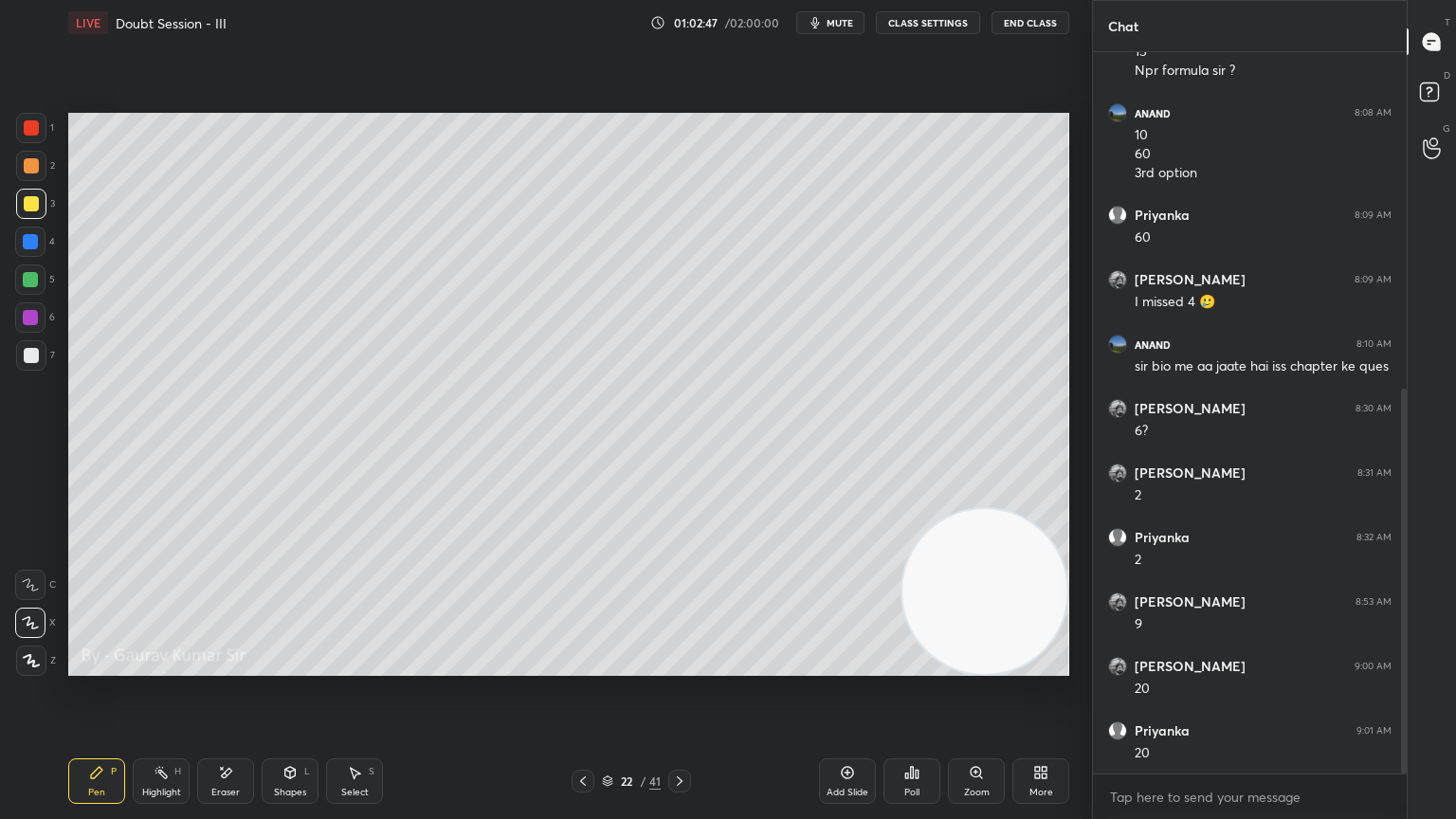 click at bounding box center [583, 781] 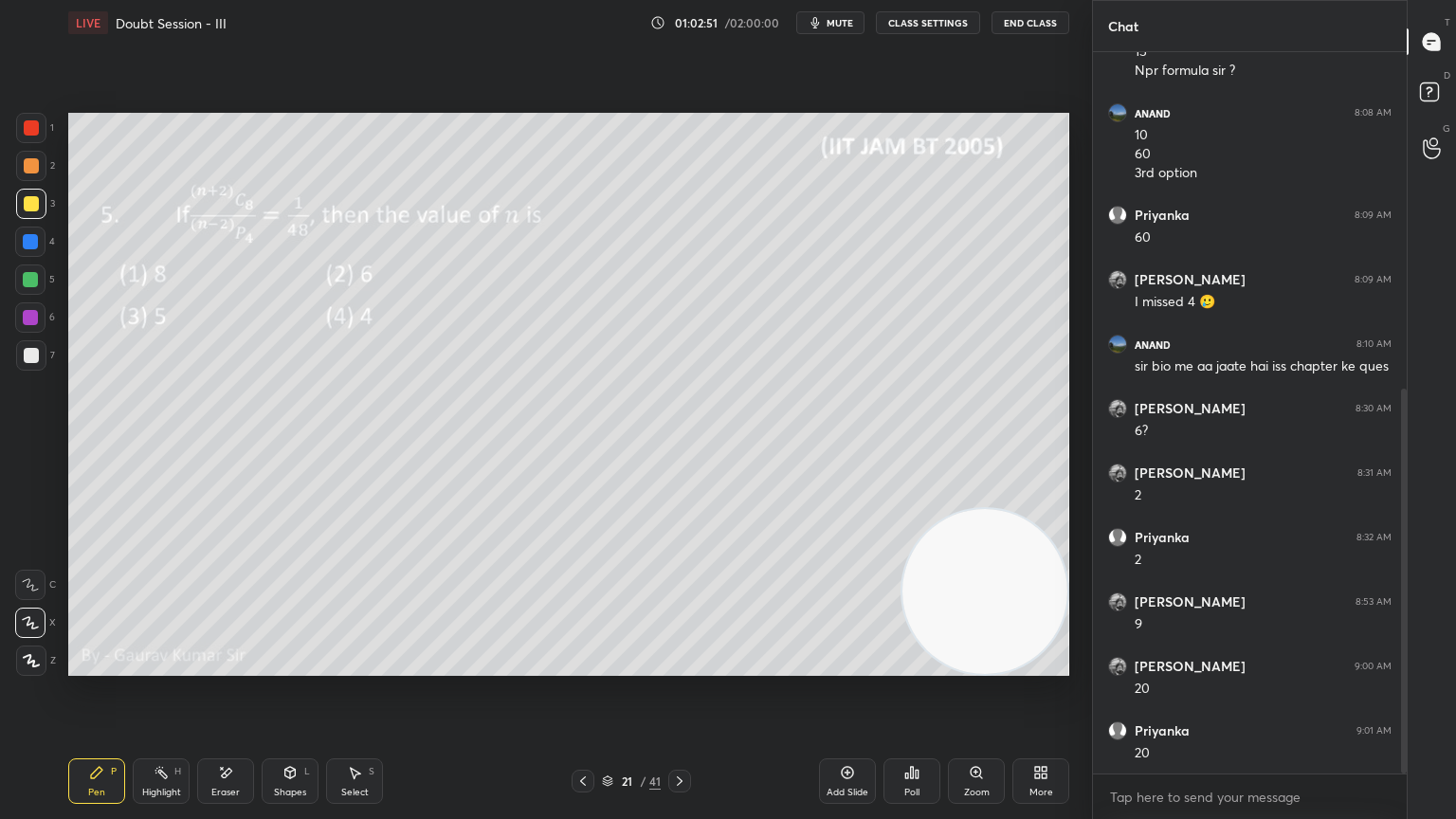 click 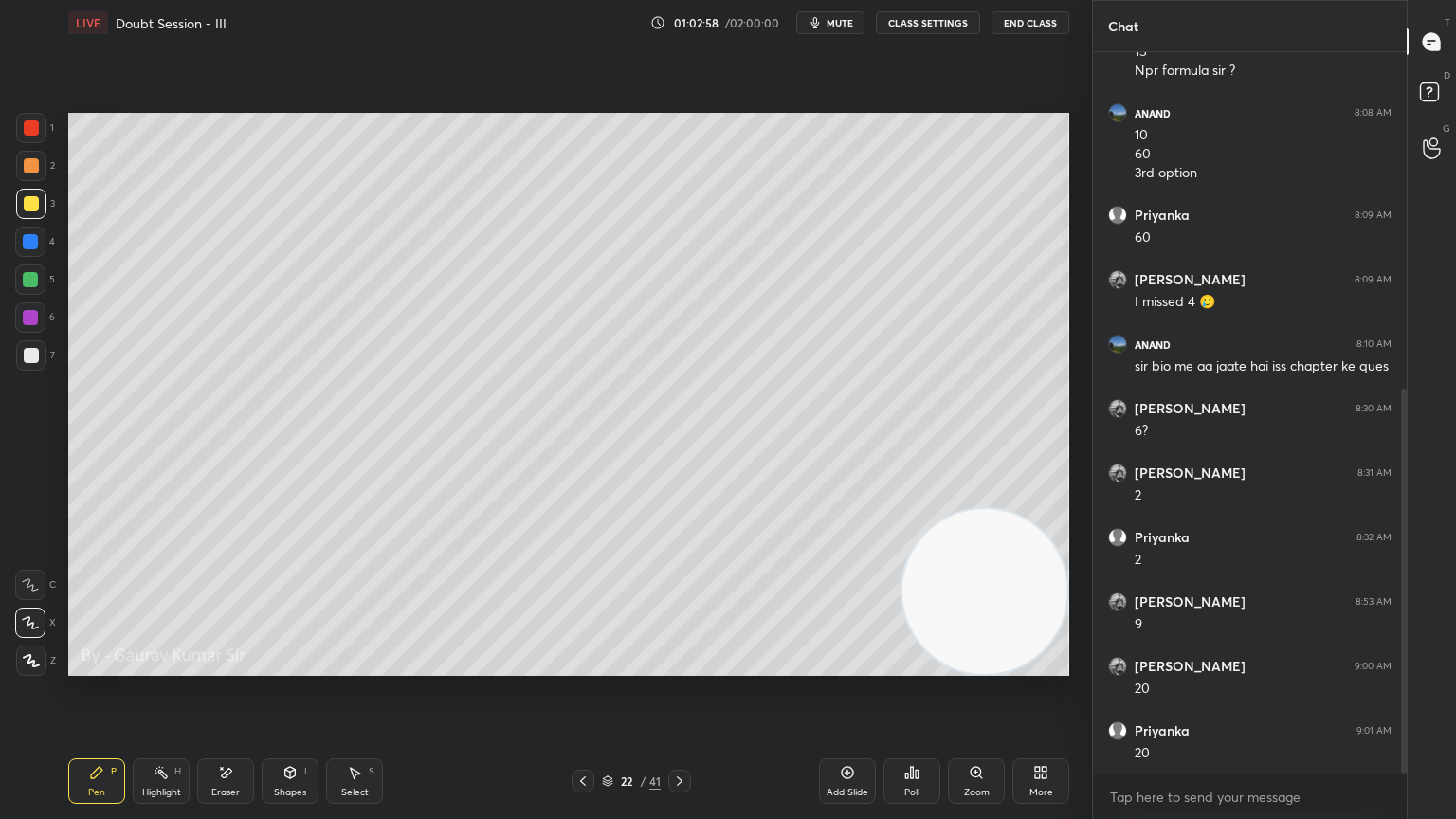 click 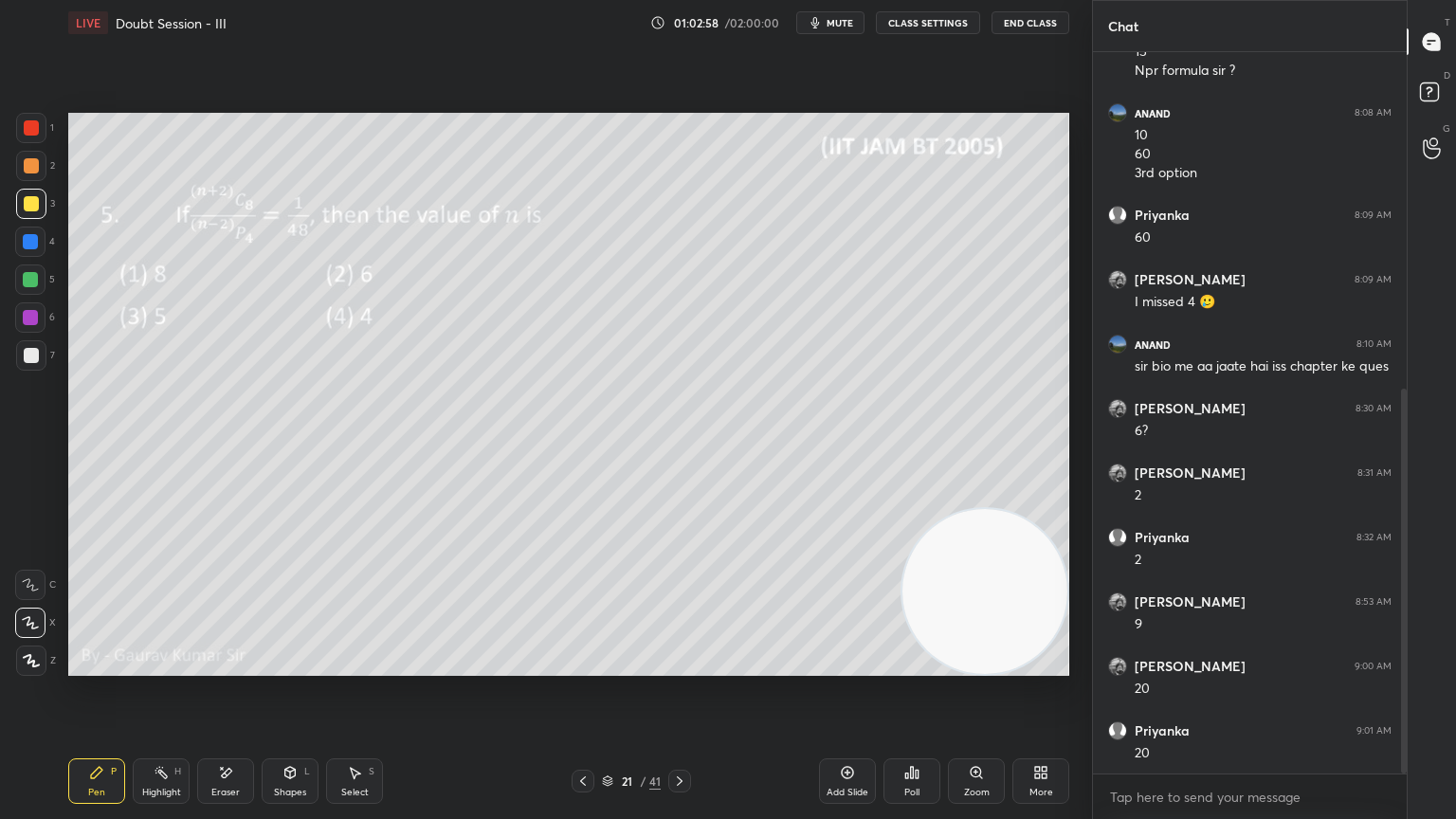 click 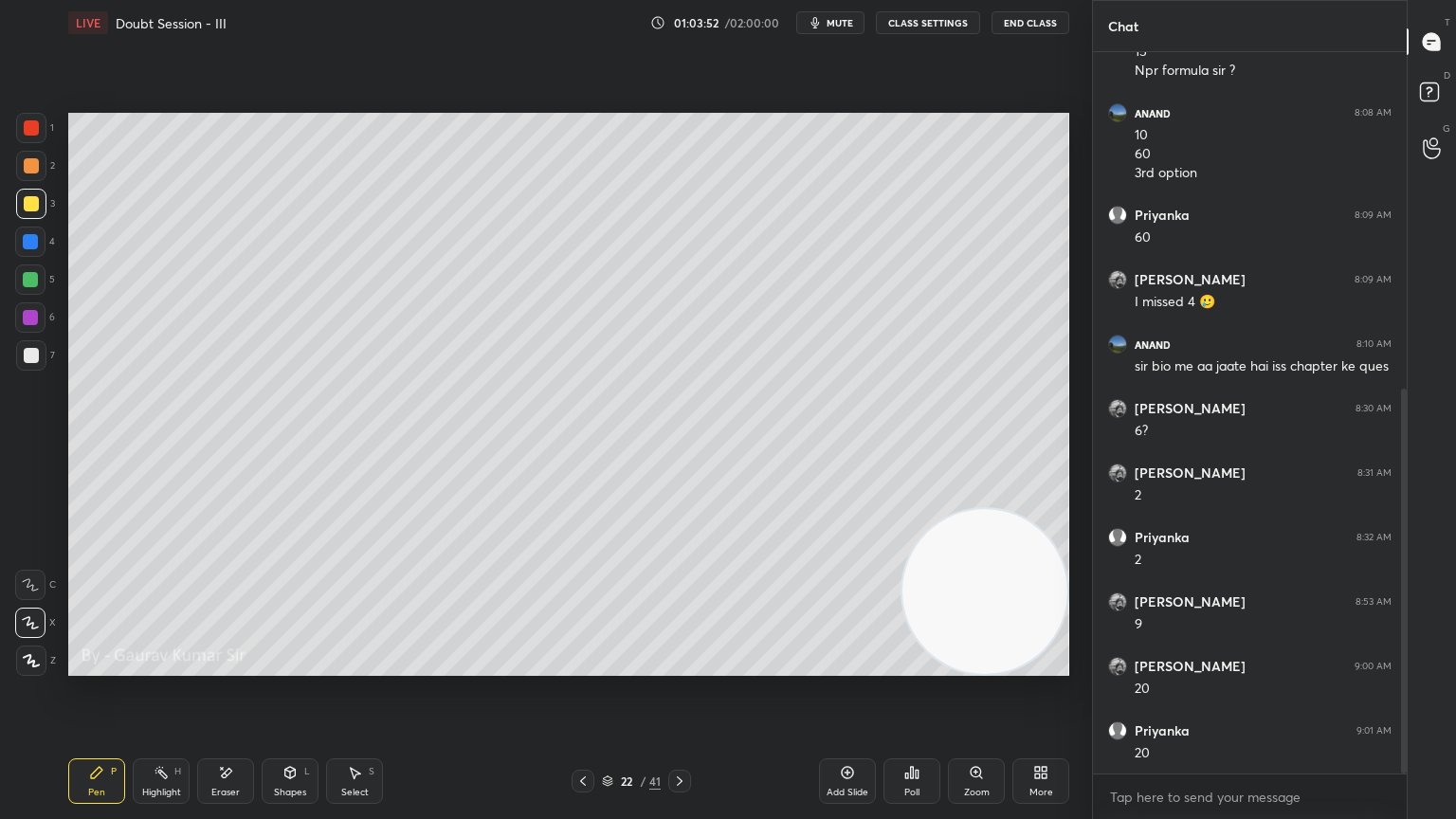 click at bounding box center [31, 355] 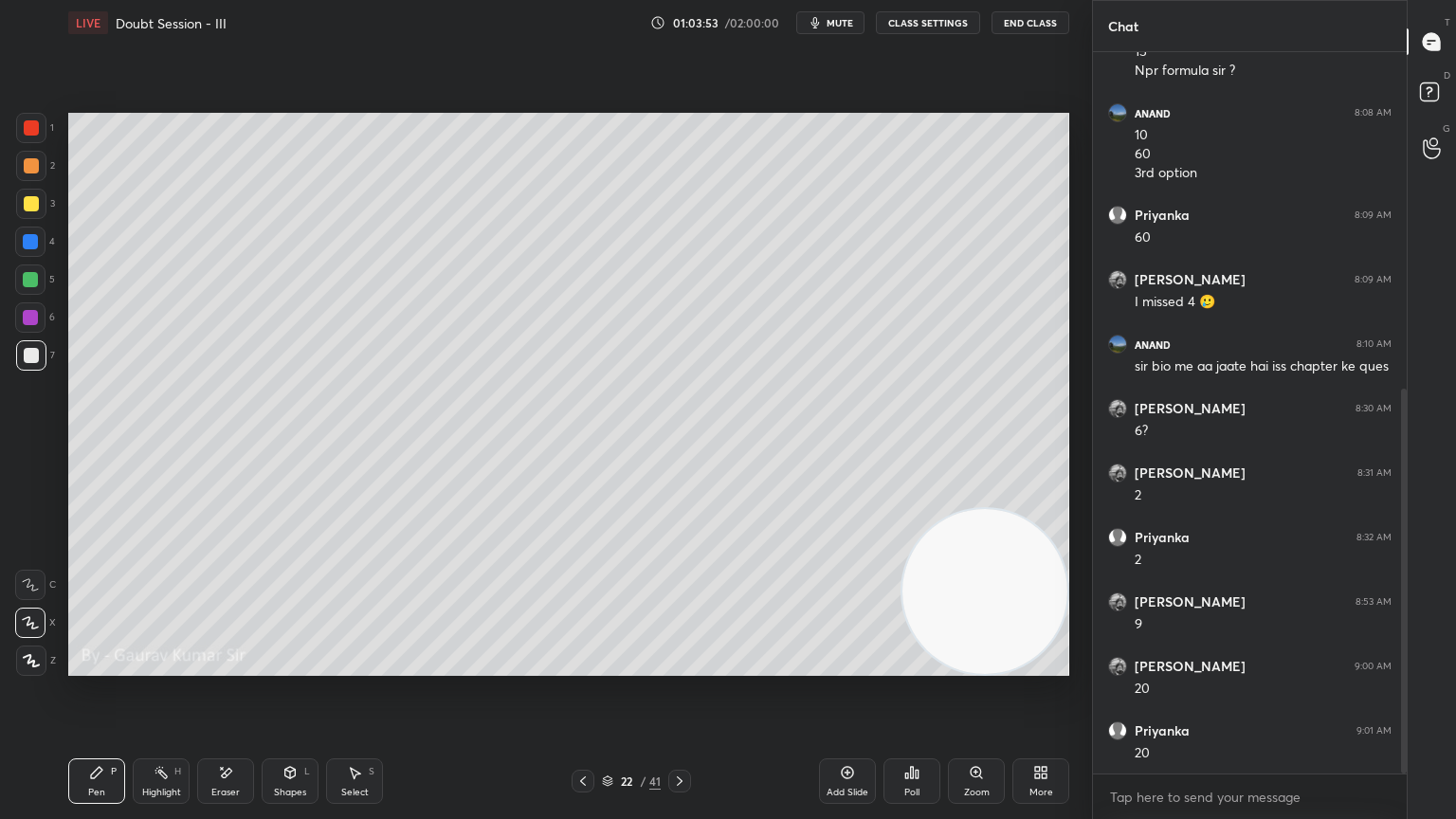 click 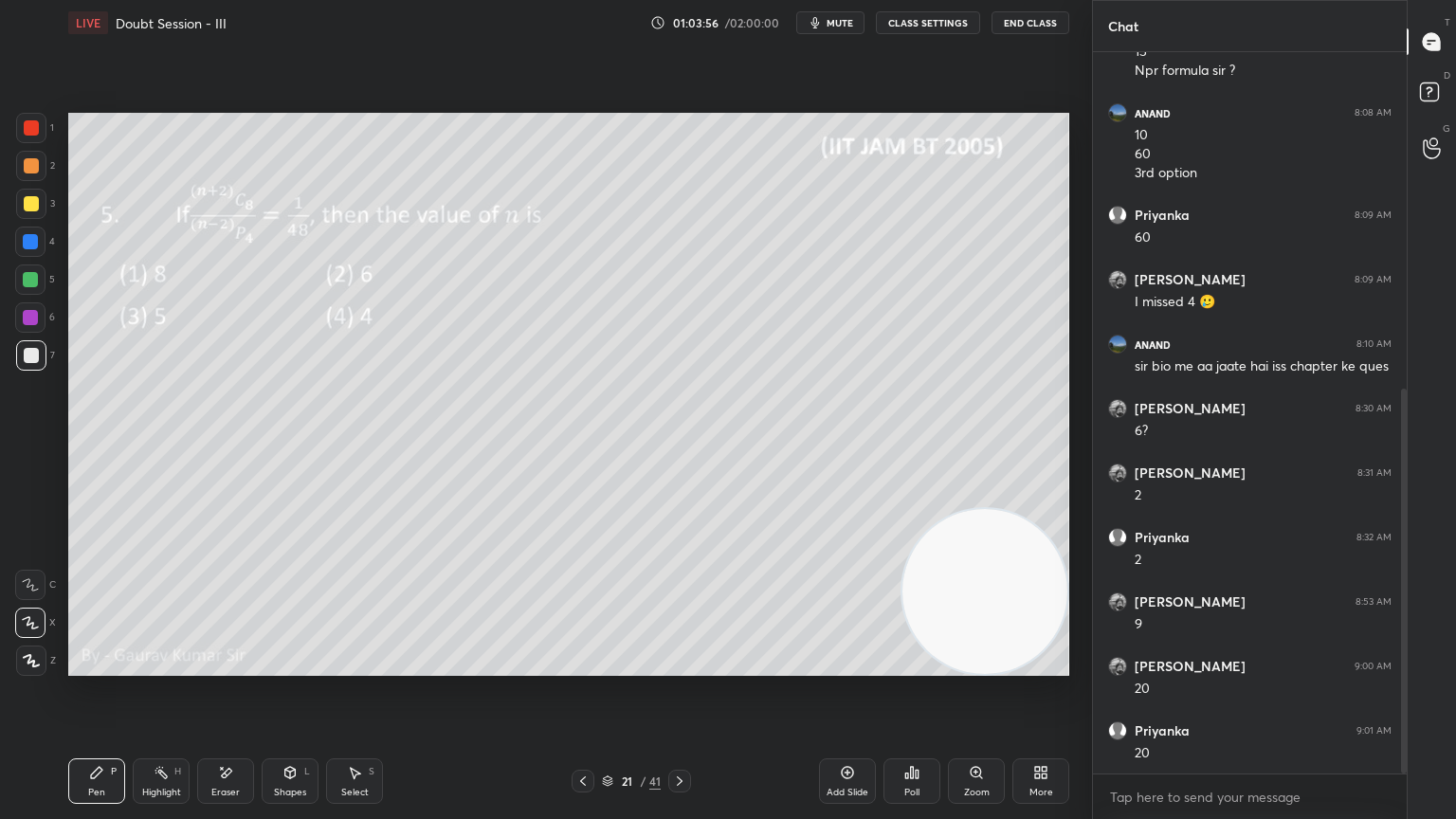 click 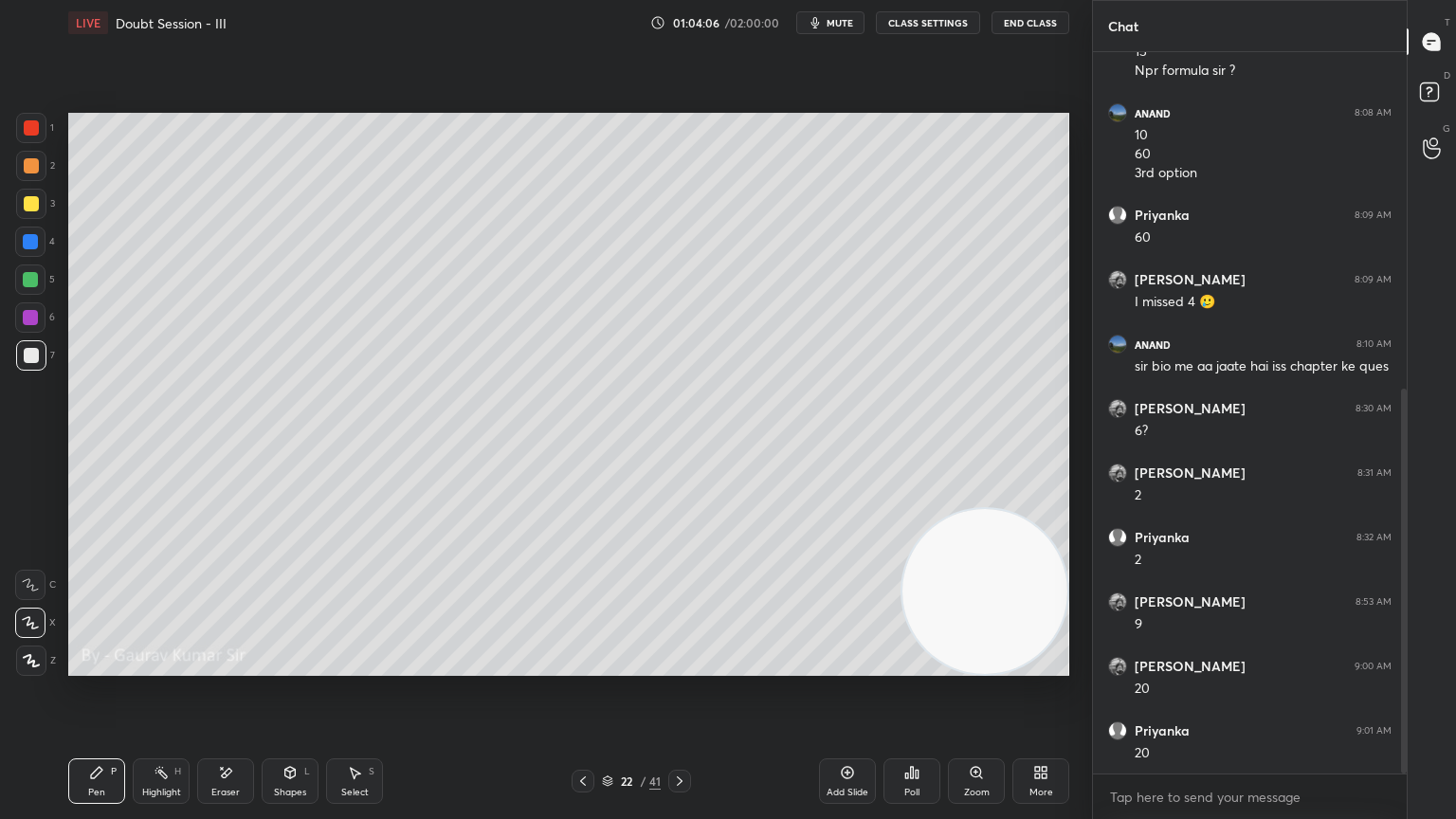 click on "Eraser" at bounding box center (226, 792) 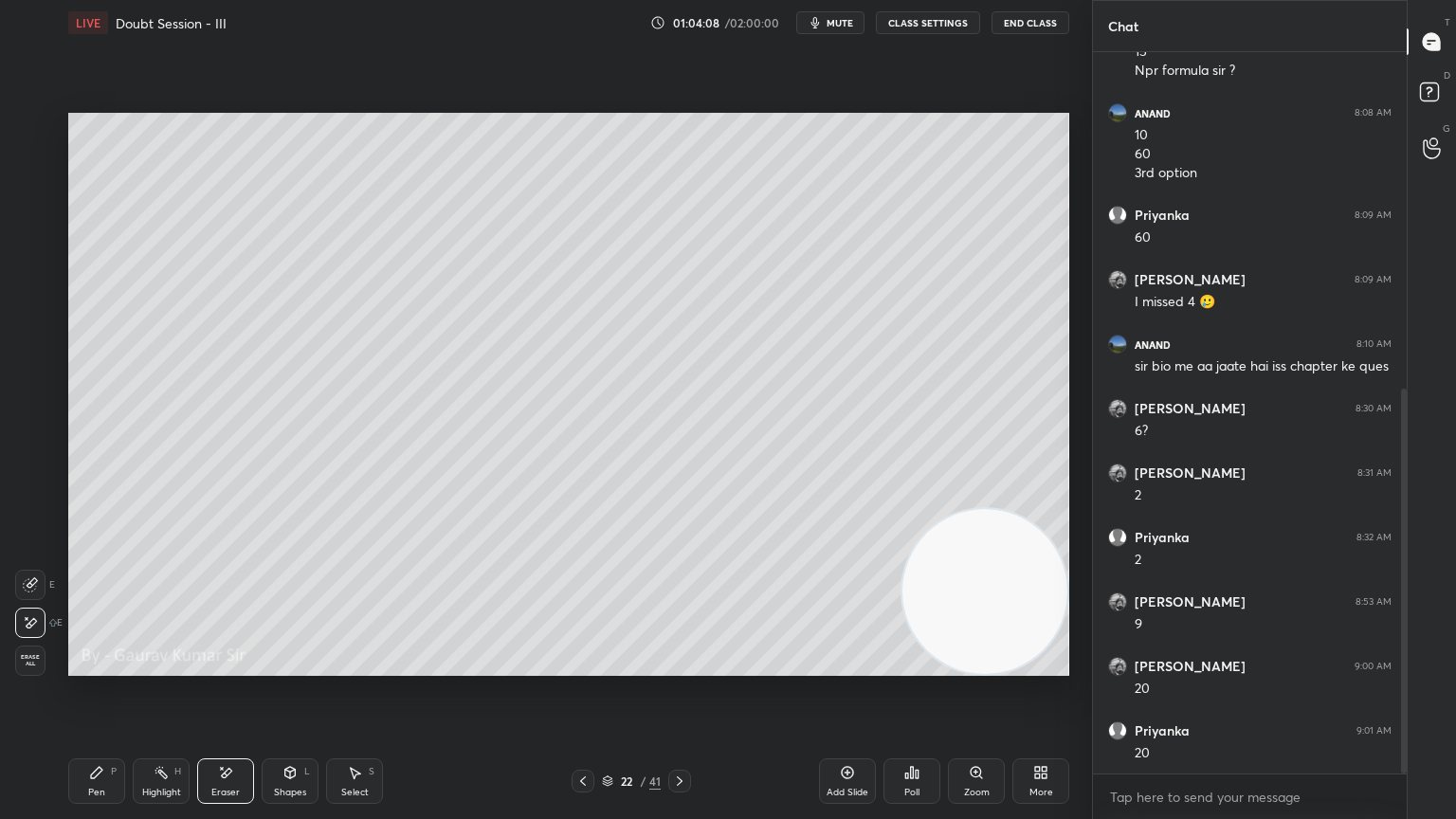 click on "Pen P" at bounding box center [97, 781] 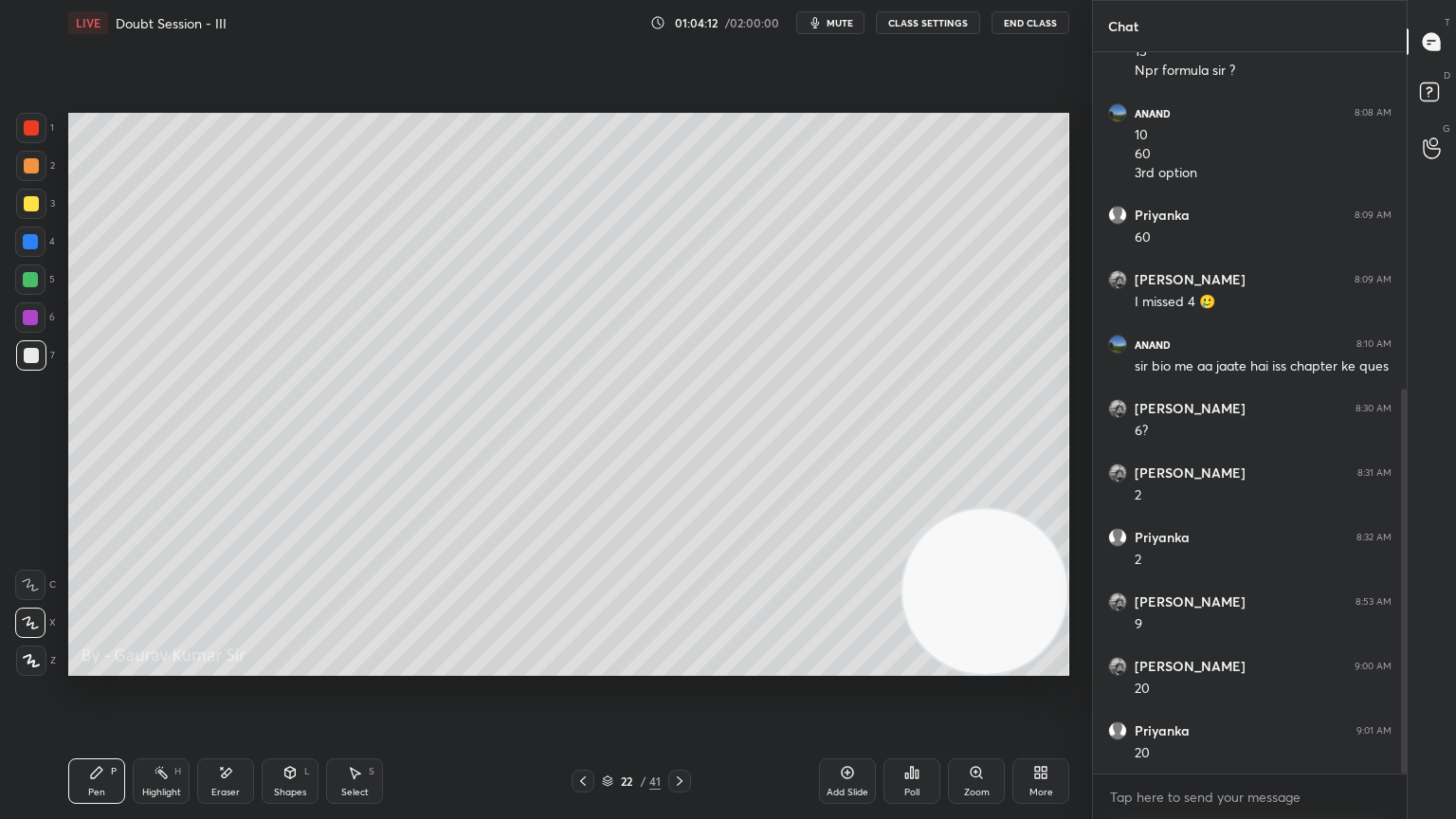 click at bounding box center [30, 318] 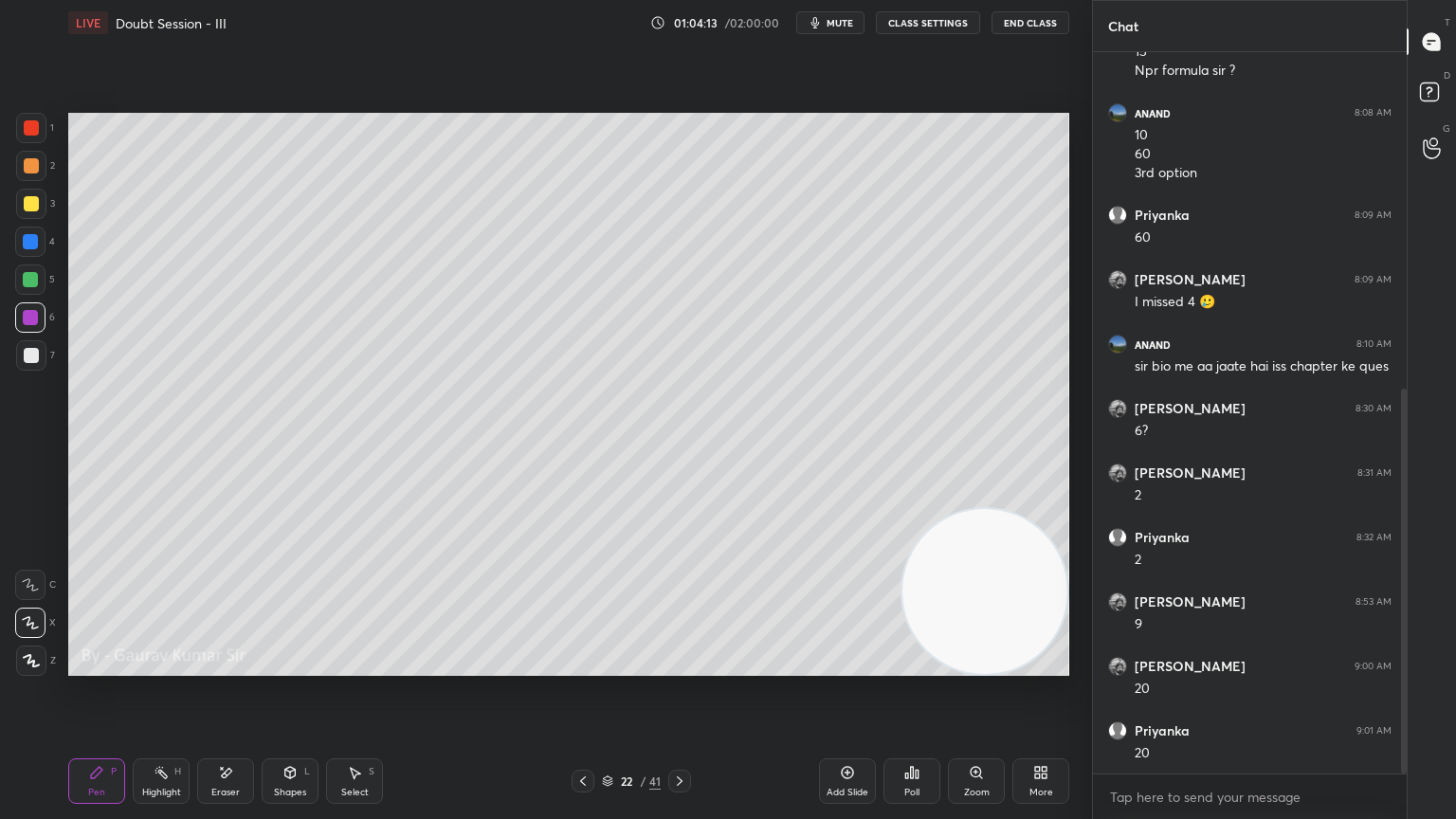 click 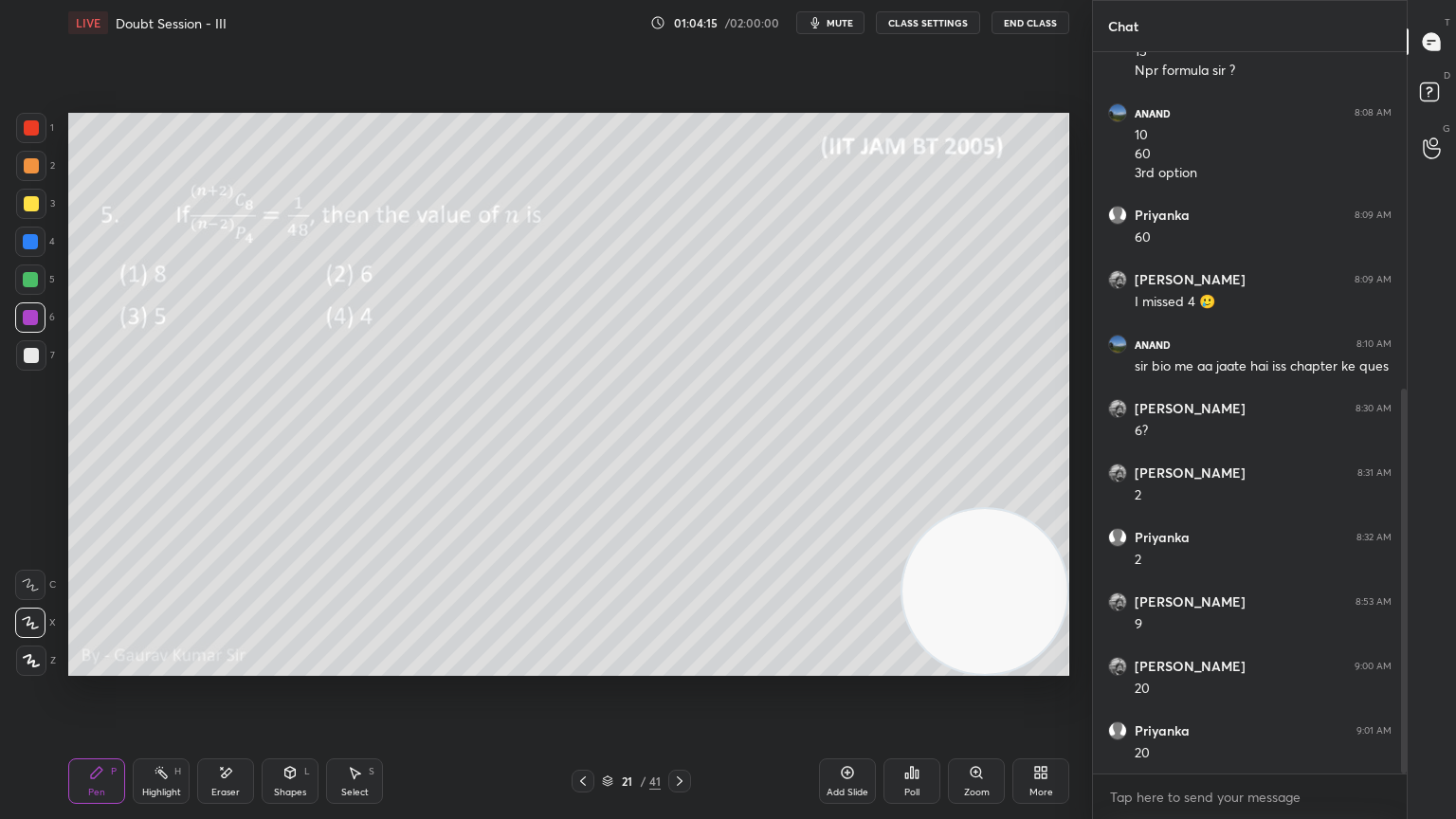 click 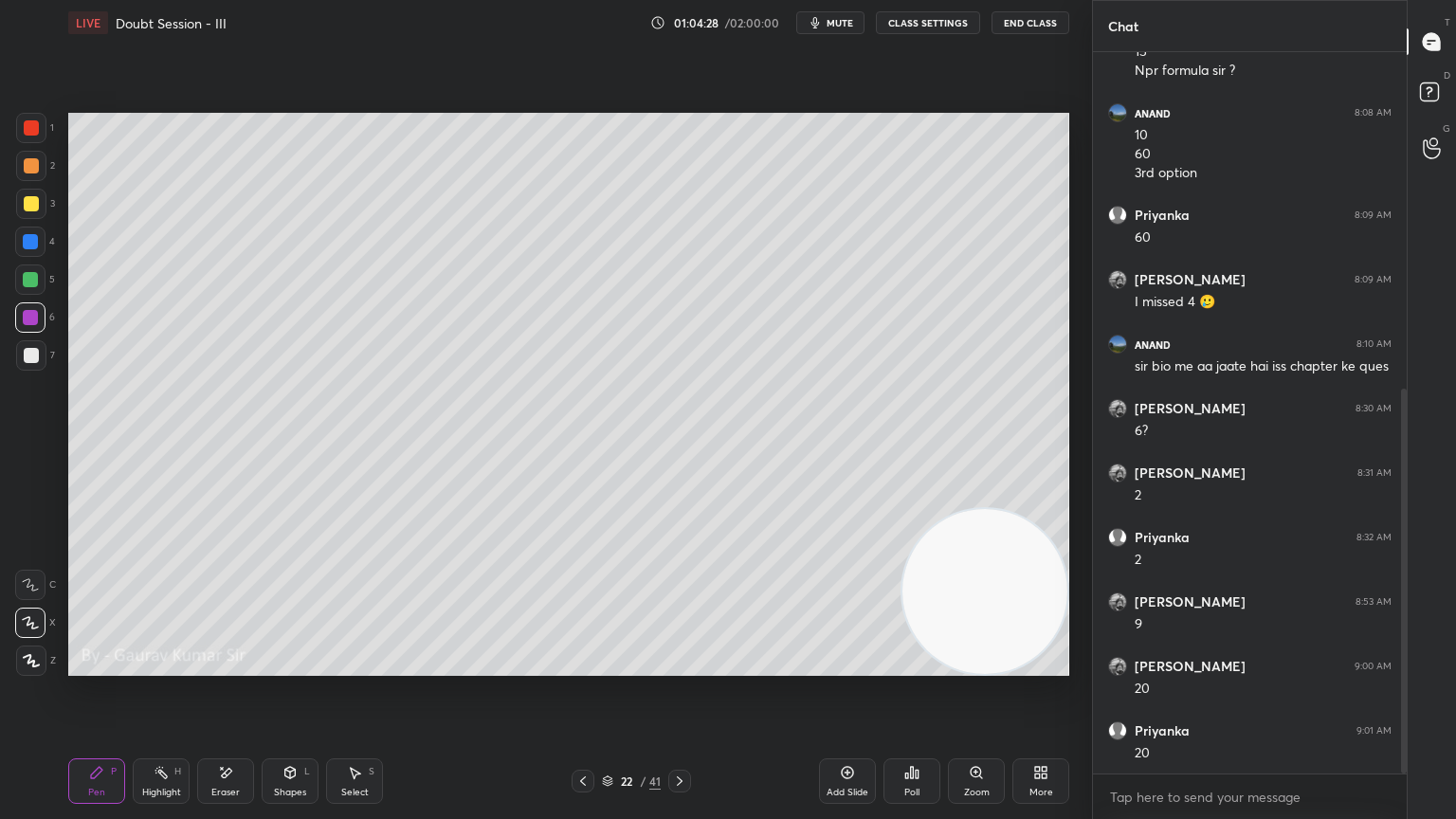 click 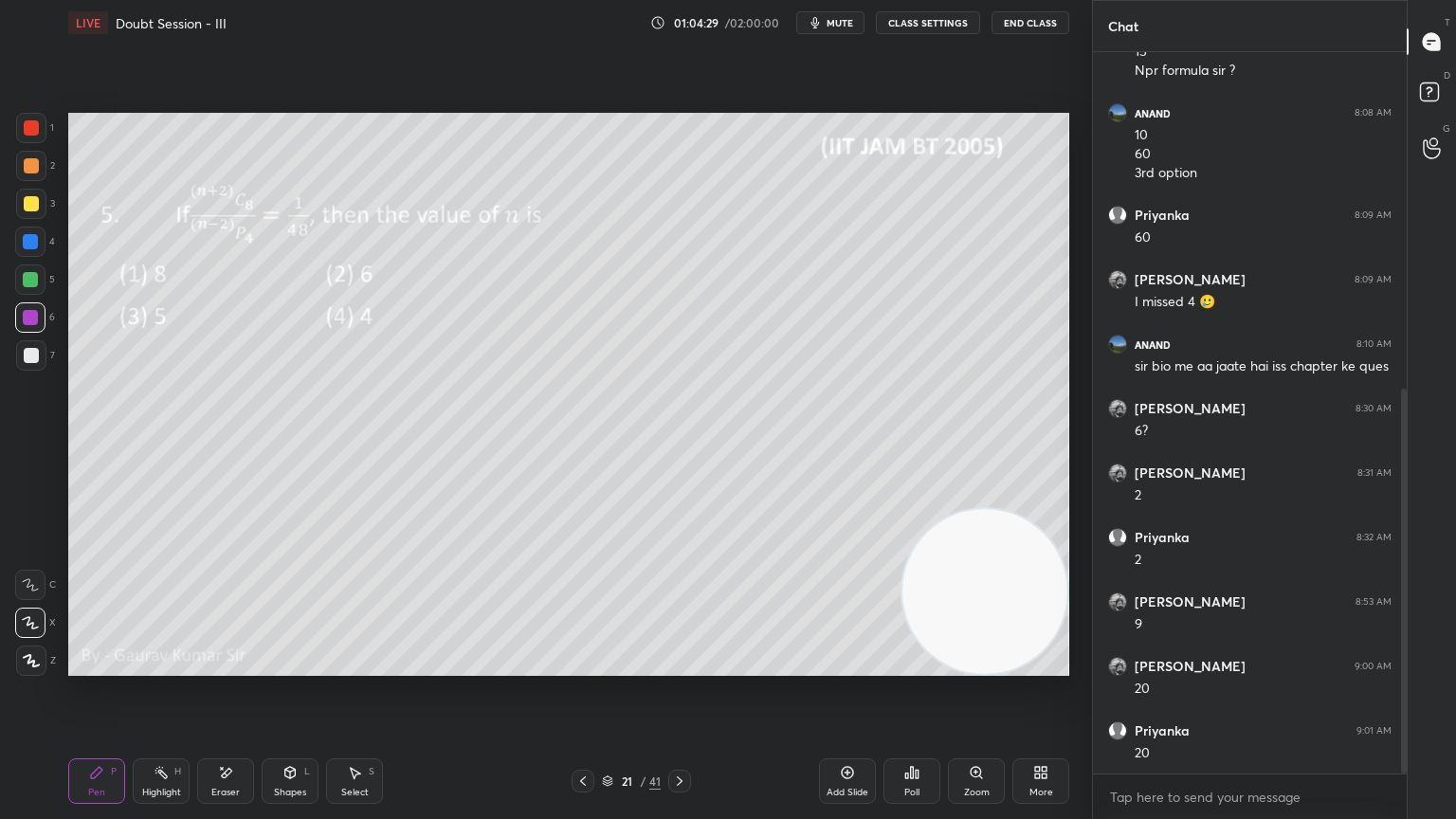 click 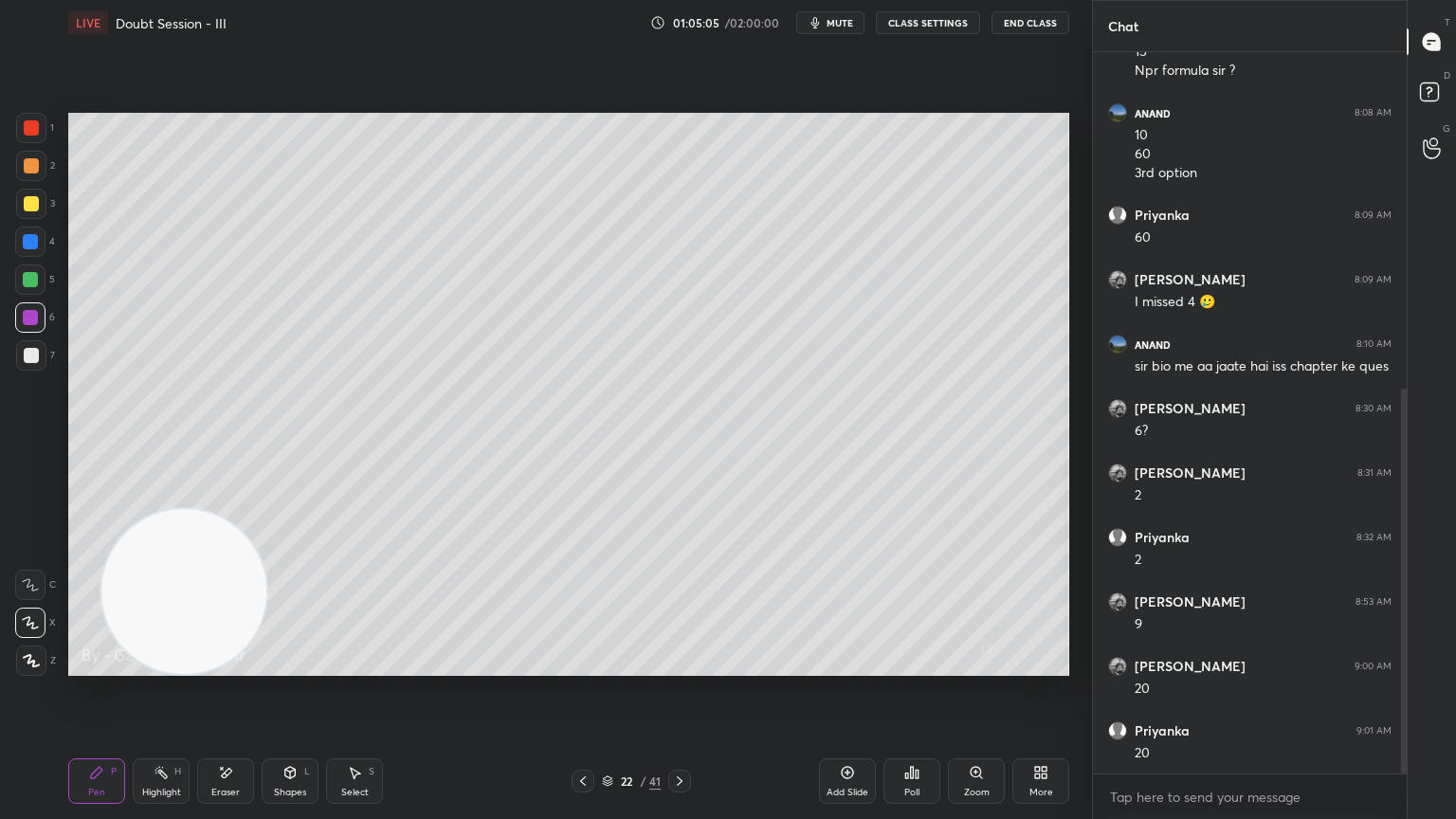 click 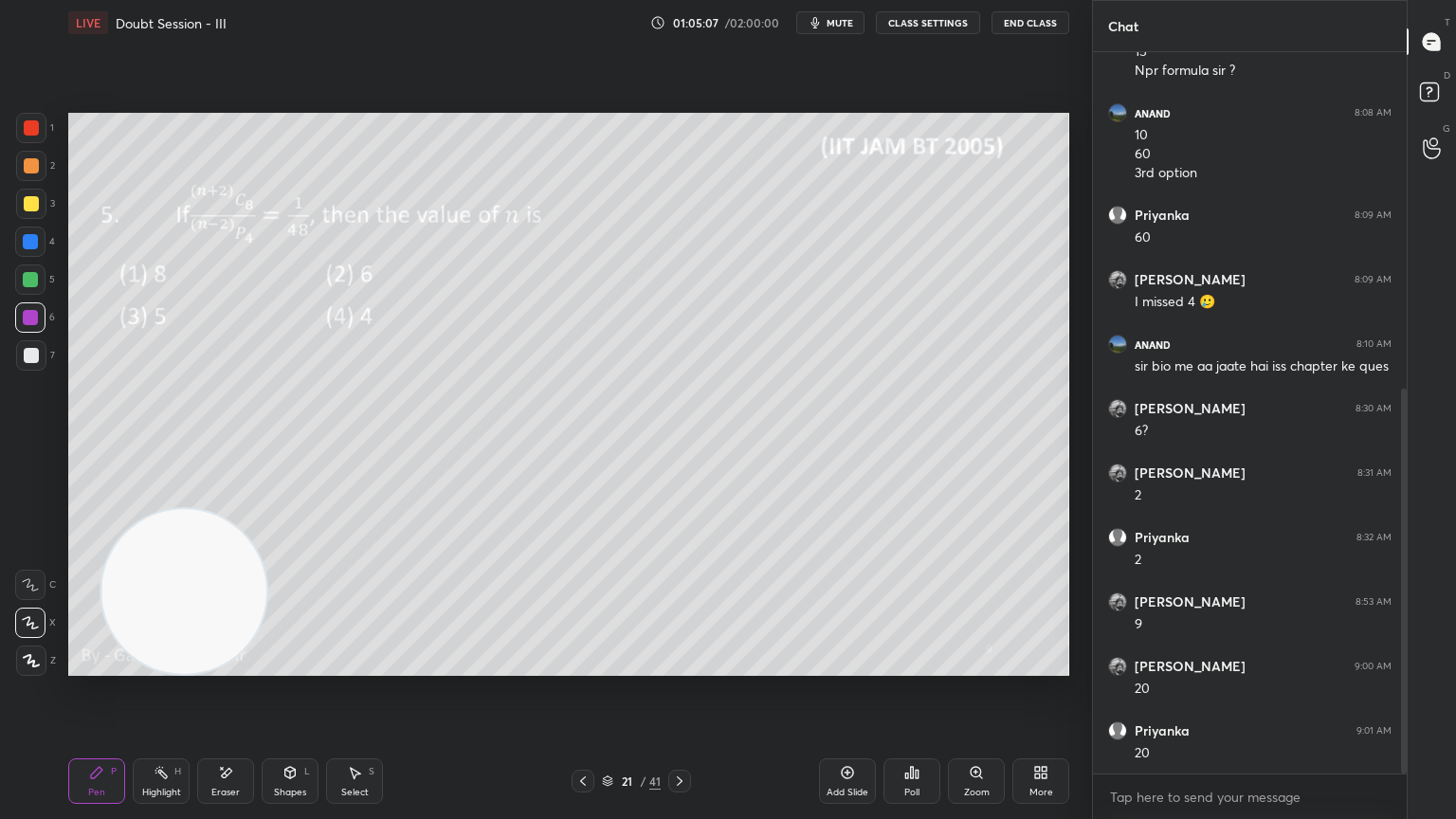 click 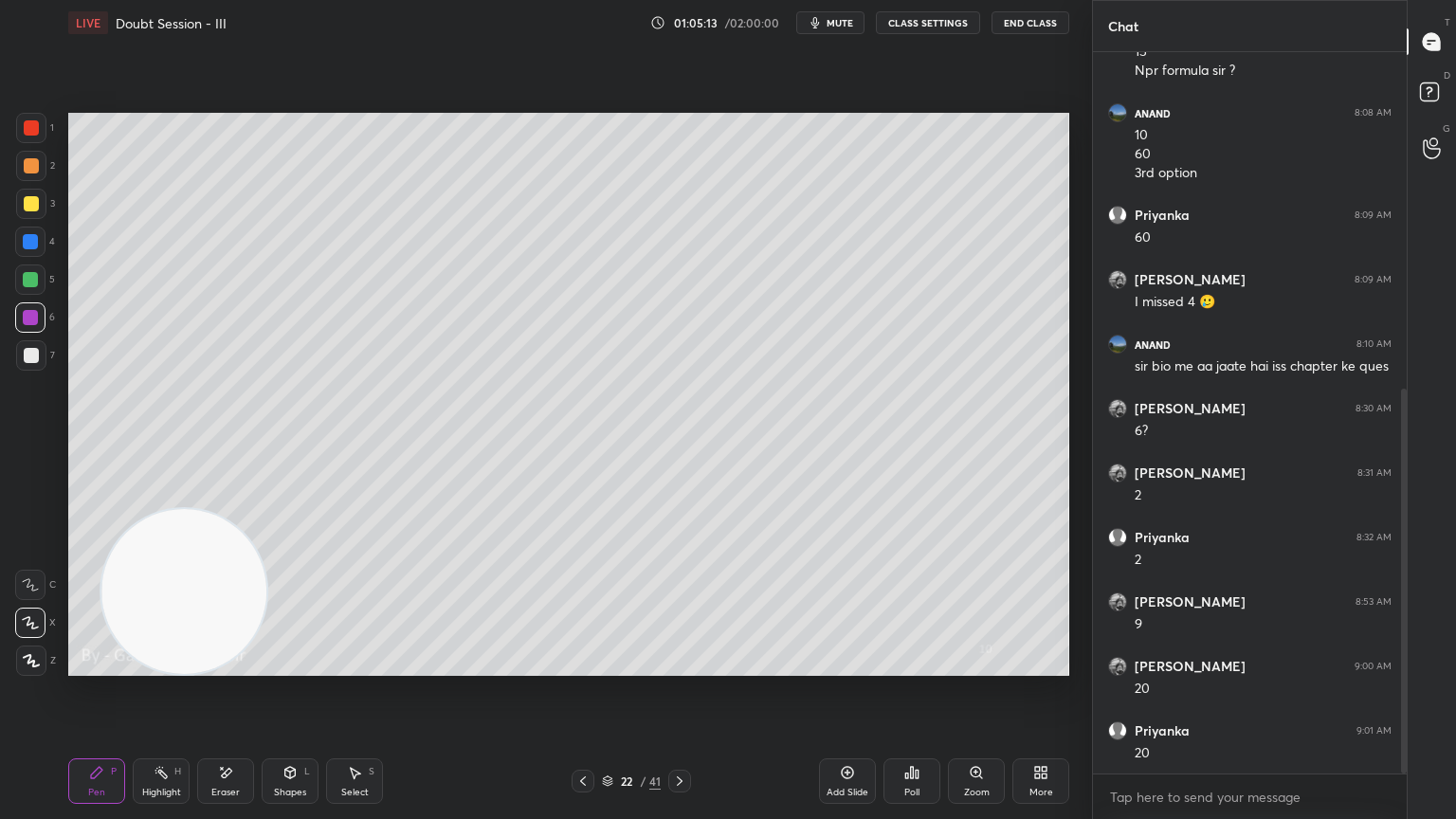 click 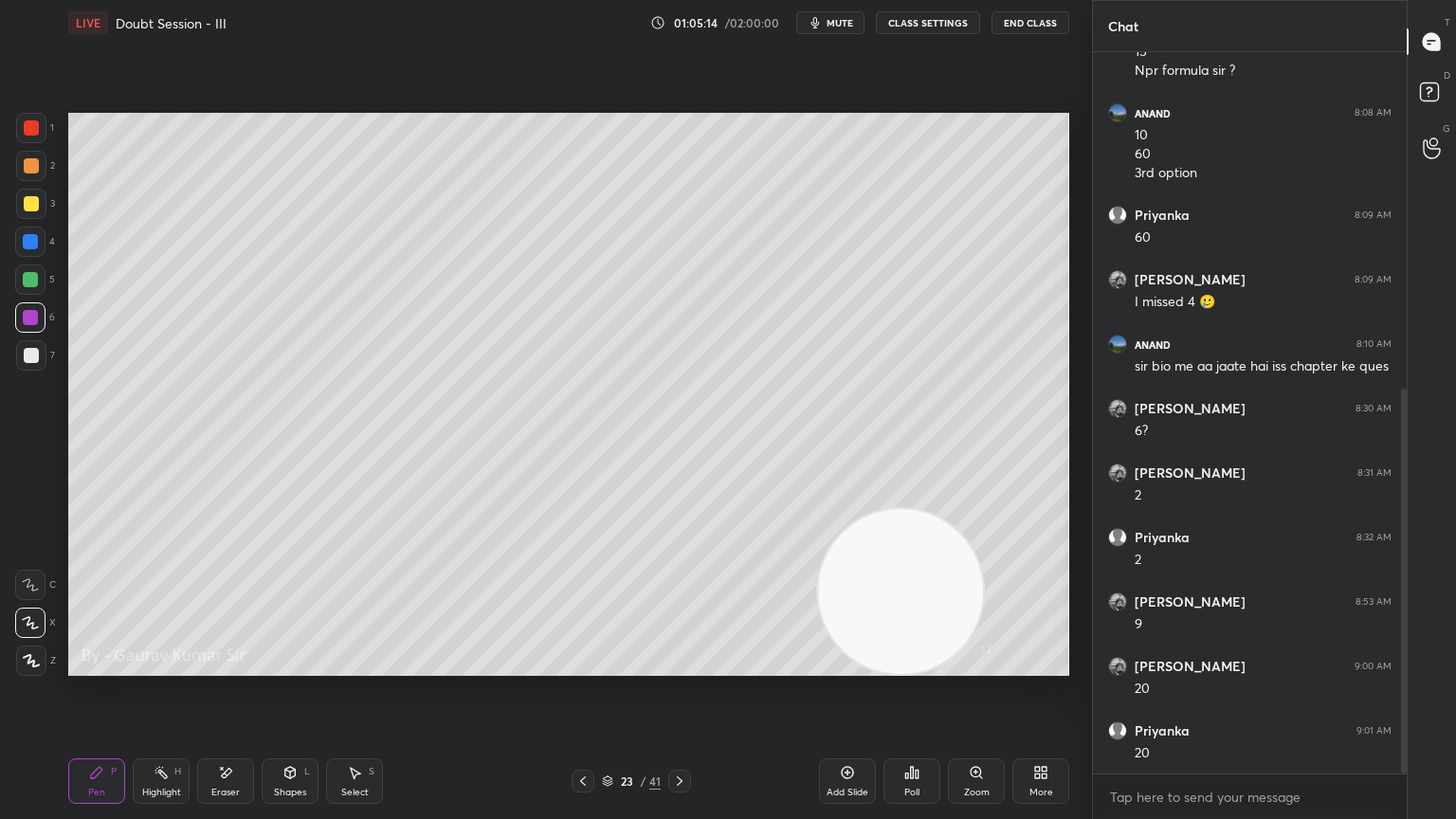 click at bounding box center [30, 280] 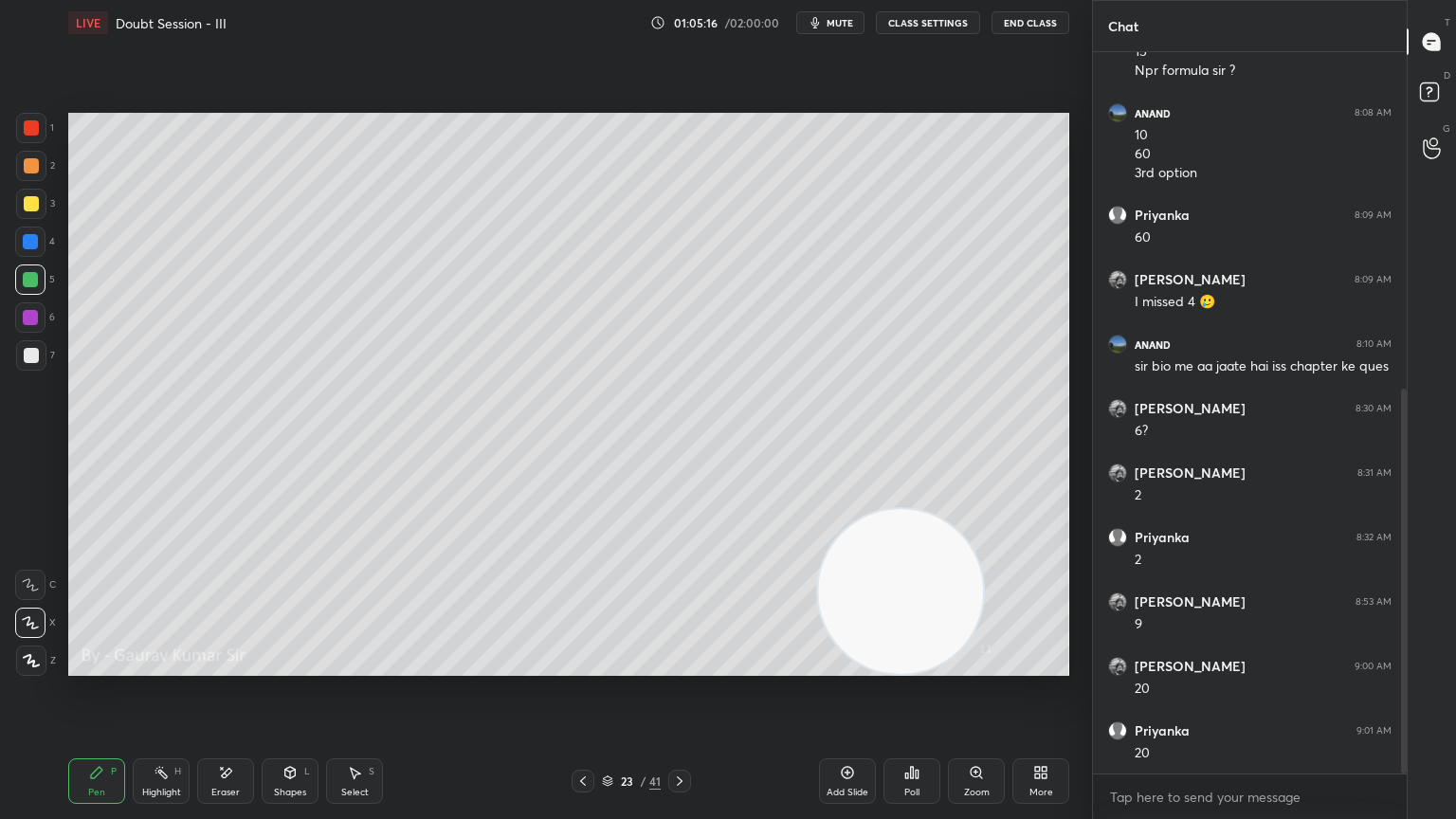 click 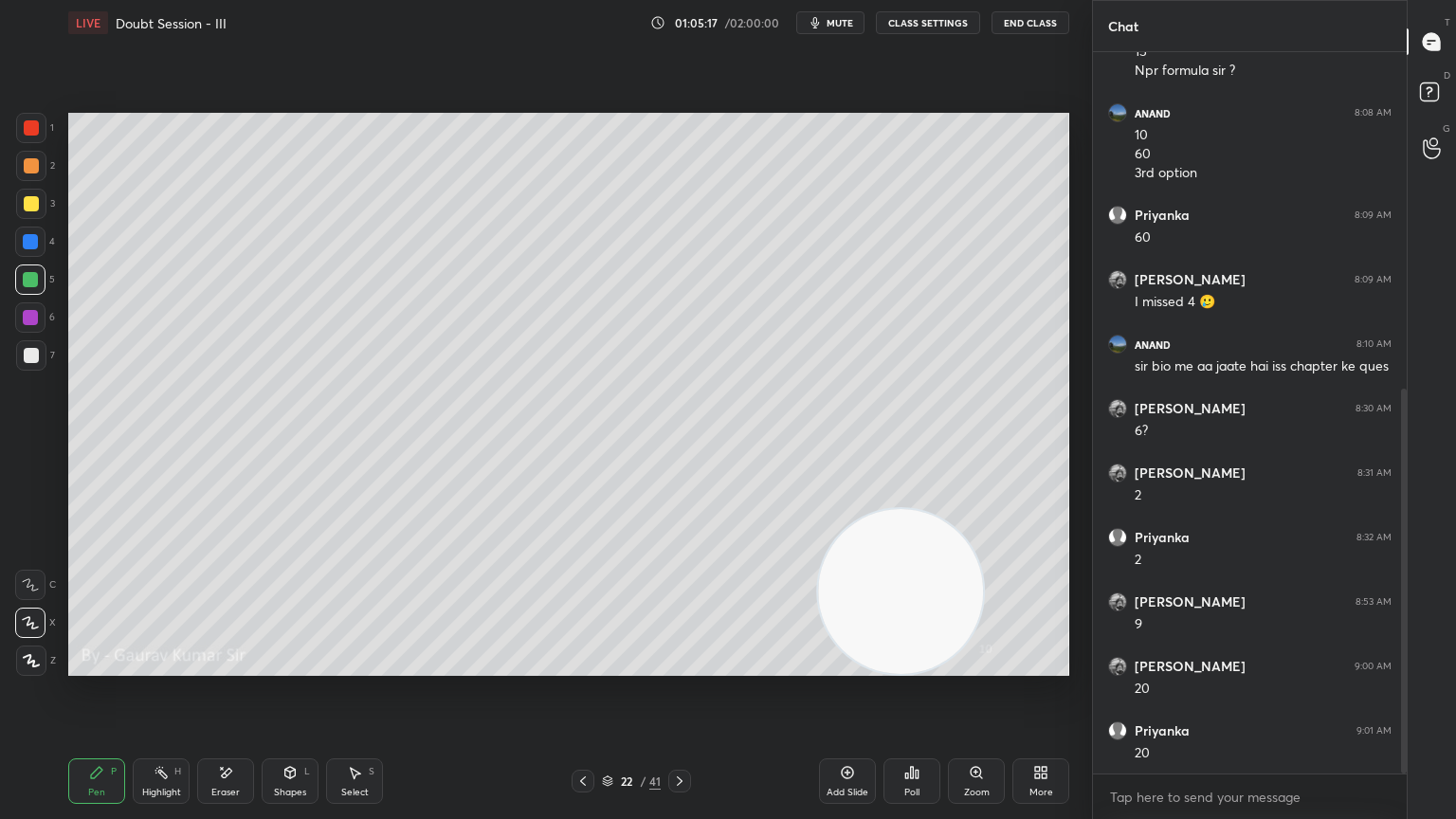 click 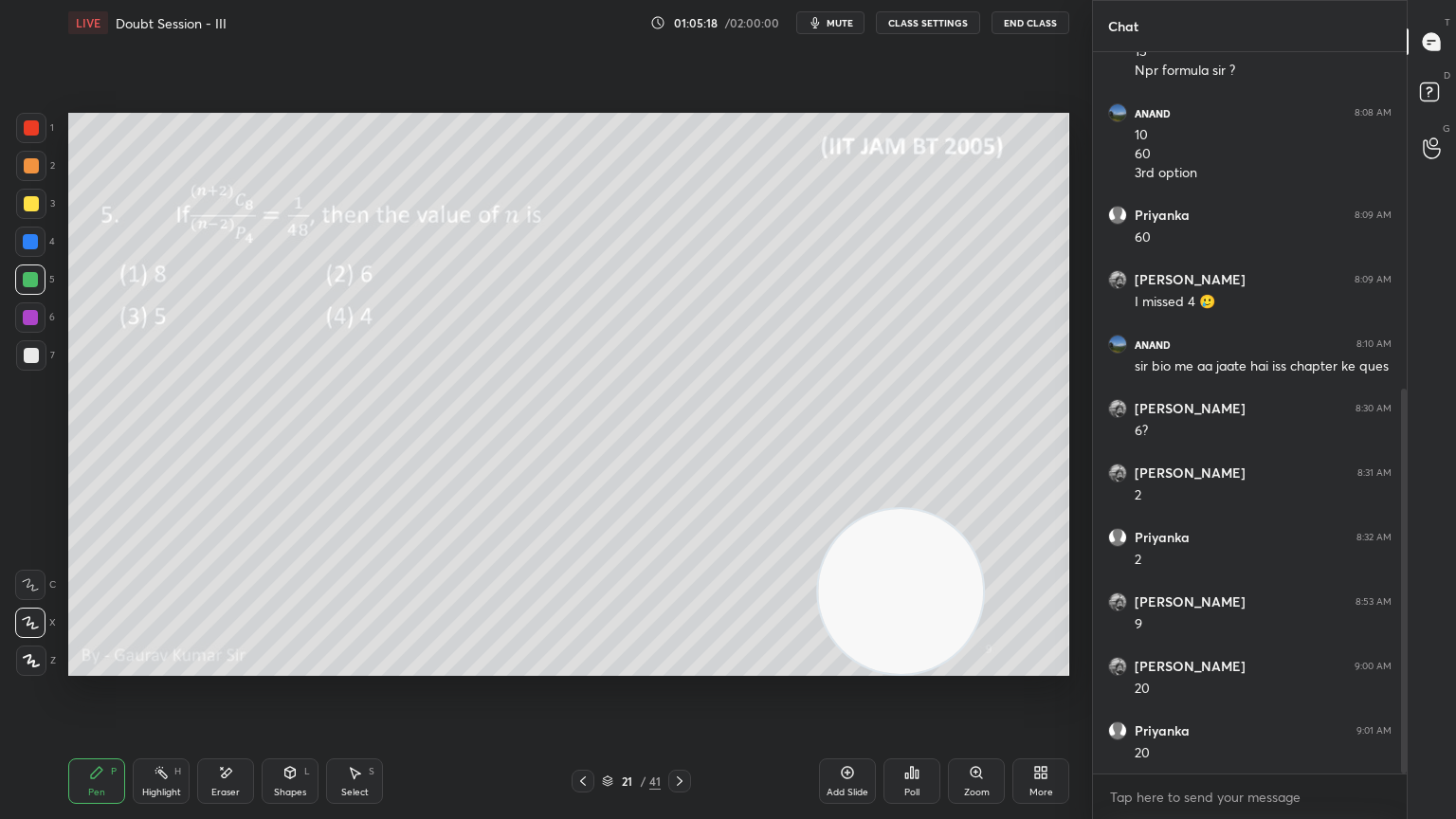 click 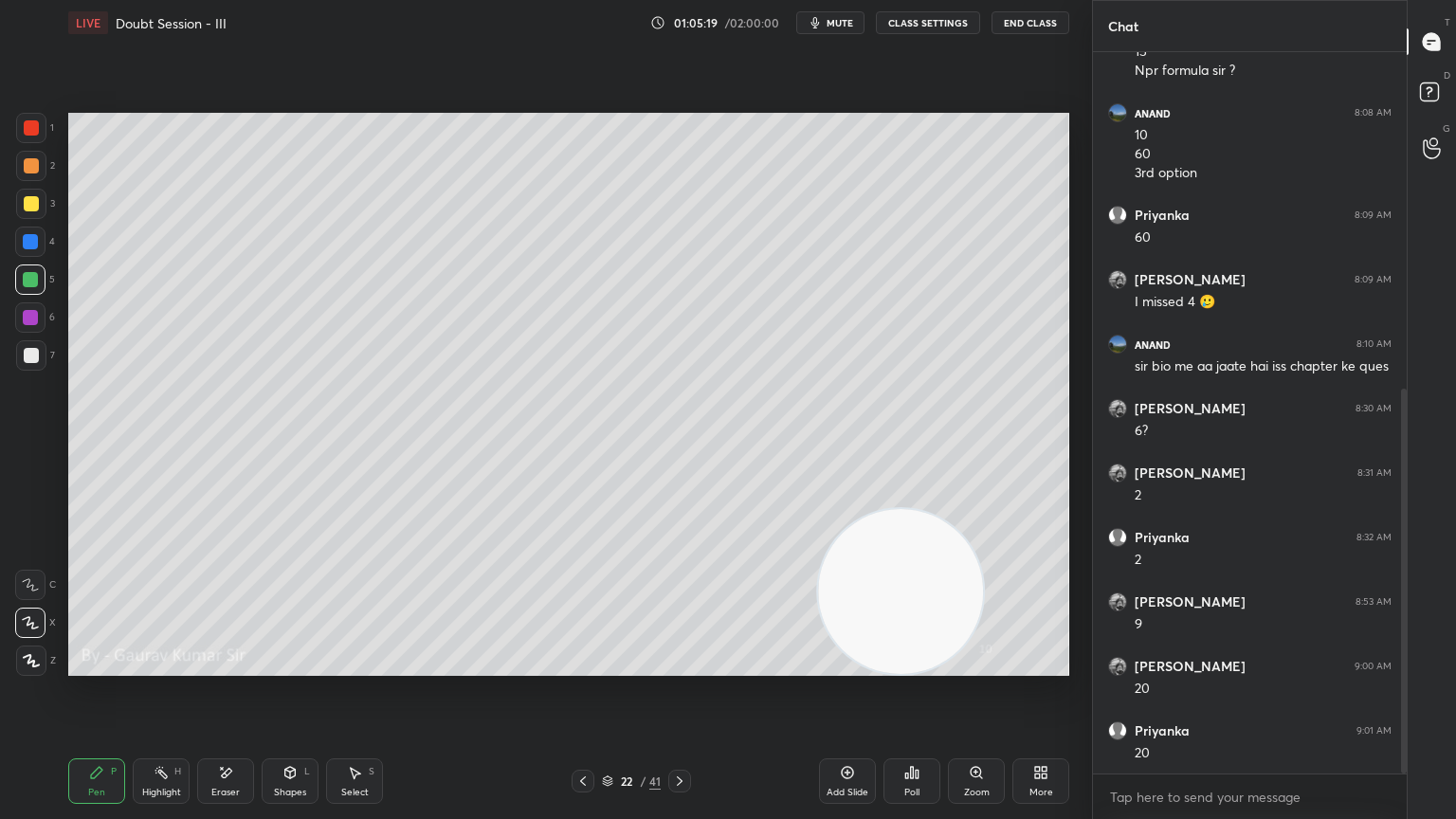 click 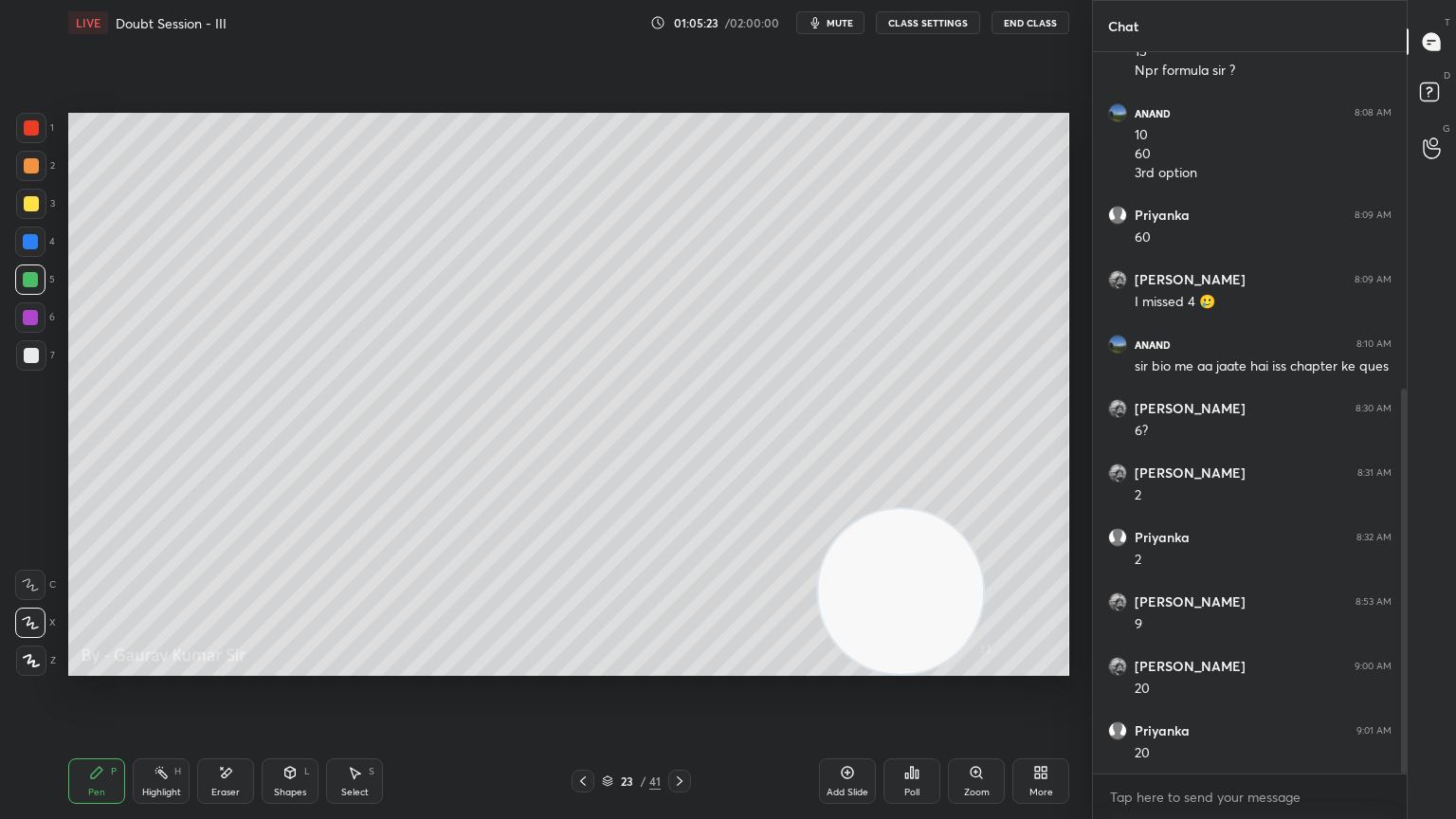 click 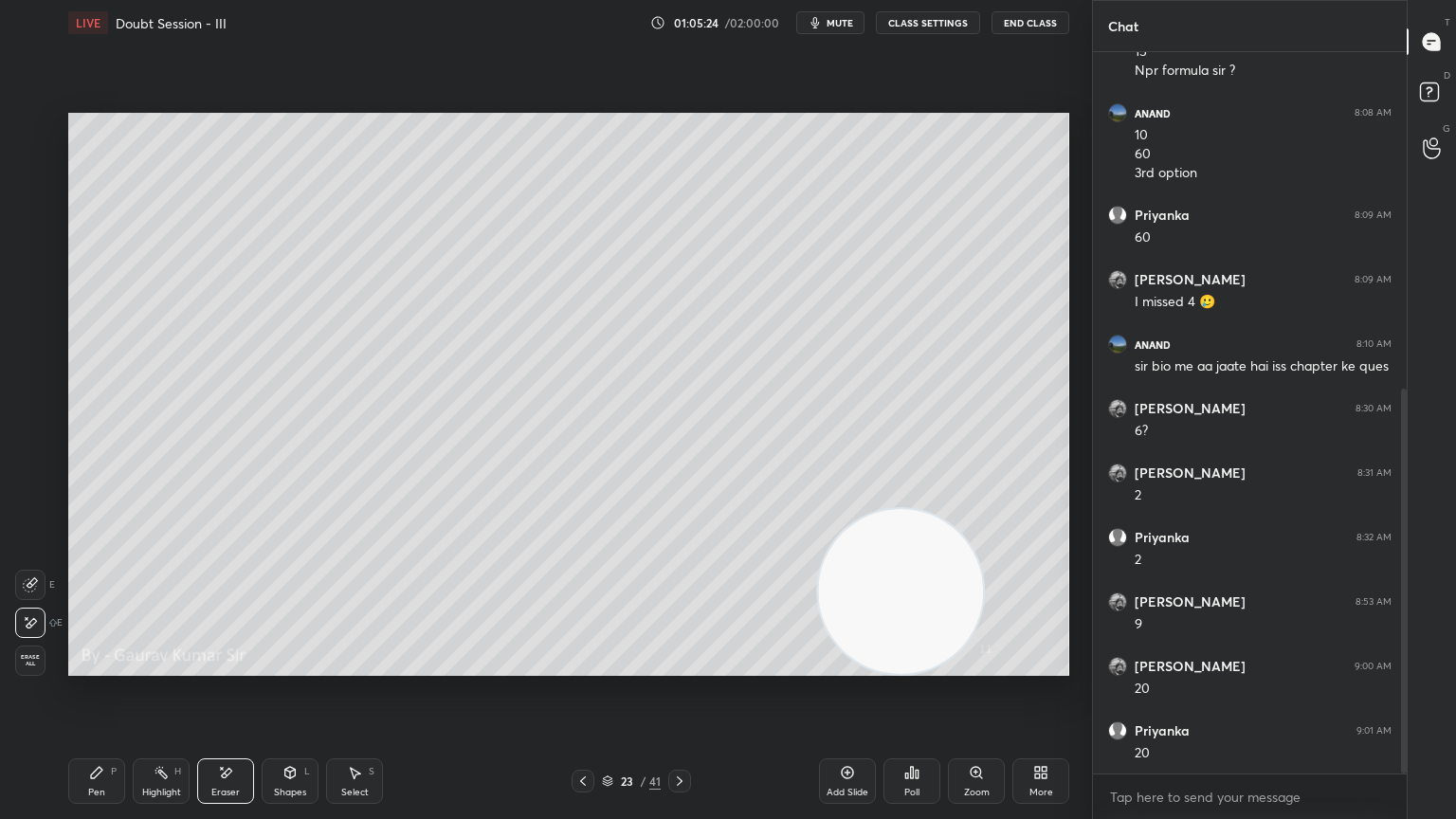 click on "Pen" at bounding box center [97, 792] 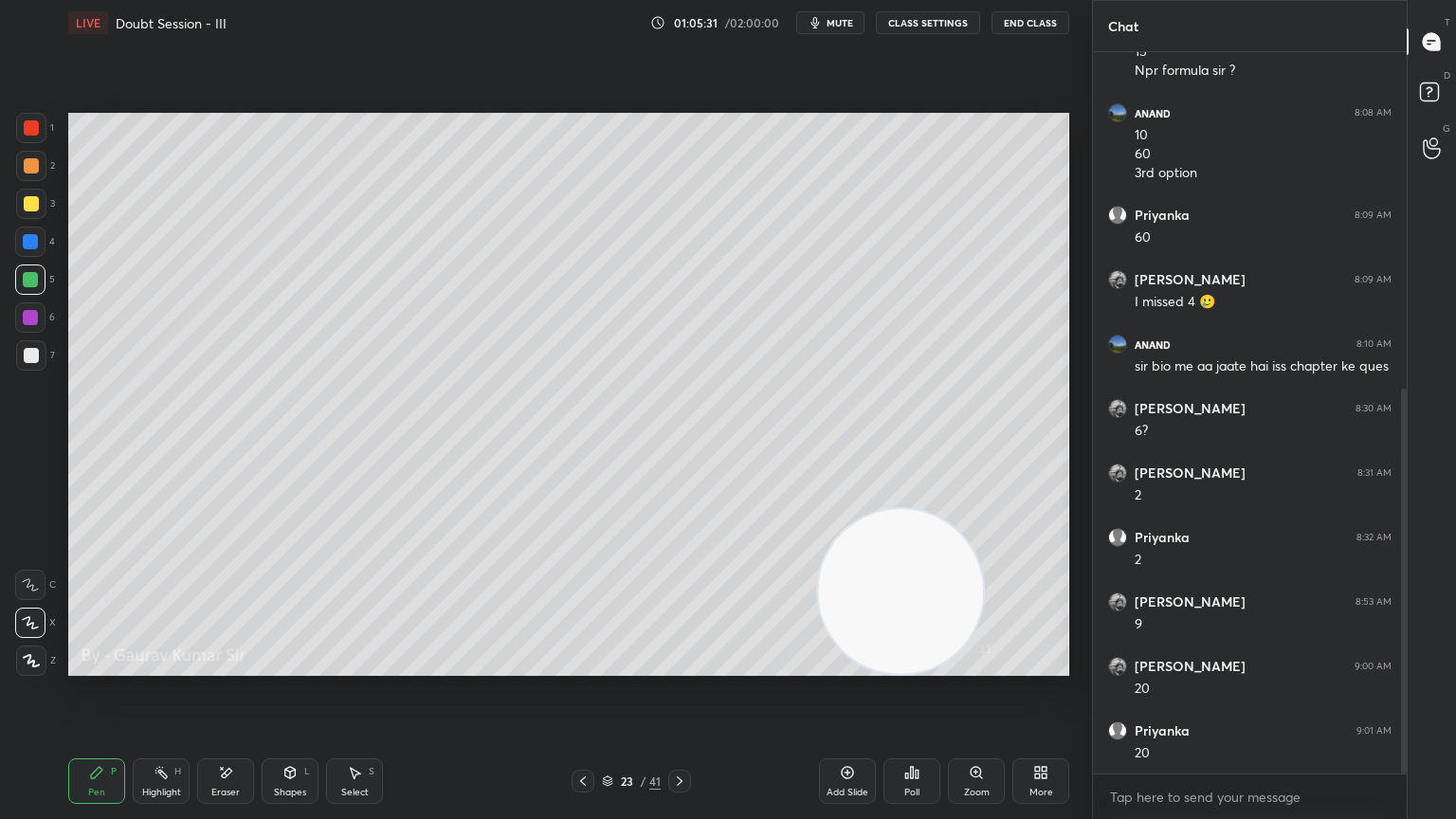 click 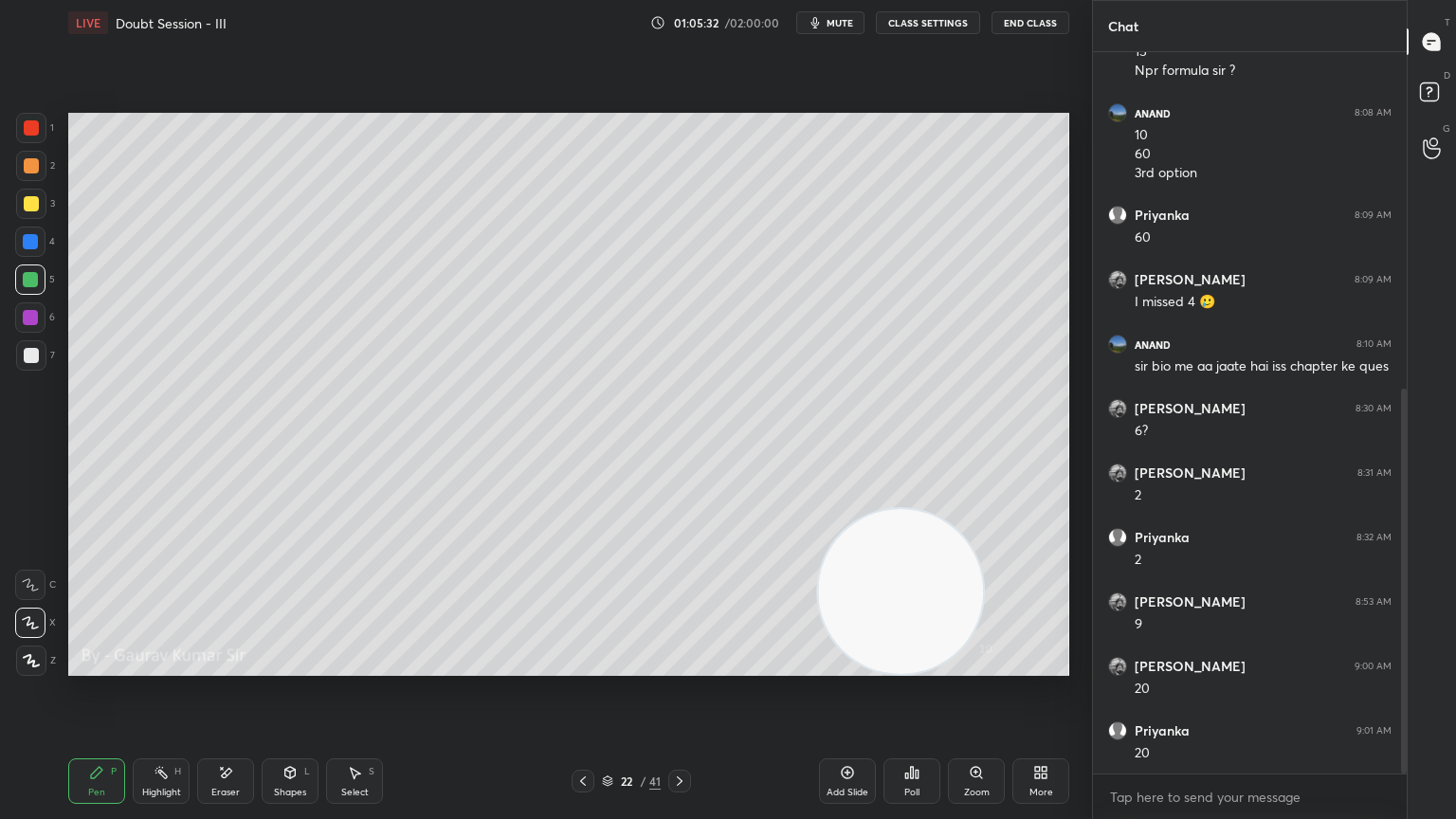 click 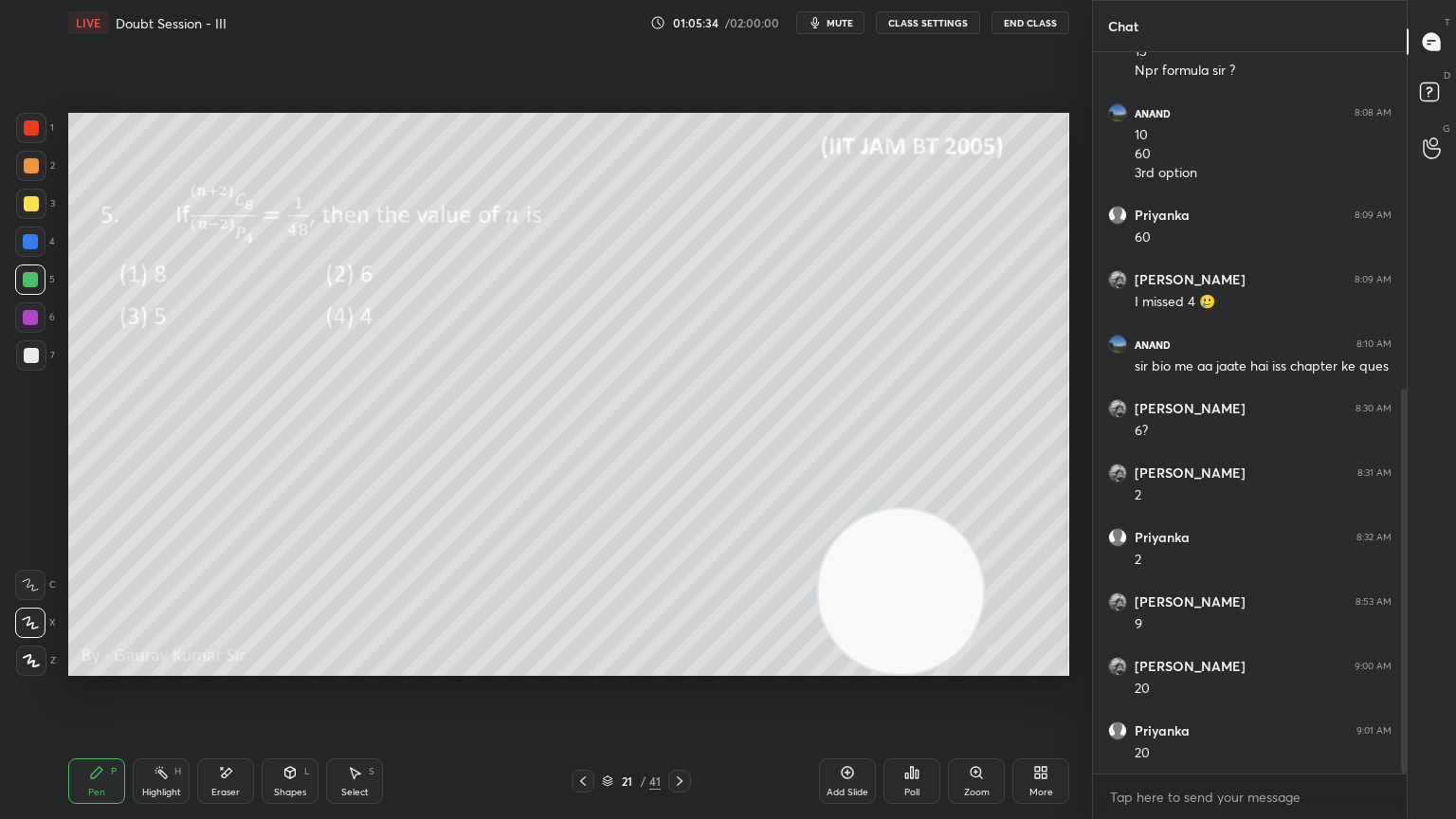 click 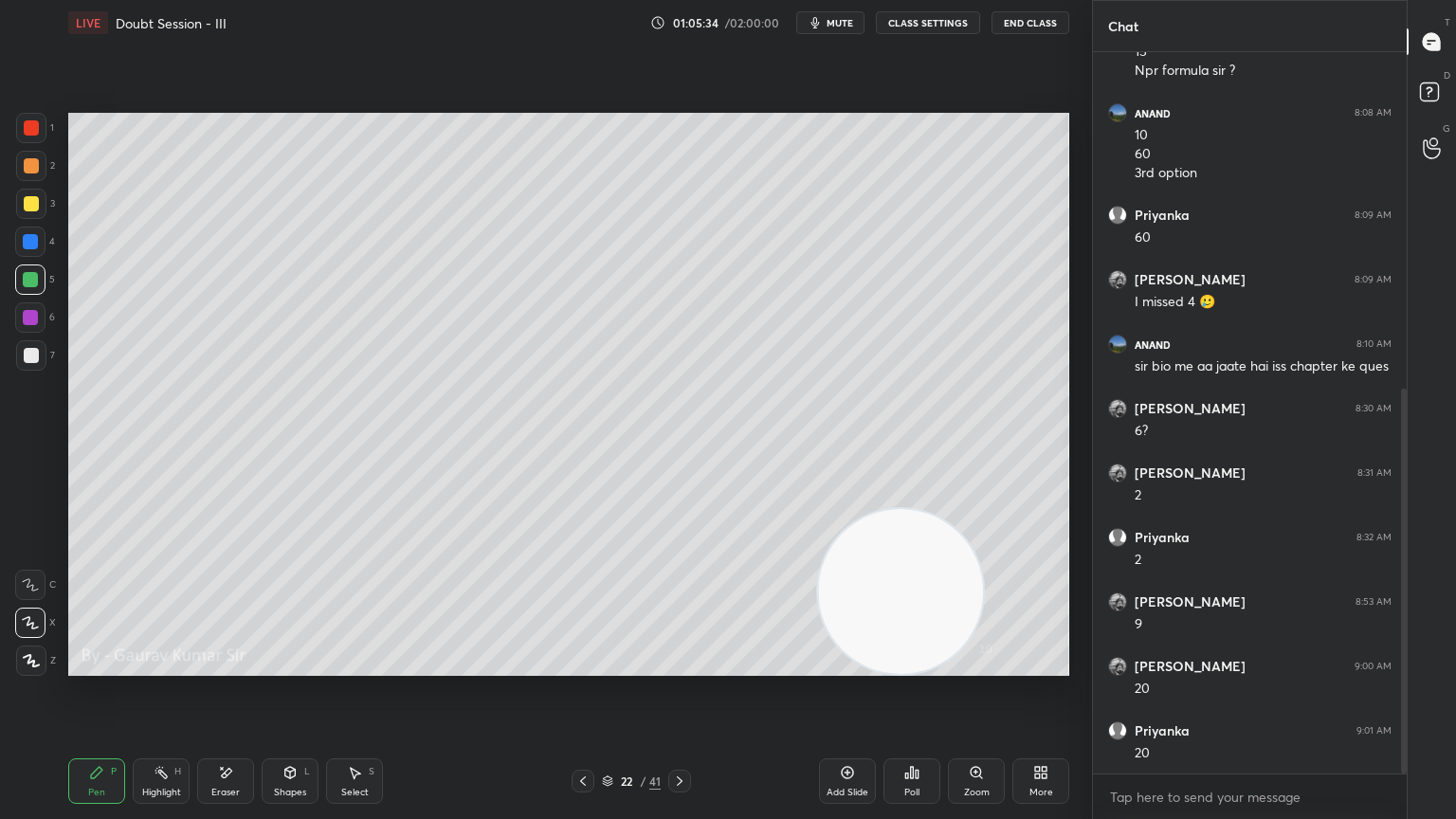 click 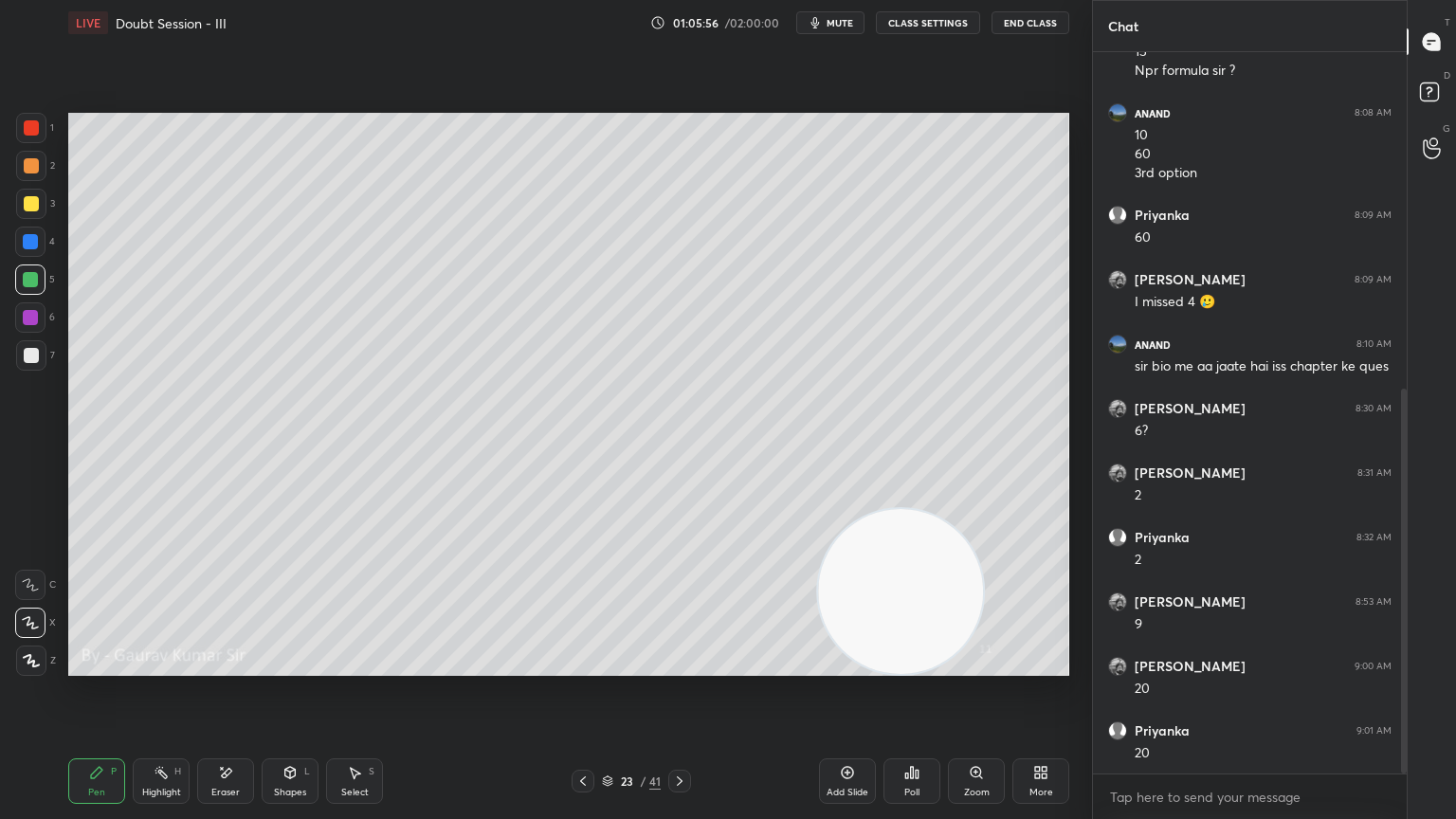 click 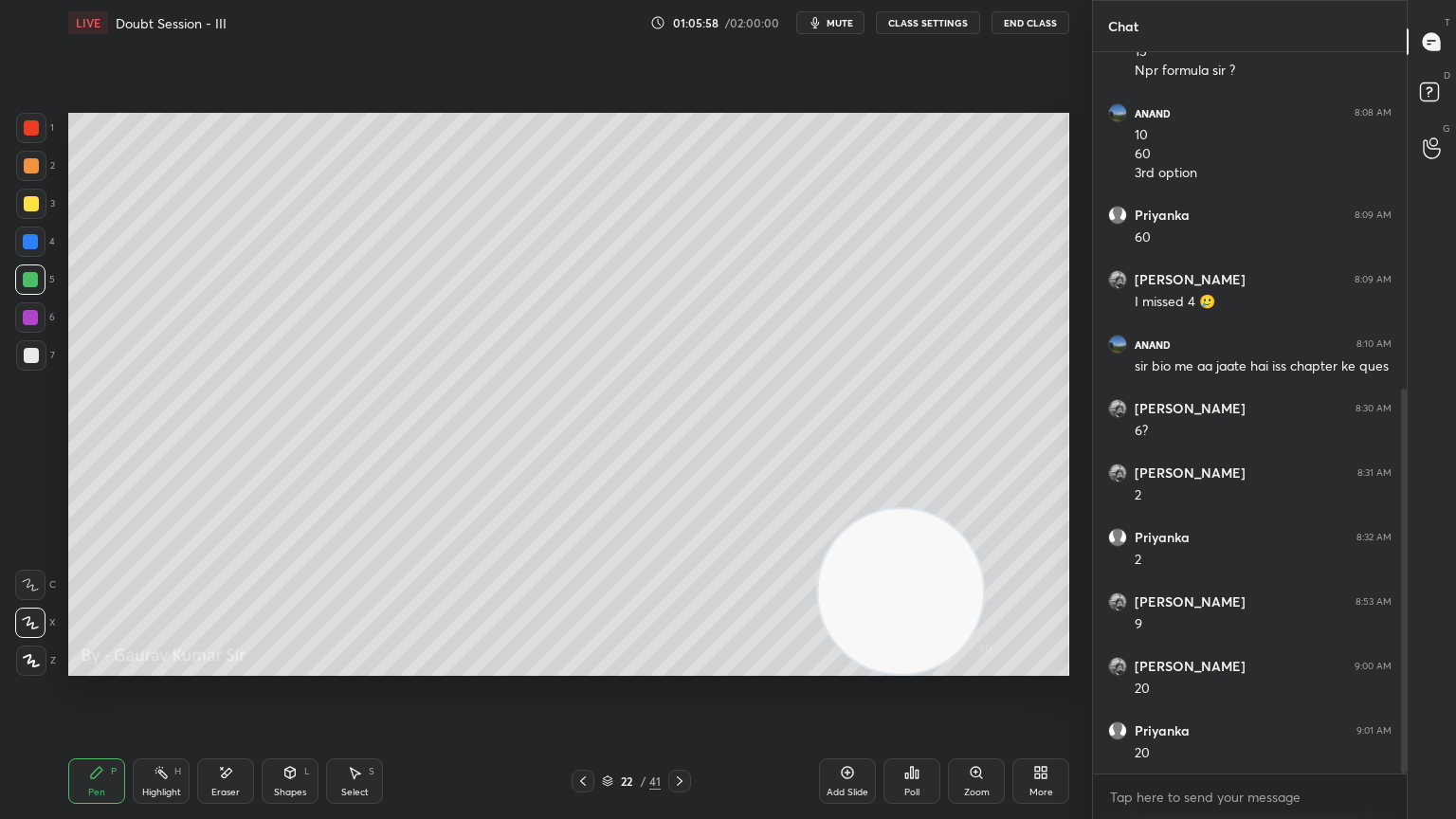 click 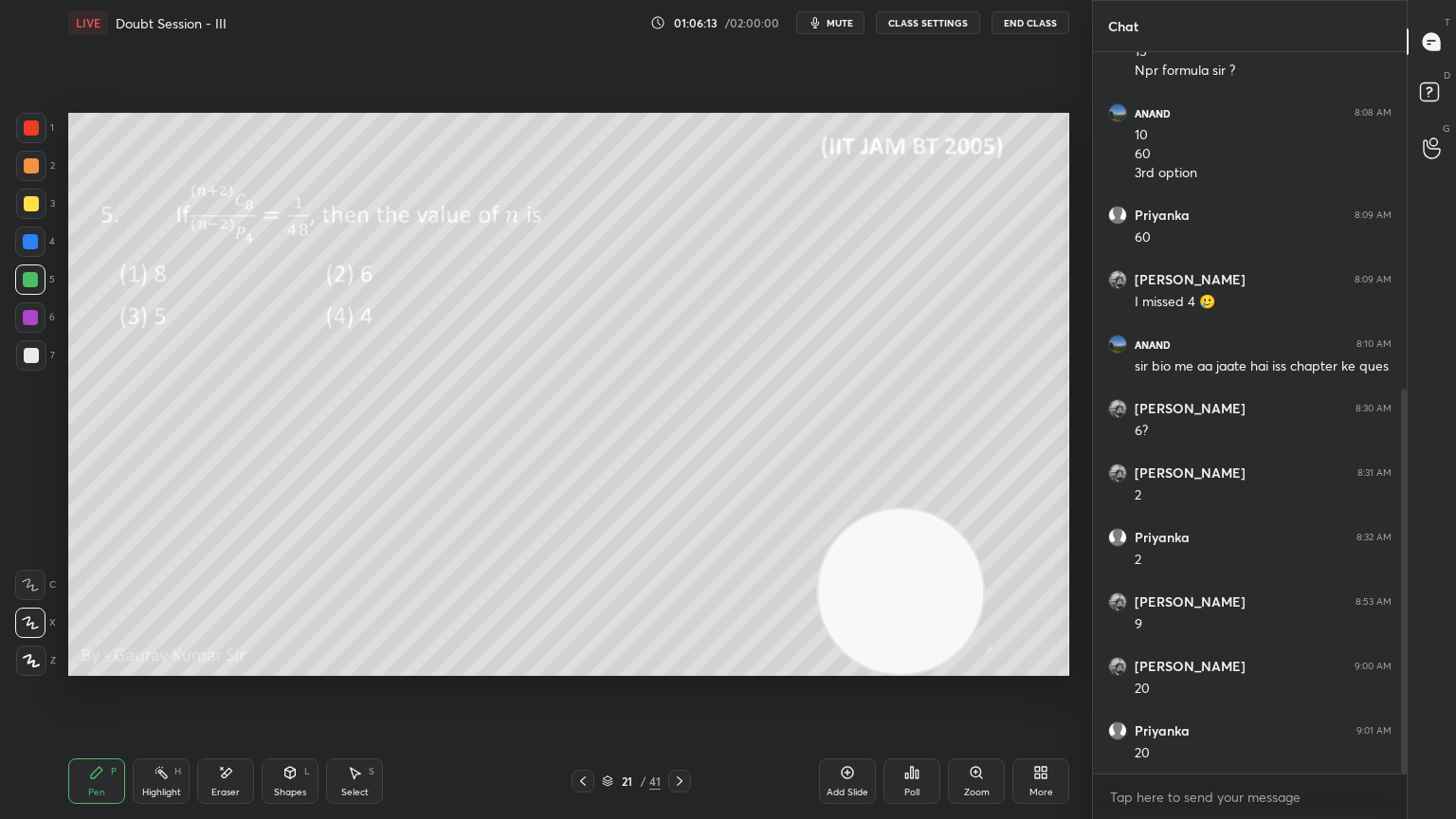 click 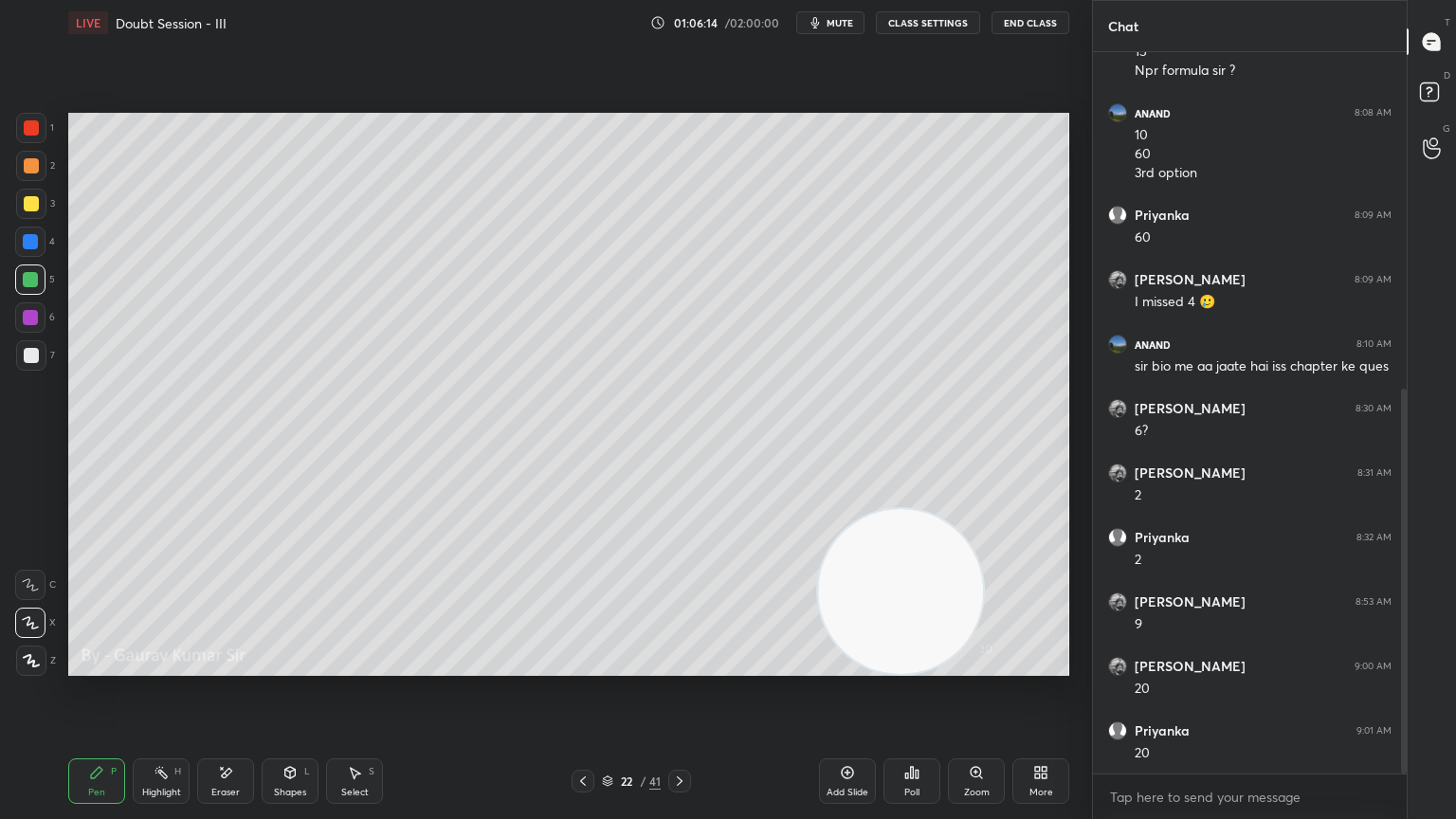 click 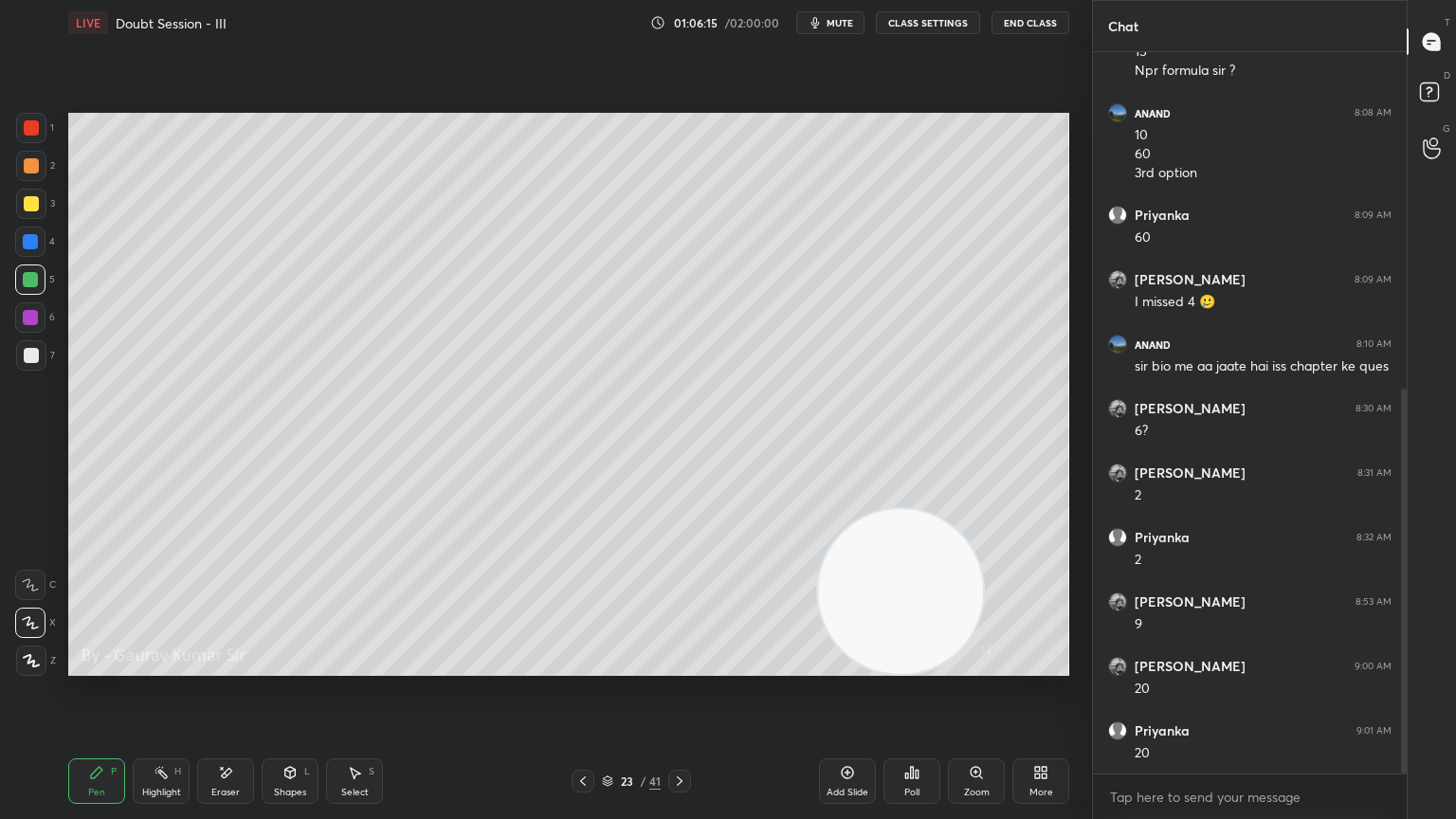 click at bounding box center (30, 242) 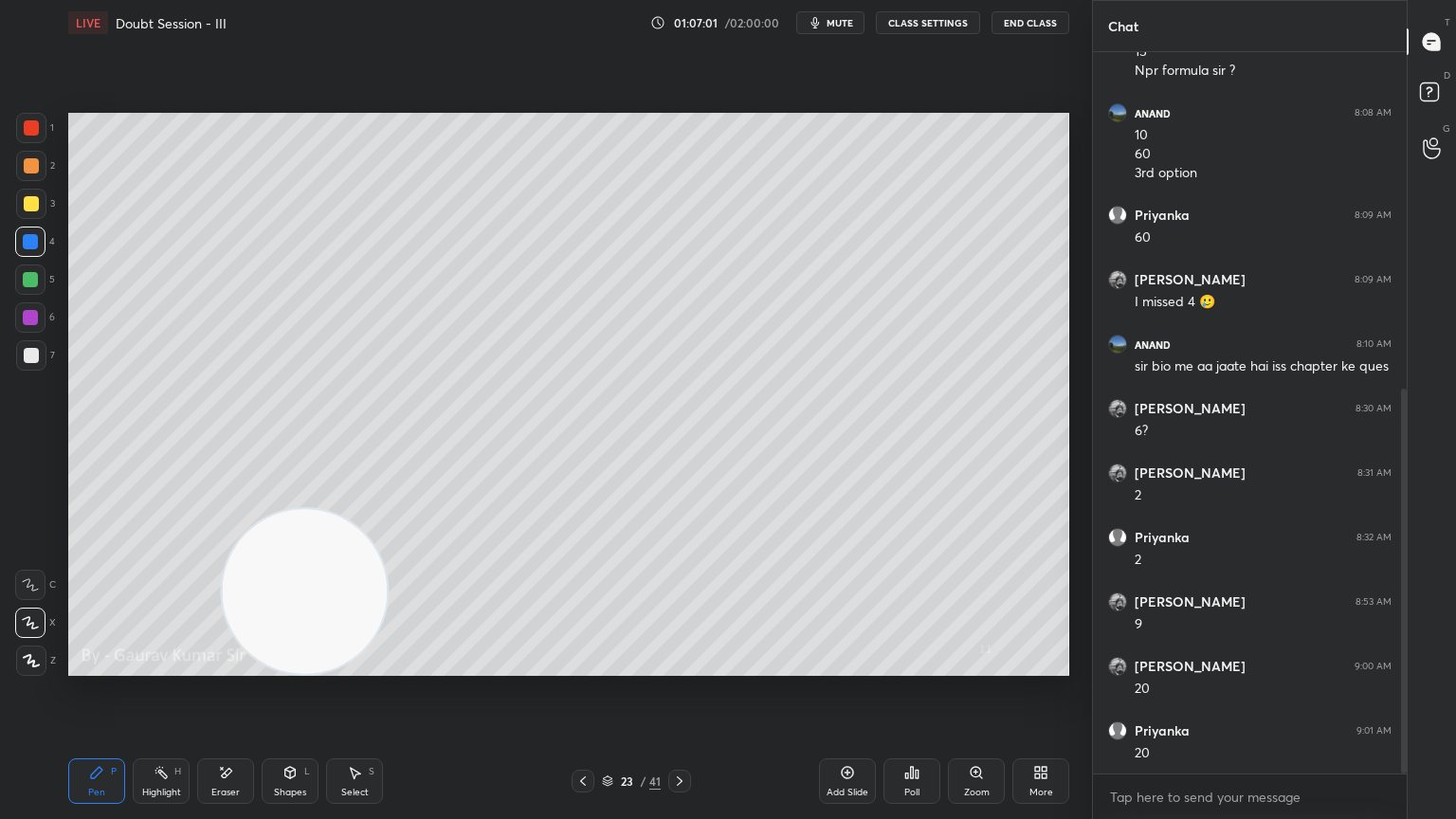 click 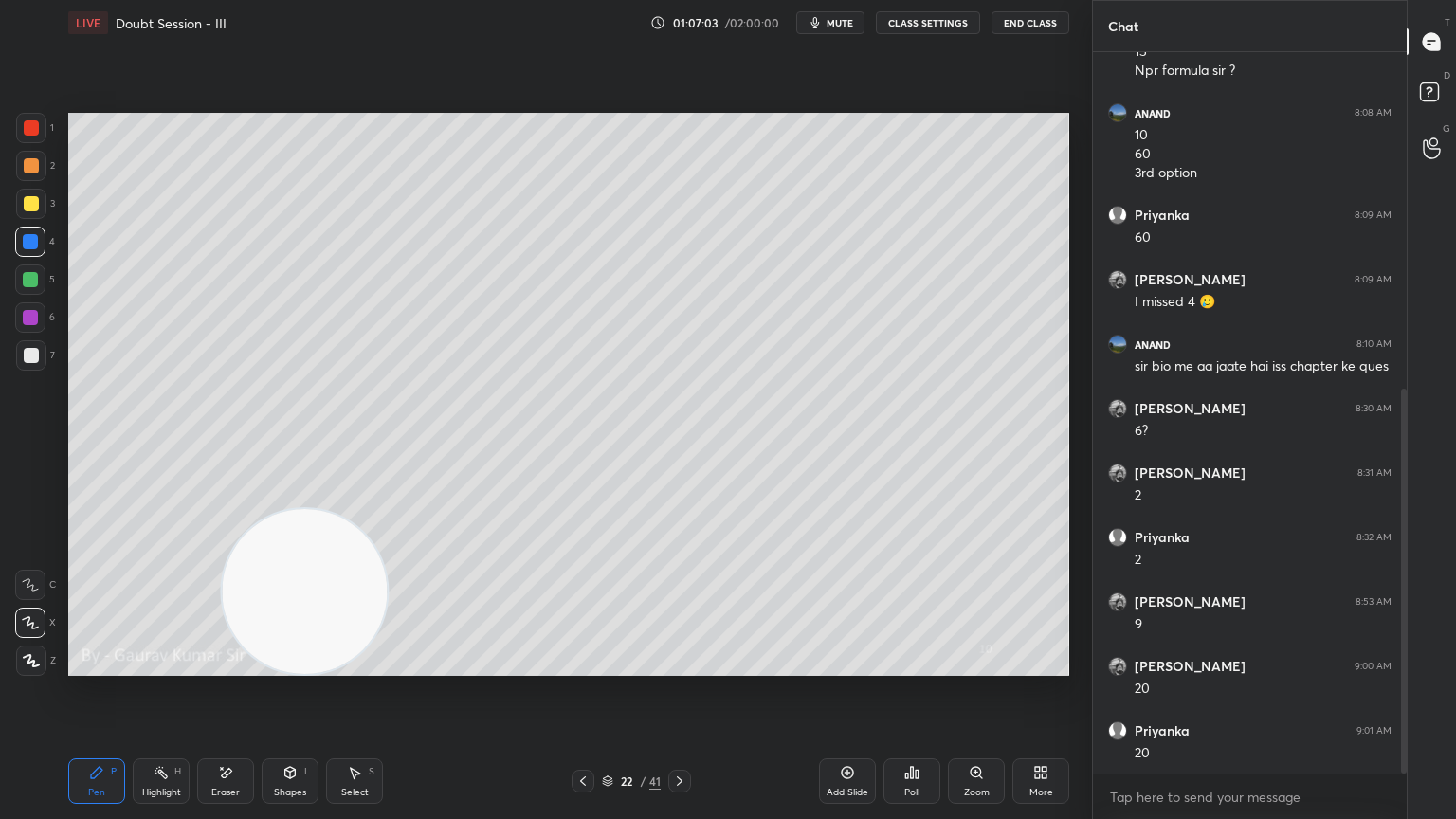 click 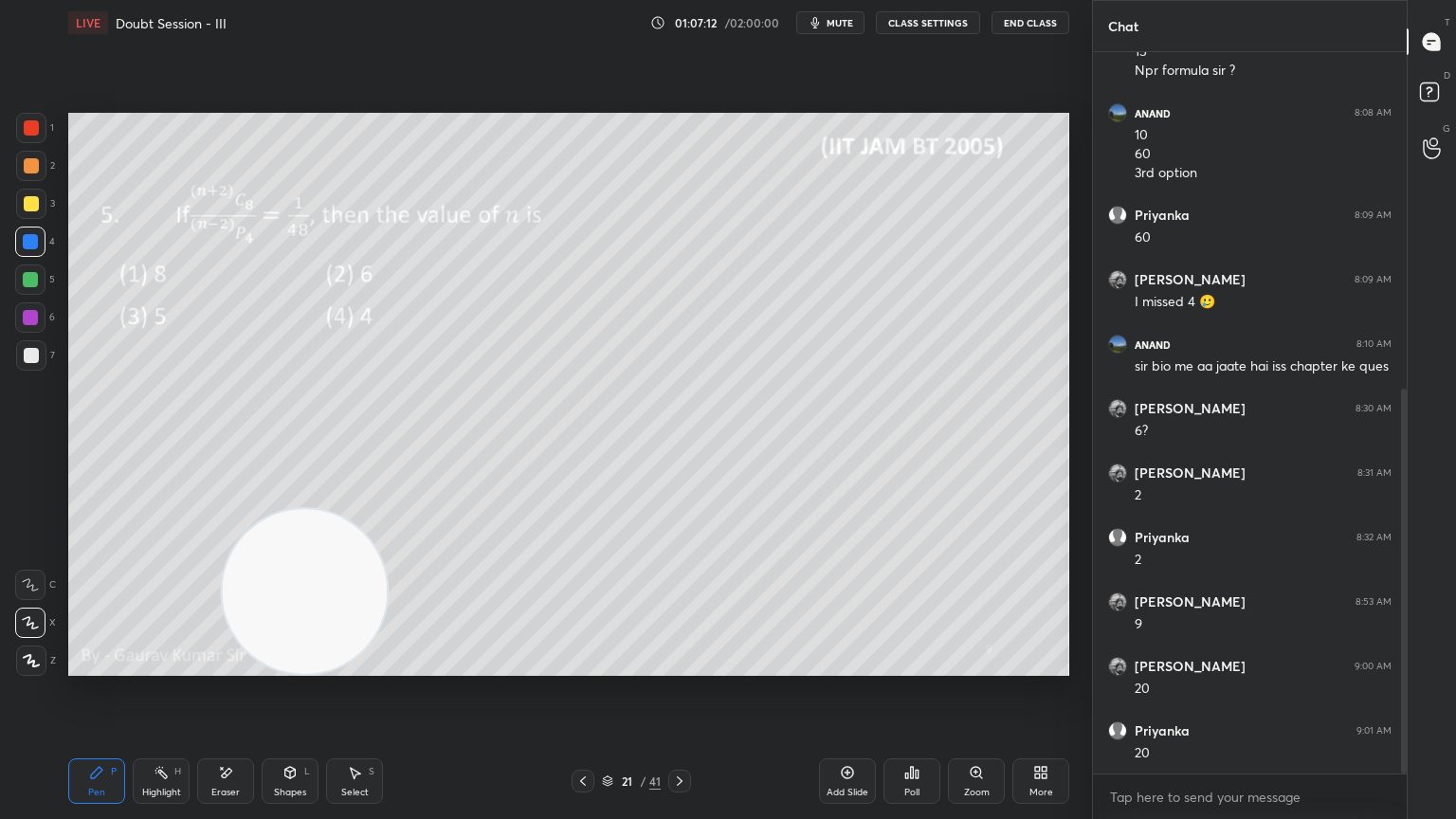 click at bounding box center (31, 355) 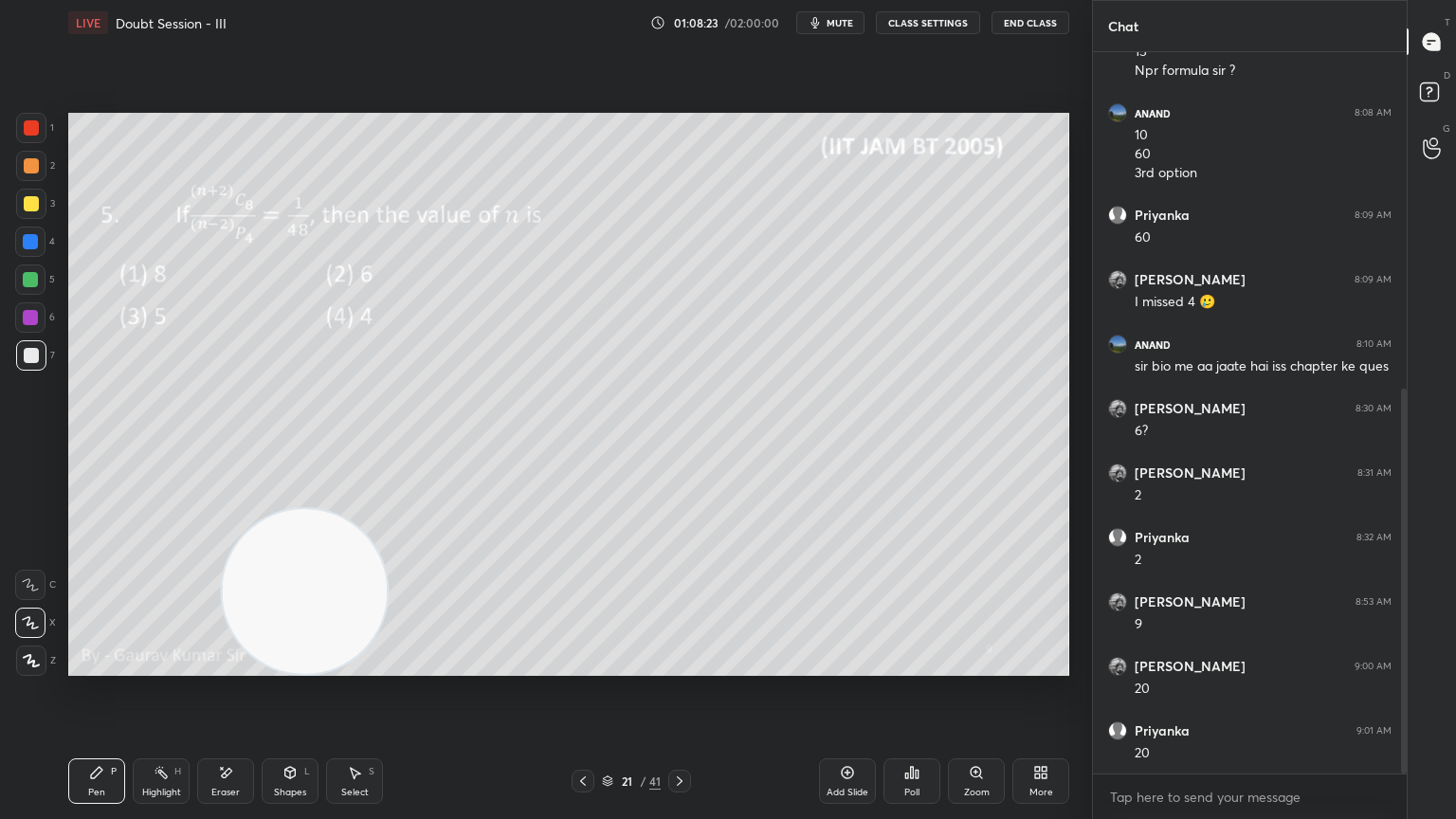 click 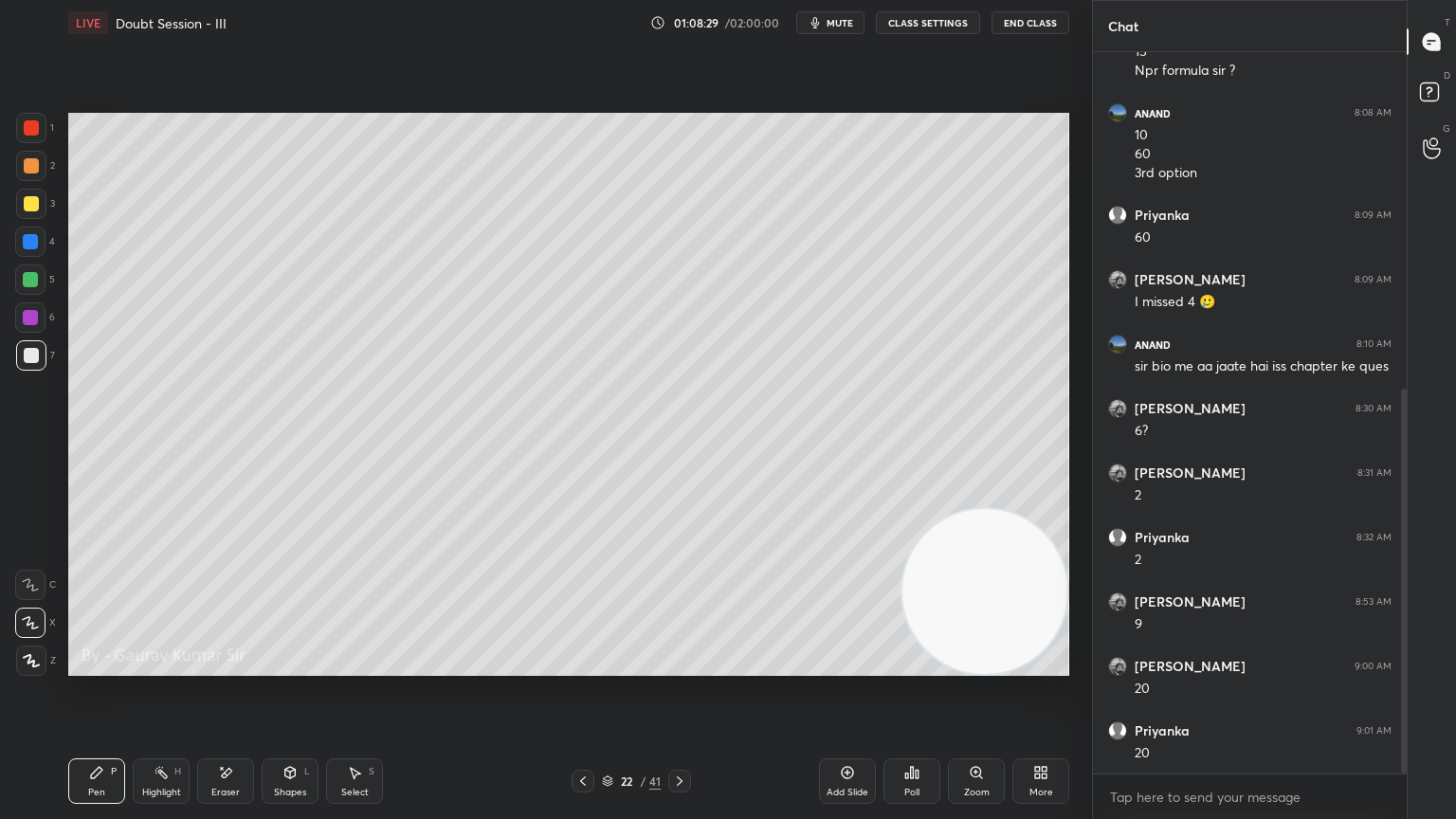 click 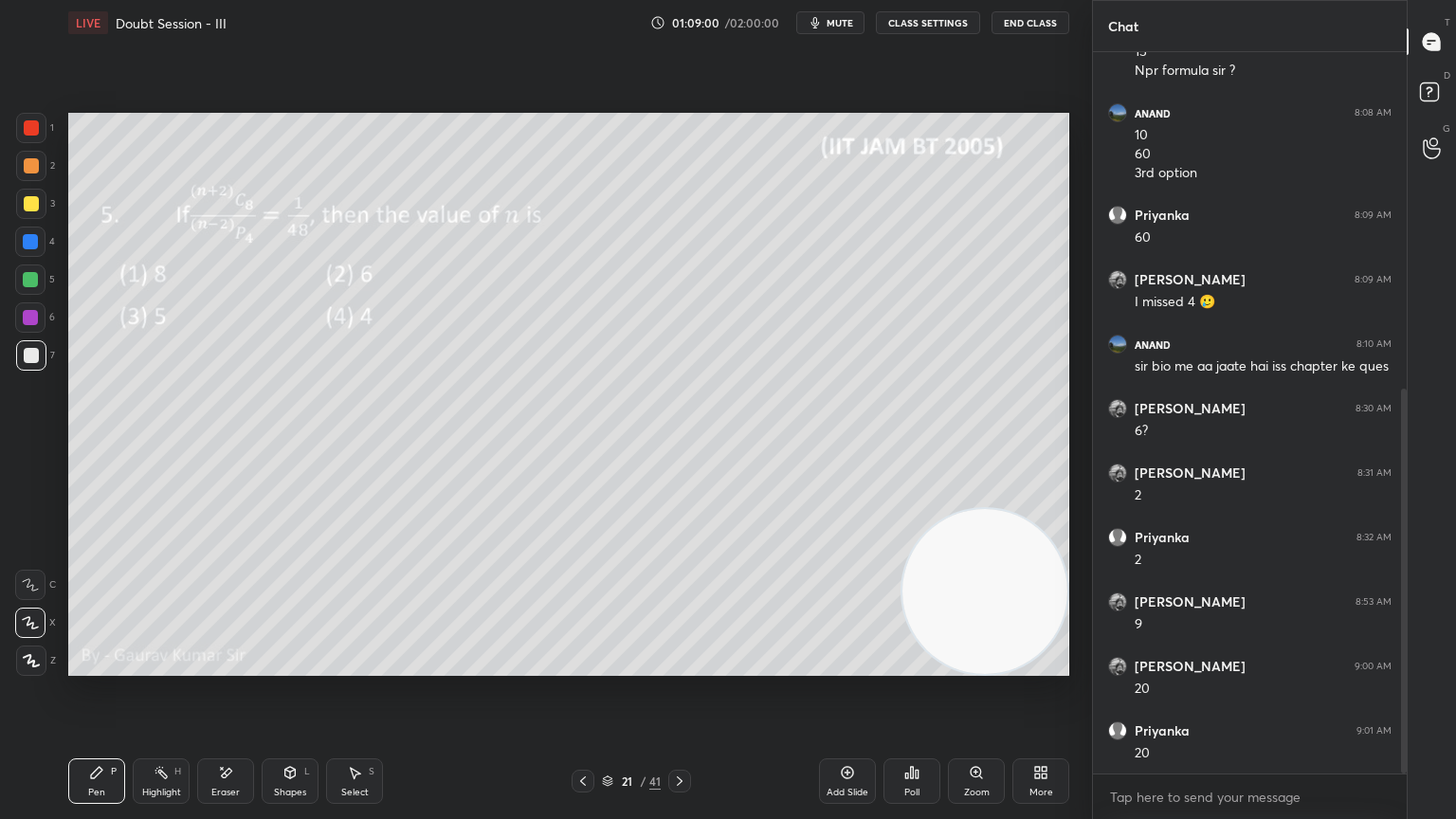 click 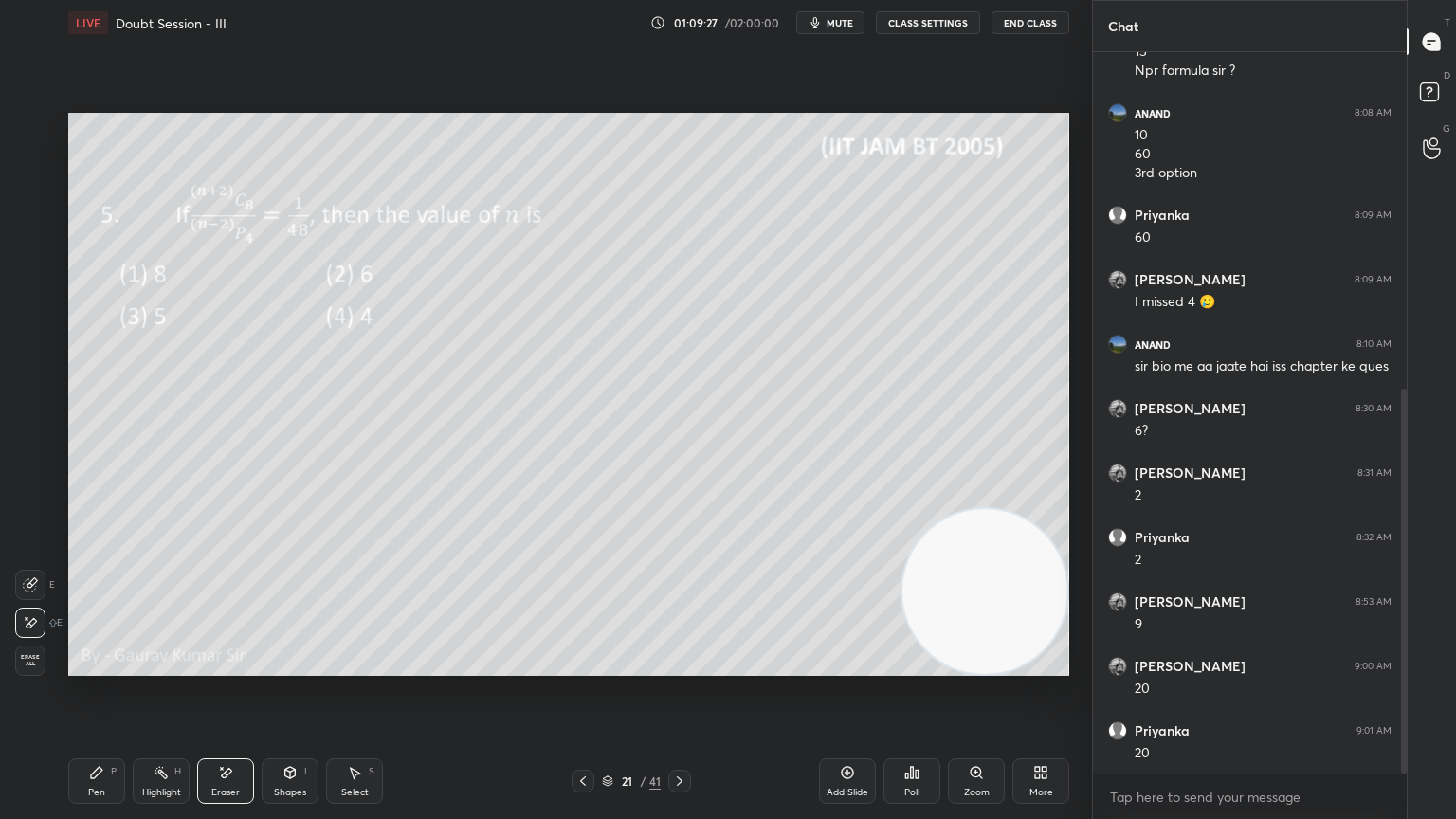 click 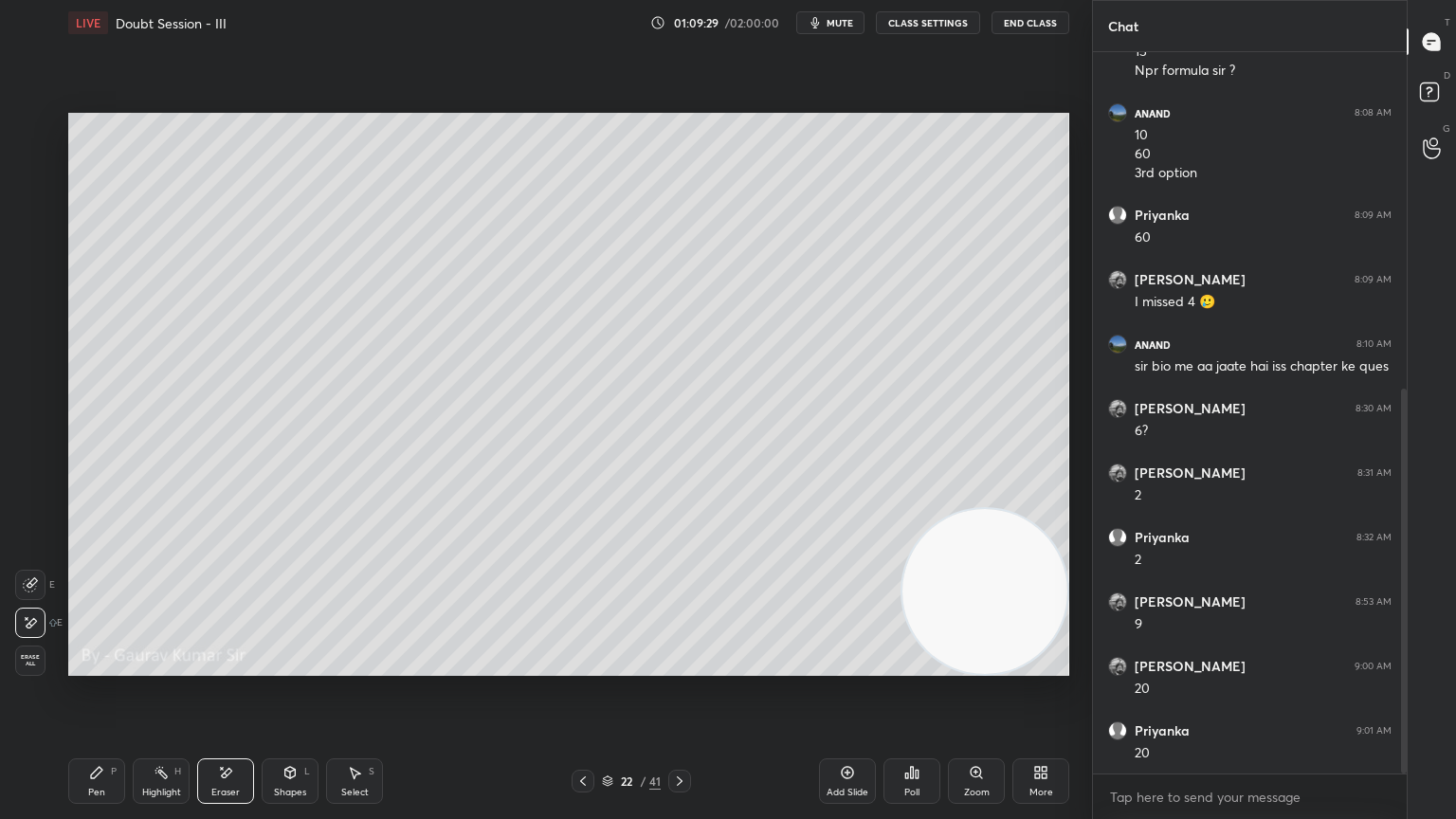 click 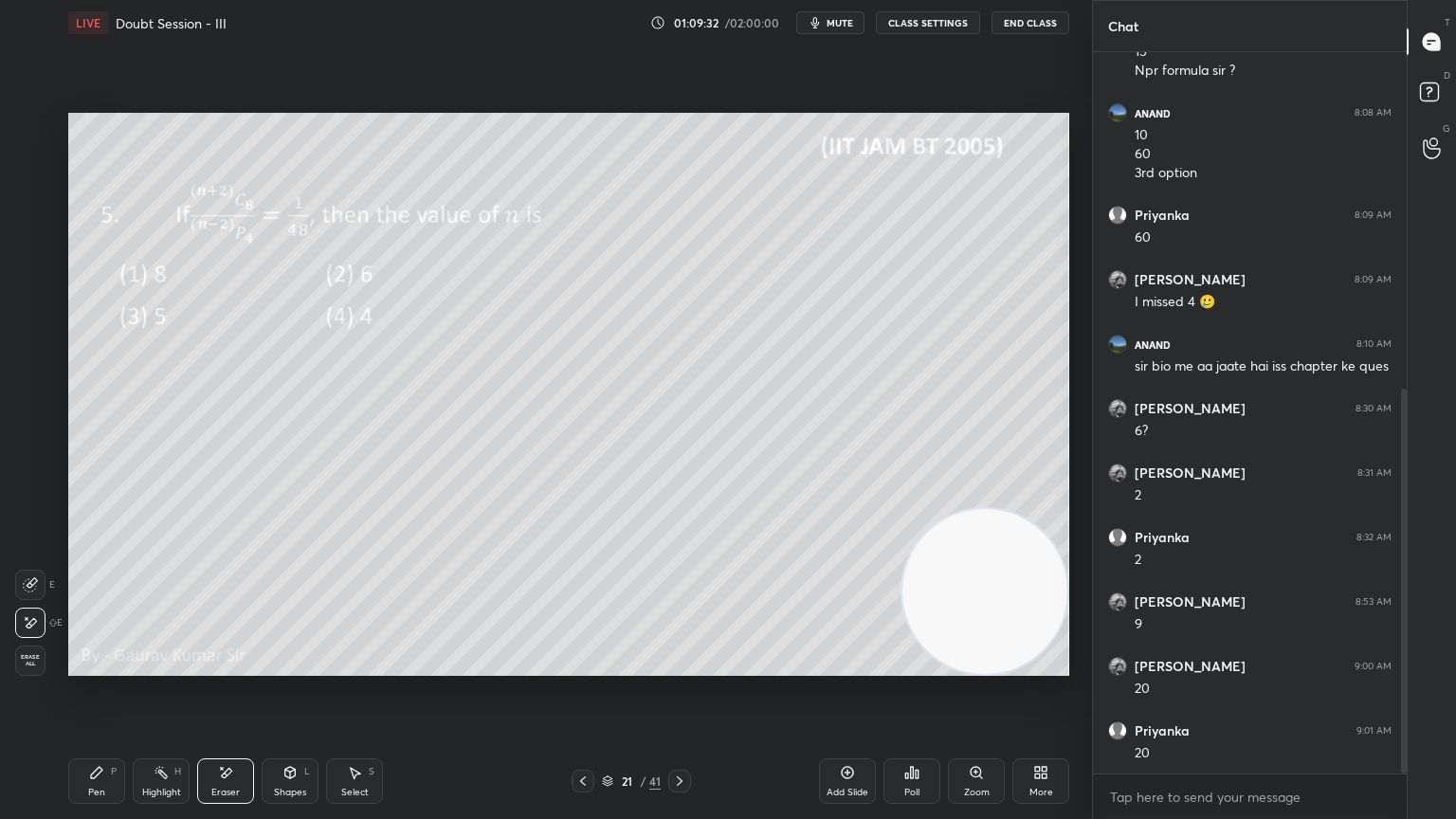 click 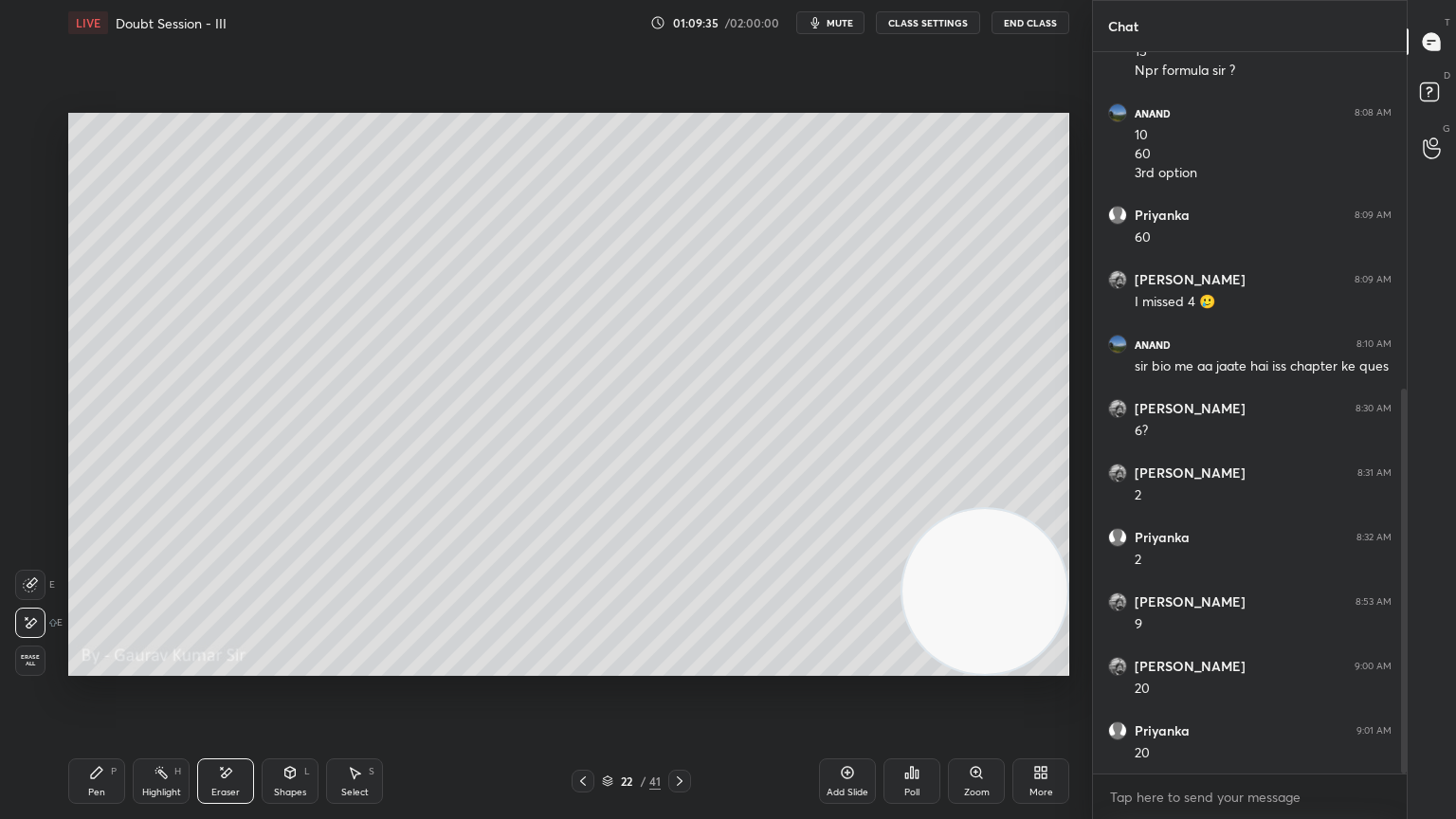 click 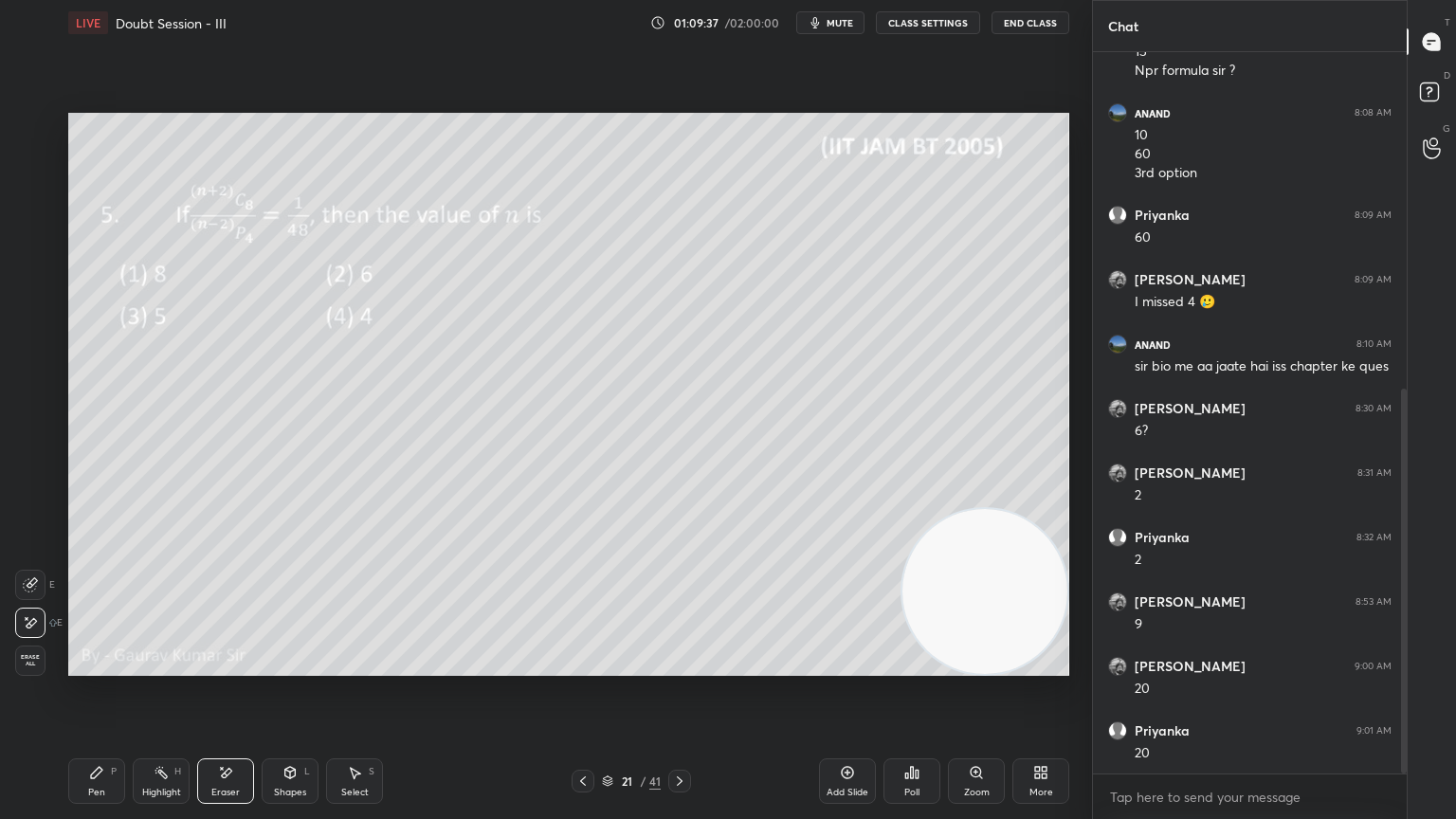 click 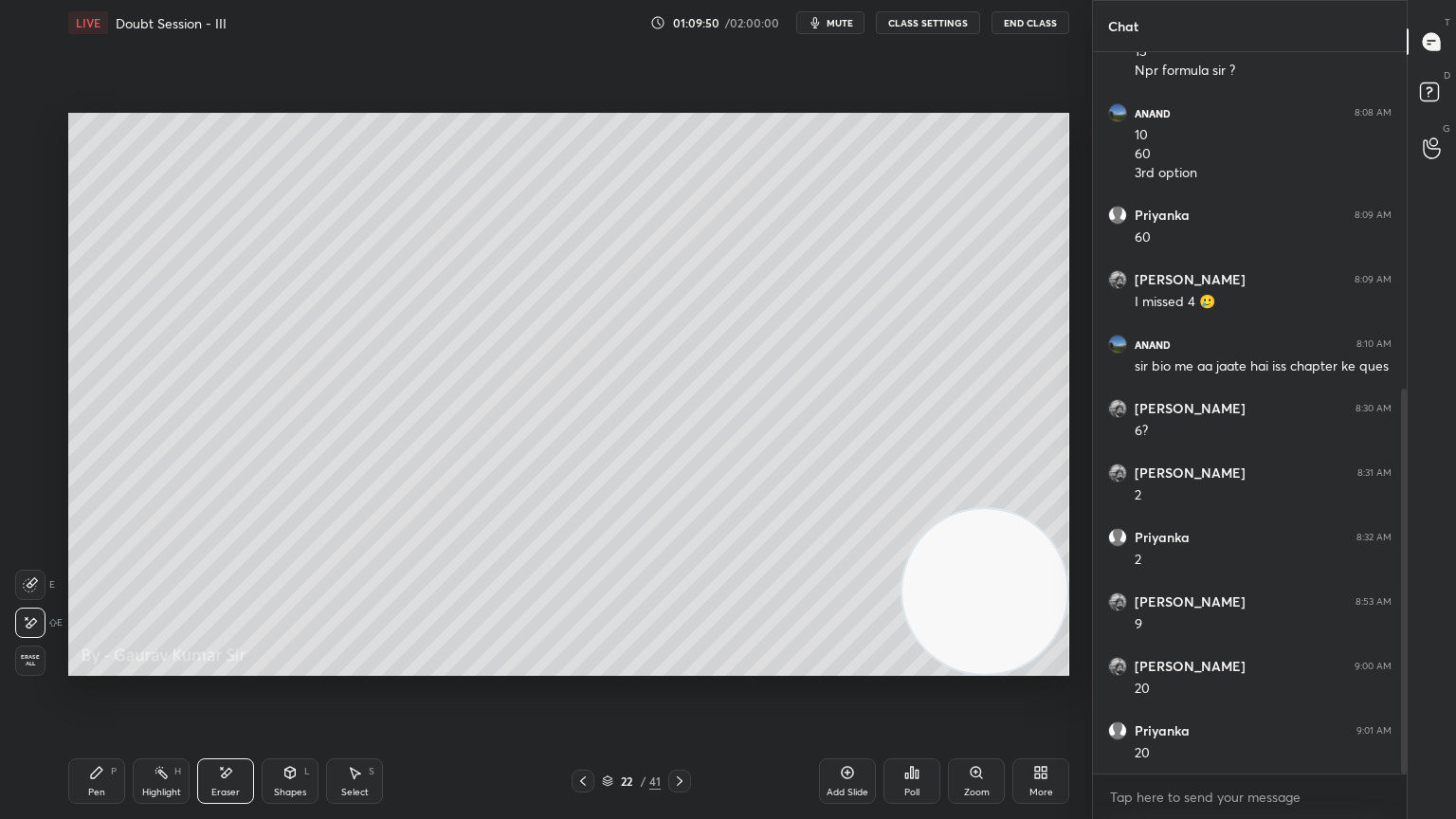 click 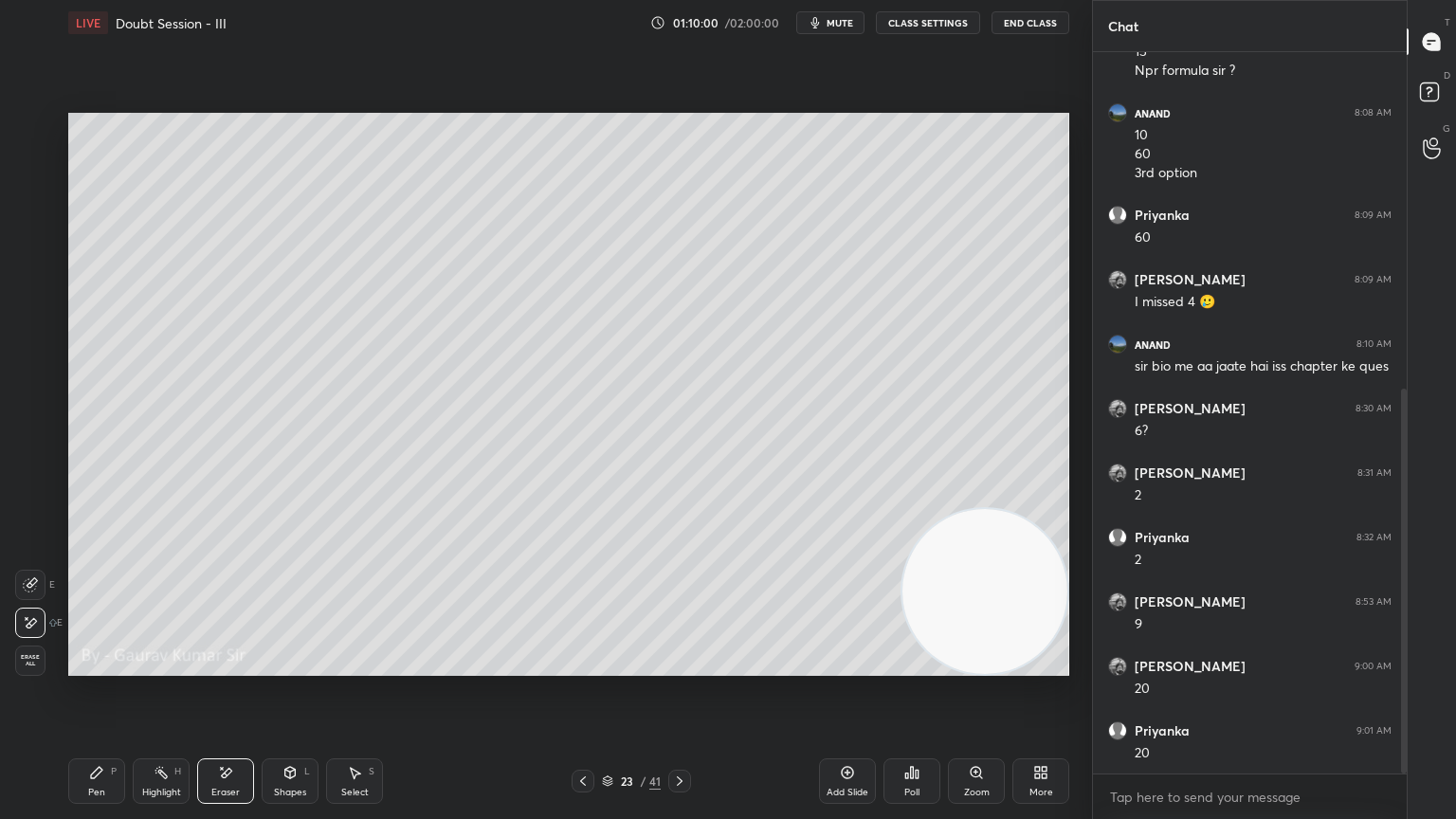 click 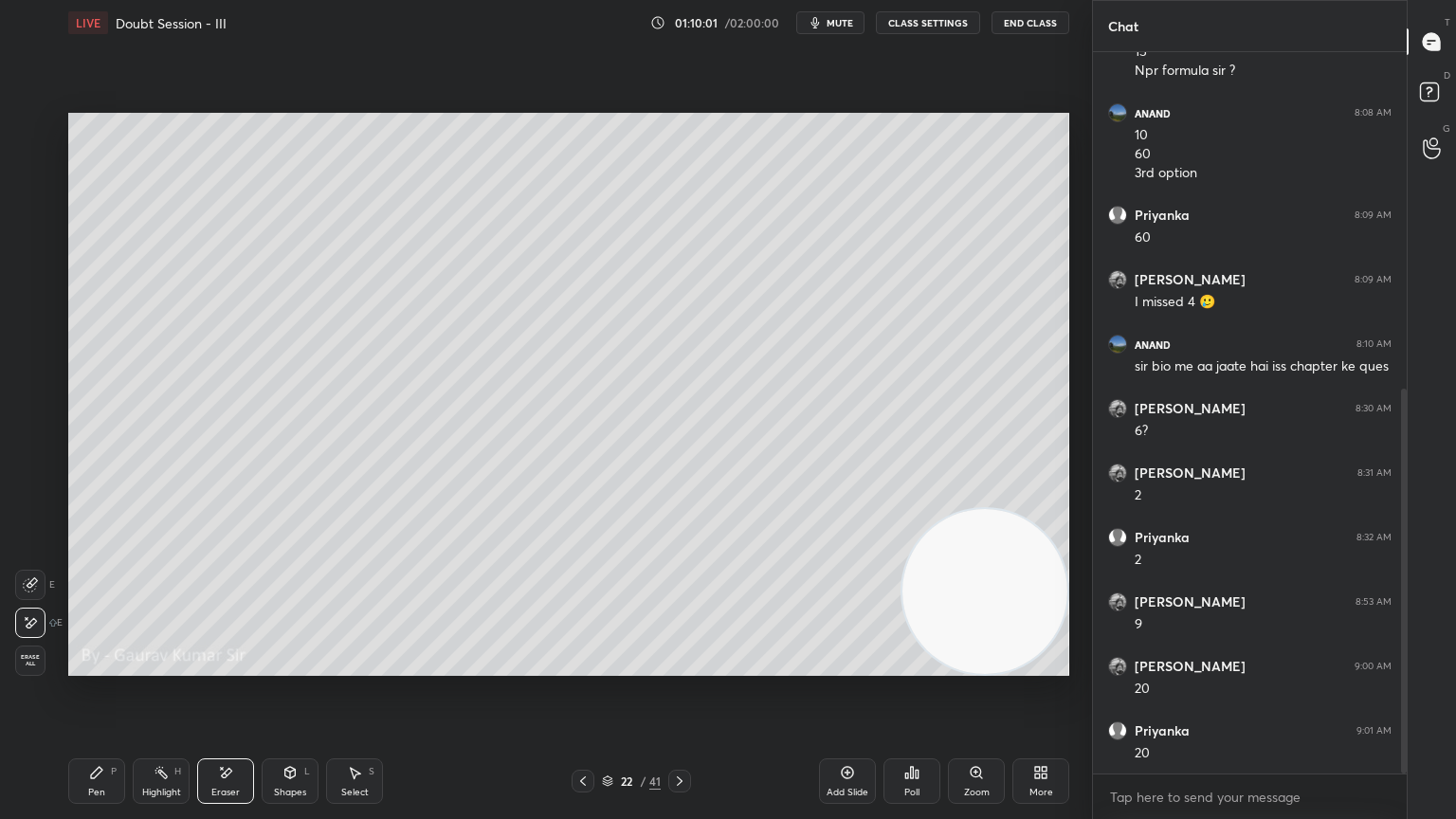 click 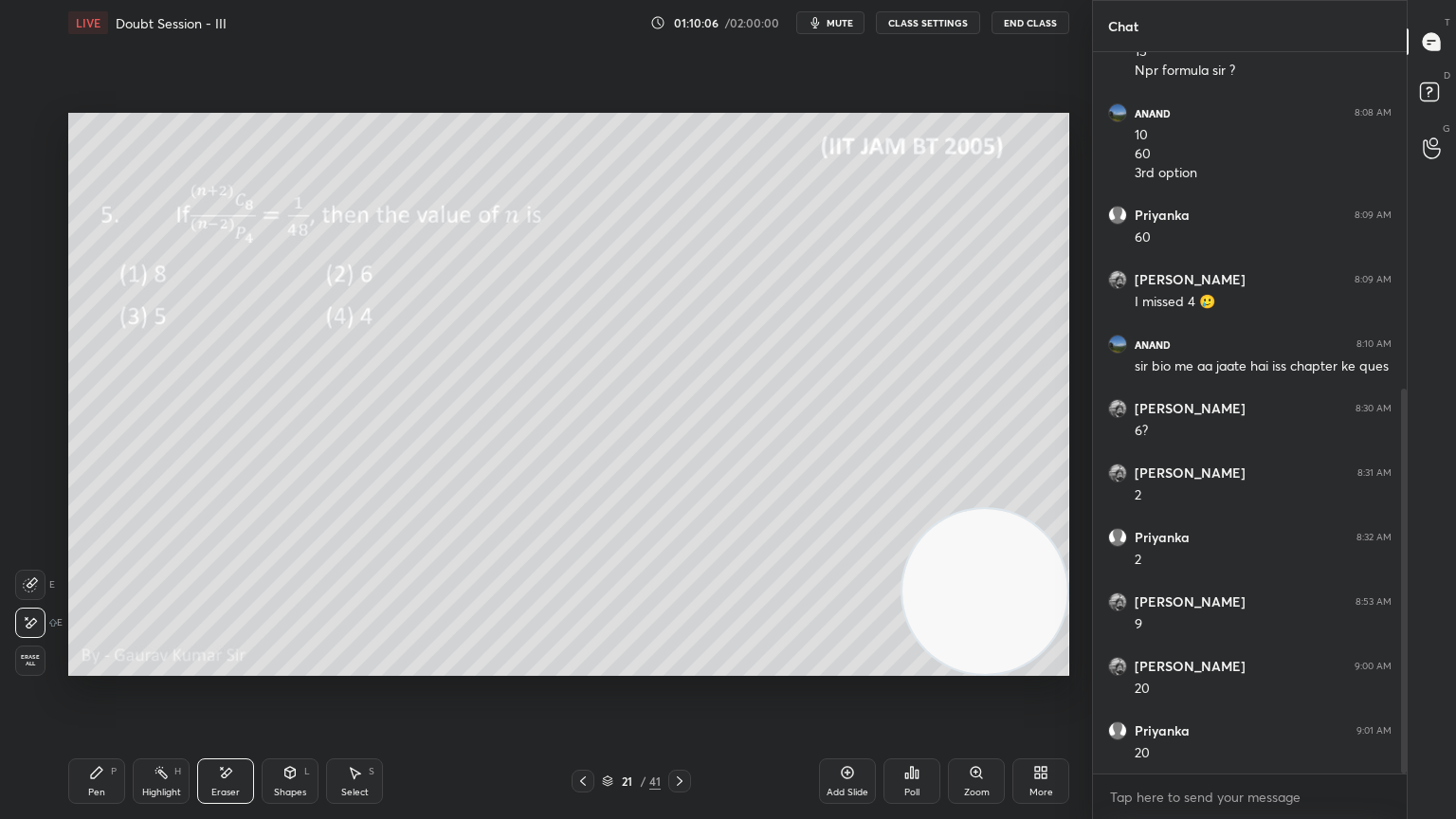 click on "Pen P" at bounding box center [97, 781] 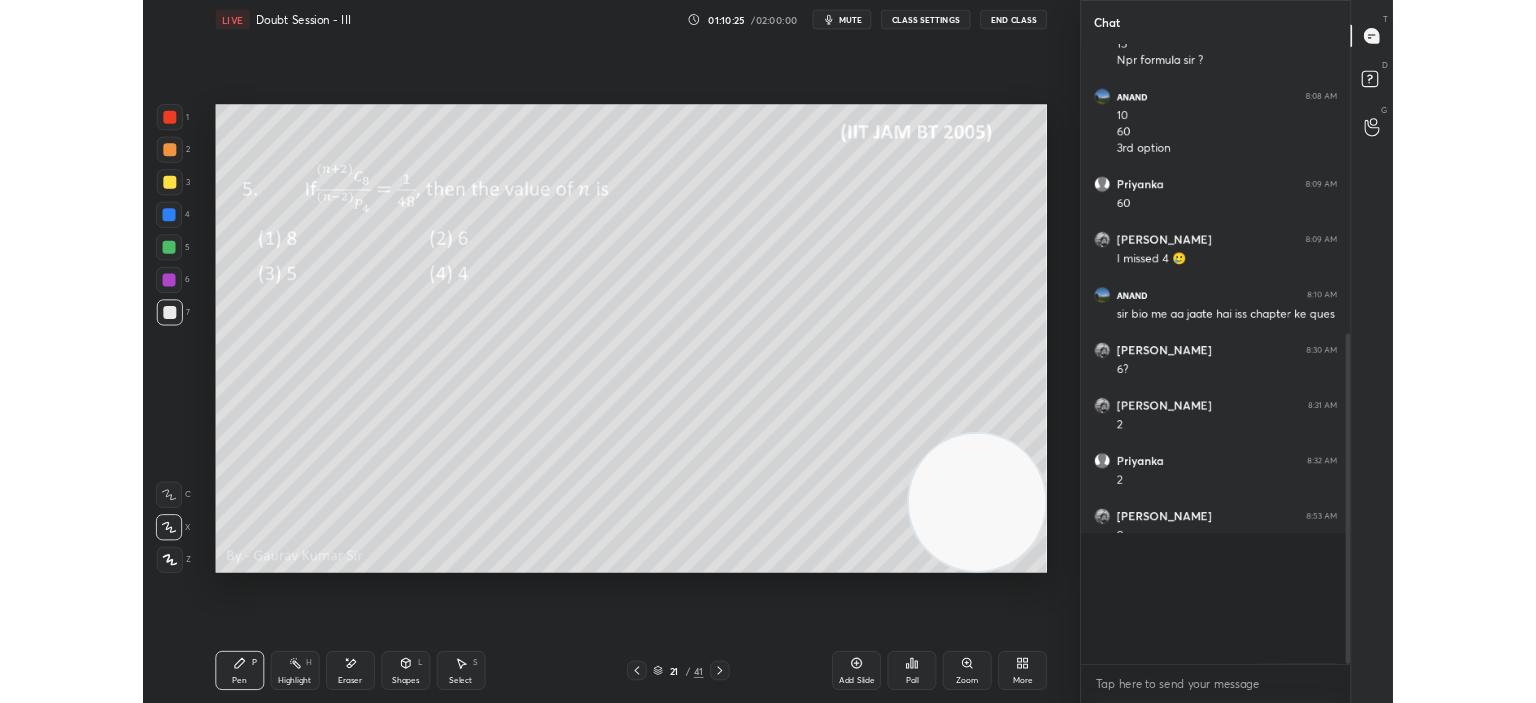 scroll, scrollTop: 575, scrollLeft: 1072, axis: both 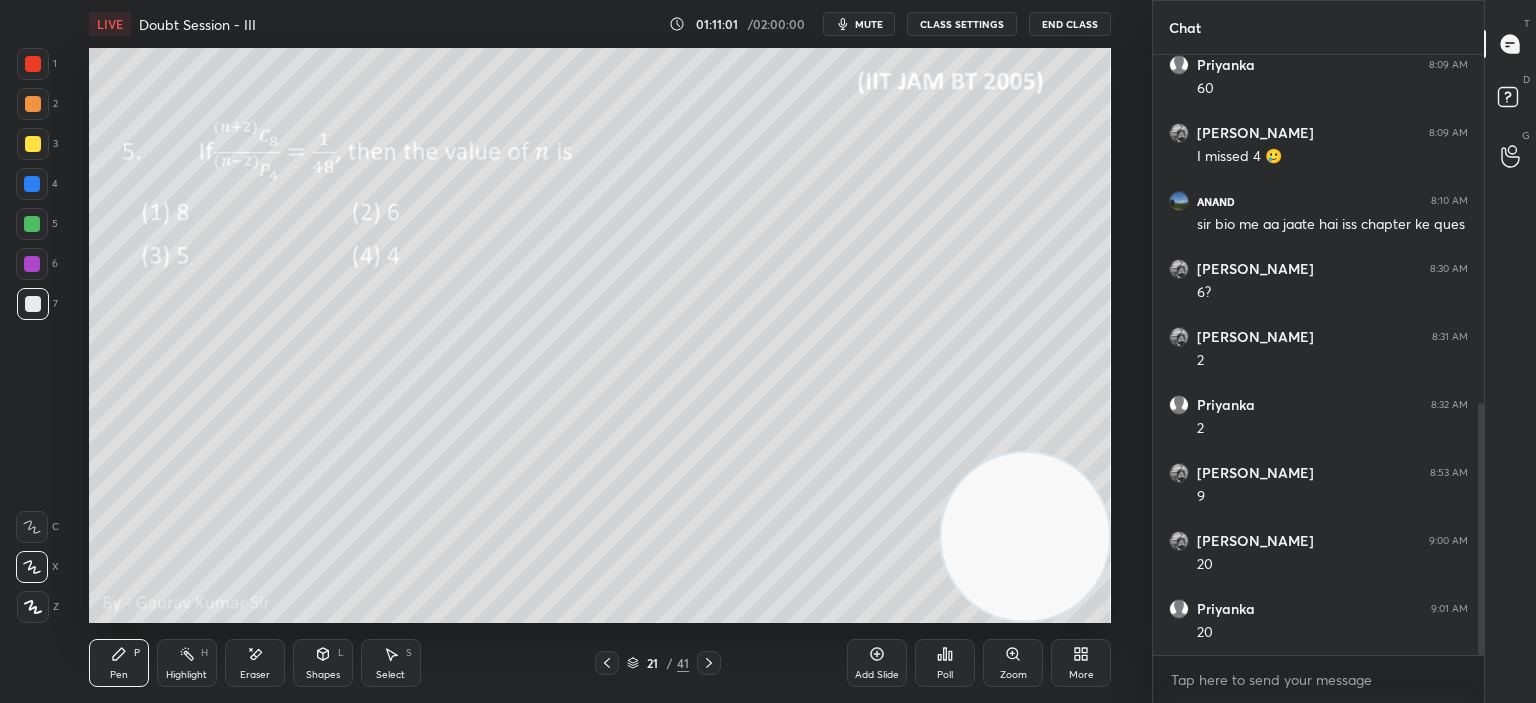 click on "More" at bounding box center [1081, 663] 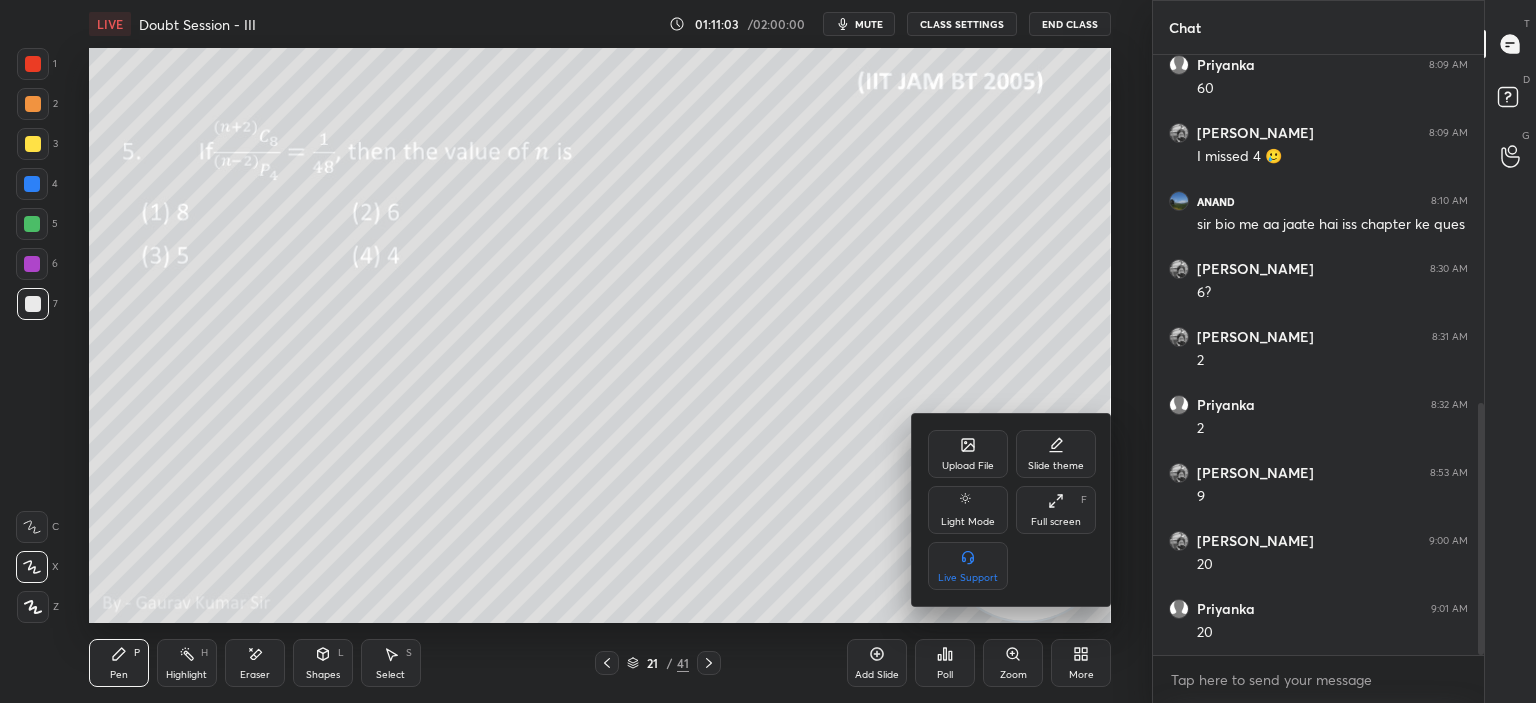 click on "Full screen F" at bounding box center [1056, 510] 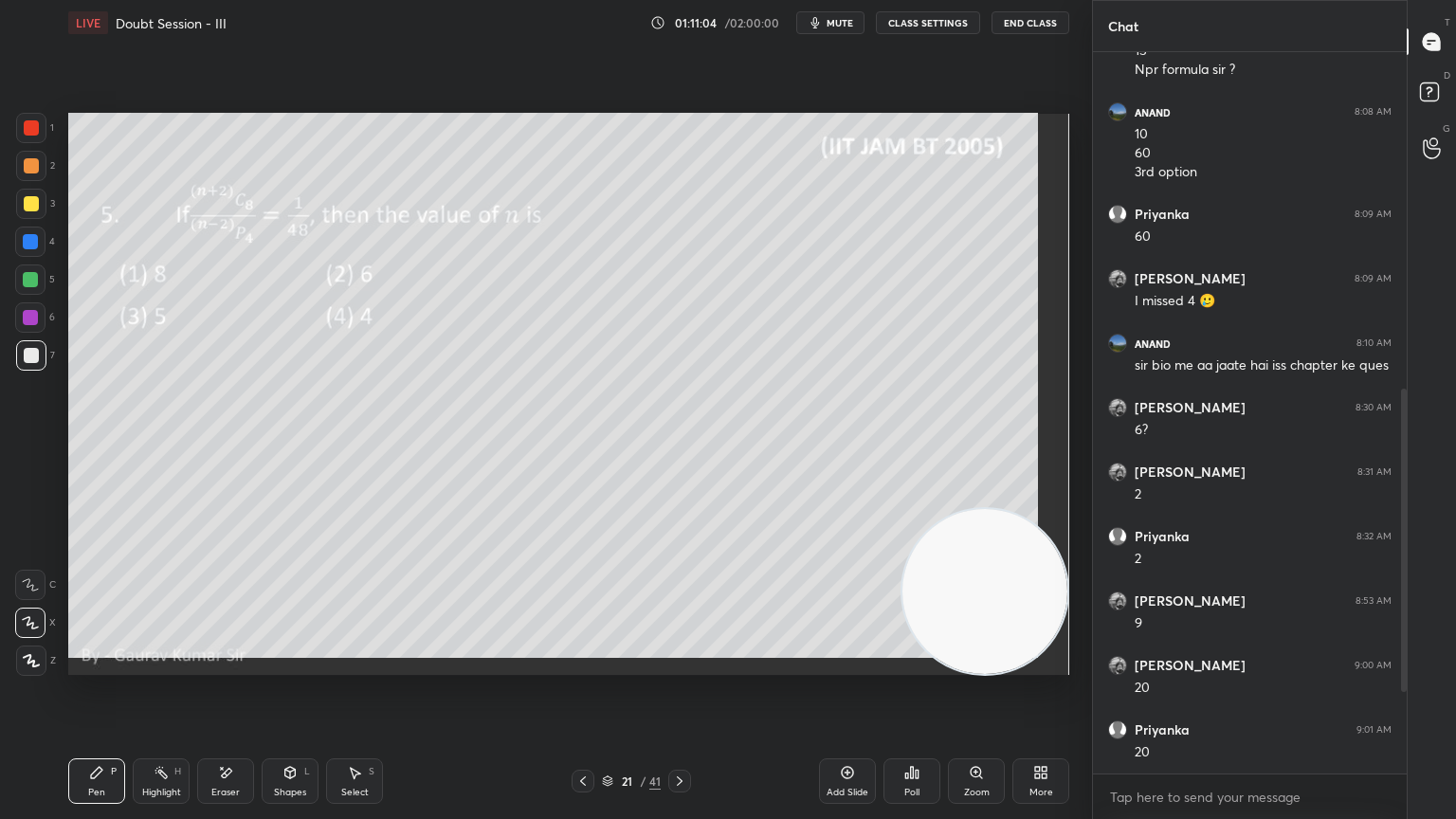type on "x" 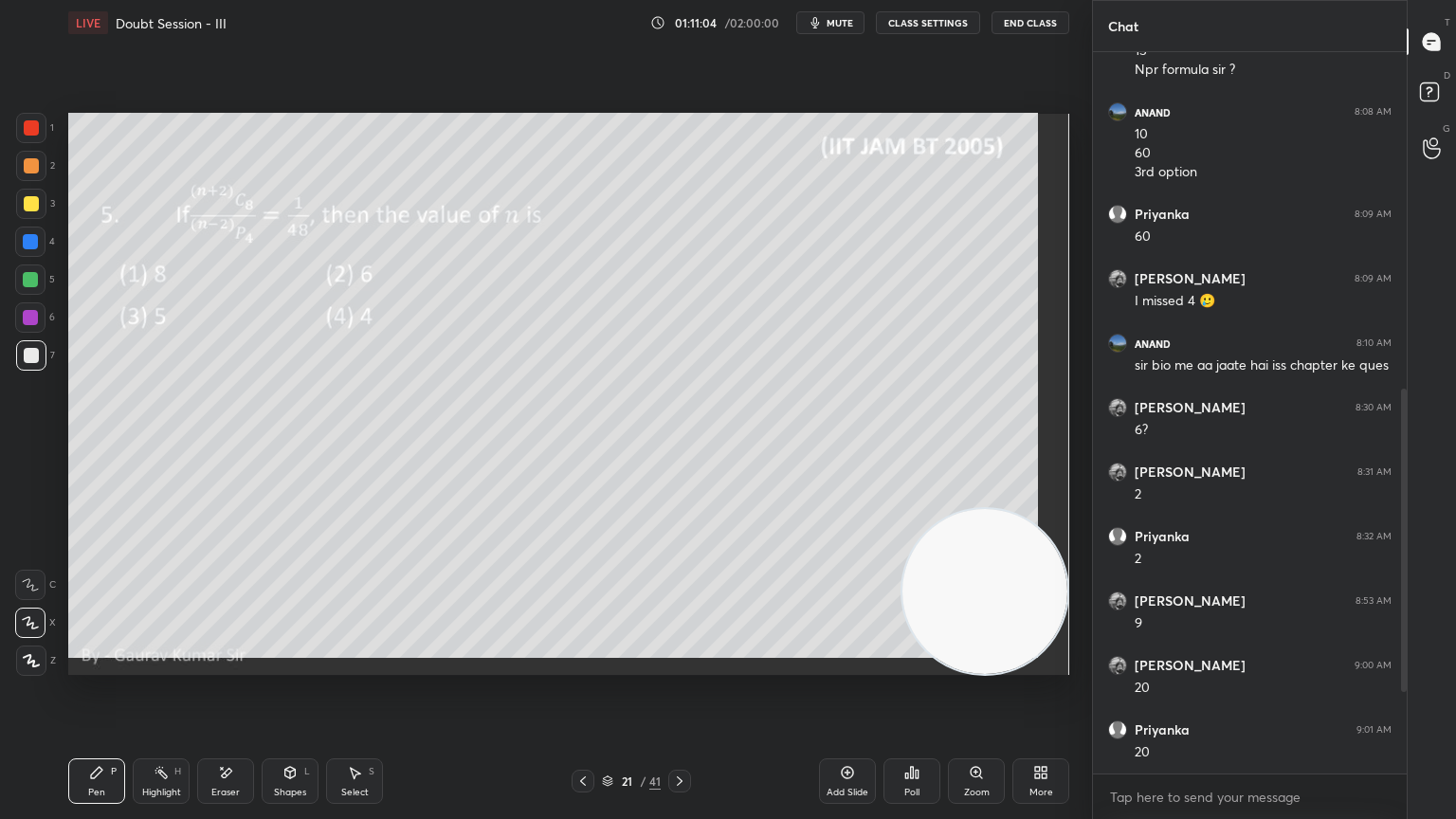 scroll, scrollTop: 94094, scrollLeft: 93776, axis: both 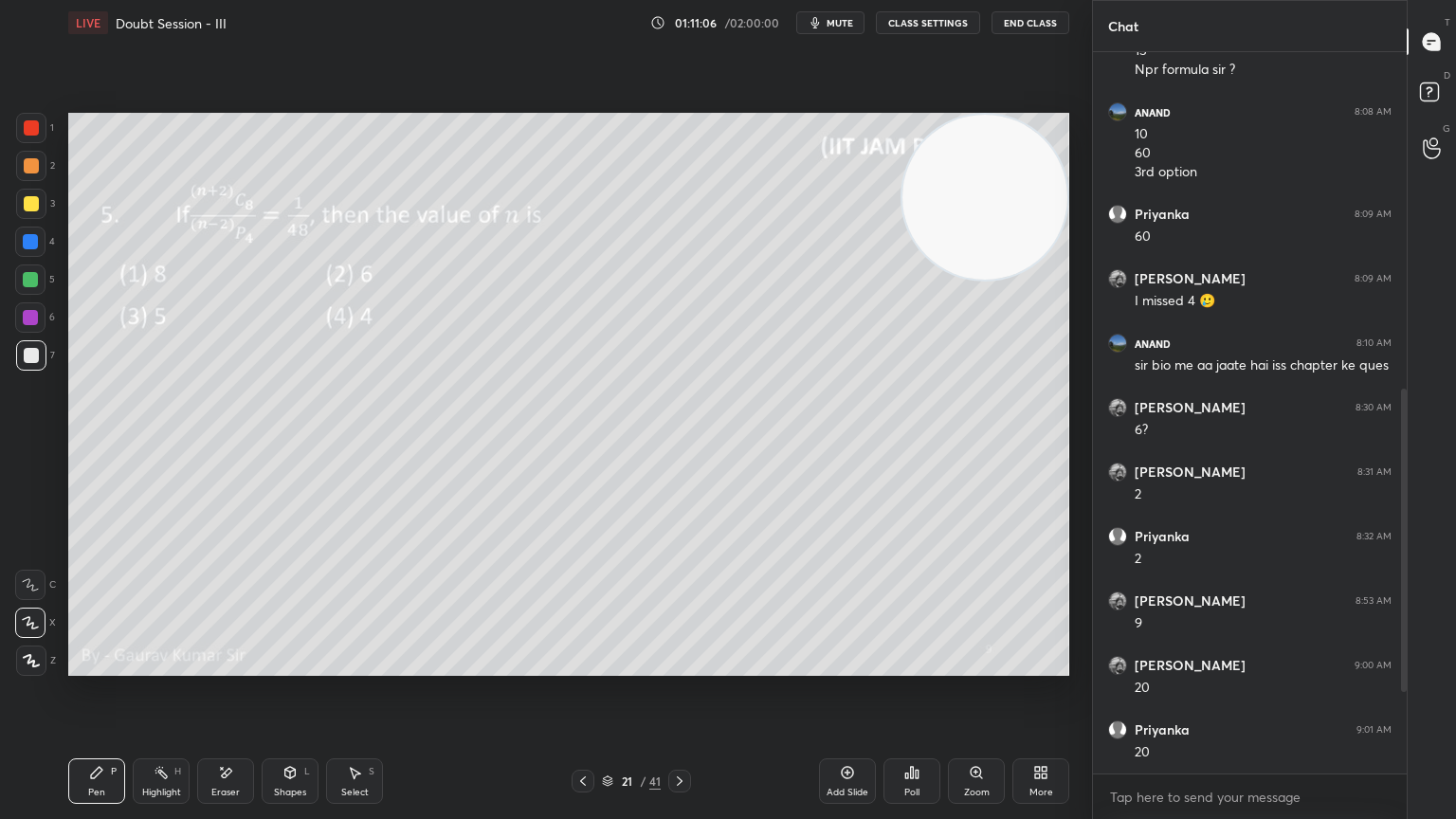 click 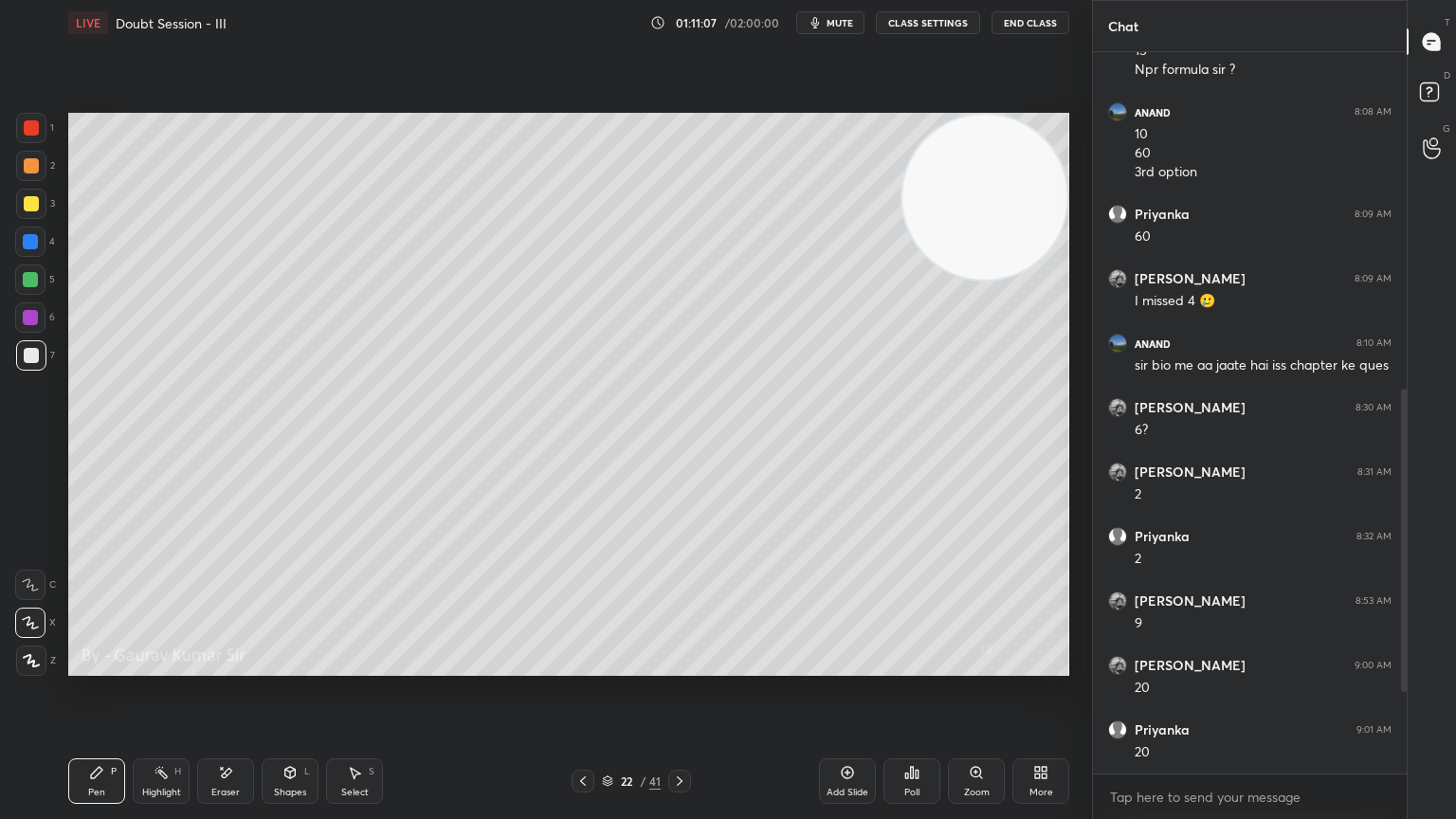click 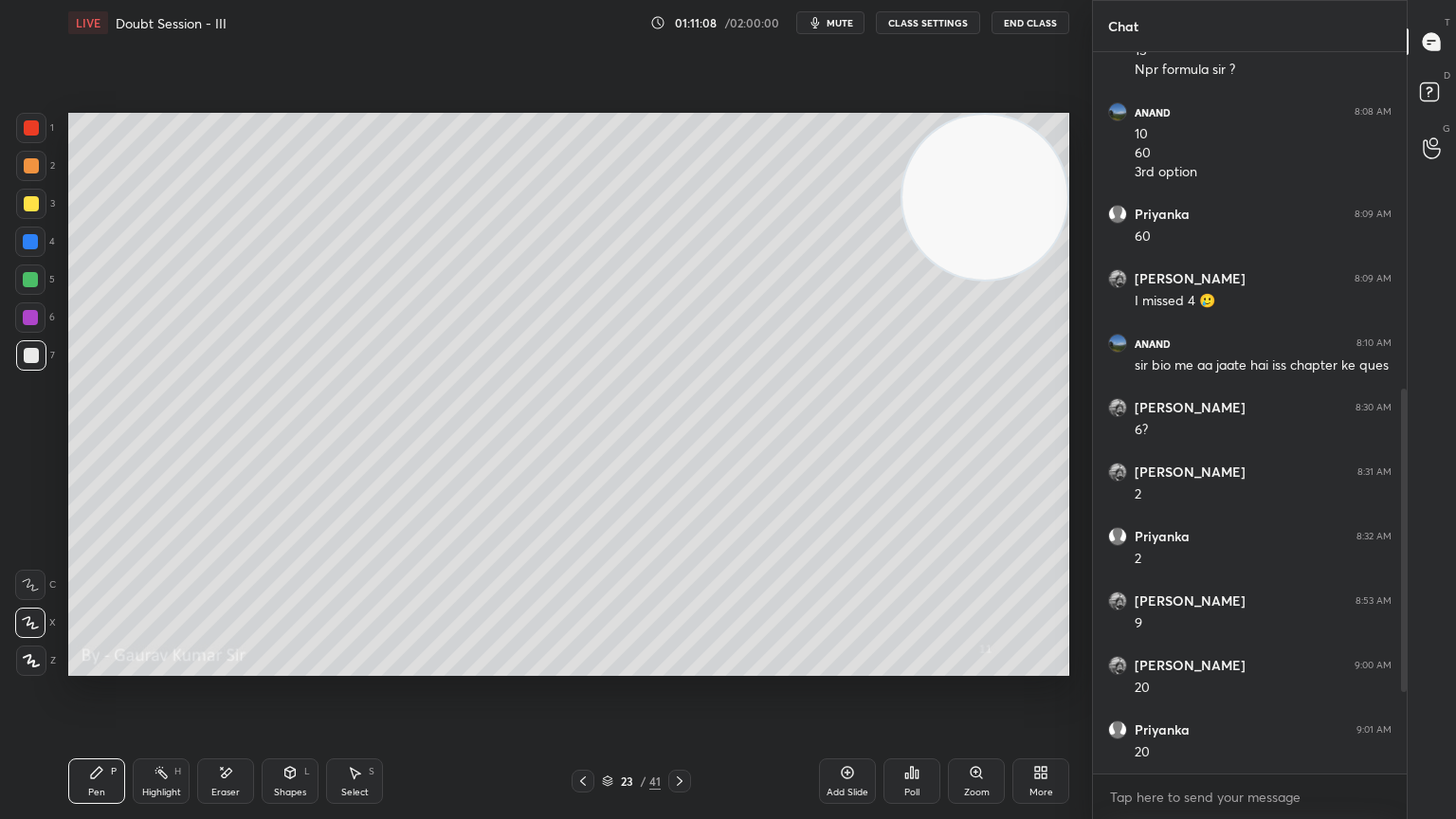 click 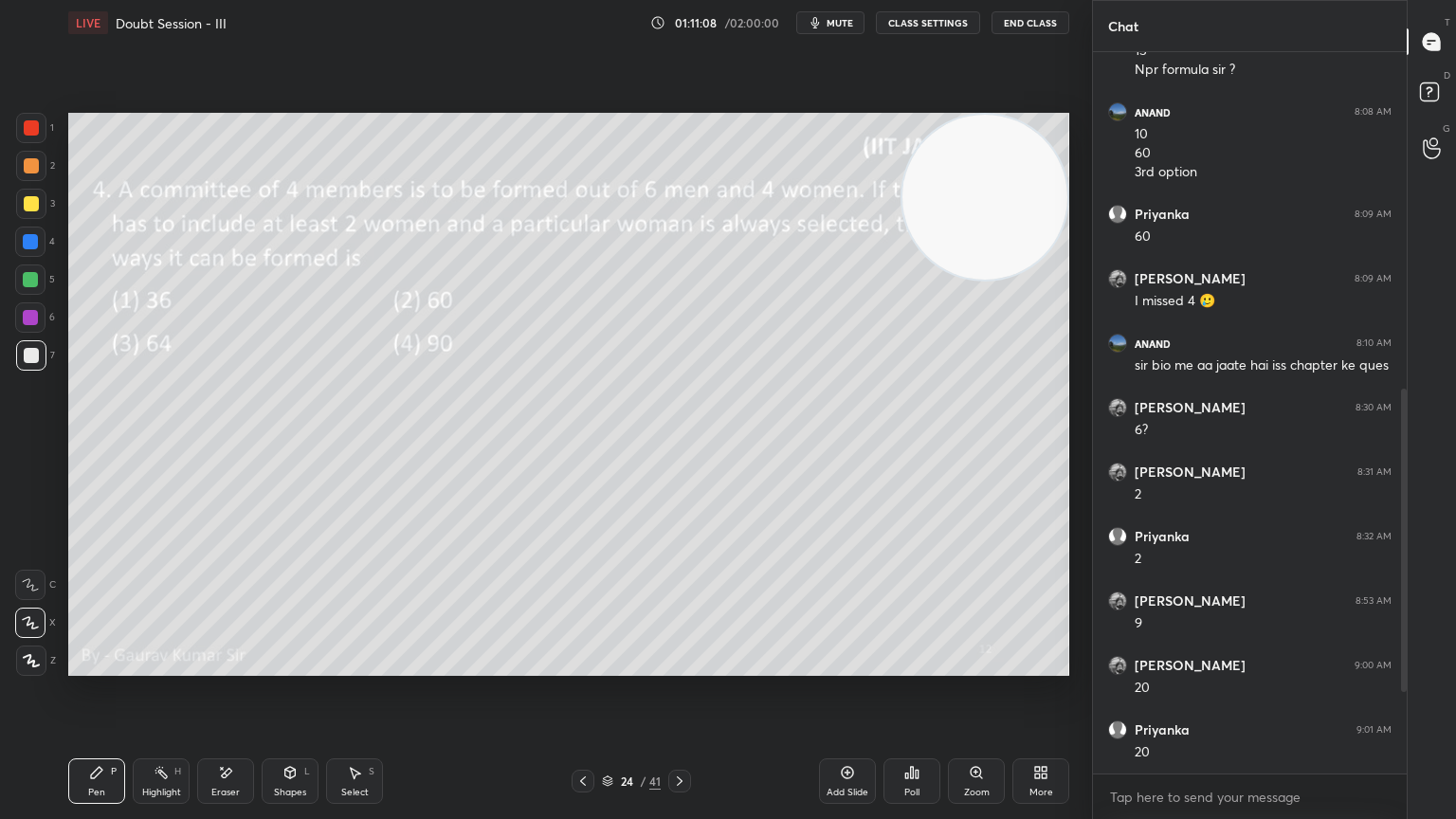 click 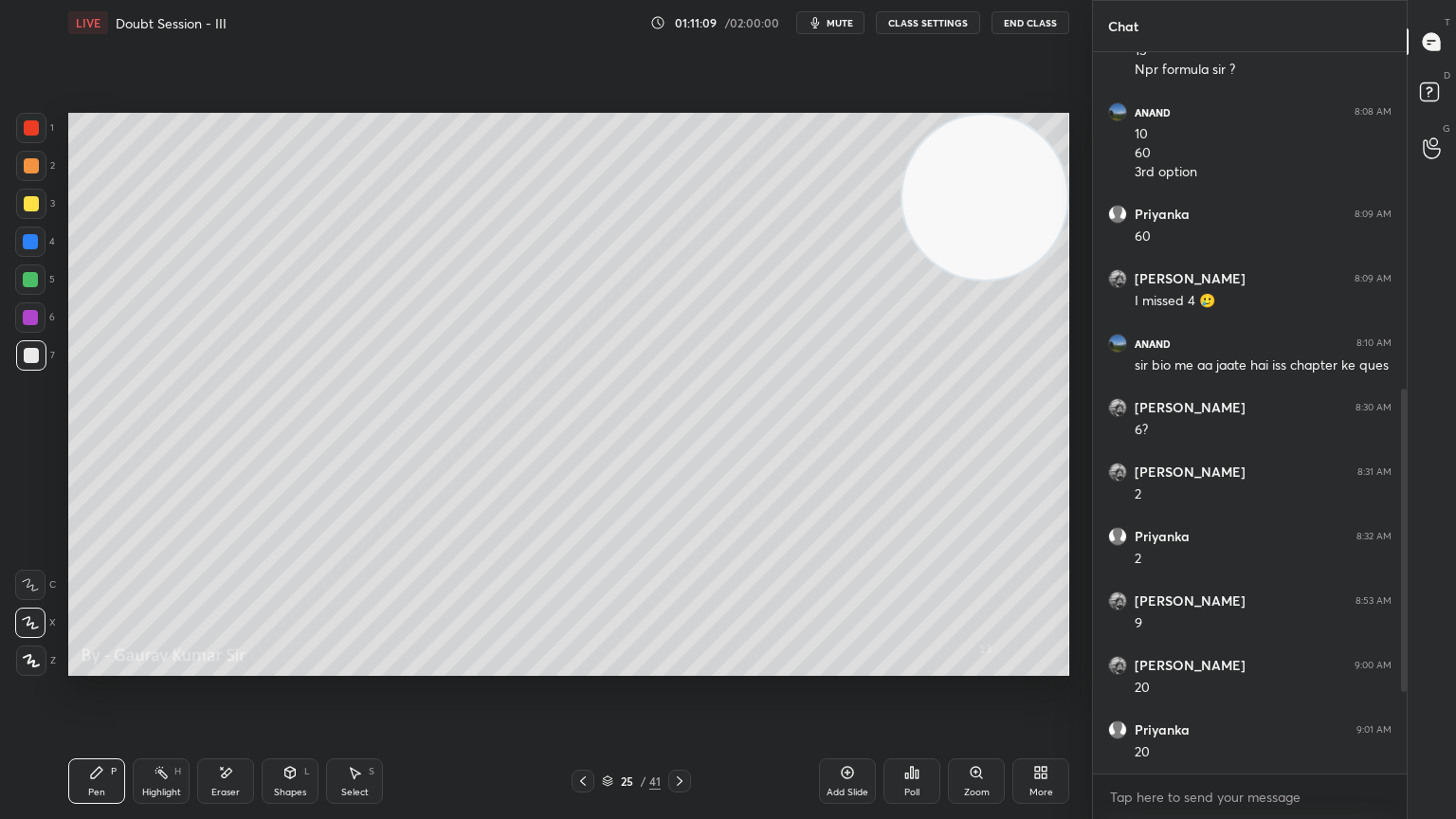 click 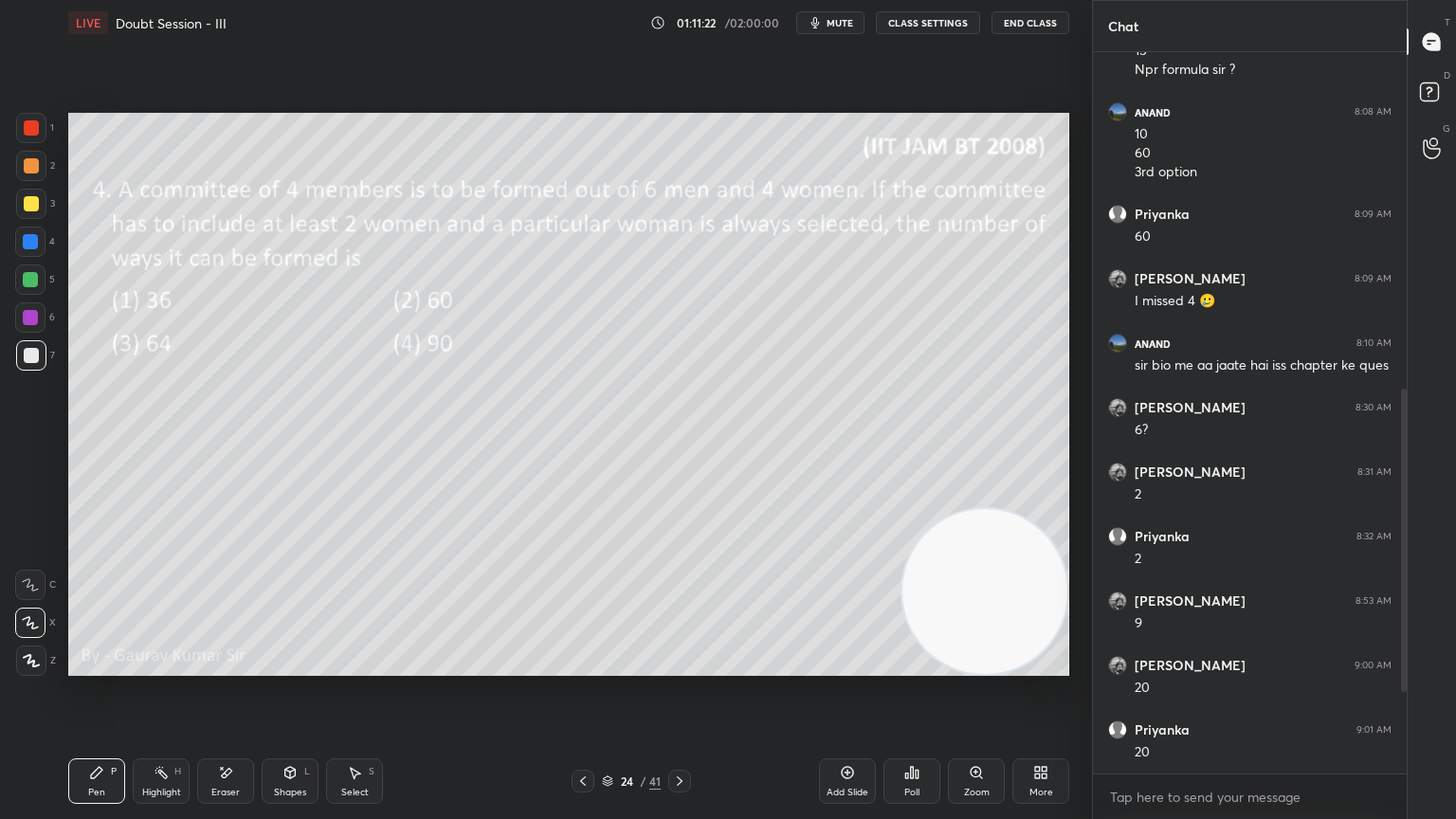 click at bounding box center [30, 318] 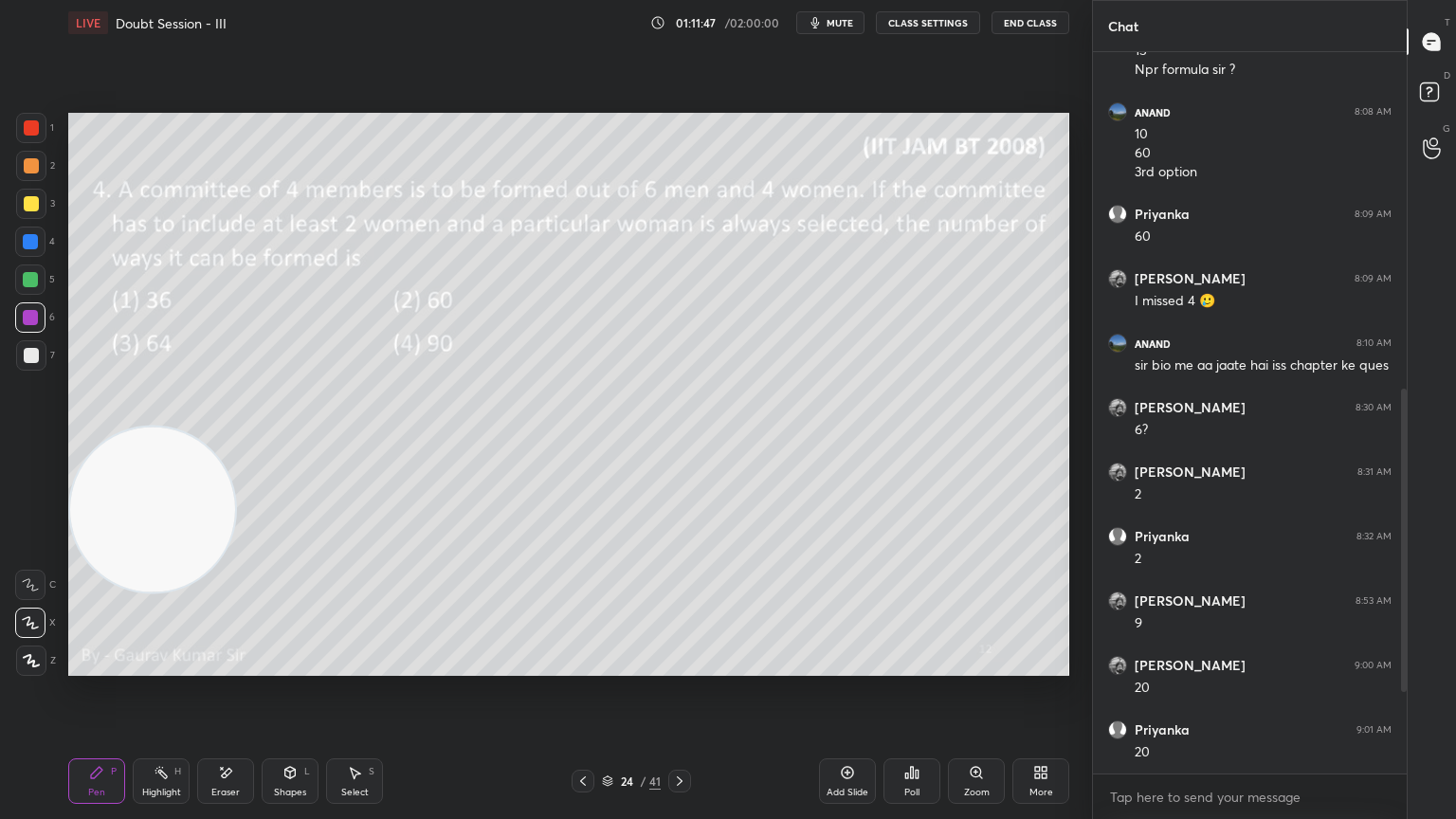 click on "Eraser" at bounding box center [226, 781] 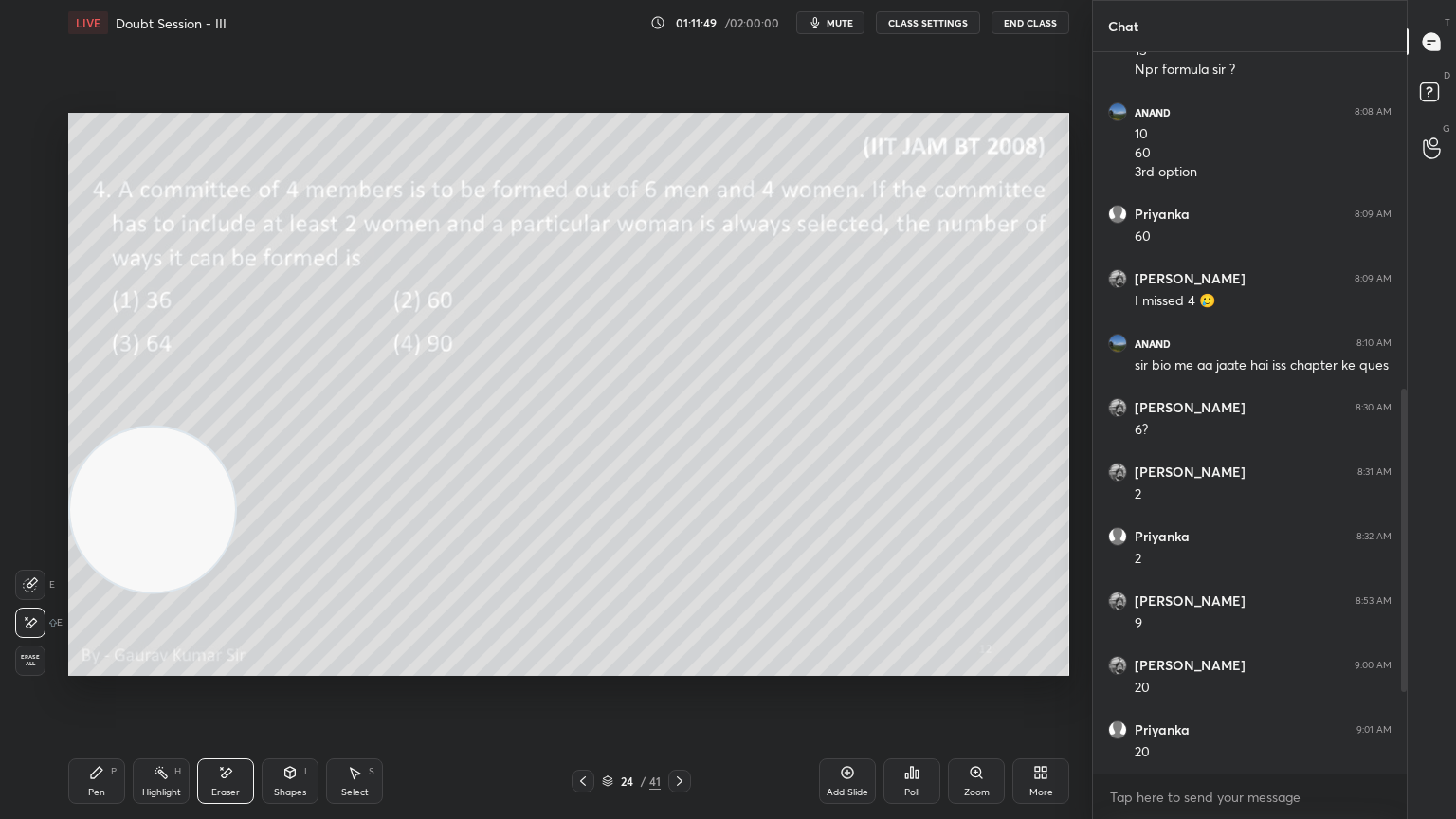 click on "Pen P" at bounding box center [97, 781] 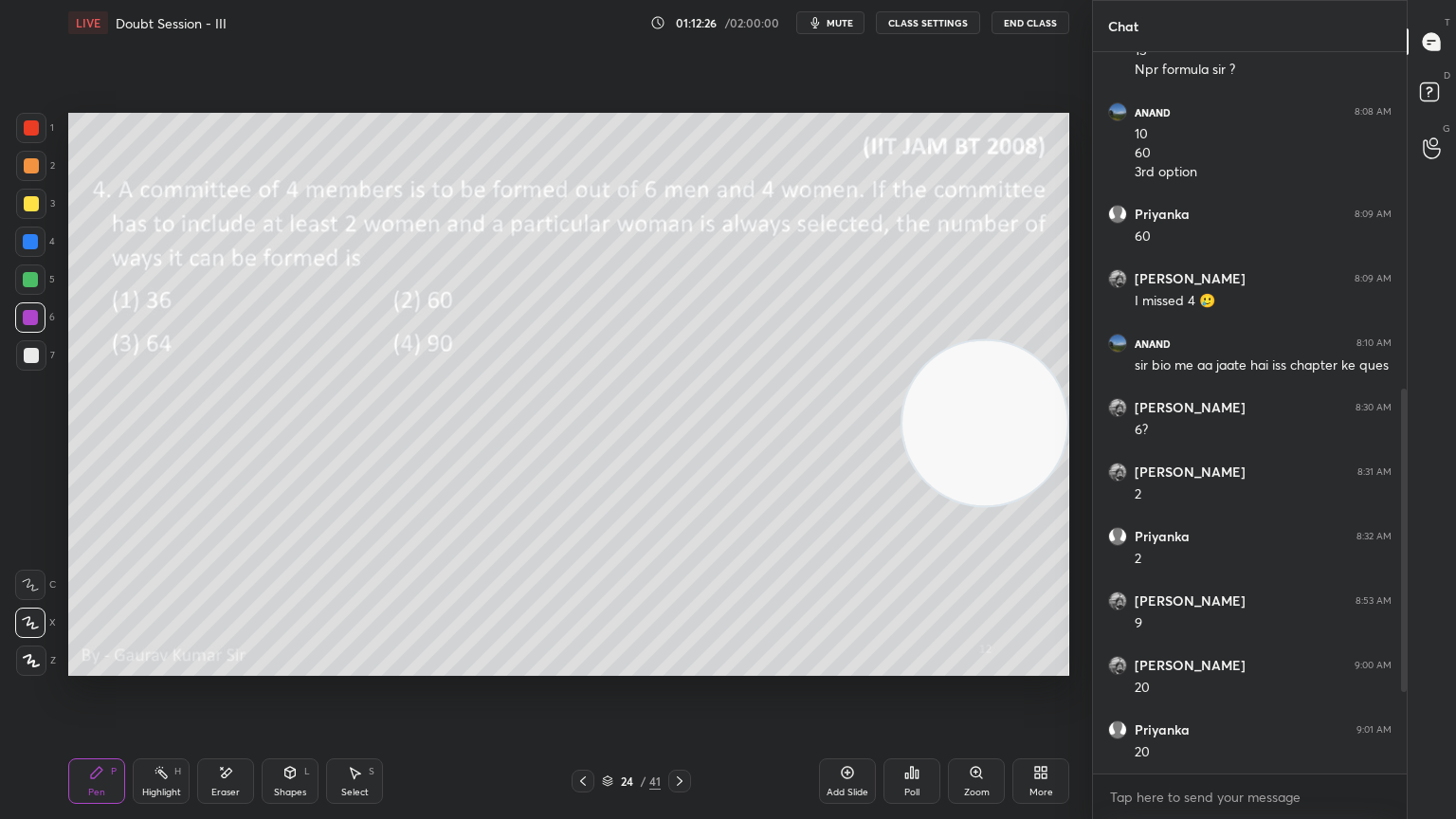 click at bounding box center (31, 355) 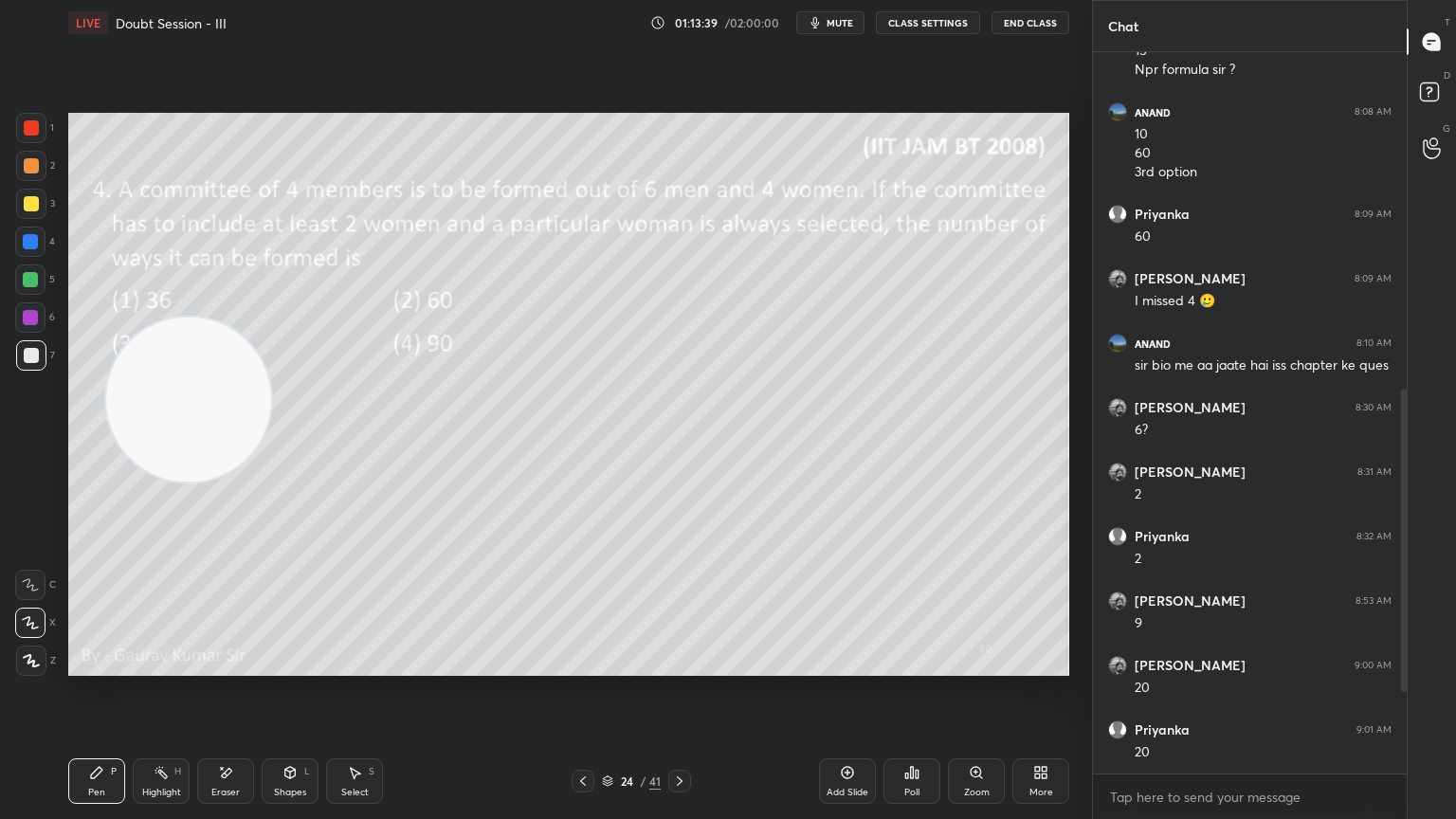 click at bounding box center [30, 318] 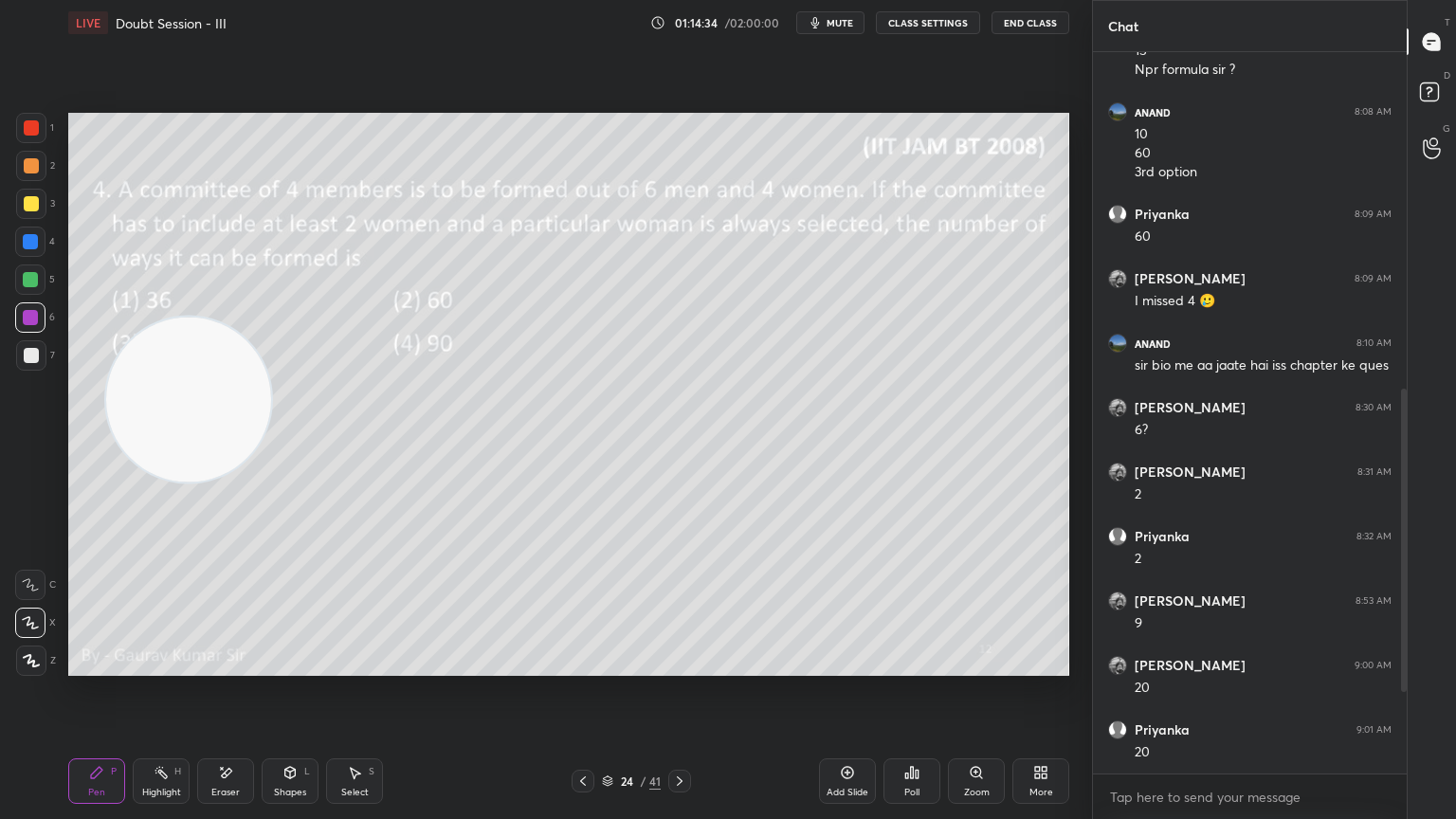 click 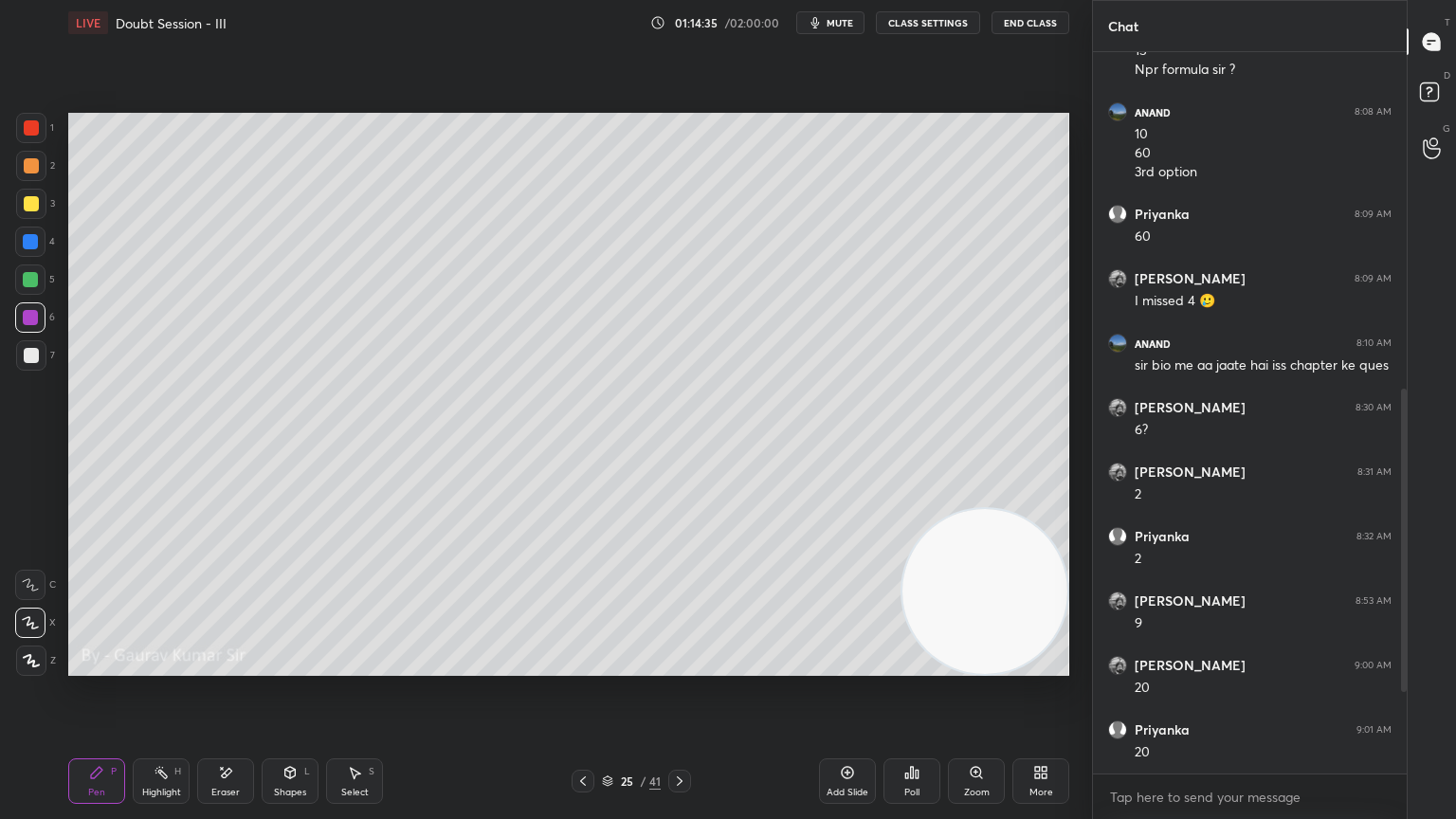 click at bounding box center (31, 166) 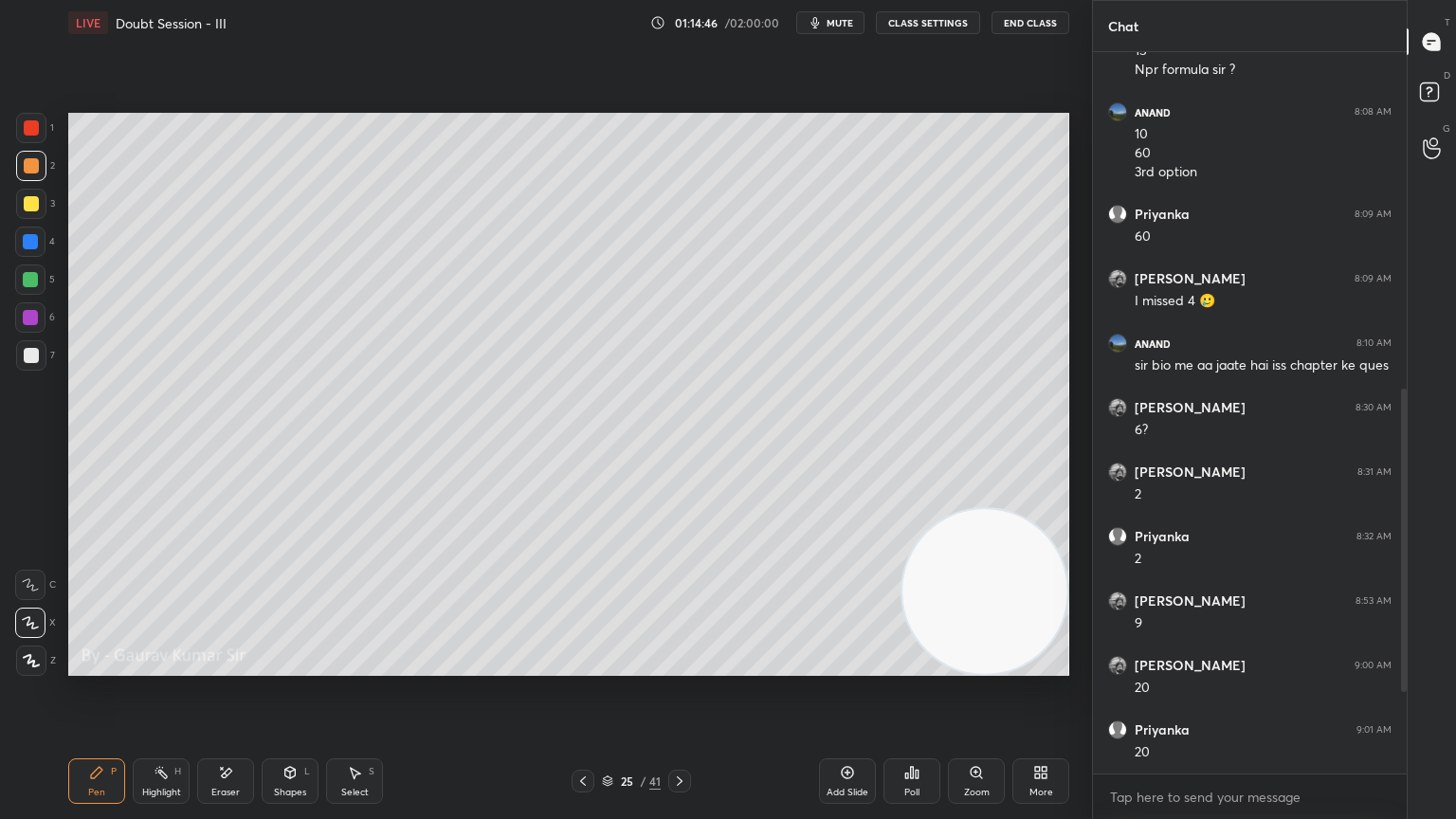 click 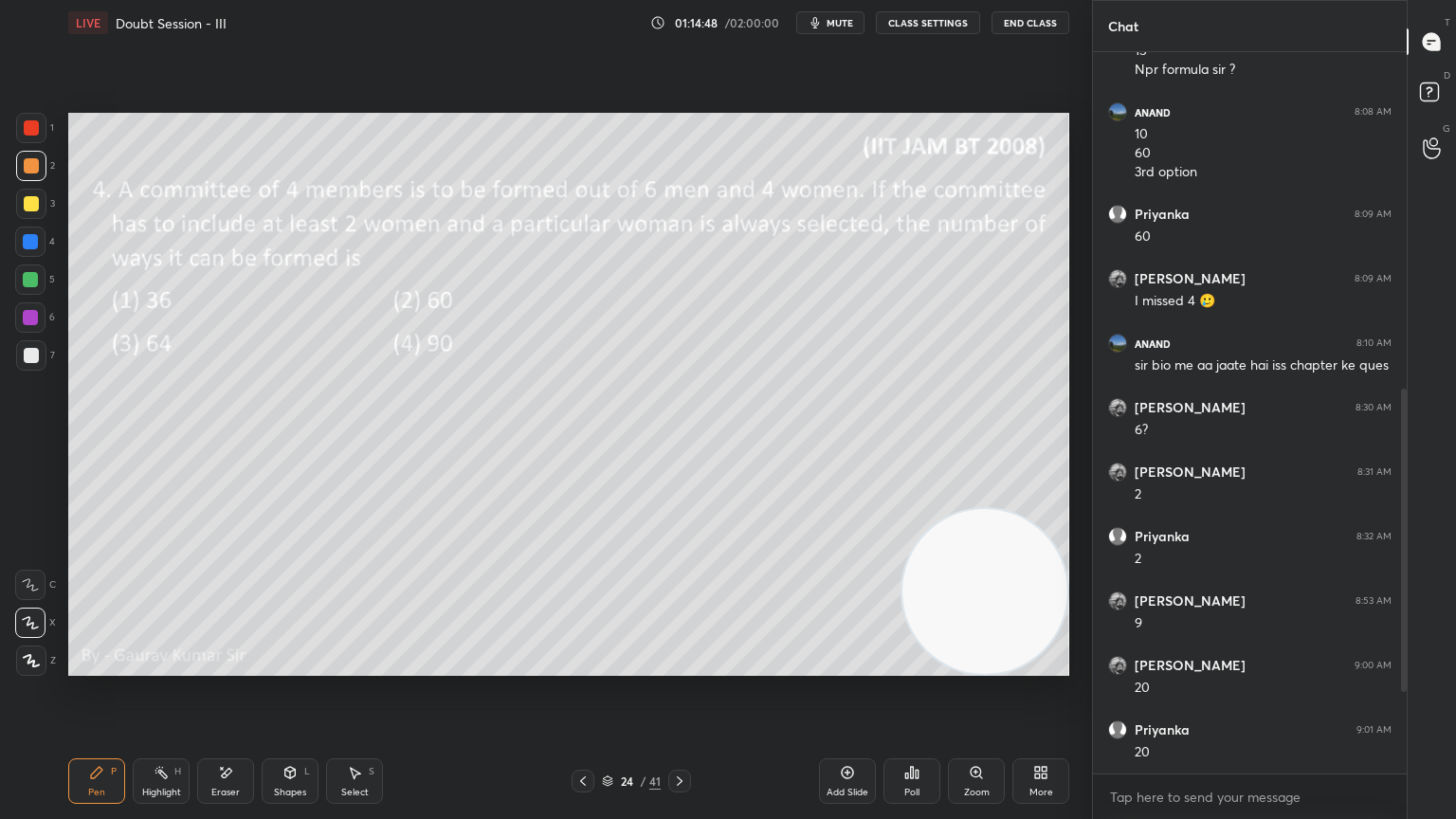 click 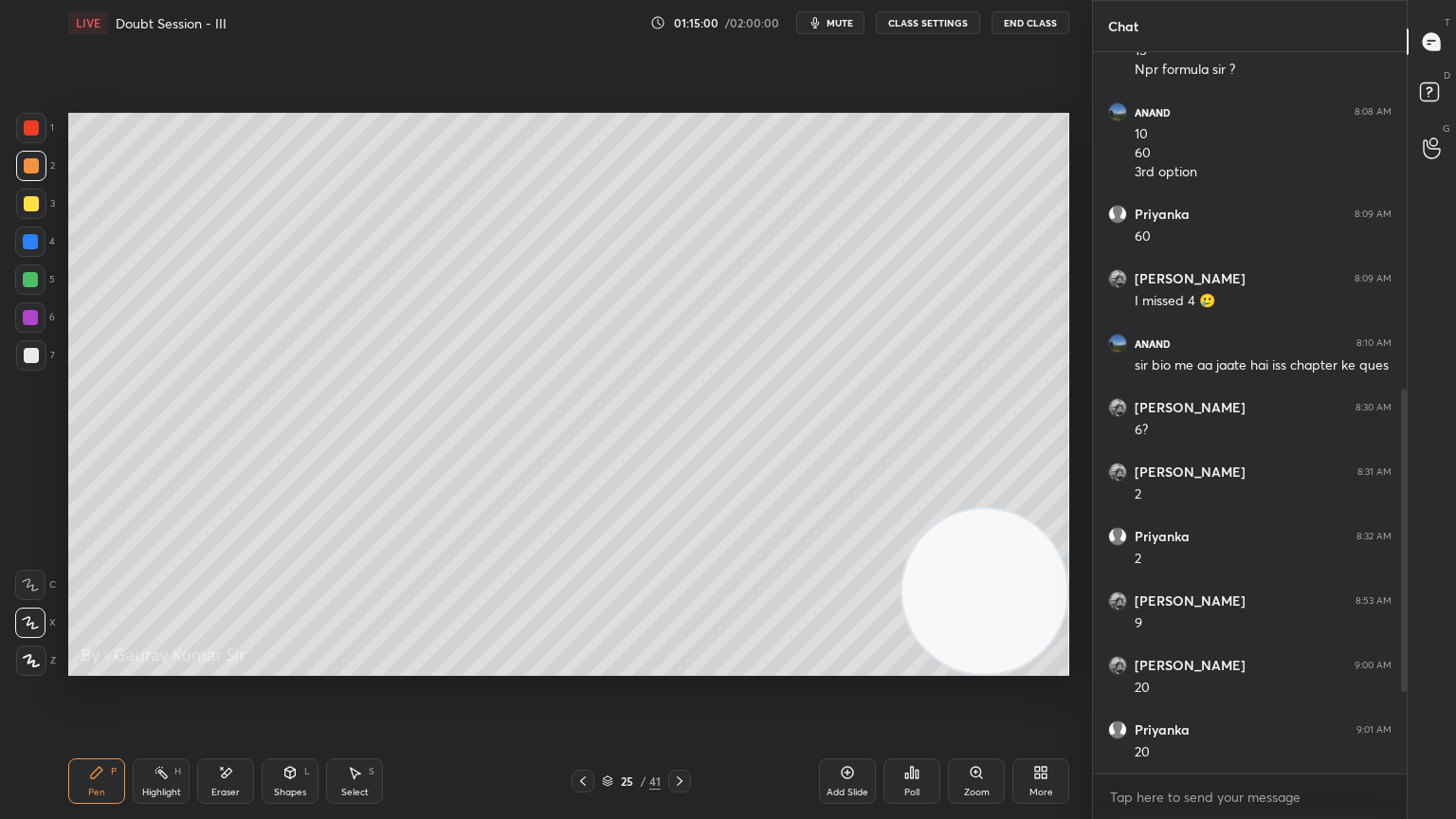 click on "Eraser" at bounding box center [226, 781] 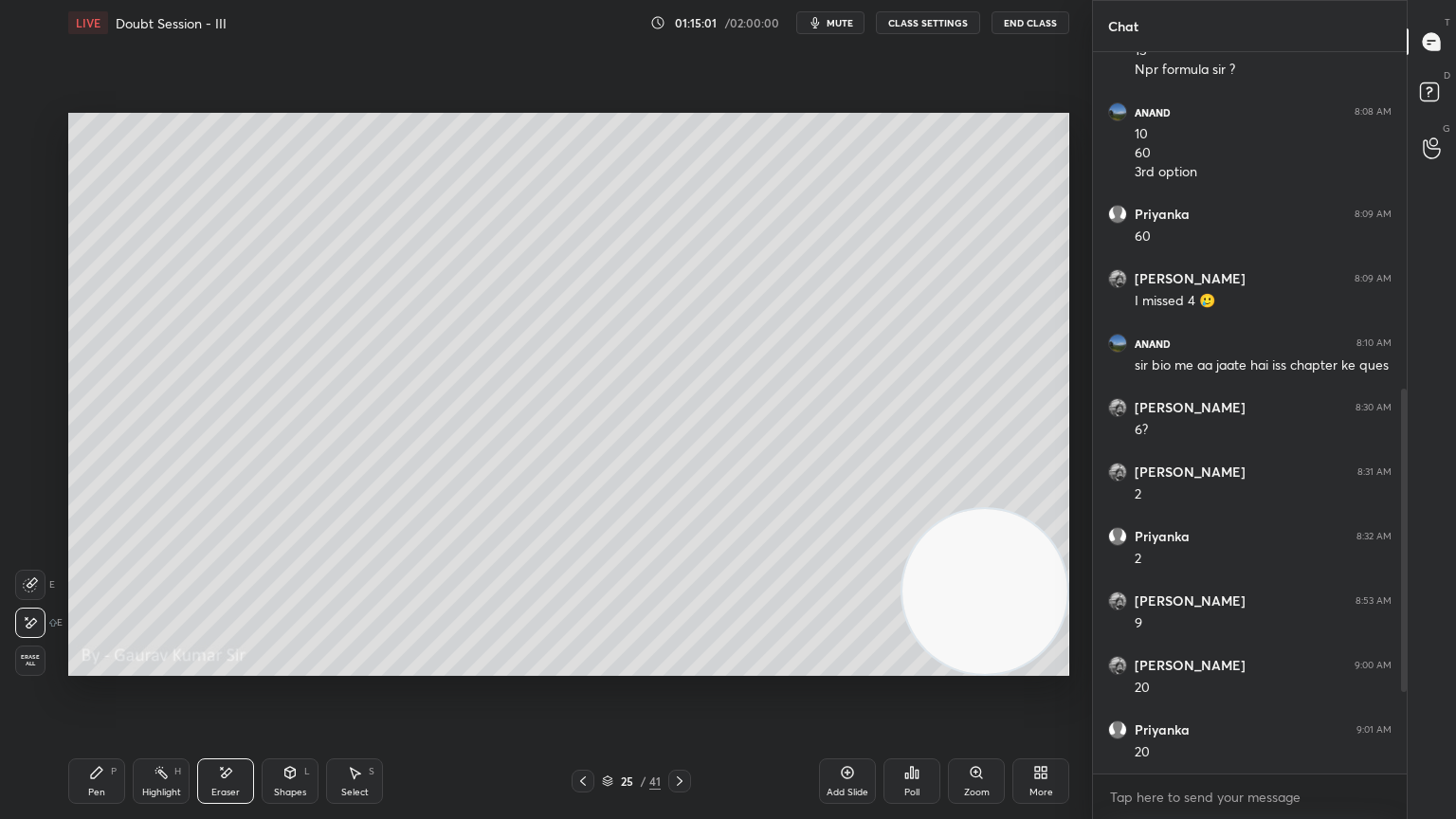 click on "P" at bounding box center [114, 772] 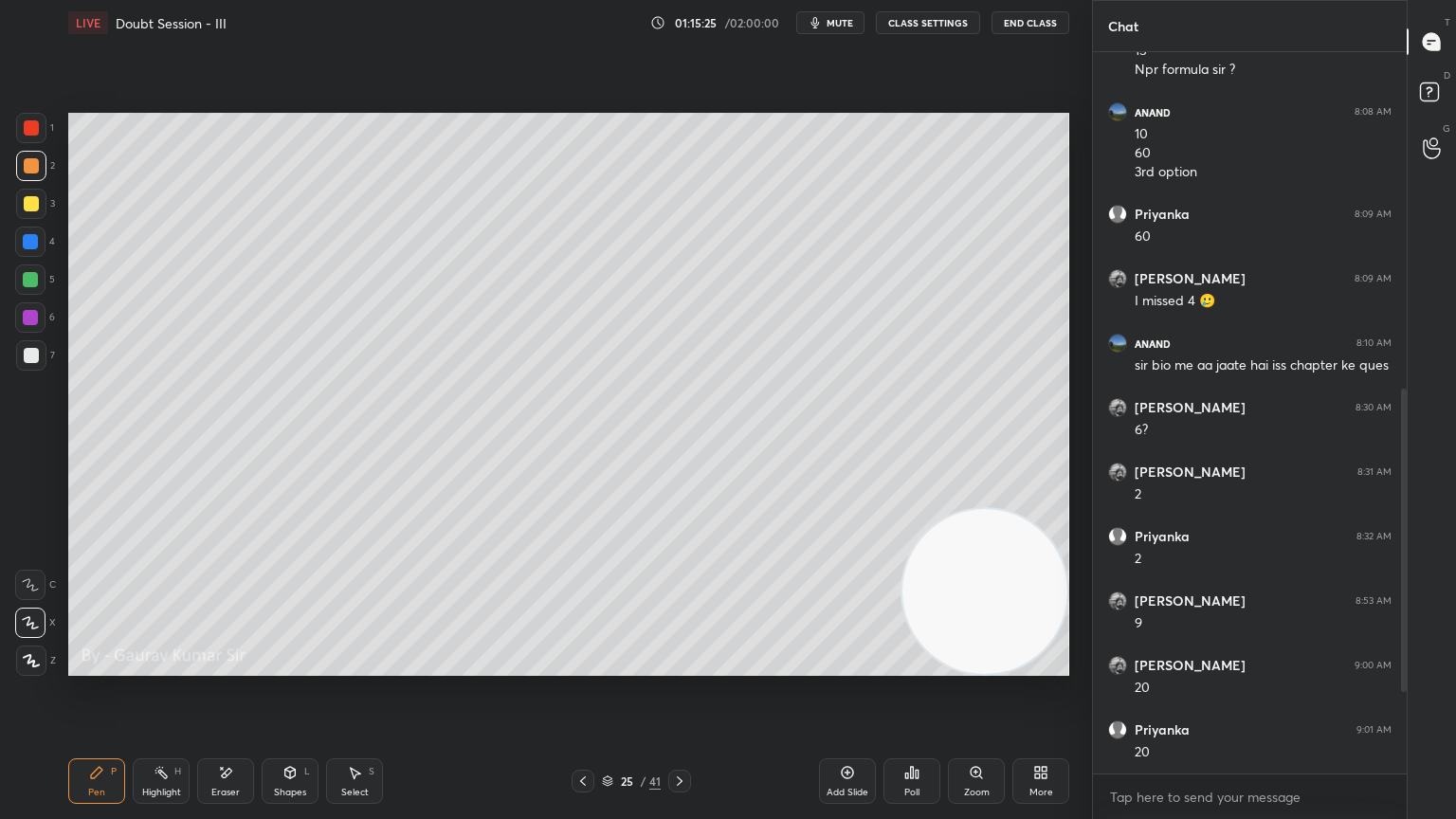 click on "Eraser" at bounding box center [226, 781] 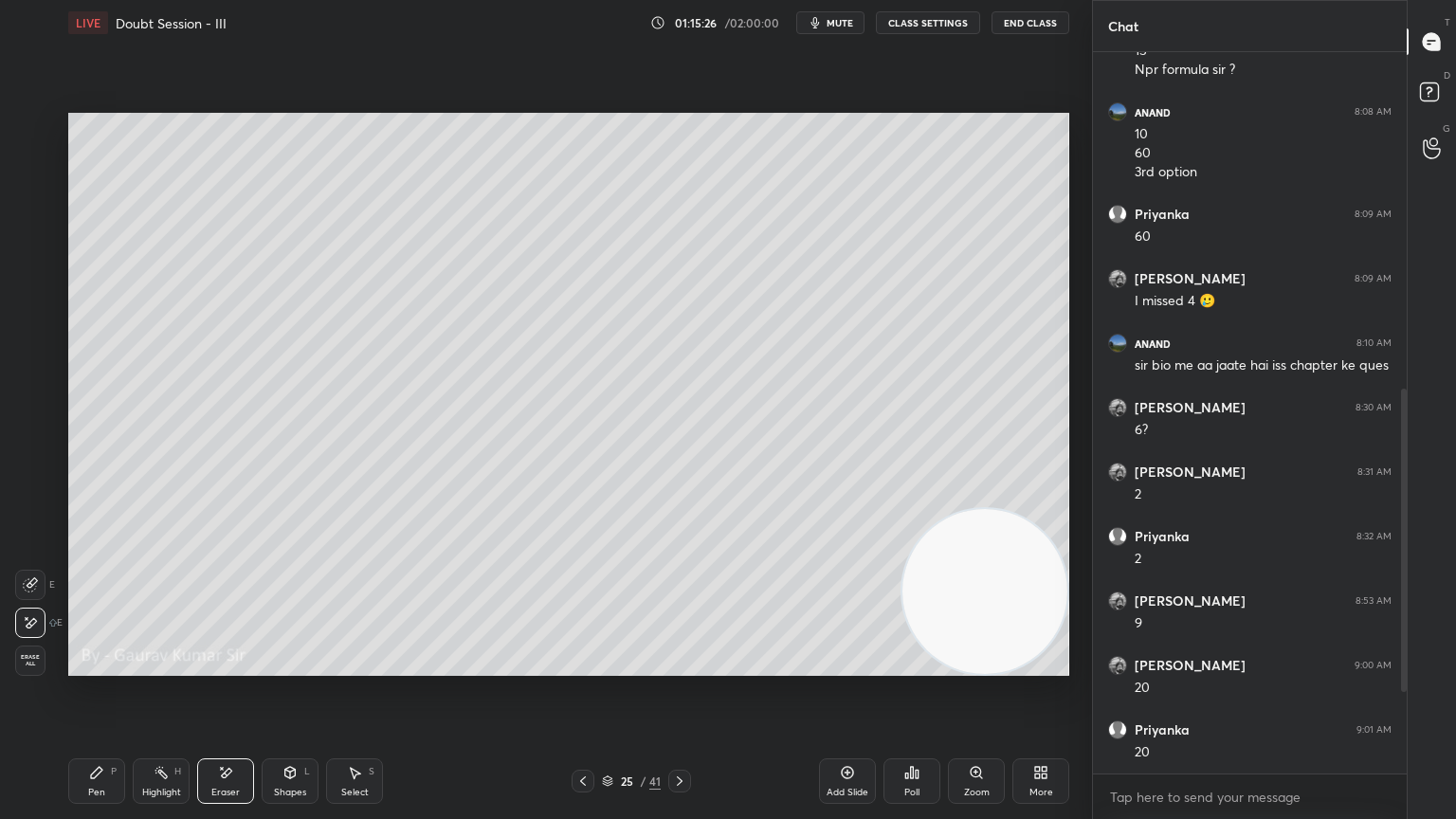 click on "Pen P" at bounding box center [97, 781] 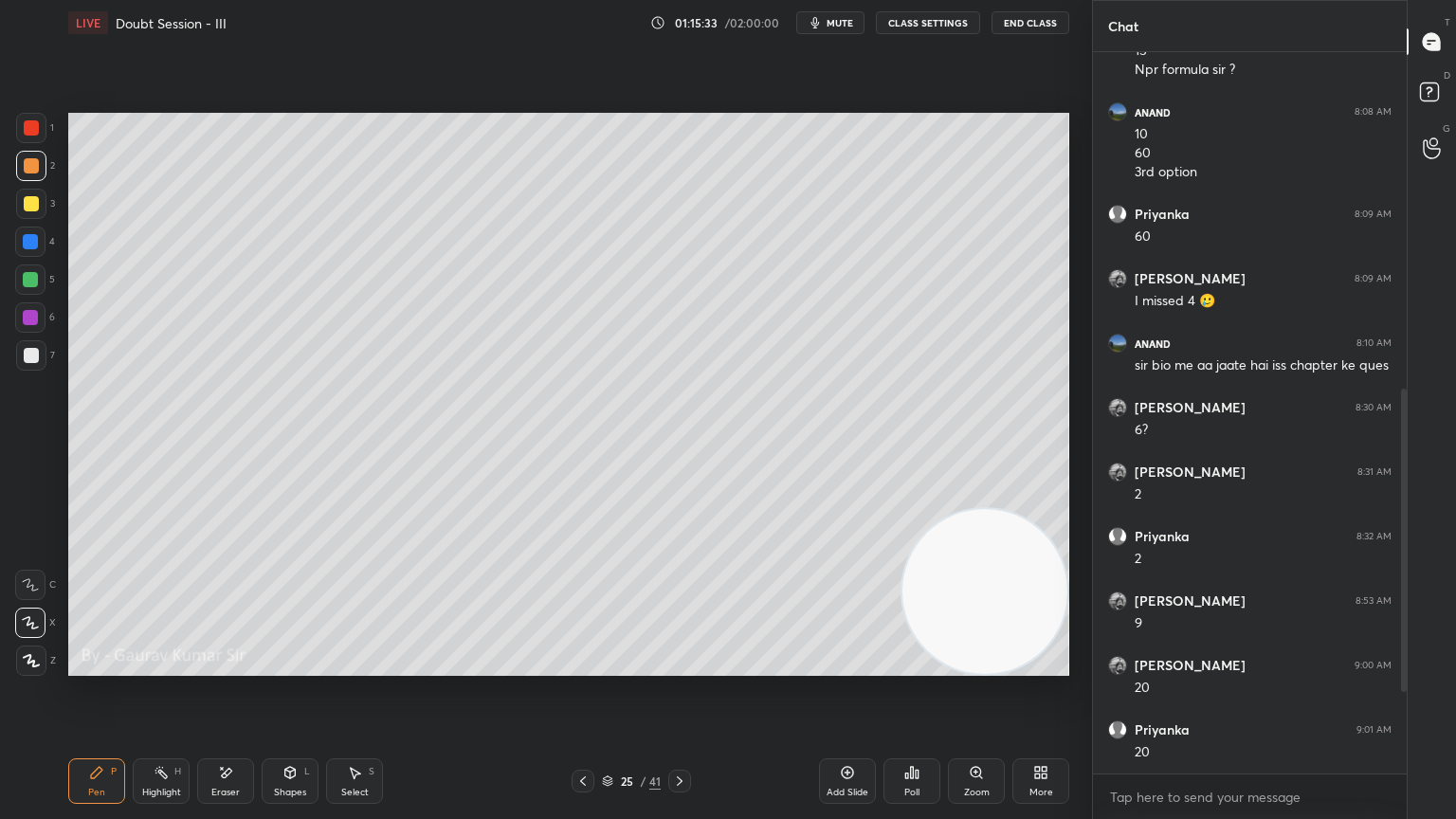 click 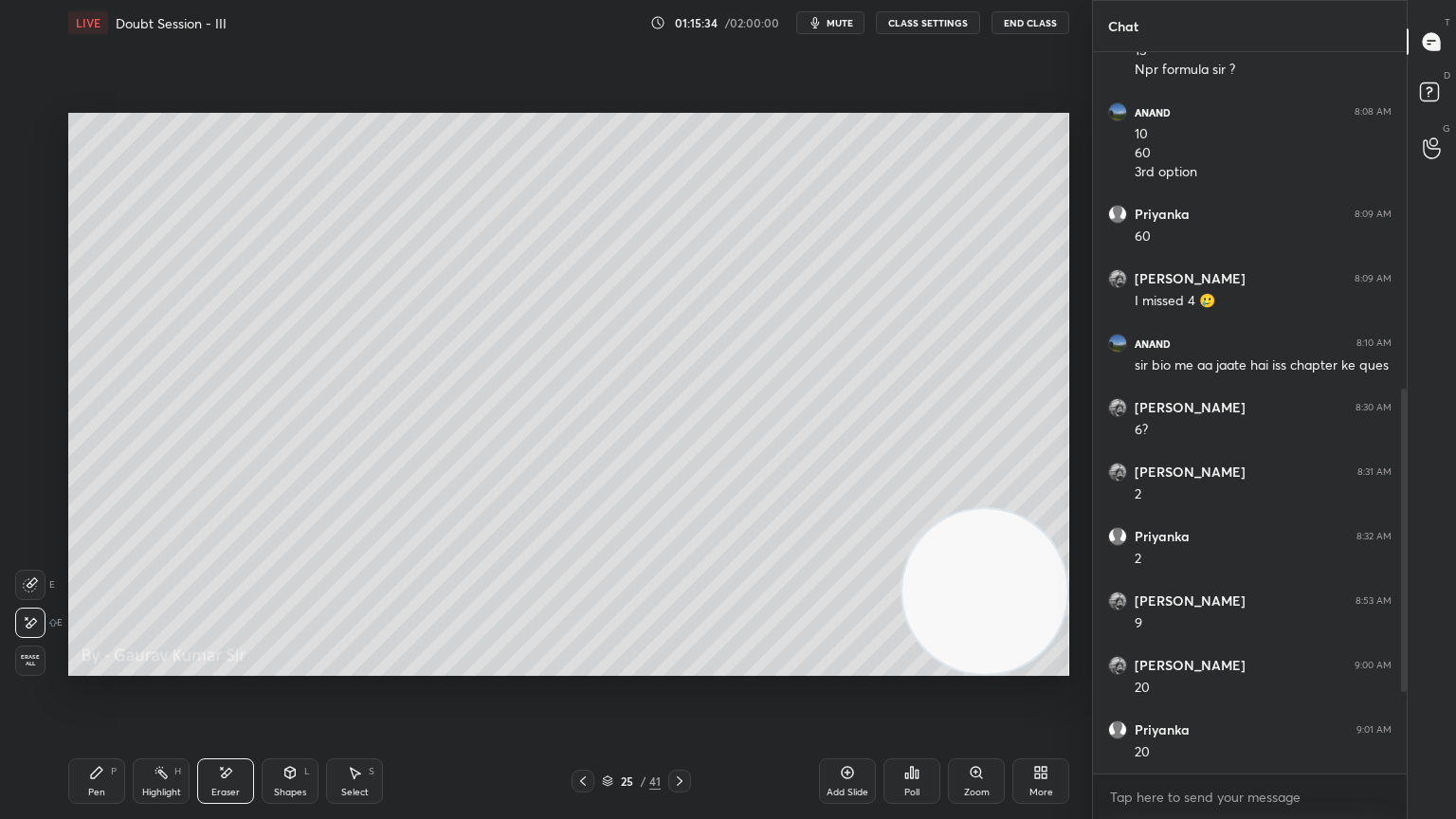 click on "Pen P" at bounding box center (97, 781) 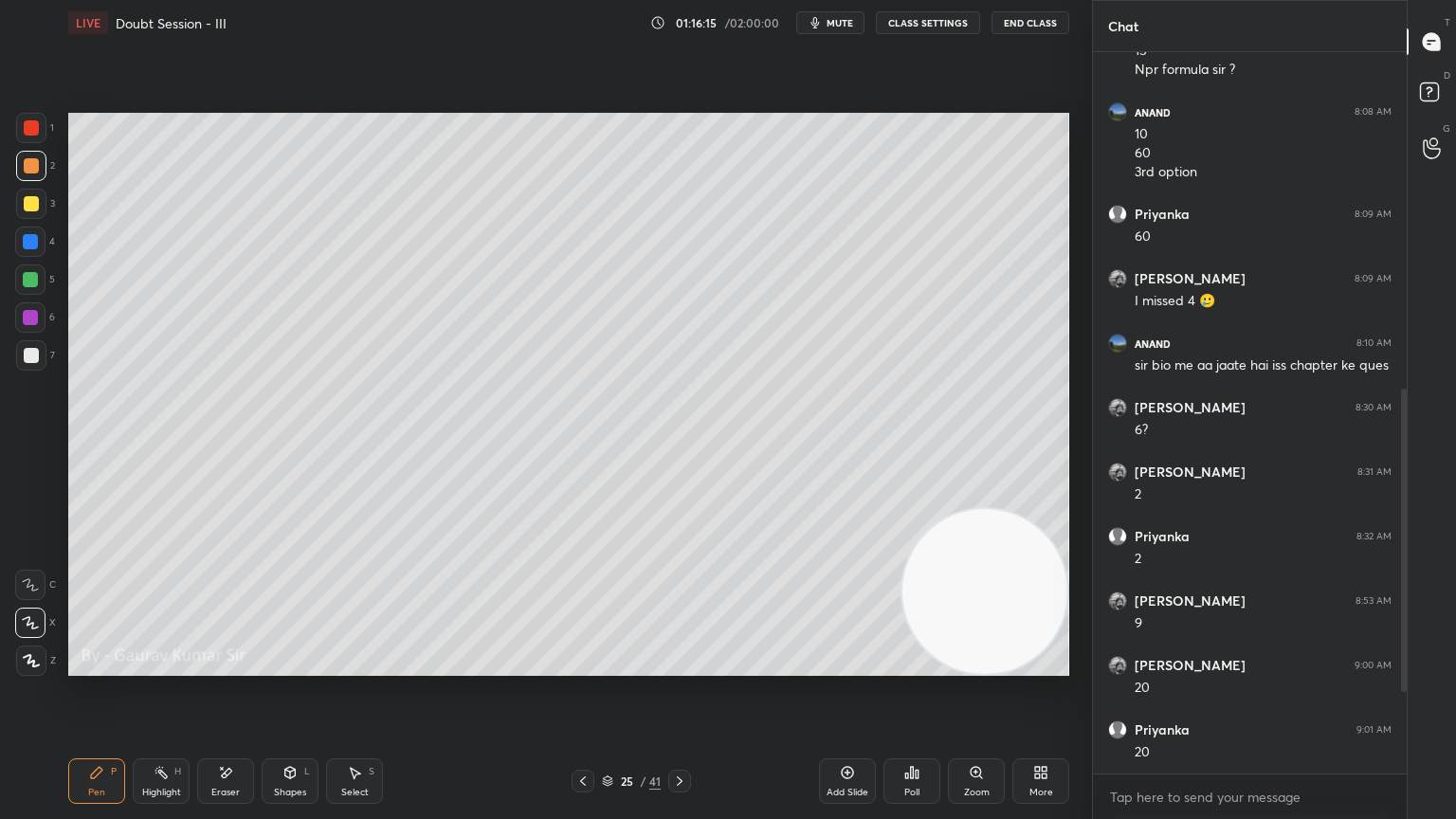 click on "Eraser" at bounding box center (226, 781) 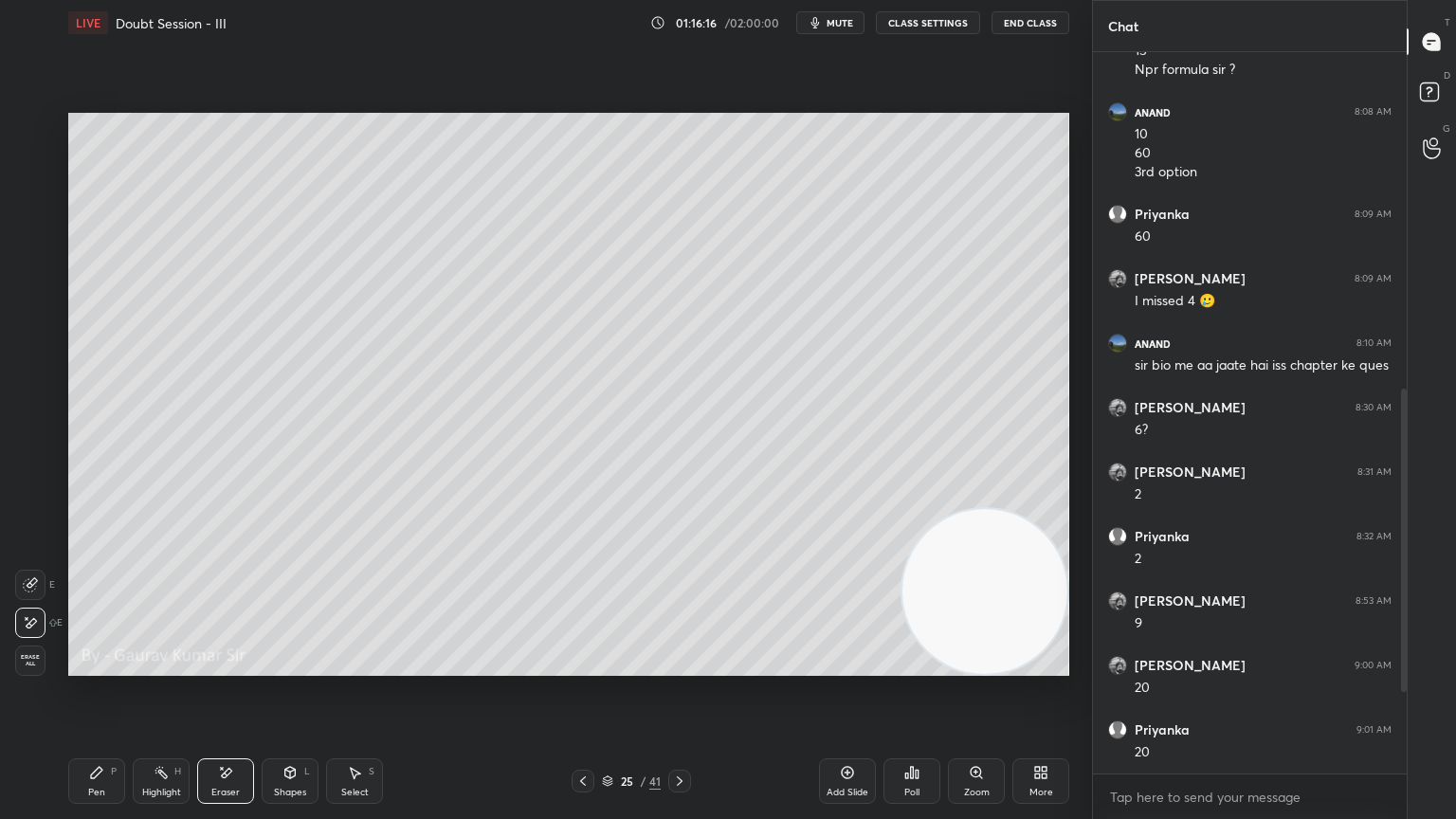 click on "Pen P" at bounding box center [97, 781] 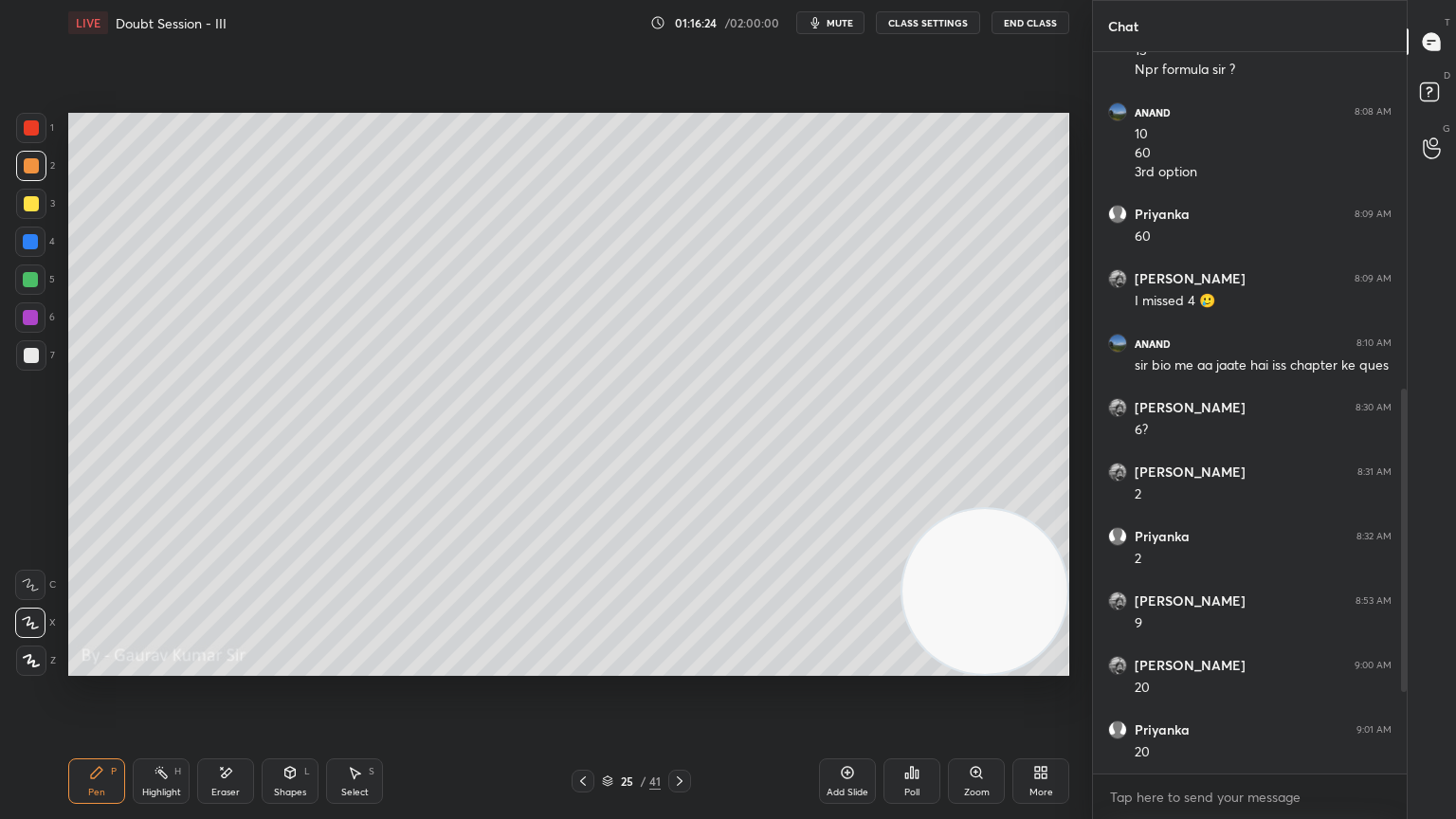 click 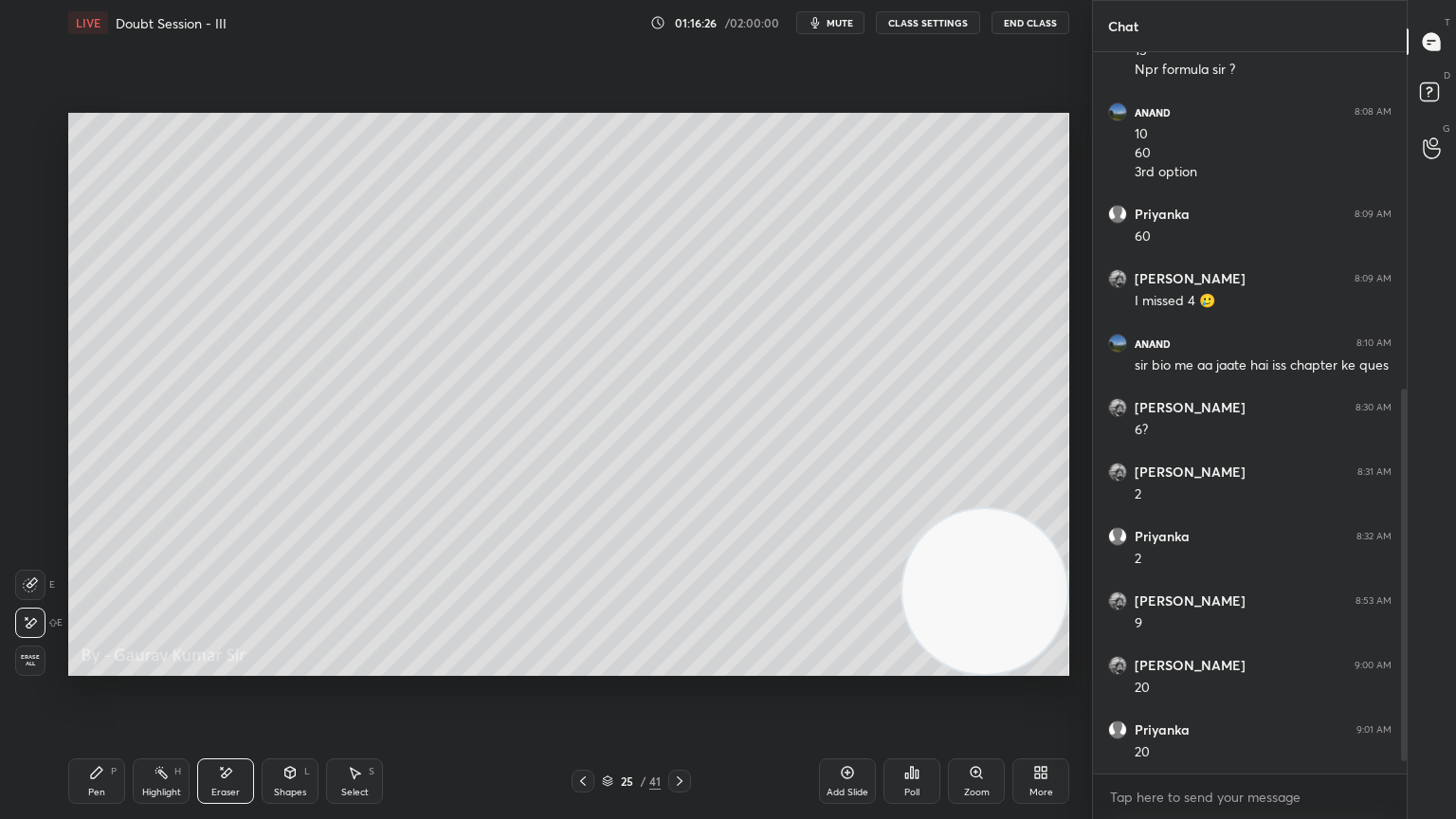 scroll, scrollTop: 694, scrollLeft: 0, axis: vertical 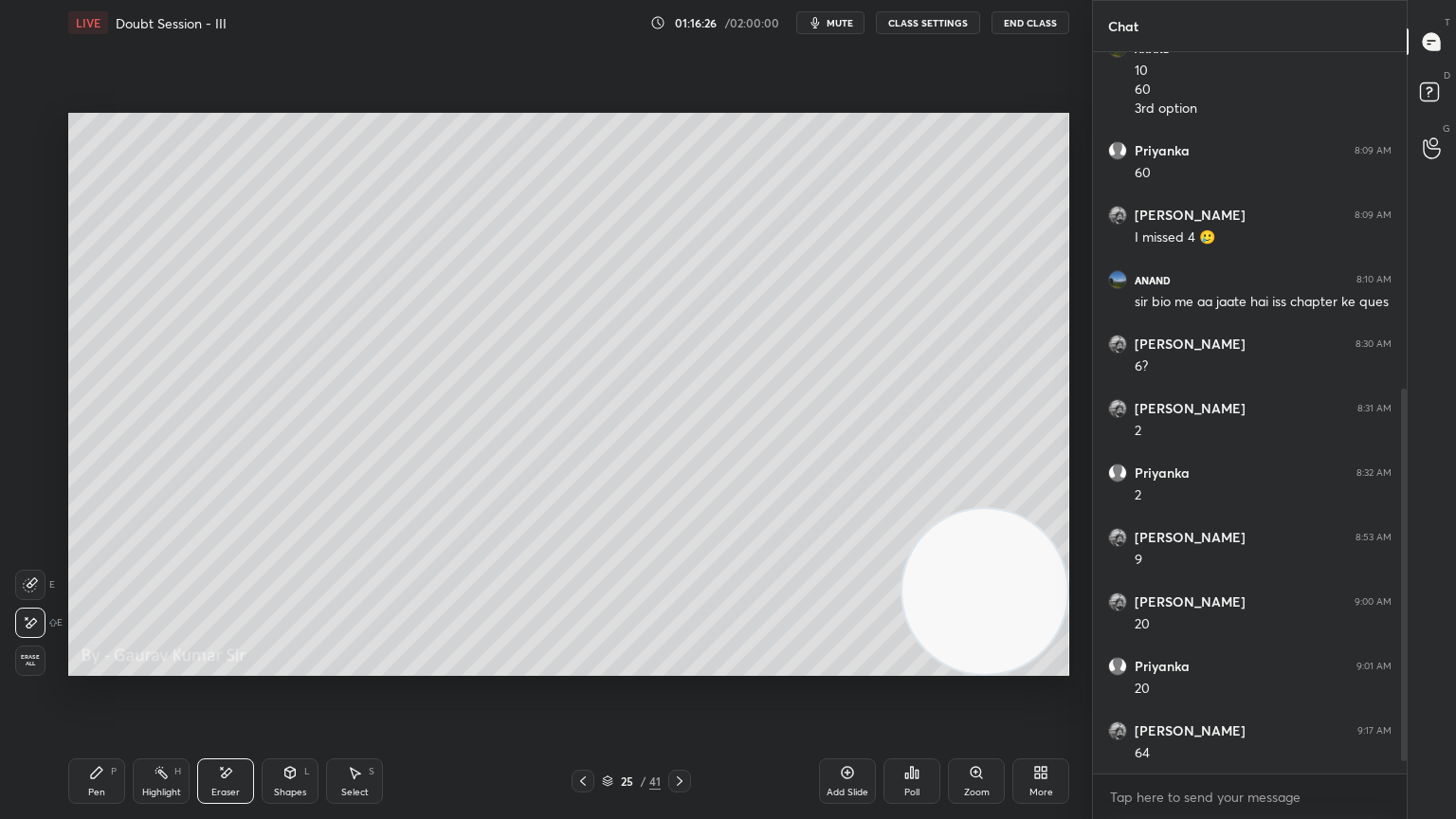 click 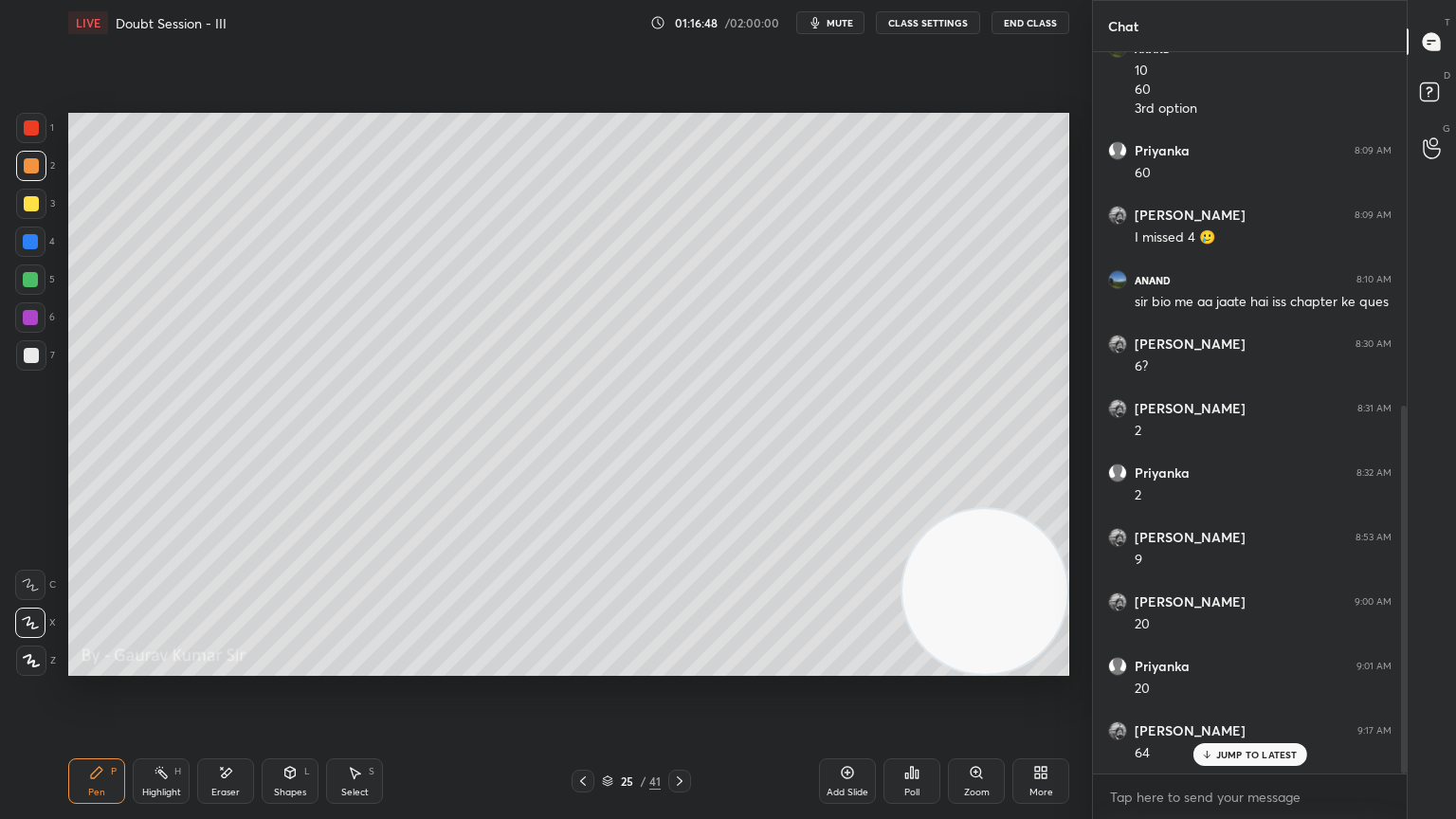 click on "Eraser" at bounding box center (226, 792) 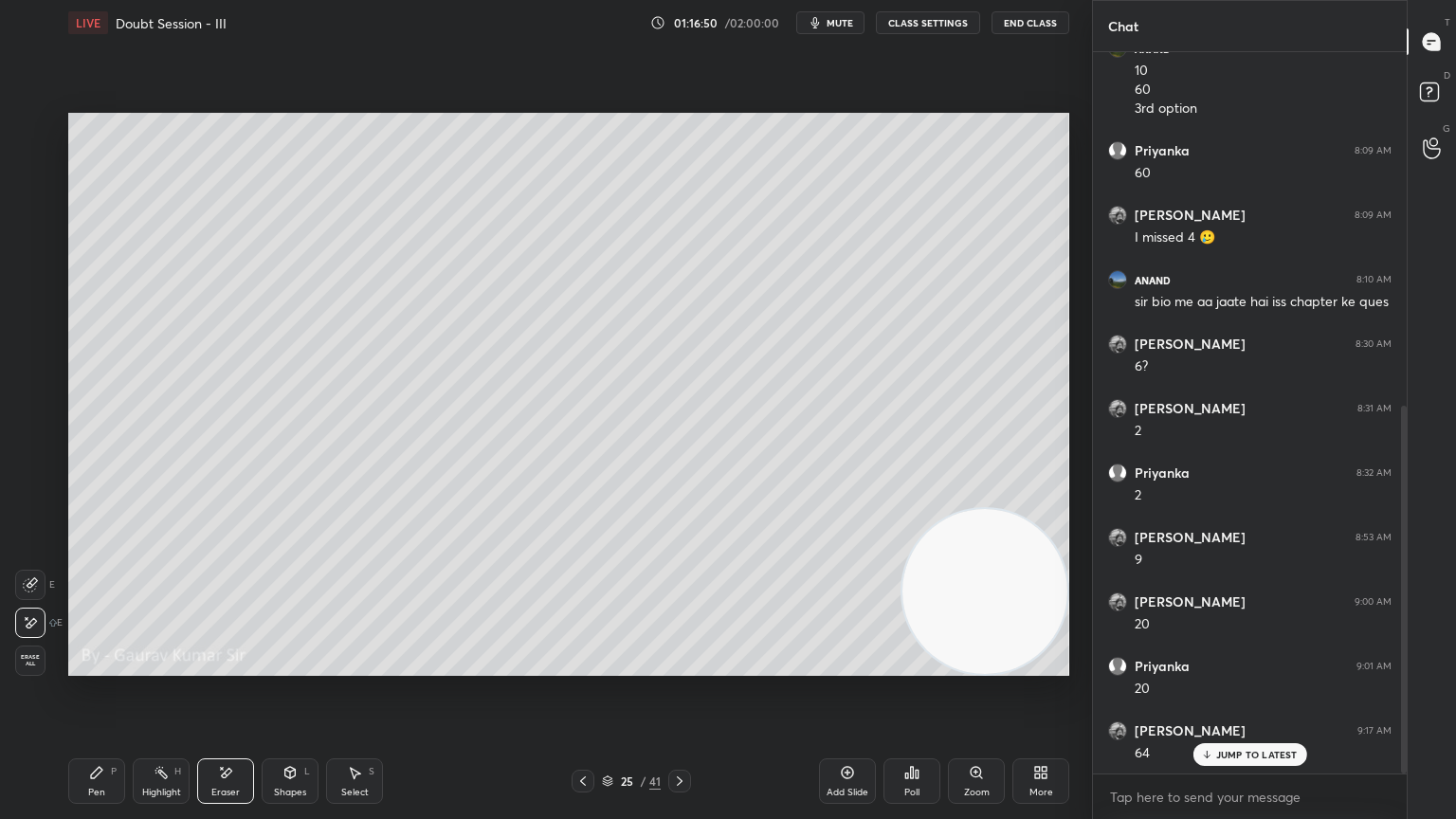 click 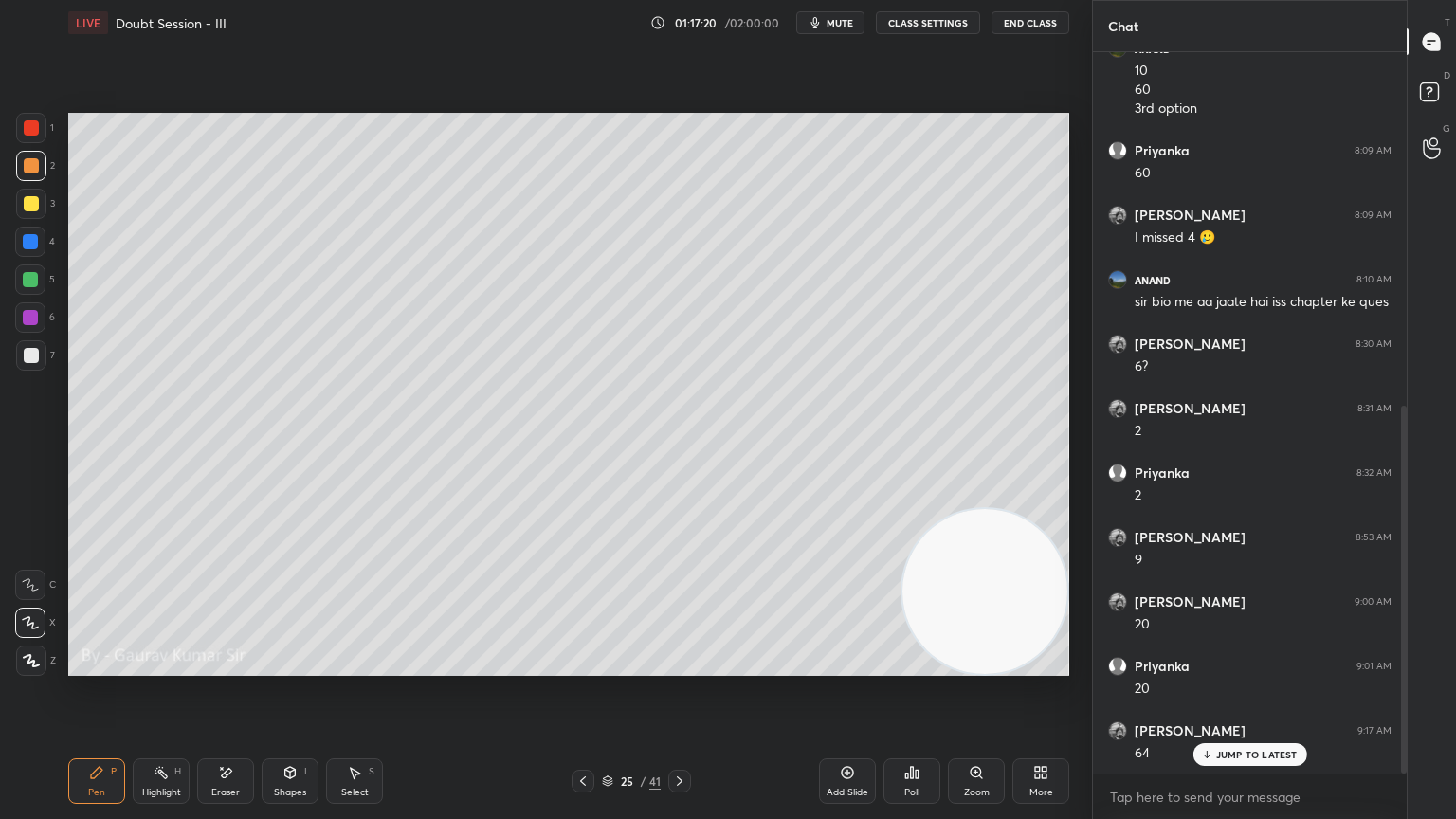 click 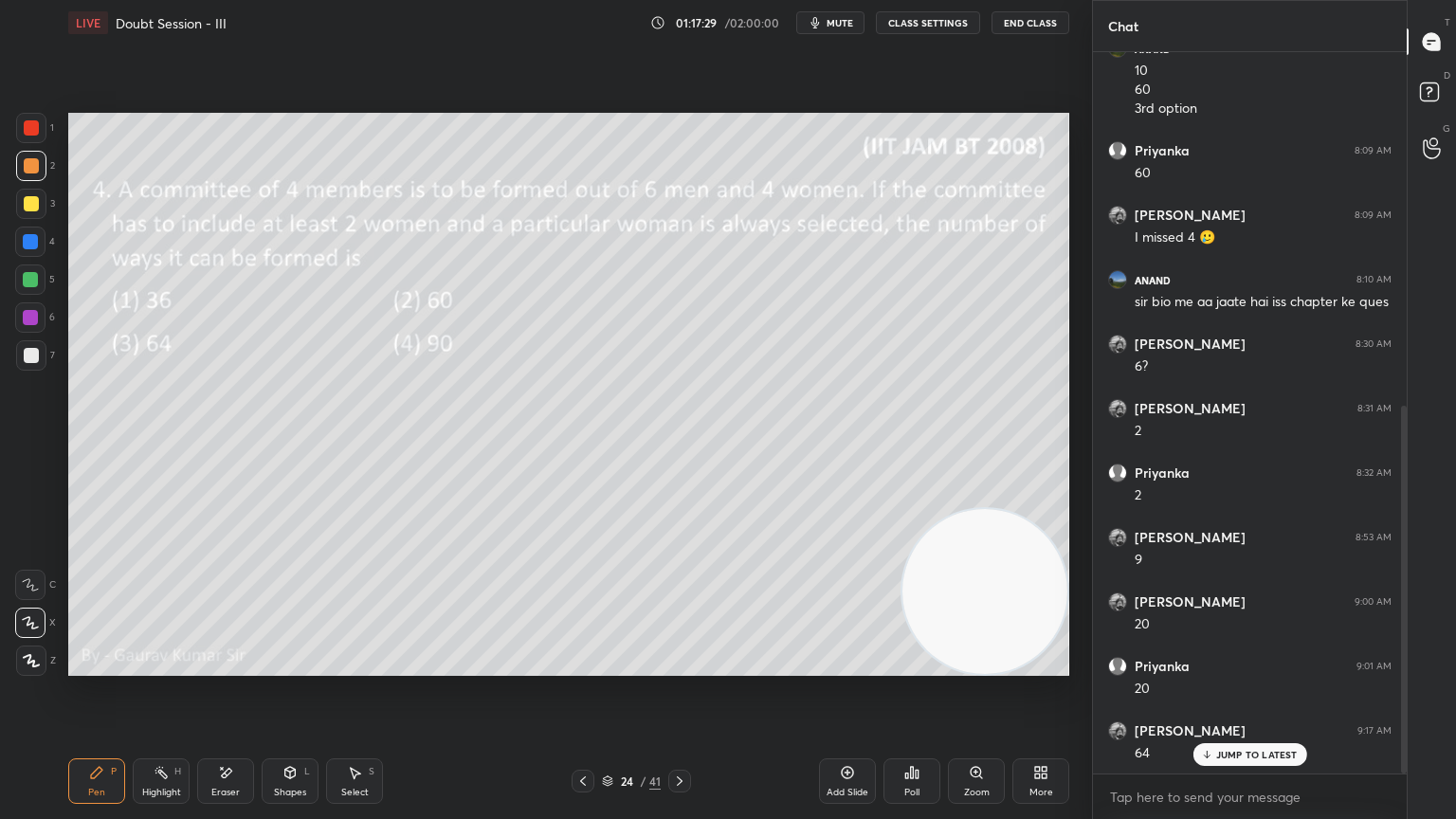 click on "24 / 41" at bounding box center [631, 781] 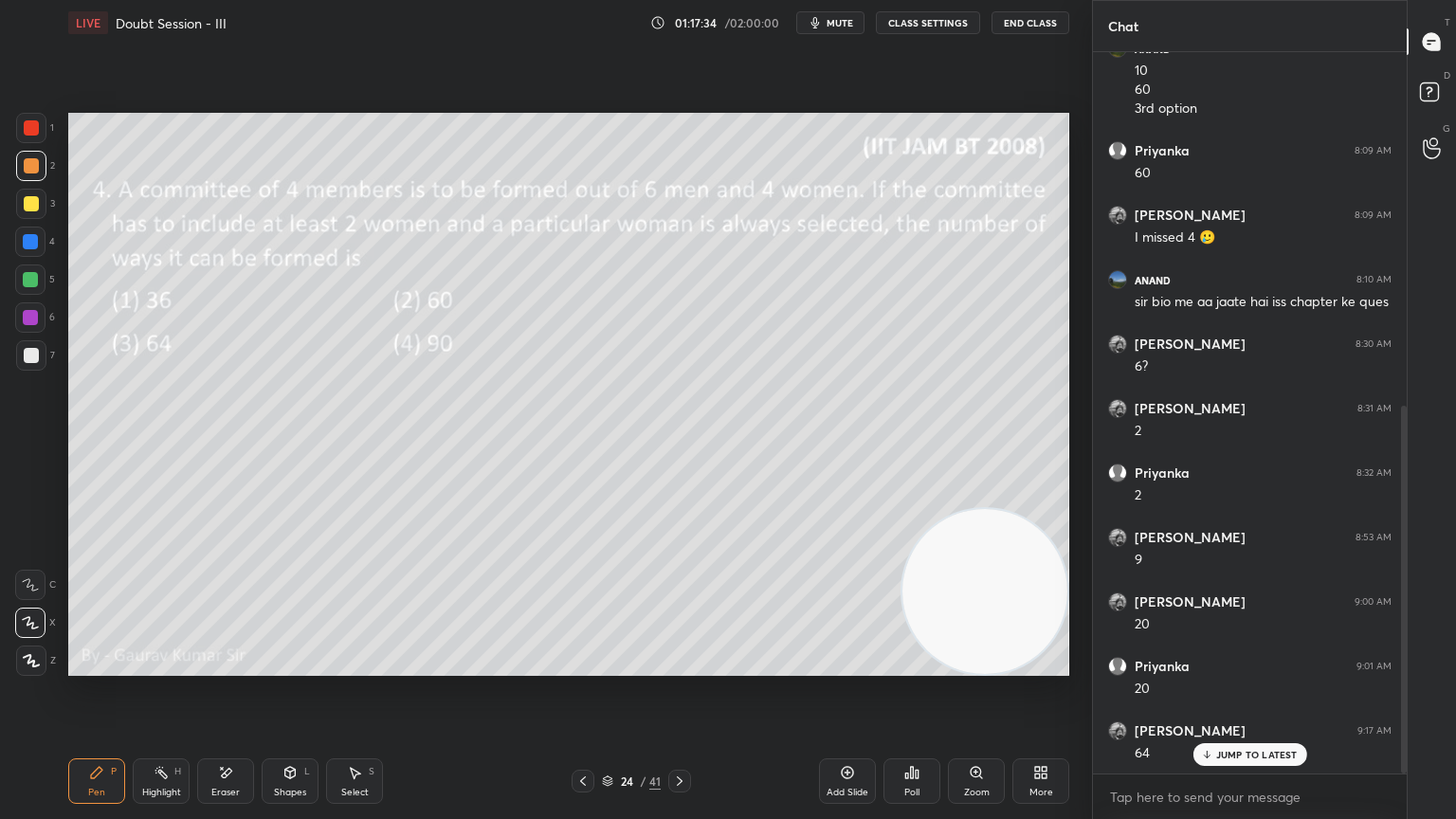 click 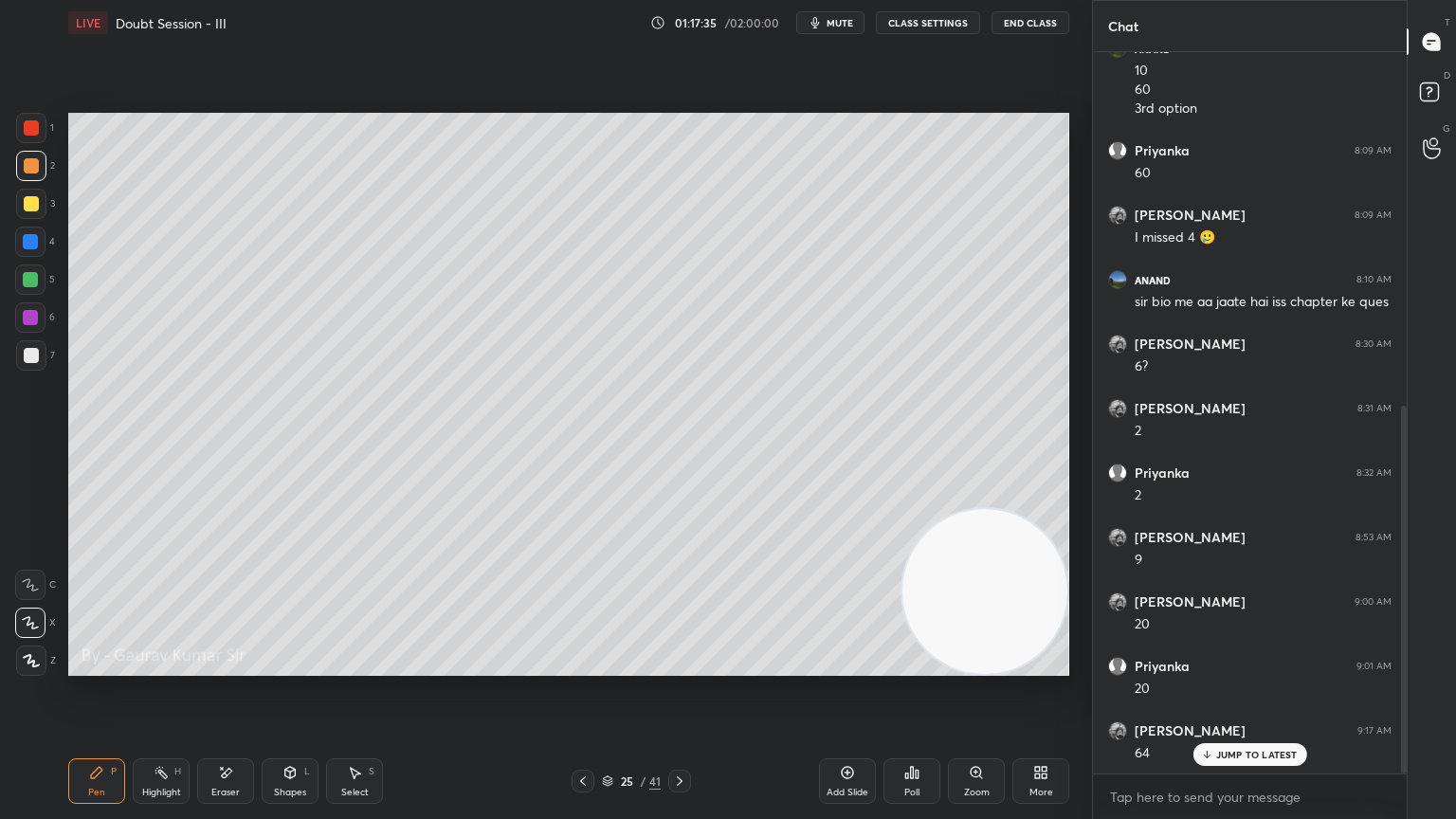 click 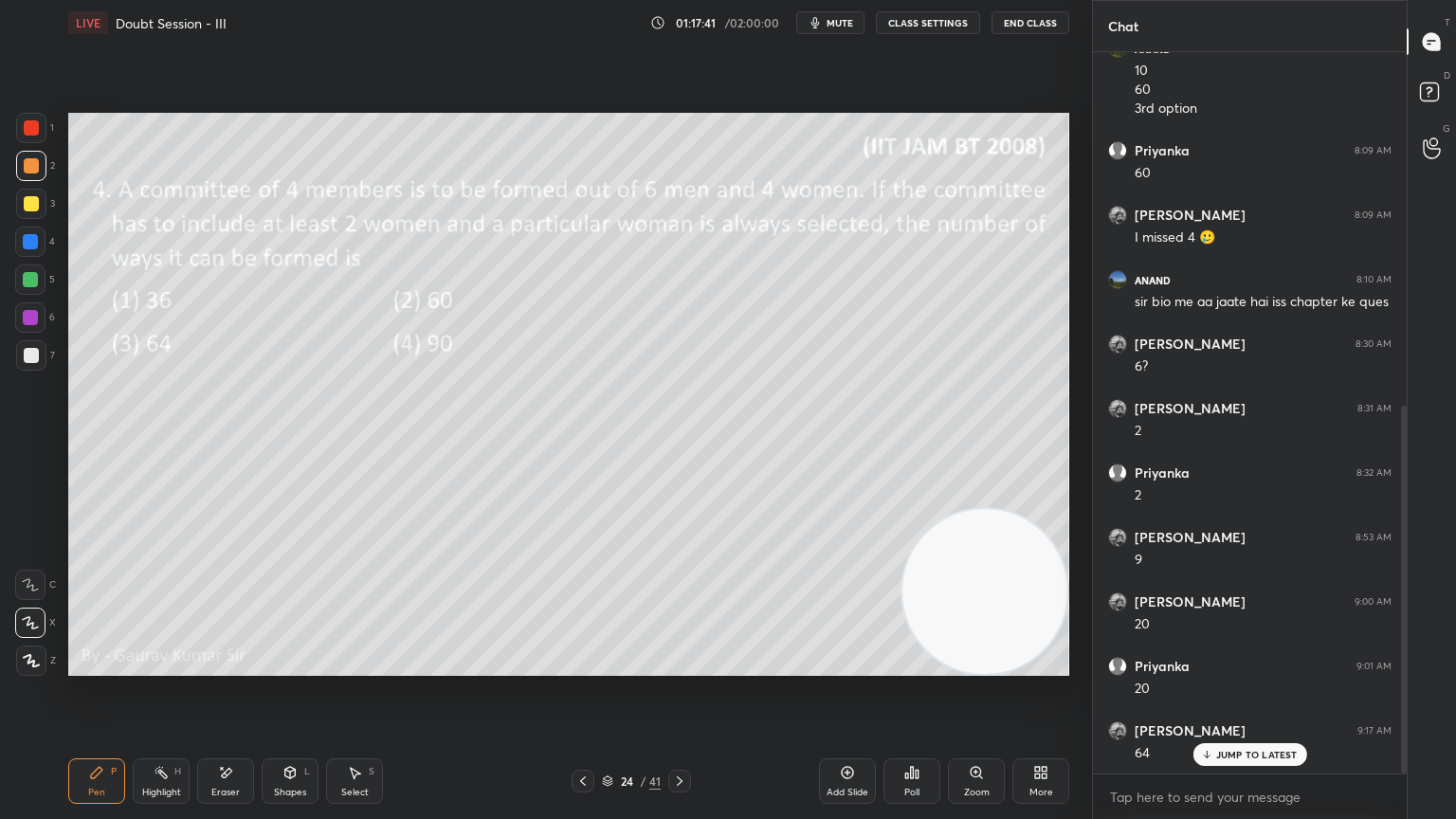 click 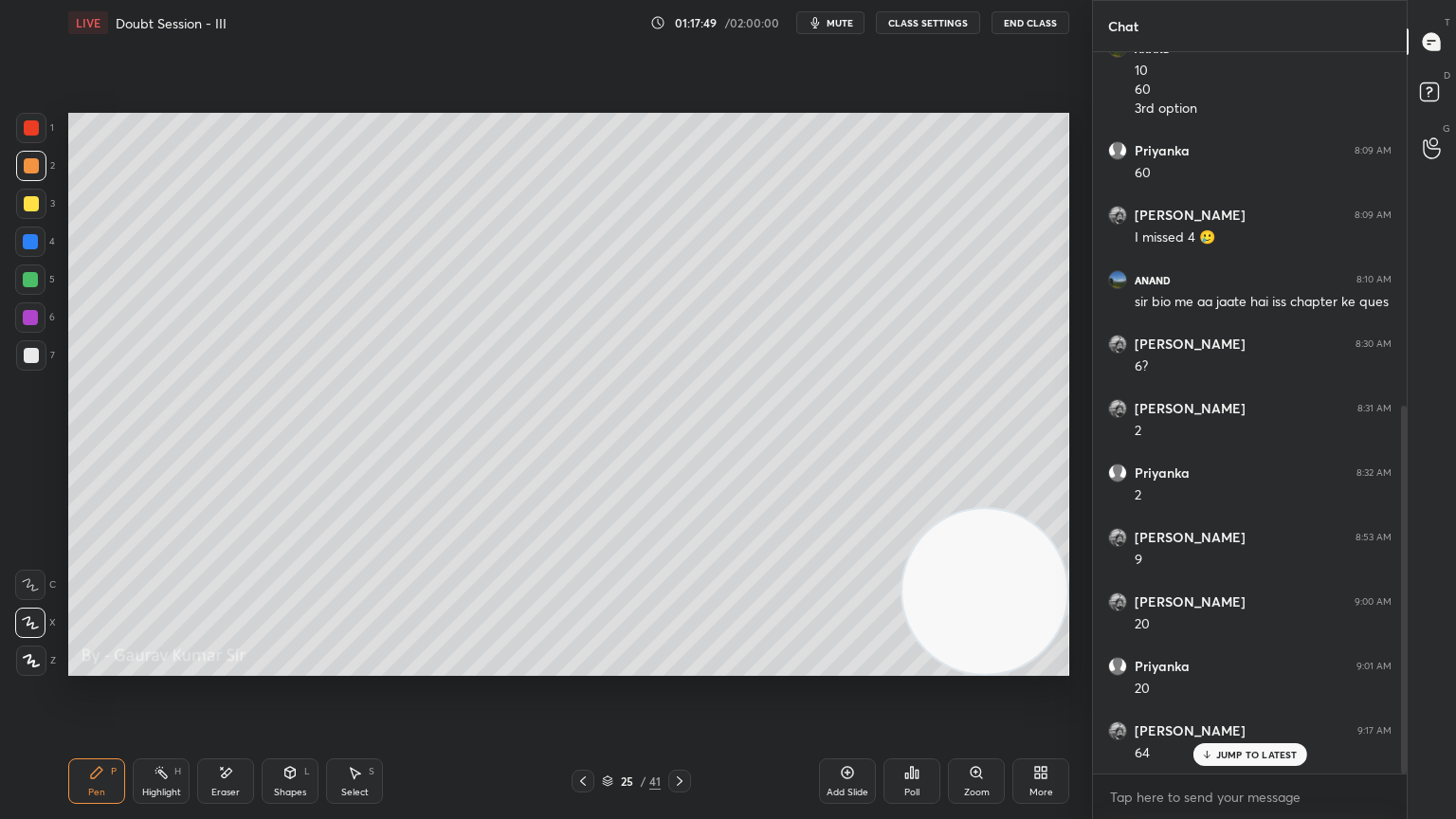 click 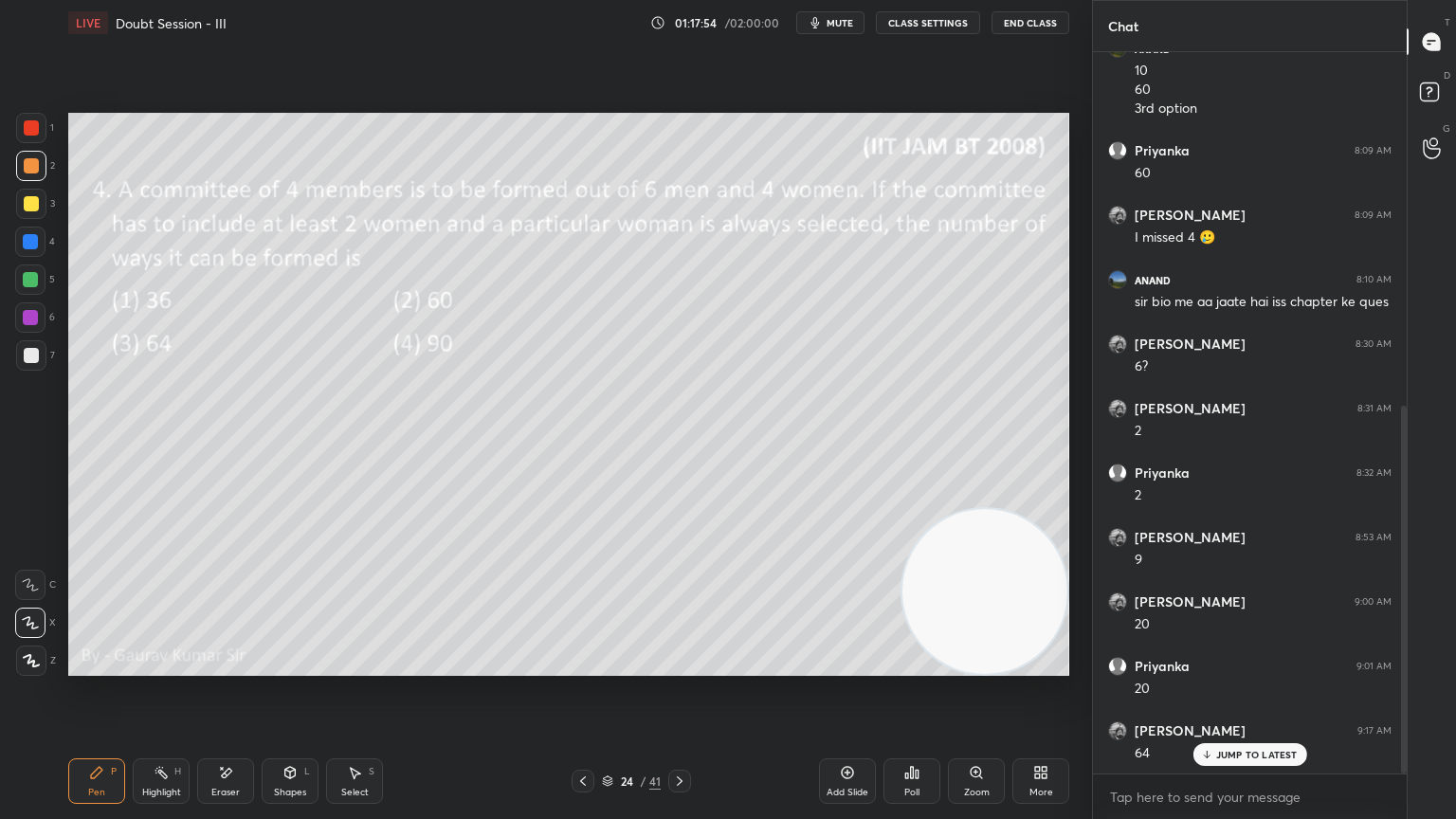click 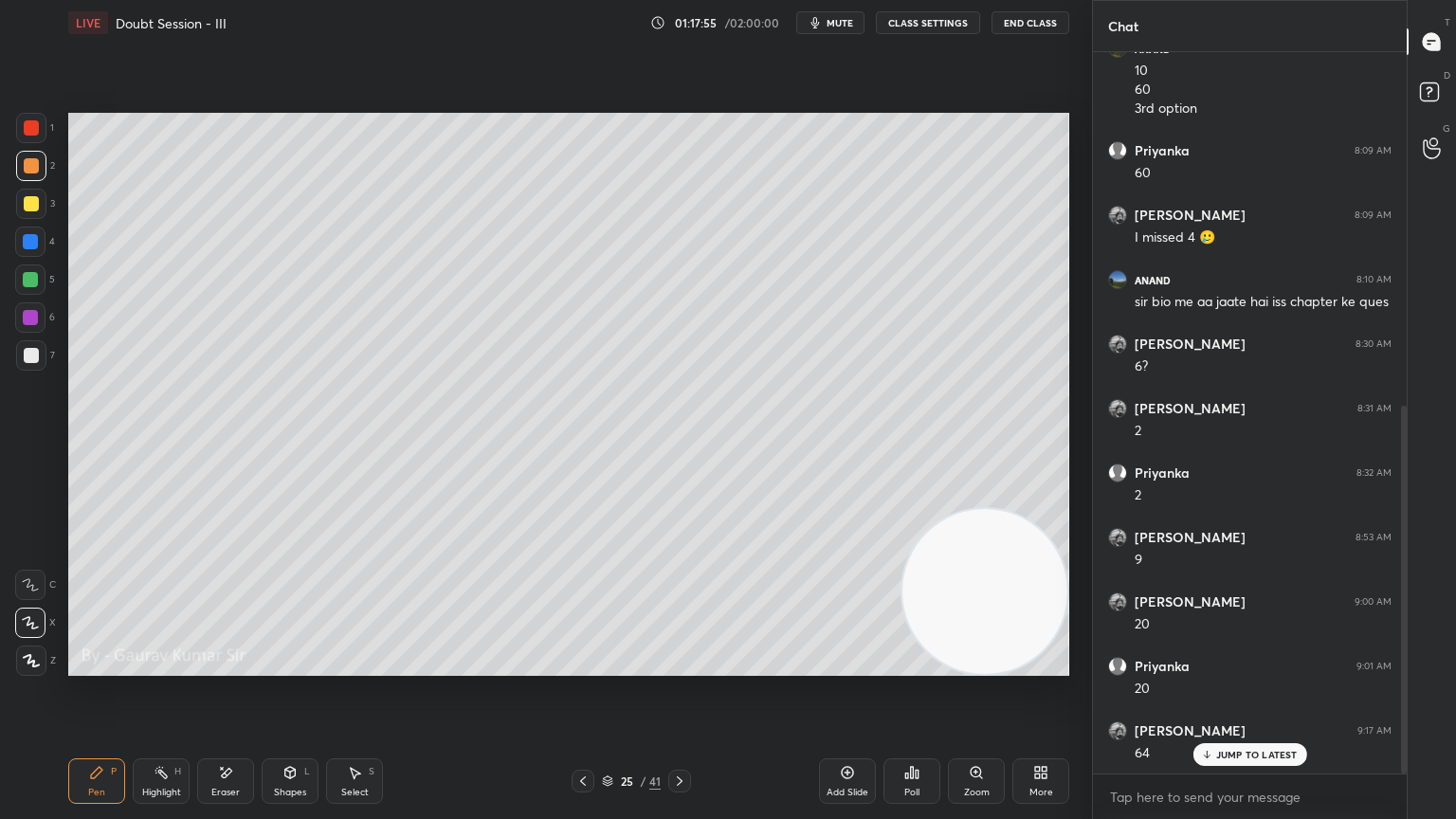 click 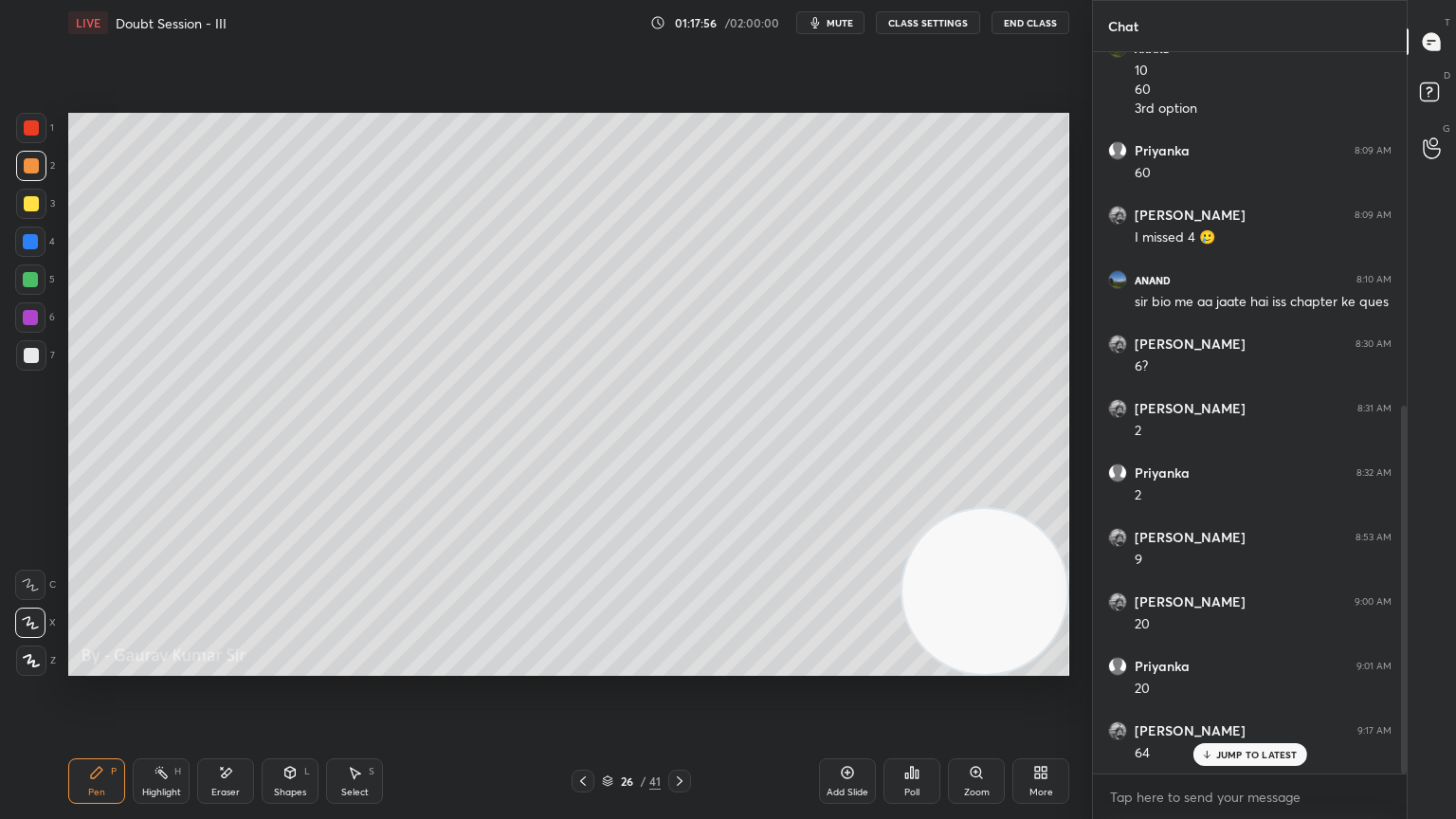 click 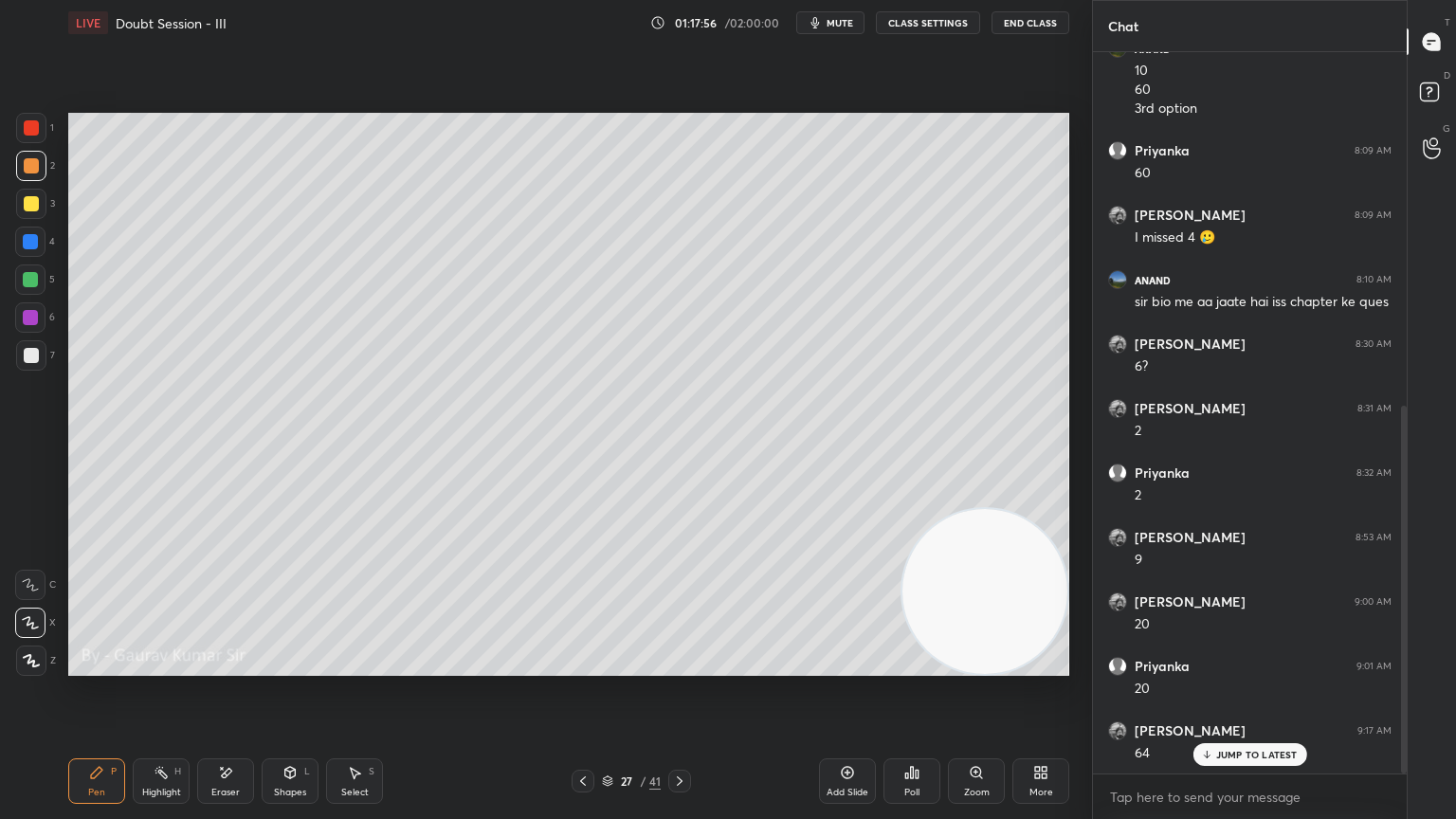 click 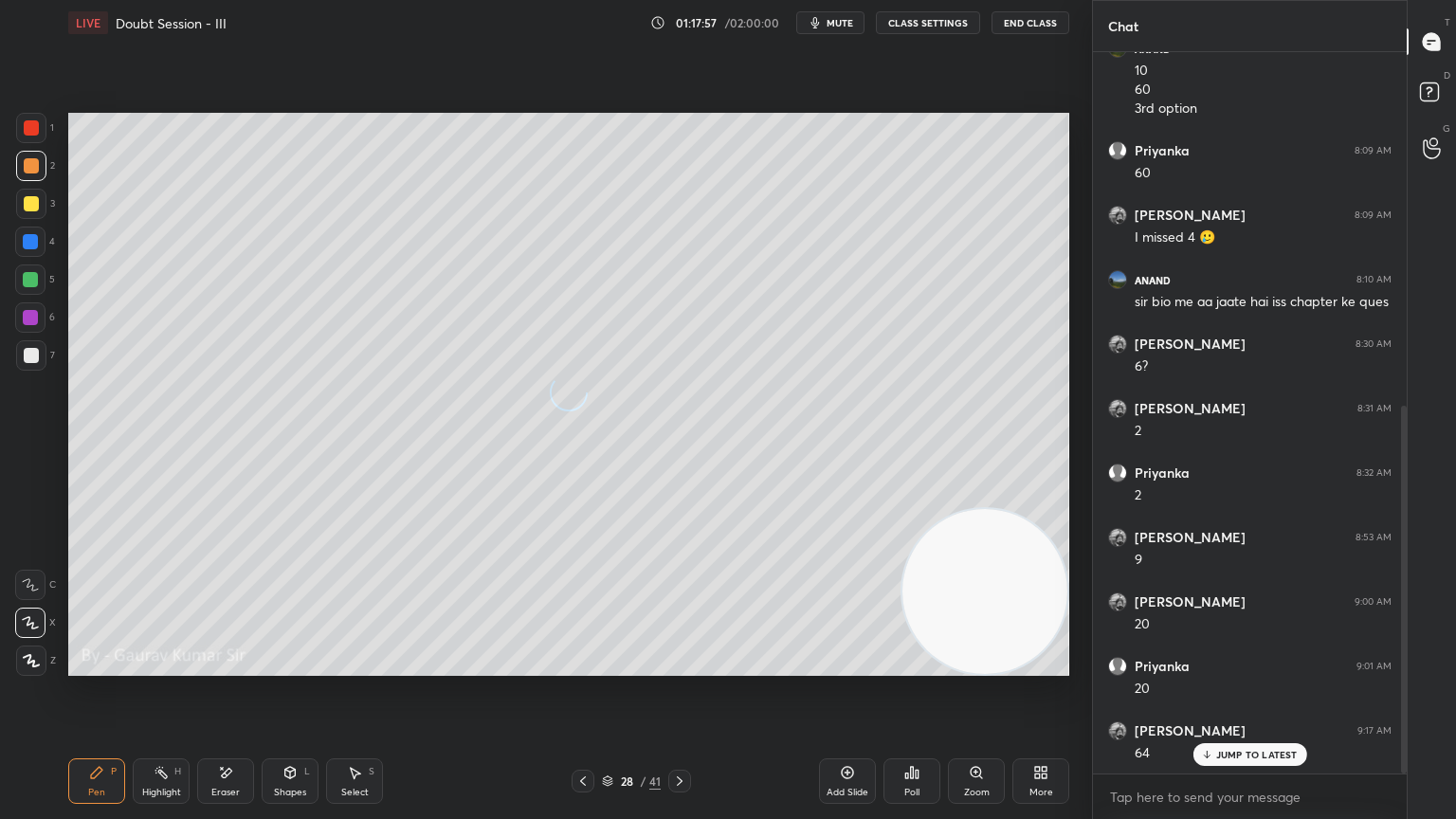 click 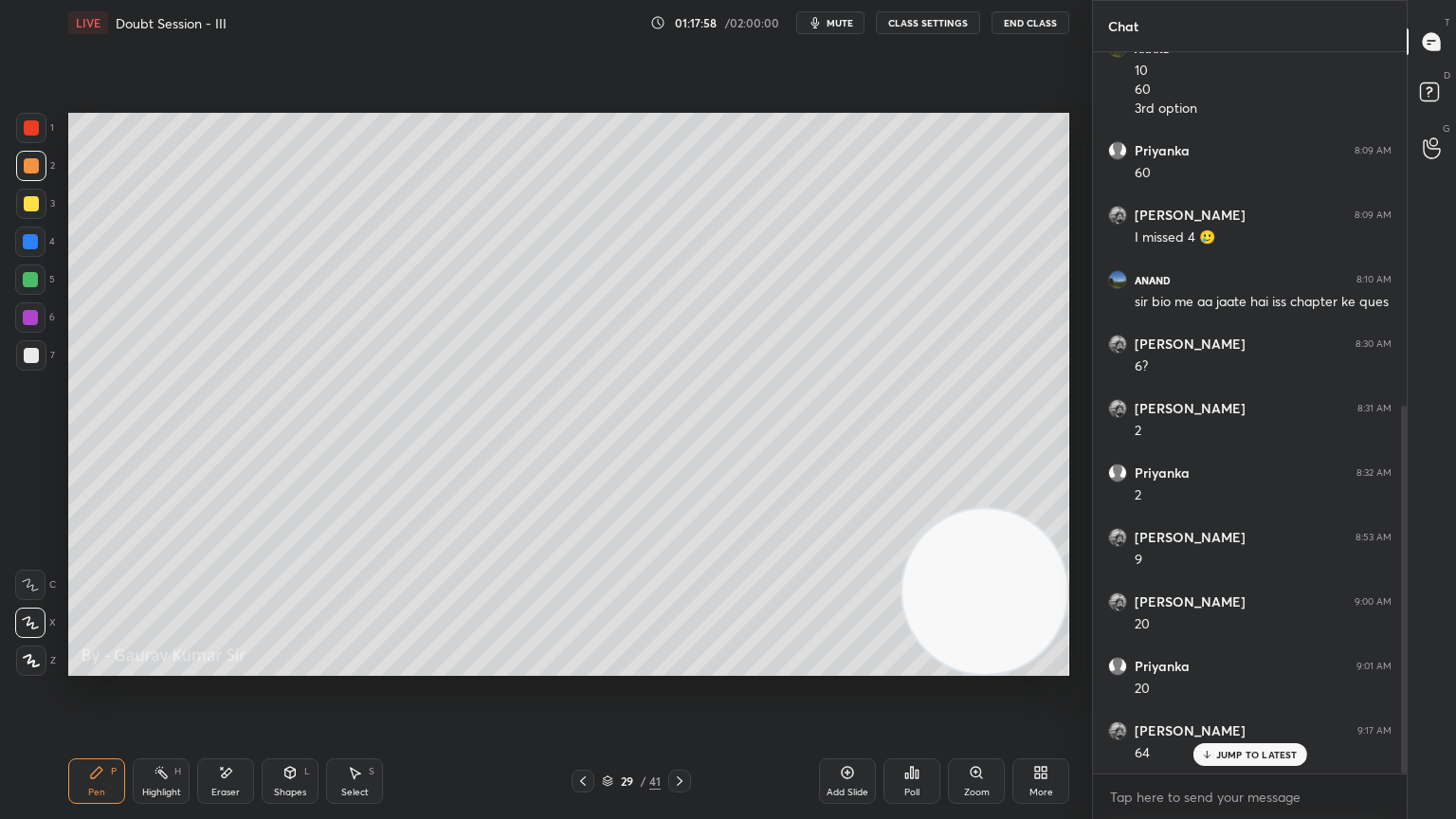 click 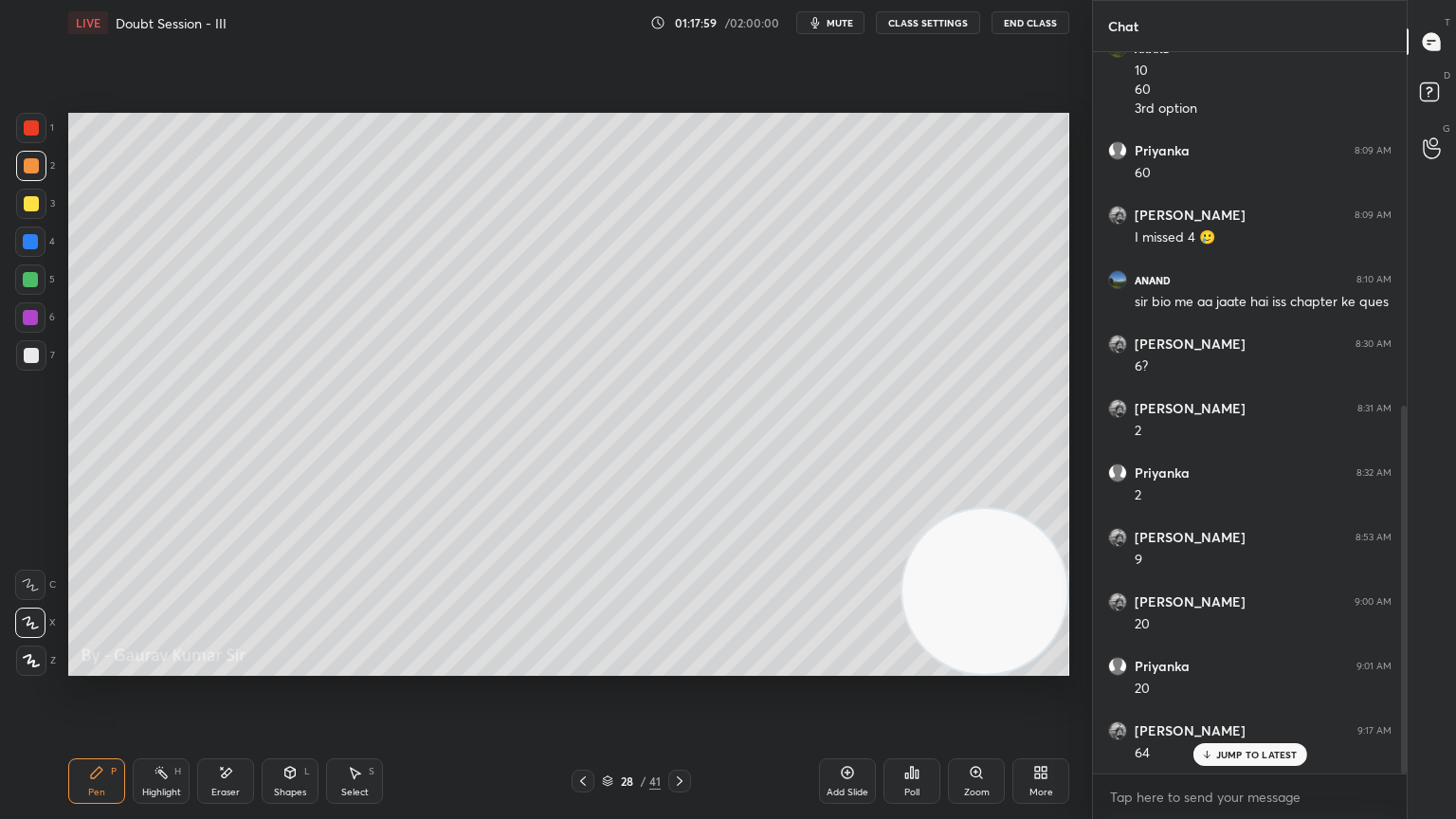 click 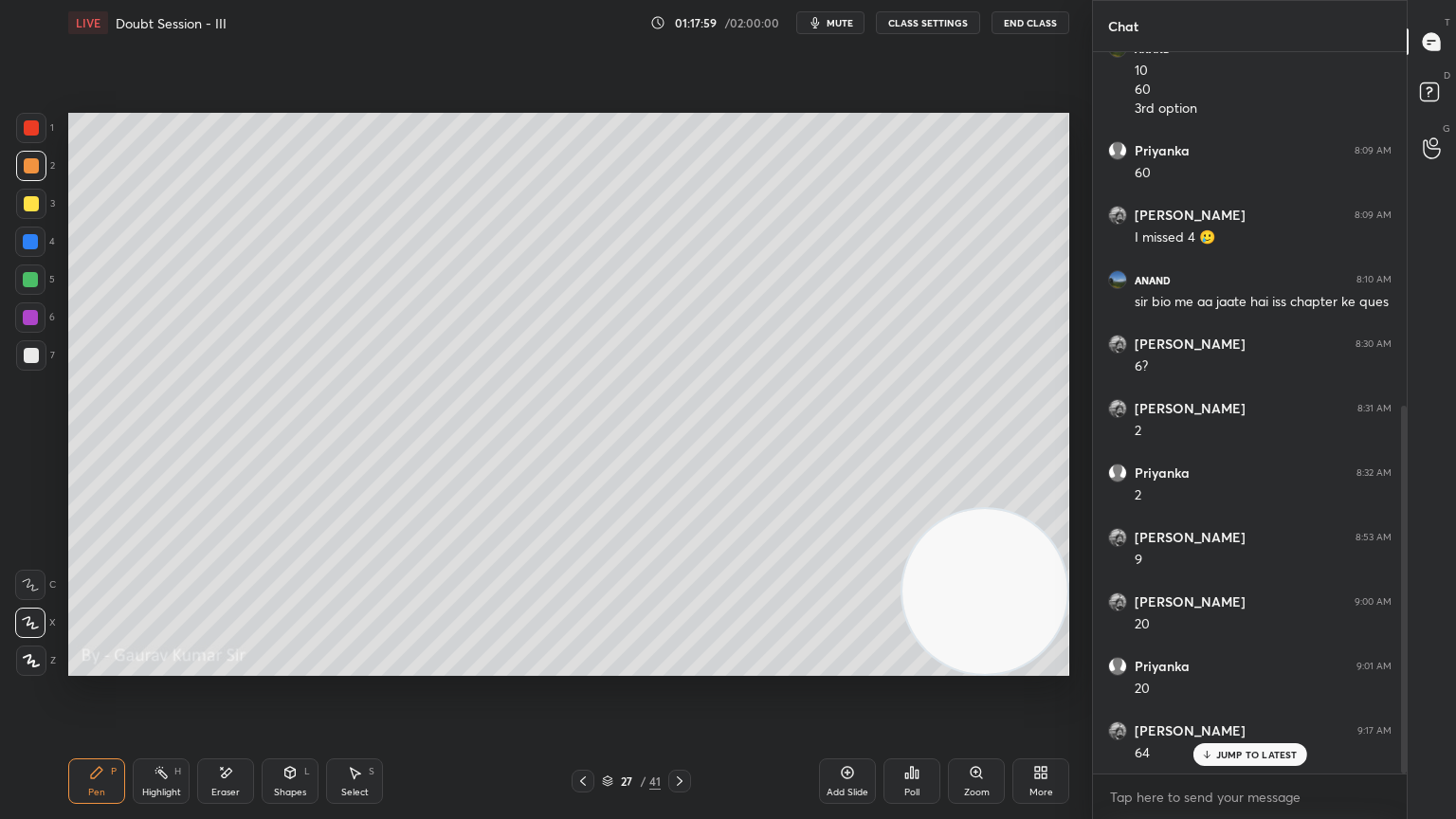click 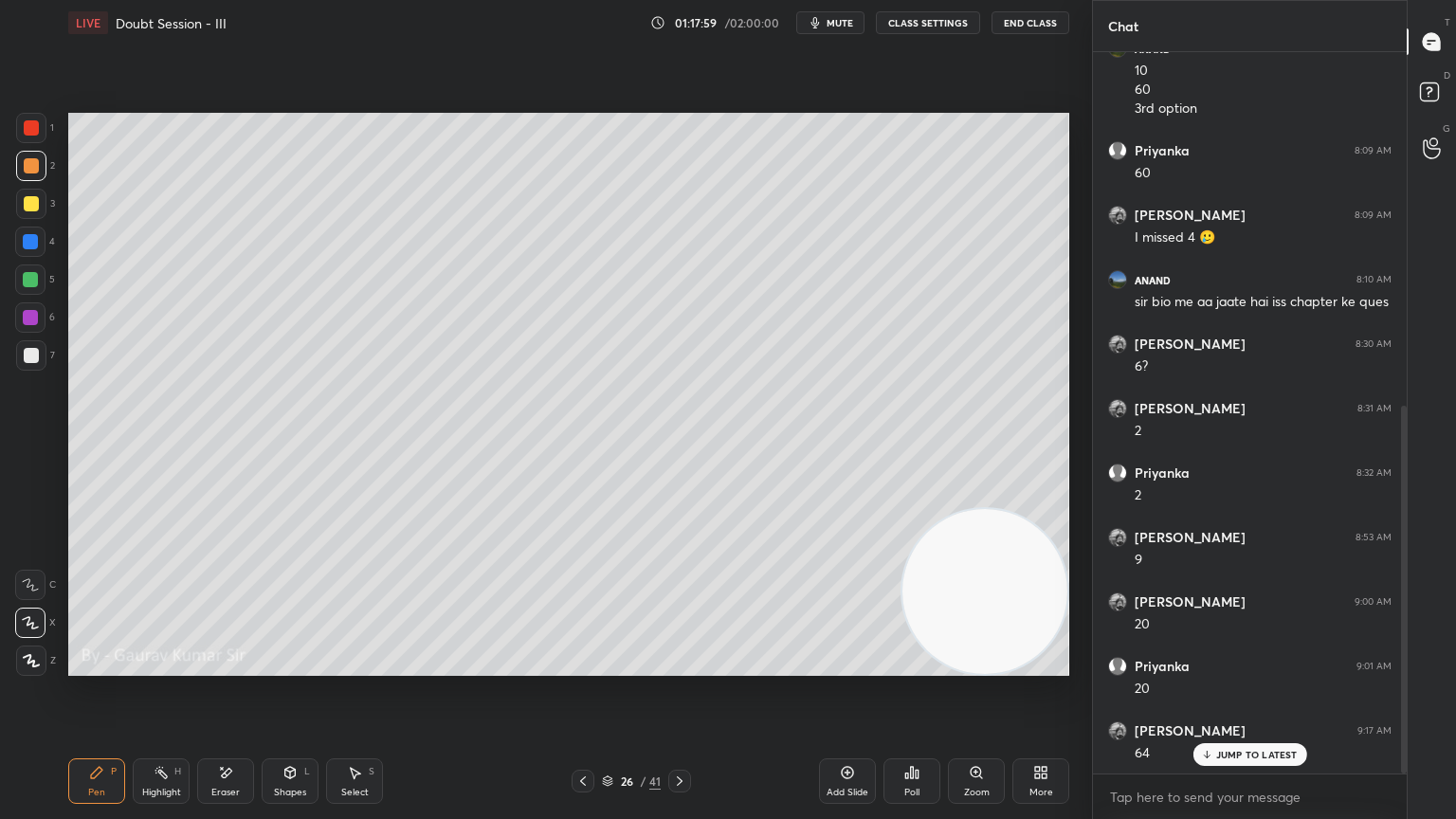 click 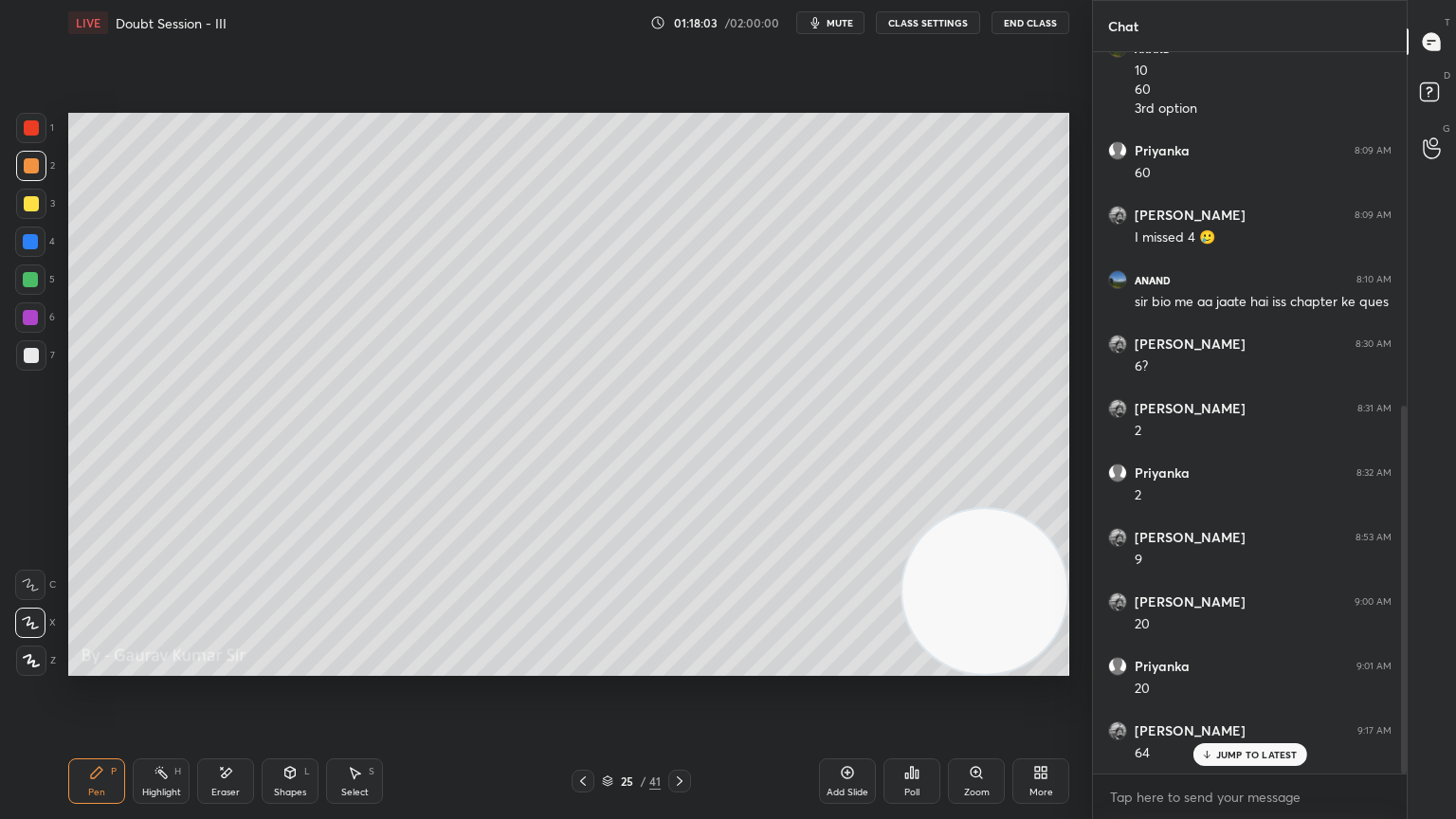 click 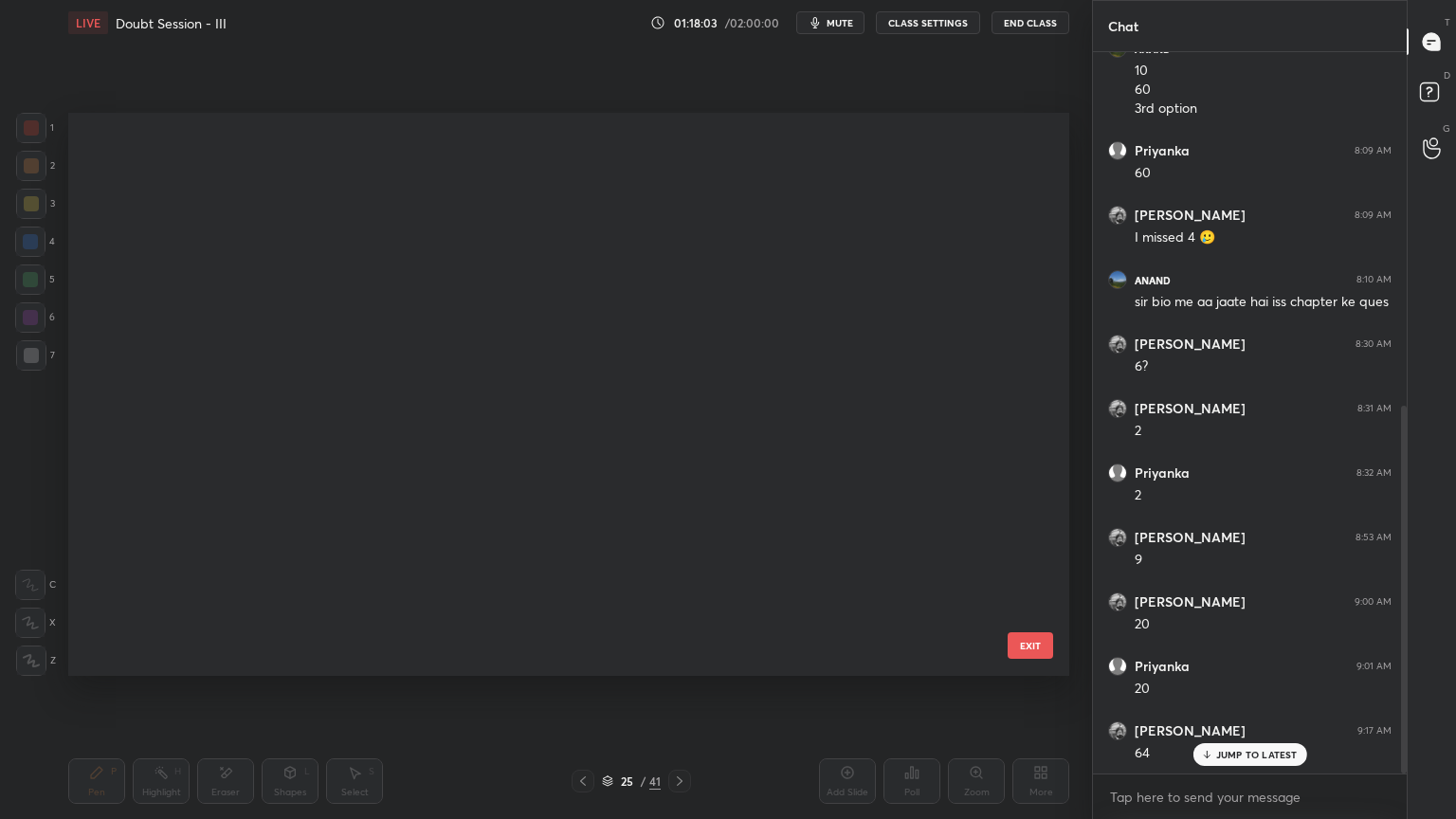 scroll, scrollTop: 997, scrollLeft: 0, axis: vertical 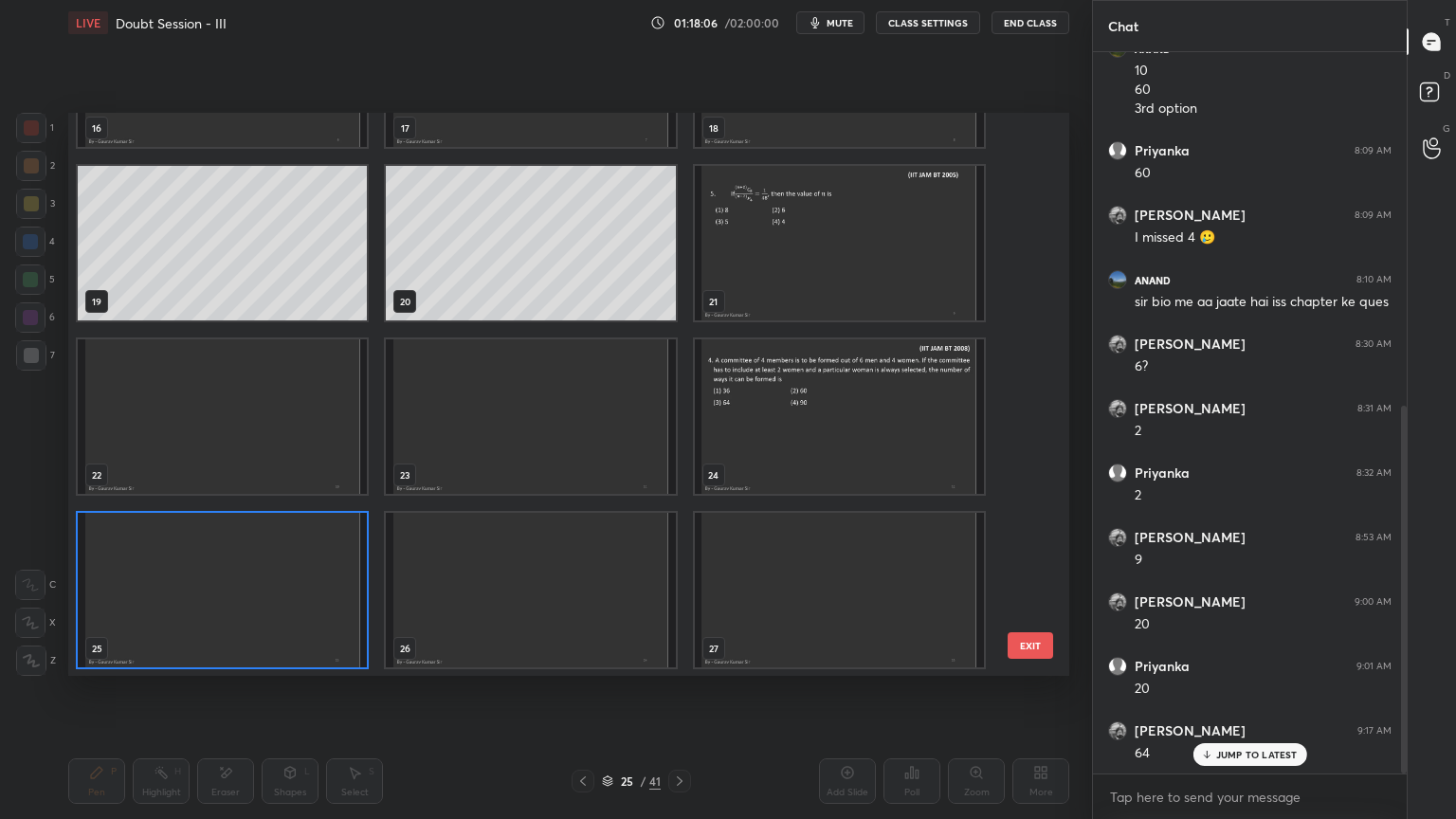 click at bounding box center [839, 243] 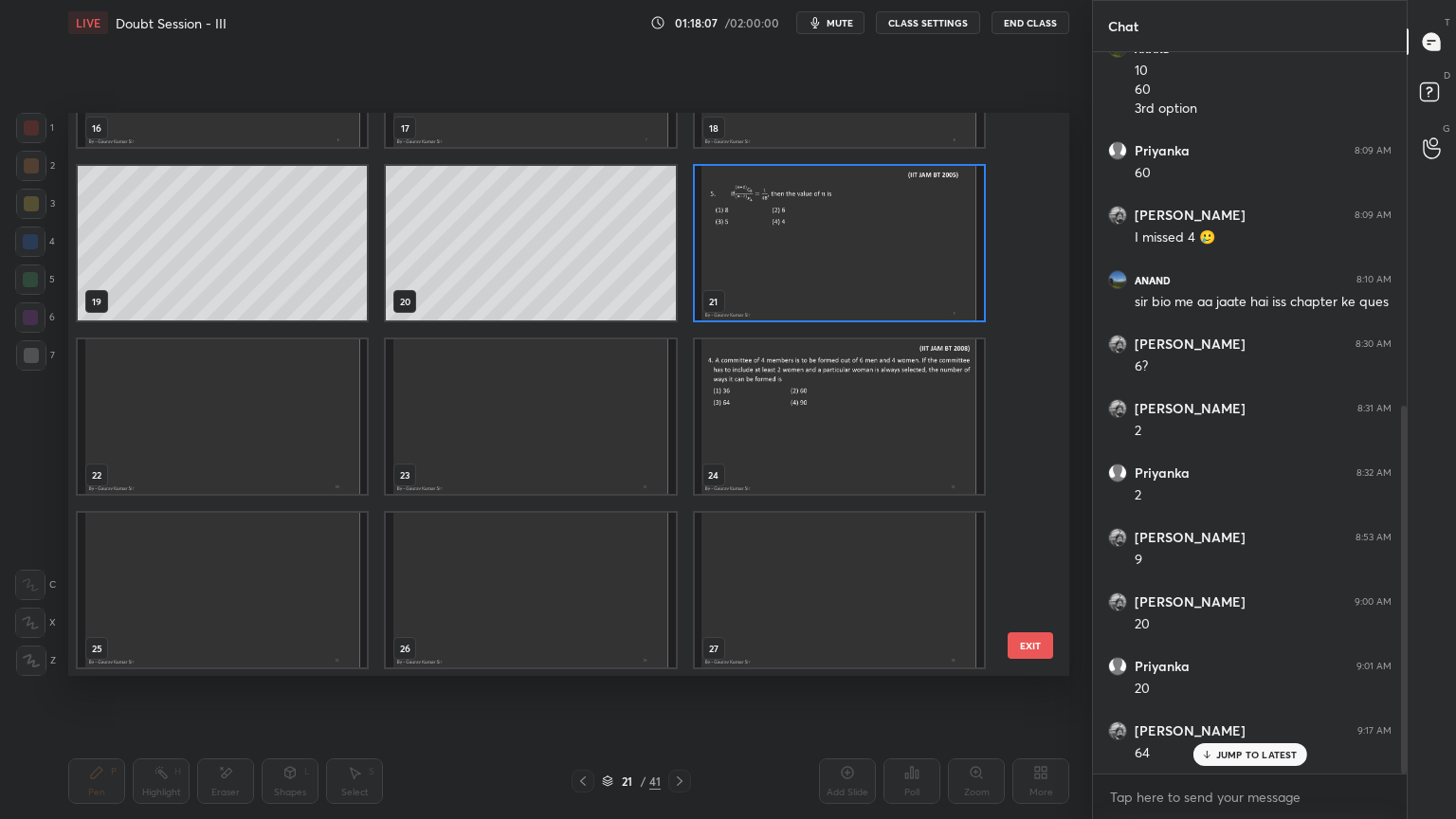 click at bounding box center [839, 416] 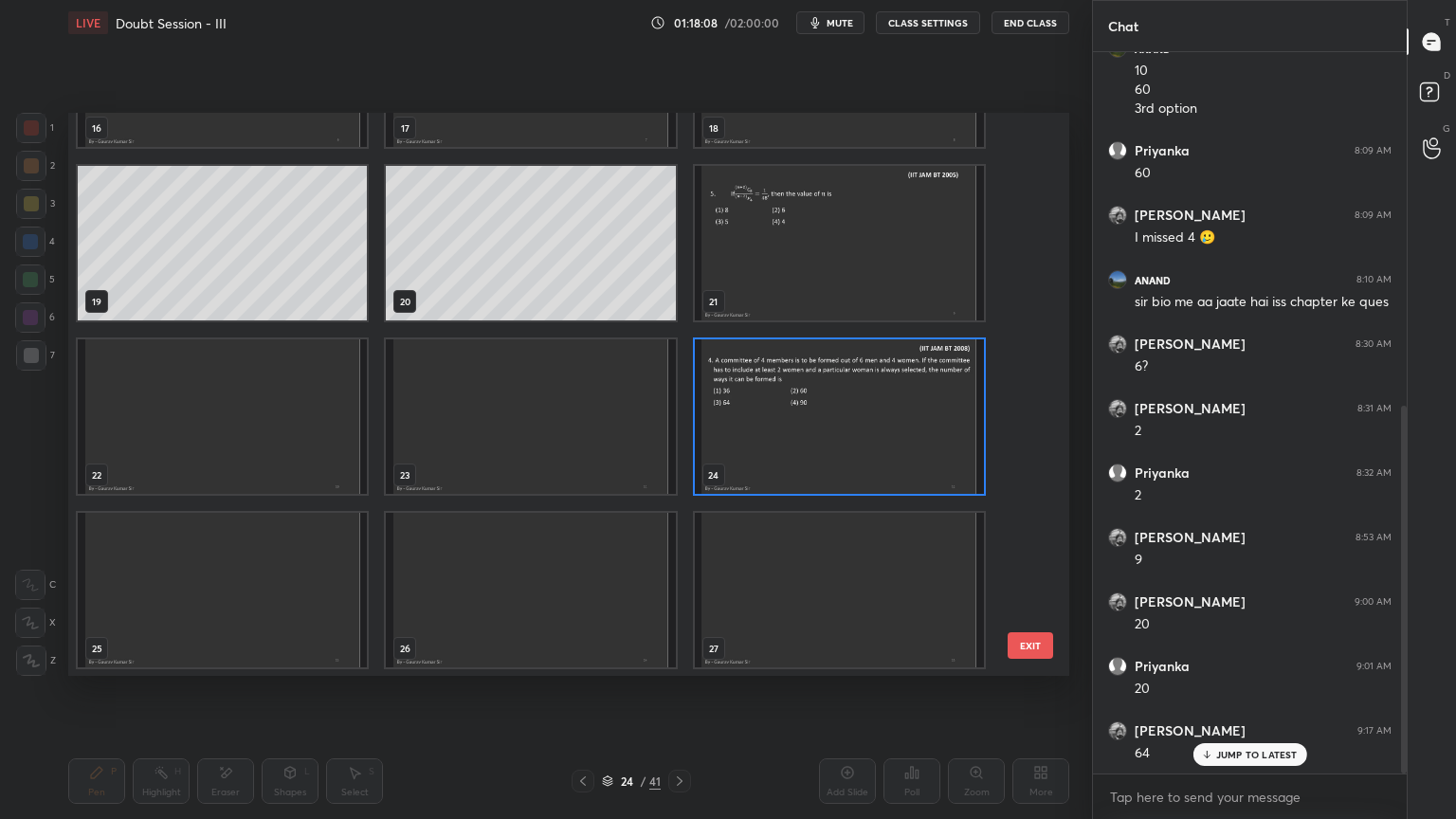 click at bounding box center (839, 416) 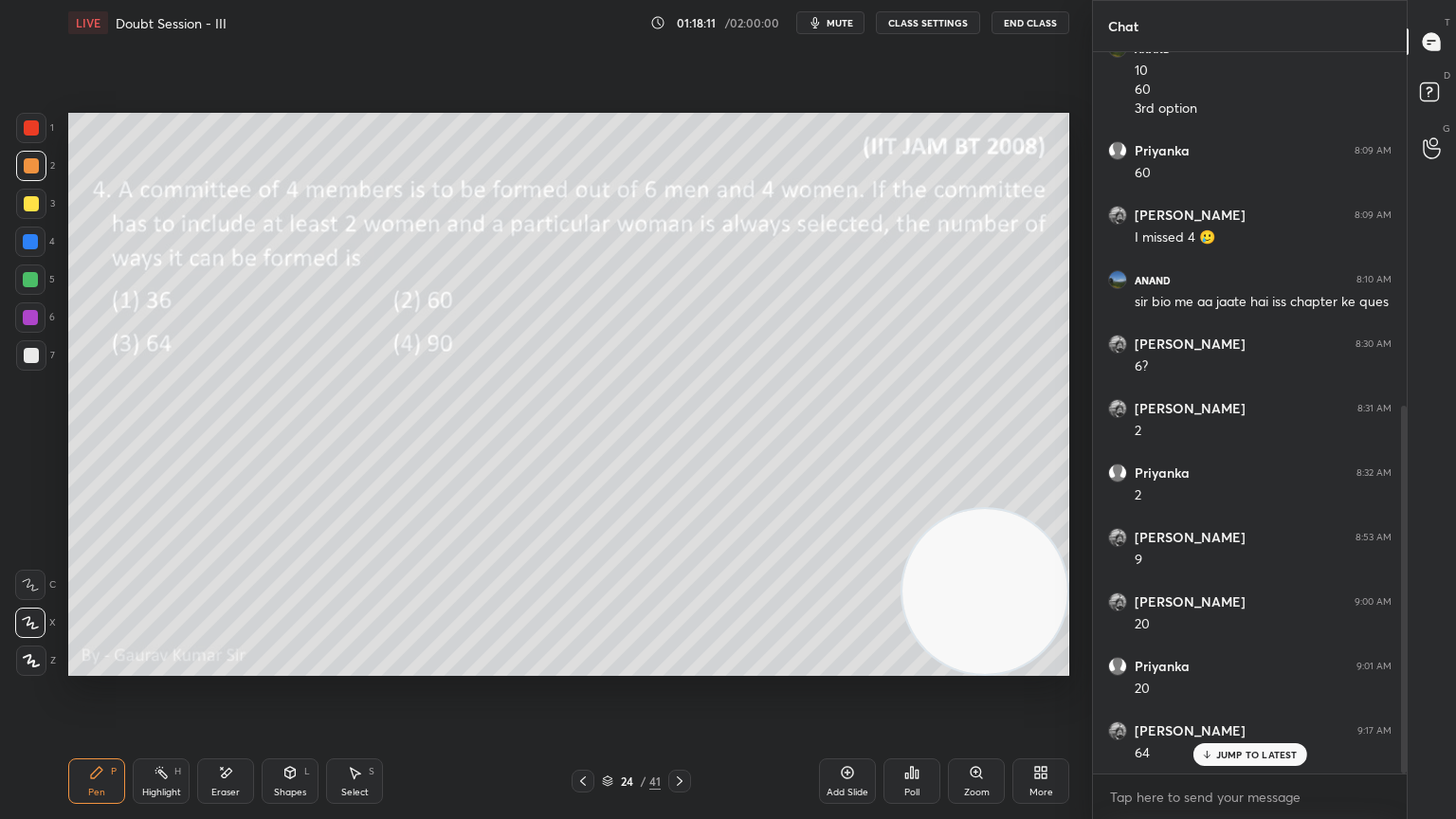 click 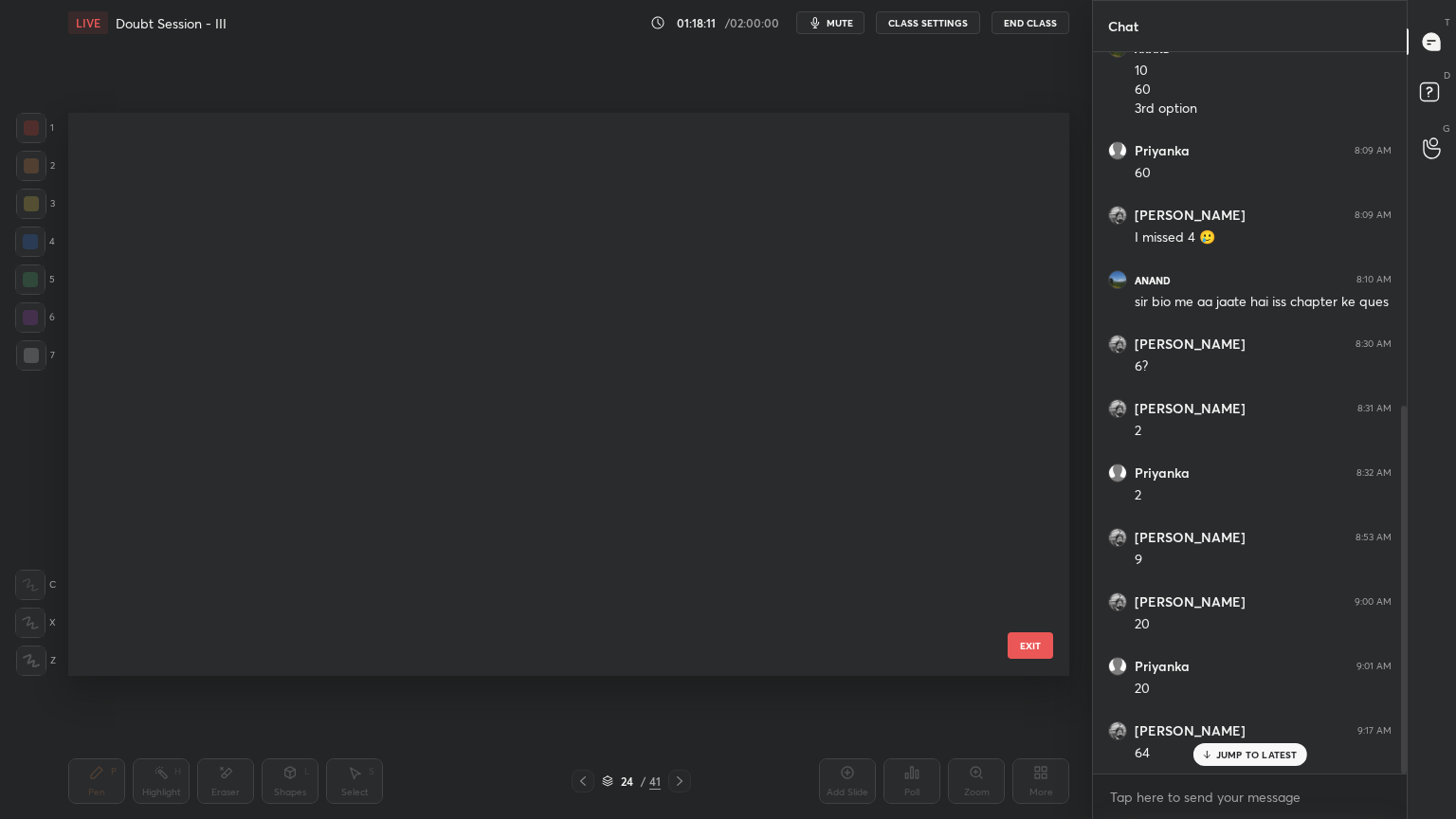 scroll, scrollTop: 825, scrollLeft: 0, axis: vertical 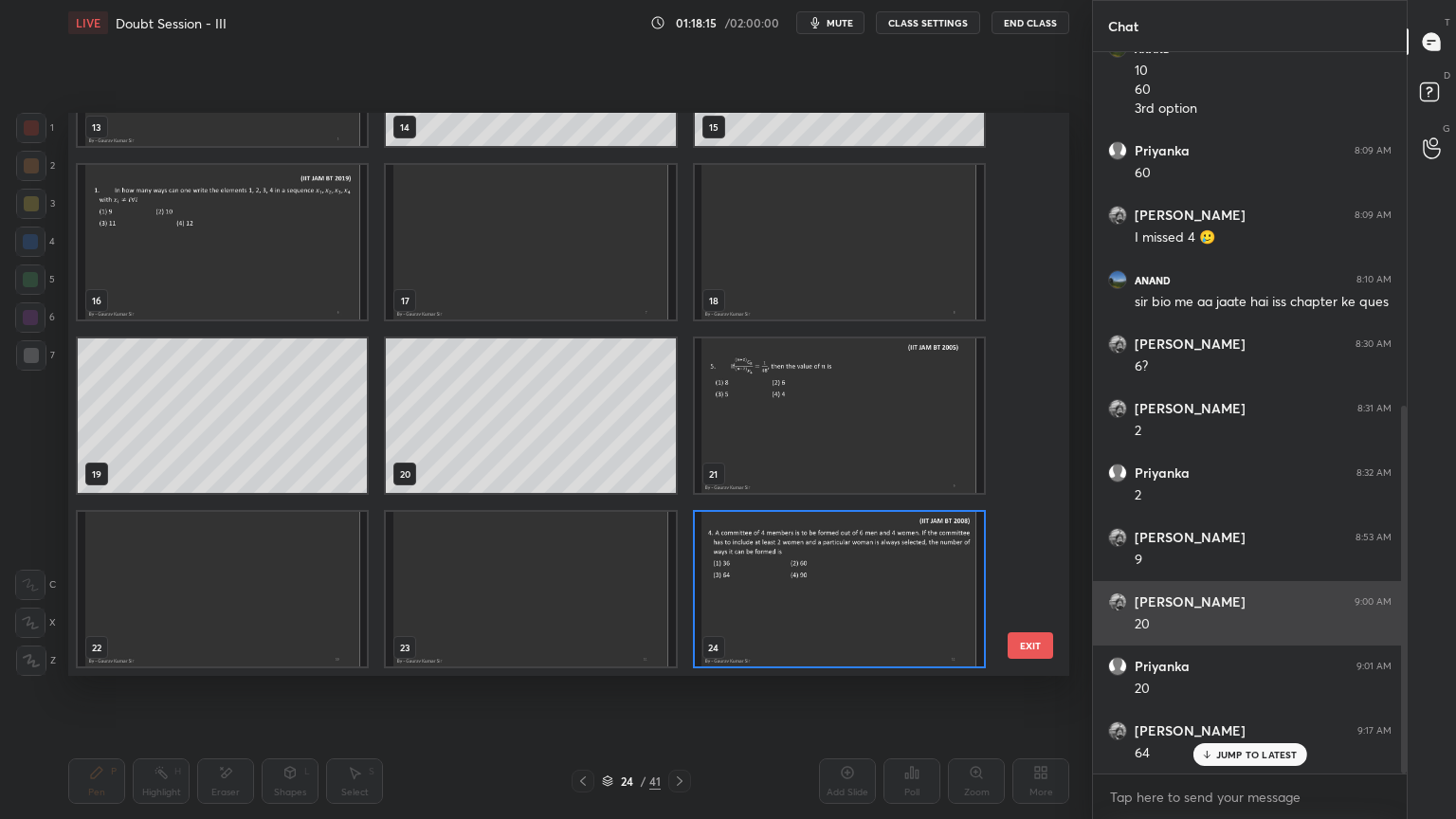 click on "[PERSON_NAME] 9:00 AM 20" at bounding box center (1249, 613) 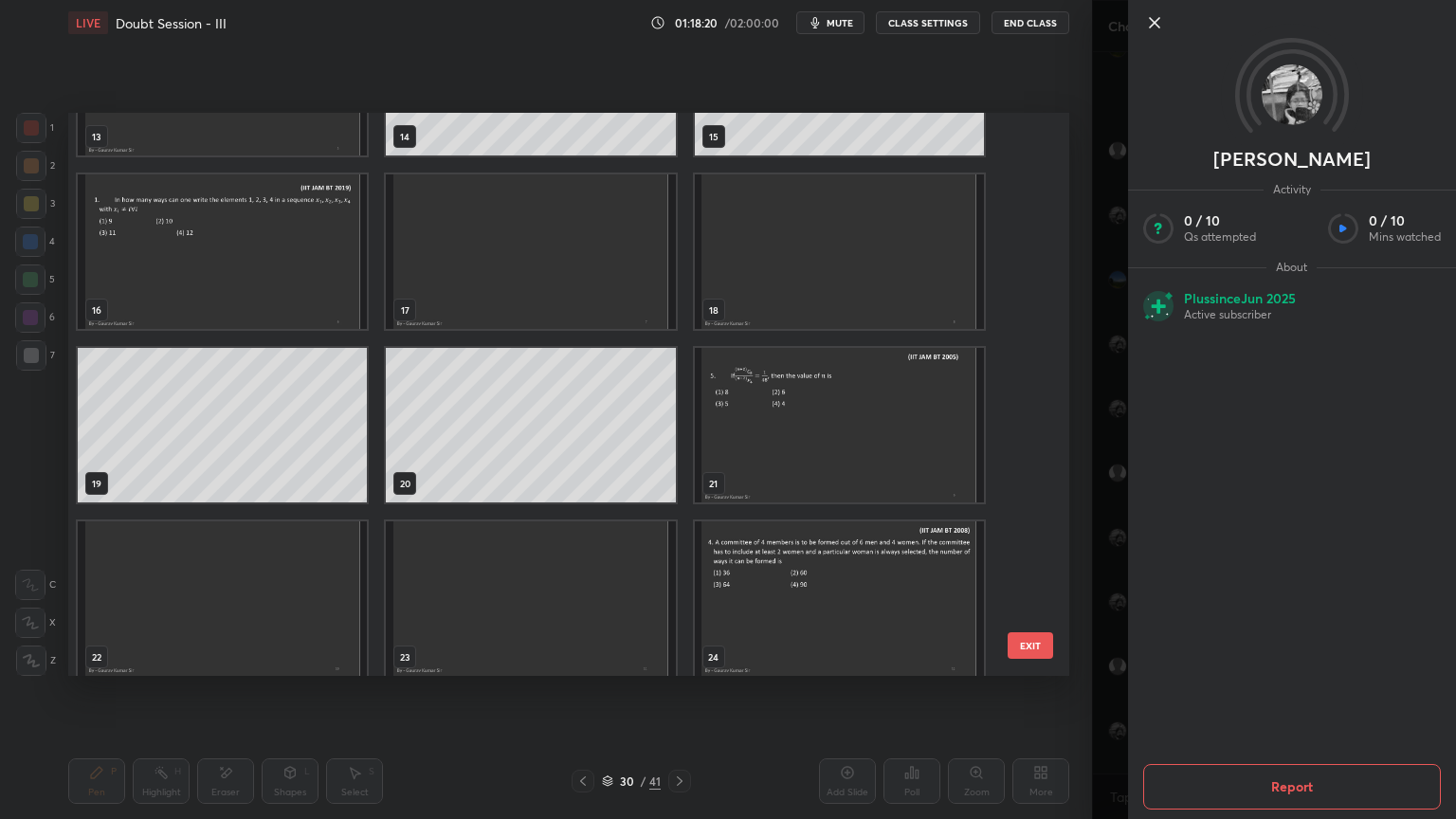 scroll, scrollTop: 815, scrollLeft: 0, axis: vertical 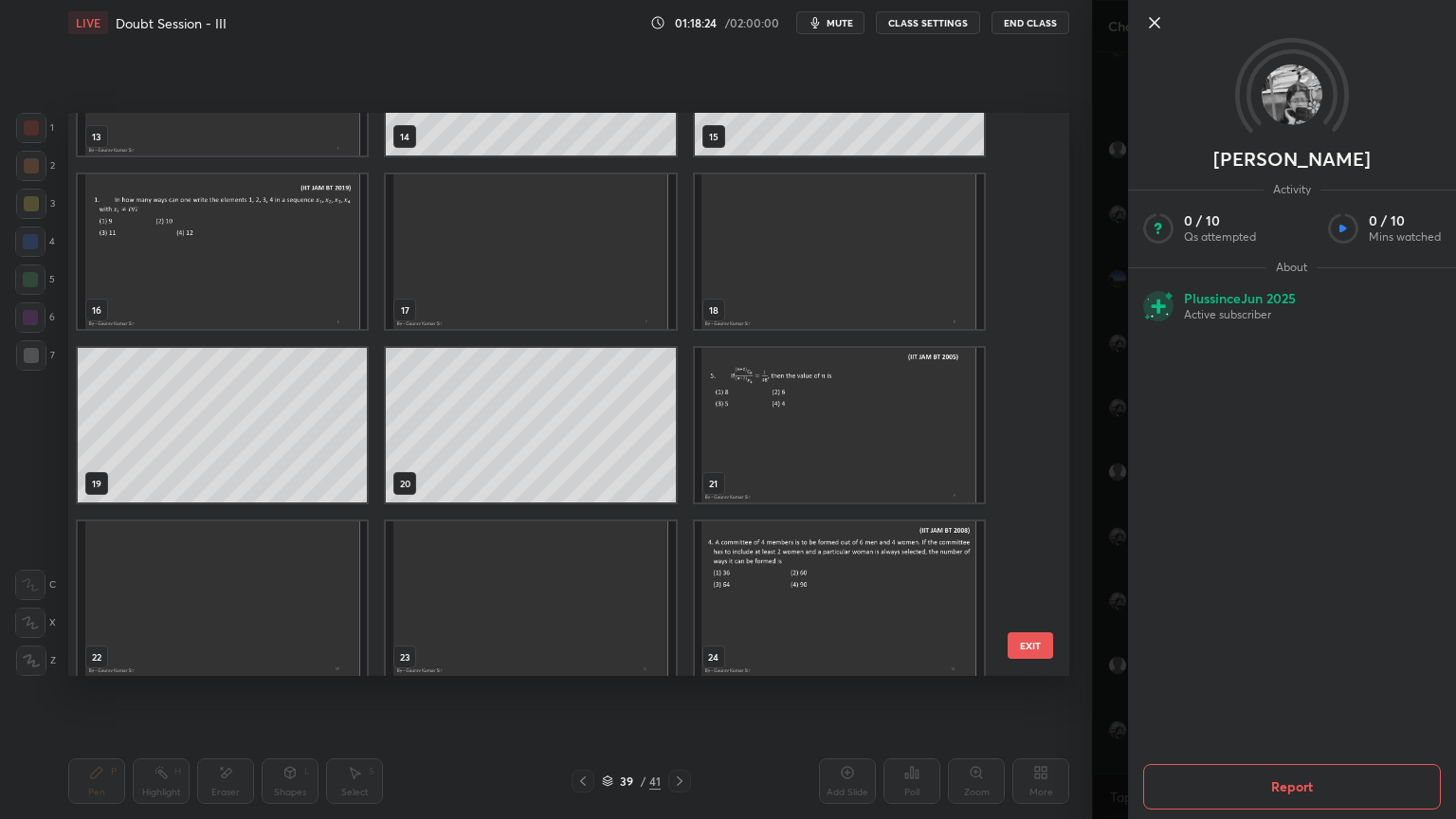click at bounding box center [839, 598] 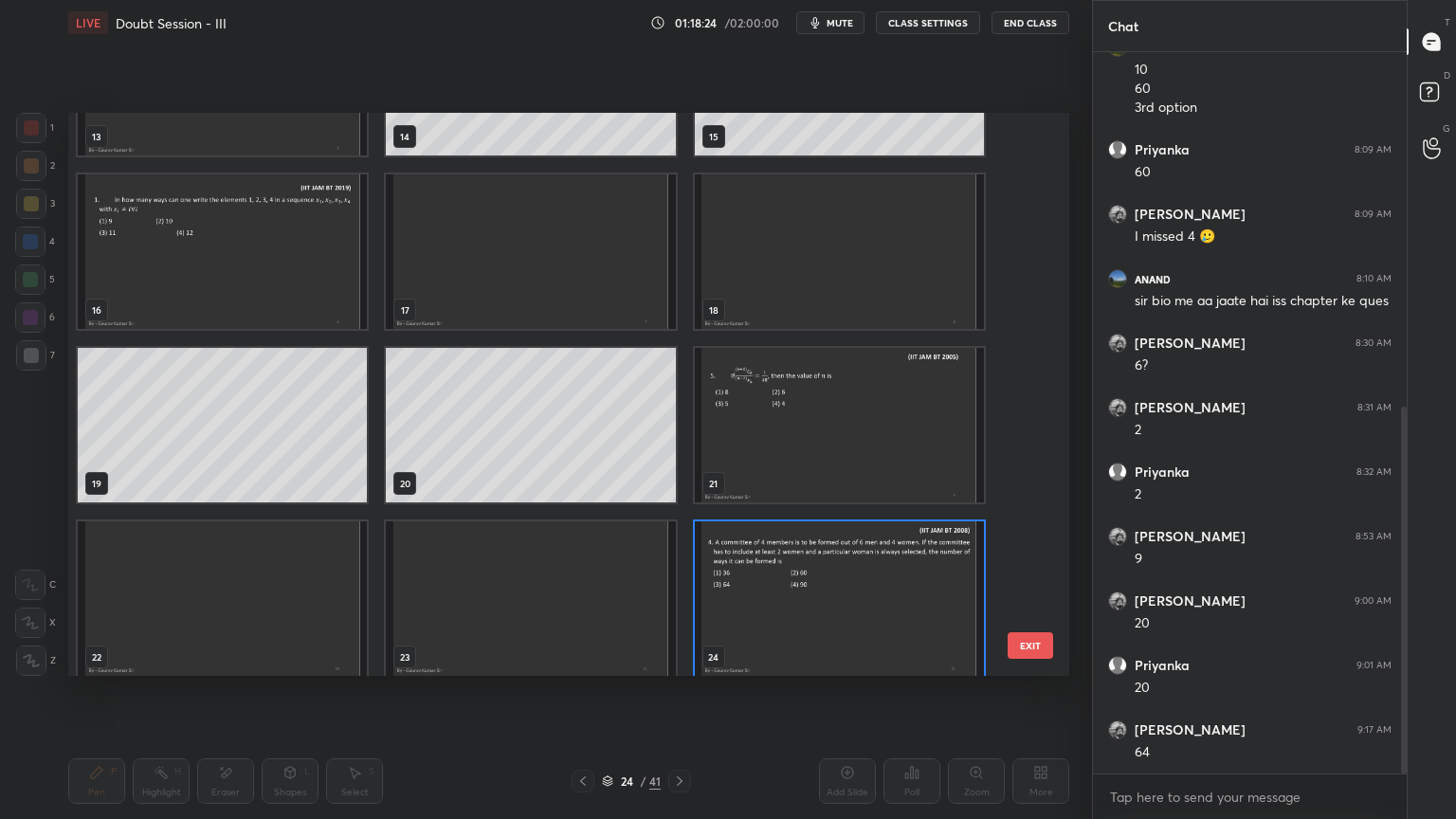 scroll, scrollTop: 825, scrollLeft: 0, axis: vertical 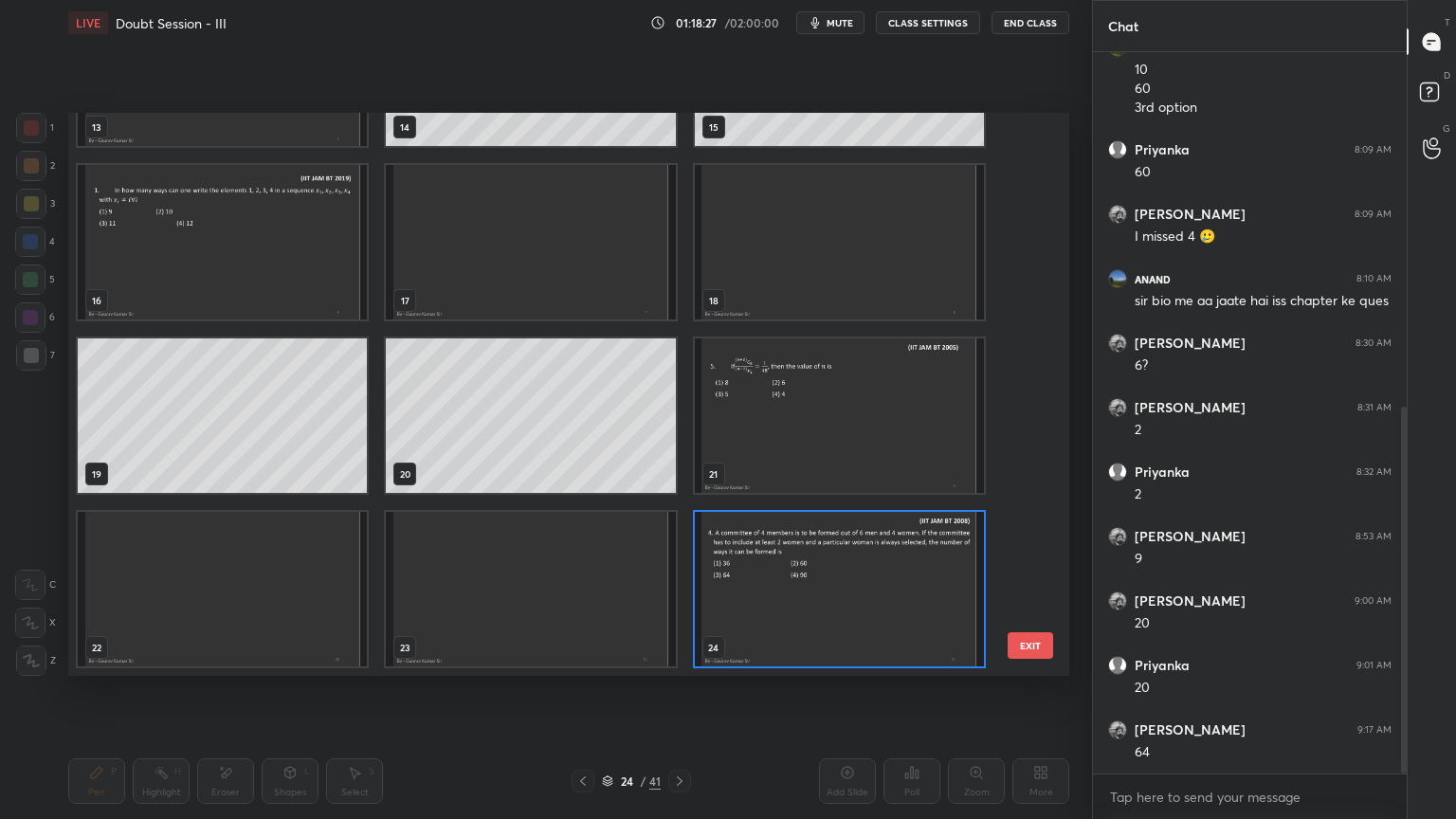 click on "EXIT" at bounding box center [1030, 646] 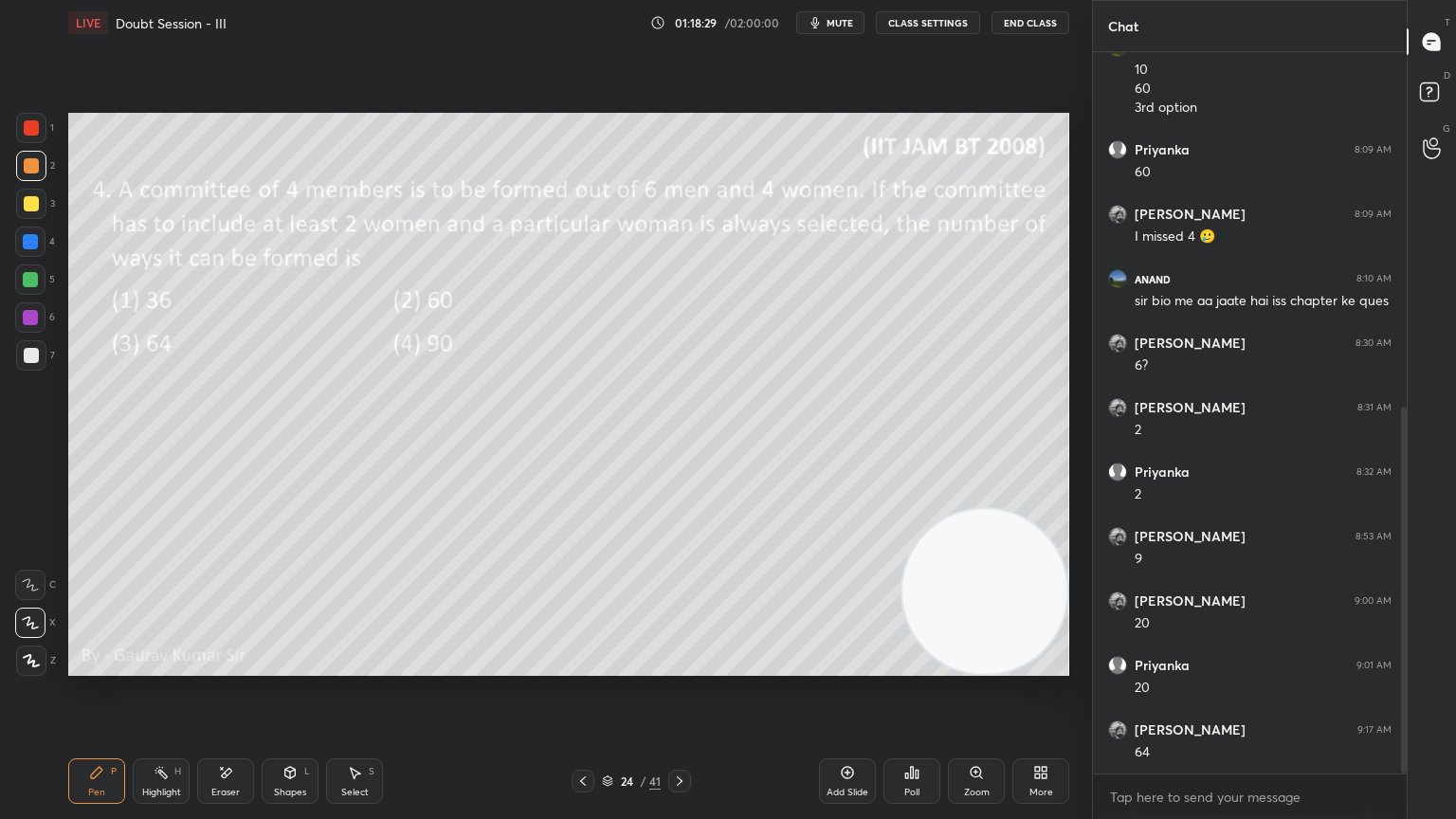 click 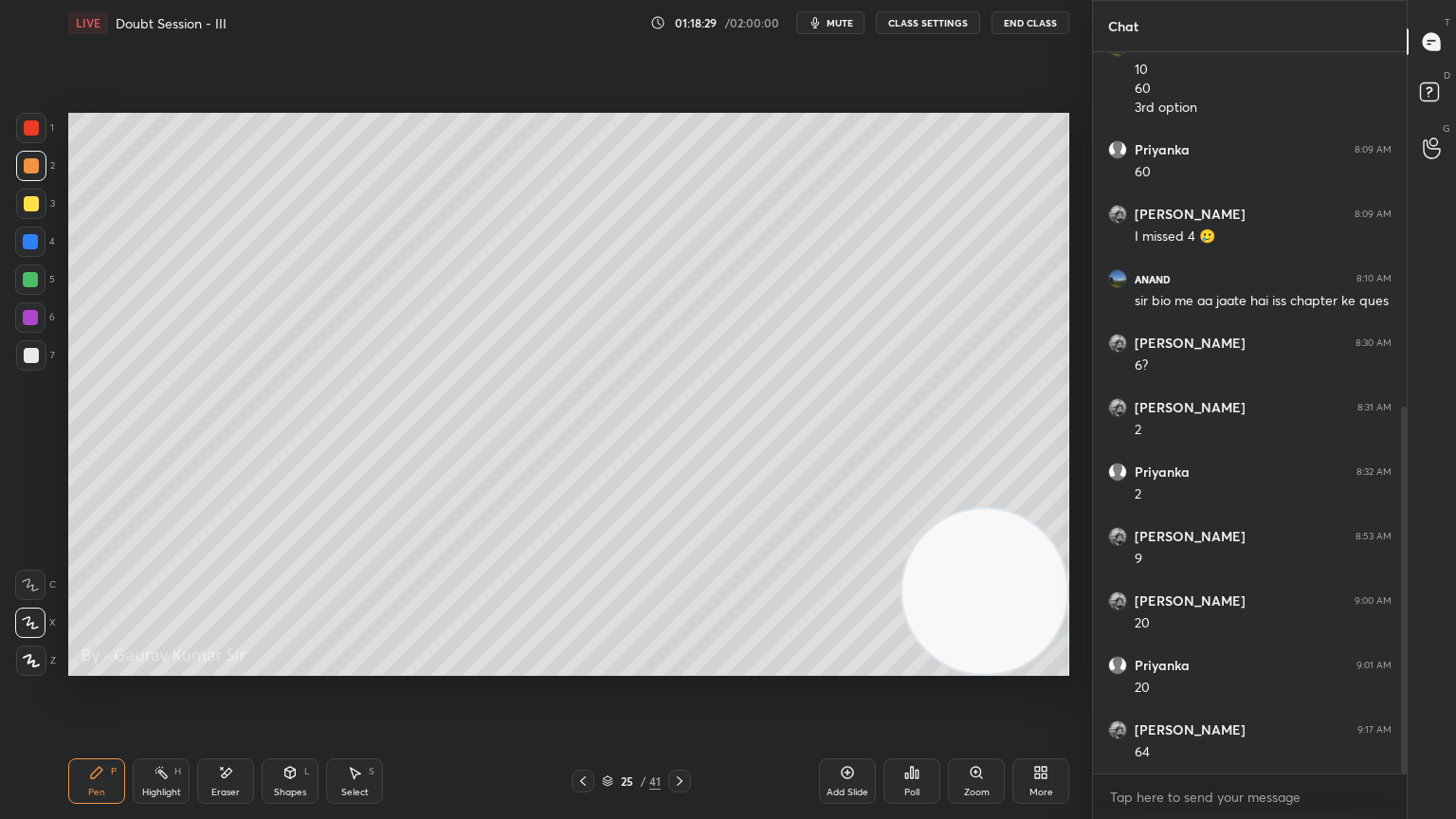 click 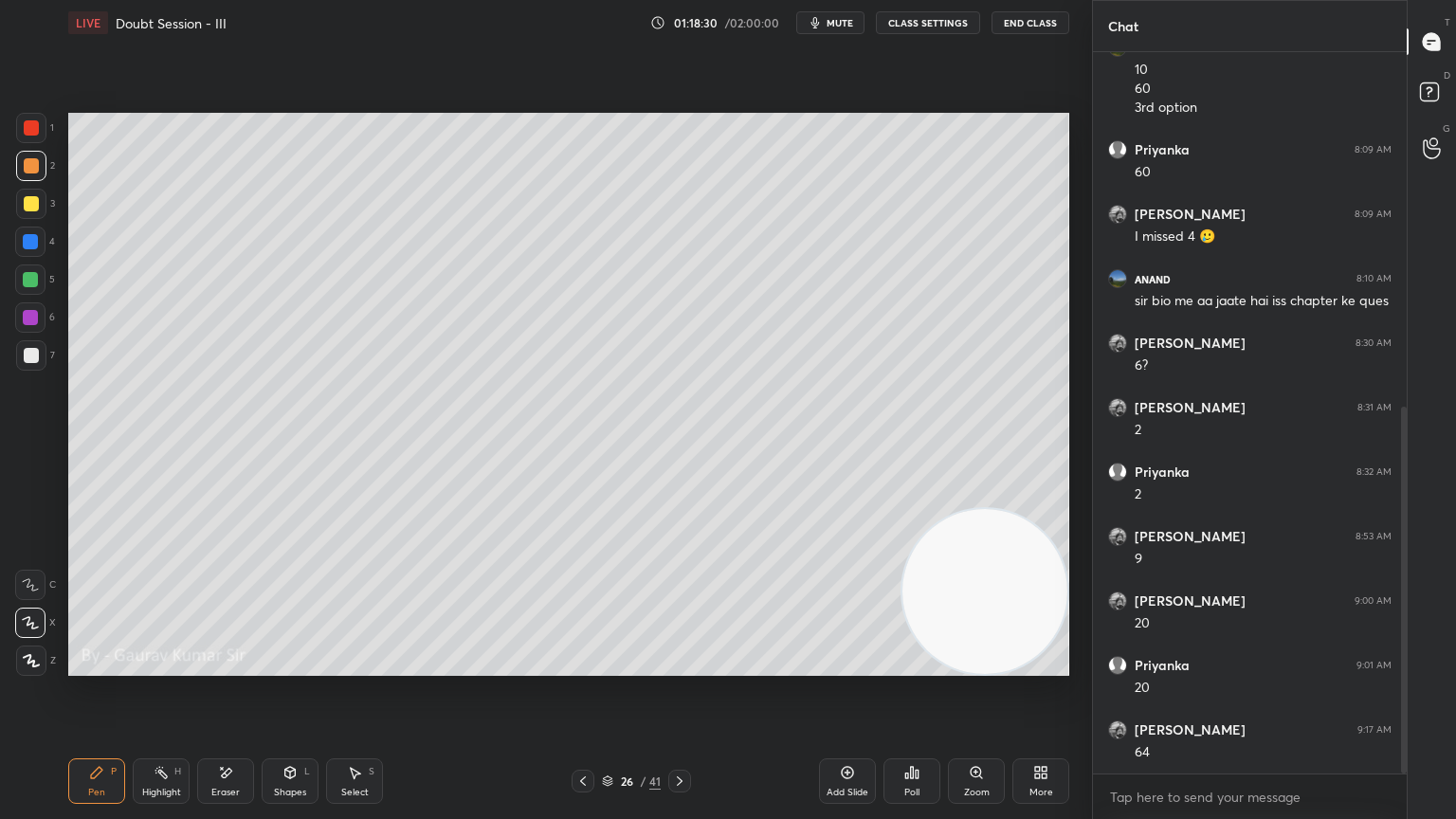click 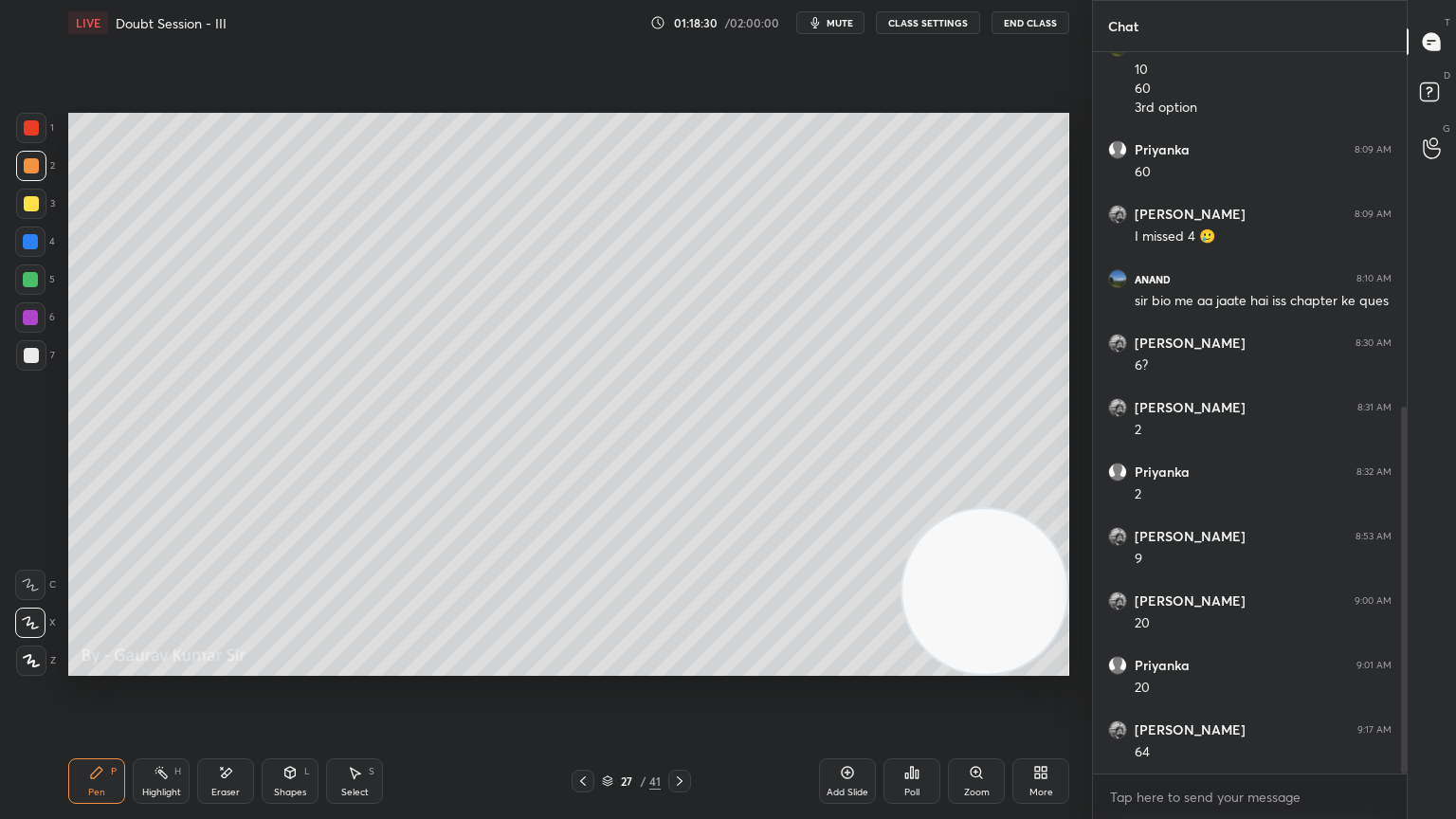 click 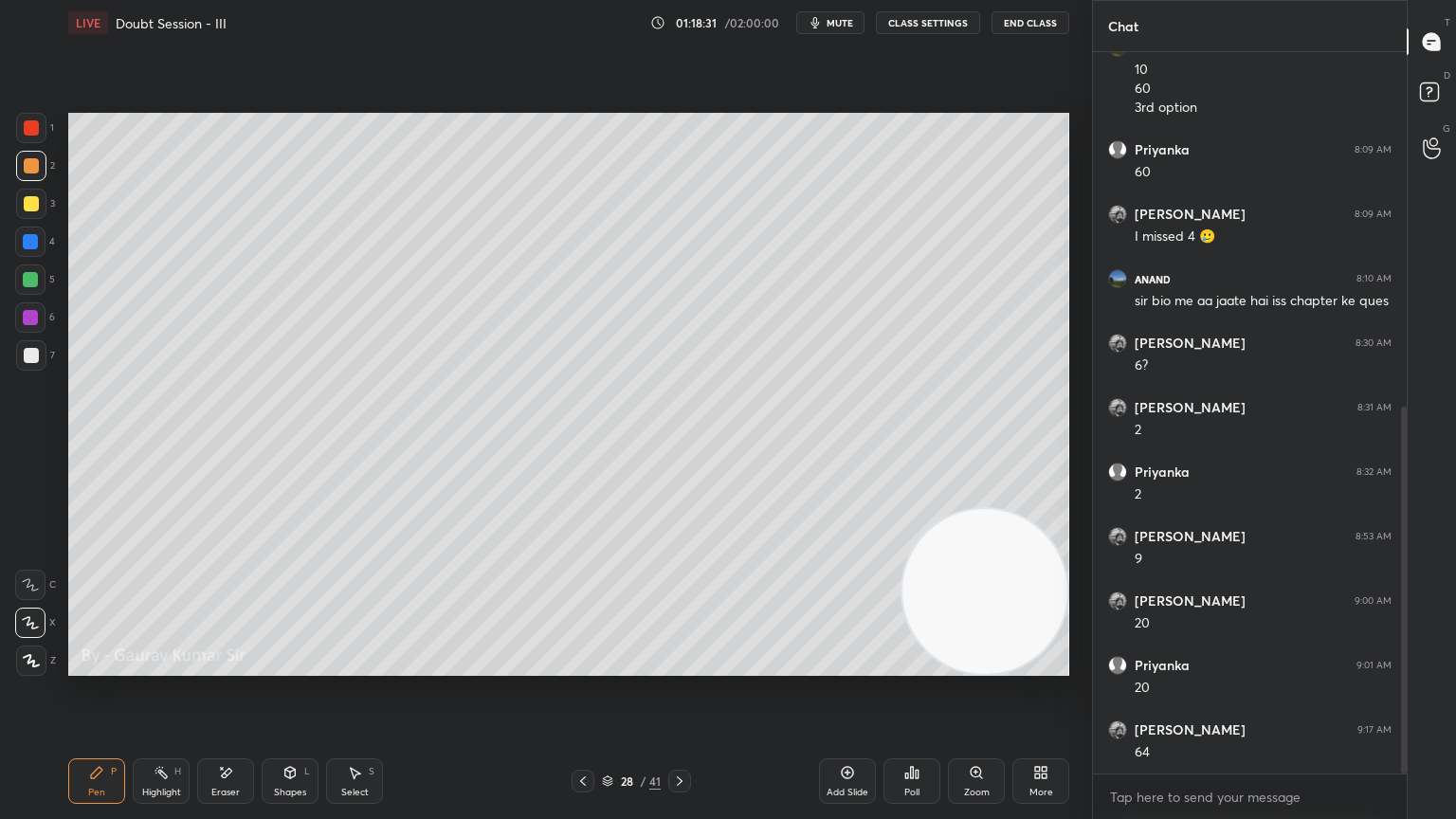 click 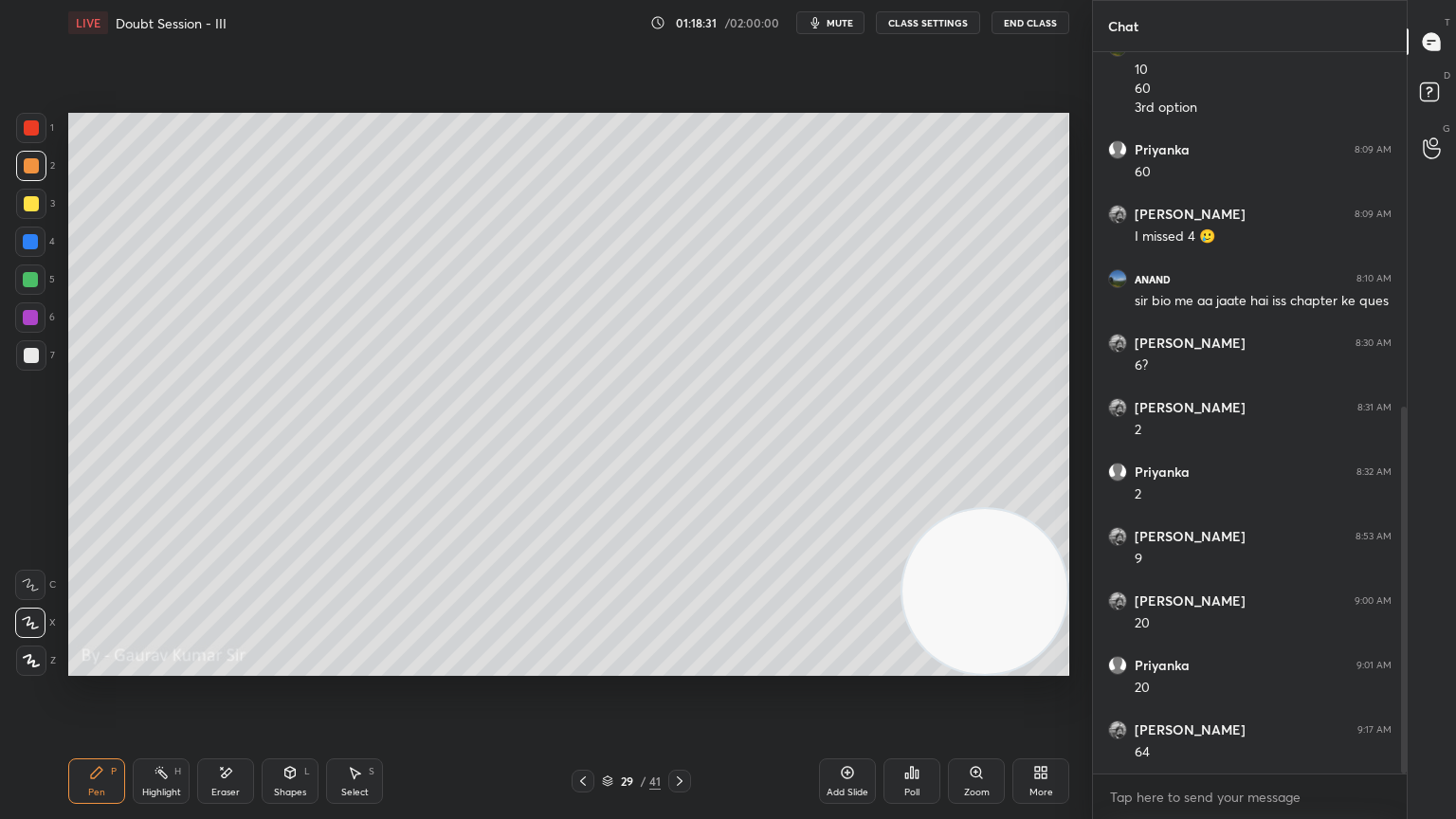click 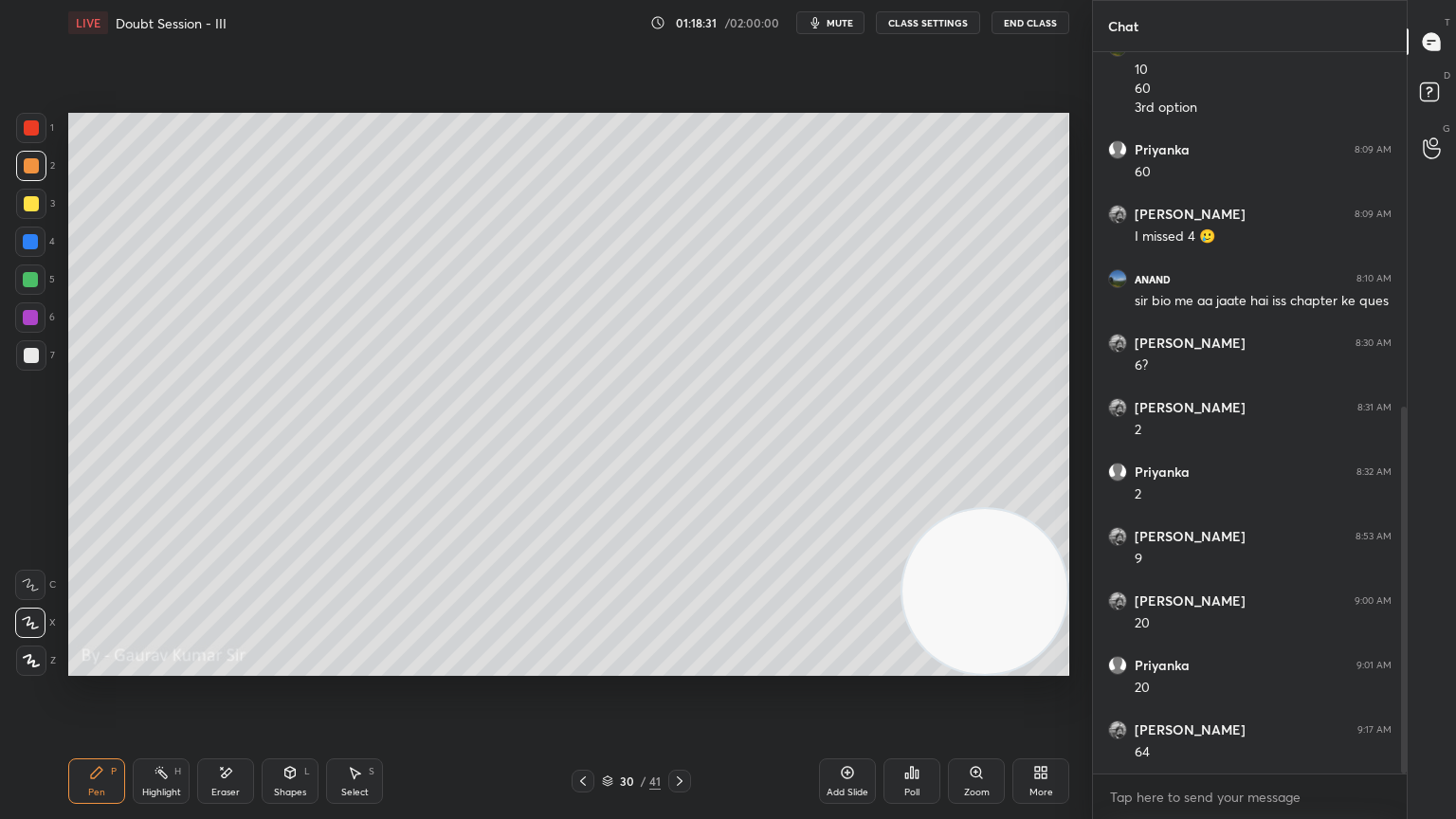 click 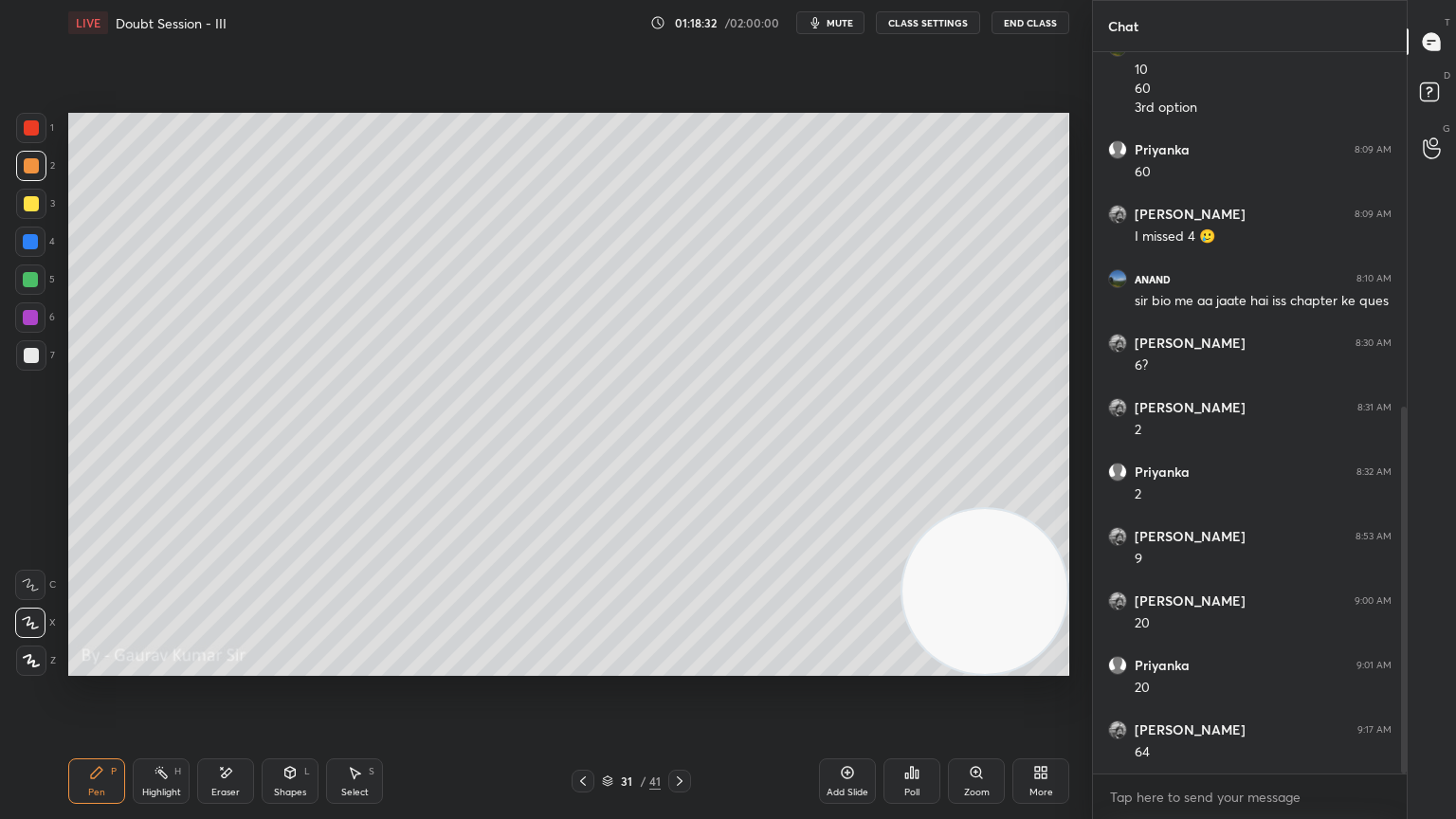 click 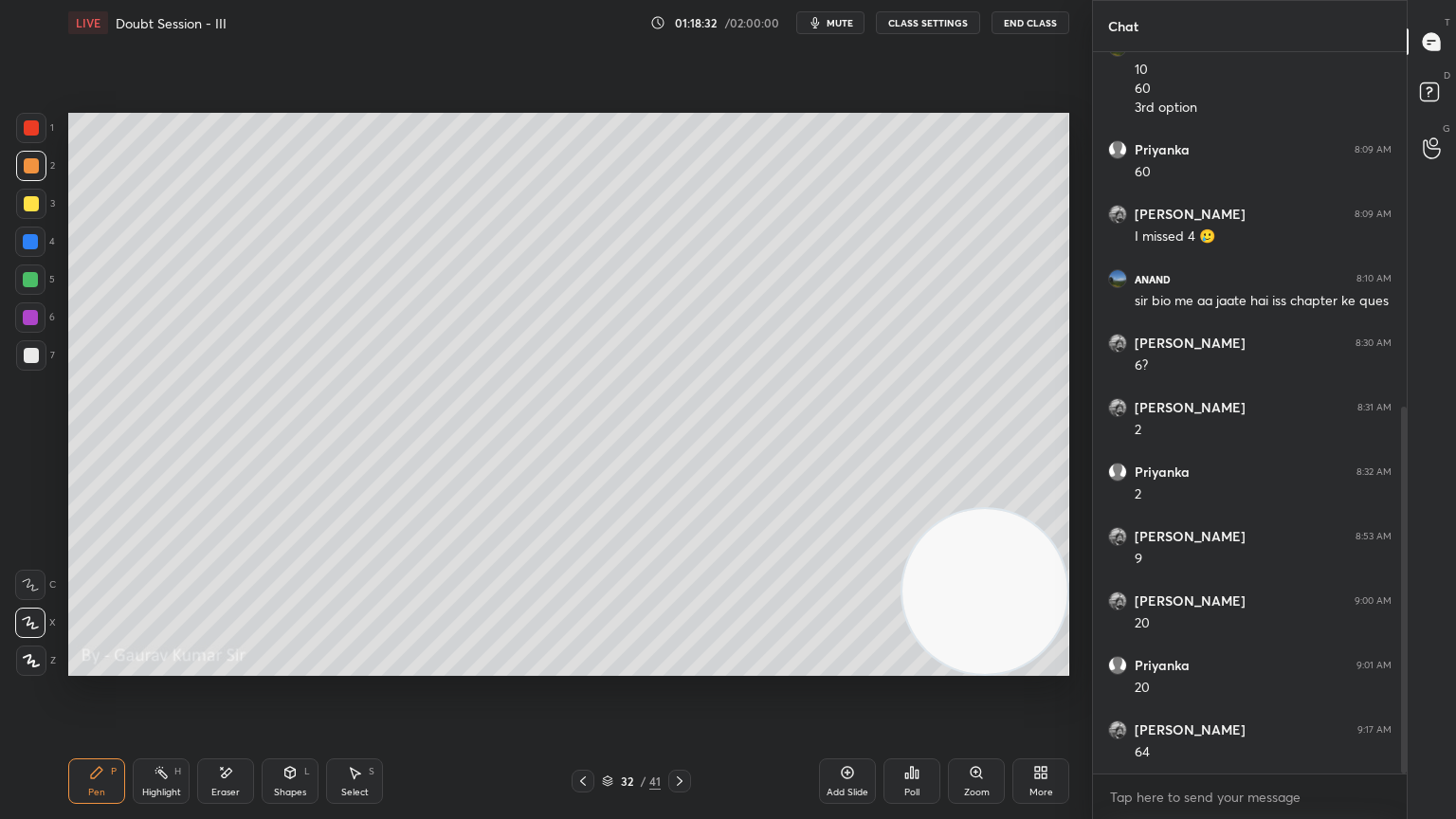 click 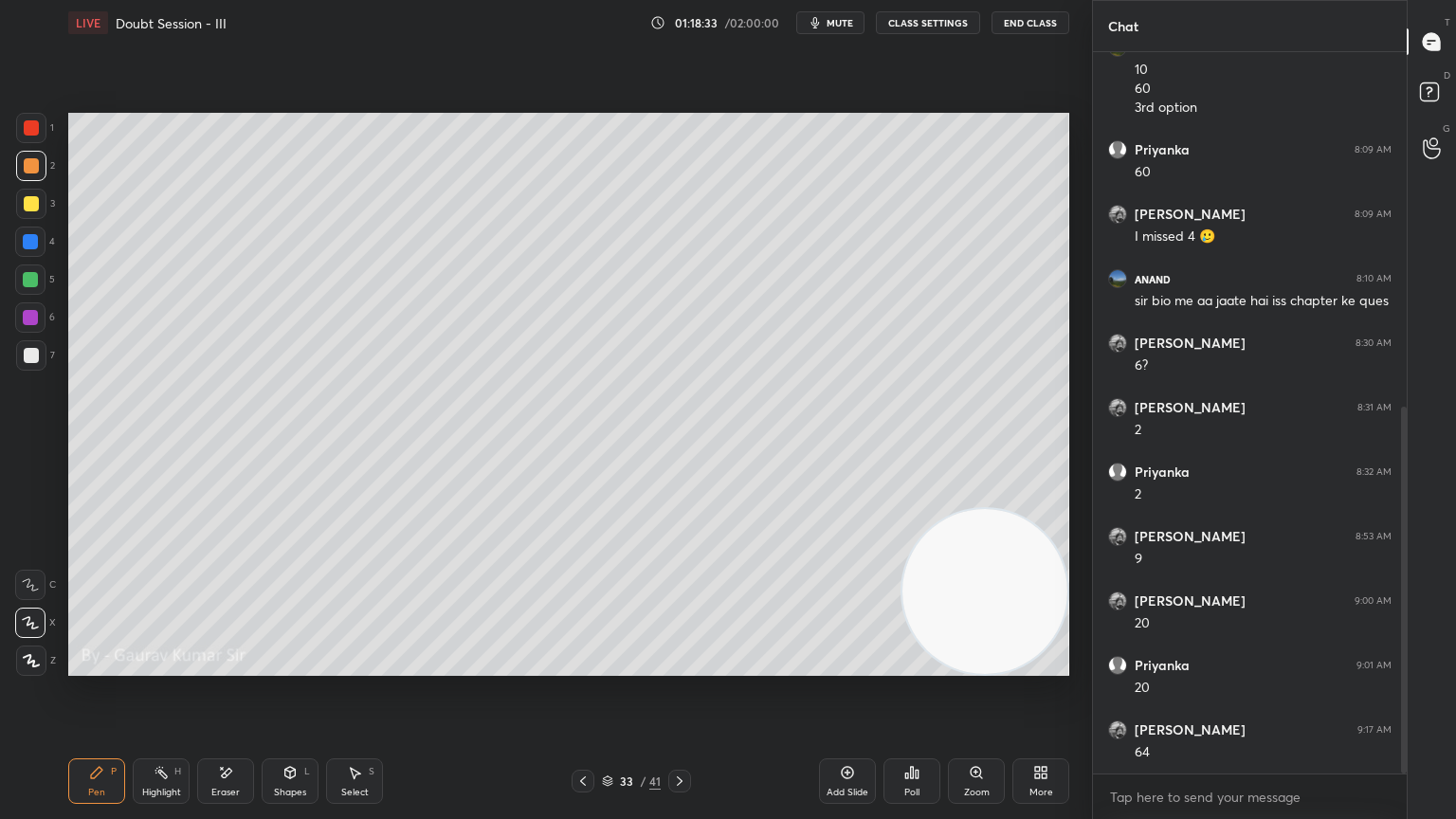 click 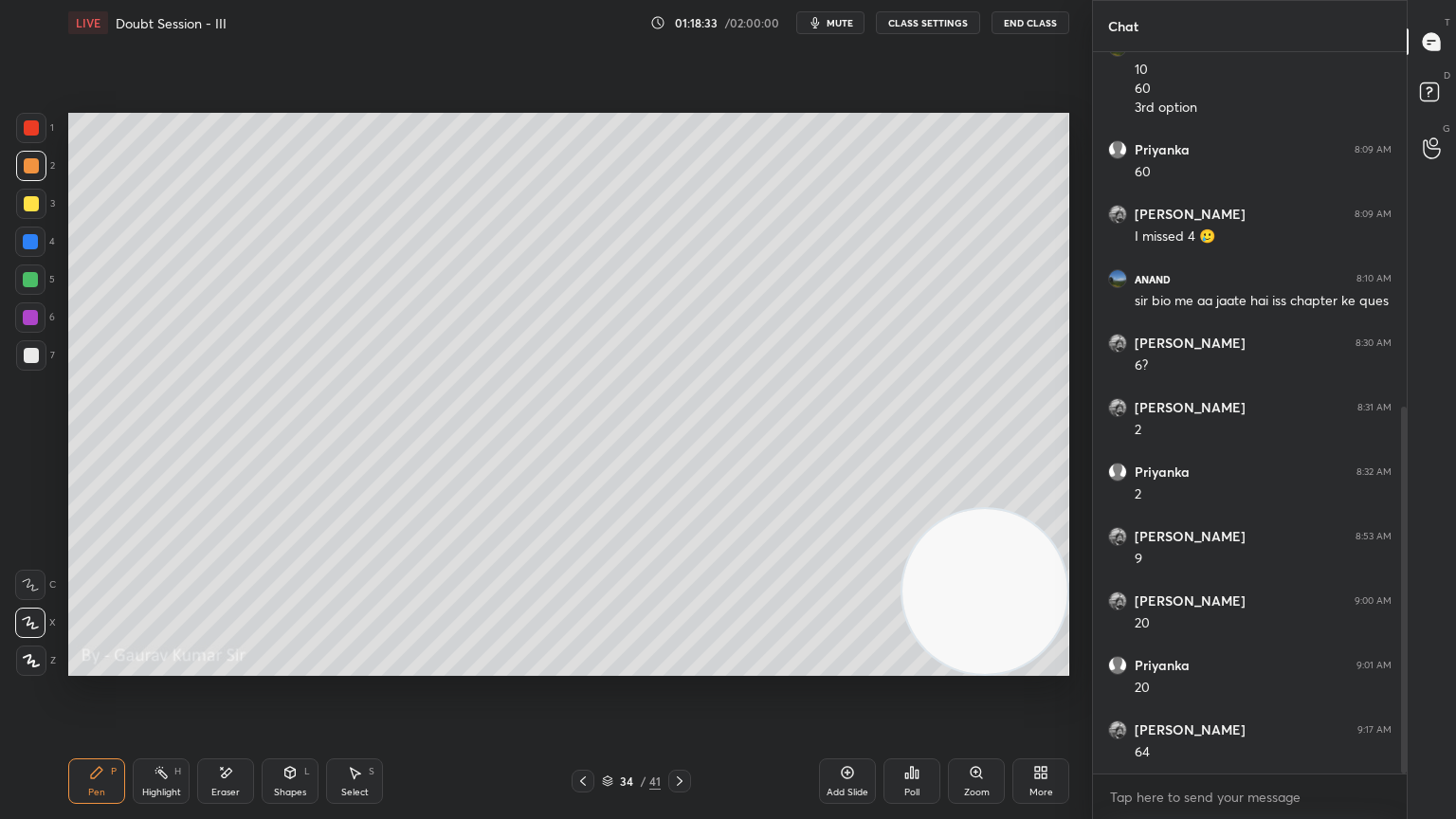 click 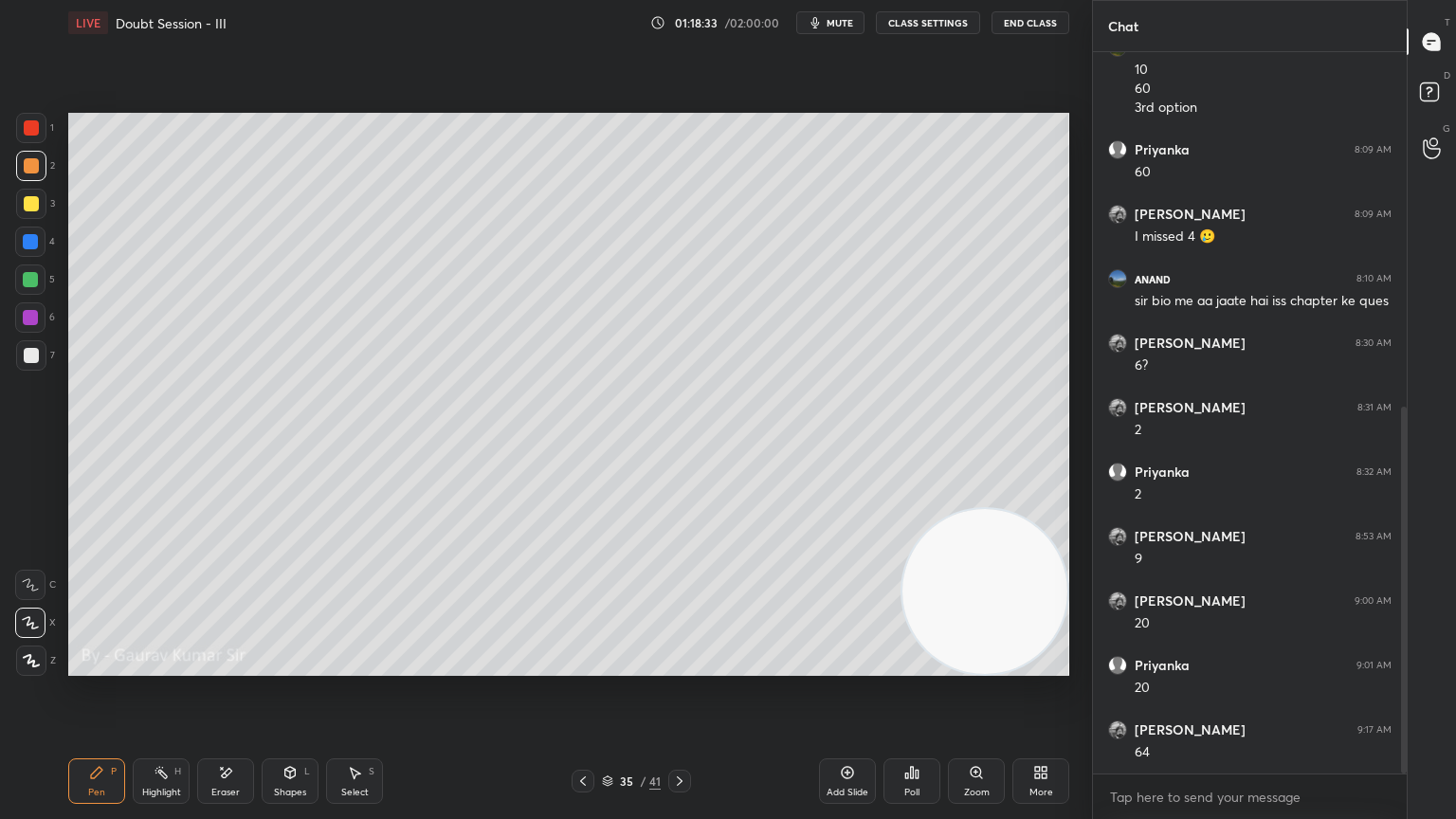 click 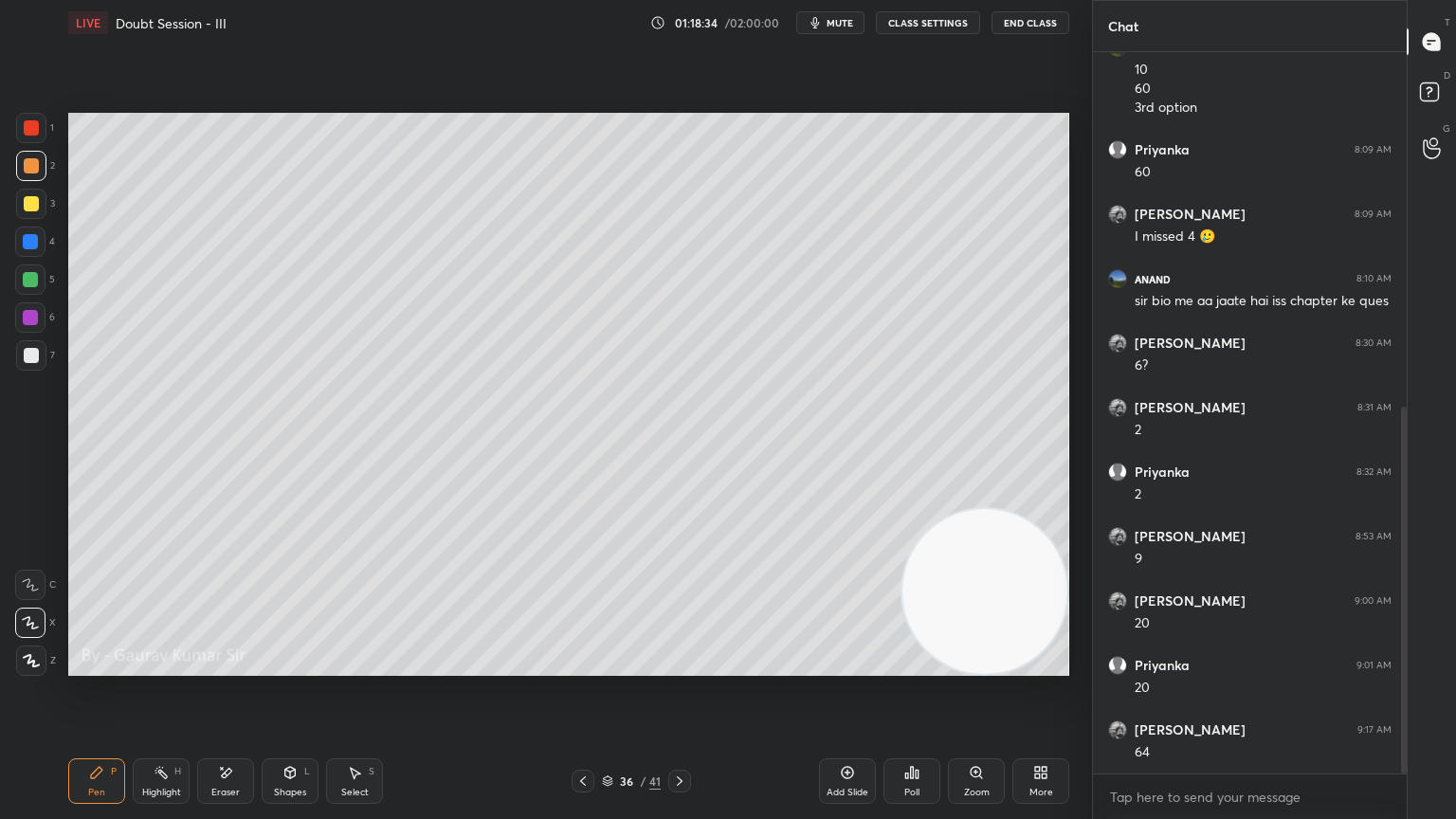 click 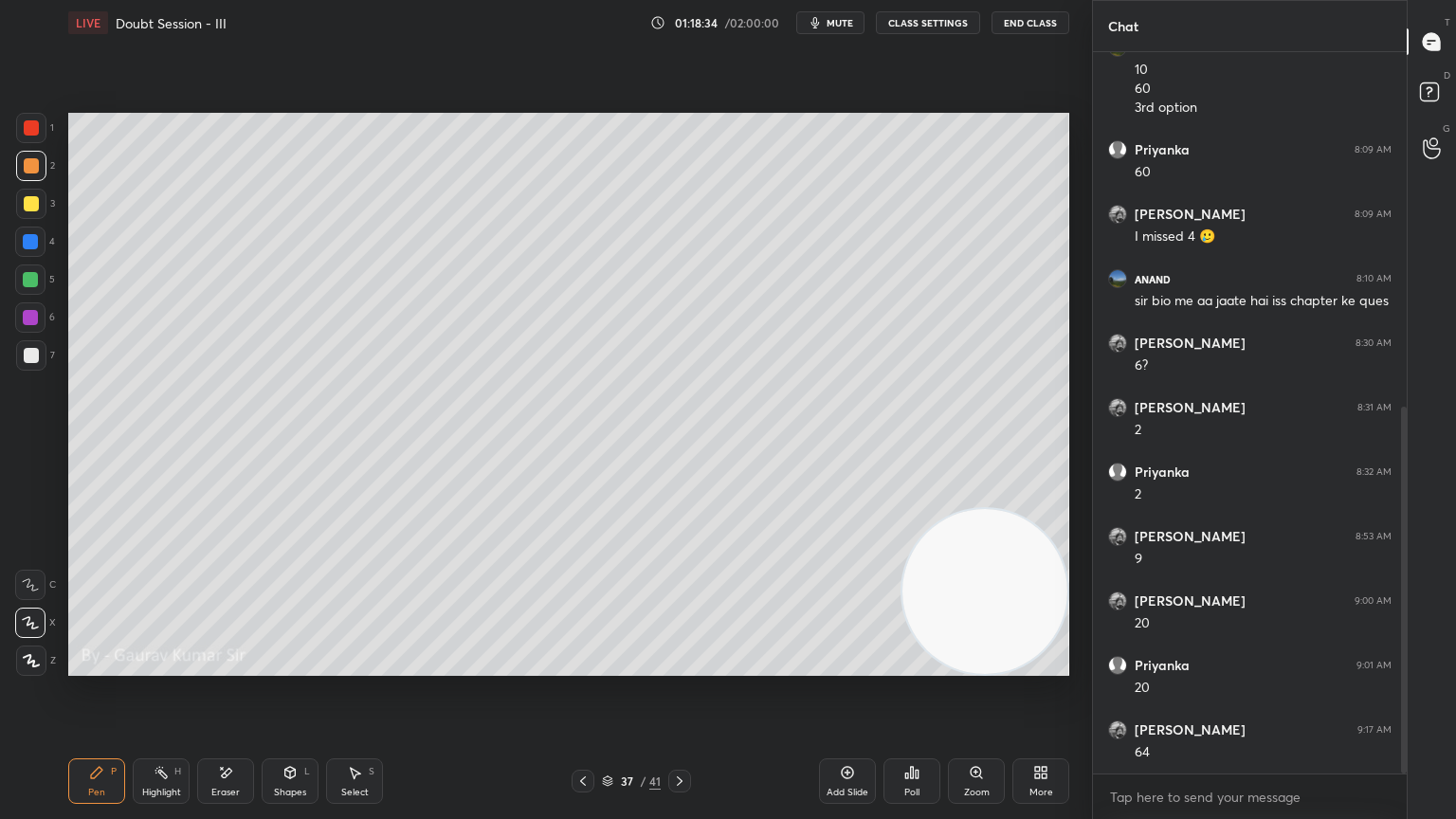 click 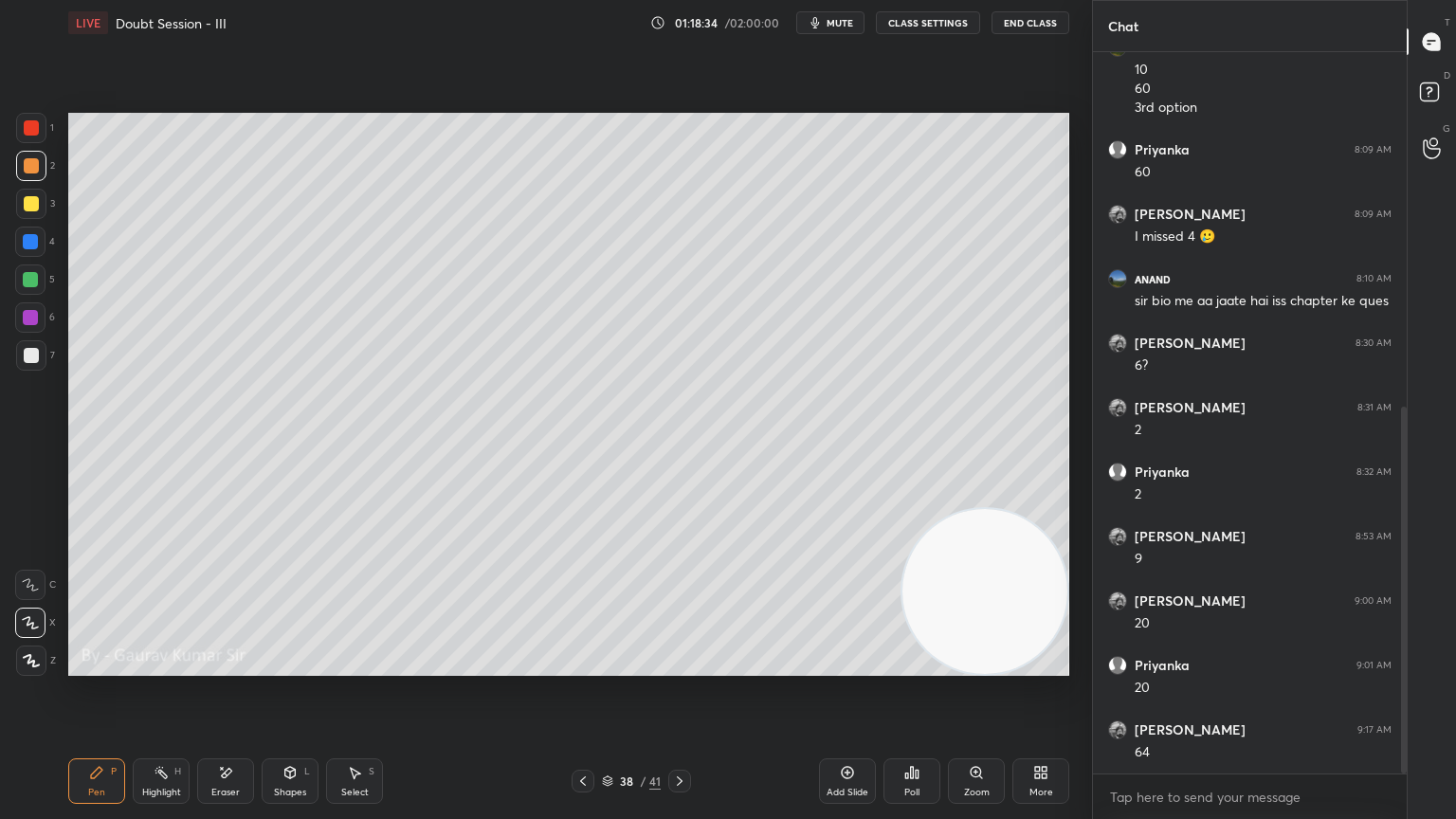 click 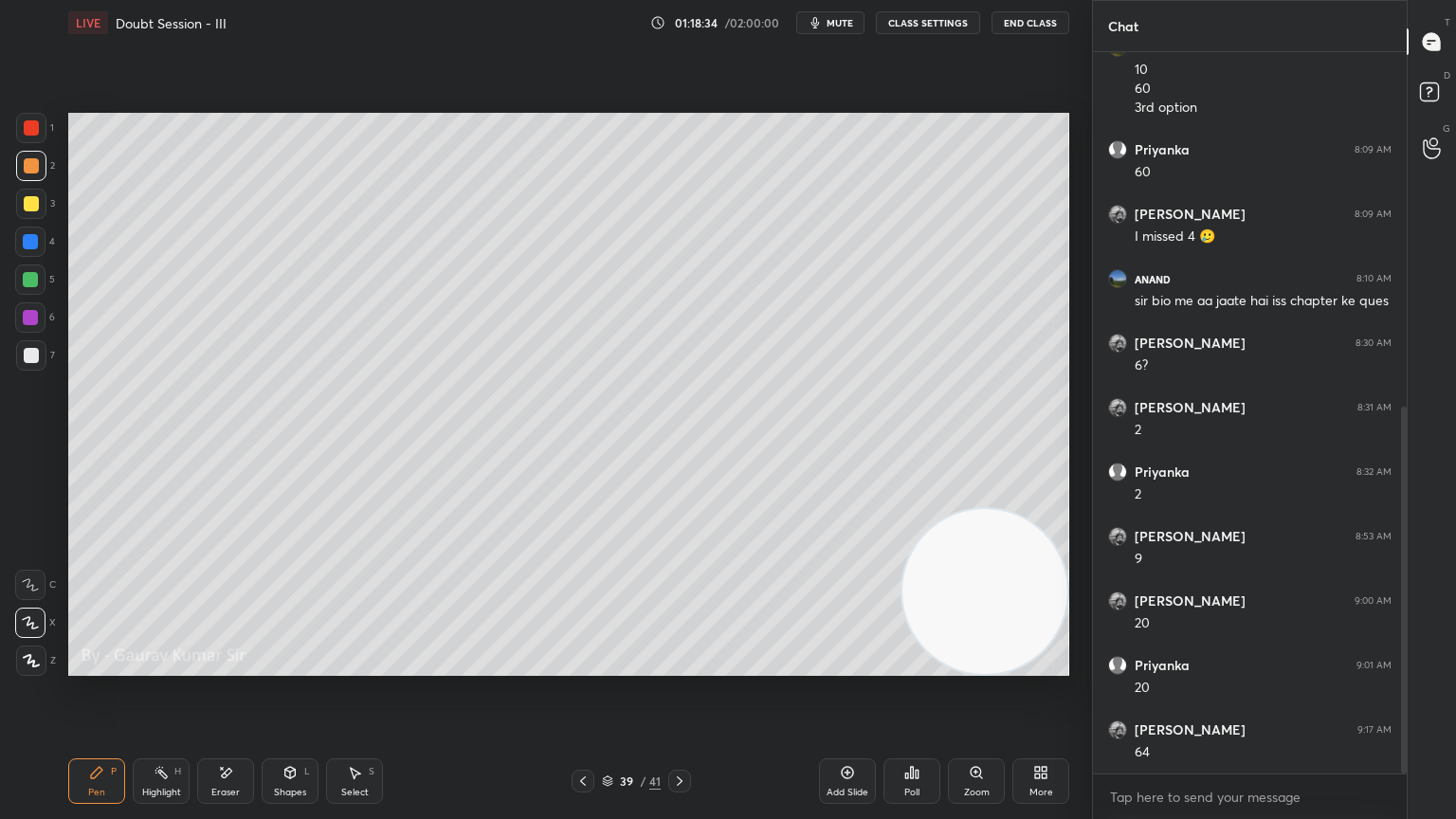 click 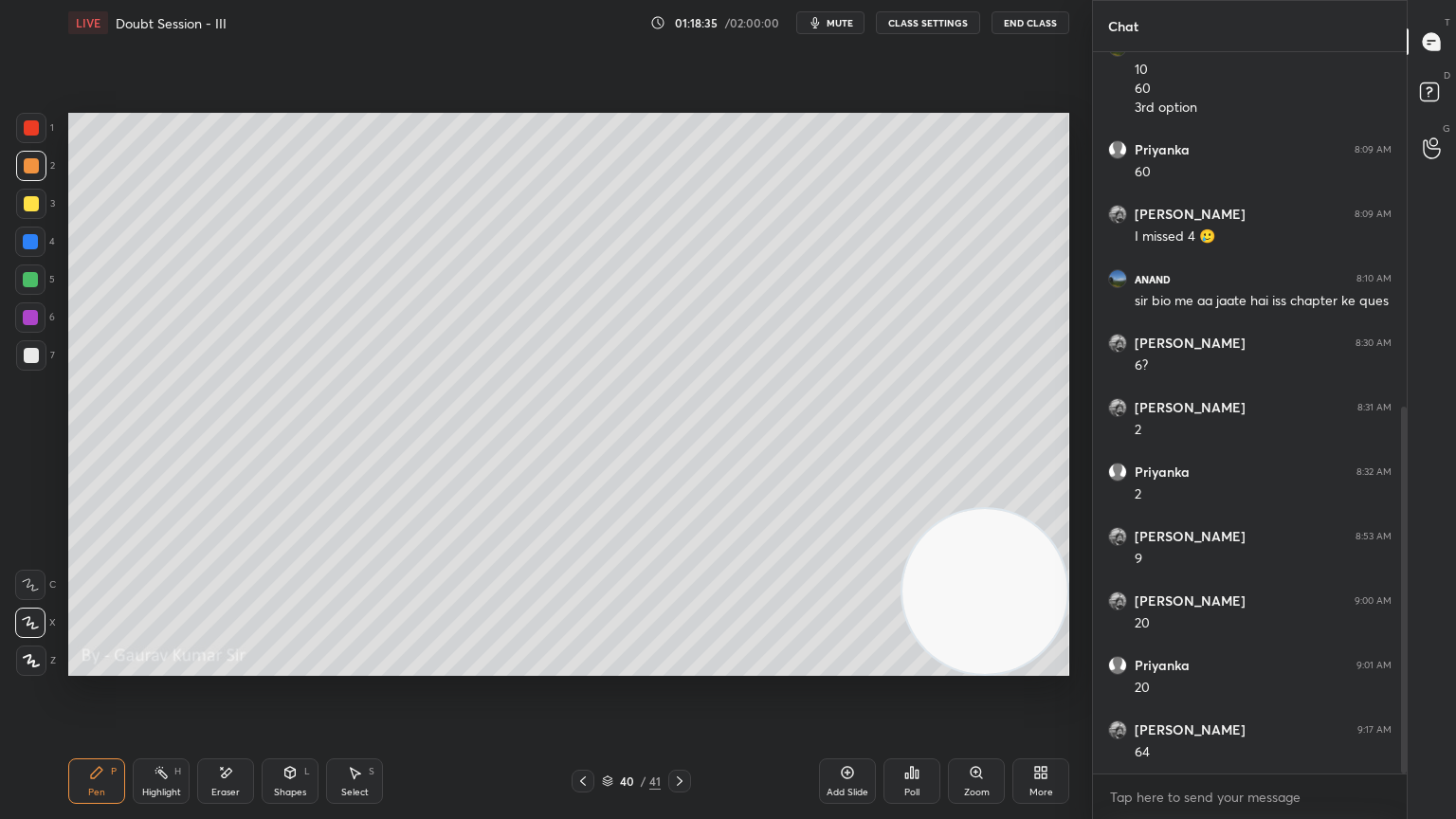 click 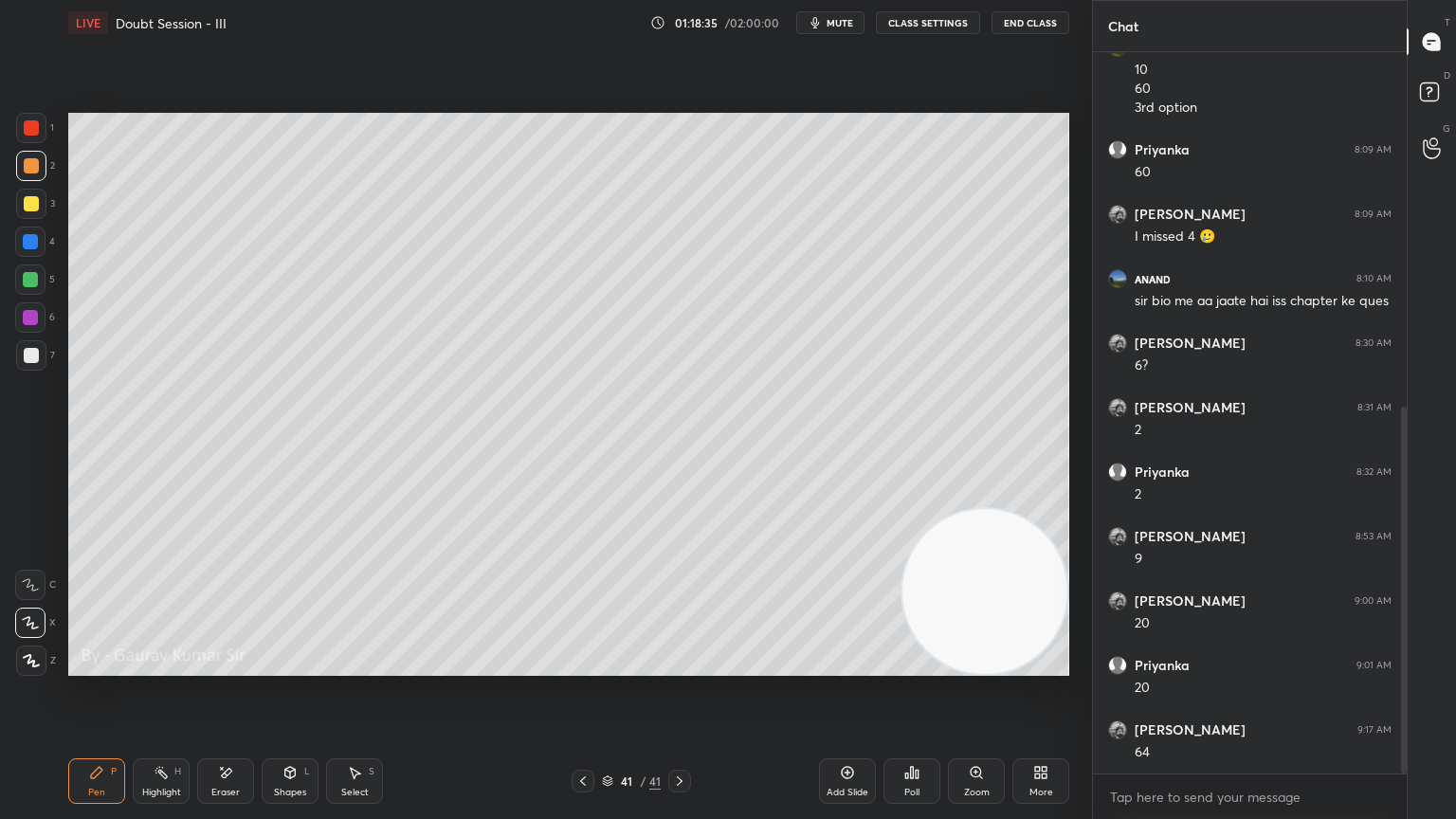 click 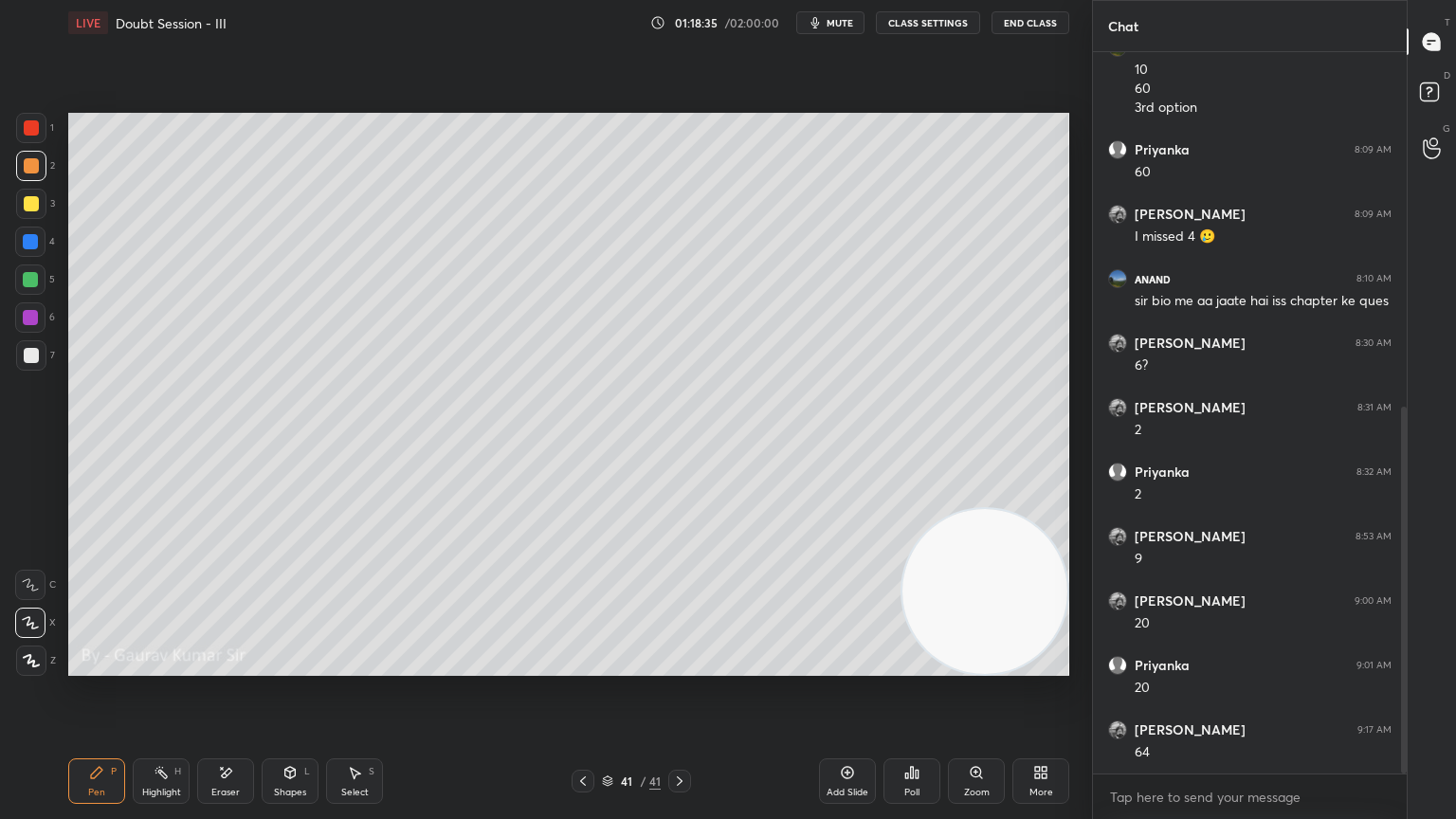 click 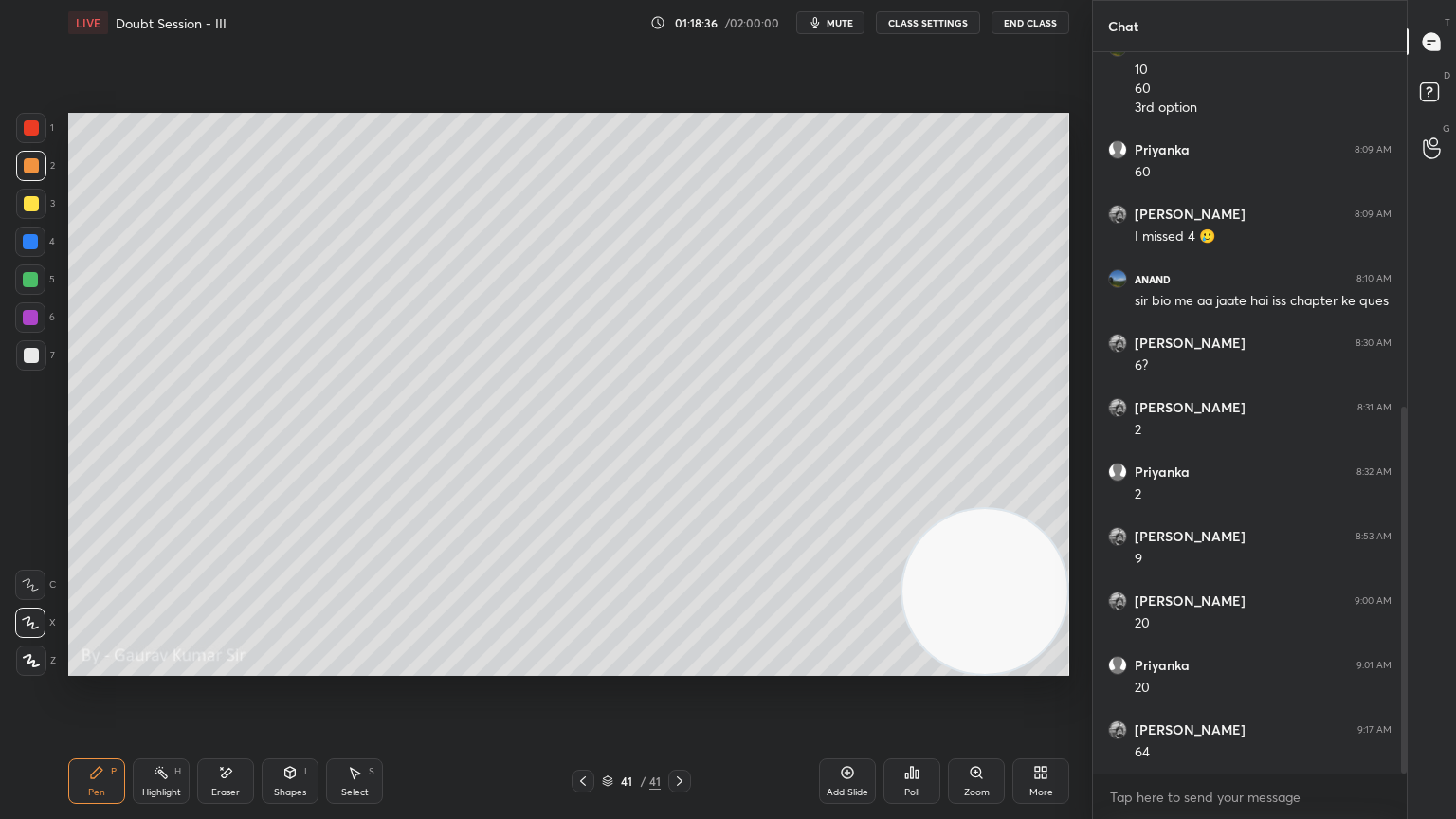 click 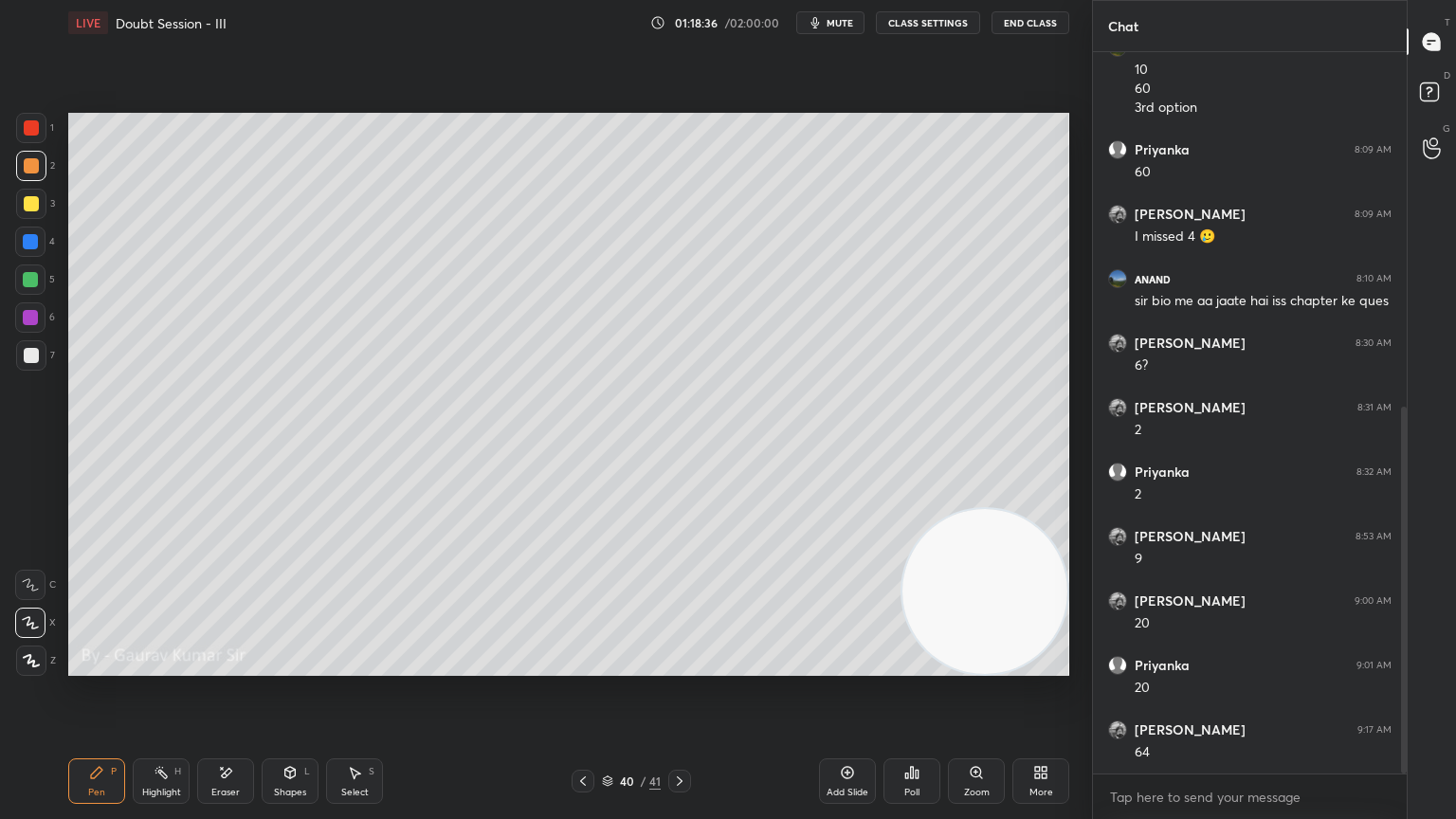 click 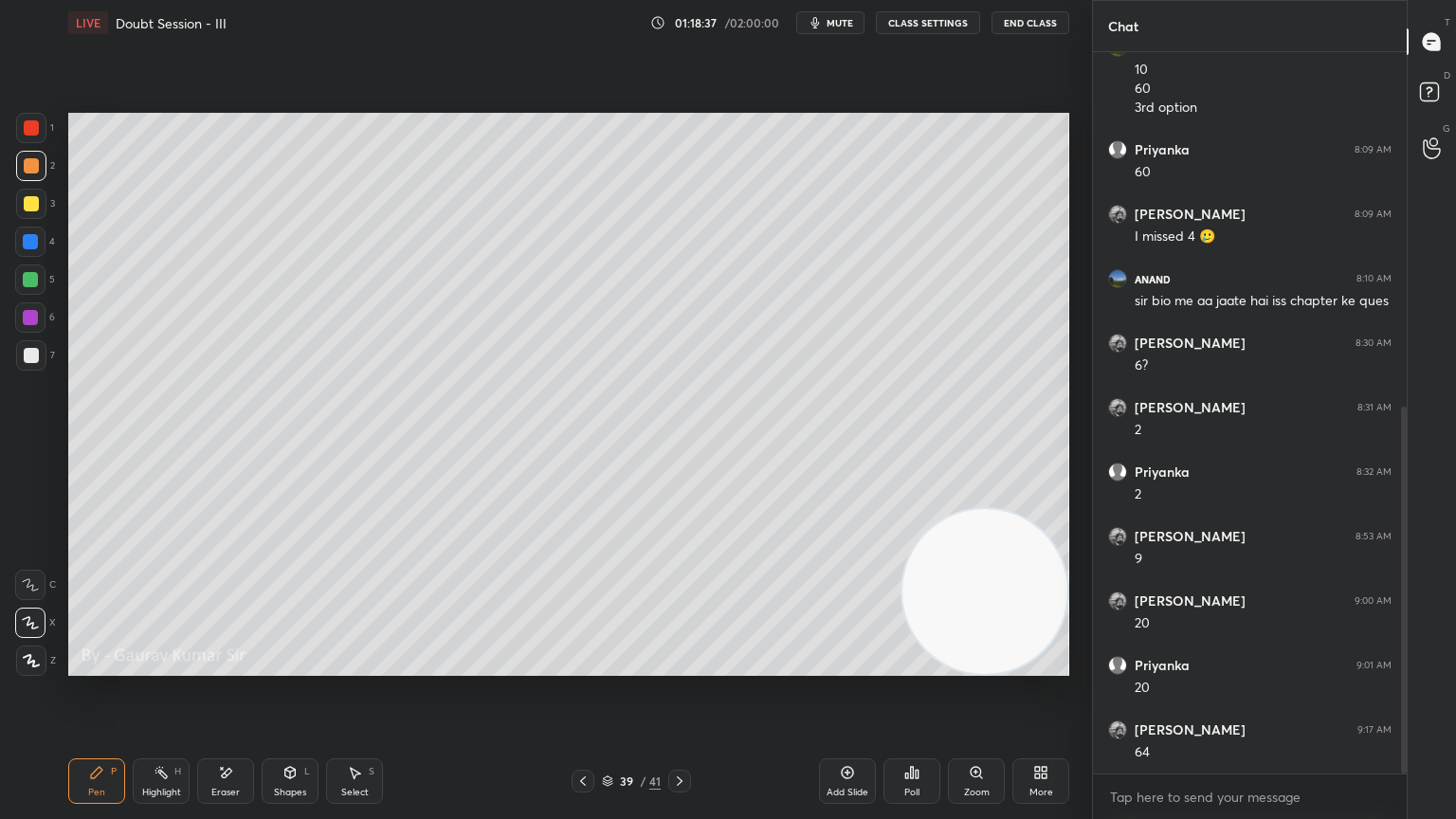 click 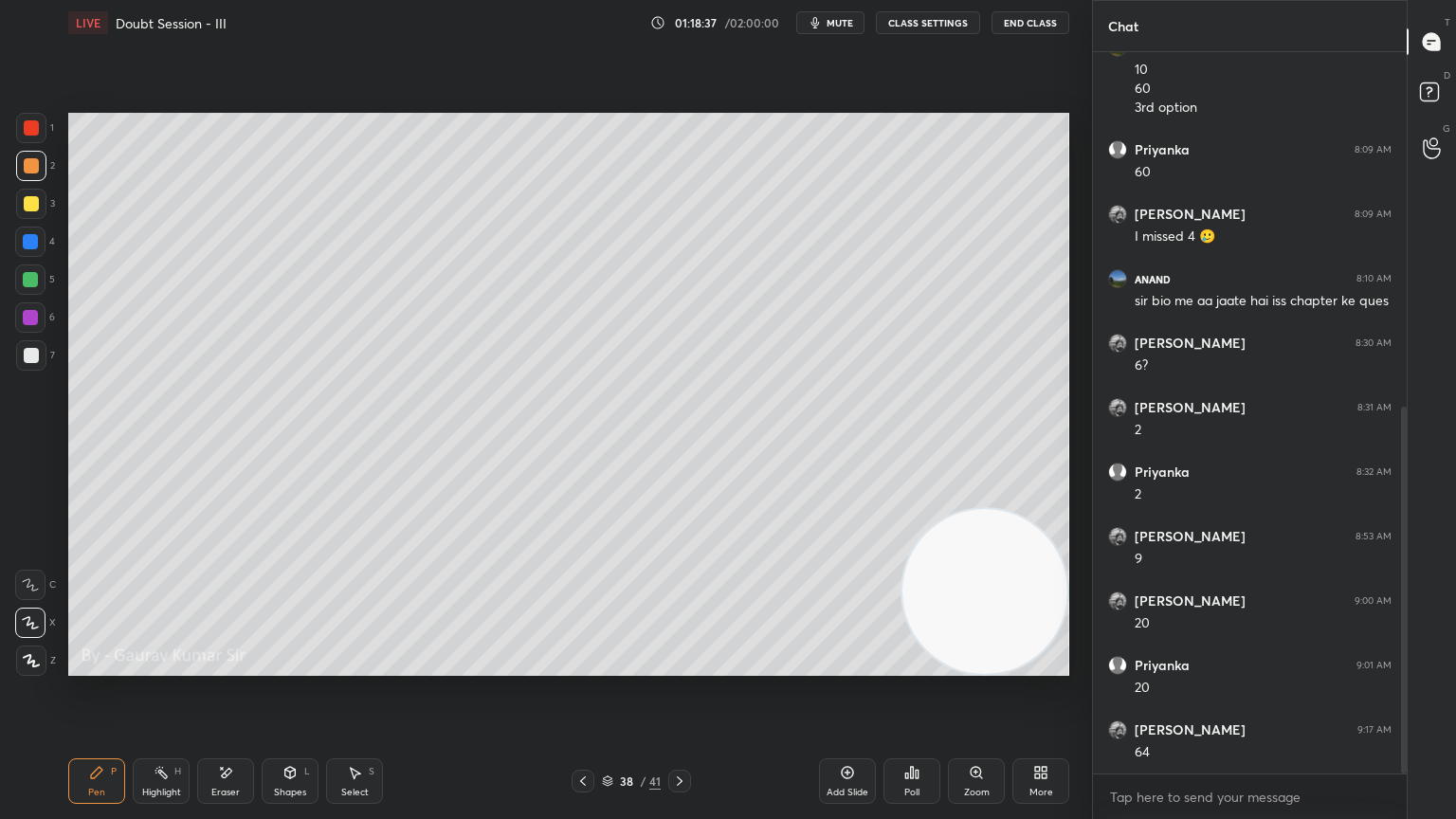 click 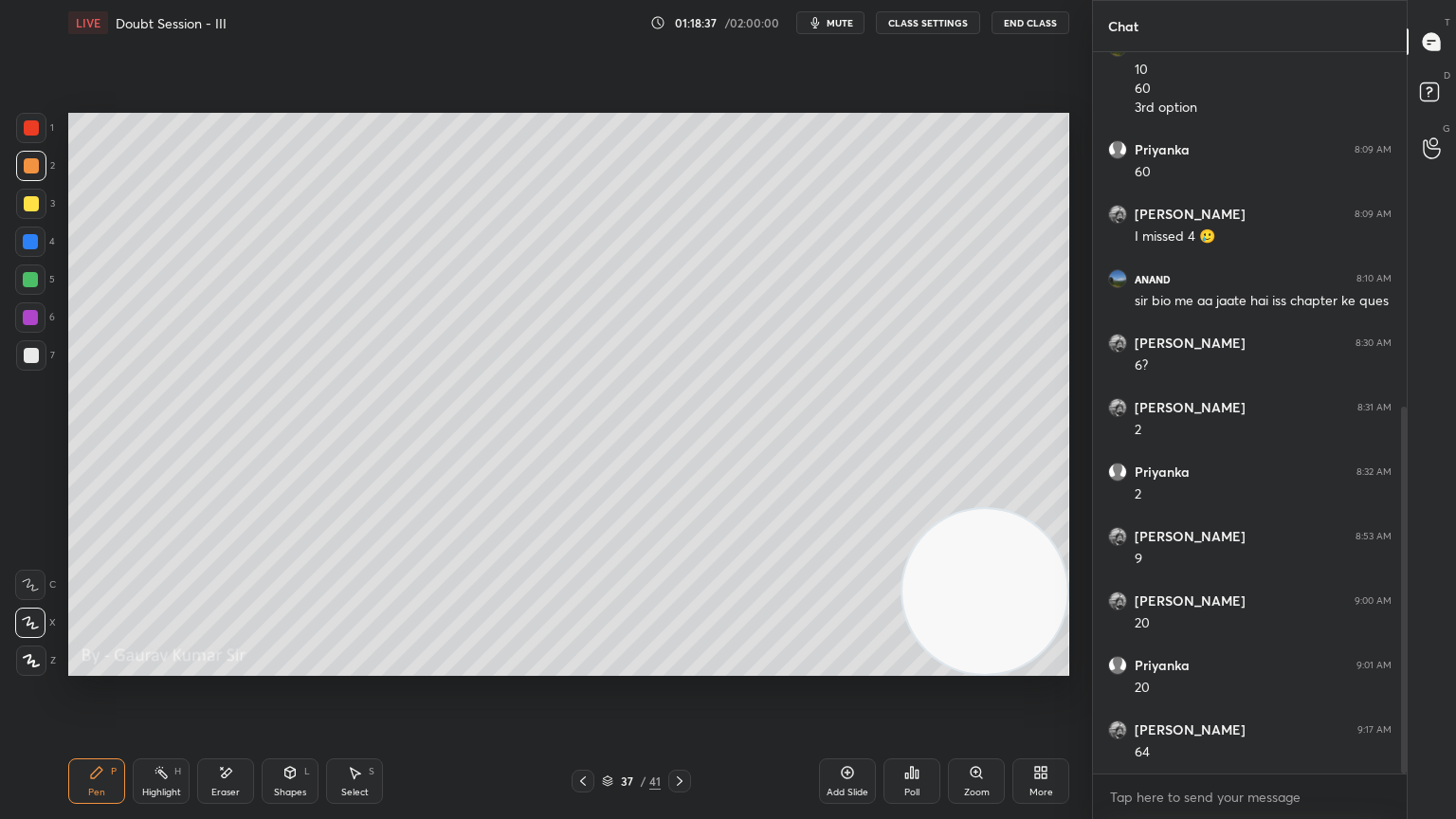 click 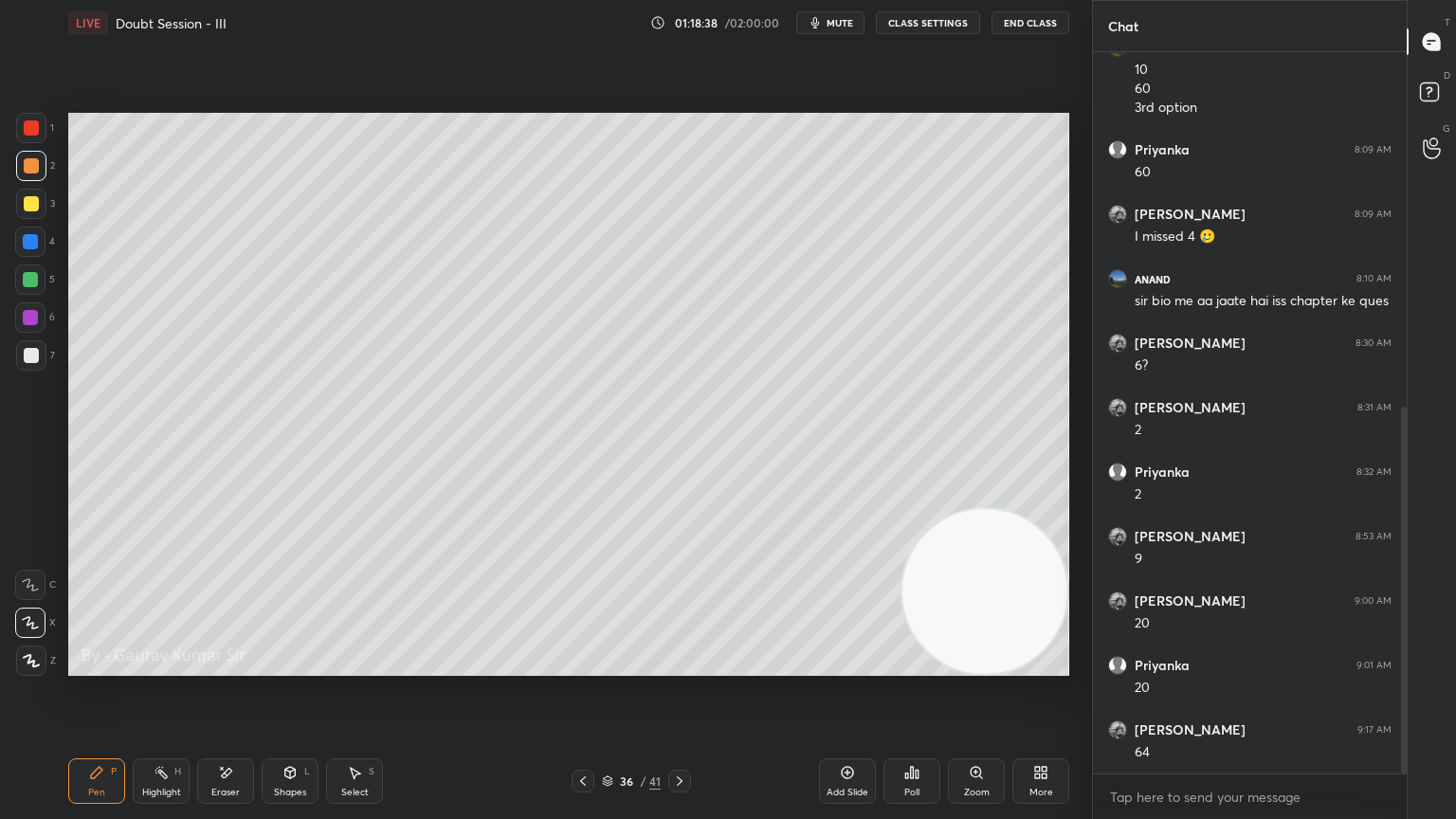 click 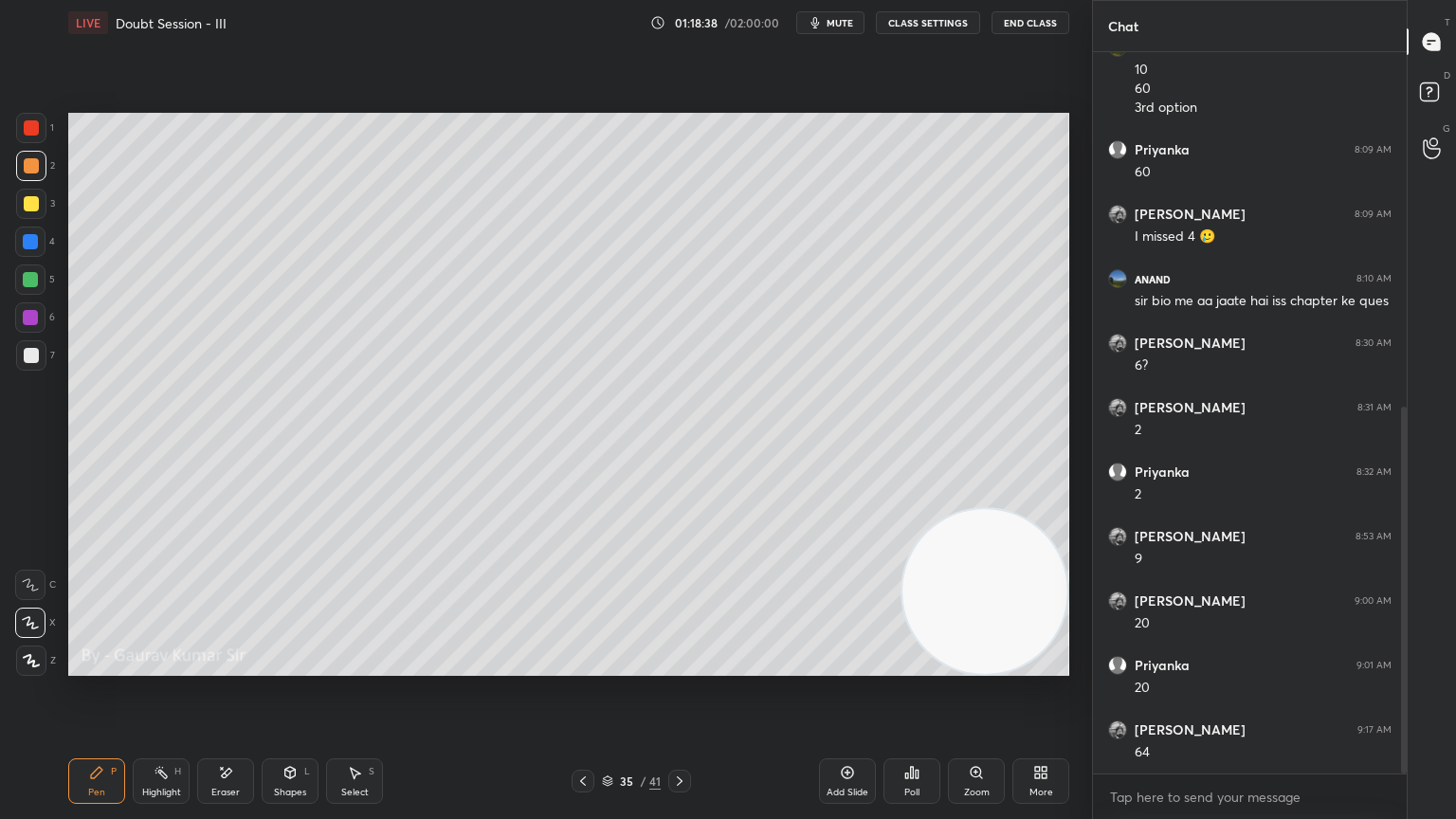 click 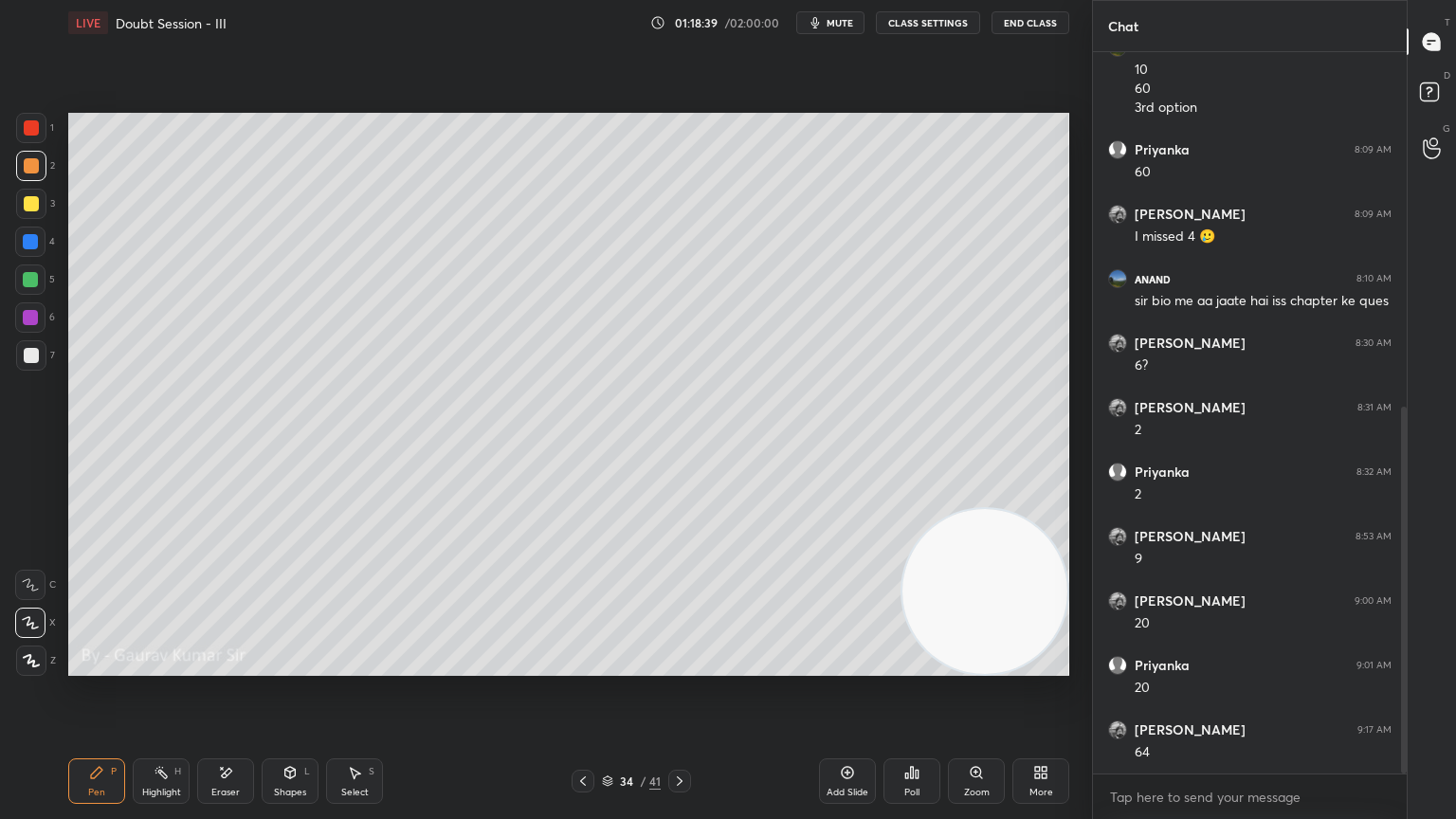 click 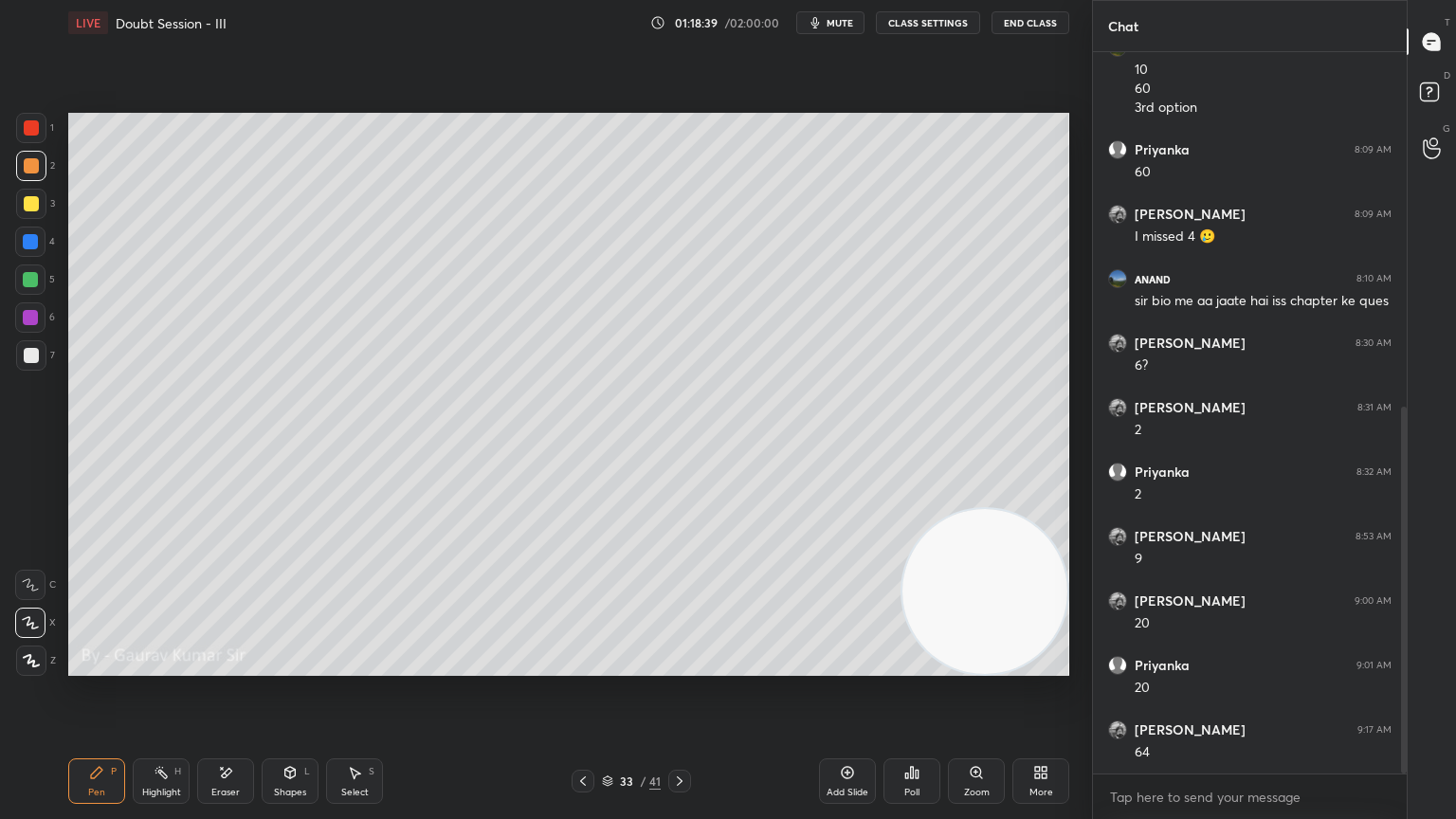 click 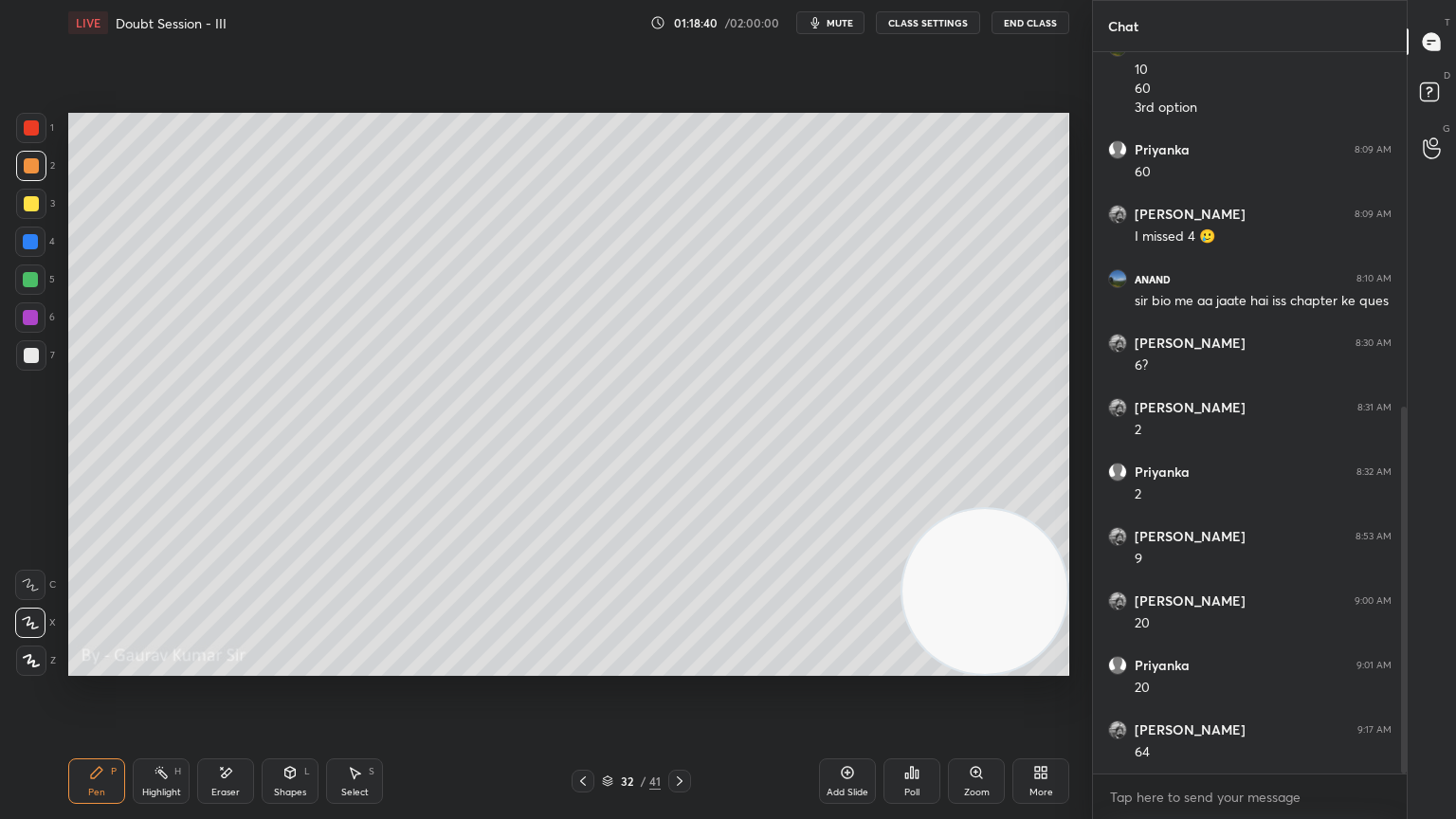 click 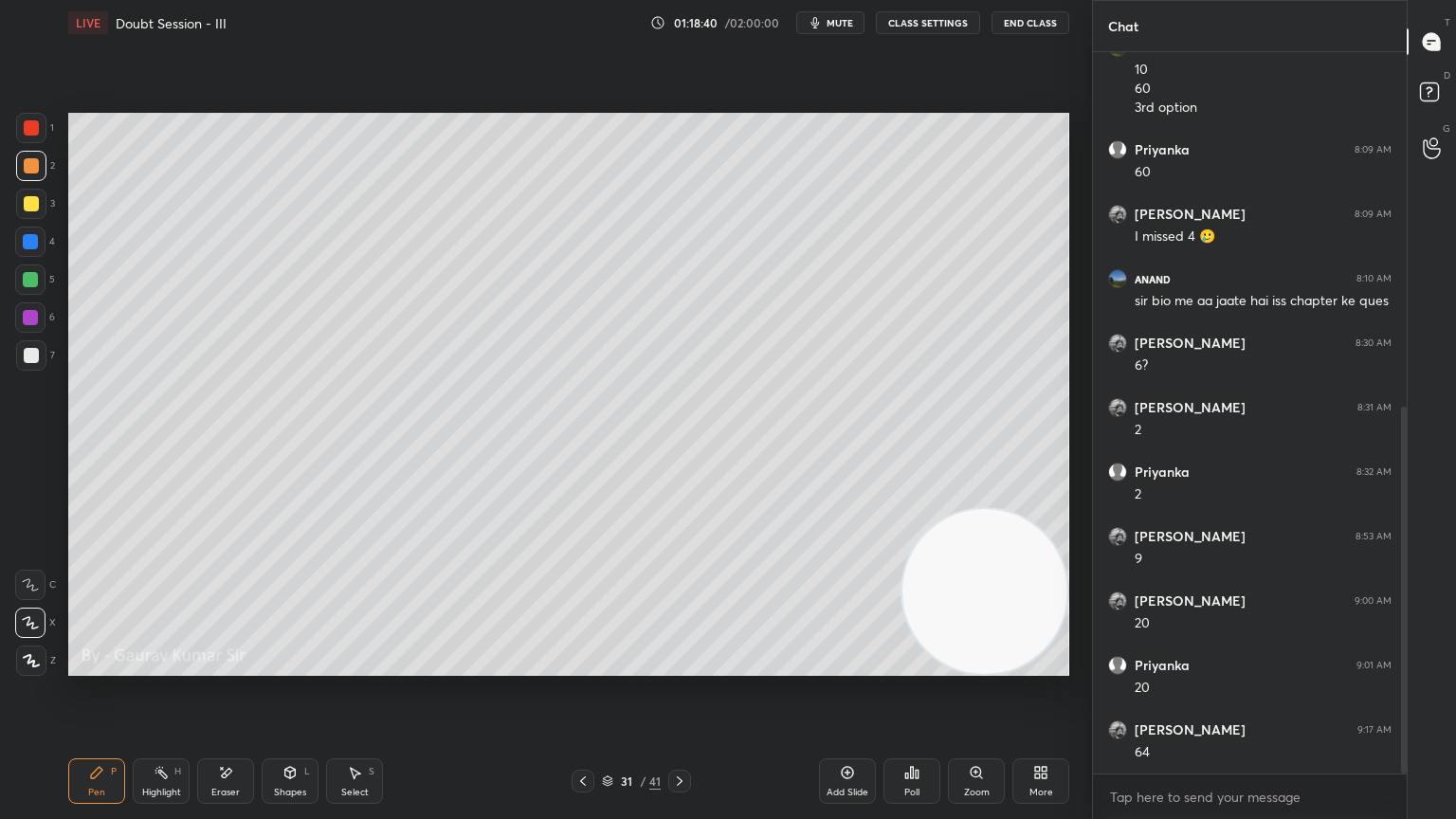 click 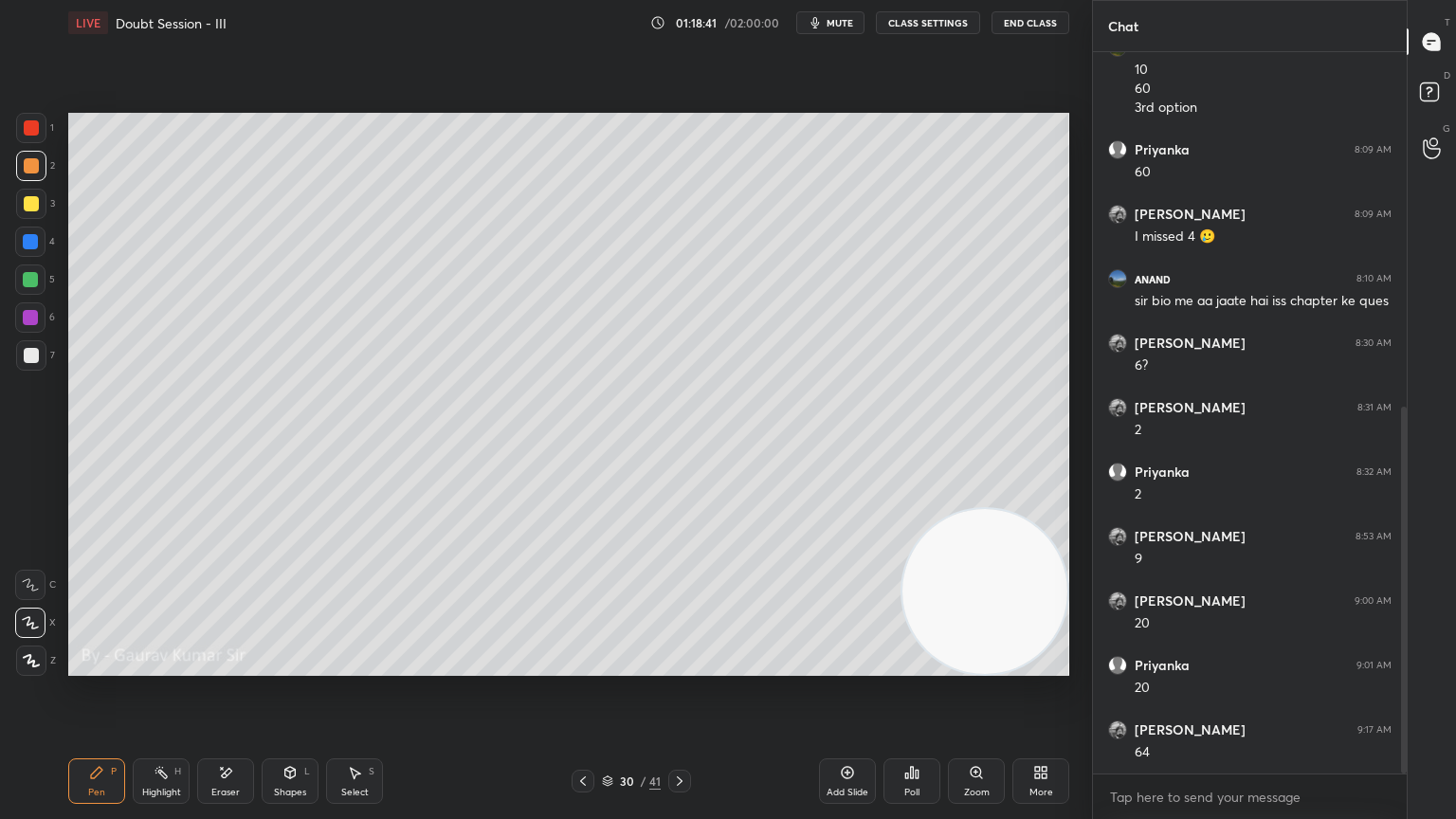 click 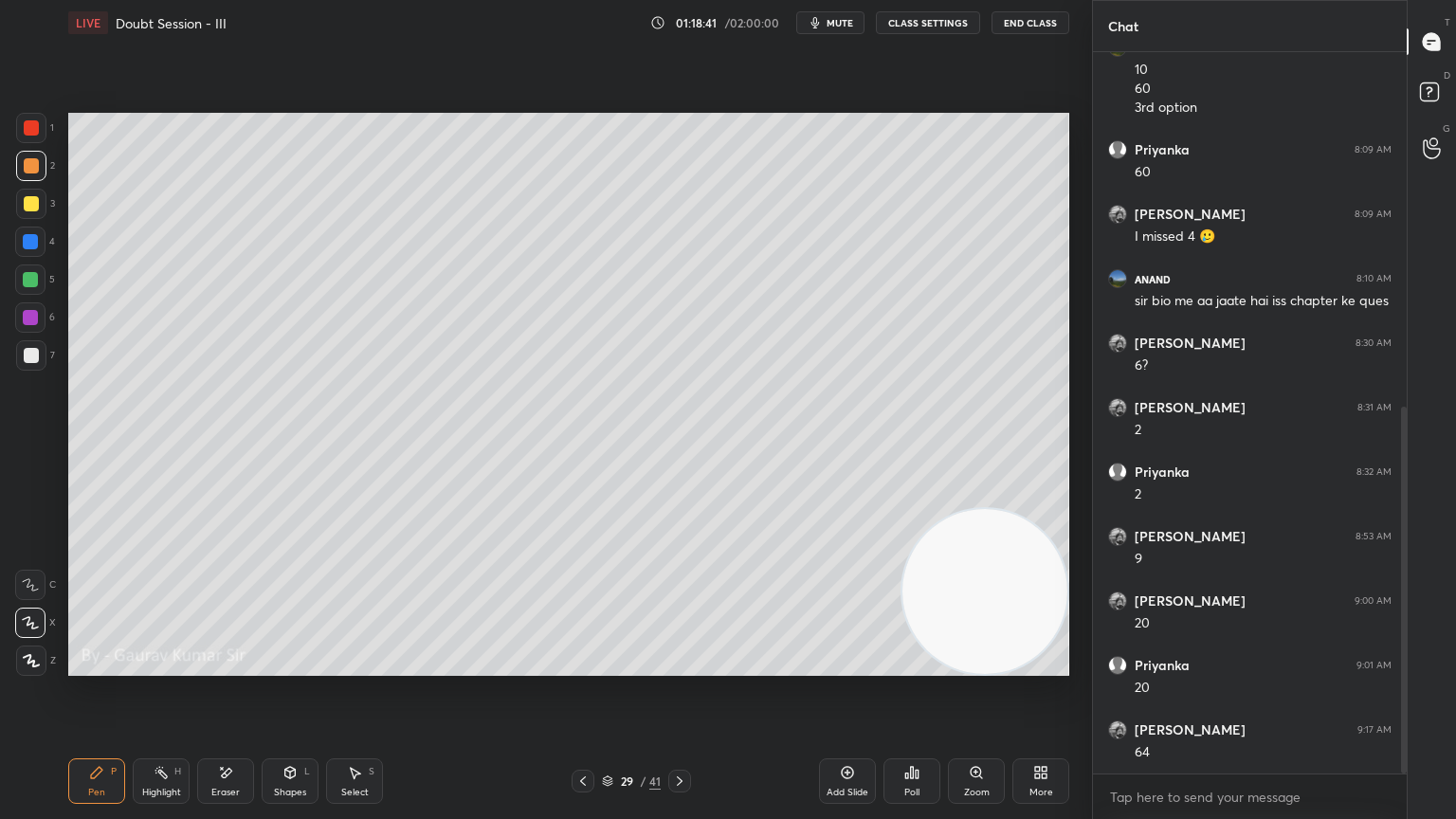 click 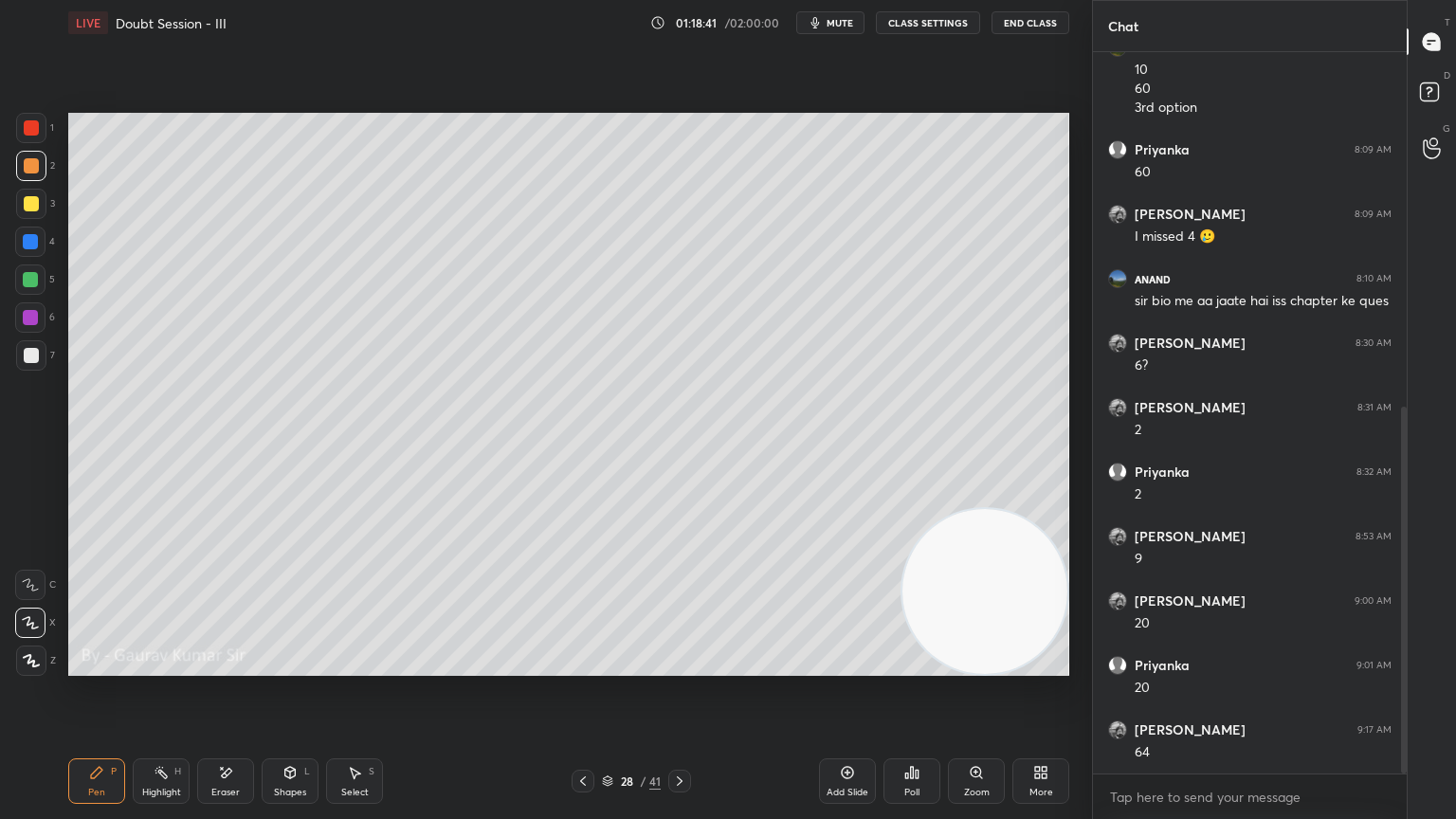 click 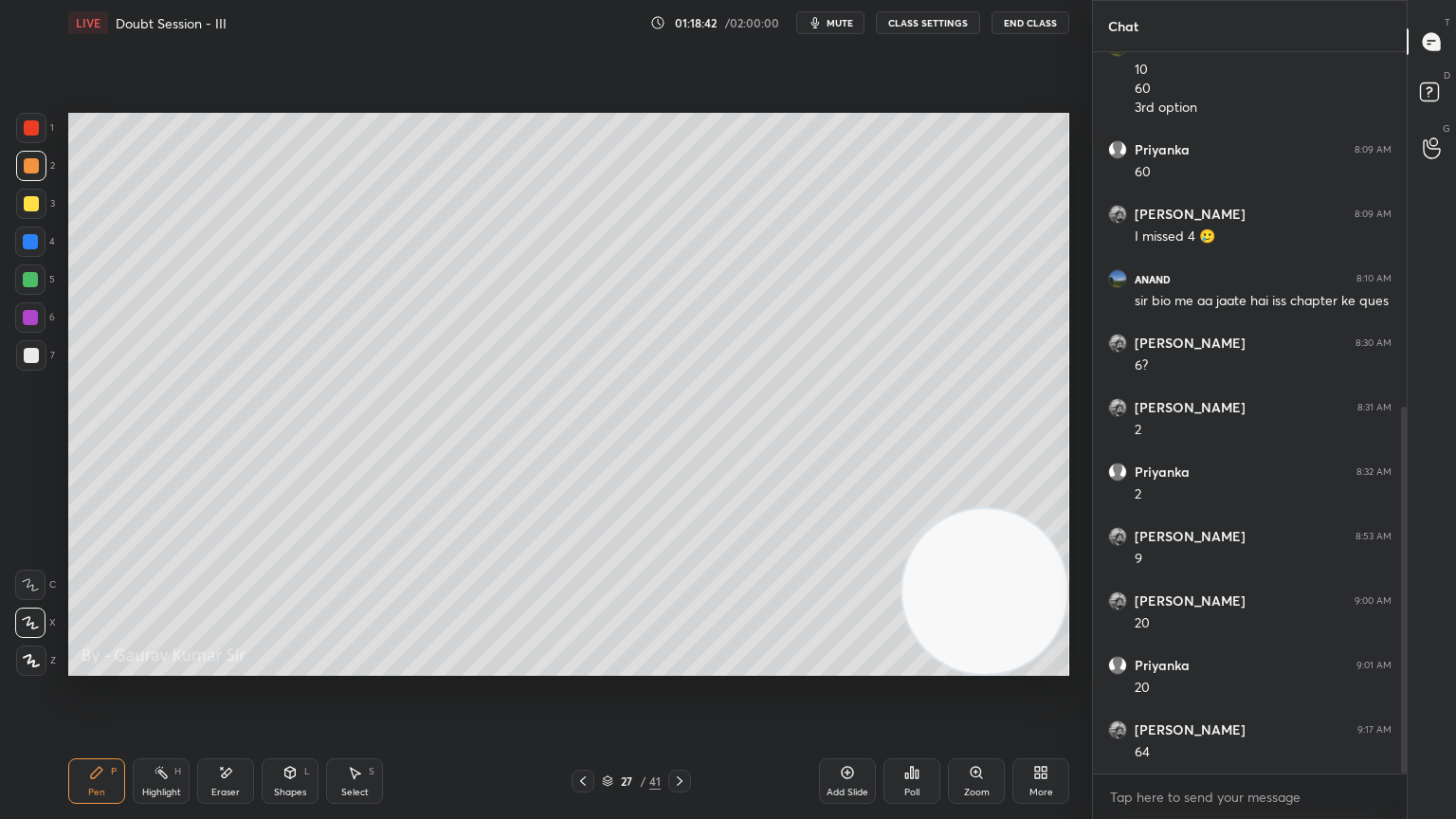 click 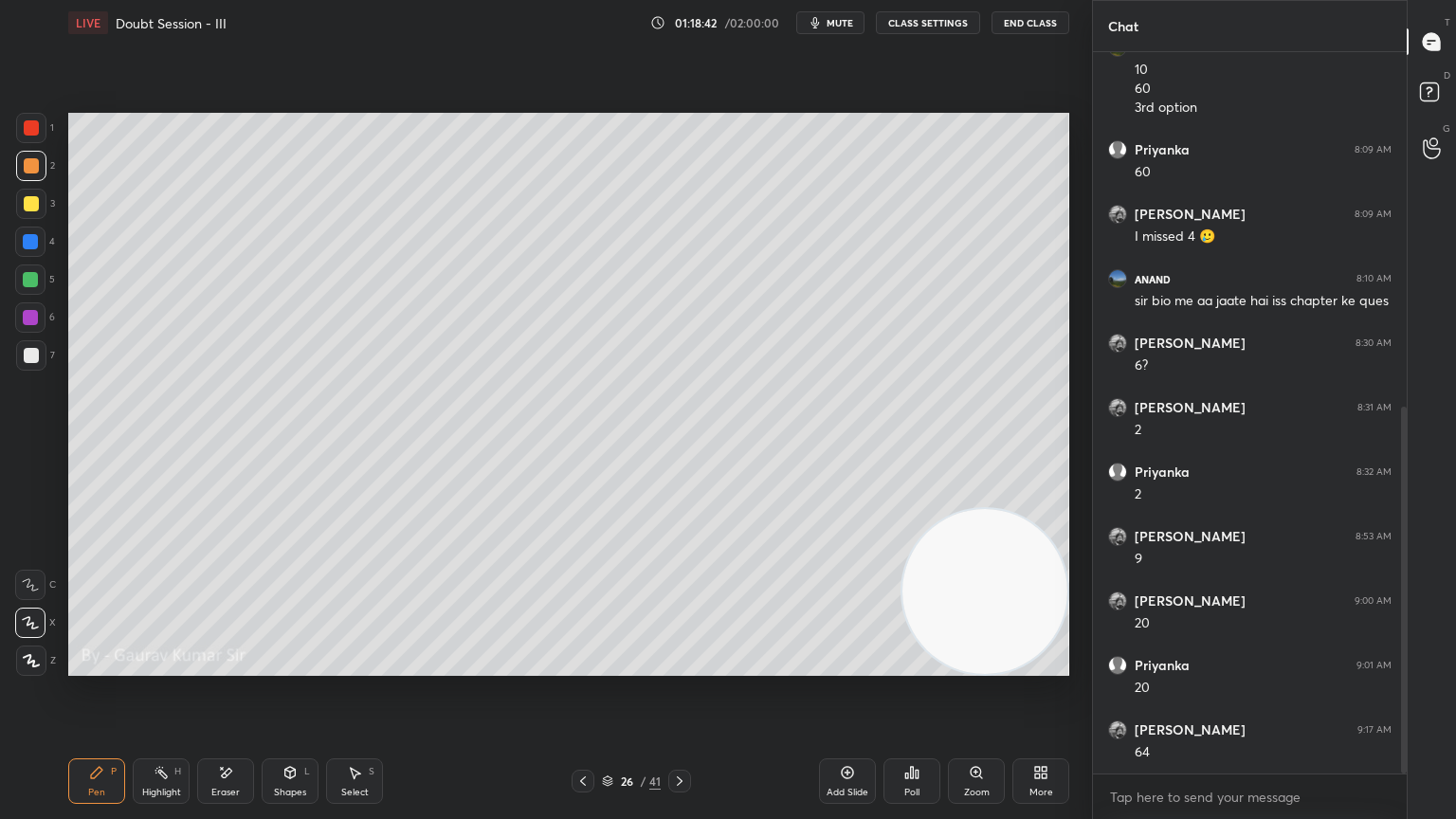click 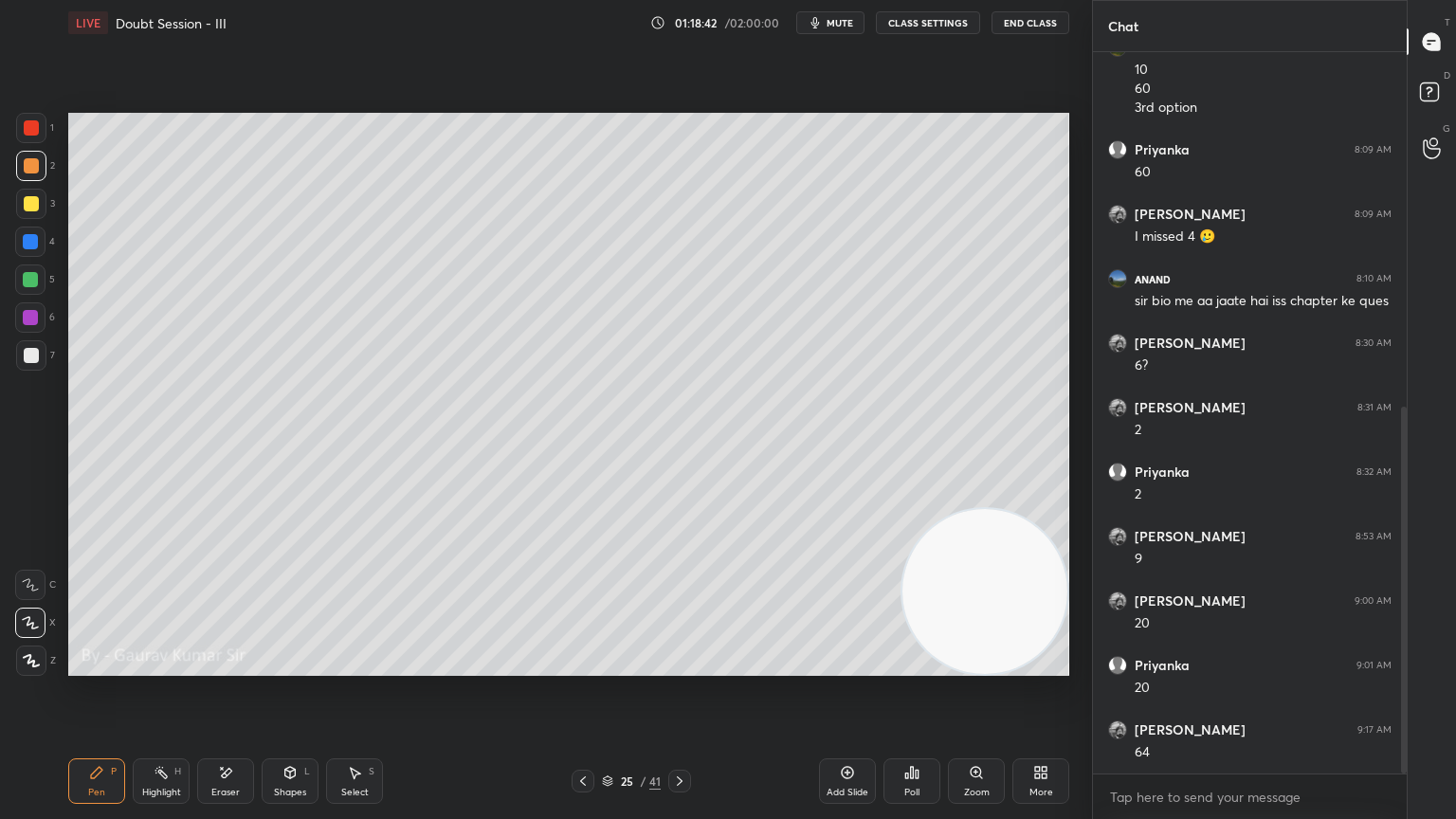 click 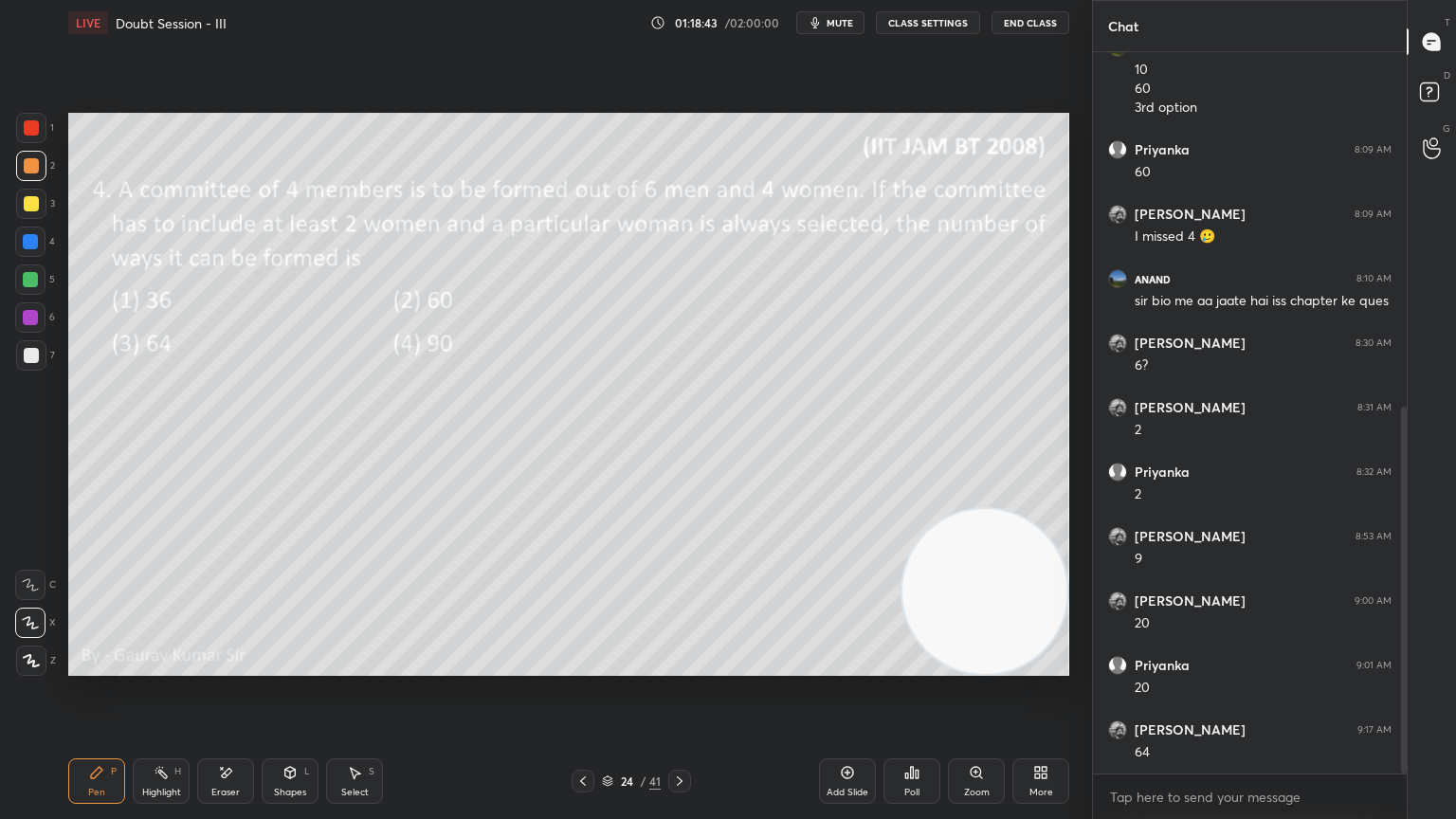 click 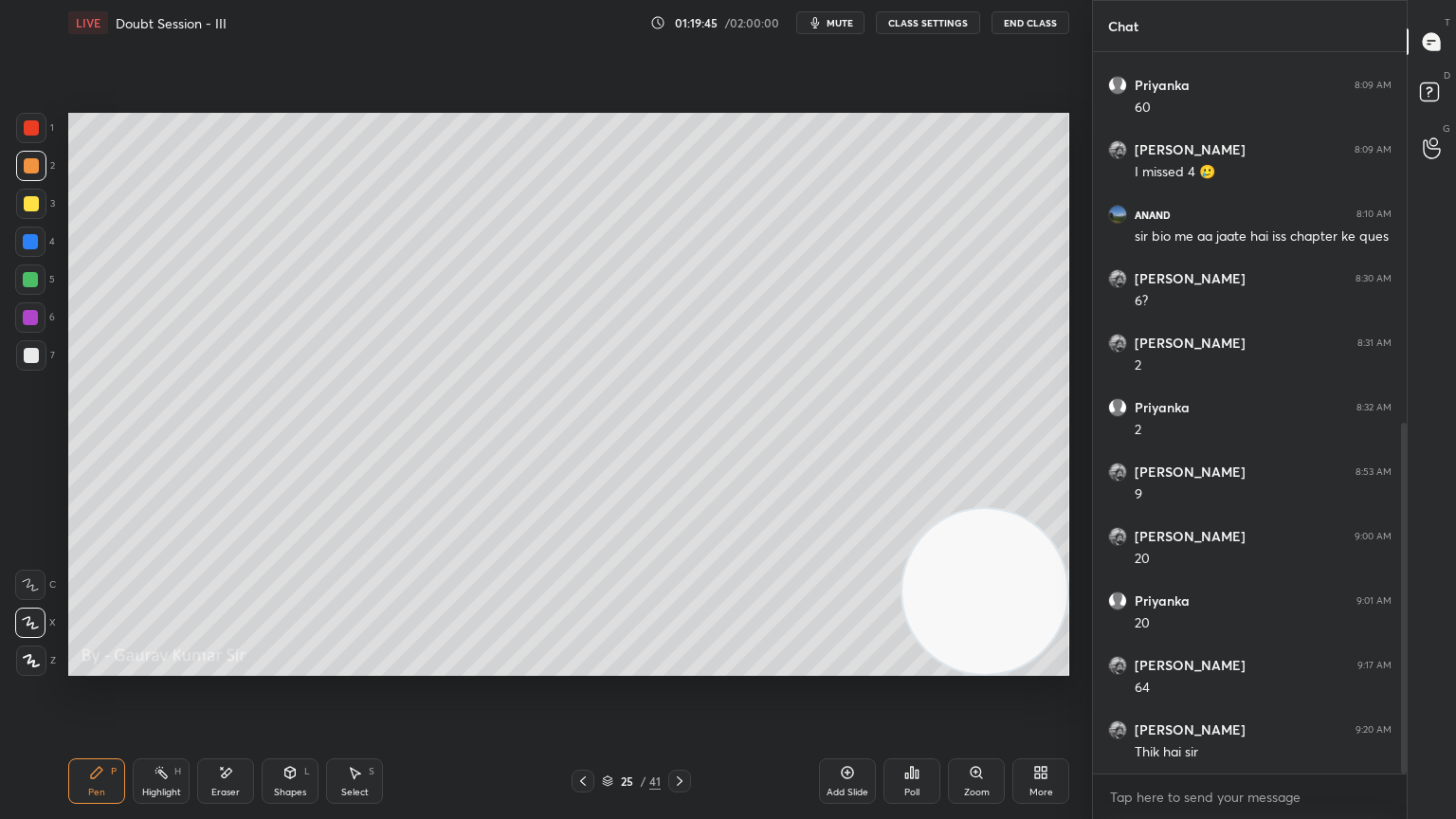 scroll, scrollTop: 777, scrollLeft: 0, axis: vertical 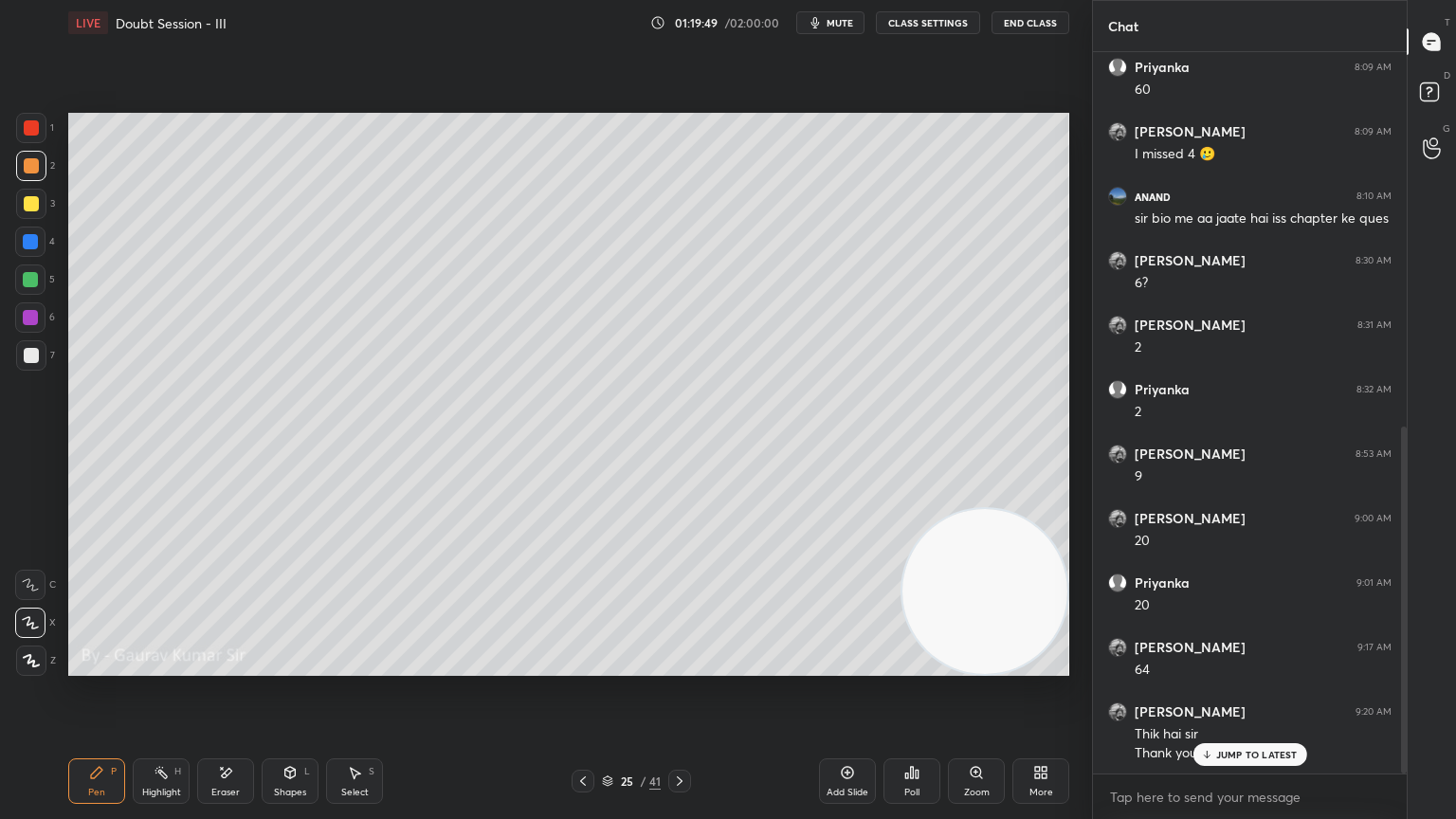 click on "LIVE Doubt Session - III 01:19:49 /  02:00:00 mute CLASS SETTINGS End Class Setting up your live class Poll for   secs No correct answer Start poll Back Doubt Session - III • L15 of Detailed Course on Mathematics for IIT JAM BT - Unit 2 [PERSON_NAME] Pen P Highlight H Eraser Shapes L Select S 25 / 41 Add Slide Poll Zoom More" at bounding box center (569, 410) 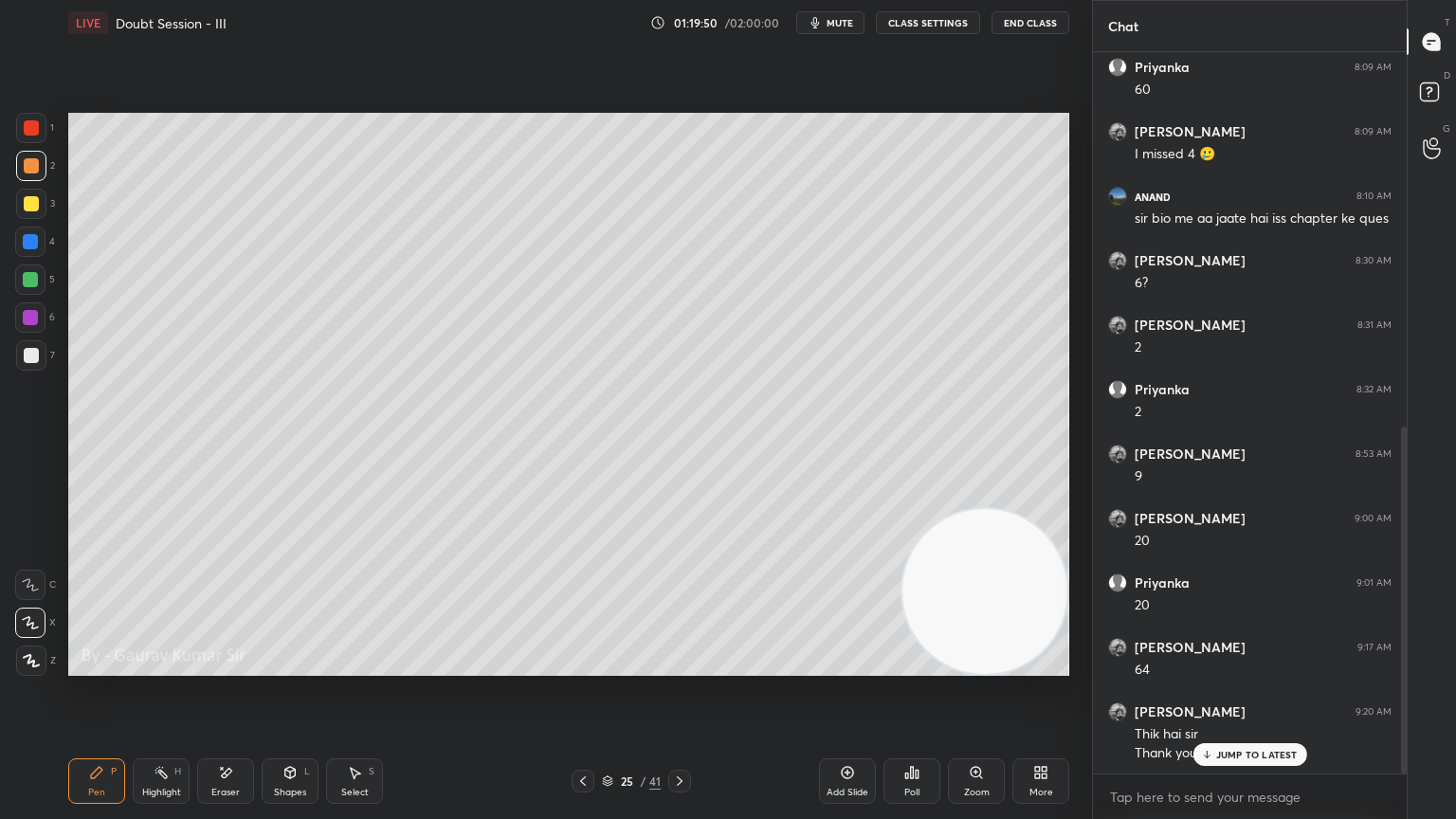 click on "End Class" at bounding box center (1030, 23) 